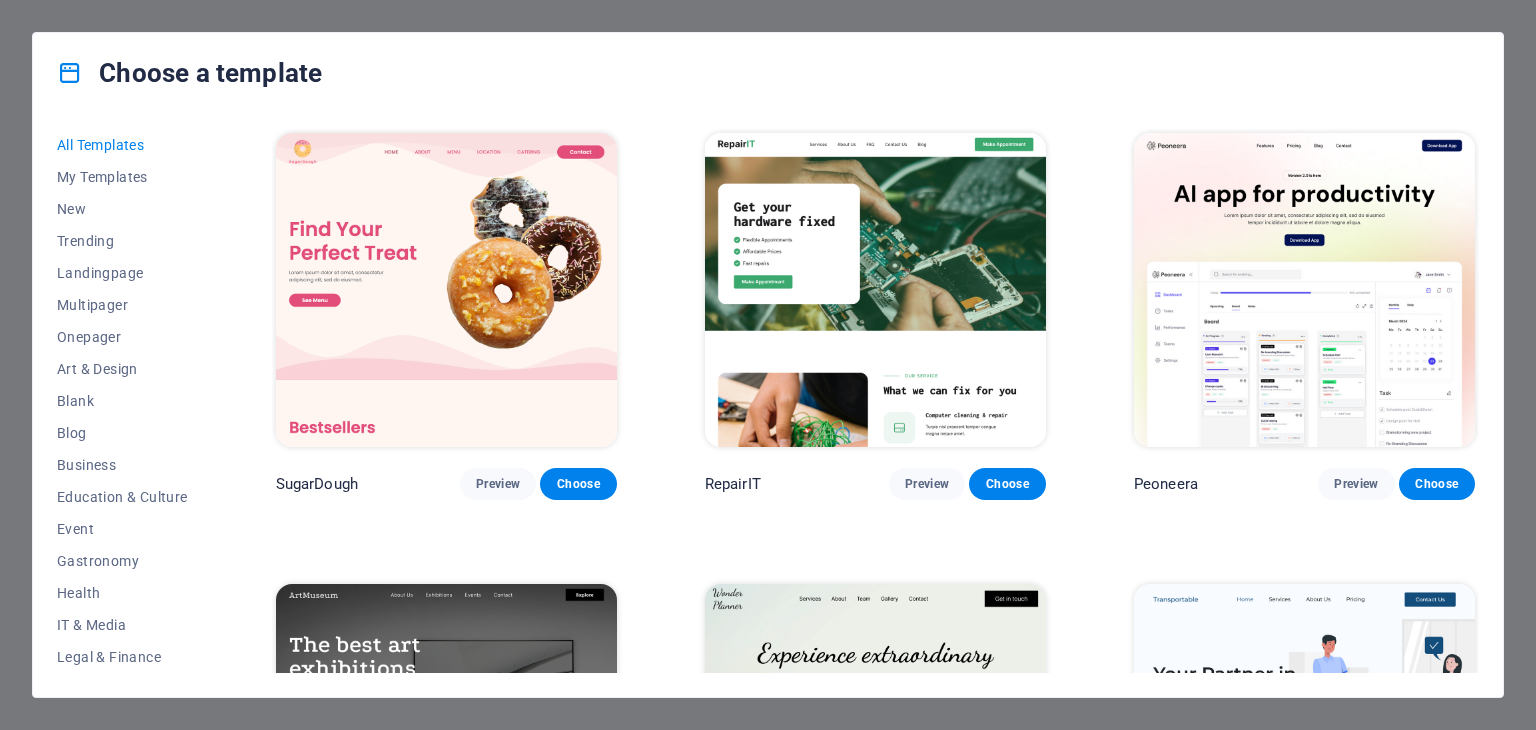 scroll, scrollTop: 0, scrollLeft: 0, axis: both 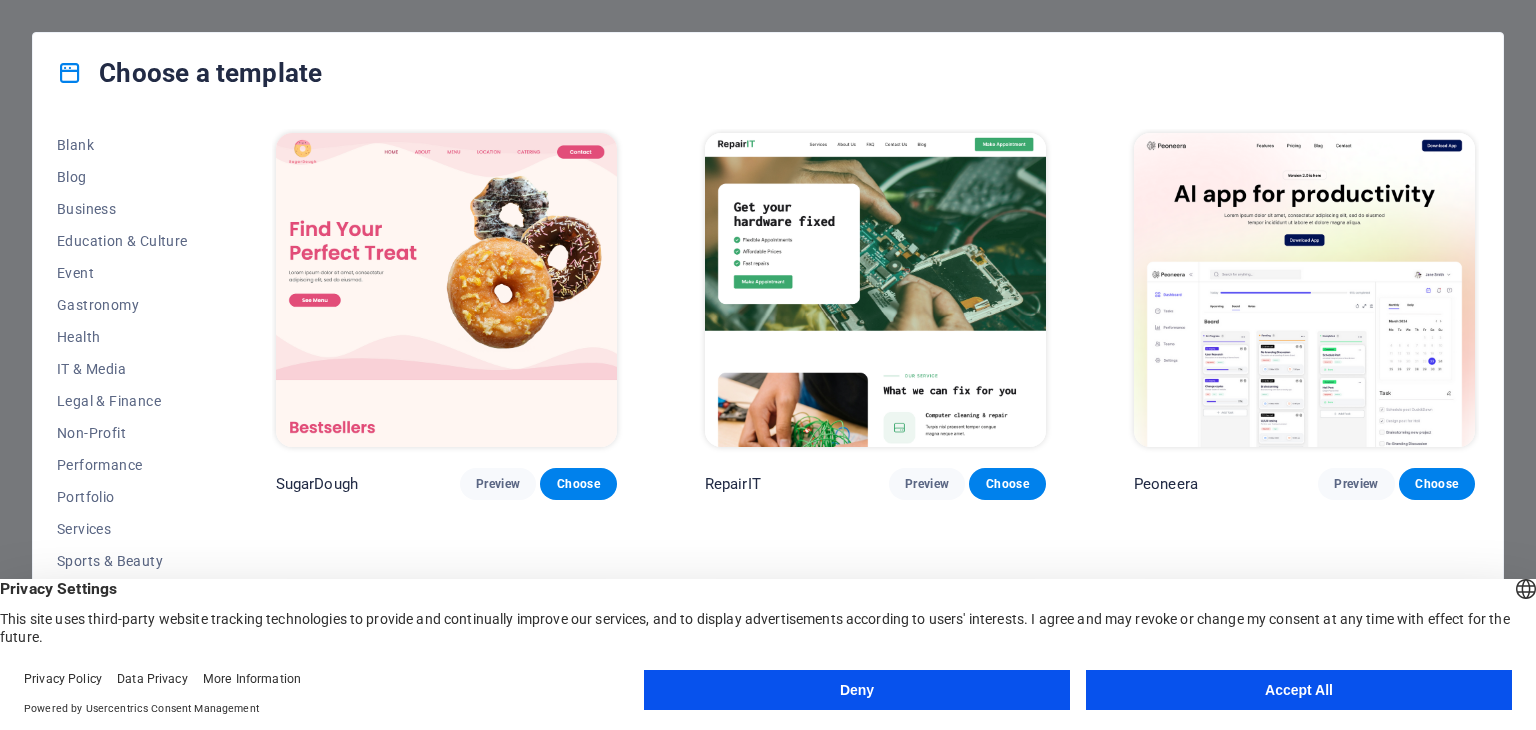 click on "Deny" at bounding box center (857, 690) 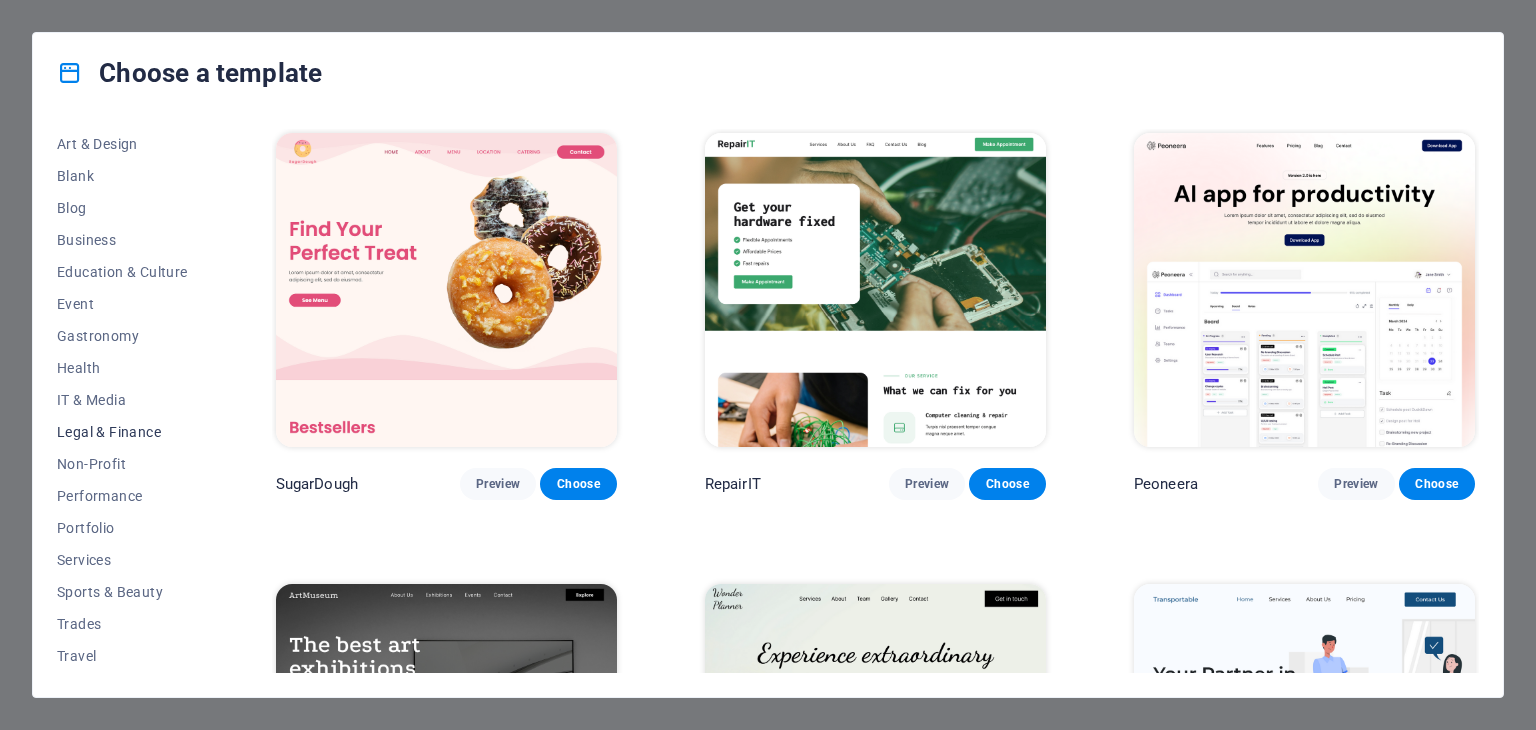 scroll, scrollTop: 256, scrollLeft: 0, axis: vertical 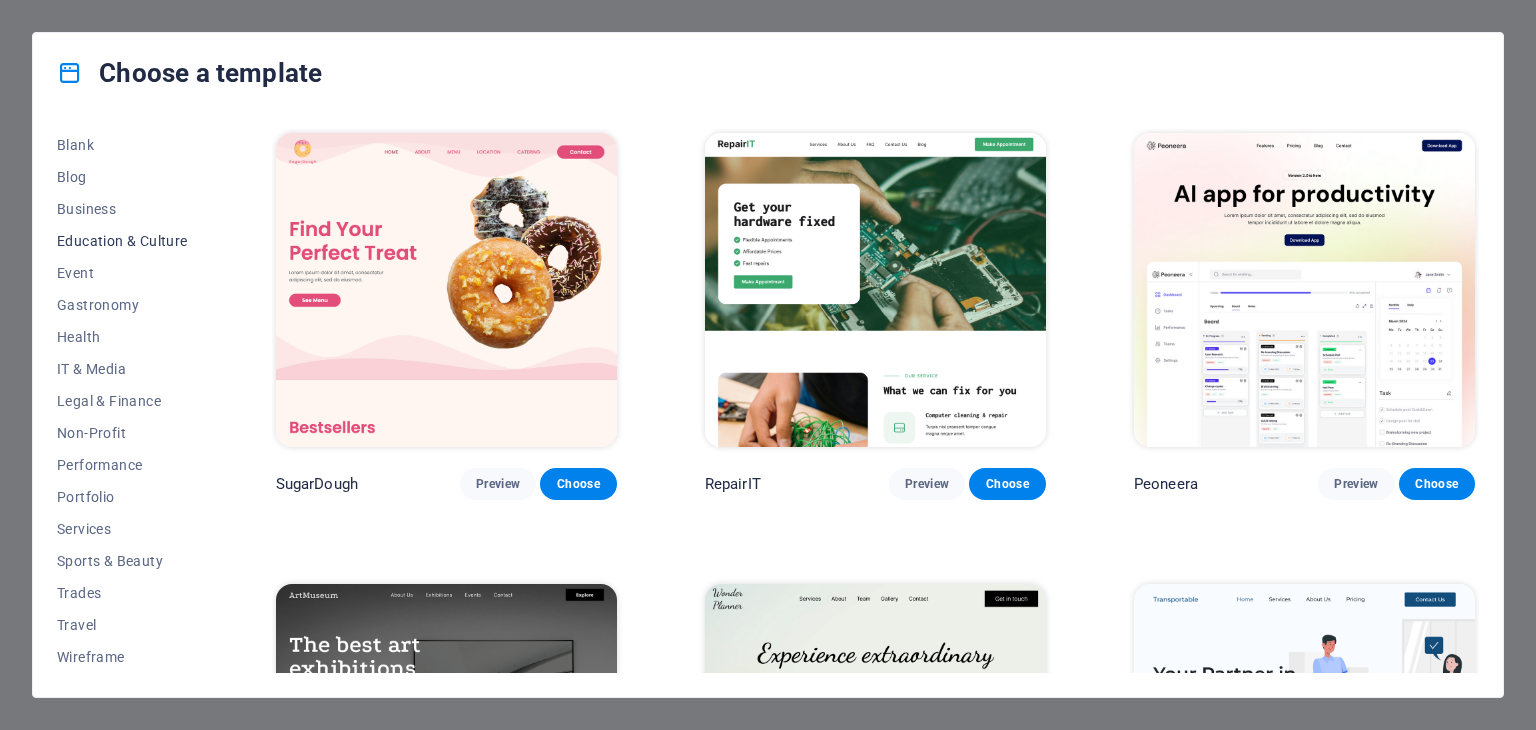 click on "Education & Culture" at bounding box center (122, 241) 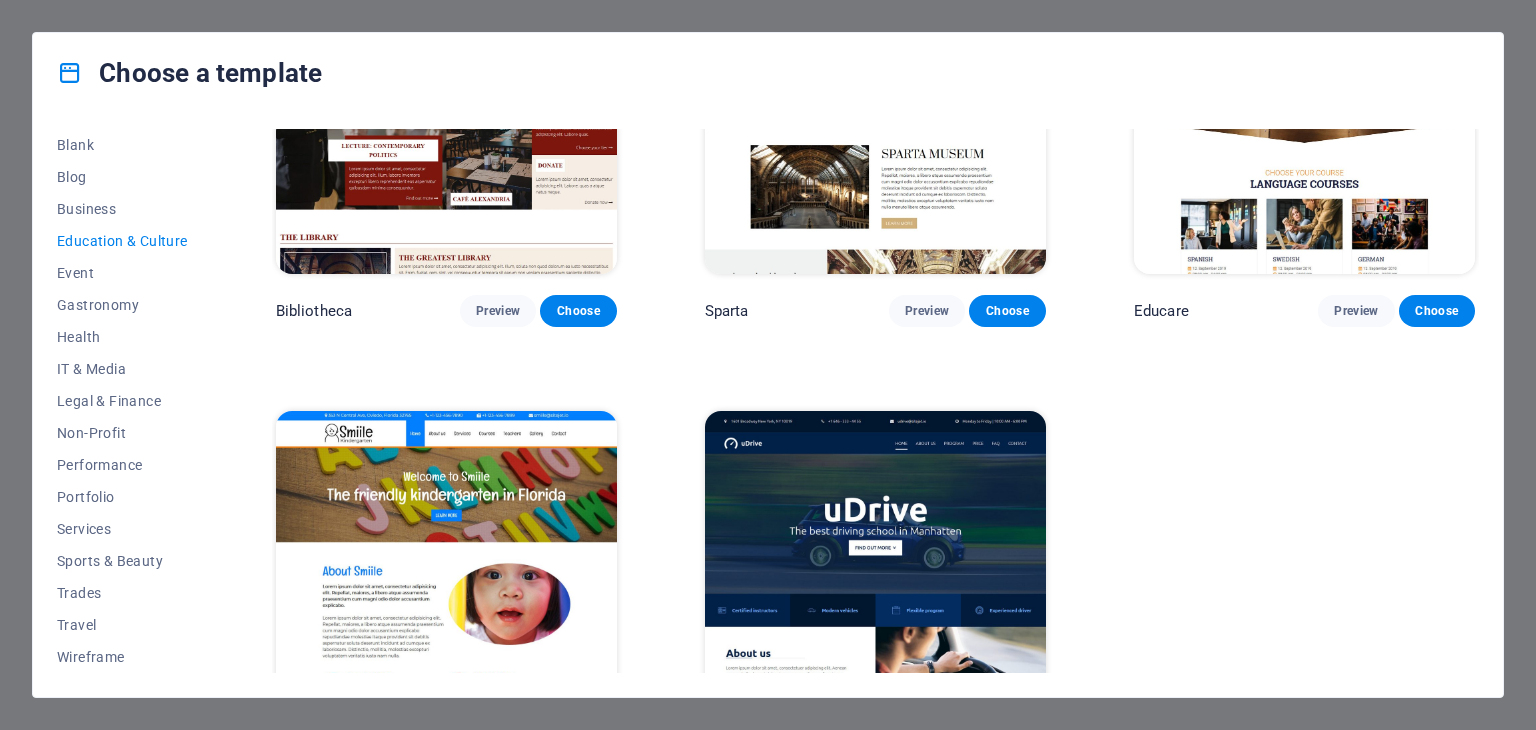 scroll, scrollTop: 724, scrollLeft: 0, axis: vertical 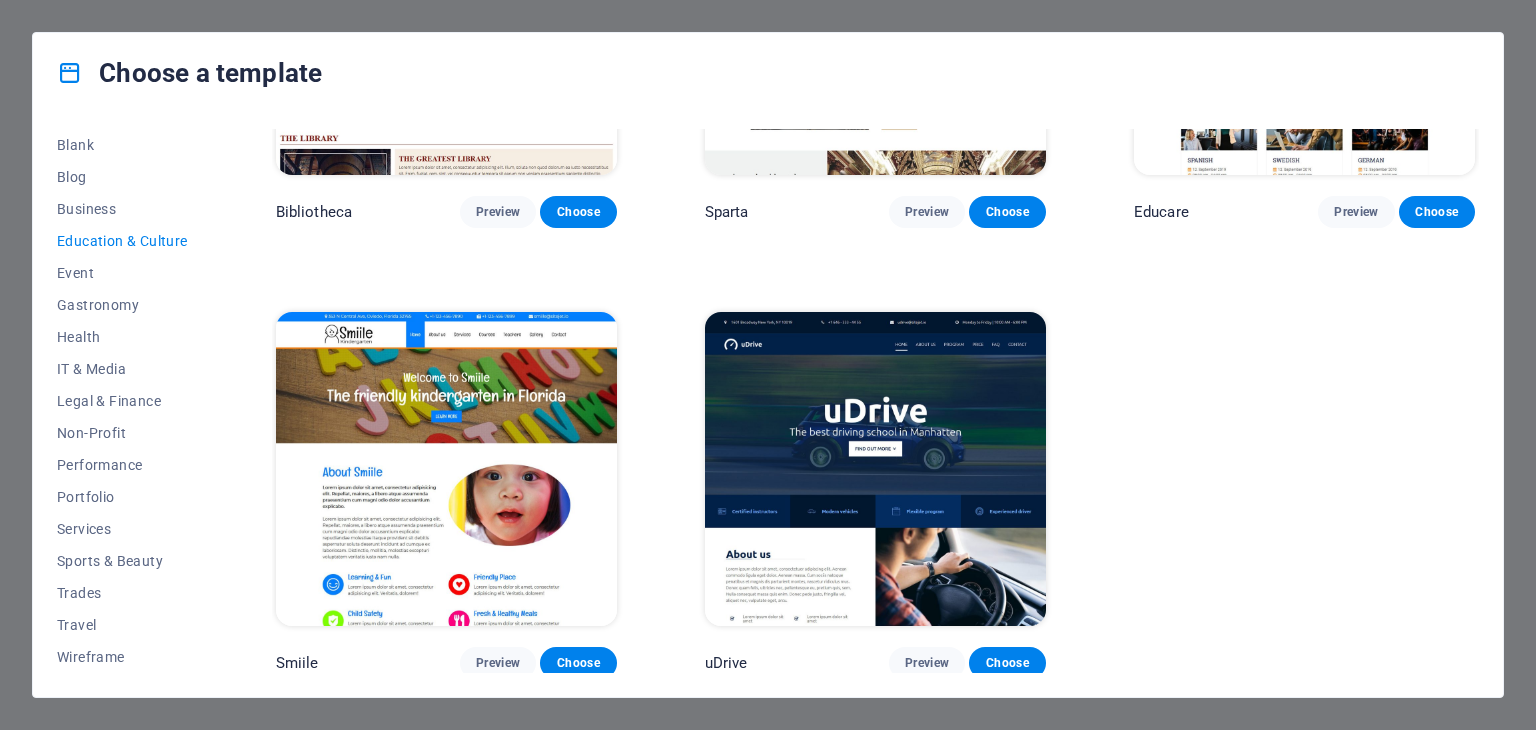 click at bounding box center (446, 469) 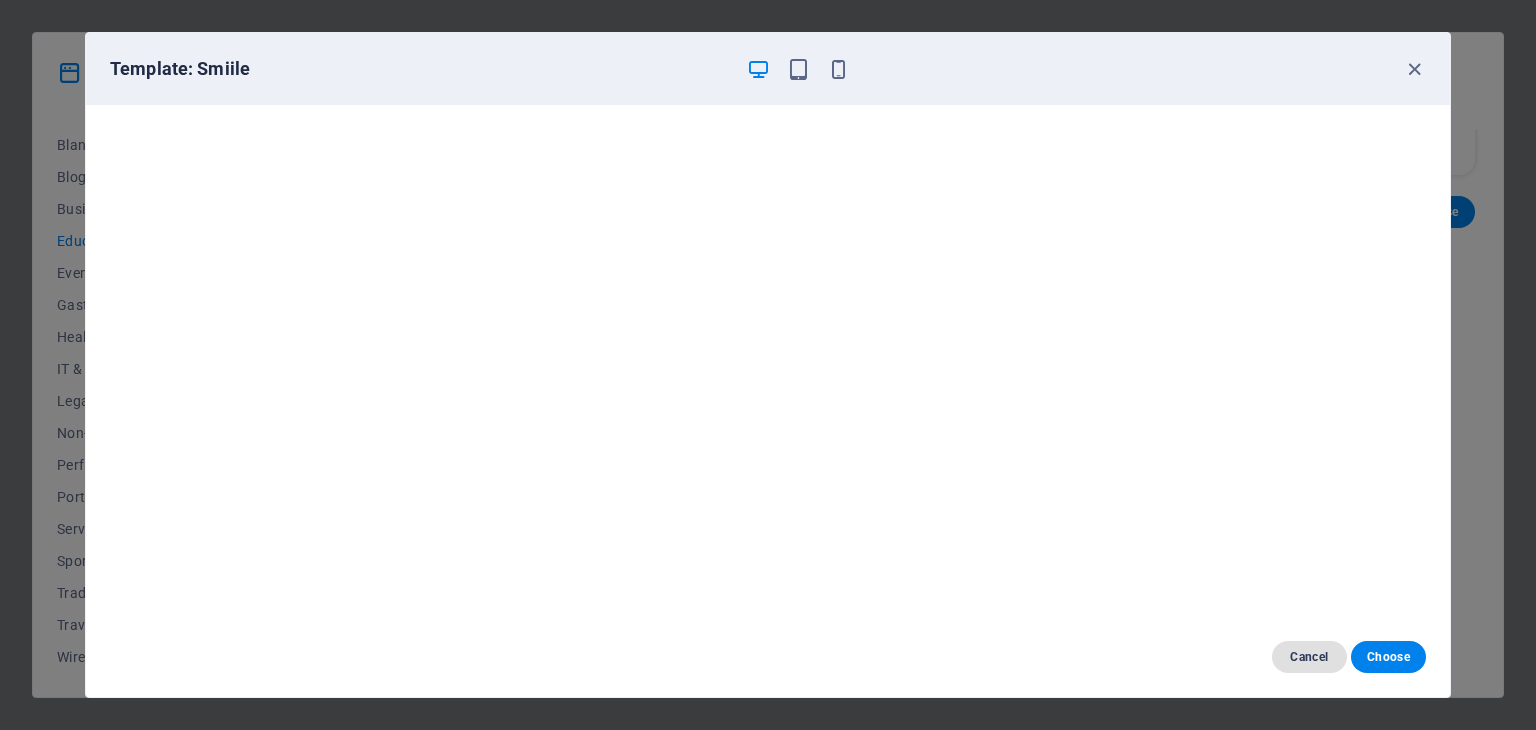 drag, startPoint x: 1386, startPoint y: 650, endPoint x: 1316, endPoint y: 653, distance: 70.064255 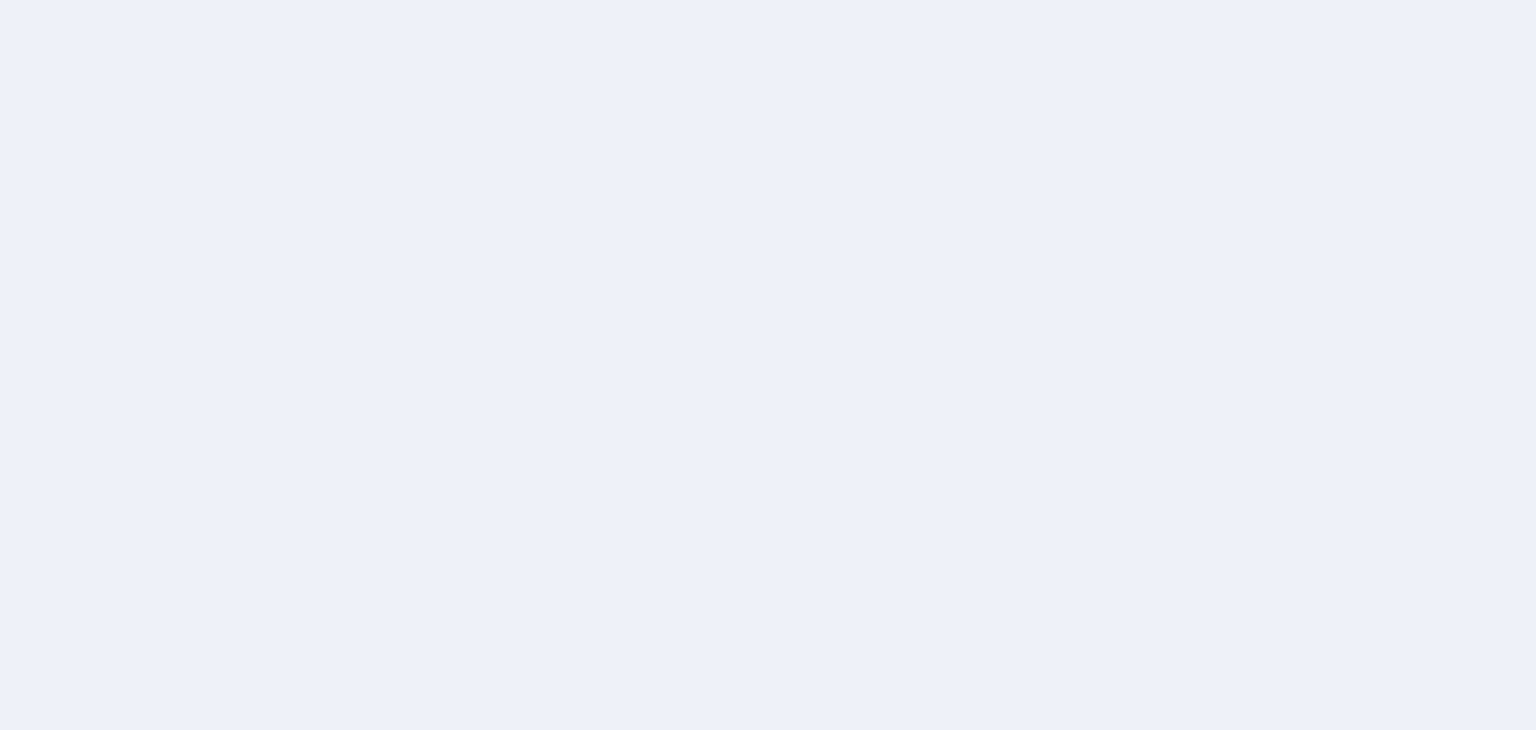 scroll, scrollTop: 0, scrollLeft: 0, axis: both 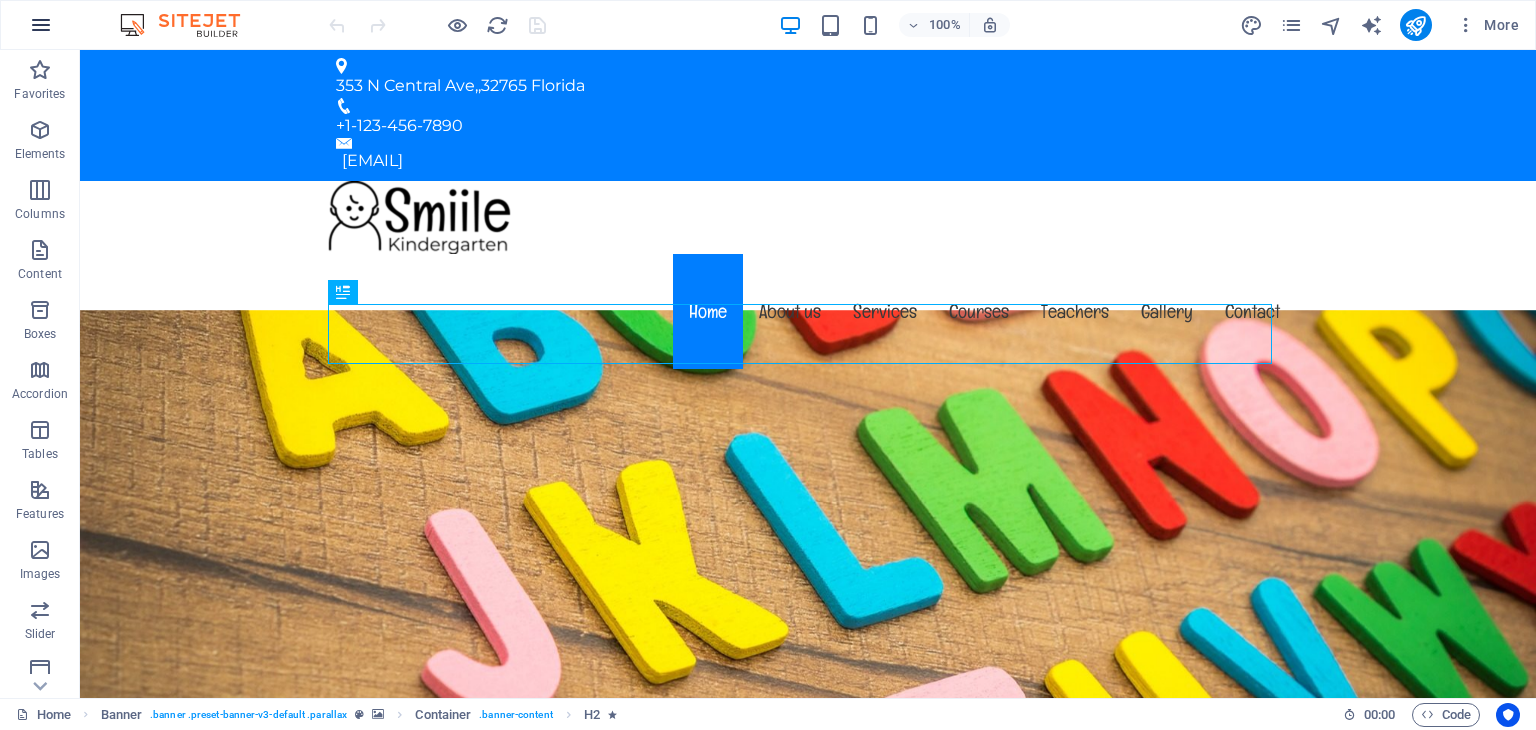 click at bounding box center [41, 25] 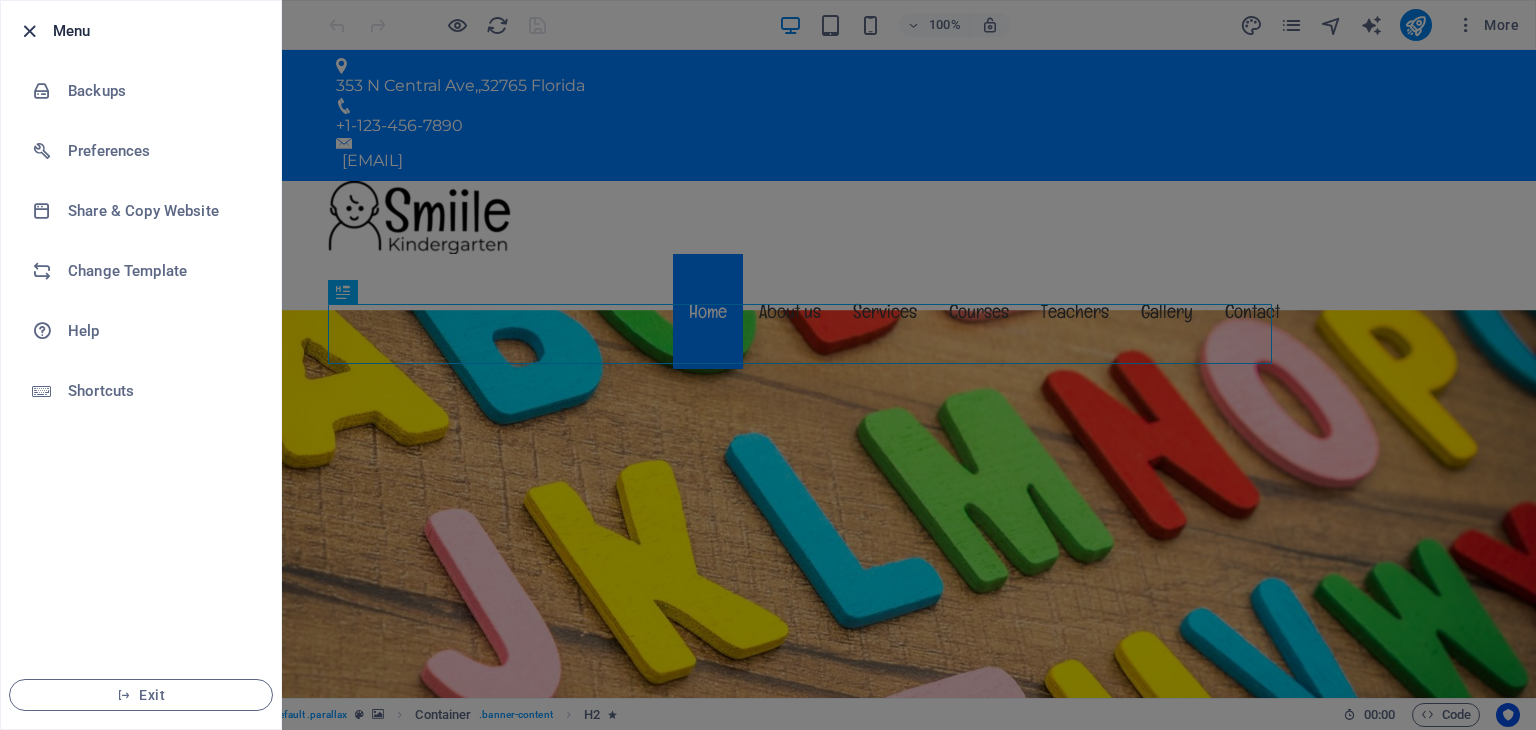 click at bounding box center [29, 31] 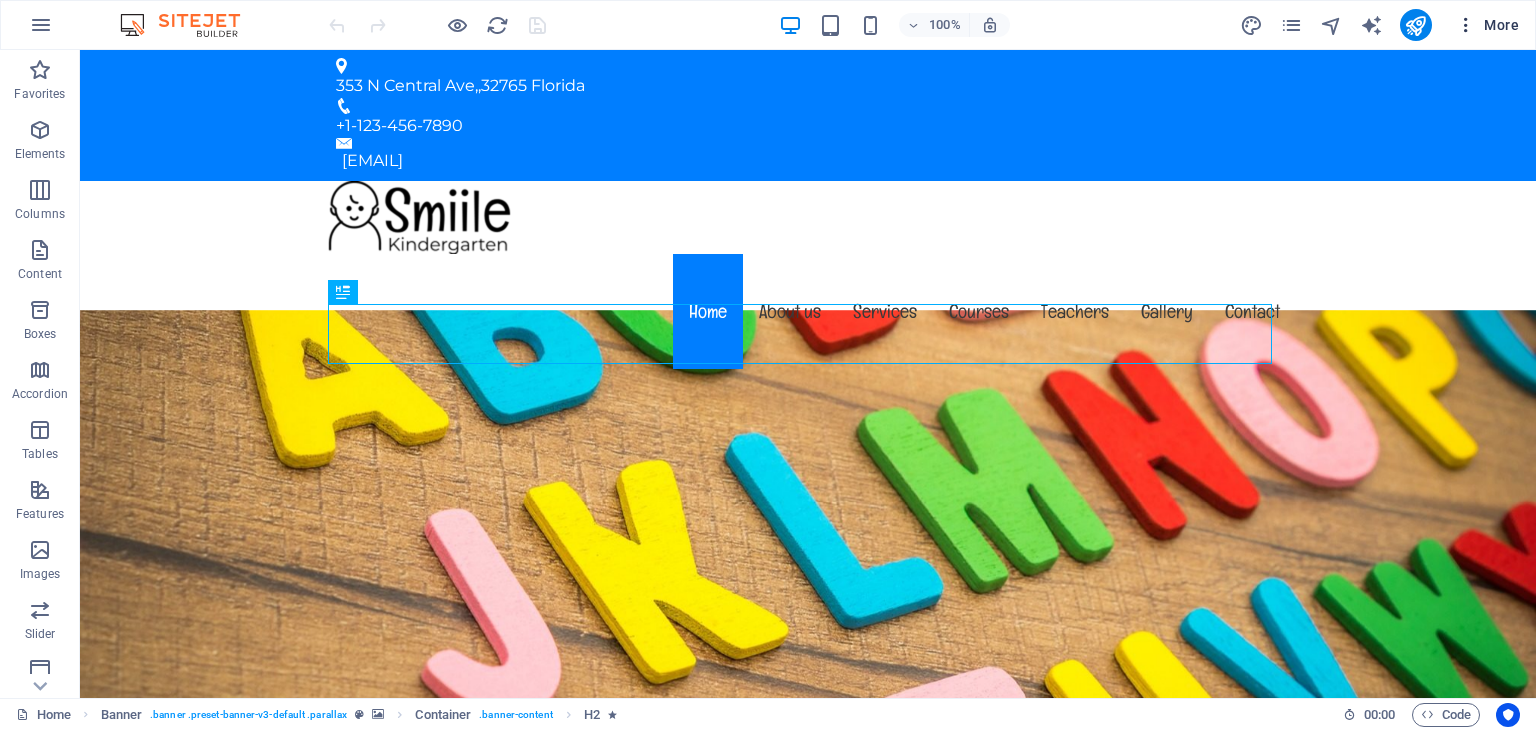 click at bounding box center [1466, 25] 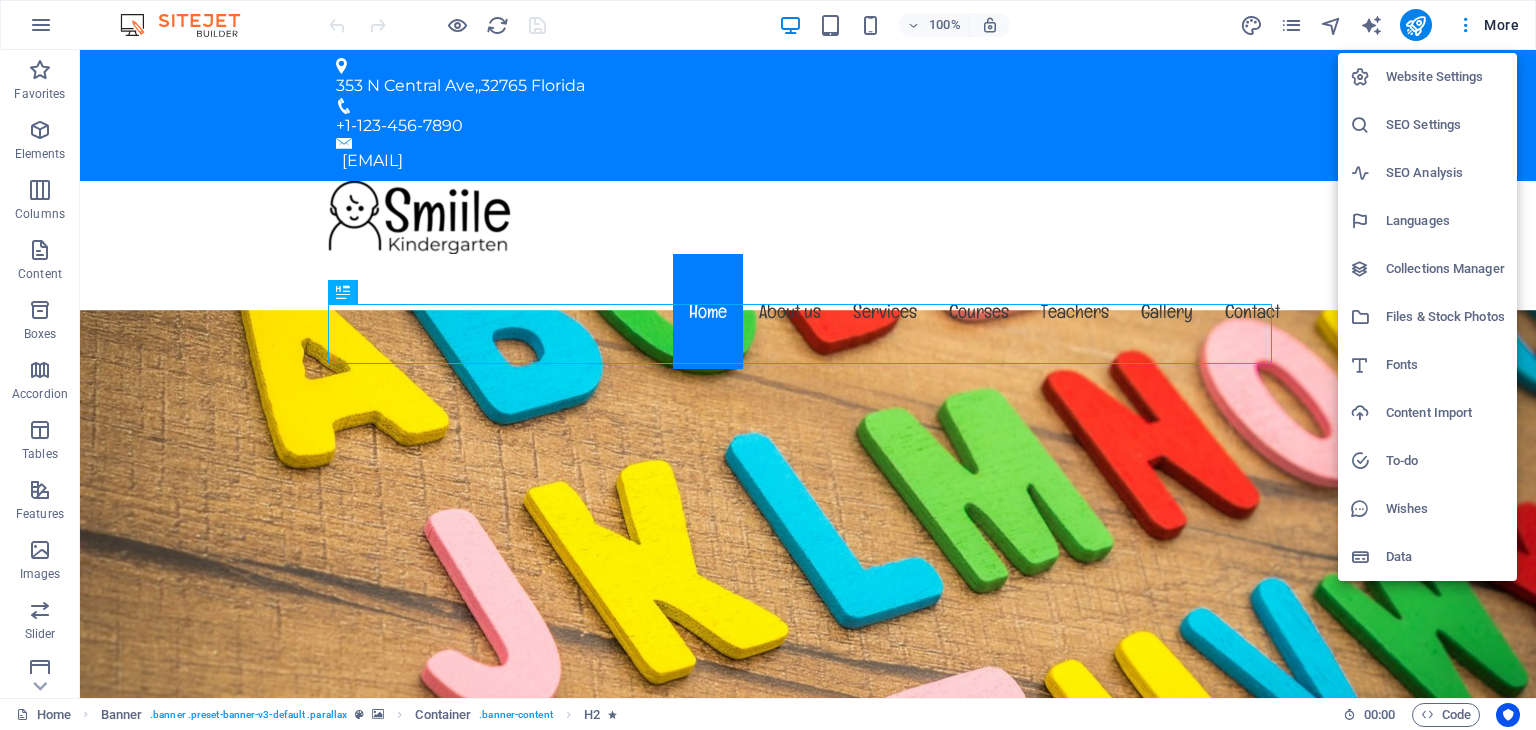 click at bounding box center [768, 365] 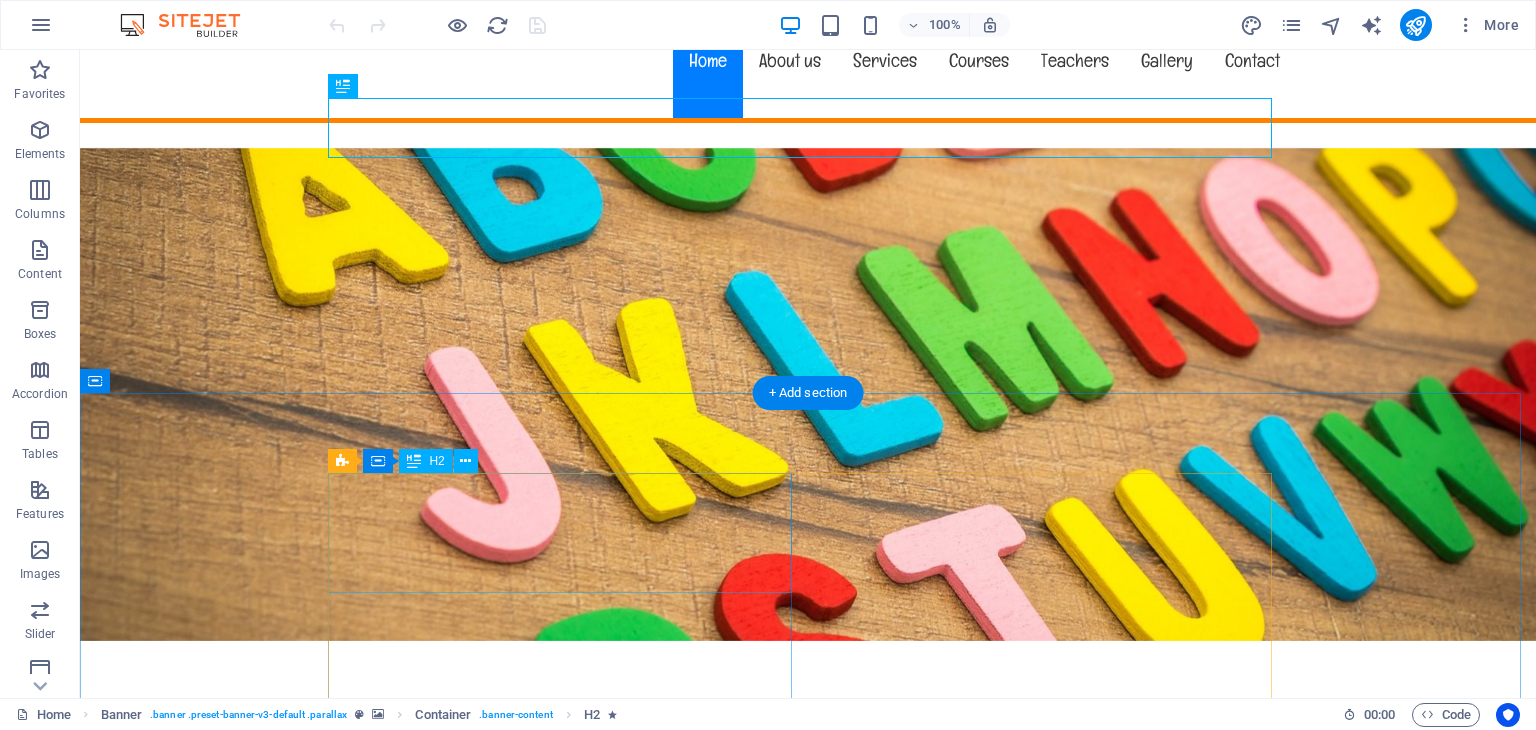 scroll, scrollTop: 300, scrollLeft: 0, axis: vertical 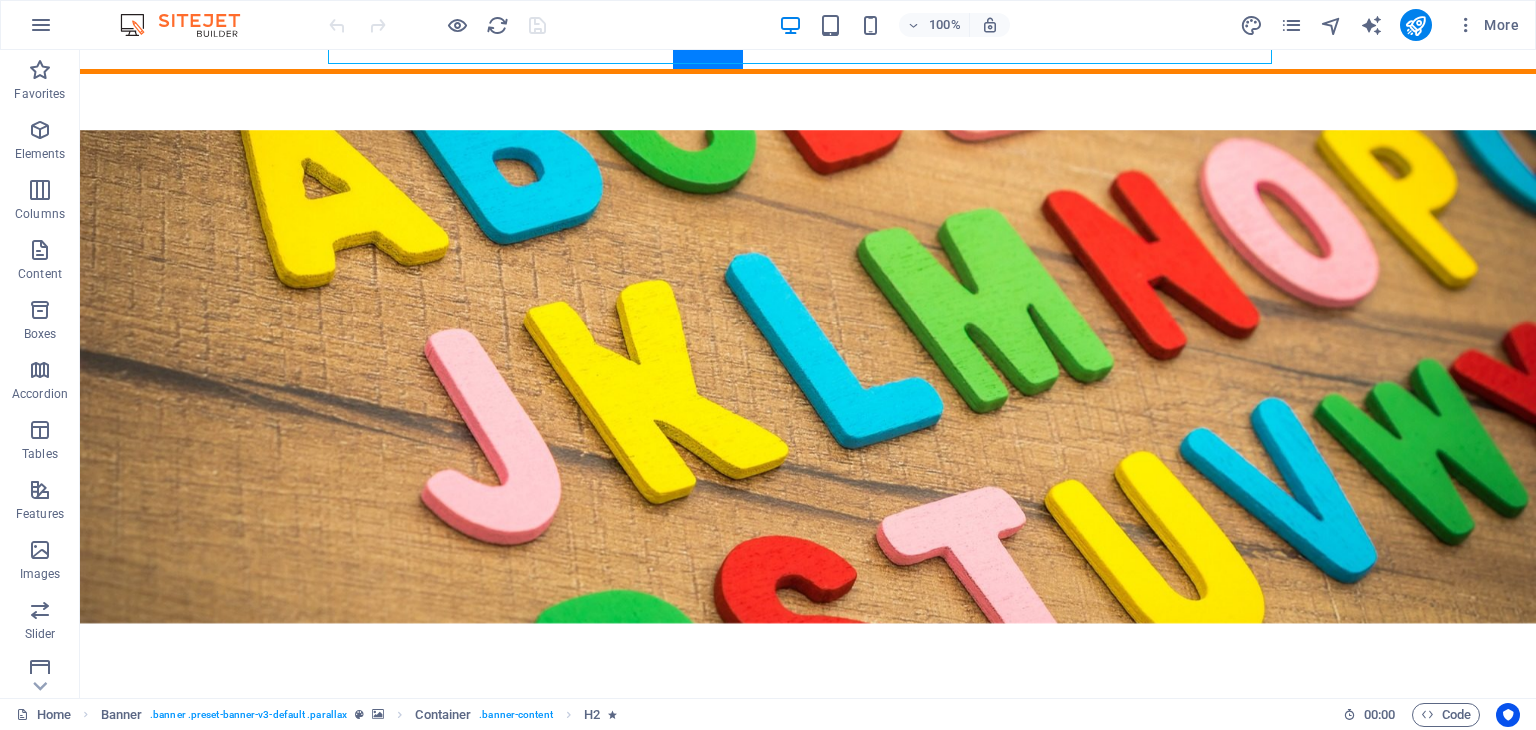 click at bounding box center [190, 25] 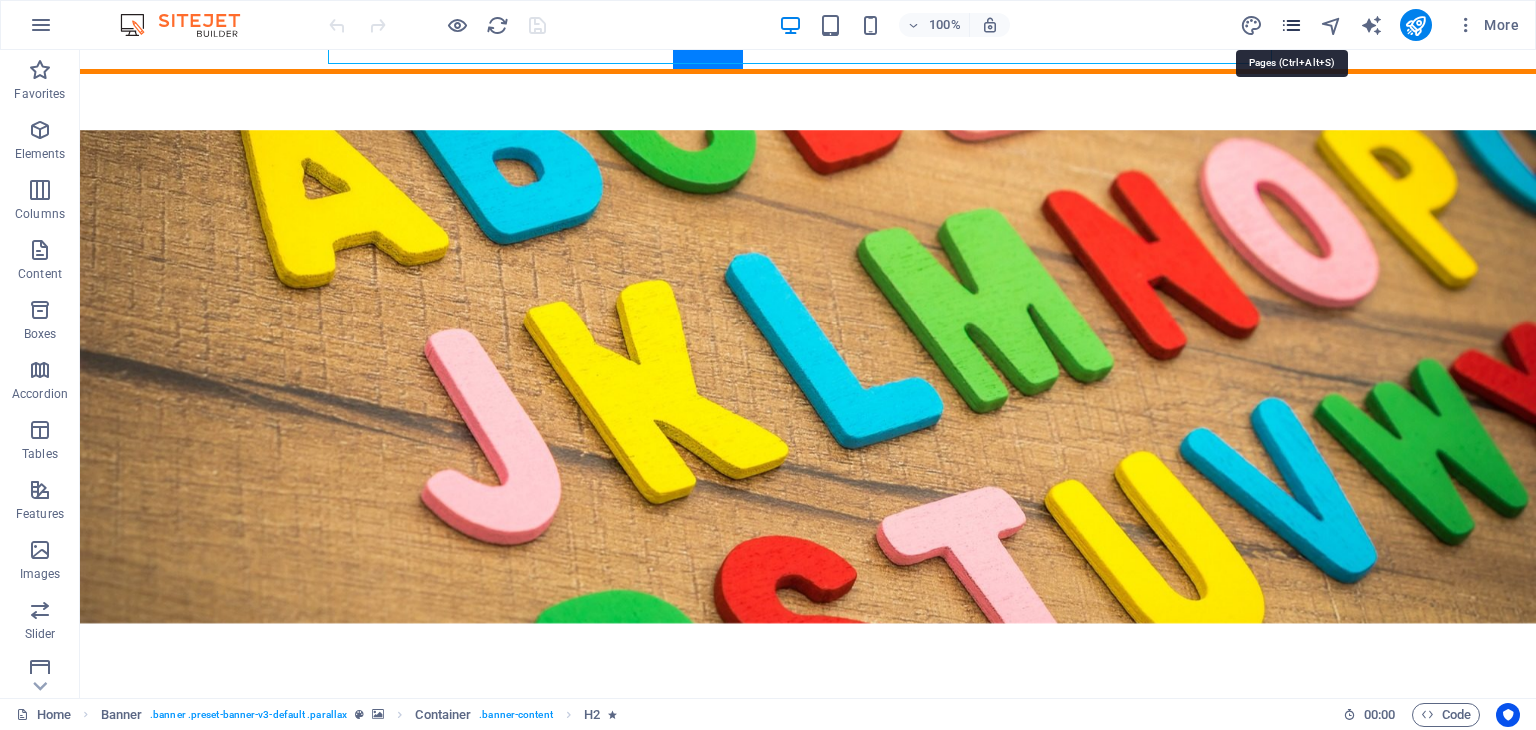 click at bounding box center [1291, 25] 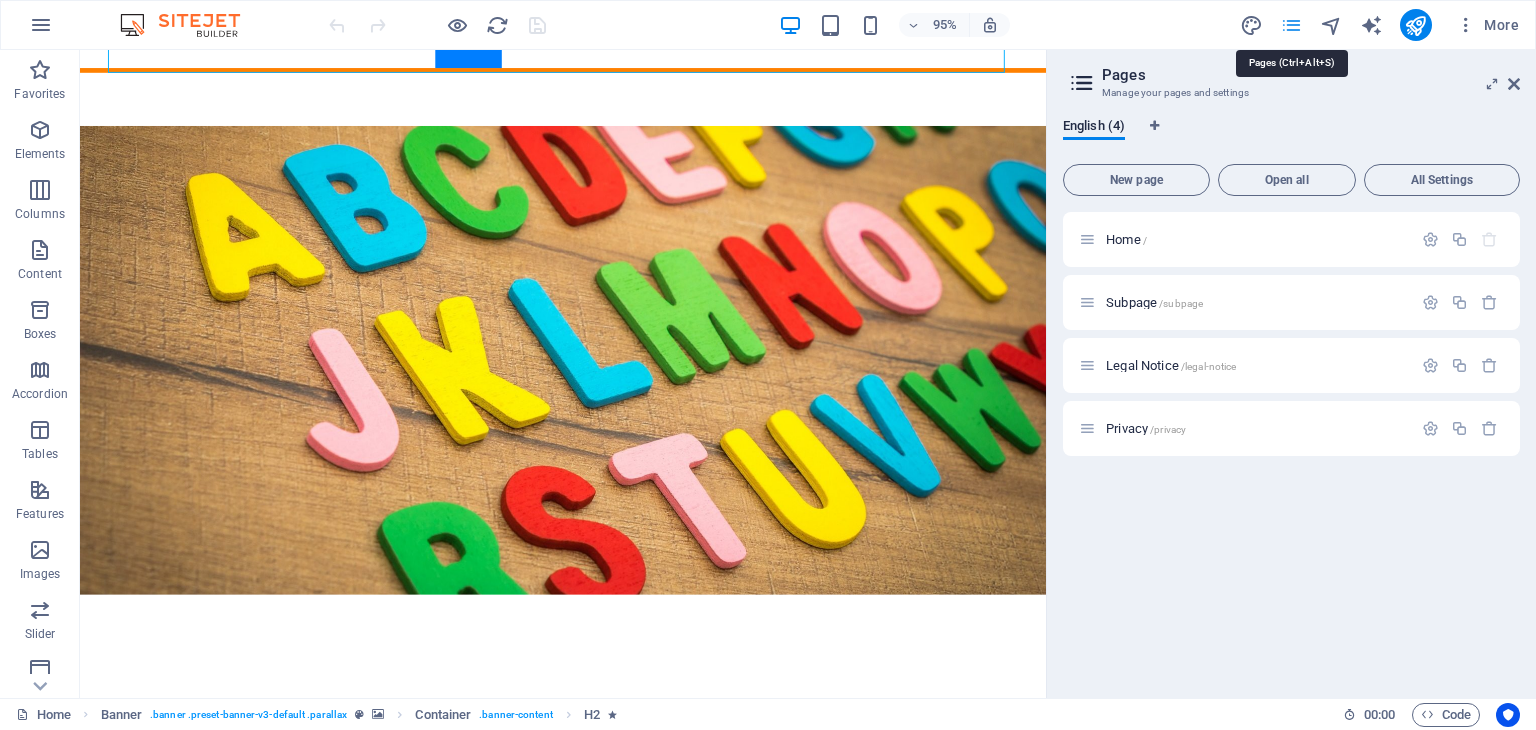 click at bounding box center [1291, 25] 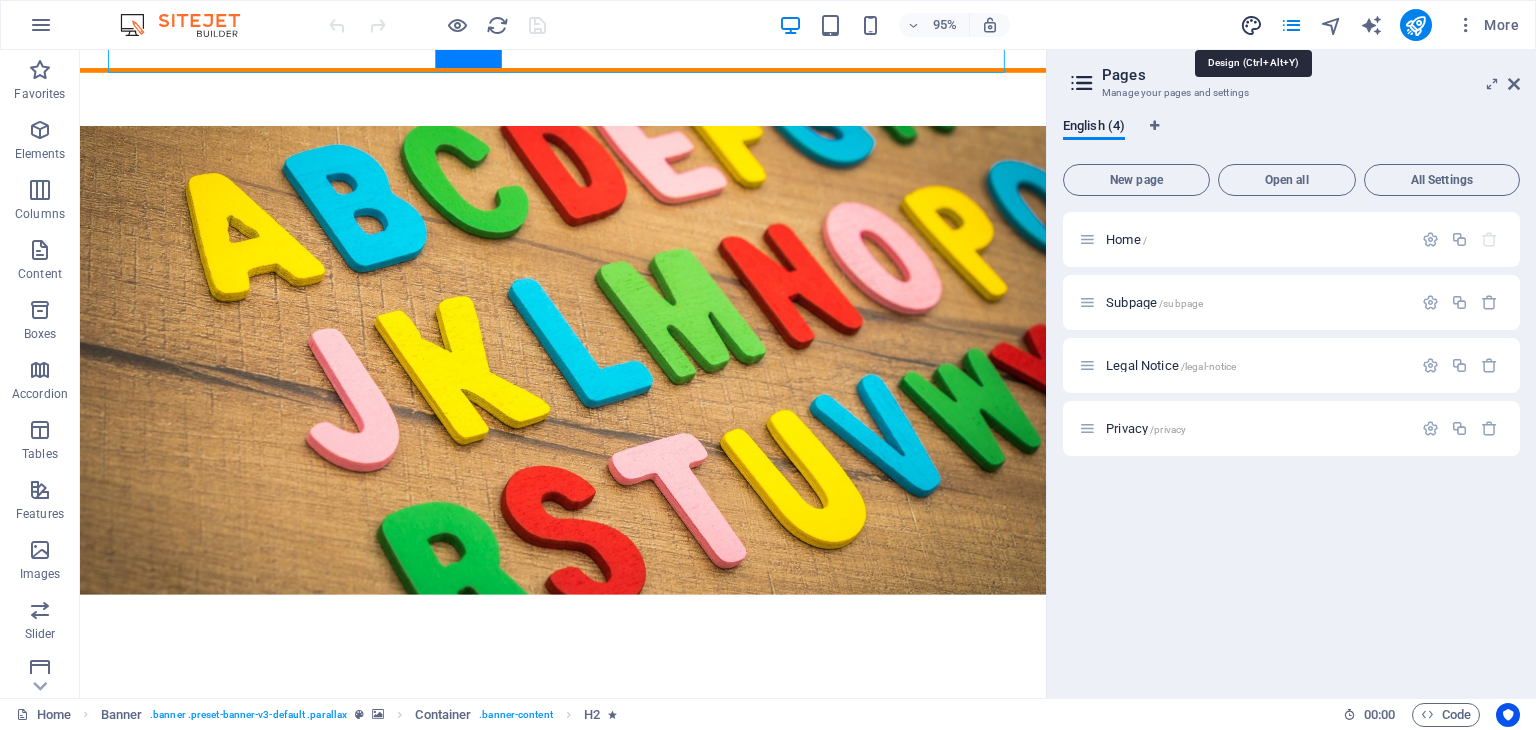 click at bounding box center (1251, 25) 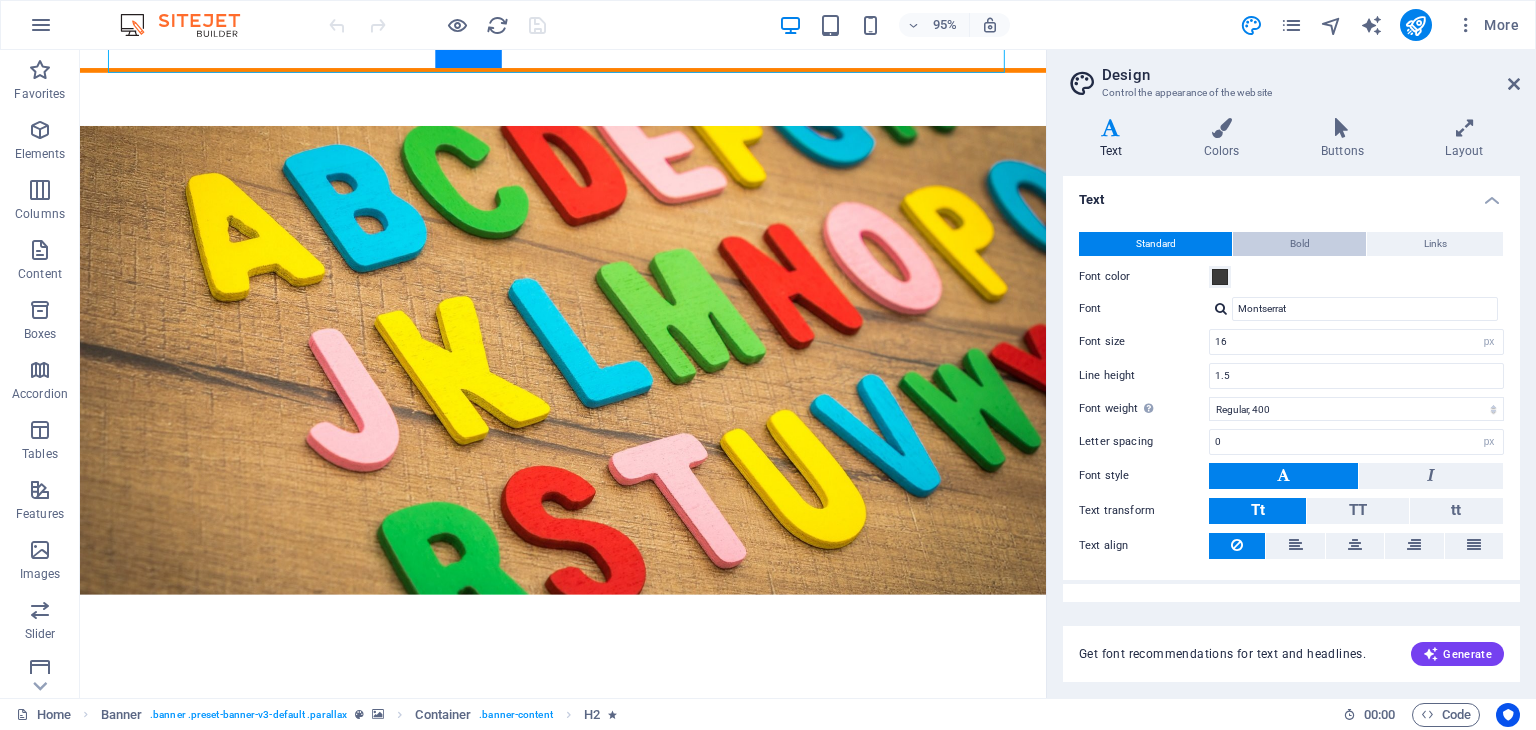 click on "Bold" at bounding box center [1299, 244] 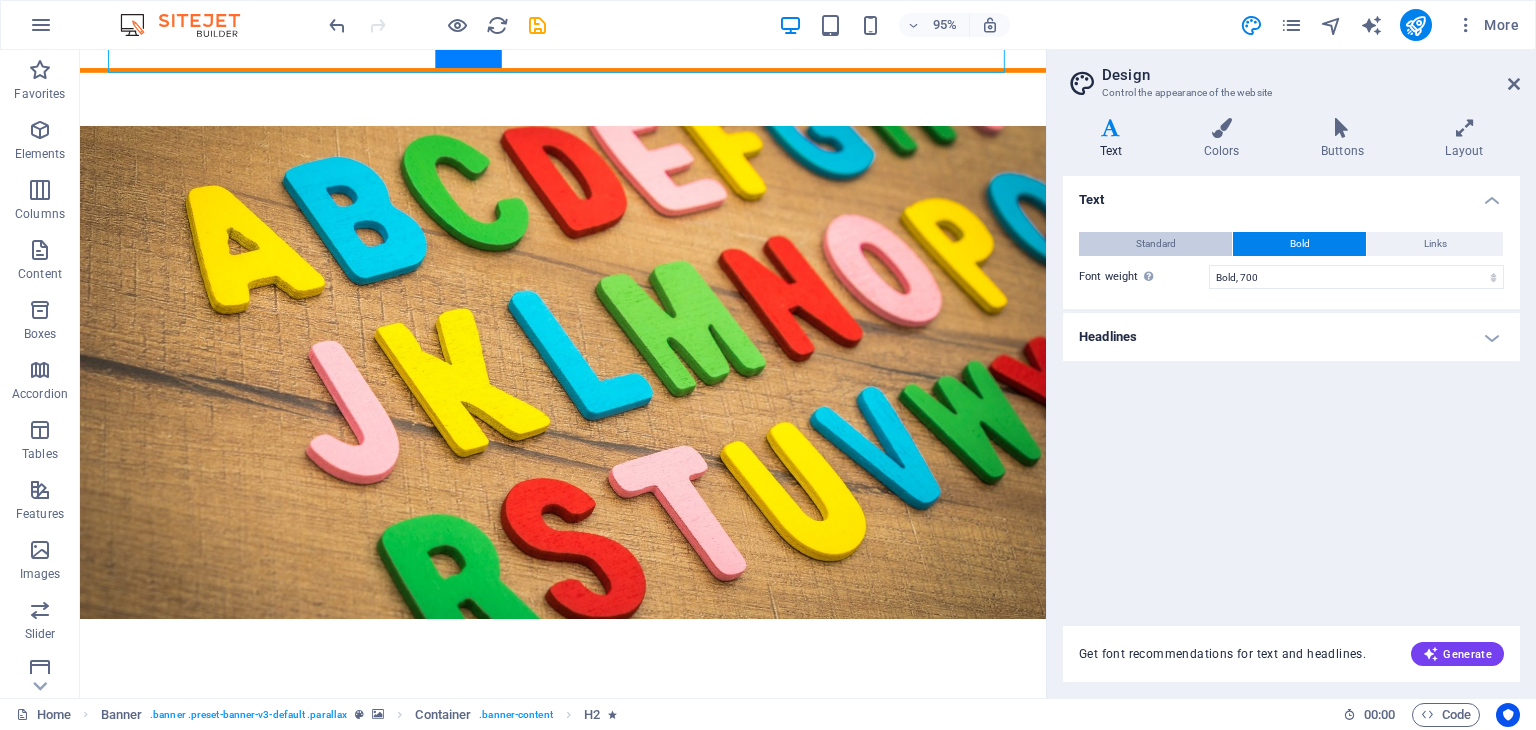 click on "Standard" at bounding box center (1155, 244) 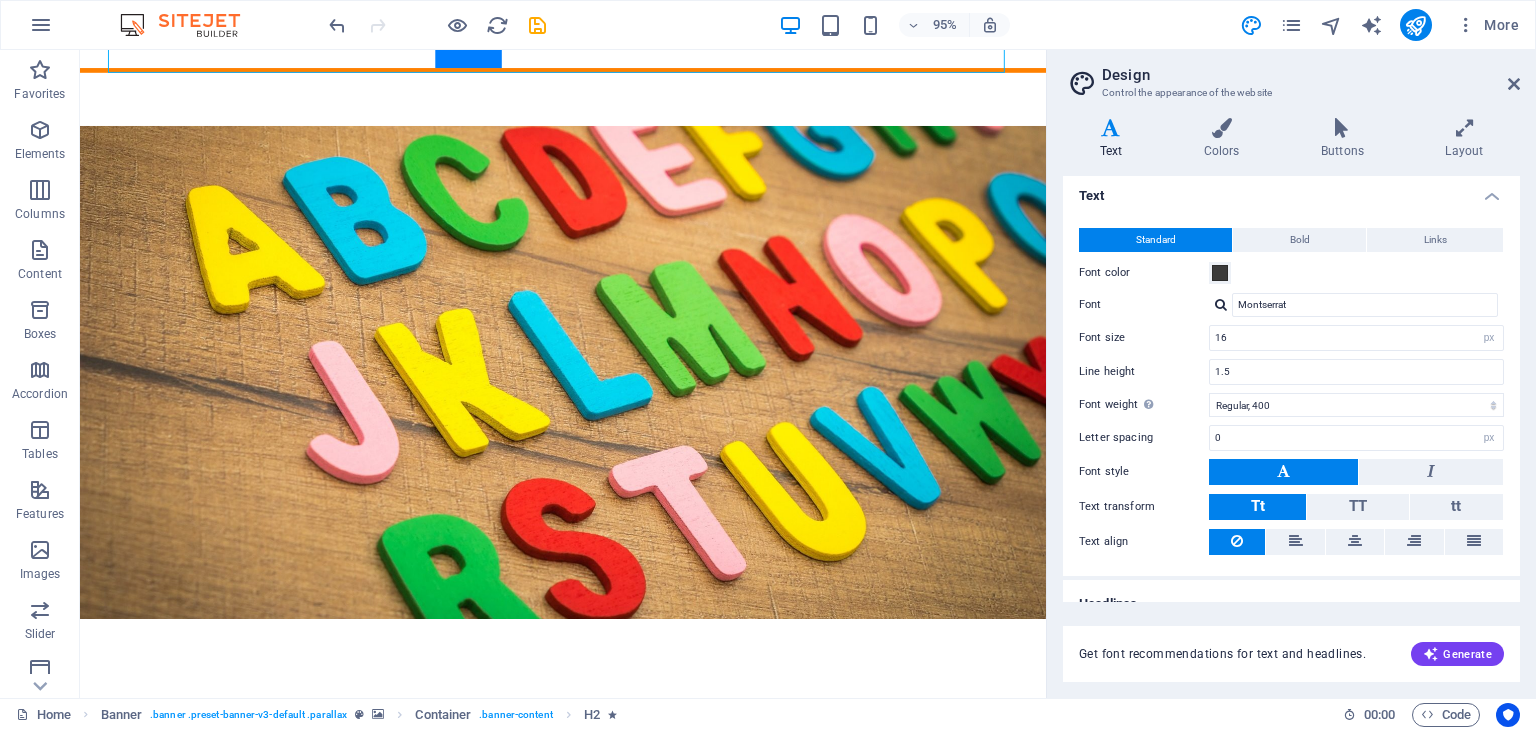 scroll, scrollTop: 0, scrollLeft: 0, axis: both 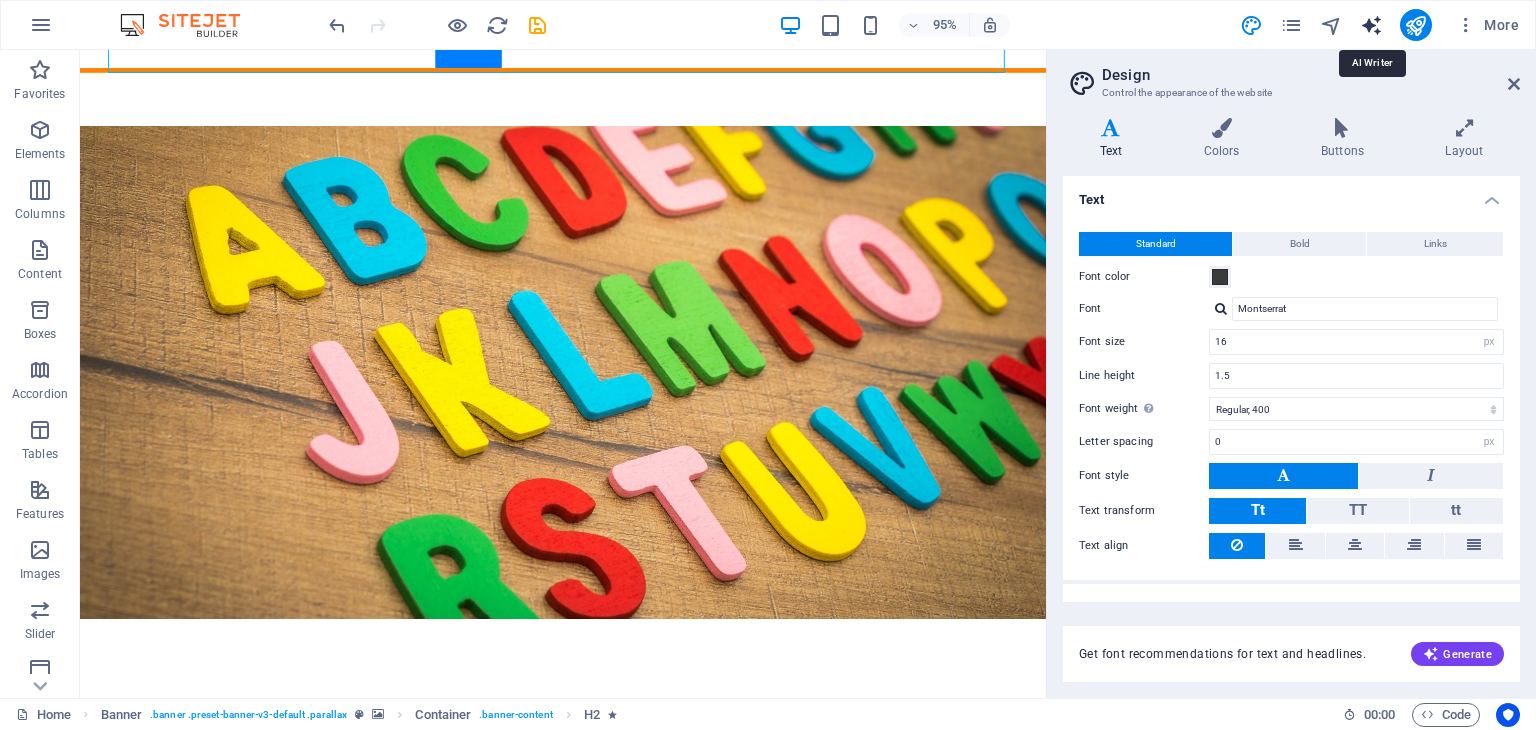 click at bounding box center (1371, 25) 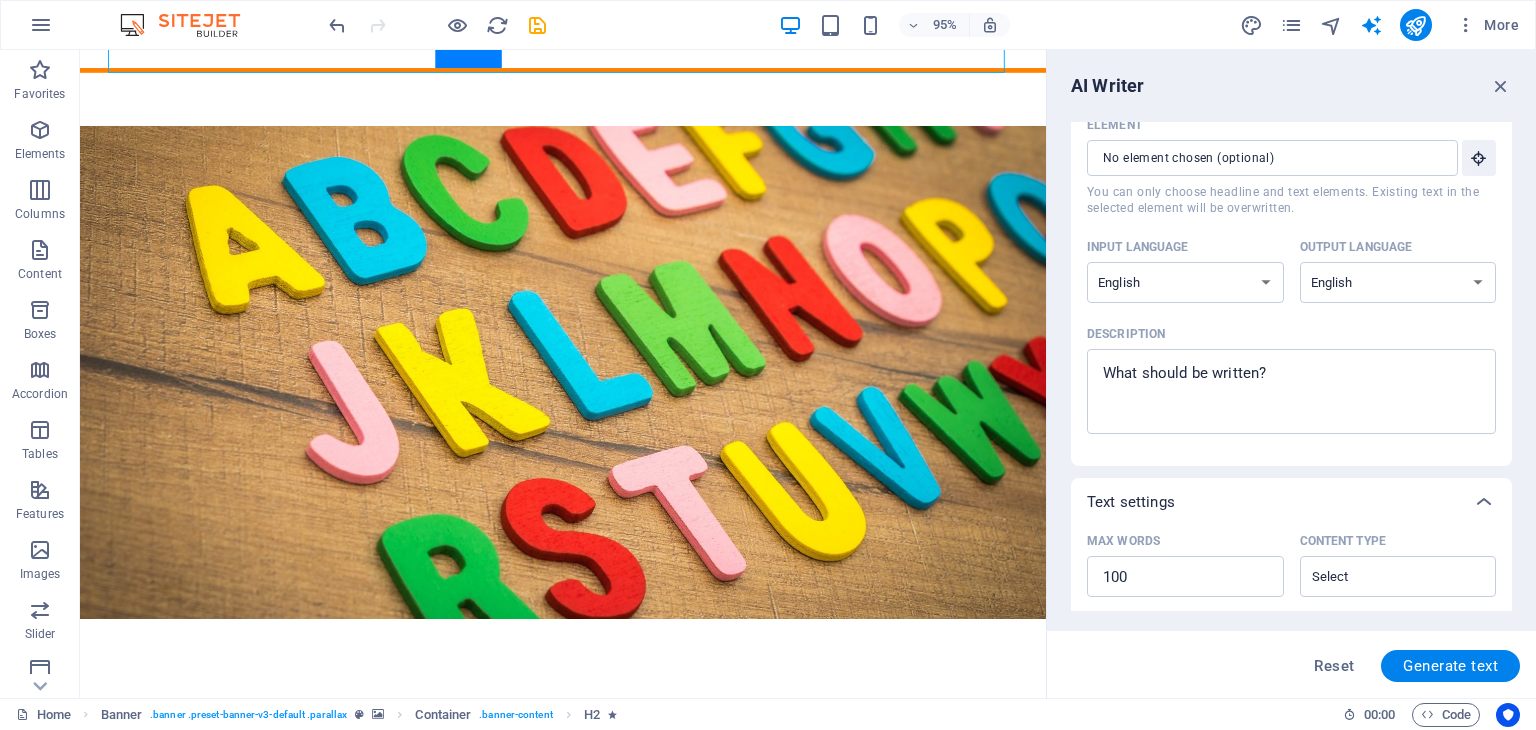scroll, scrollTop: 0, scrollLeft: 0, axis: both 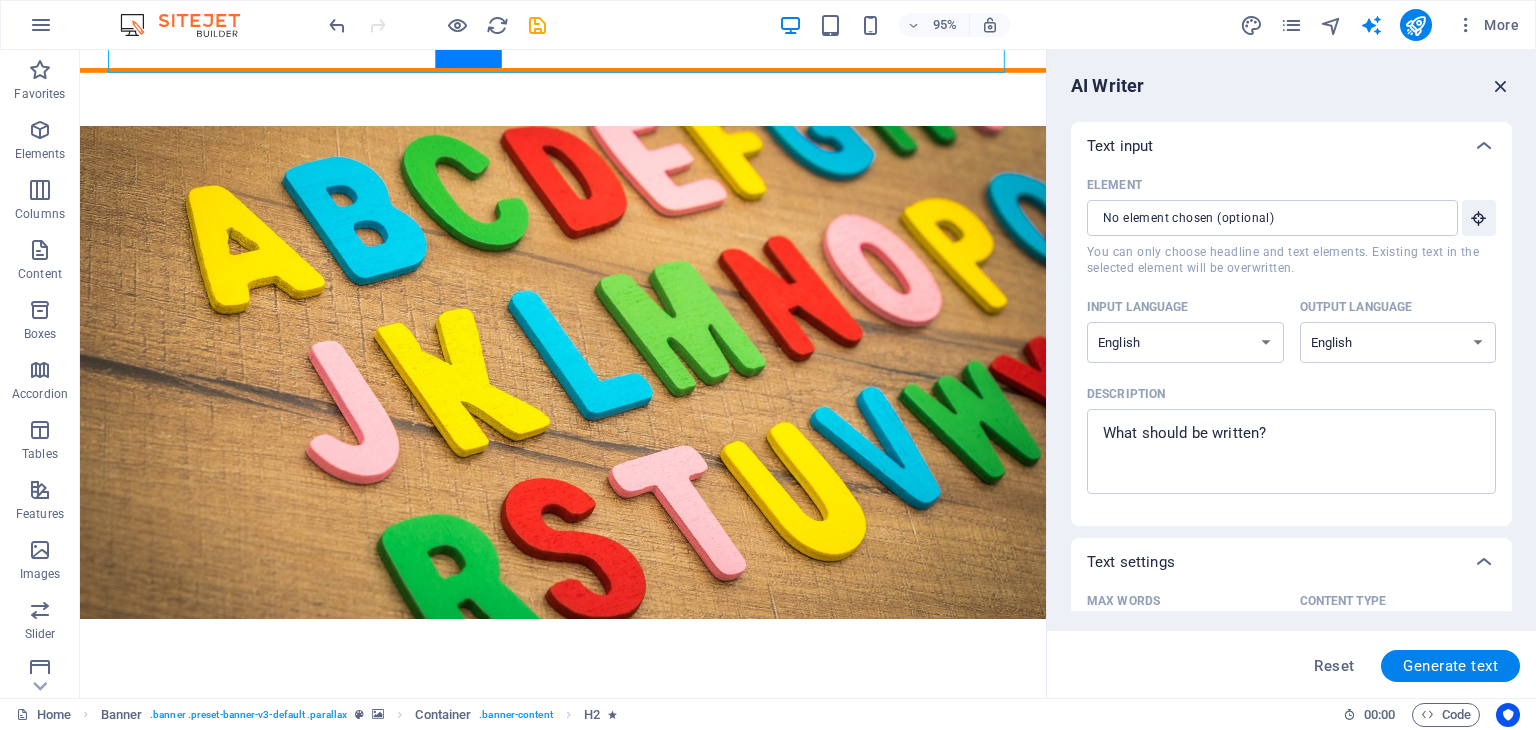 drag, startPoint x: 1497, startPoint y: 89, endPoint x: 1410, endPoint y: 5, distance: 120.93387 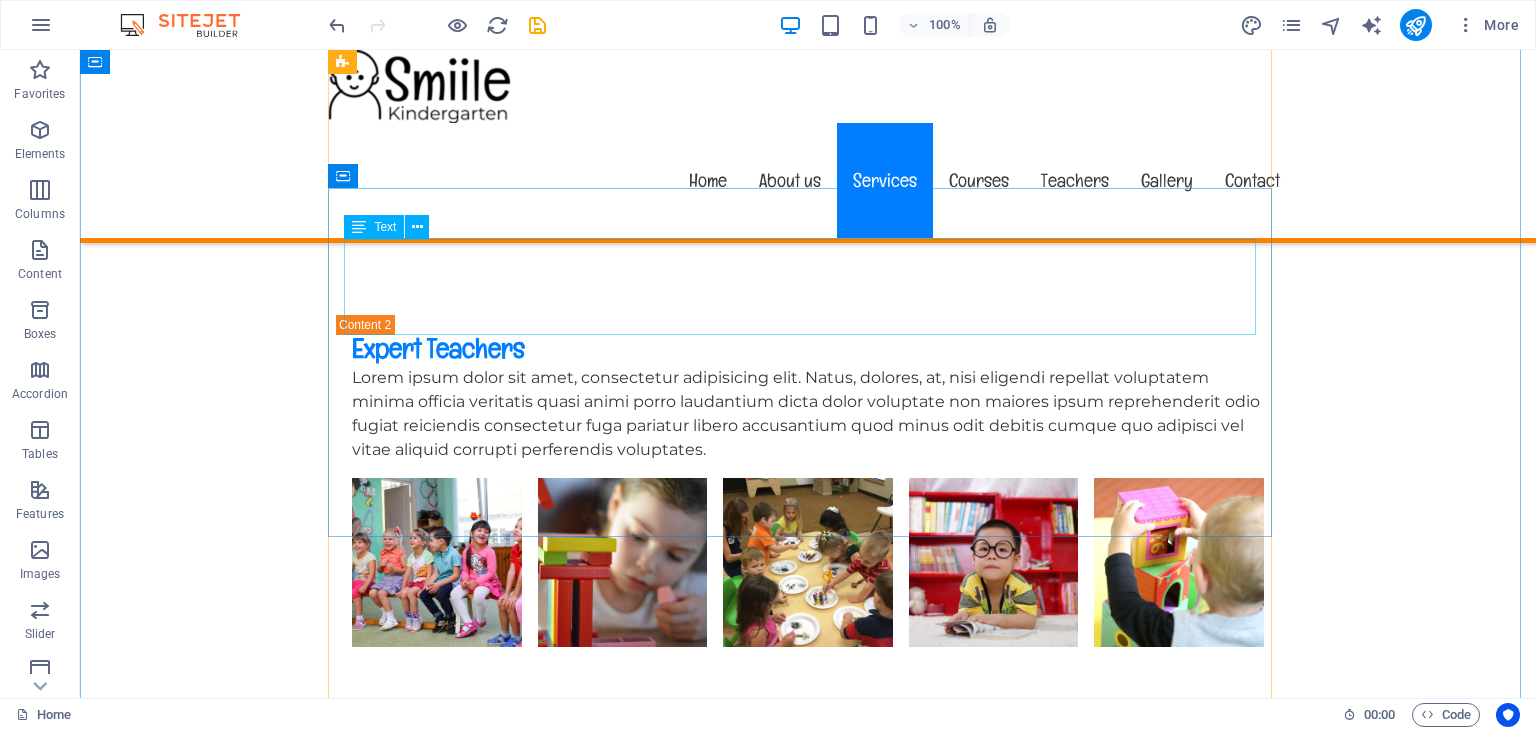 scroll, scrollTop: 5000, scrollLeft: 0, axis: vertical 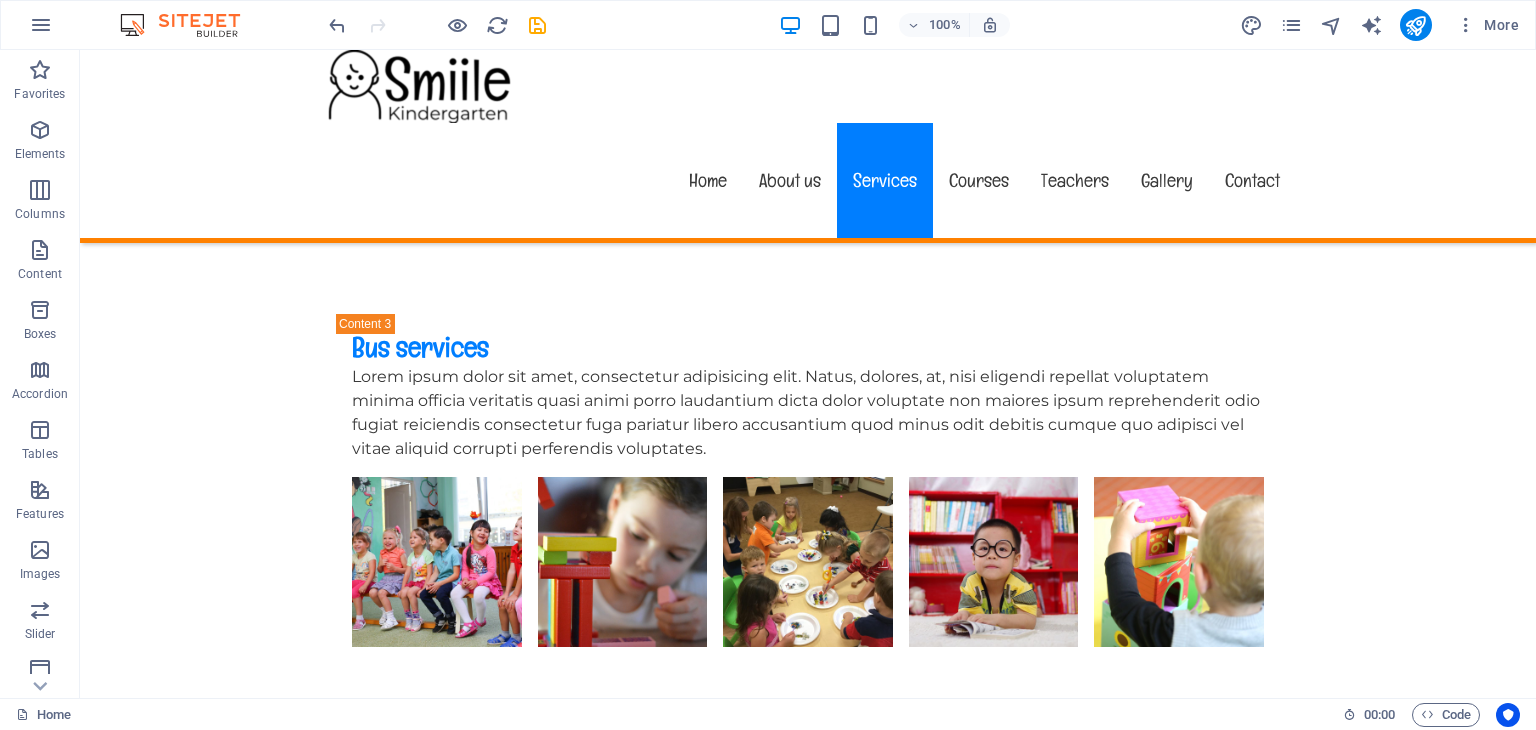 click at bounding box center (190, 25) 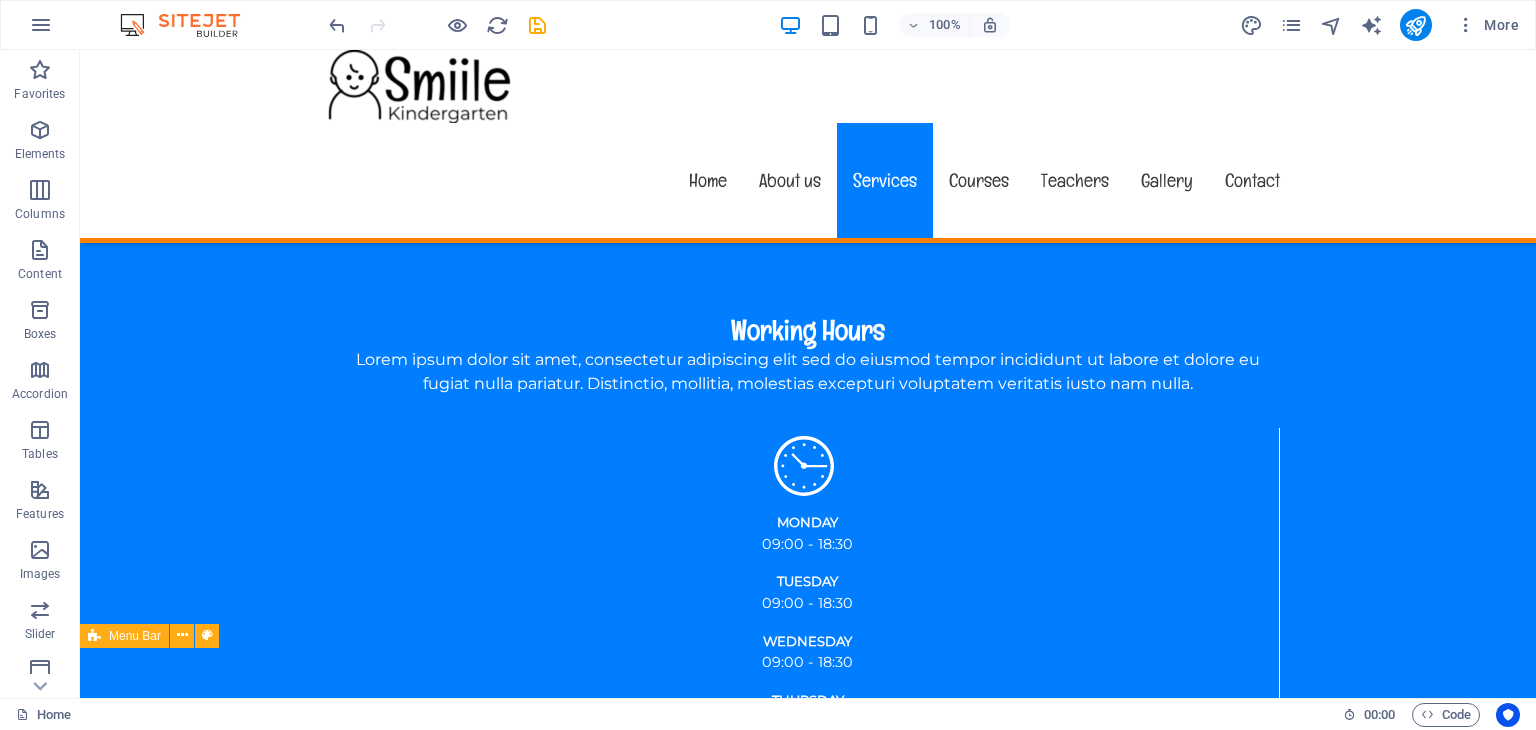 scroll, scrollTop: 2300, scrollLeft: 0, axis: vertical 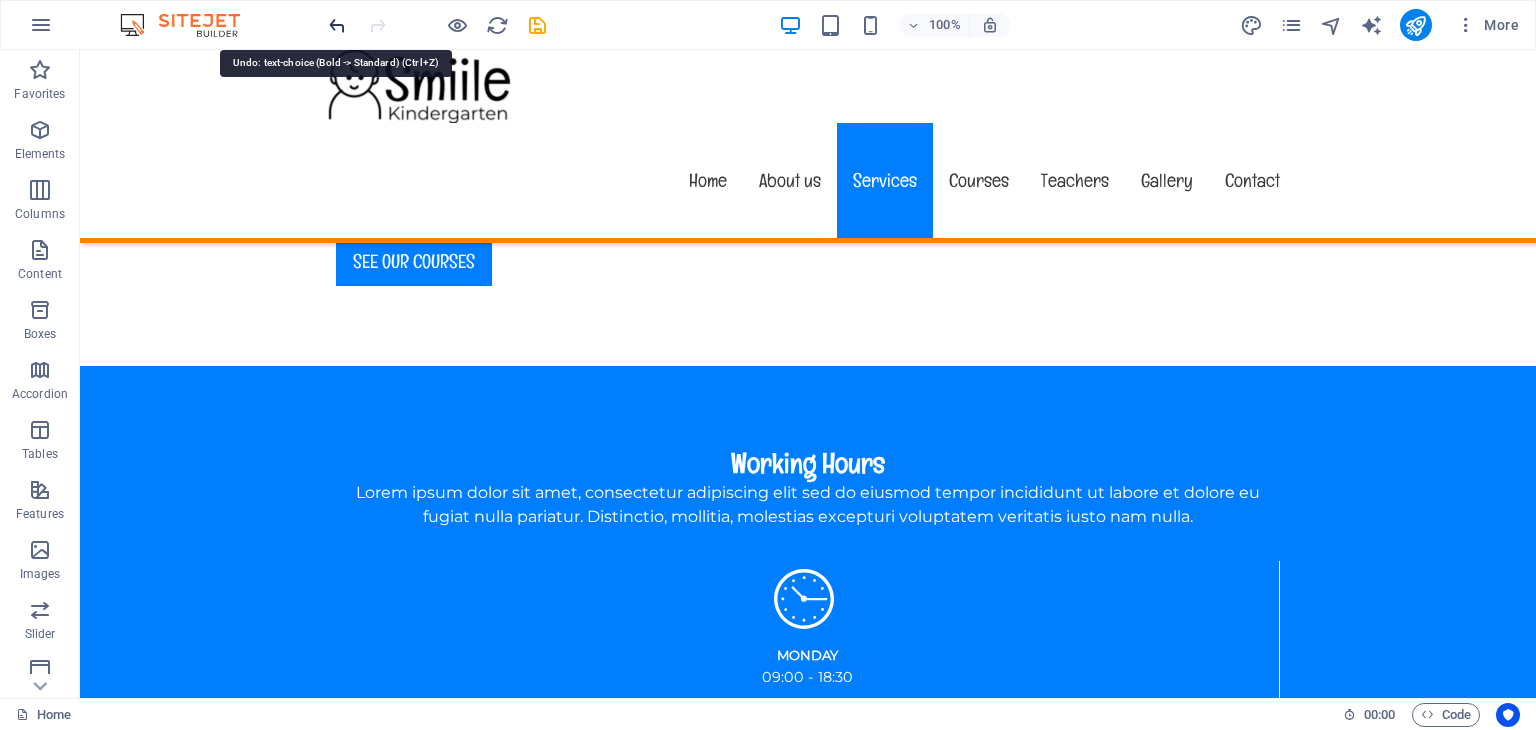 click at bounding box center (337, 25) 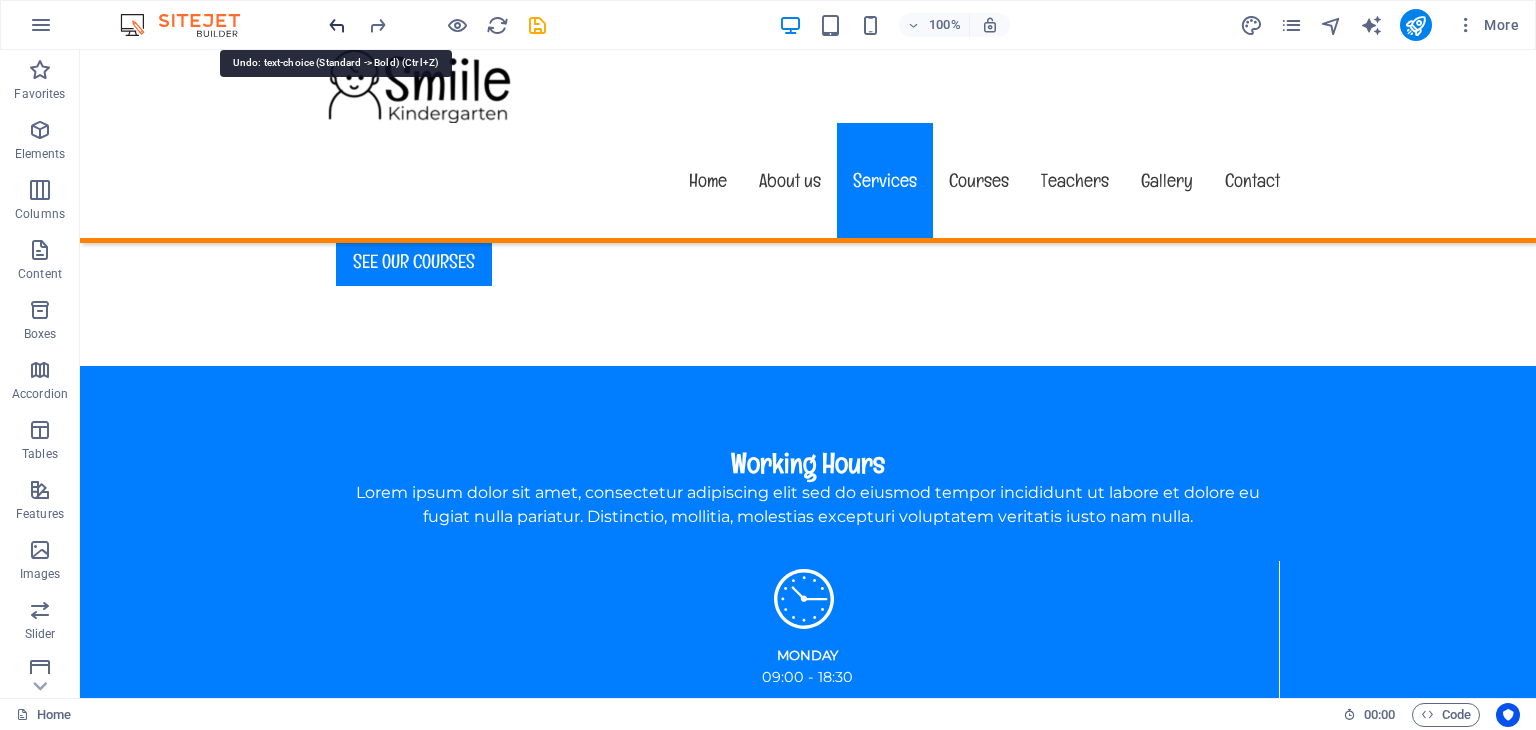 click at bounding box center (337, 25) 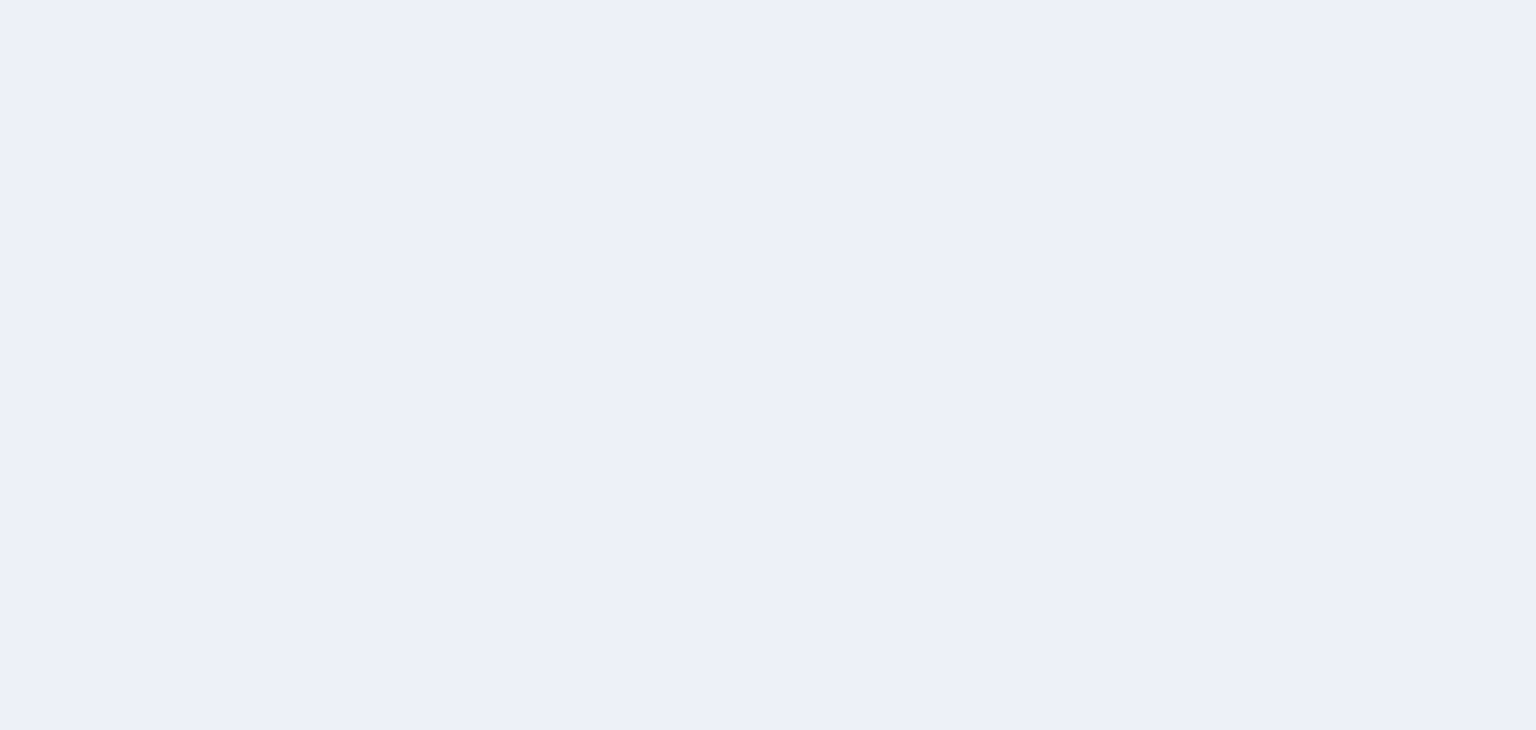 scroll, scrollTop: 0, scrollLeft: 0, axis: both 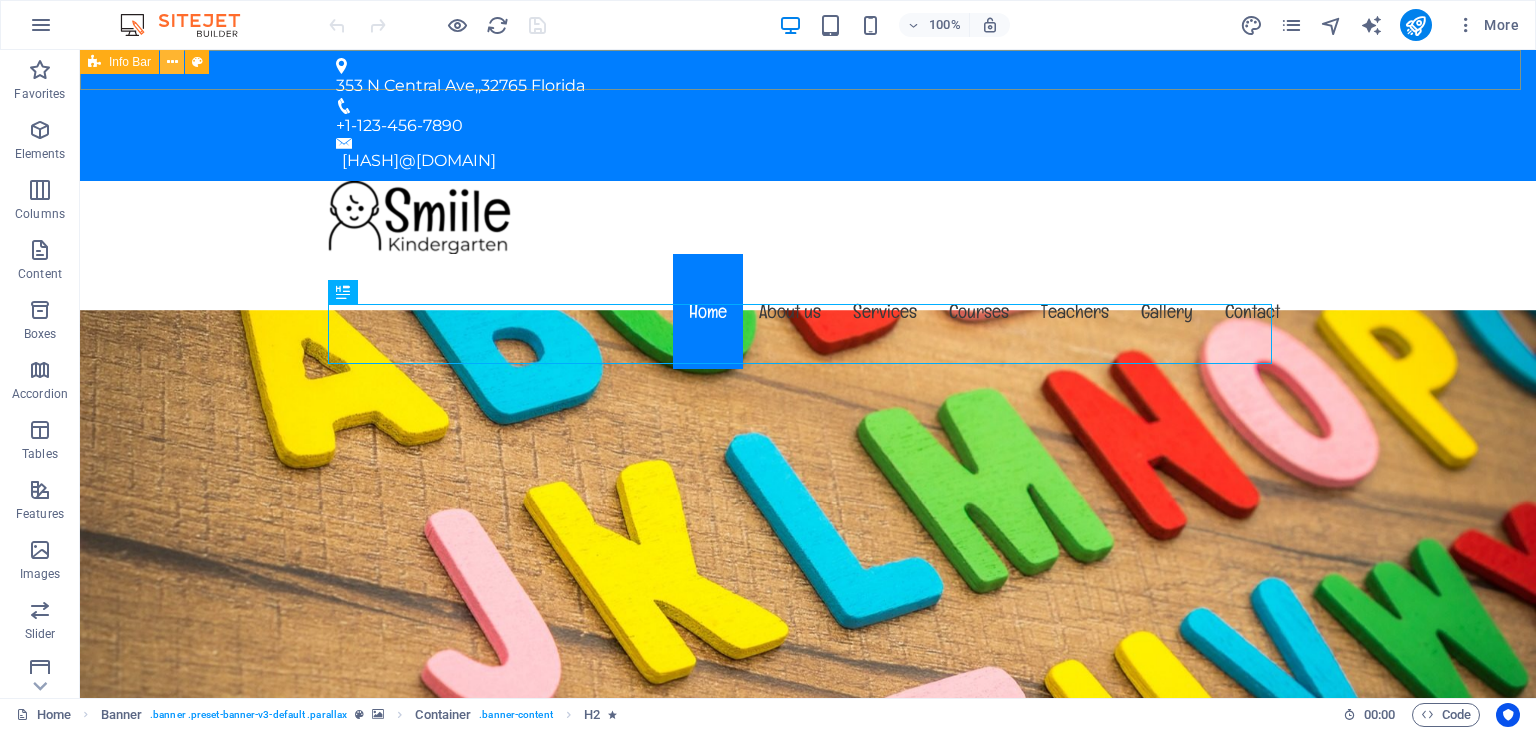 click at bounding box center (172, 62) 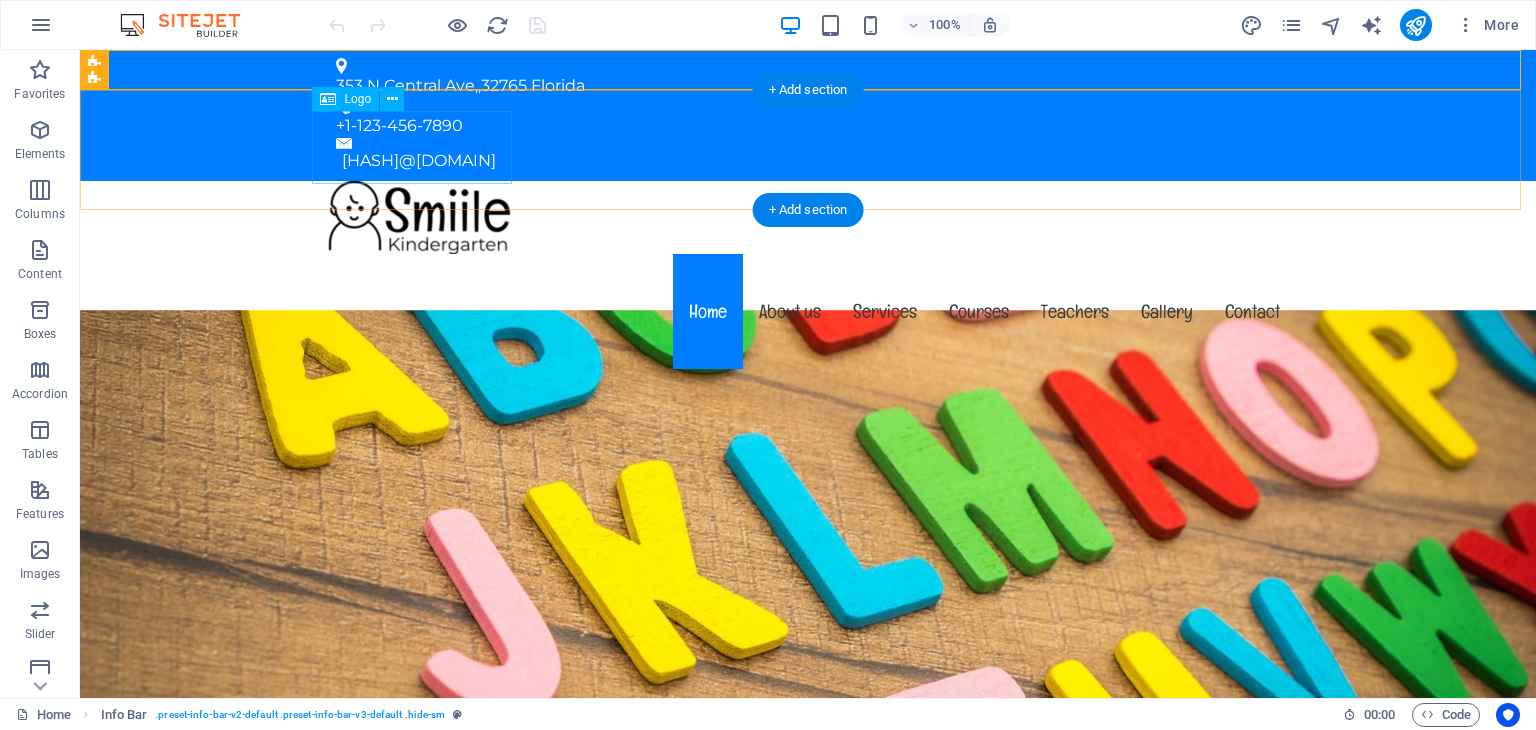 click at bounding box center (808, 217) 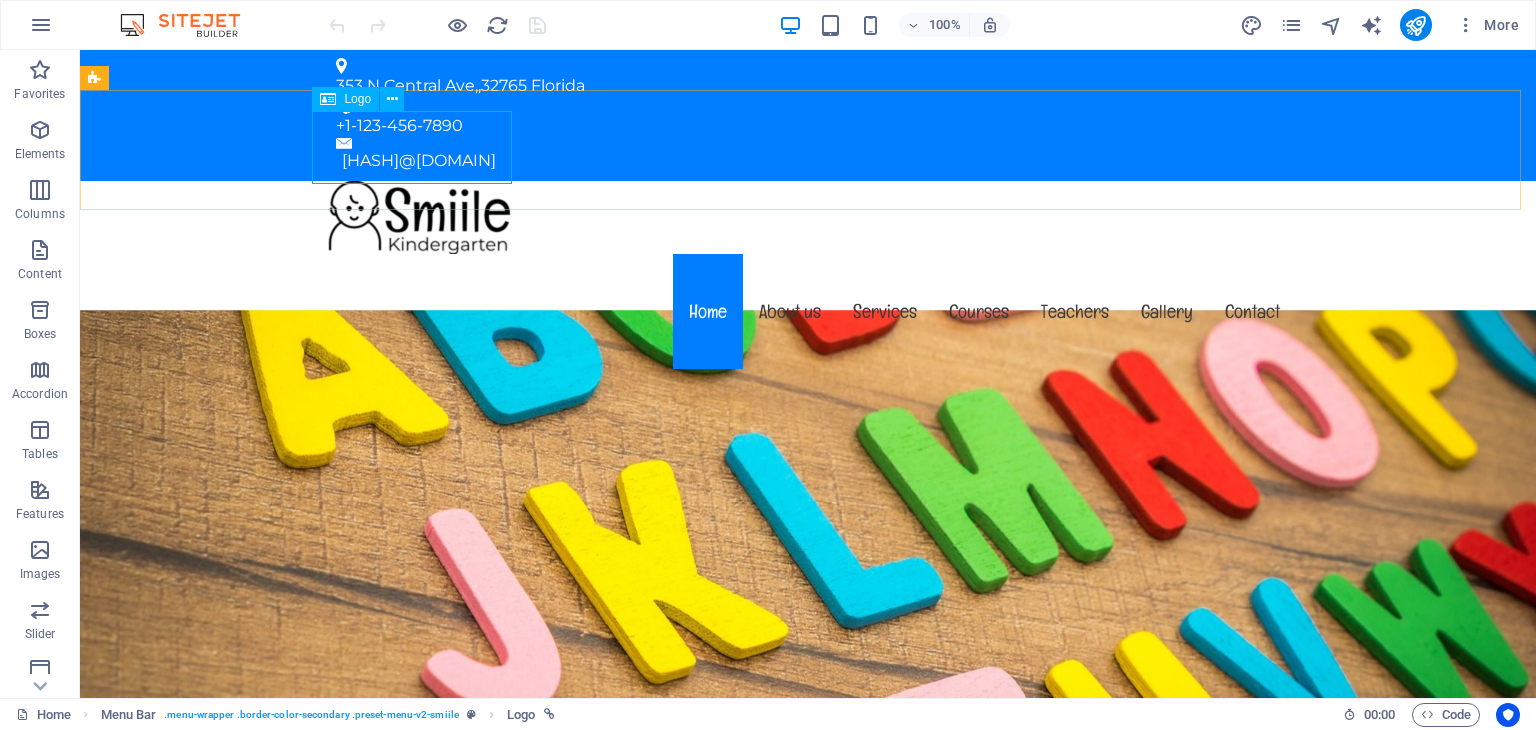 click on "Logo" at bounding box center [357, 99] 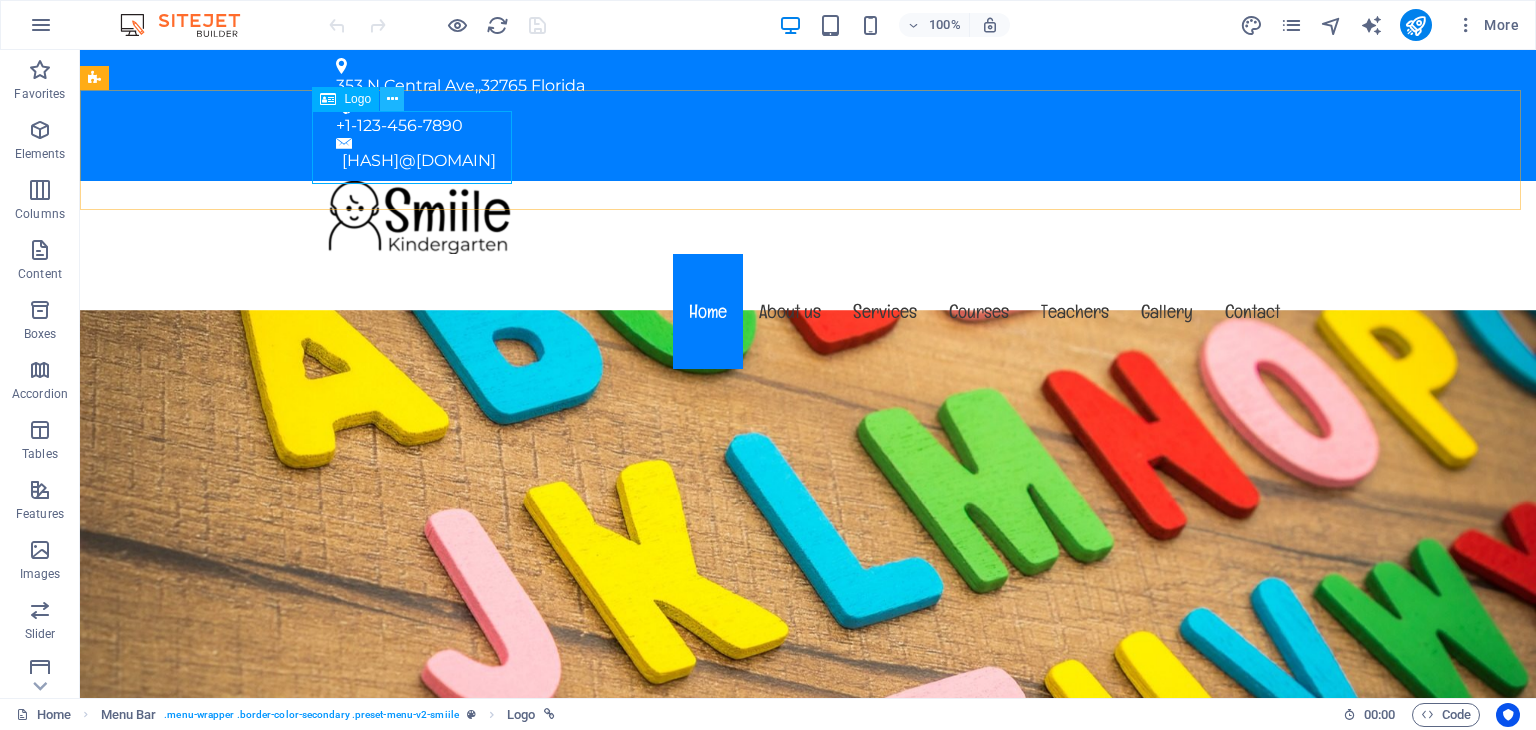 click at bounding box center (392, 99) 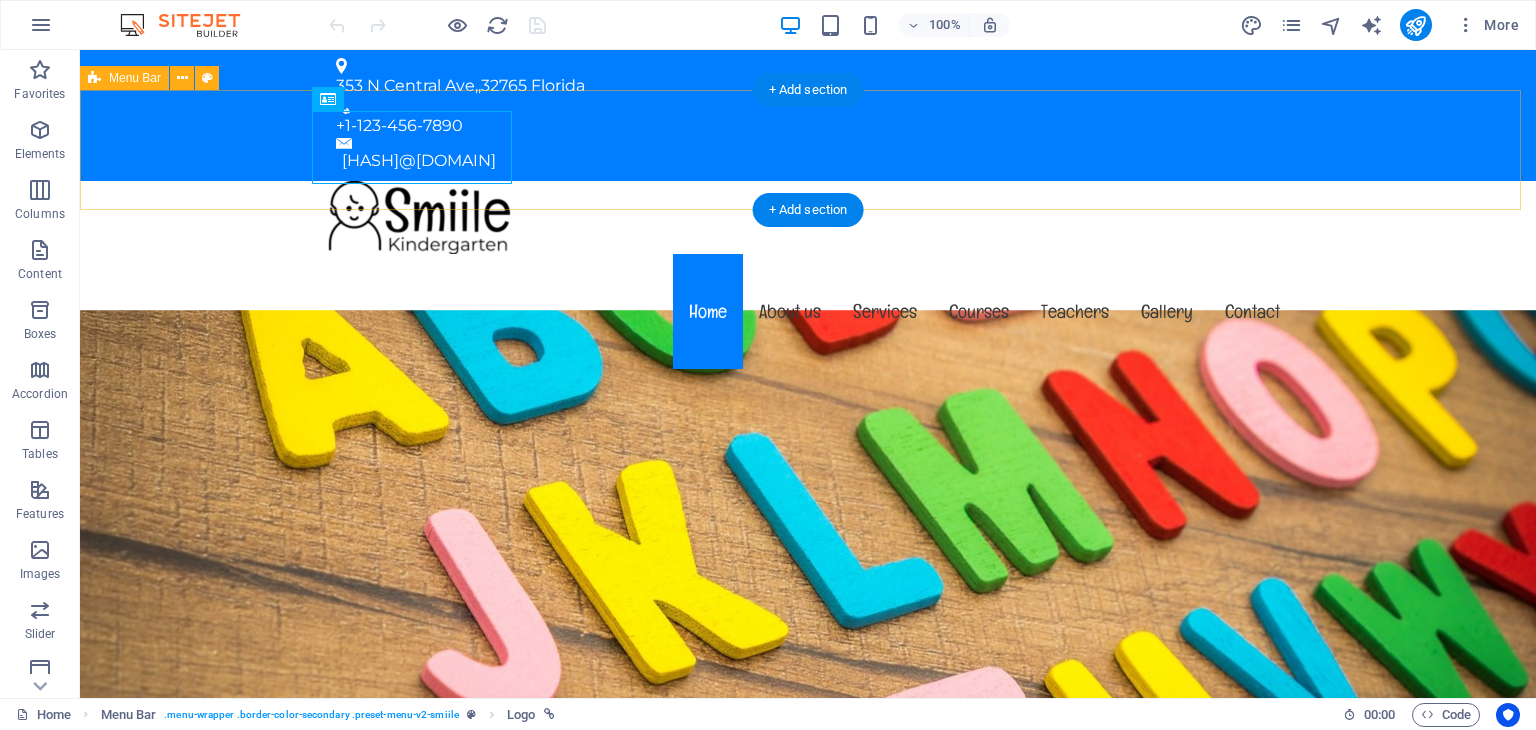 click on "Menu Home About us Services Courses Teachers Gallery Contact" at bounding box center (808, 277) 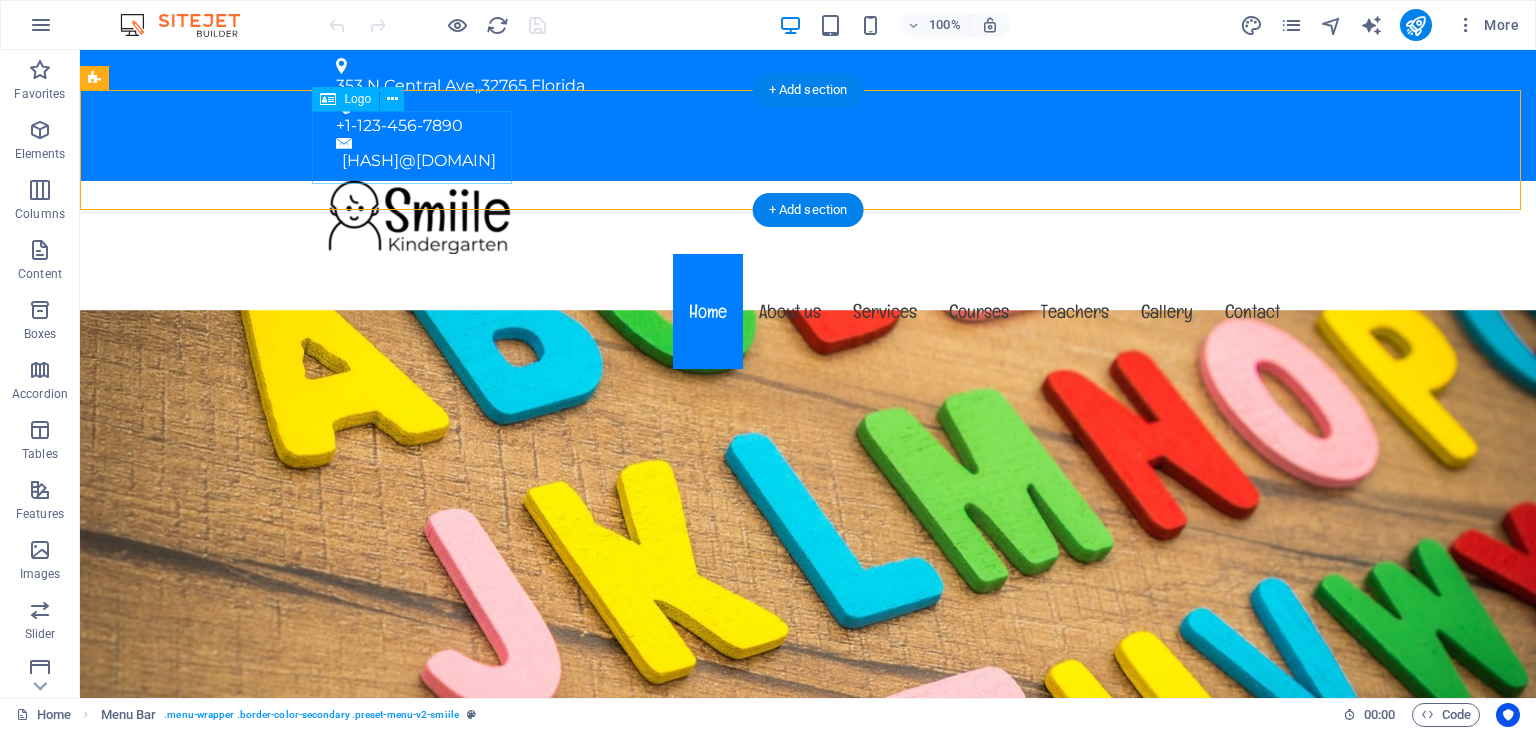click at bounding box center [808, 217] 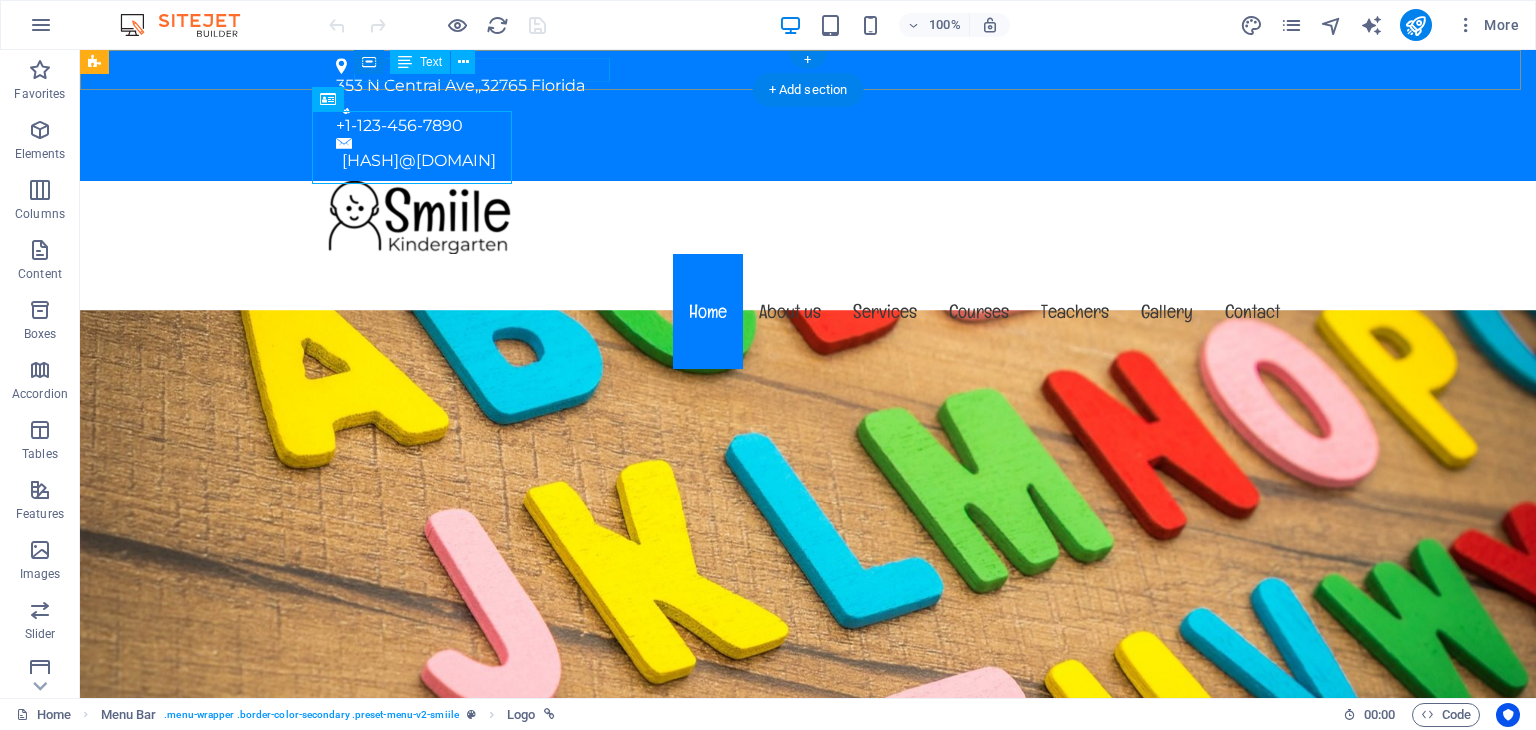 click on "353 N Central Ave, ,  32765   Florida" at bounding box center [800, 86] 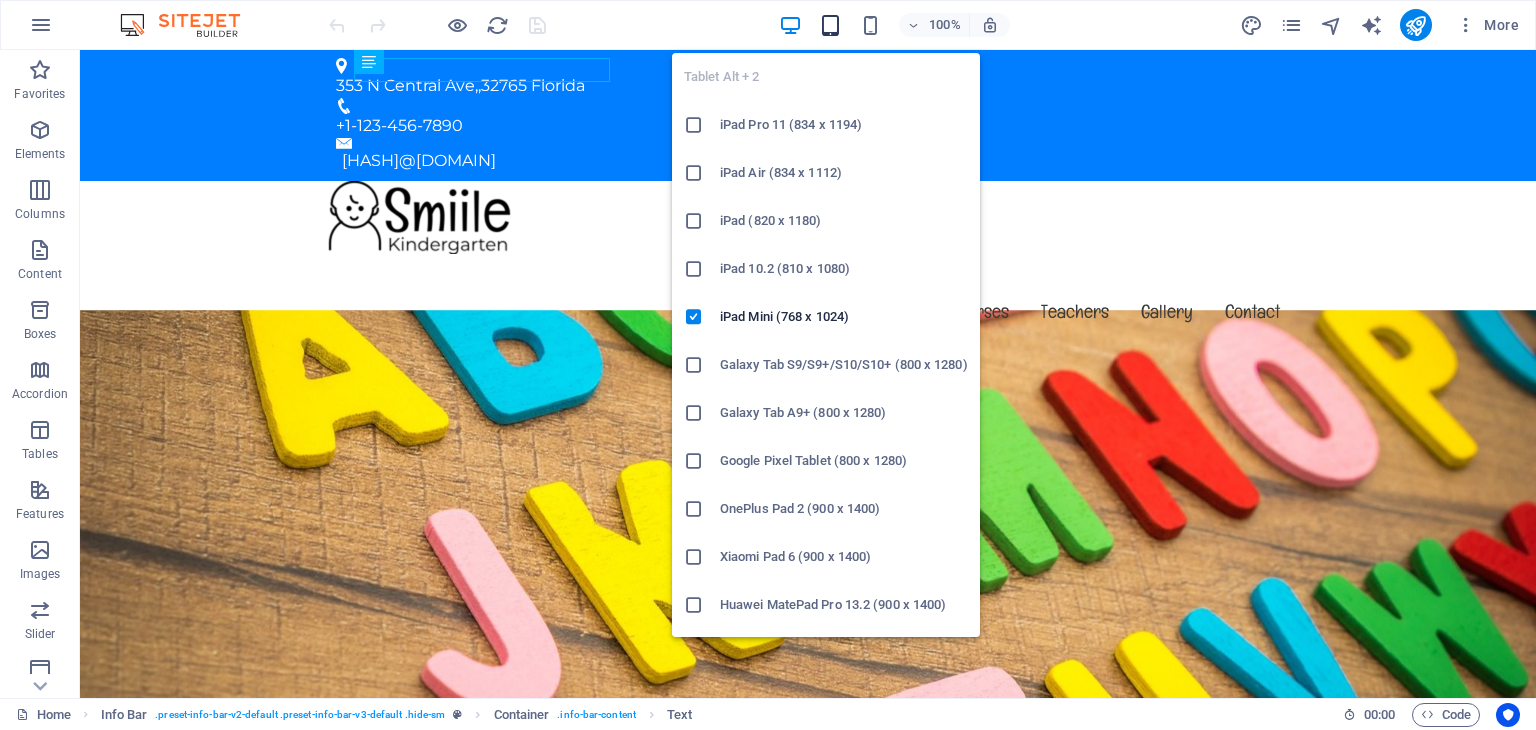 click at bounding box center [830, 25] 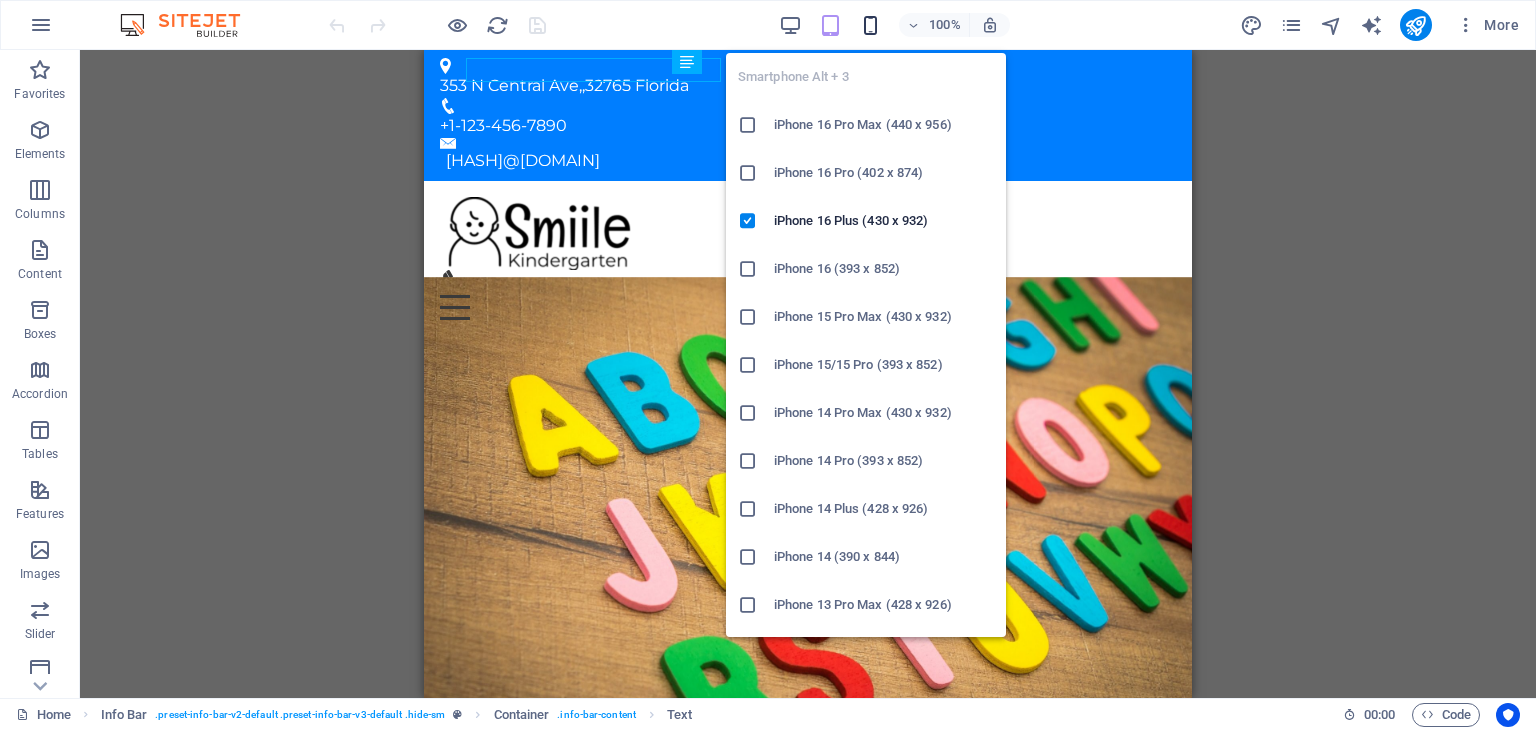 click at bounding box center (870, 25) 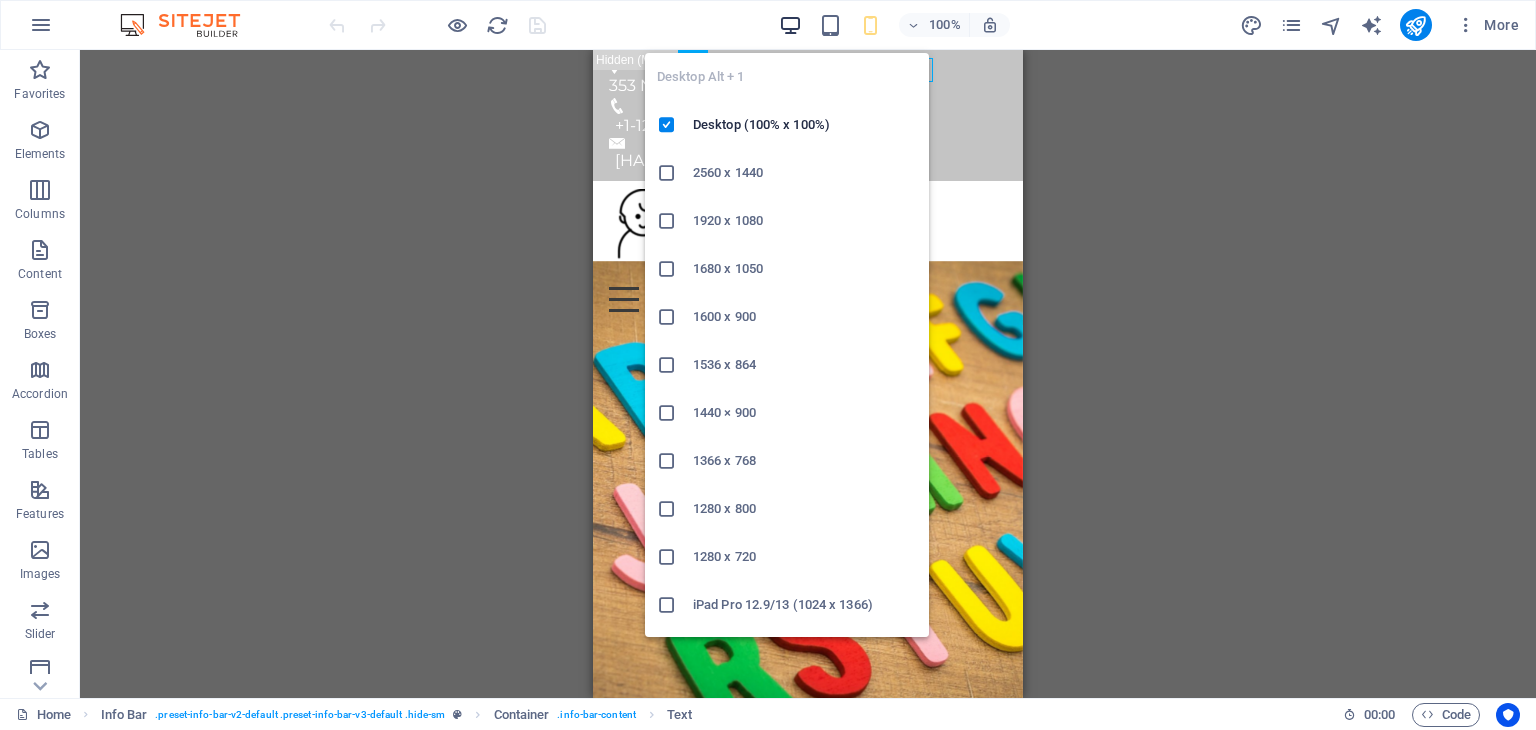 click at bounding box center [790, 25] 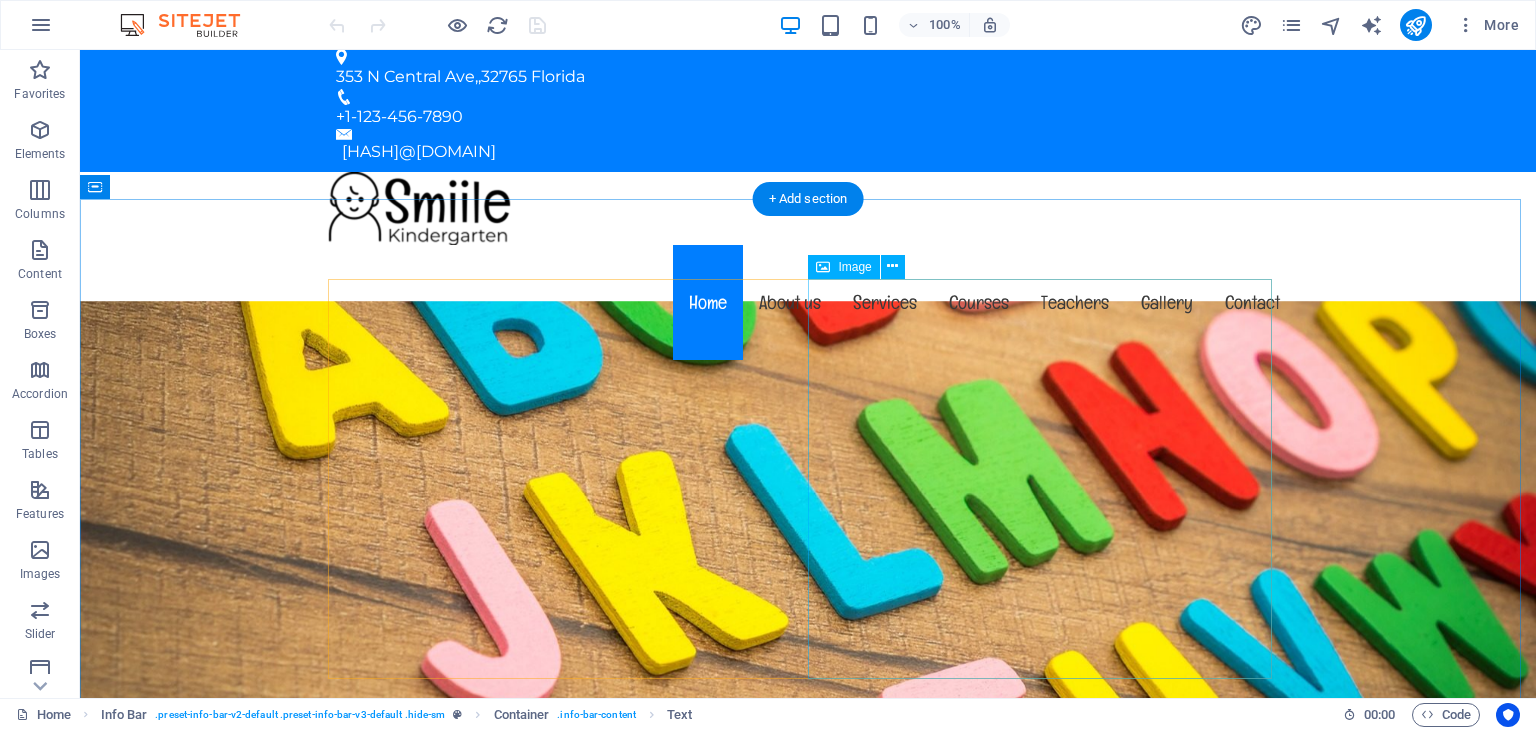 scroll, scrollTop: 0, scrollLeft: 0, axis: both 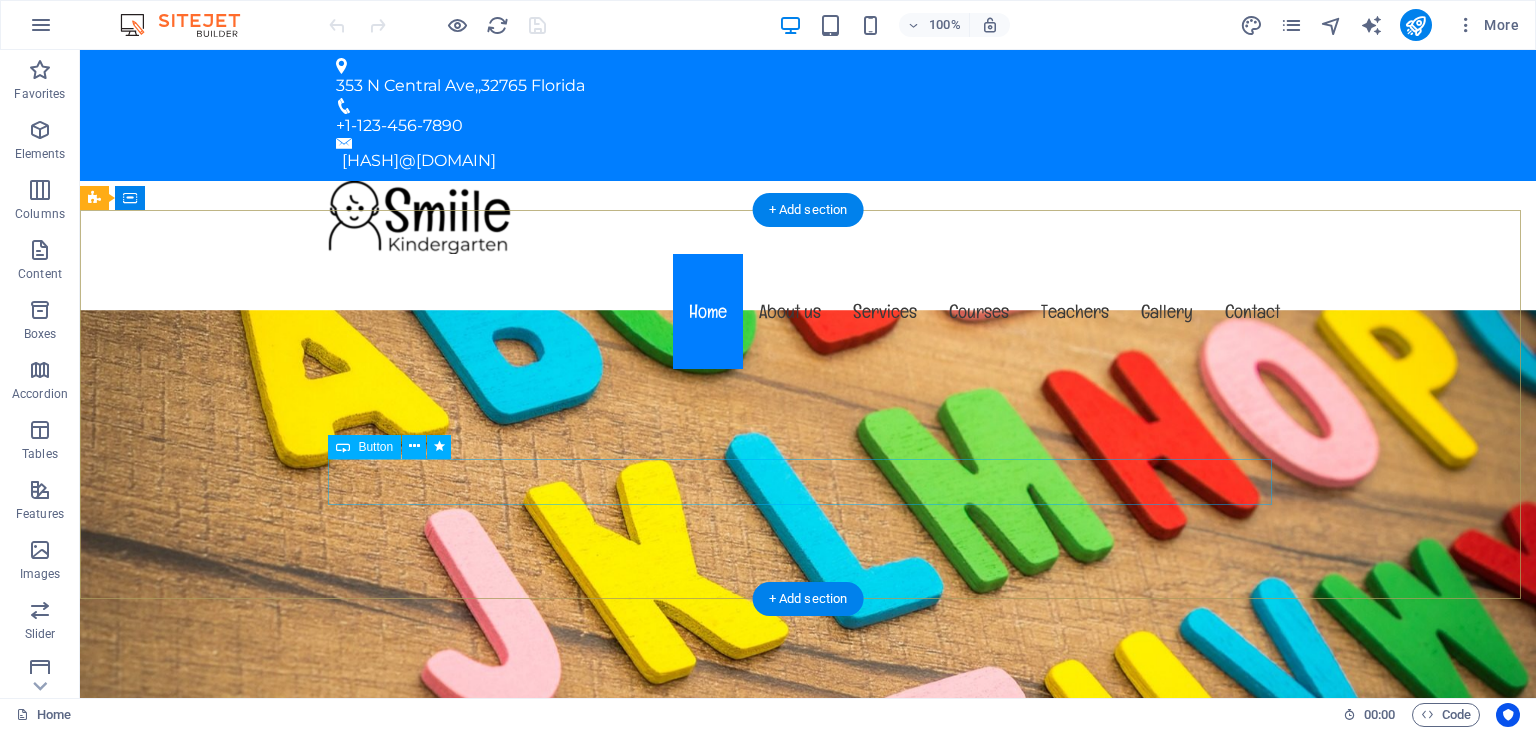 click on "Learn more" at bounding box center [808, 1125] 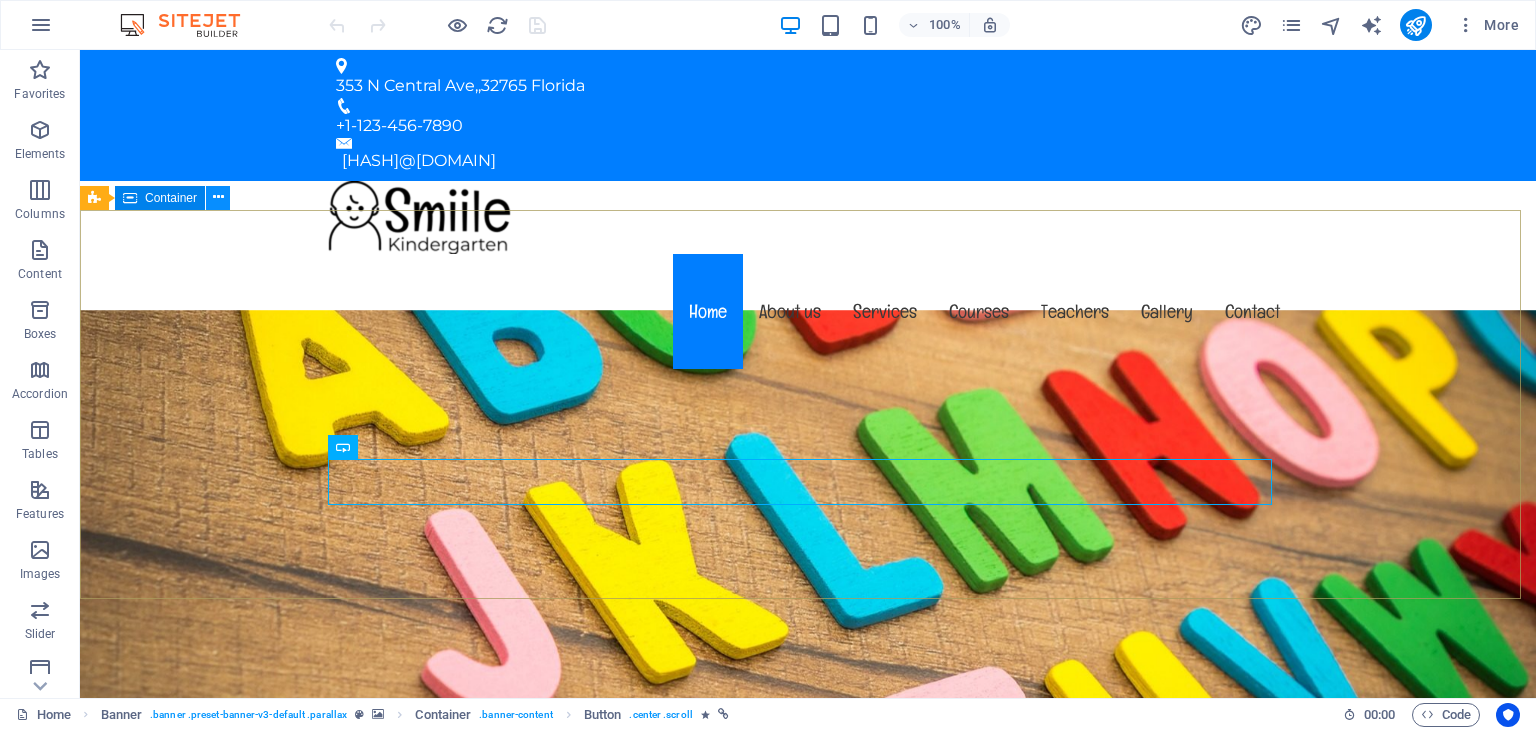 click at bounding box center (218, 198) 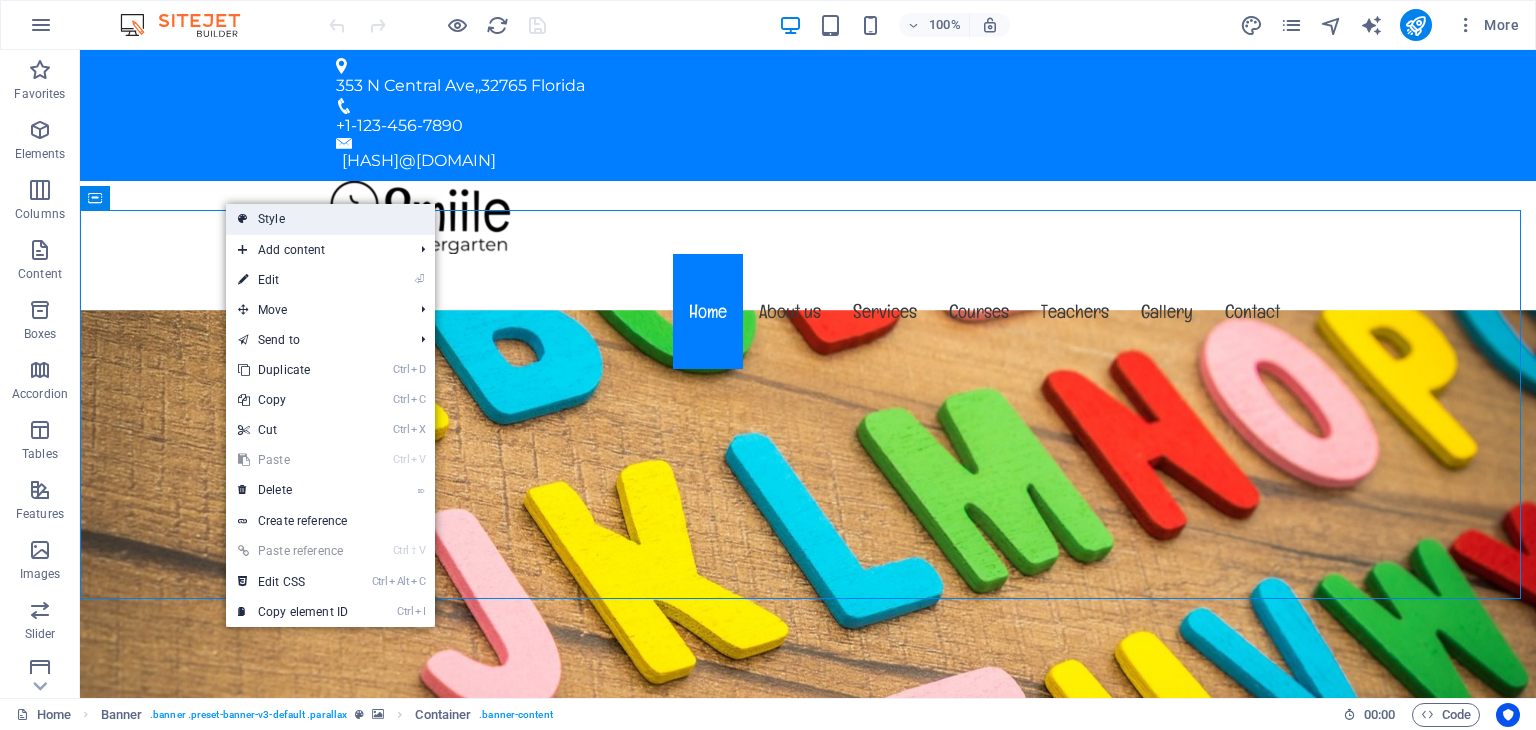 click on "Style" at bounding box center (330, 219) 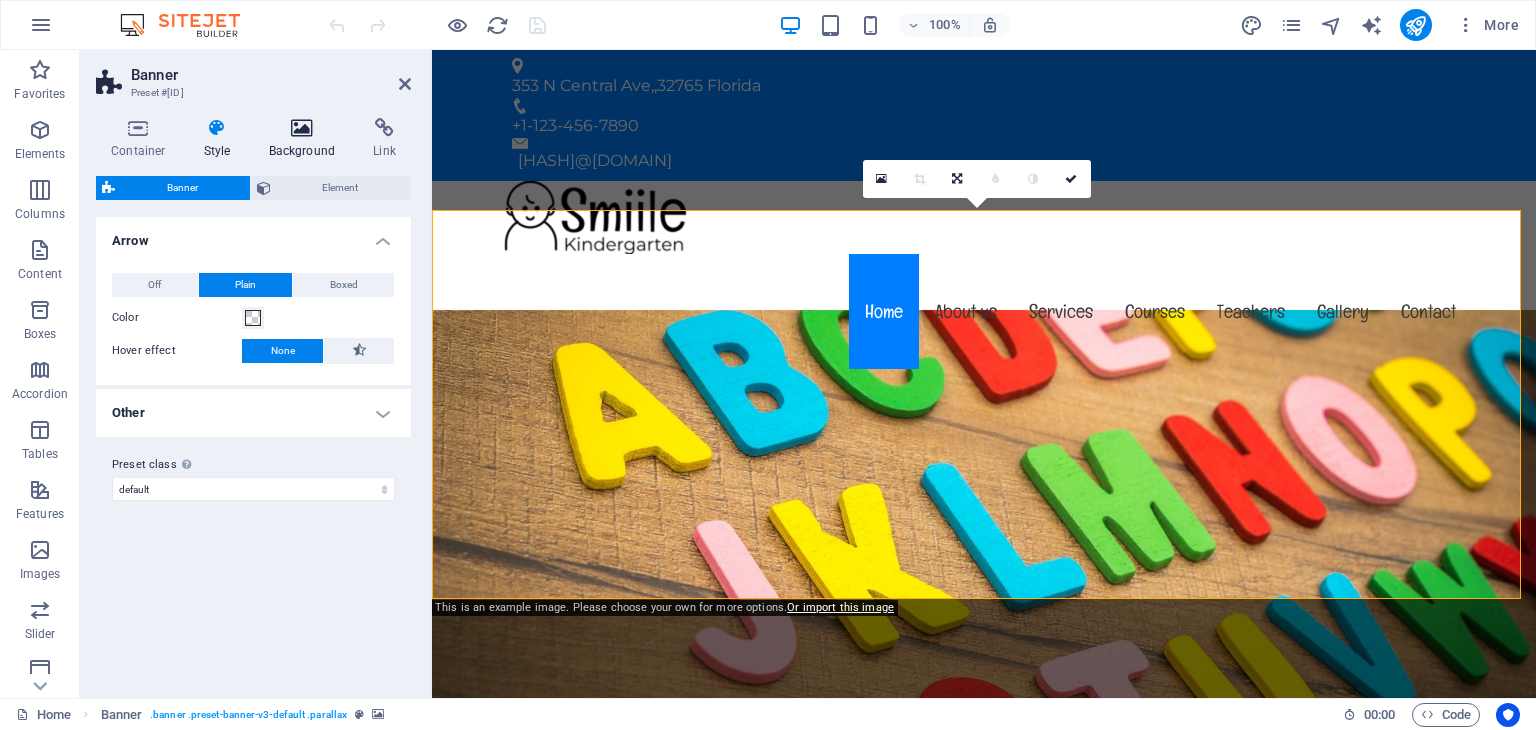 click on "Background" at bounding box center (306, 139) 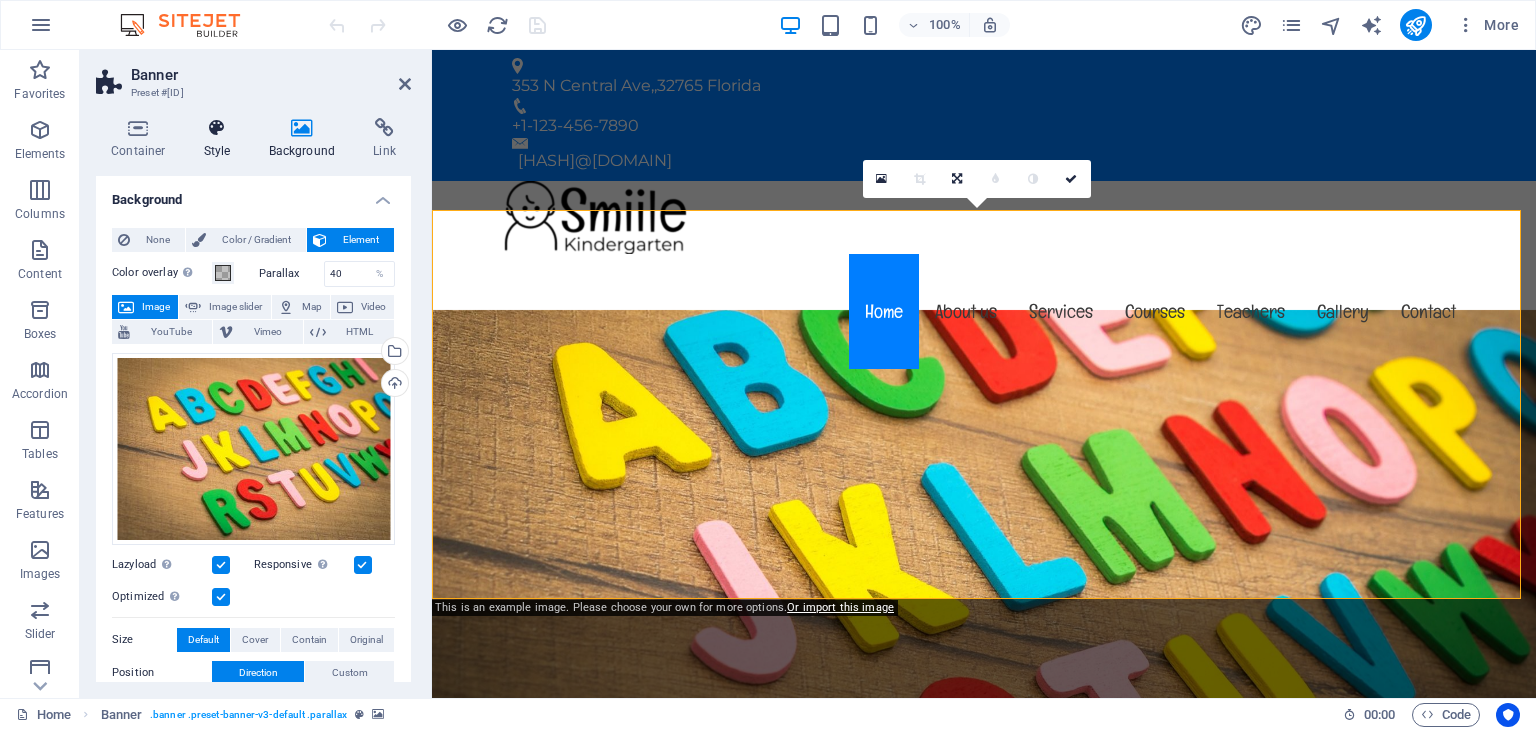 click at bounding box center [217, 128] 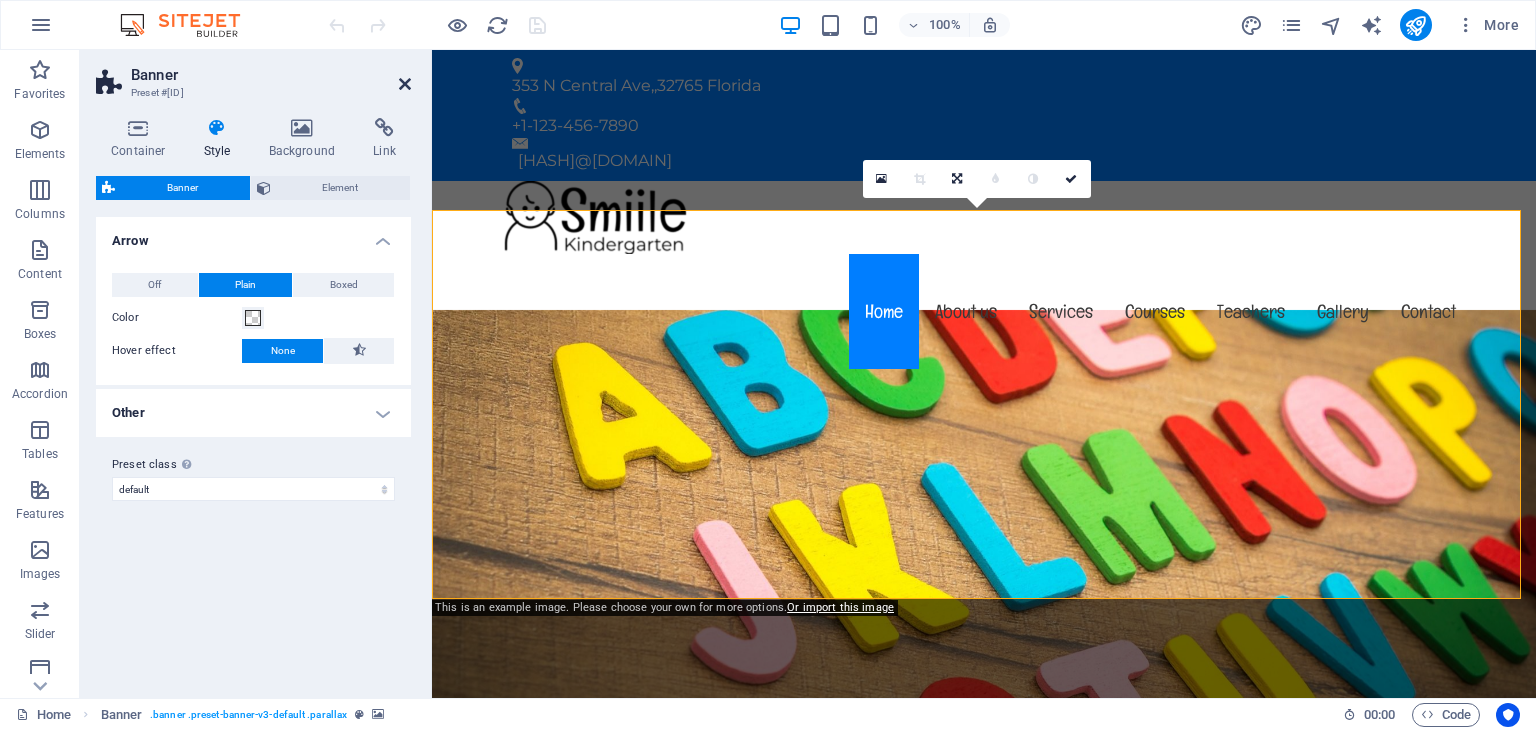 click on "Banner Preset #ed-831749580" at bounding box center [253, 76] 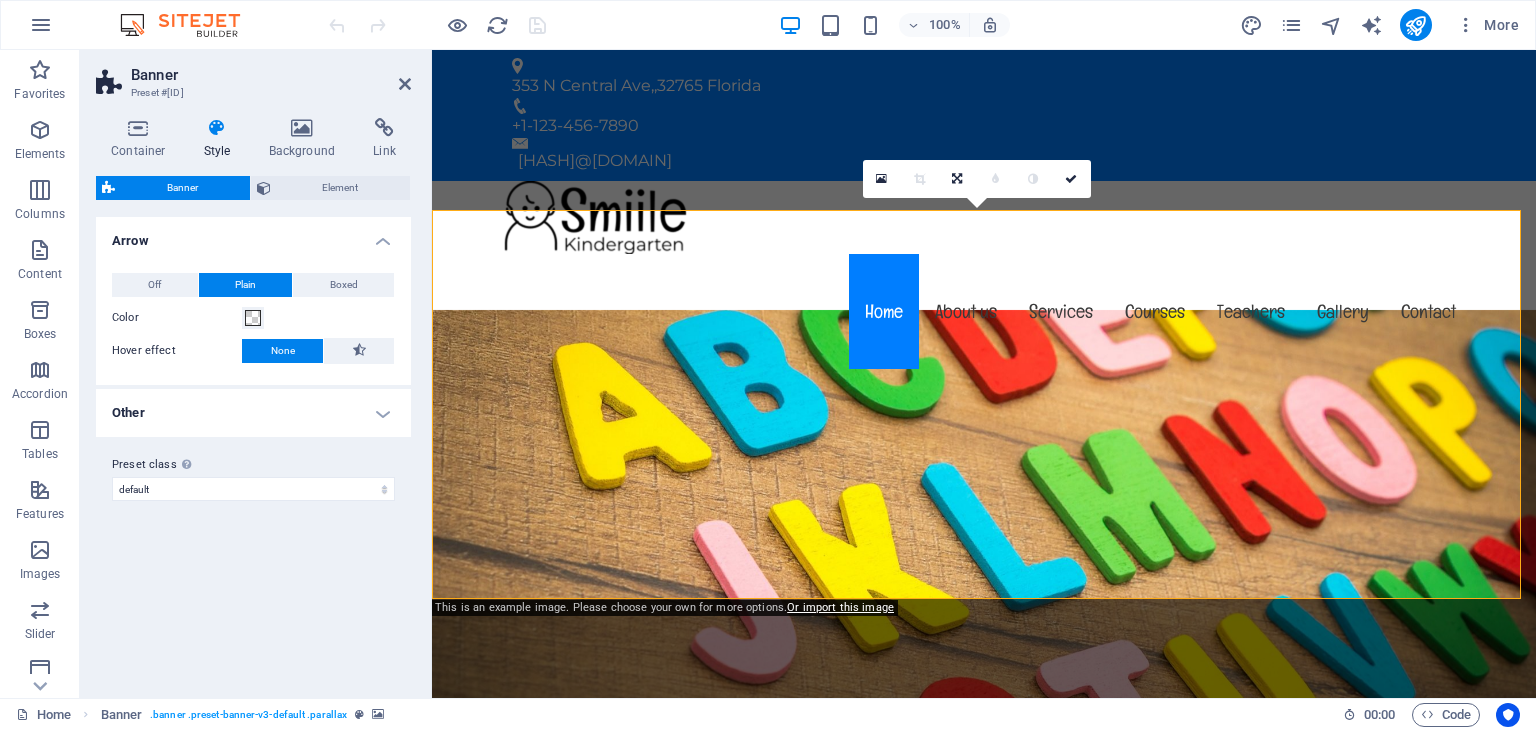 click on "Banner Preset #ed-831749580
Container Style Background Link Size Height Default px rem % vh vw Min. height 60 None px rem % vh vw Width Default px rem % em vh vw Min. width None px rem % vh vw Content width Default Custom width Width Default px rem % em vh vw Min. width None px rem % vh vw Default padding Custom spacing Default content width and padding can be changed under Design. Edit design Layout (Flexbox) Alignment Determines the flex direction. Default Main axis Determine how elements should behave along the main axis inside this container (justify content). Default Side axis Control the vertical direction of the element inside of the container (align items). Default Wrap Default On Off Fill Controls the distances and direction of elements on the y-axis across several lines (align content). Default Accessibility ARIA helps assistive technologies (like screen readers) to understand the role, state, and behavior of web elements Role The ARIA role defines the purpose of an element.  None %" at bounding box center [256, 374] 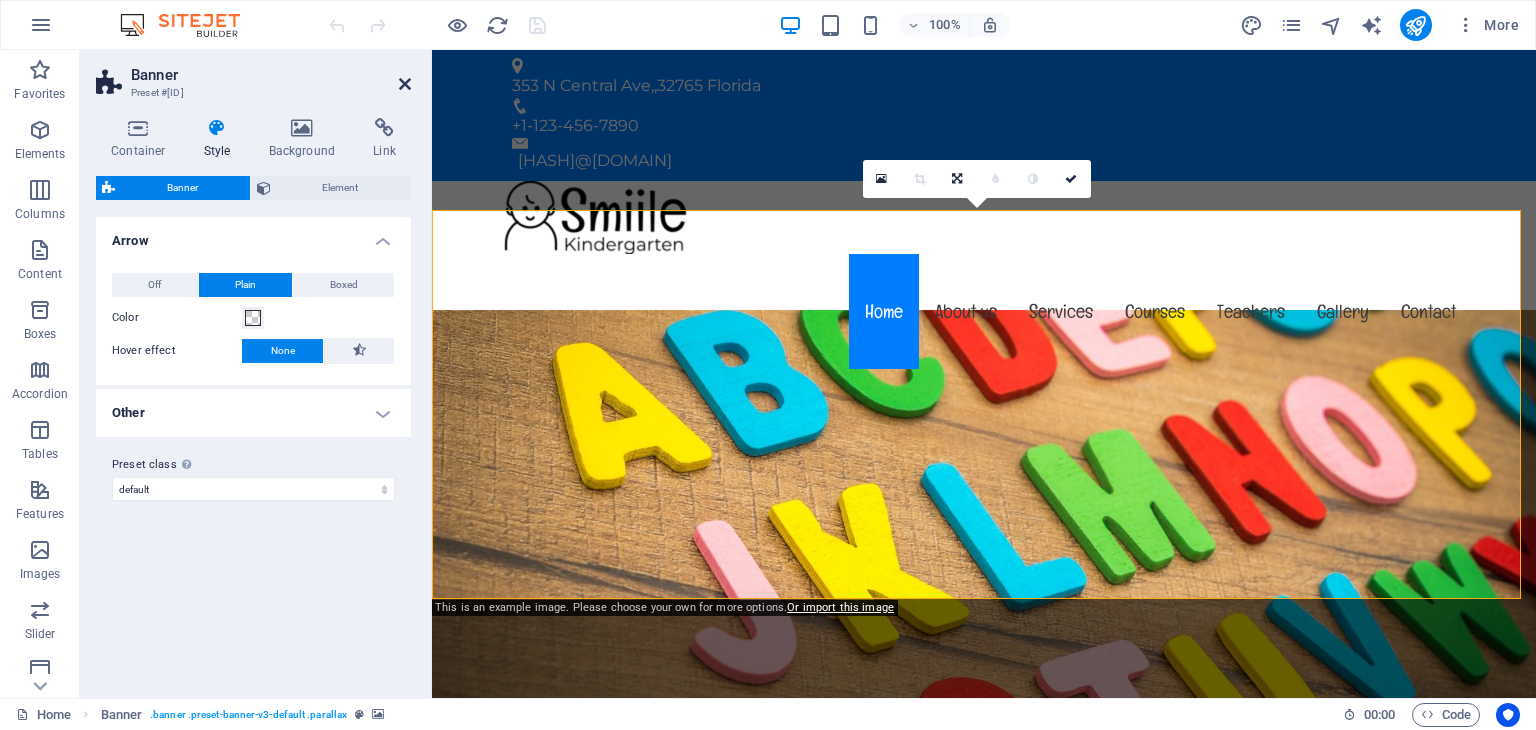 drag, startPoint x: 402, startPoint y: 80, endPoint x: 320, endPoint y: 30, distance: 96.04166 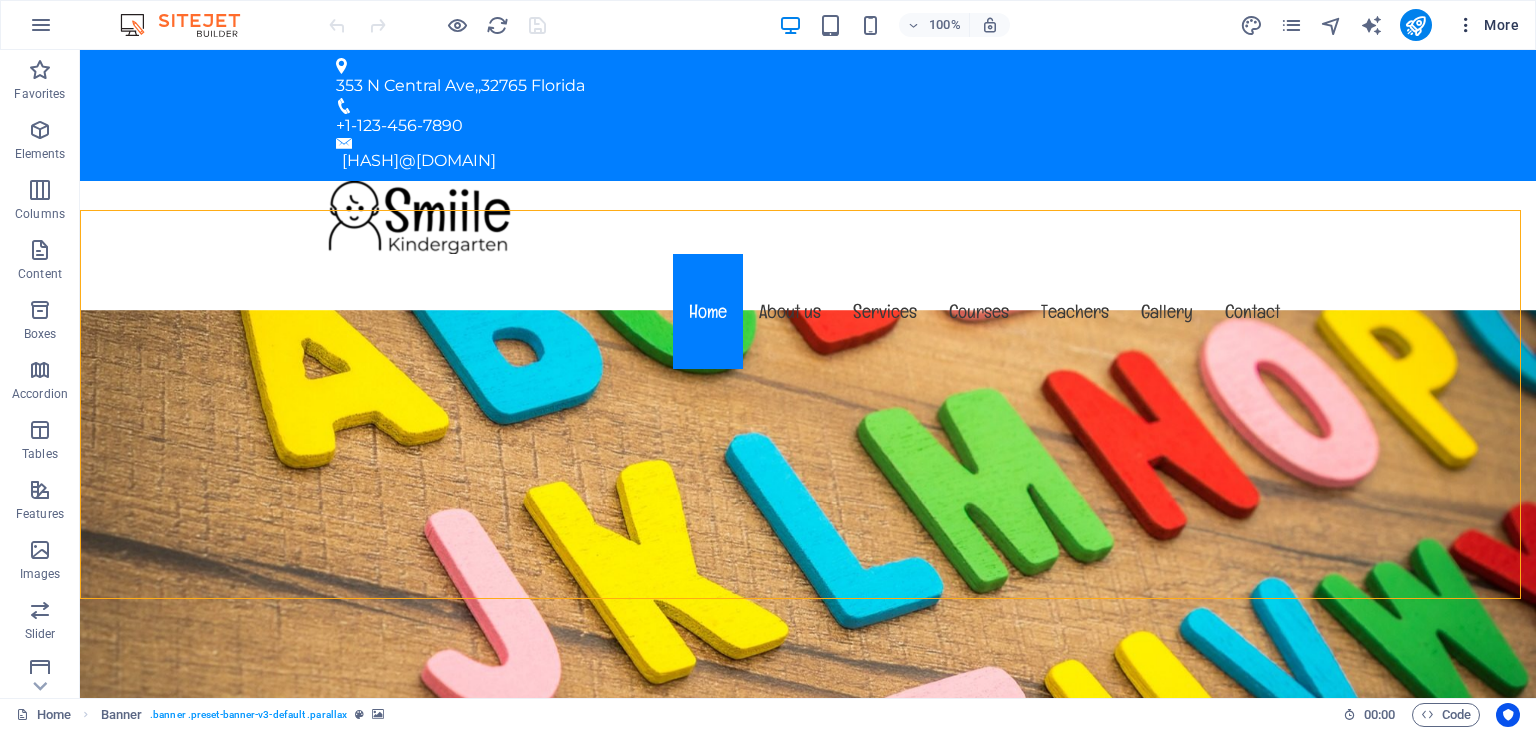 click on "More" at bounding box center [1487, 25] 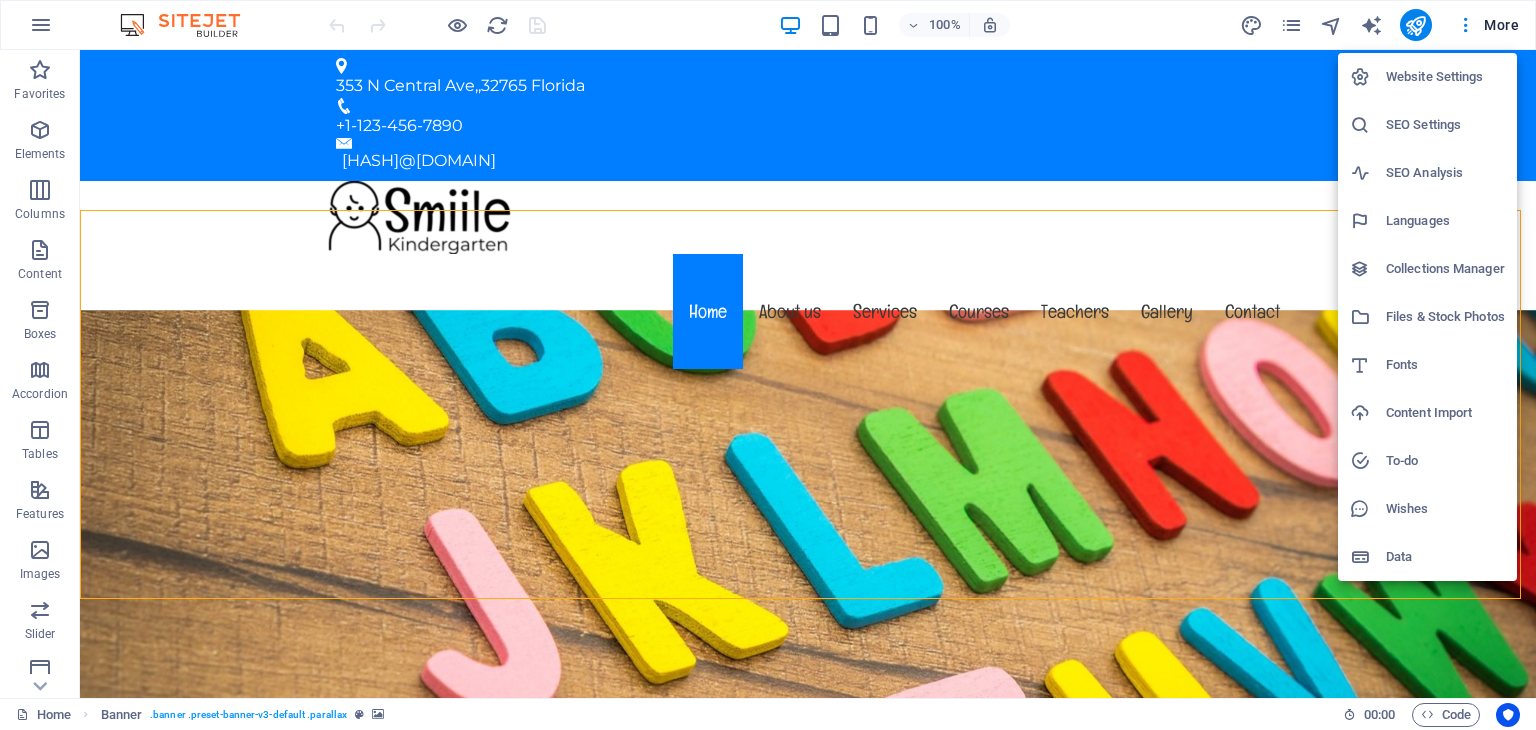click on "Website Settings" at bounding box center [1445, 77] 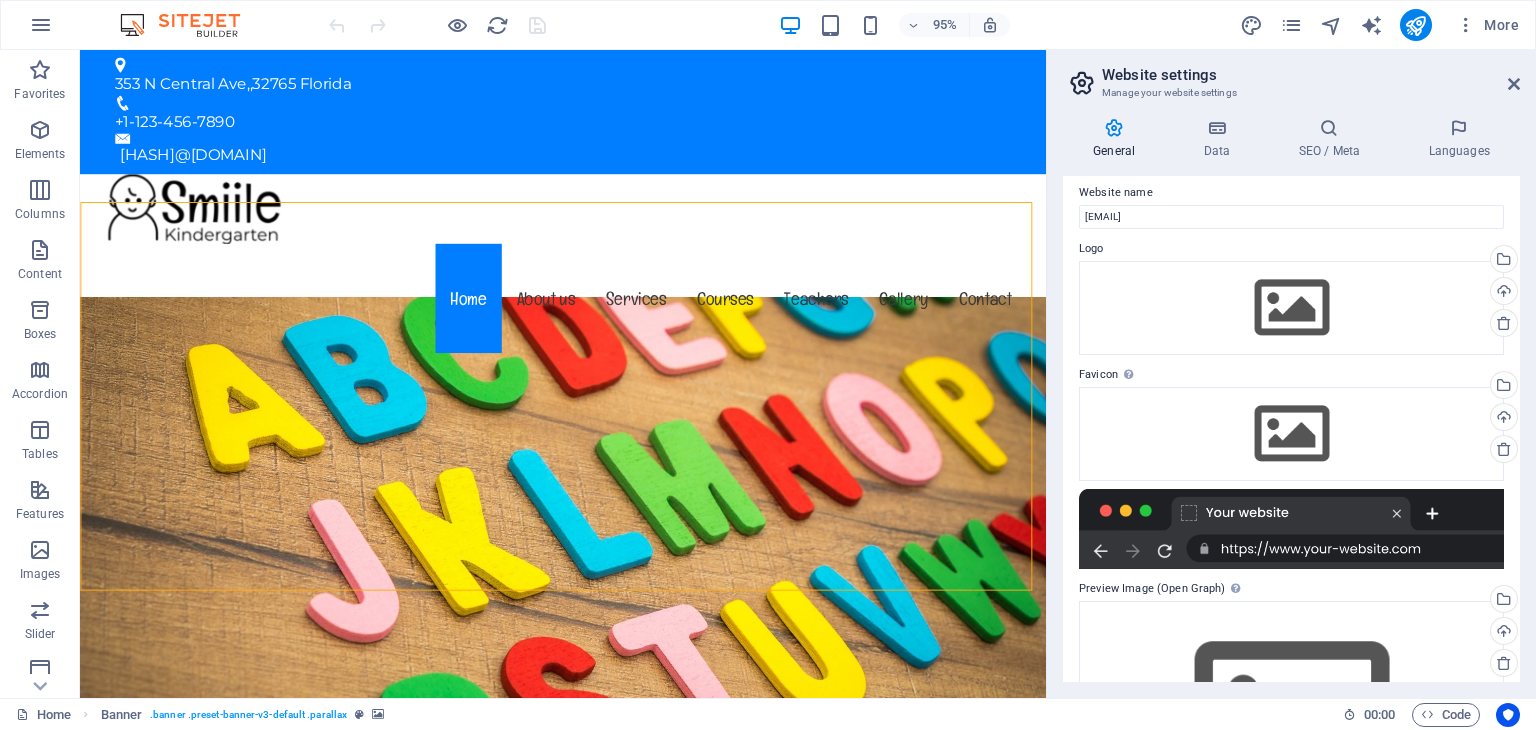 scroll, scrollTop: 0, scrollLeft: 0, axis: both 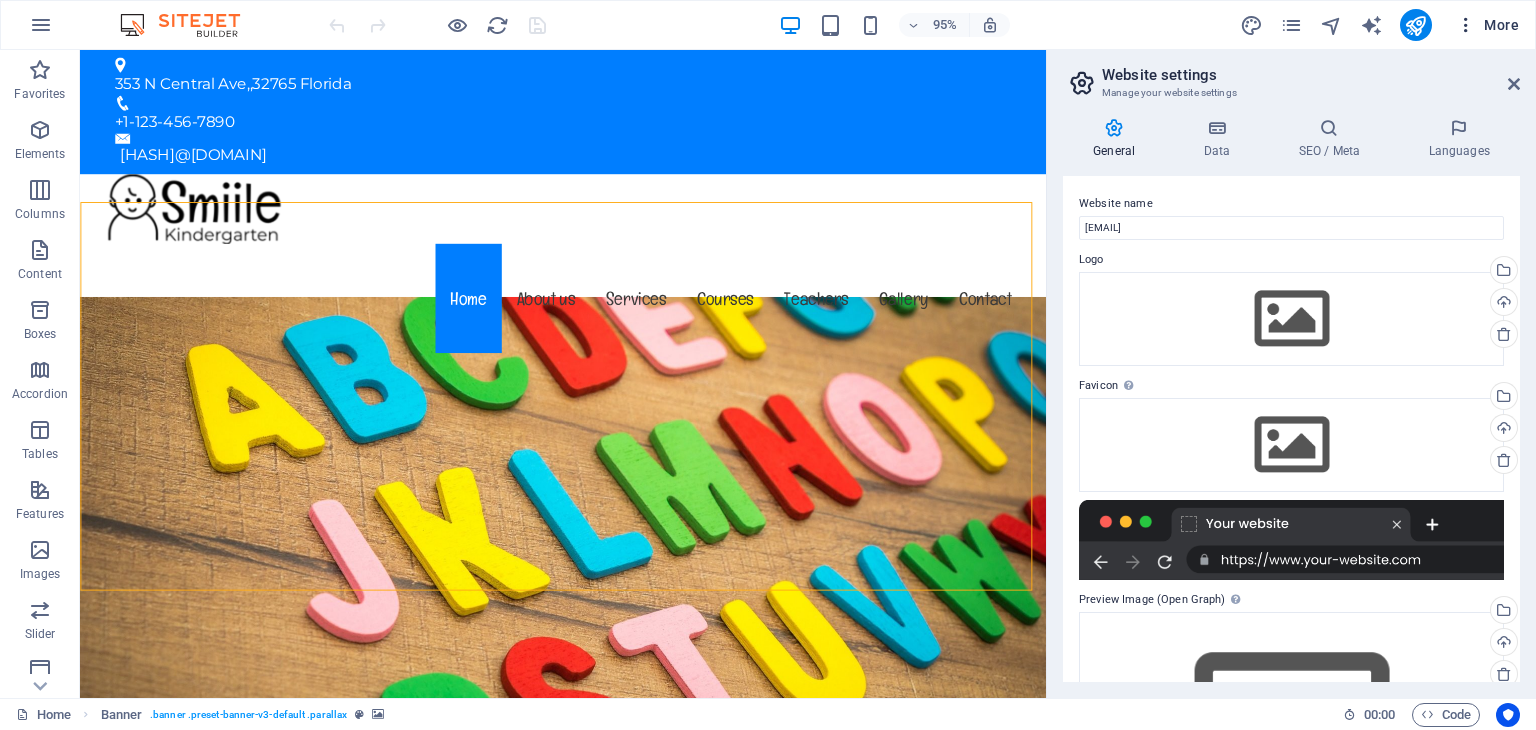click at bounding box center (1466, 25) 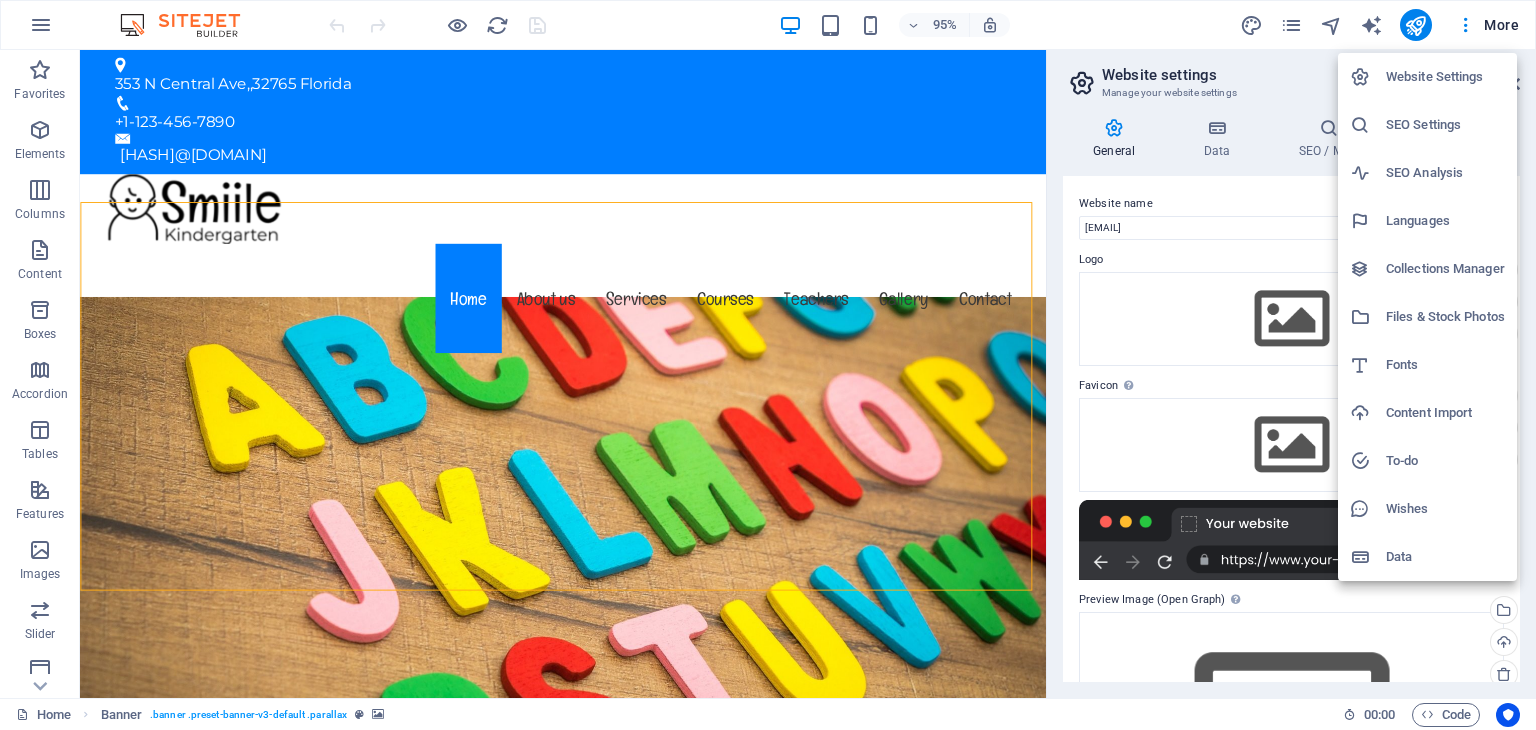 click on "Collections Manager" at bounding box center (1445, 269) 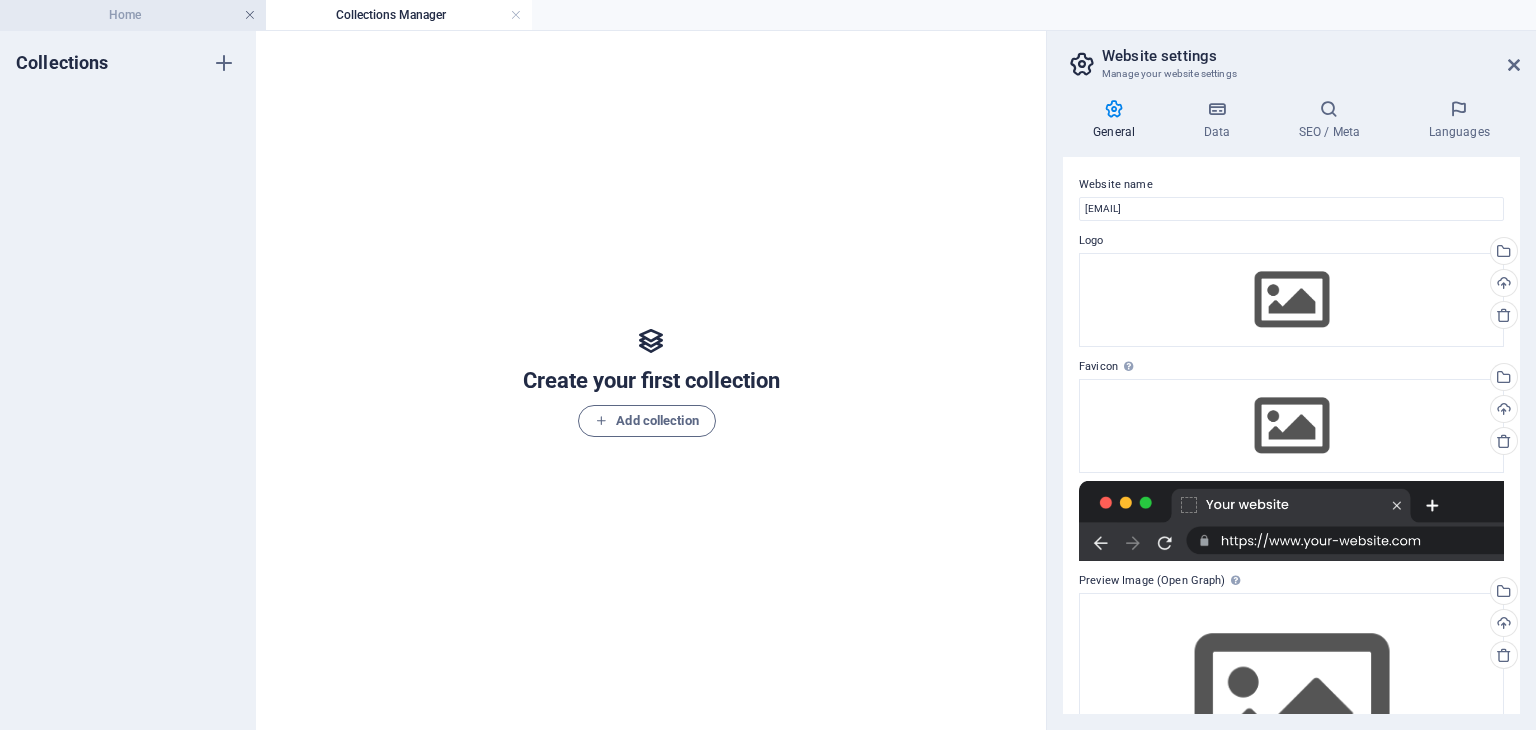 click at bounding box center (250, 15) 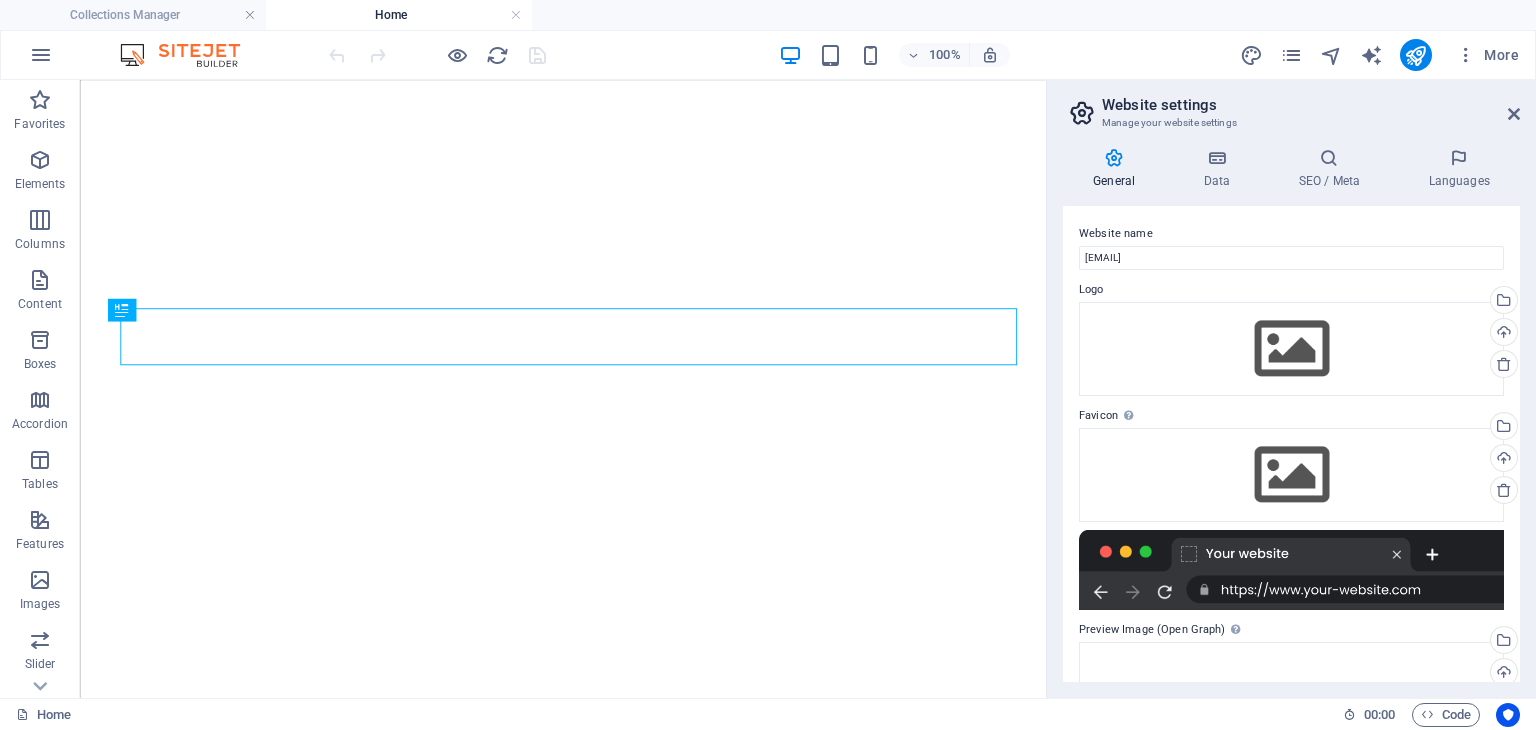 click on "More" at bounding box center (1487, 55) 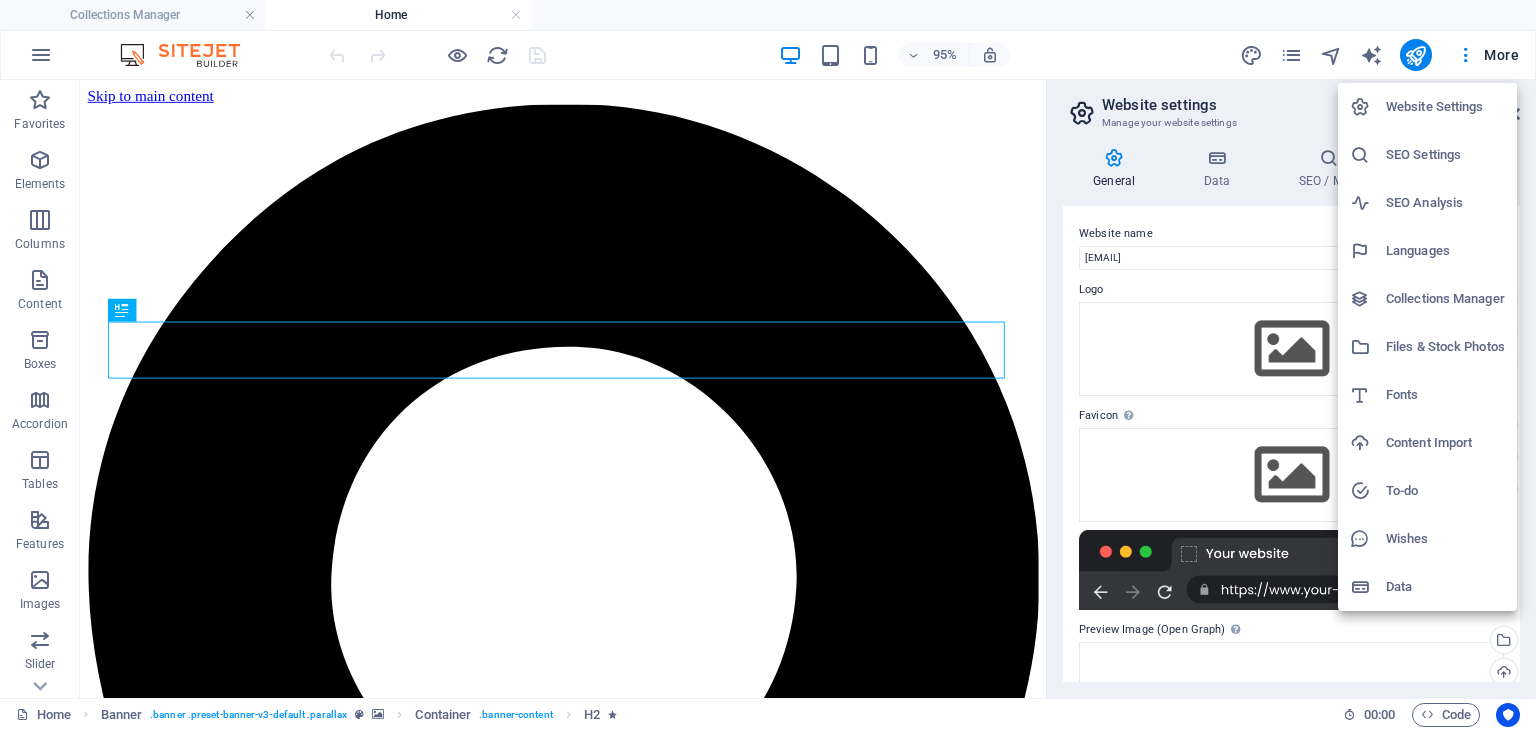 scroll, scrollTop: 0, scrollLeft: 0, axis: both 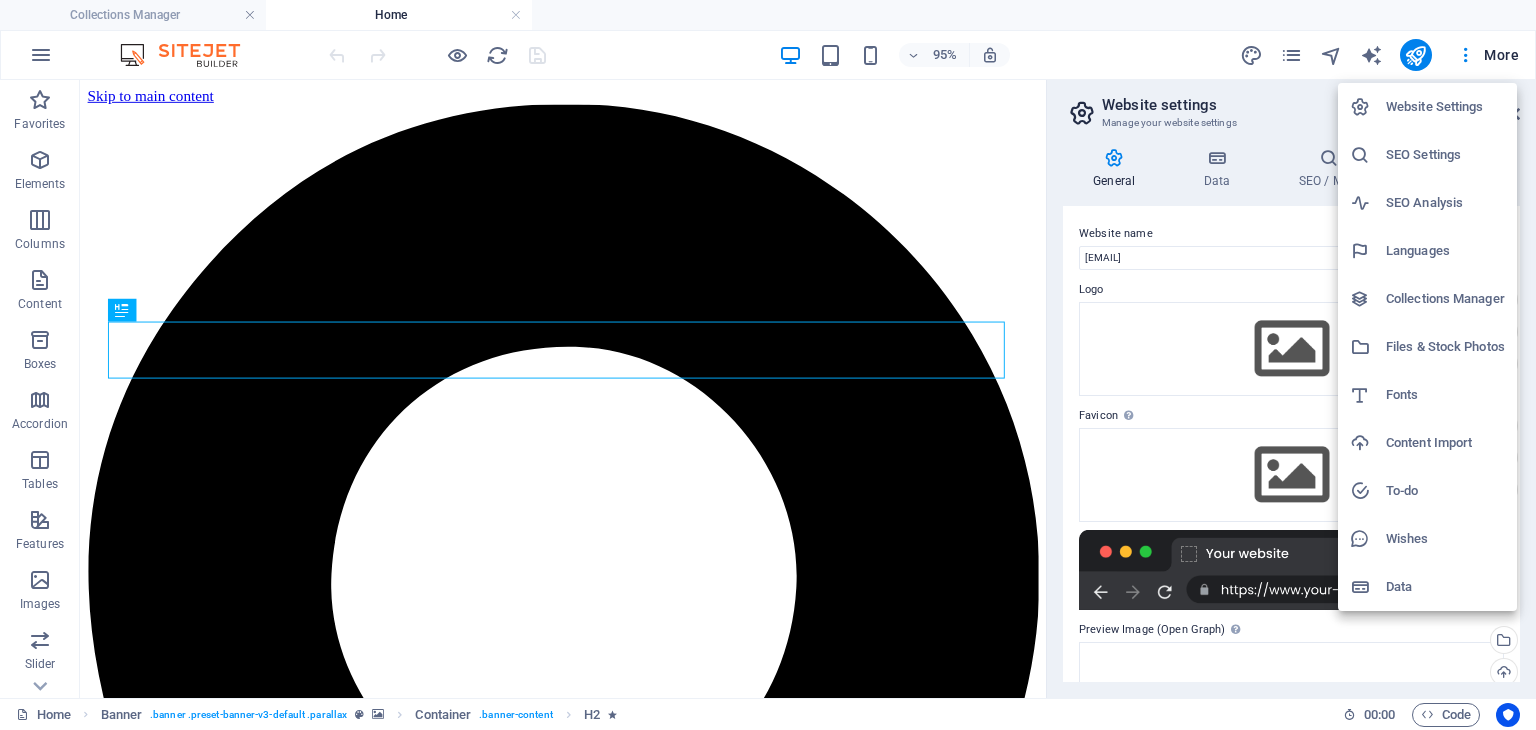 click at bounding box center [768, 365] 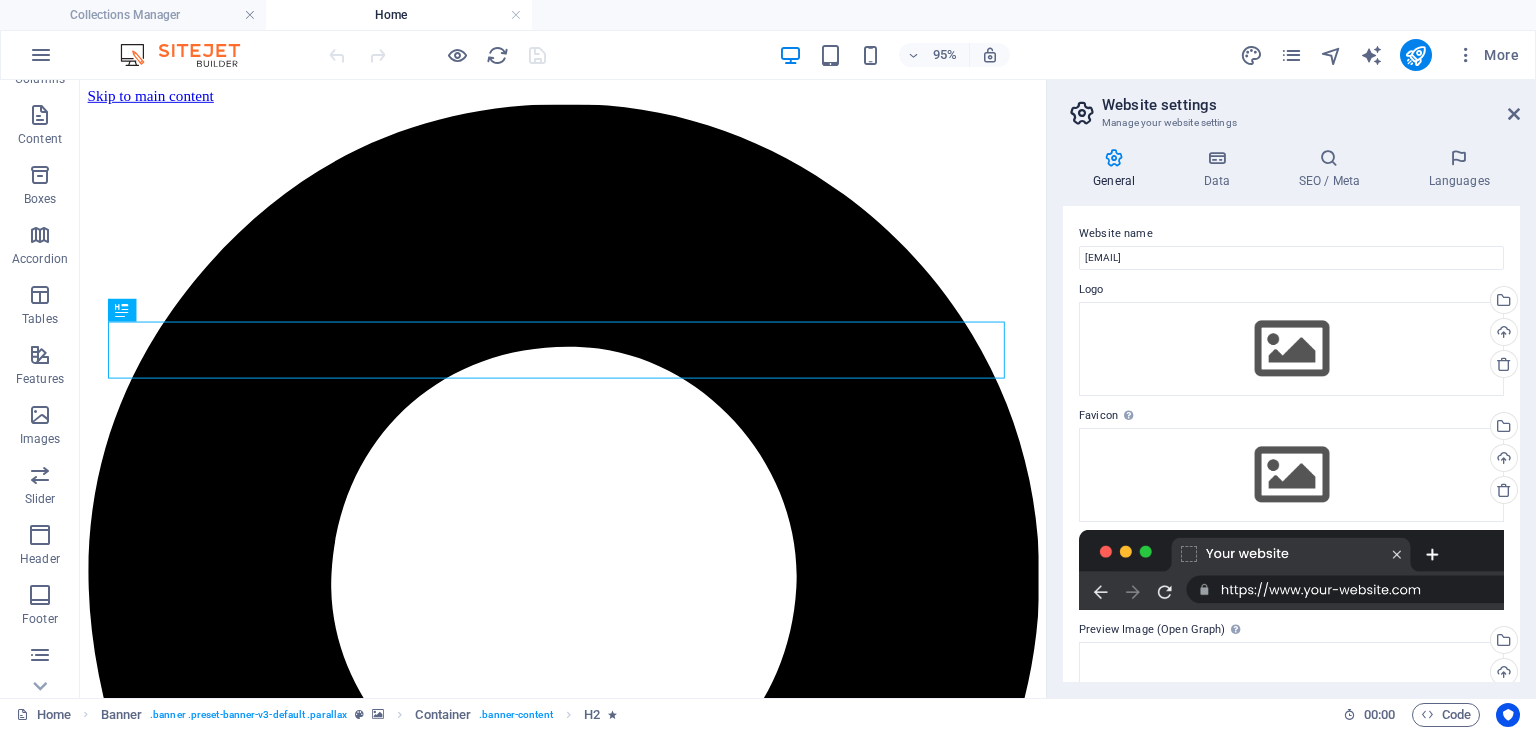 scroll, scrollTop: 282, scrollLeft: 0, axis: vertical 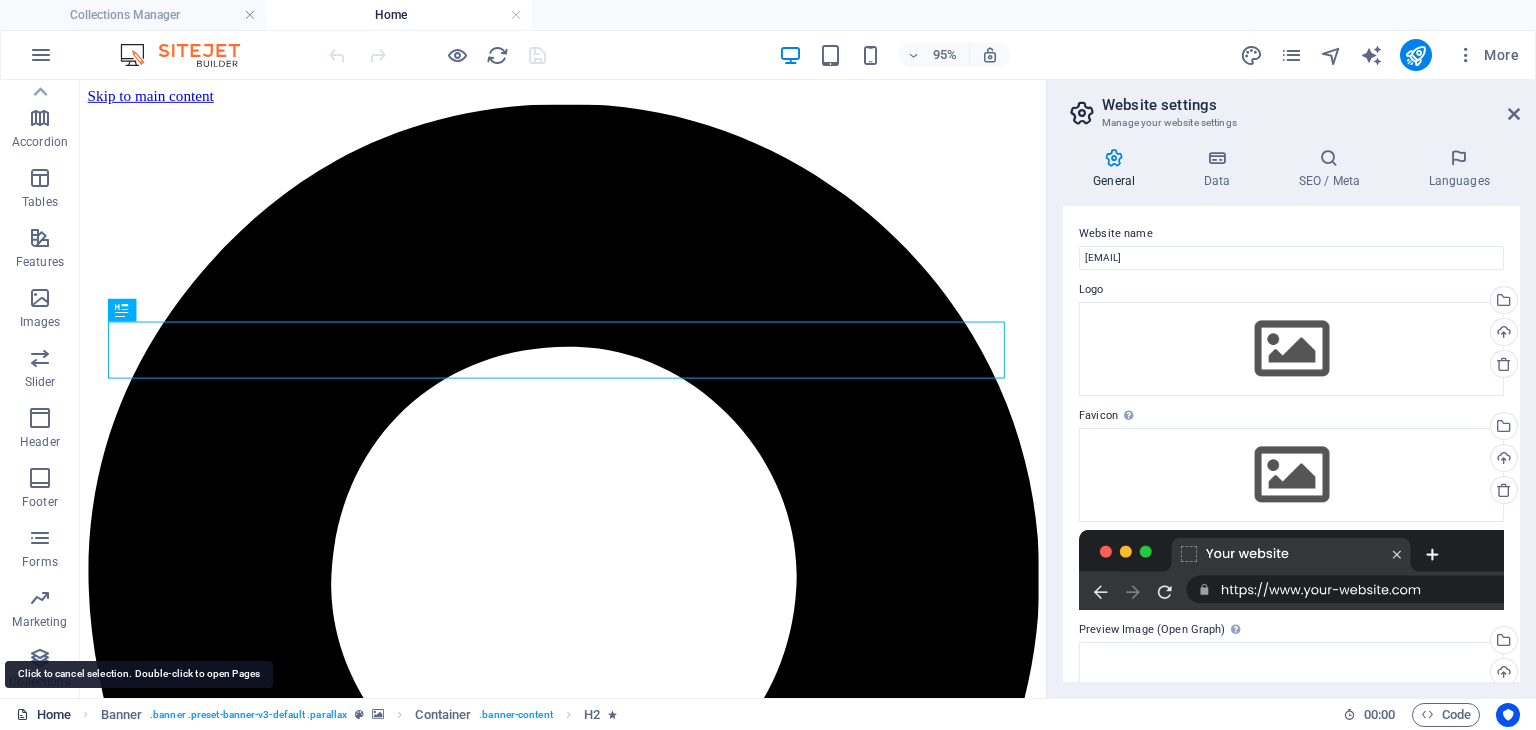 click on "Home" at bounding box center (43, 715) 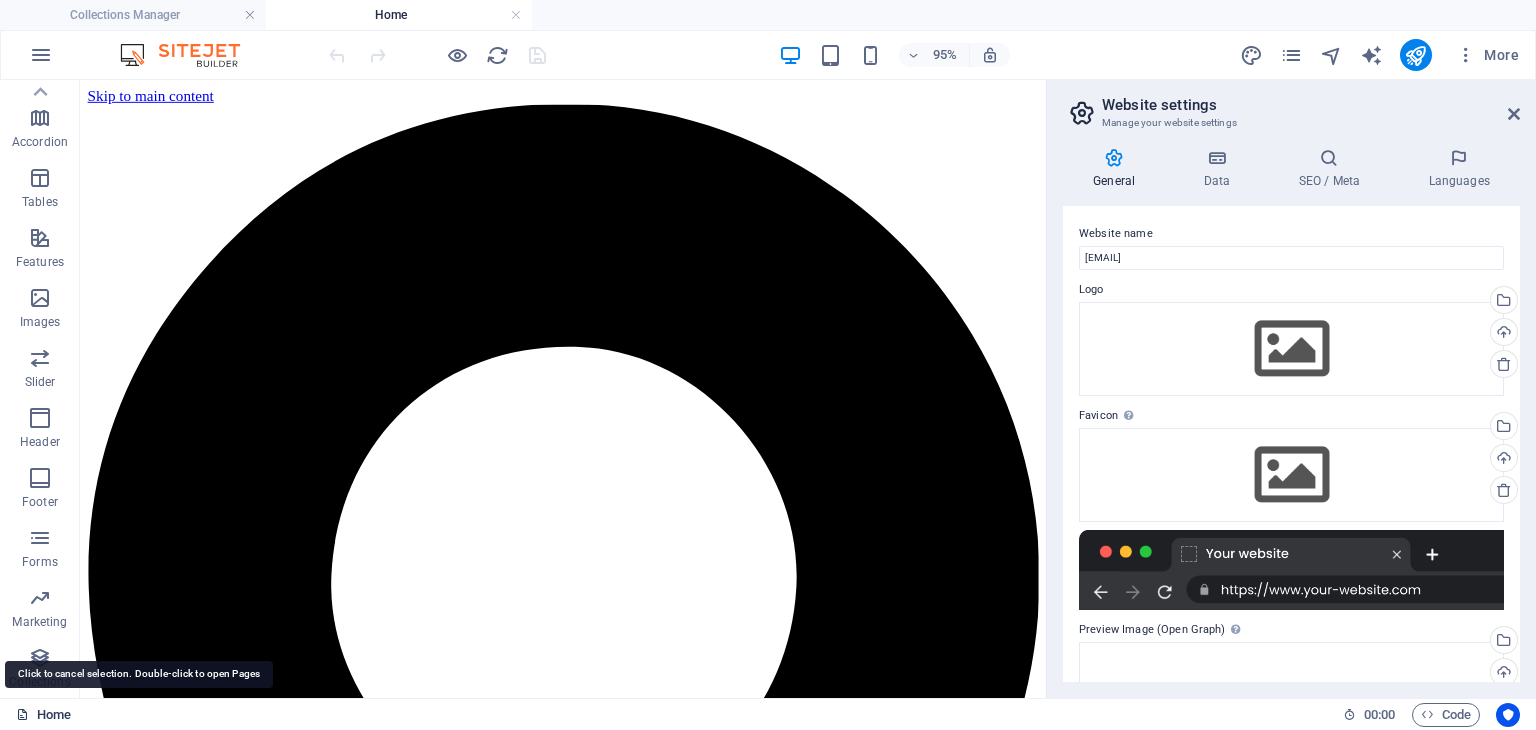 click on "Home" at bounding box center (43, 715) 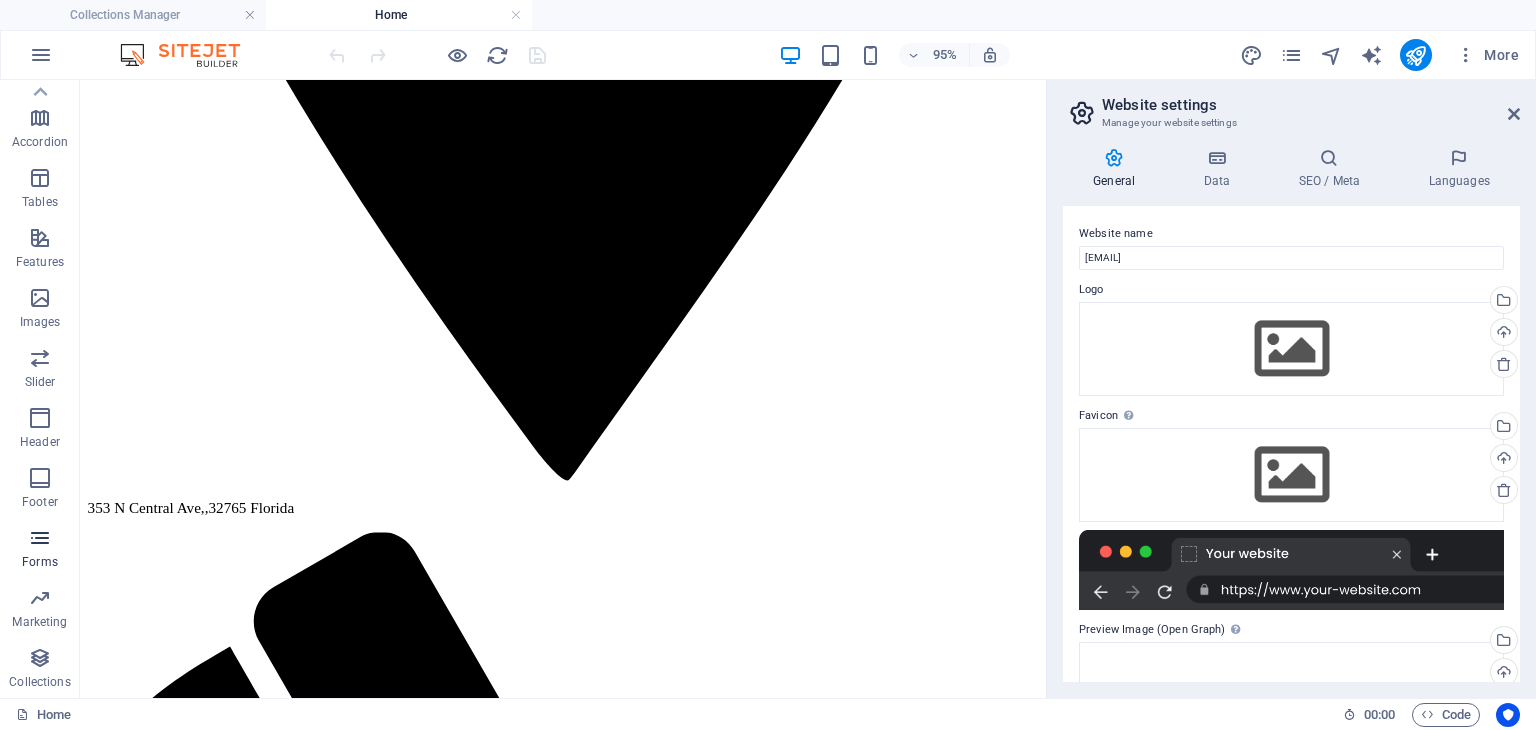 scroll, scrollTop: 1100, scrollLeft: 0, axis: vertical 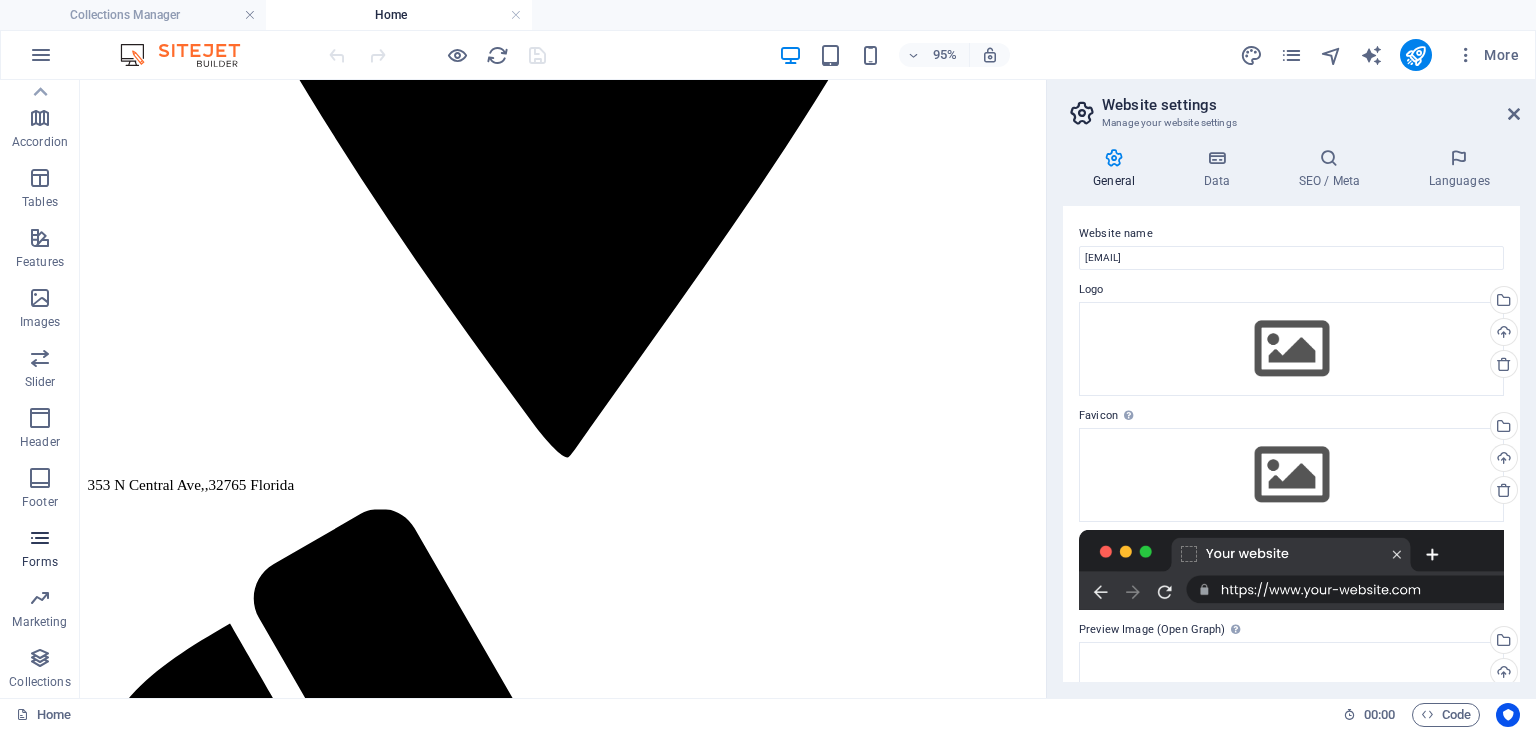 click at bounding box center [40, 538] 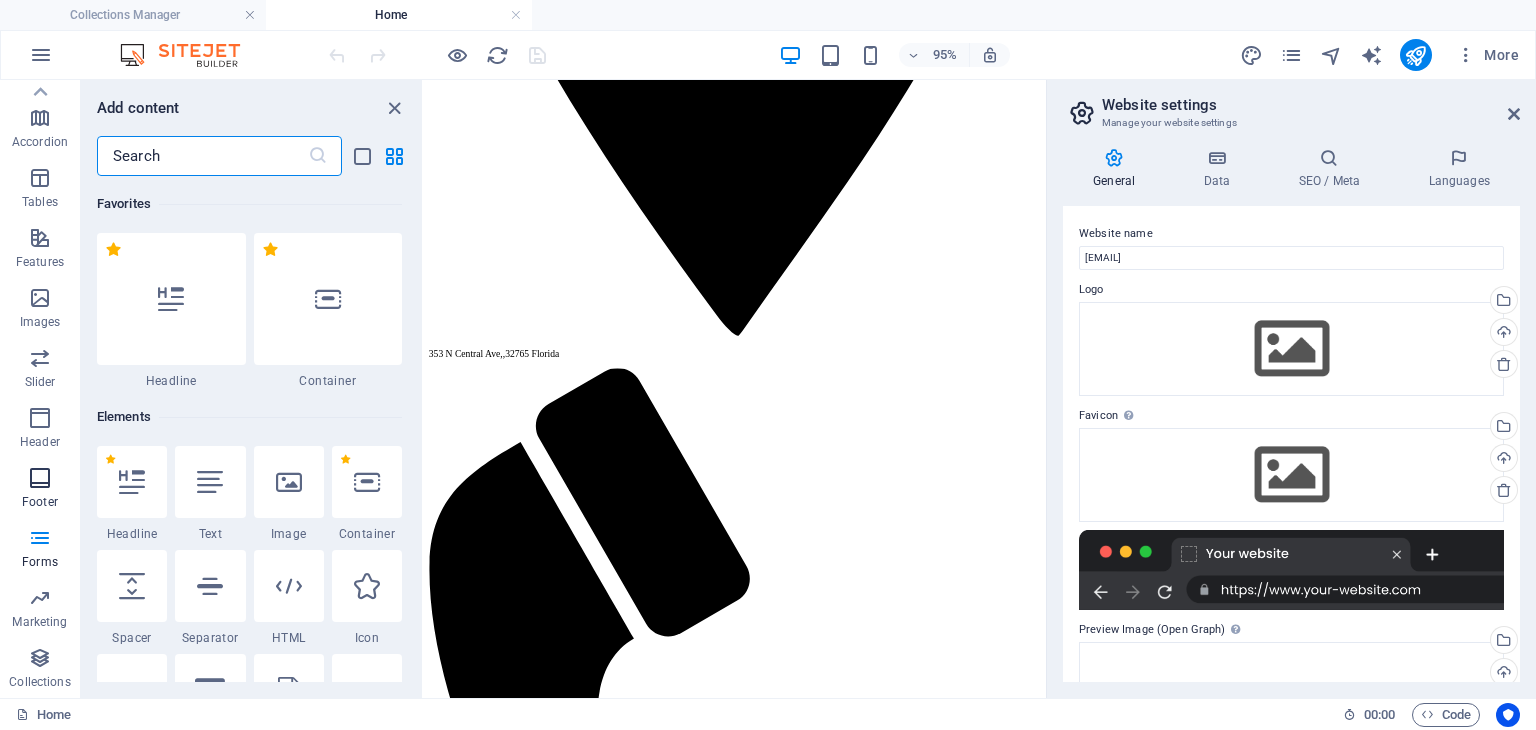 scroll, scrollTop: 866, scrollLeft: 0, axis: vertical 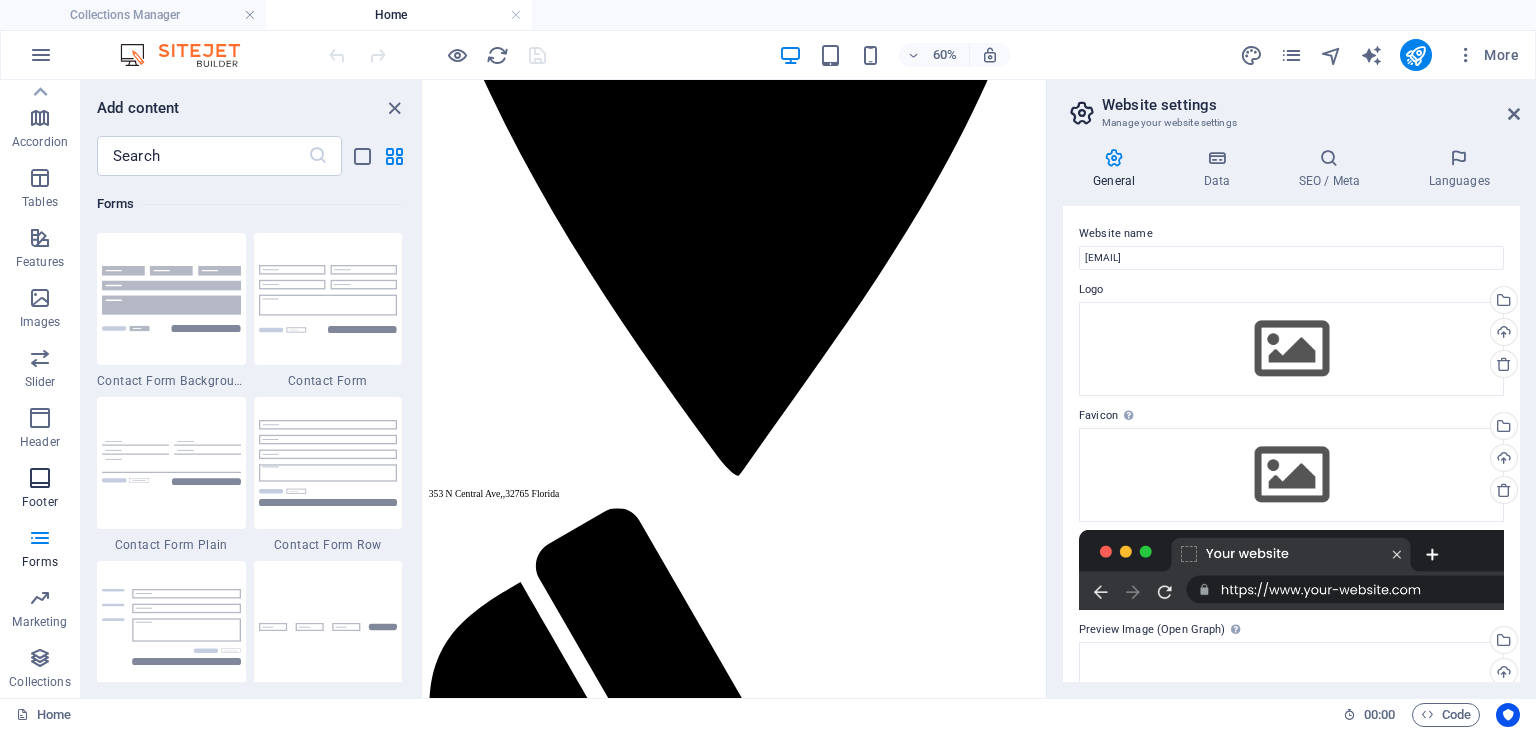 click on "Footer" at bounding box center (40, 502) 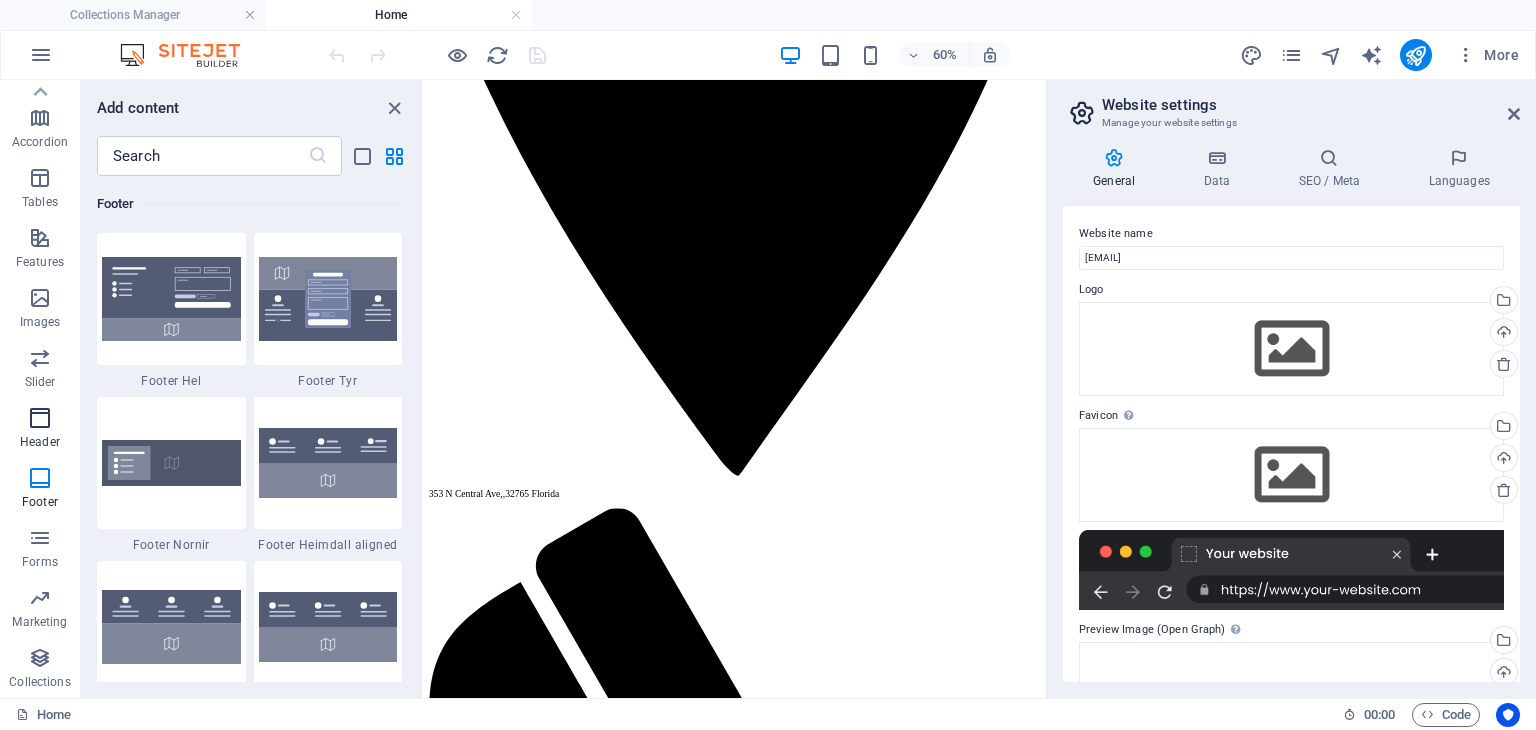 click at bounding box center [40, 418] 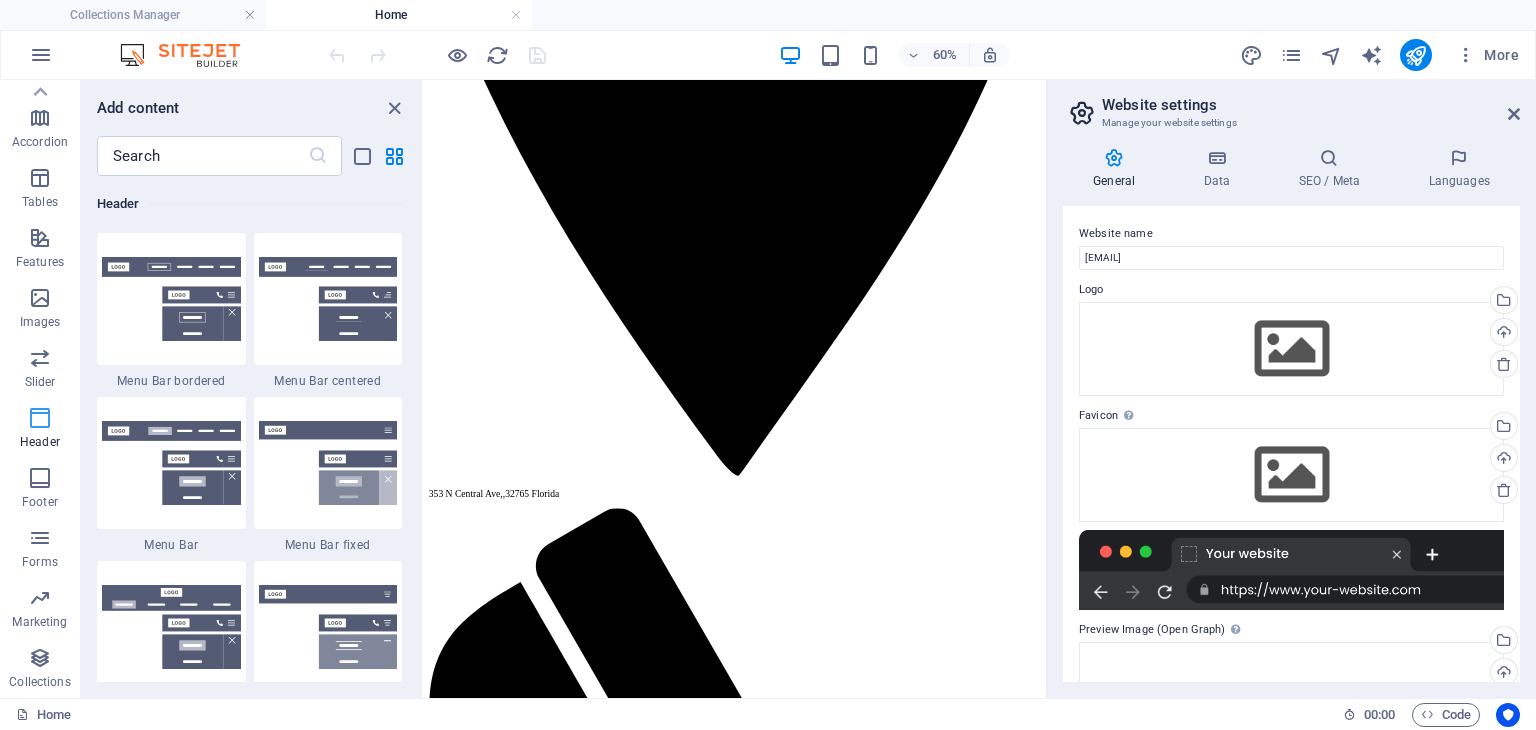 scroll, scrollTop: 12042, scrollLeft: 0, axis: vertical 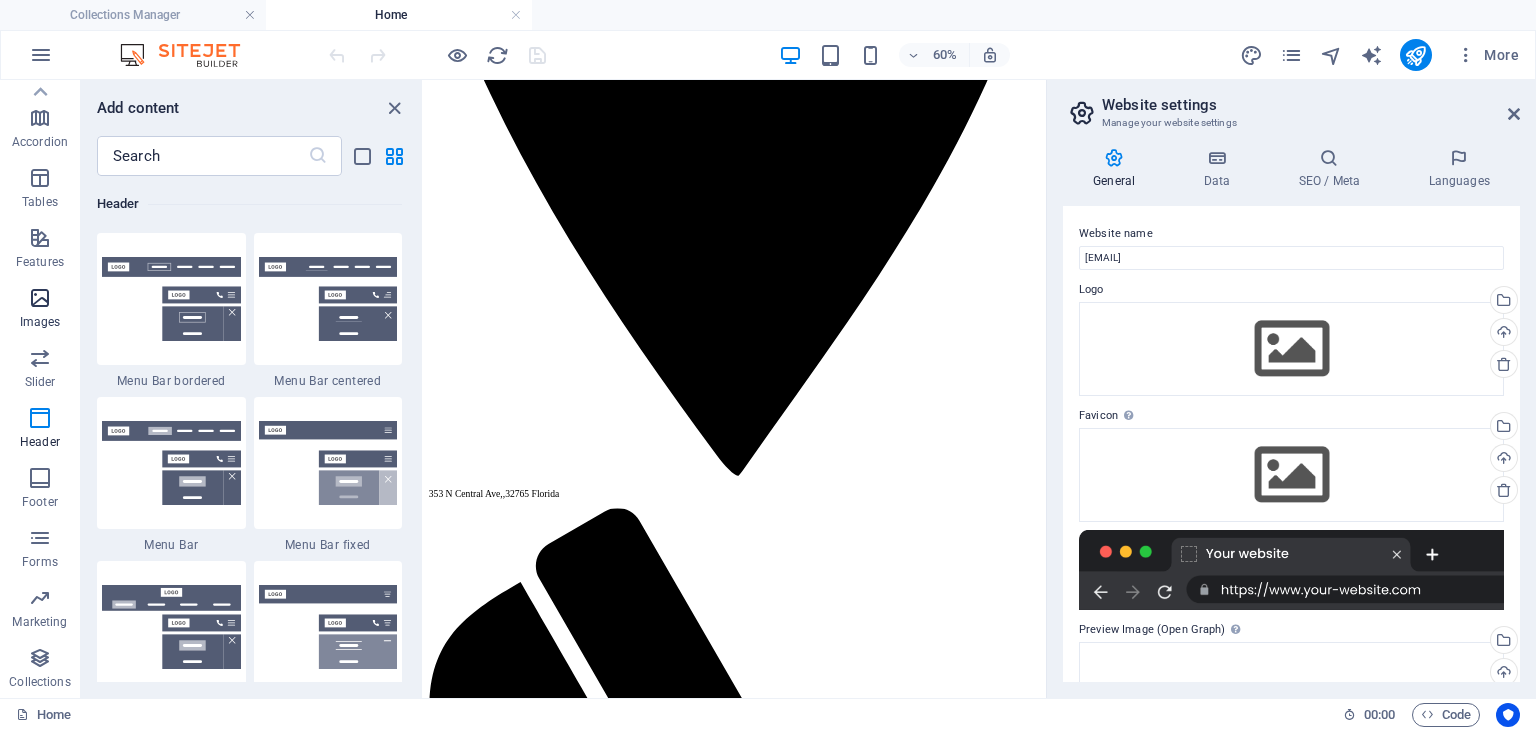 click on "Images" at bounding box center [40, 310] 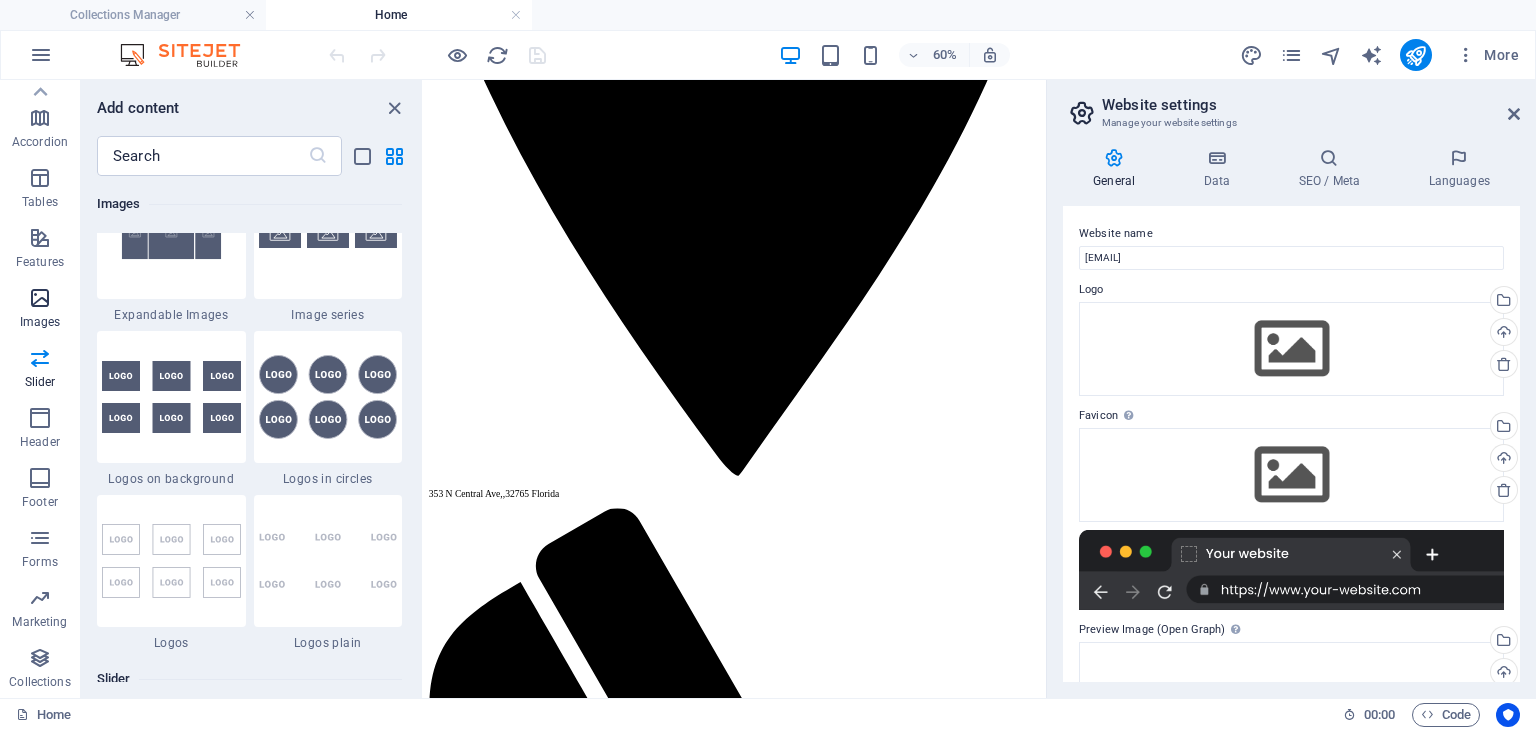 scroll, scrollTop: 10265, scrollLeft: 0, axis: vertical 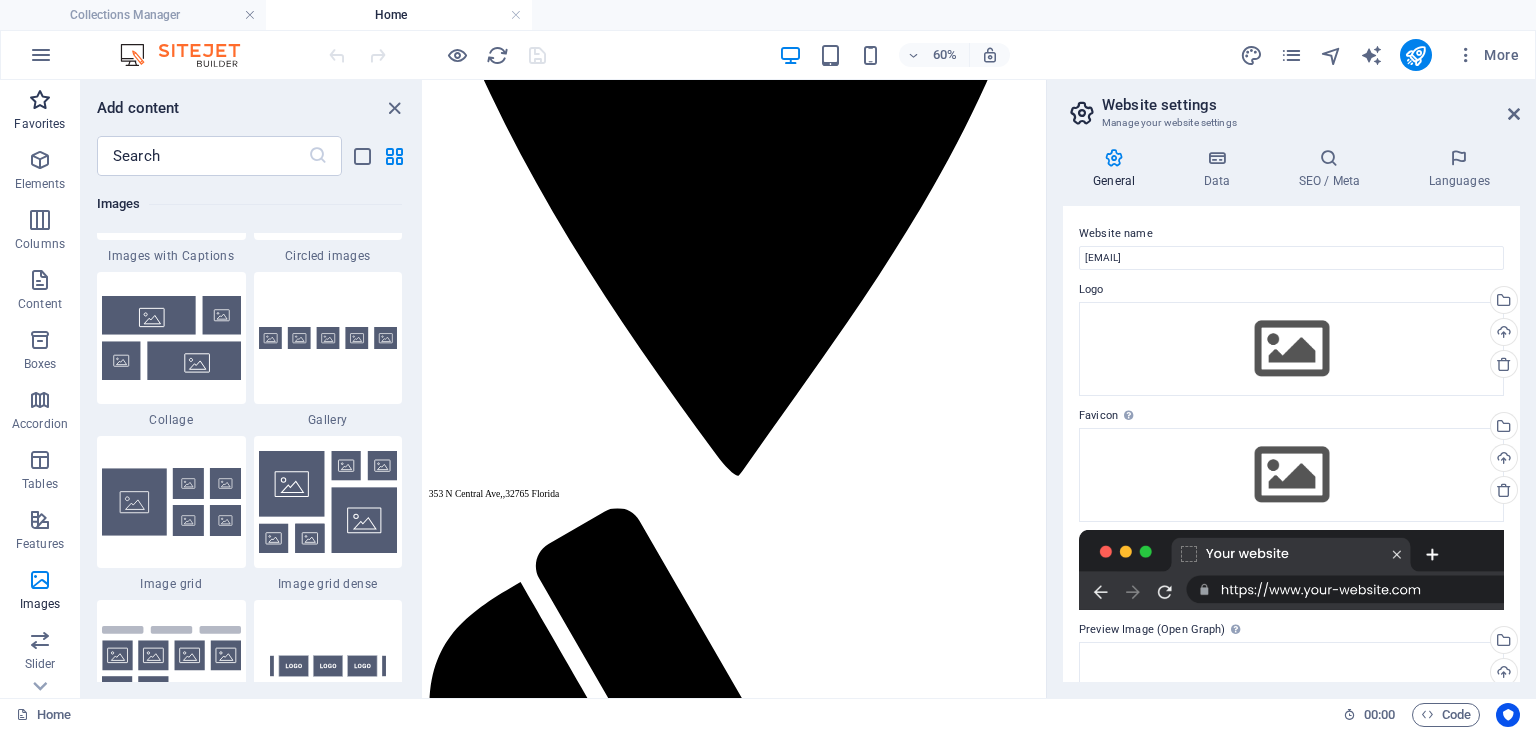 click at bounding box center [40, 100] 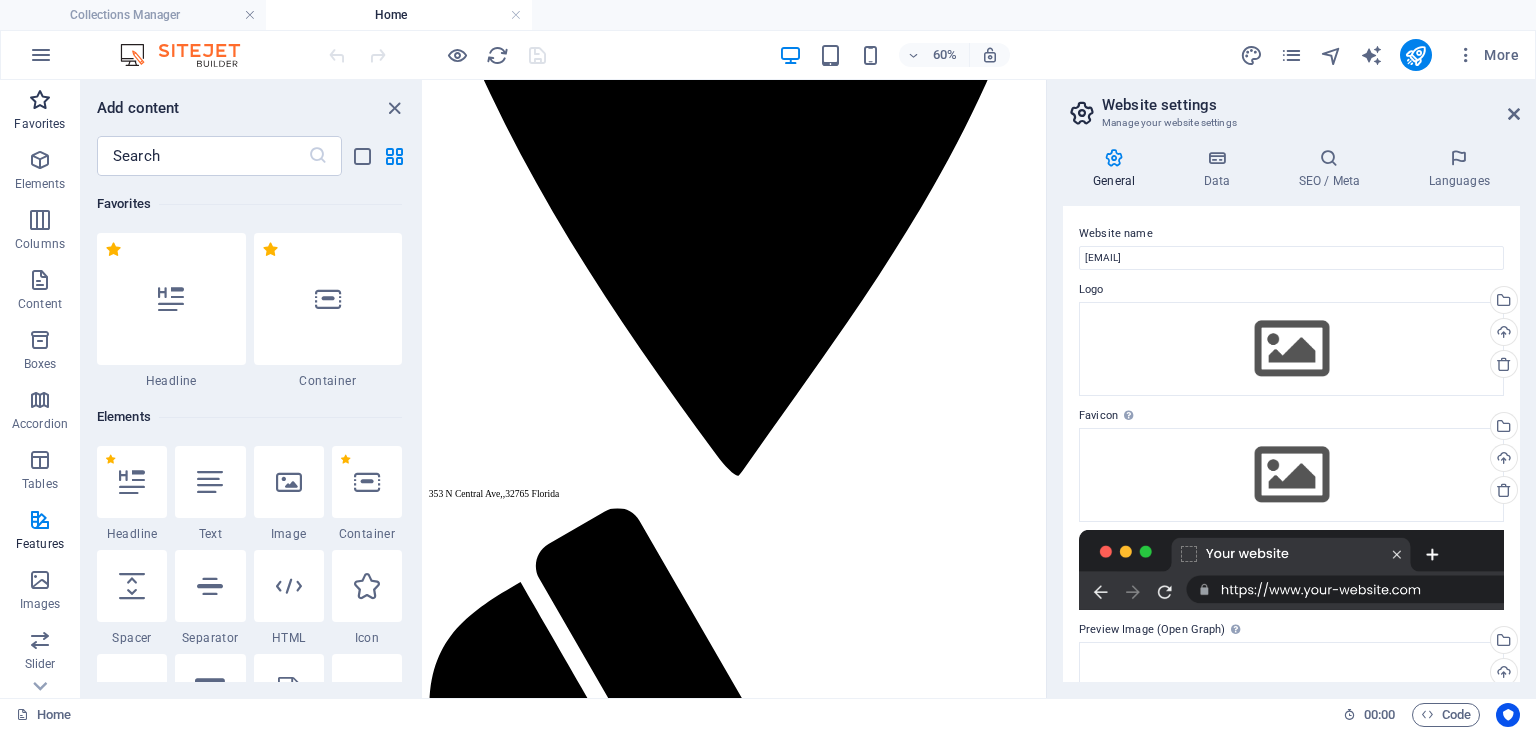 scroll, scrollTop: 0, scrollLeft: 0, axis: both 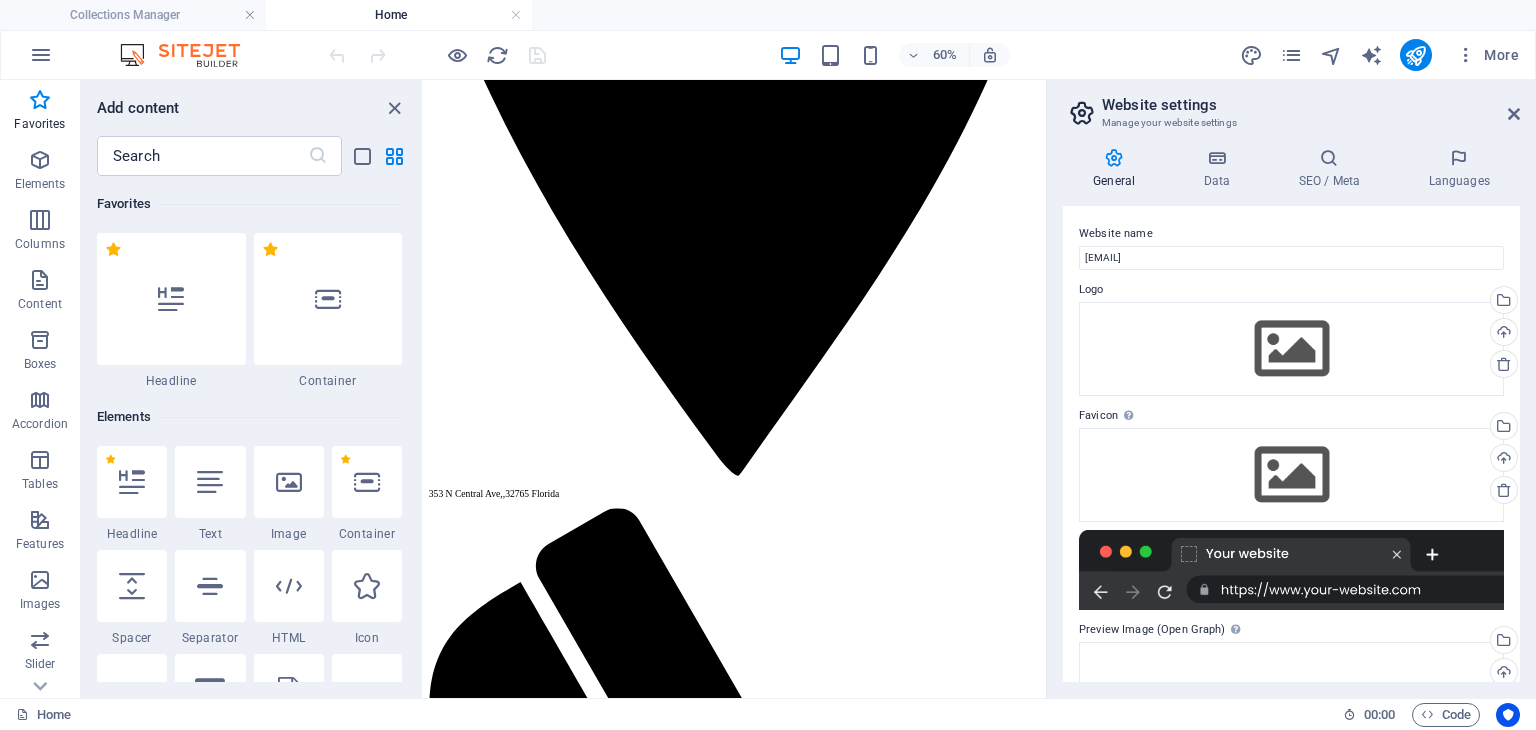 click on "60% More" at bounding box center [768, 55] 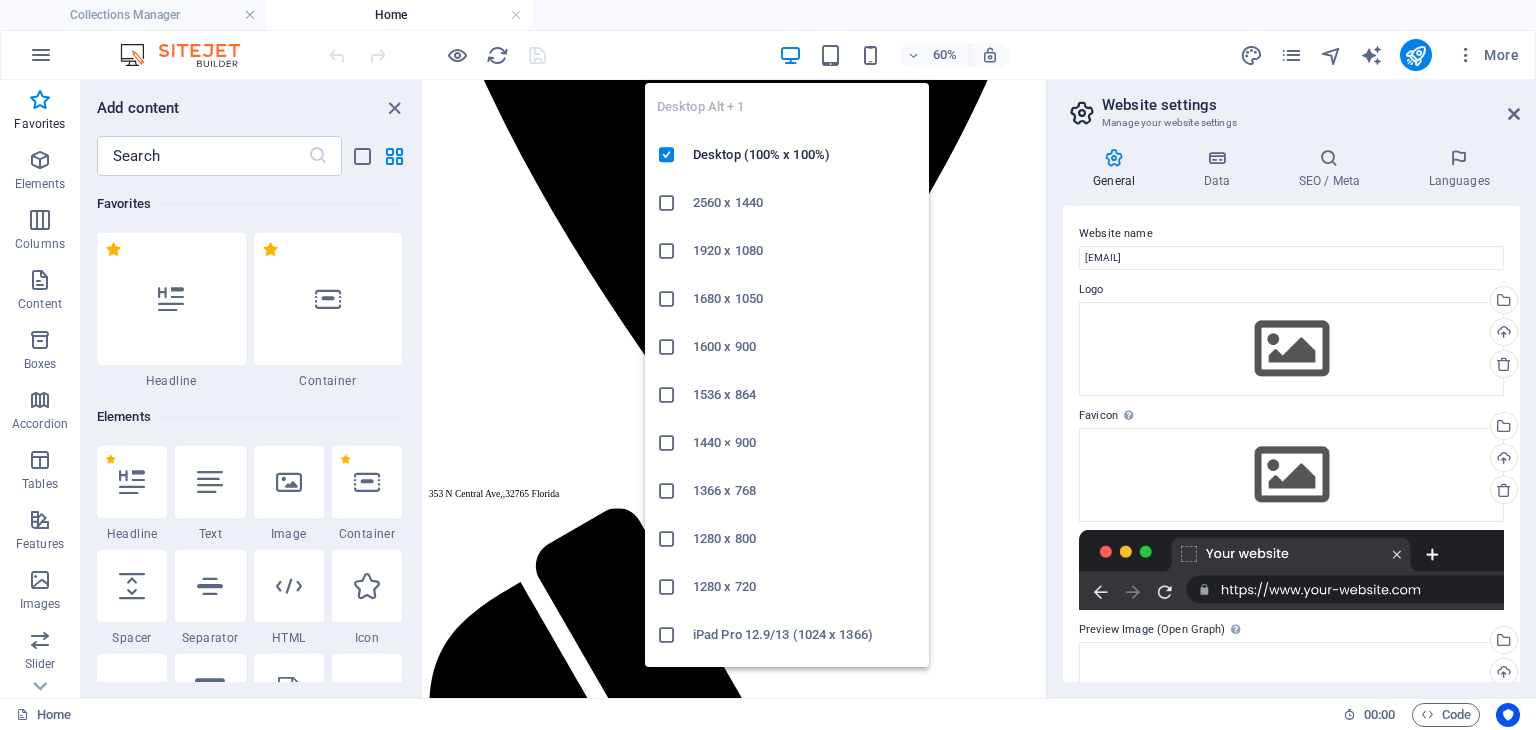 click at bounding box center [790, 55] 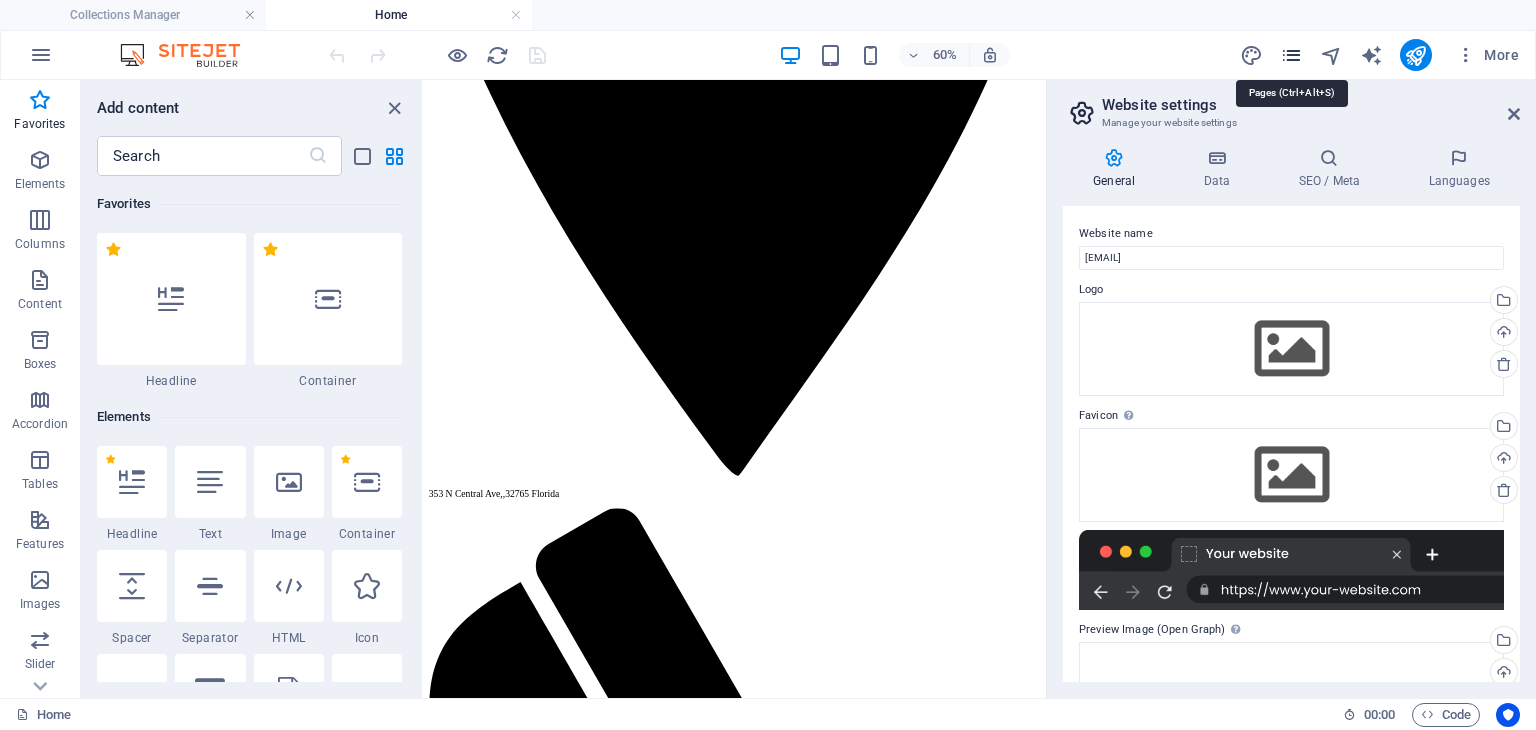 click at bounding box center [1291, 55] 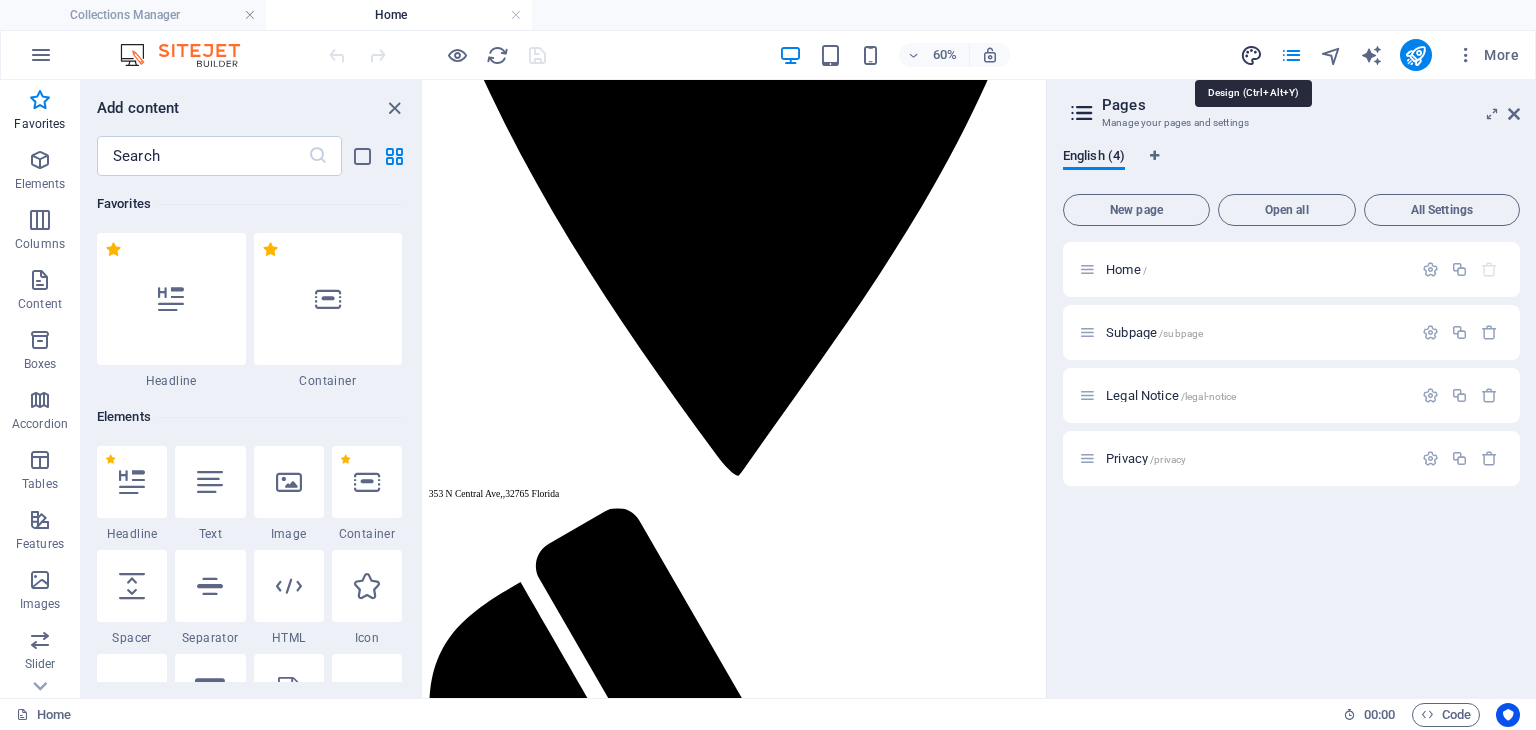 click at bounding box center [1251, 55] 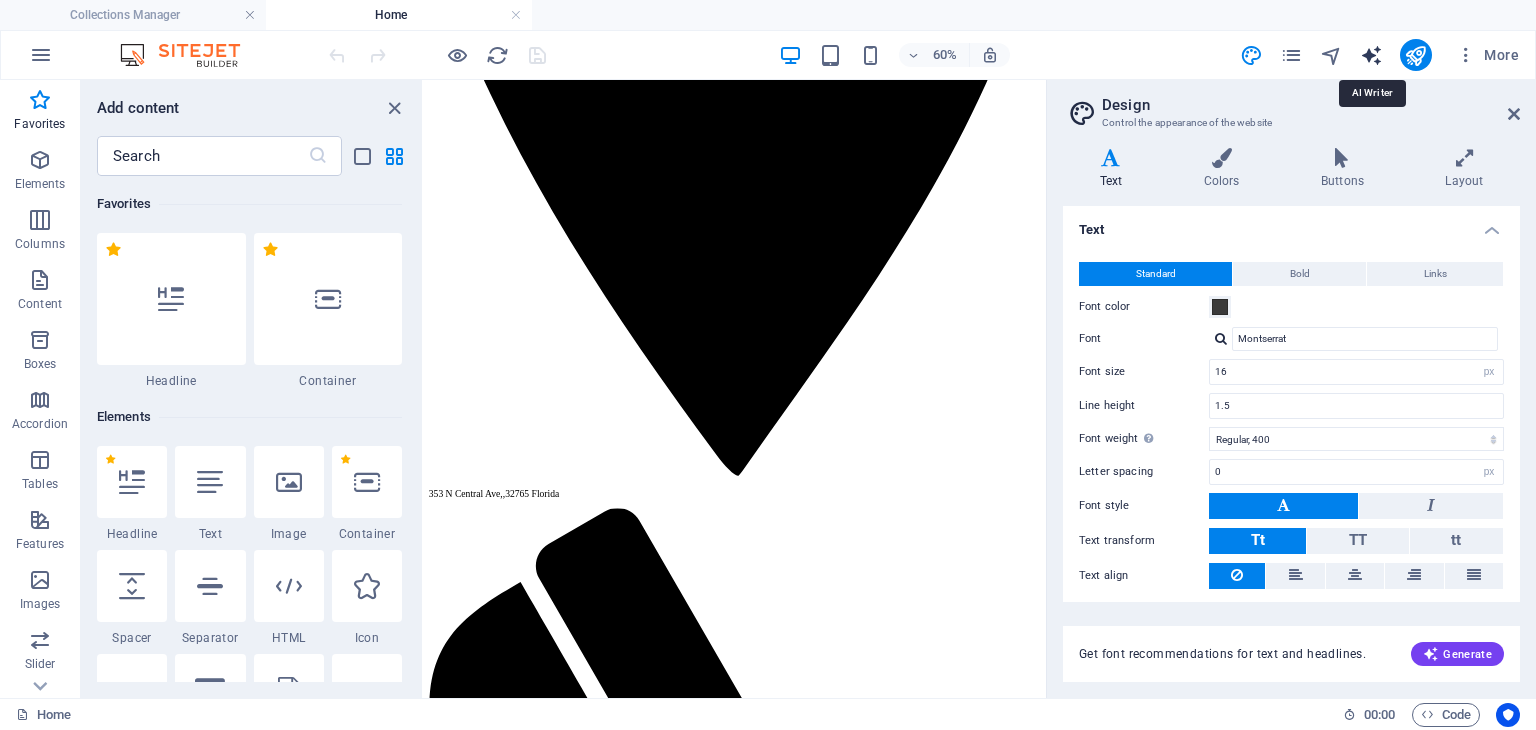 click at bounding box center (1371, 55) 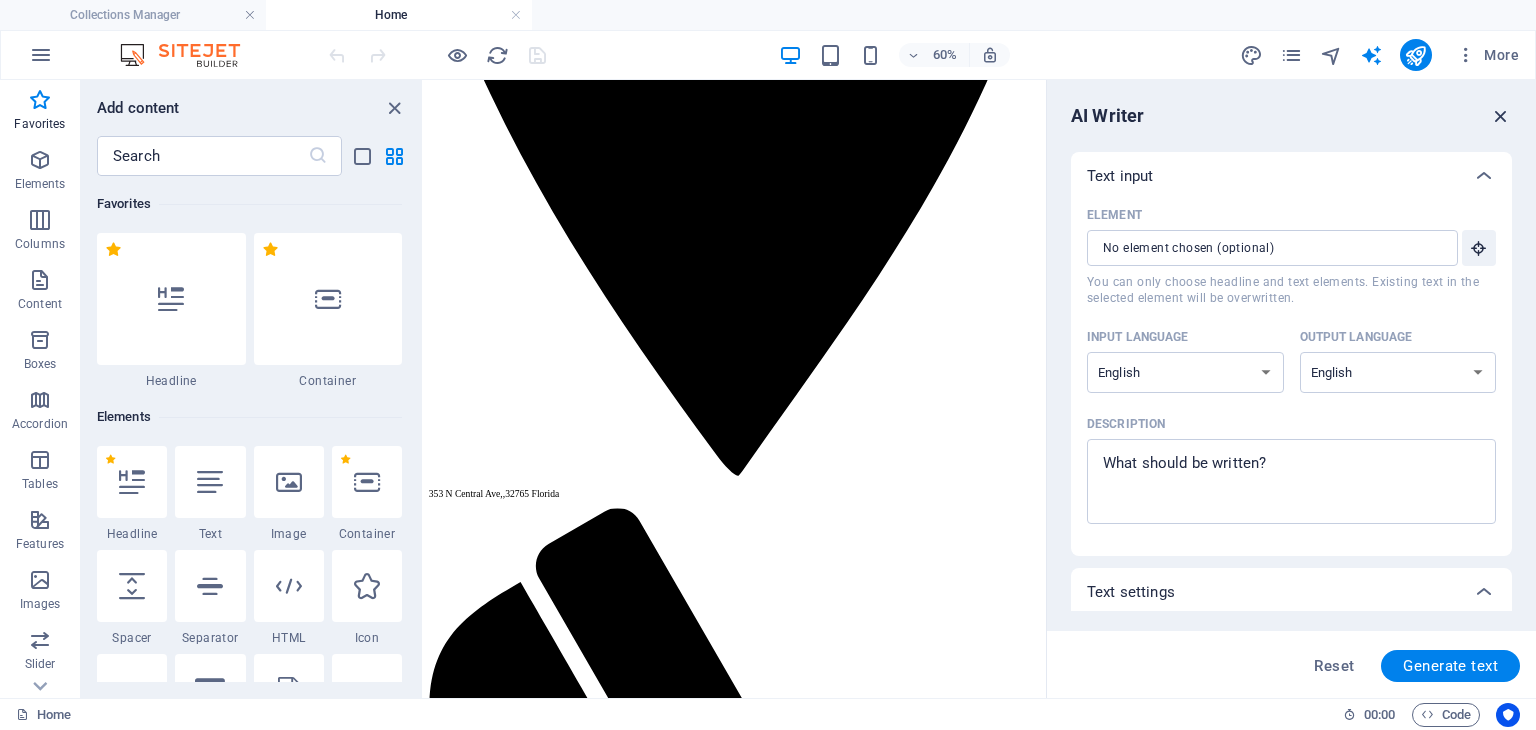 drag, startPoint x: 1504, startPoint y: 110, endPoint x: 744, endPoint y: 49, distance: 762.4441 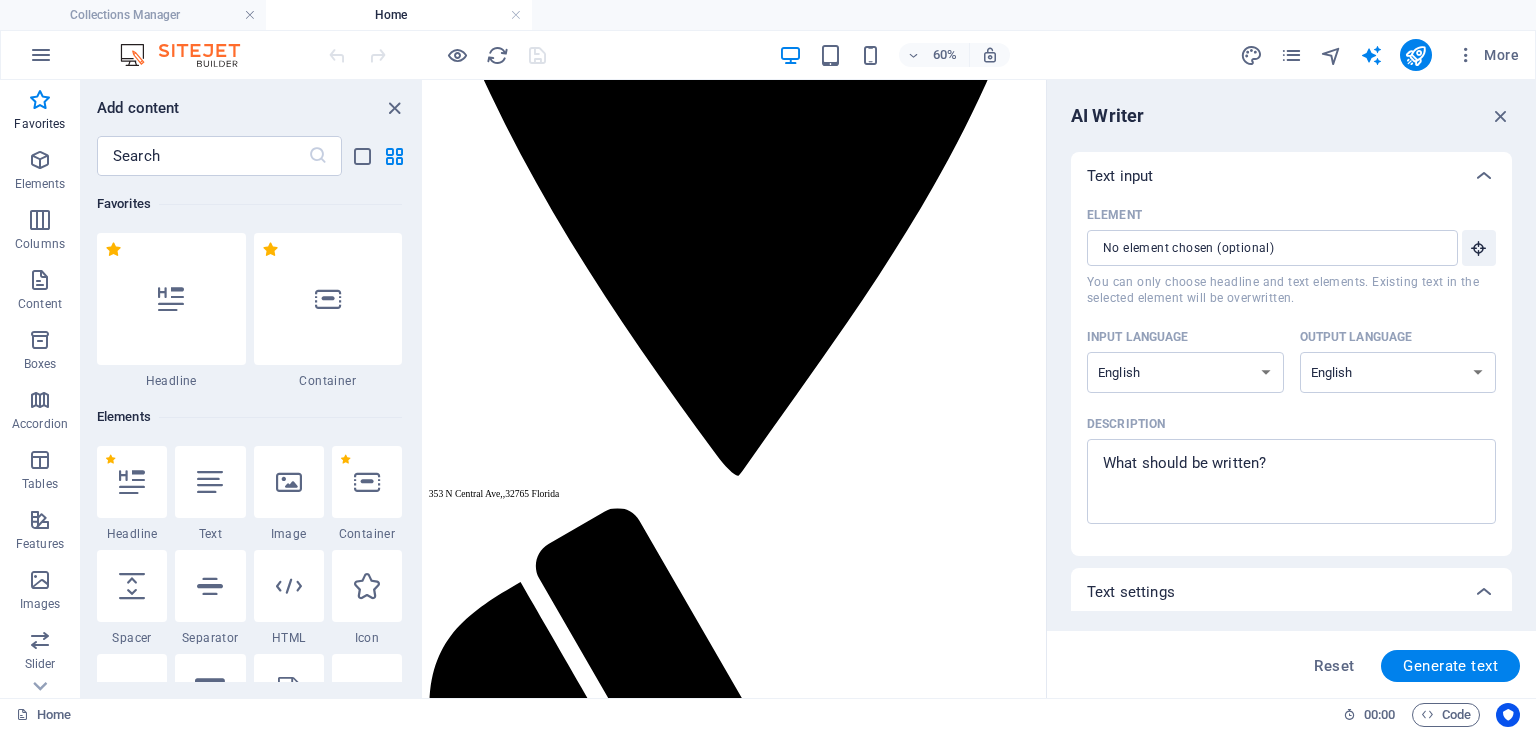 scroll, scrollTop: 730, scrollLeft: 0, axis: vertical 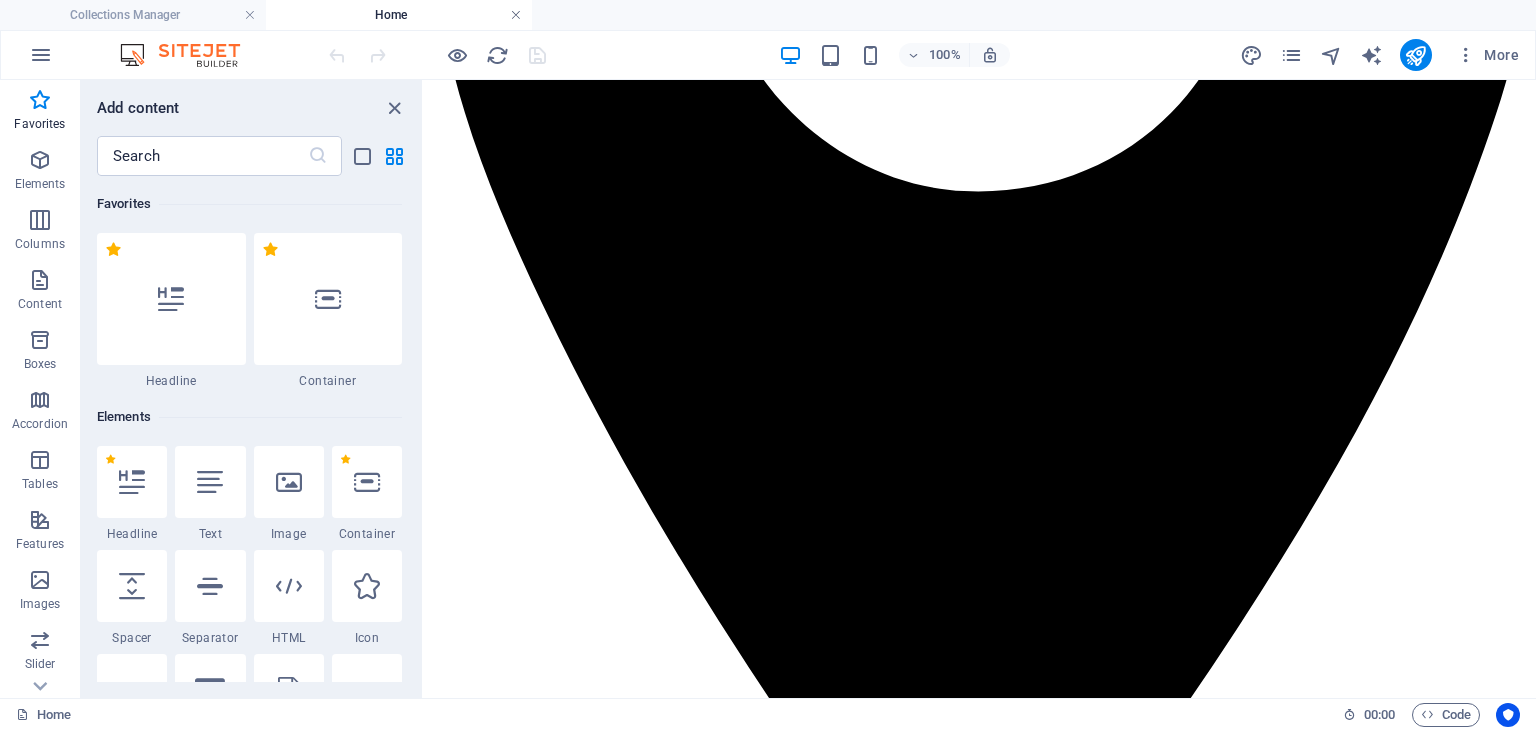 click at bounding box center [516, 15] 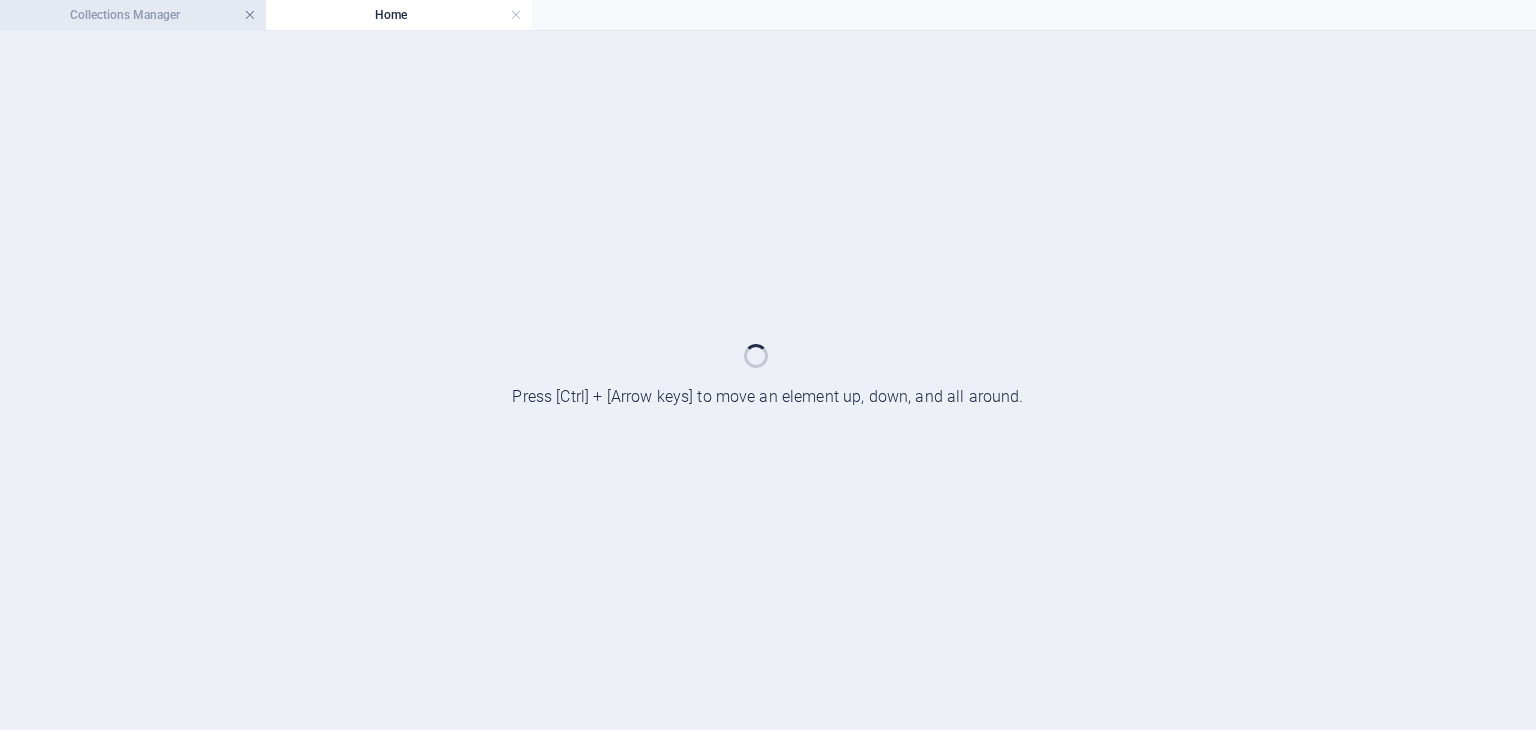 click at bounding box center (250, 15) 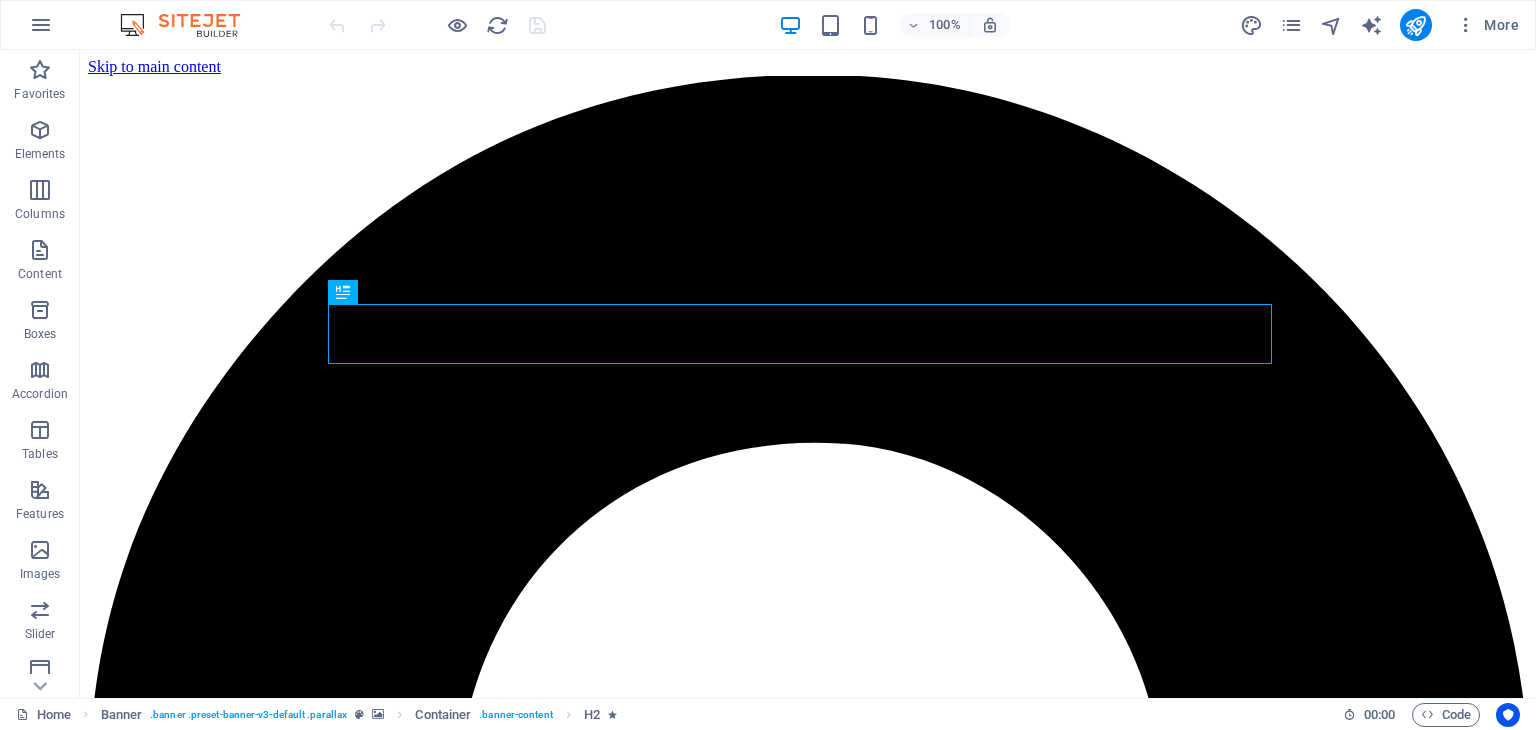 scroll, scrollTop: 0, scrollLeft: 0, axis: both 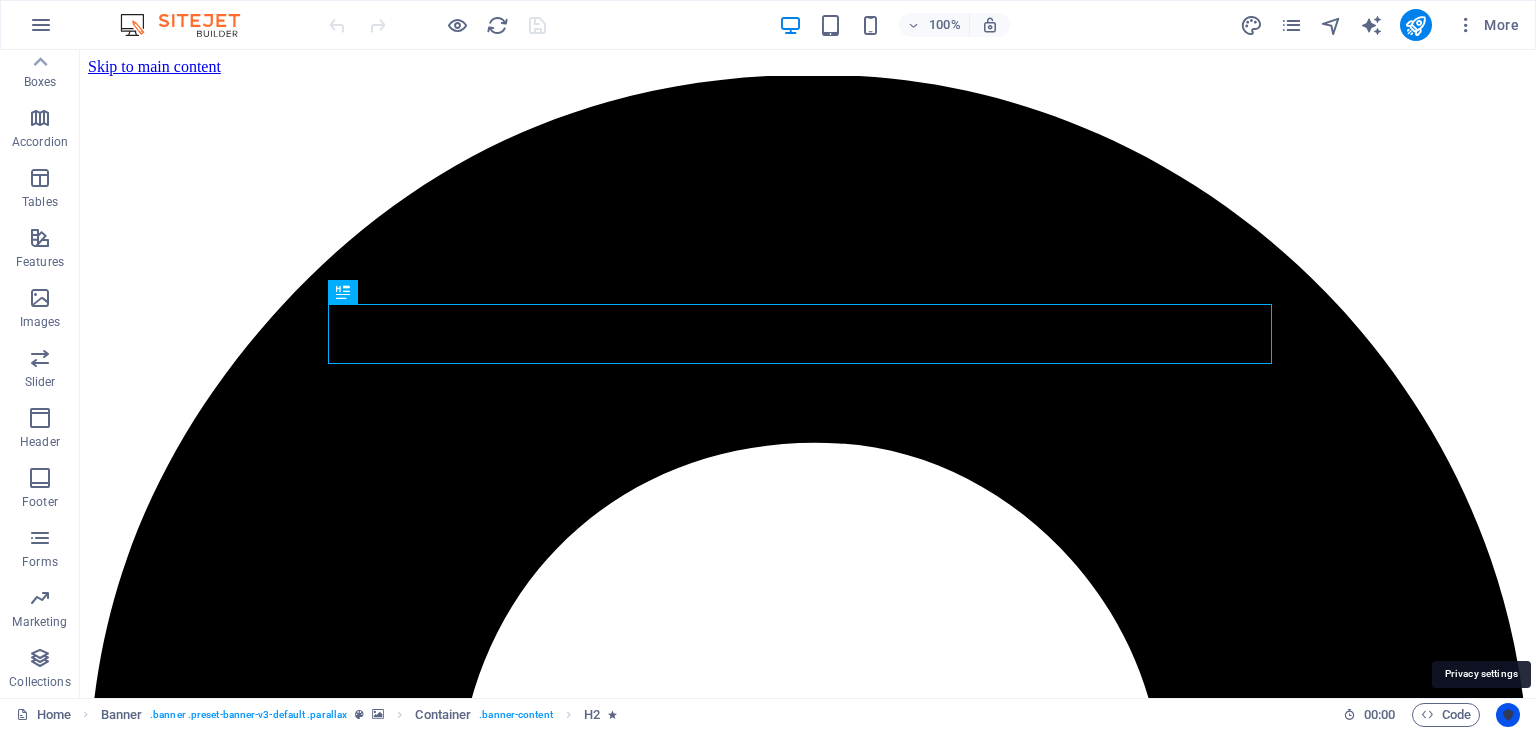 click at bounding box center (1508, 715) 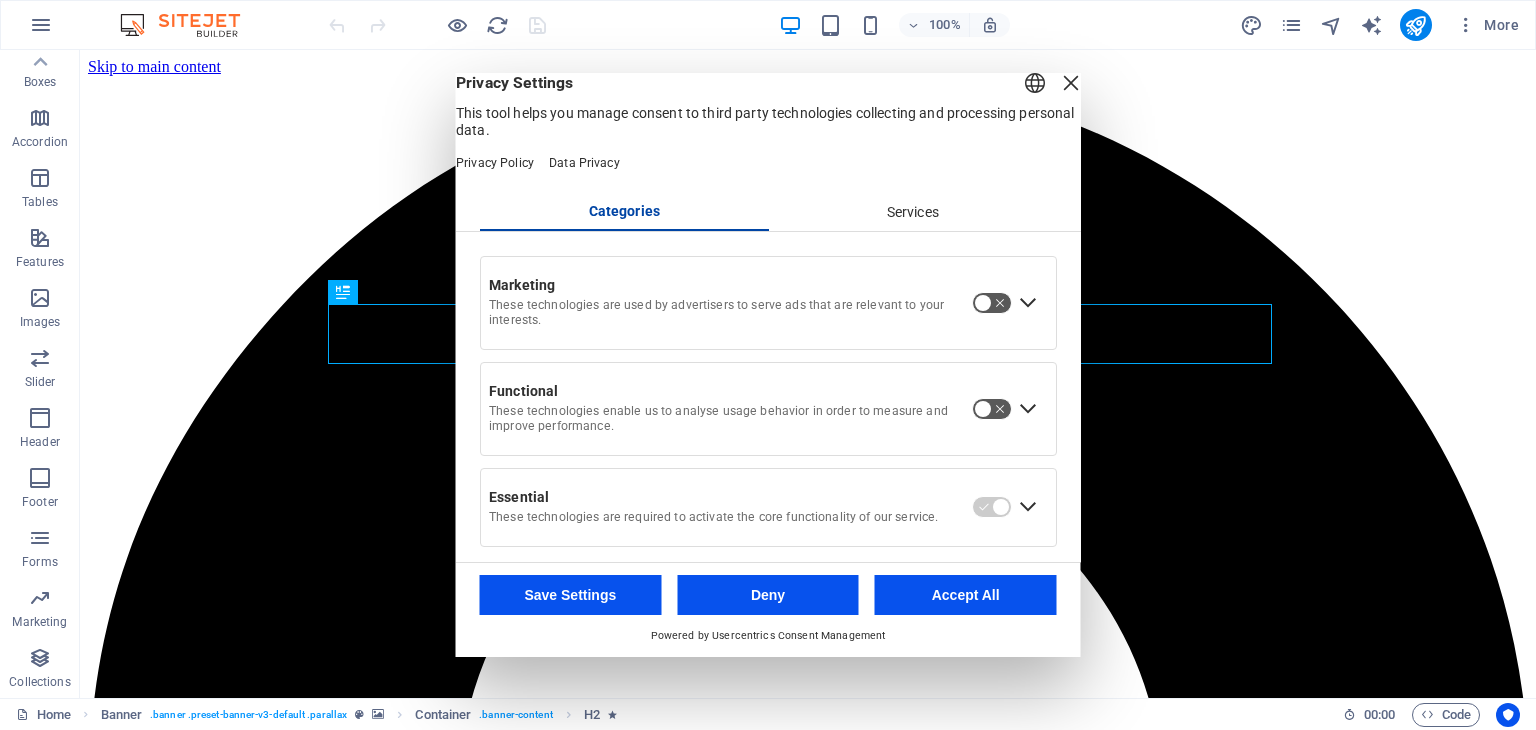 click at bounding box center [1071, 83] 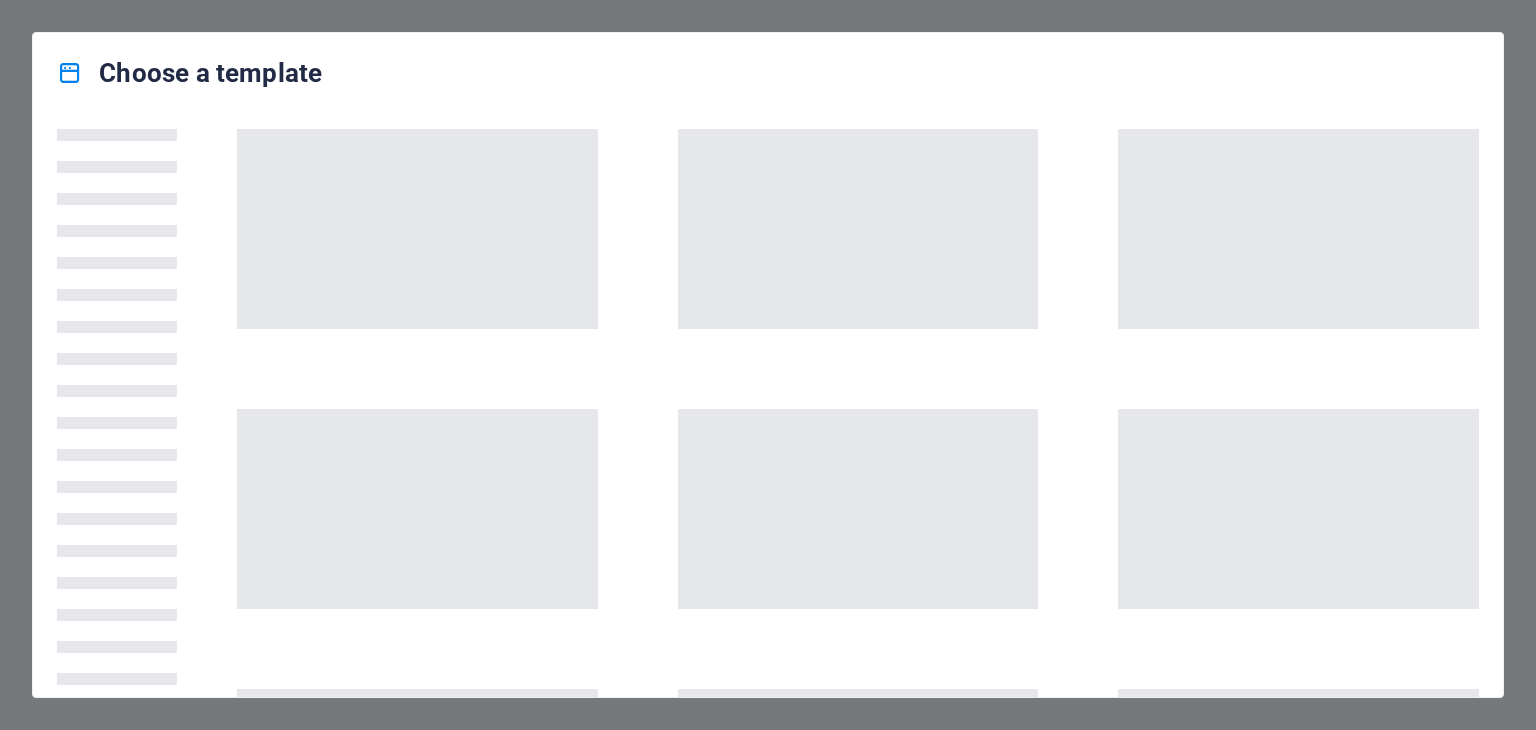 scroll, scrollTop: 0, scrollLeft: 0, axis: both 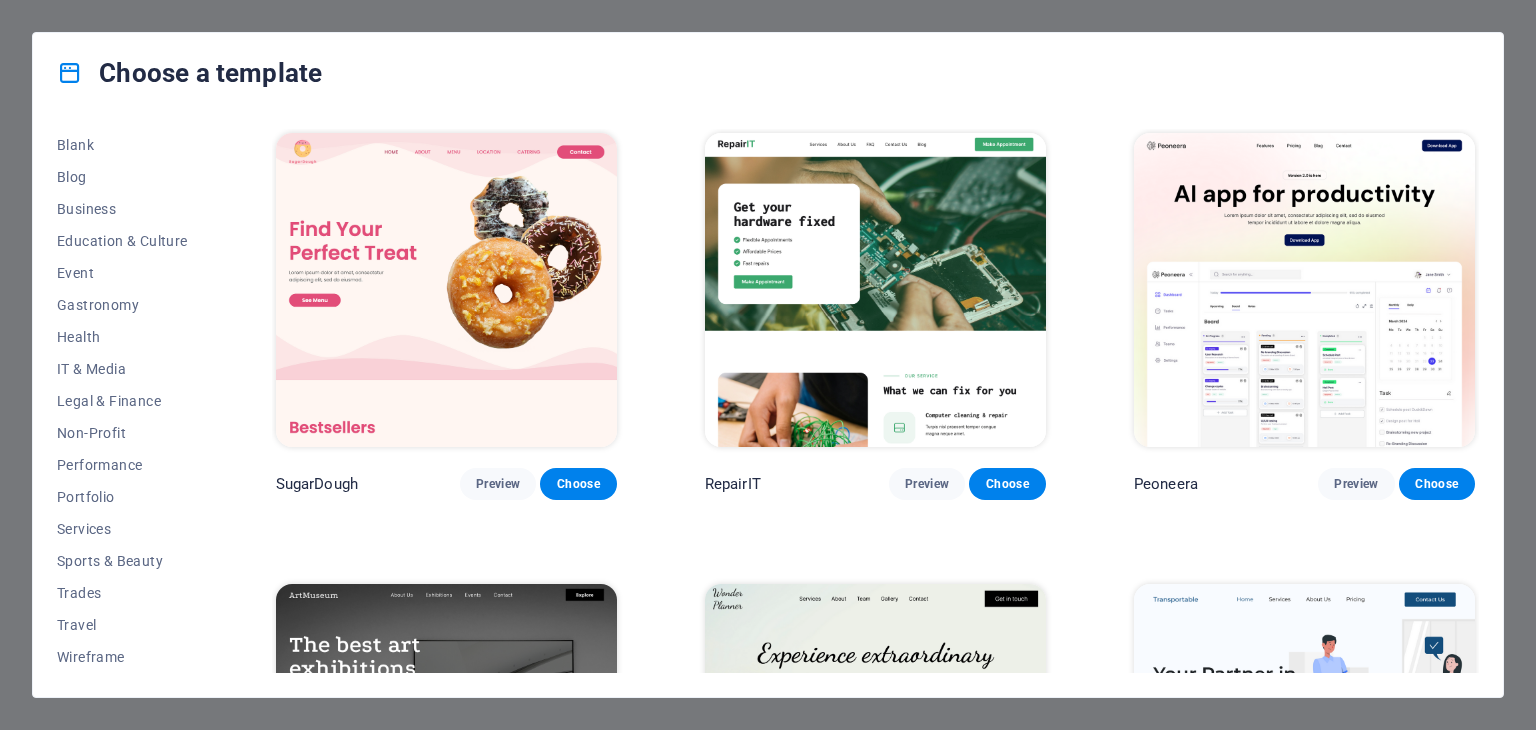 drag, startPoint x: 207, startPoint y: 515, endPoint x: 208, endPoint y: 232, distance: 283.00177 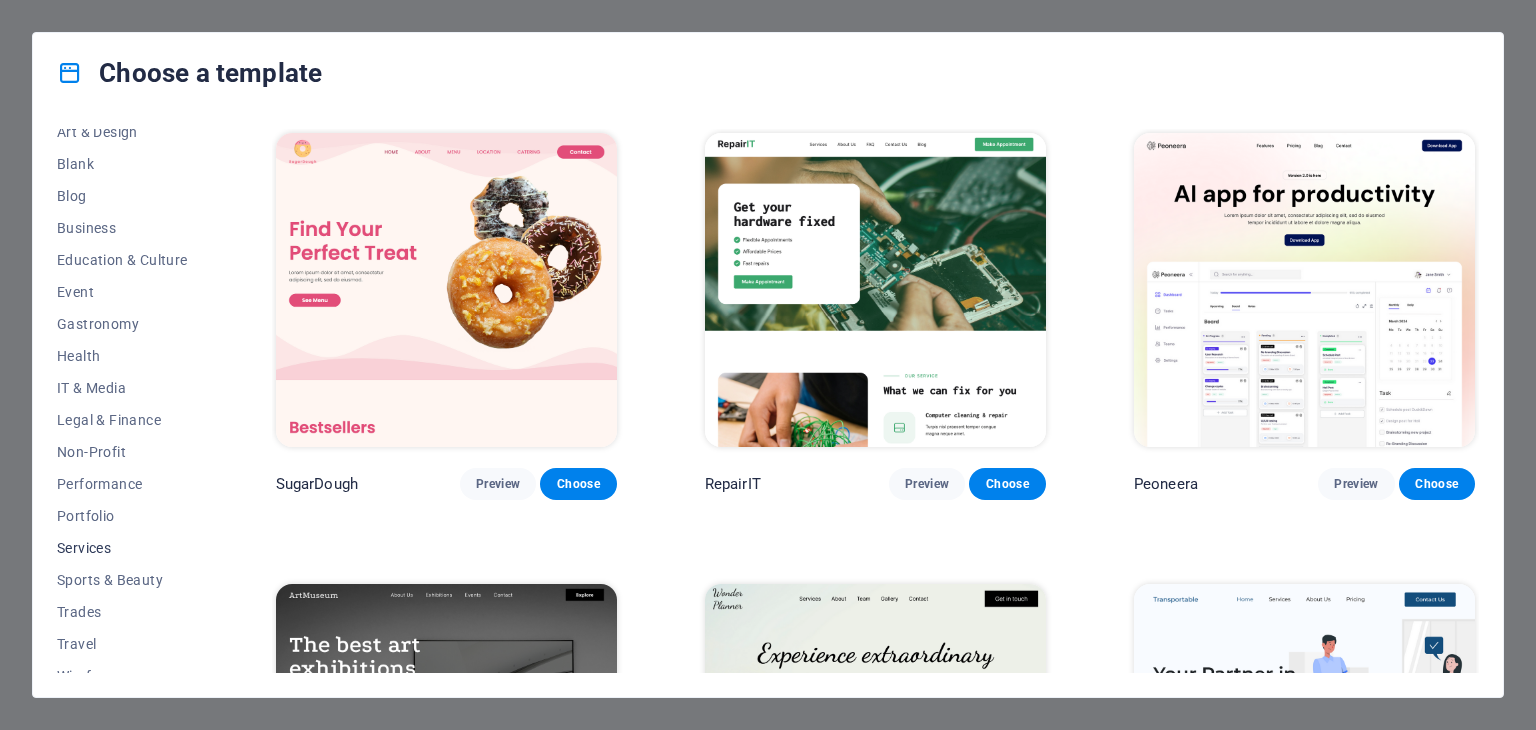 scroll, scrollTop: 256, scrollLeft: 0, axis: vertical 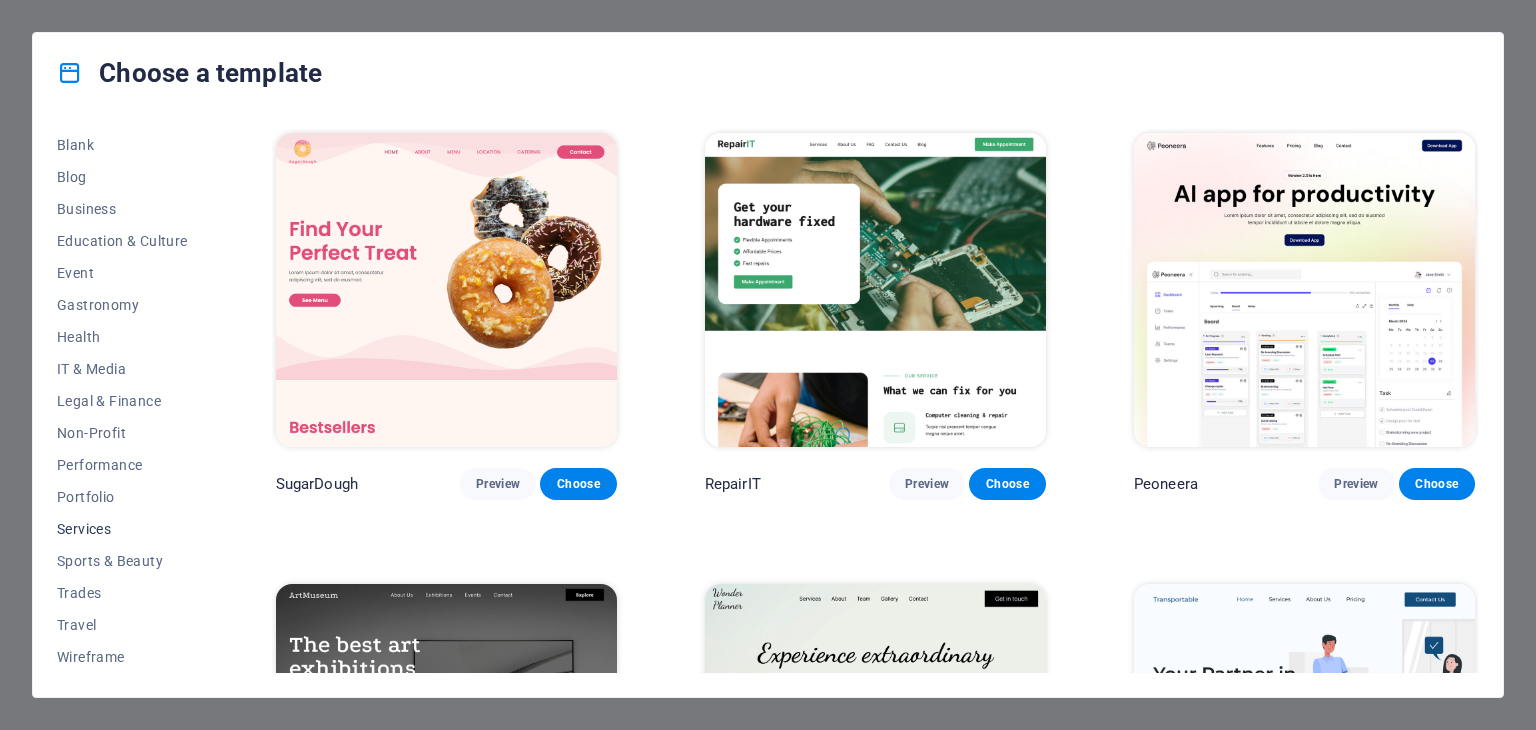 click on "Services" at bounding box center (122, 529) 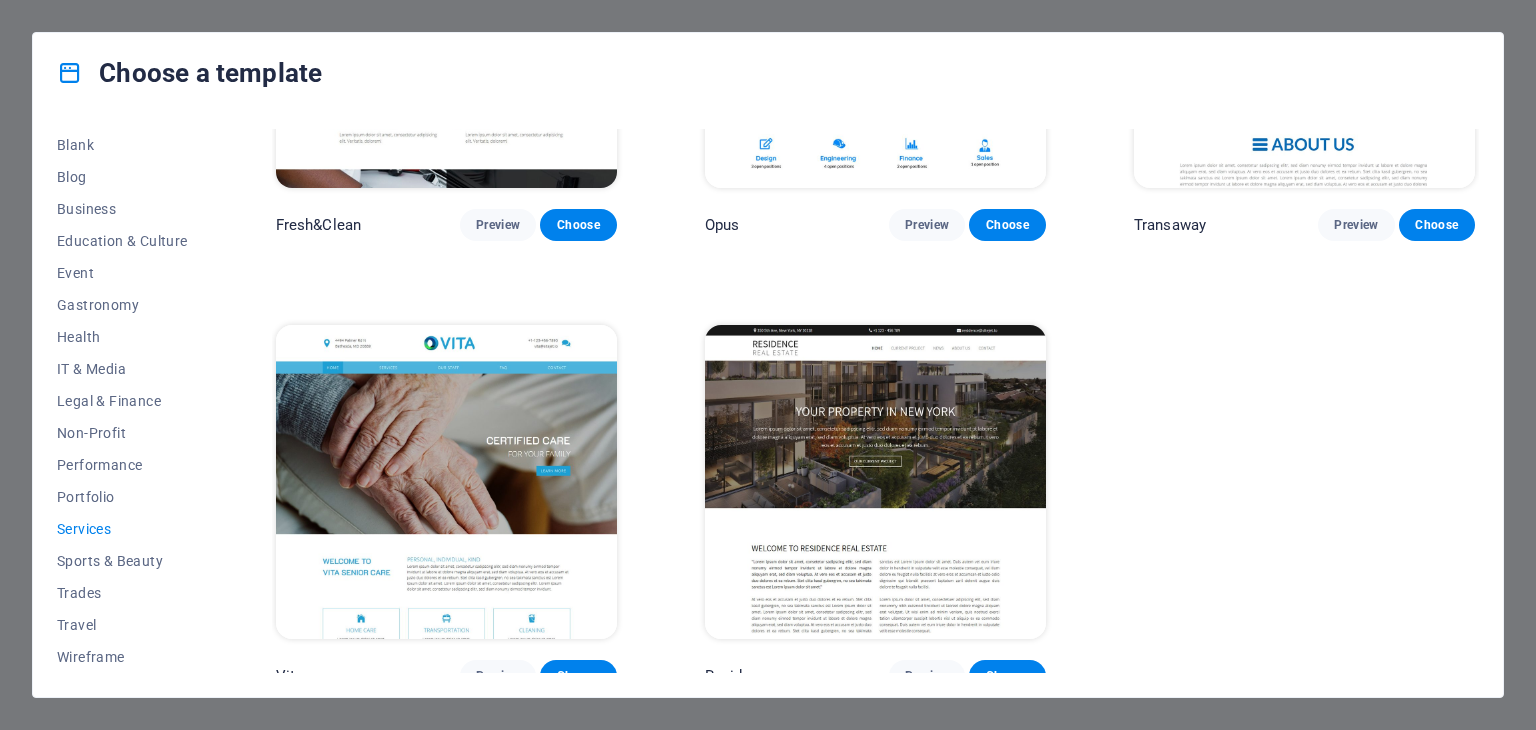 scroll, scrollTop: 2521, scrollLeft: 0, axis: vertical 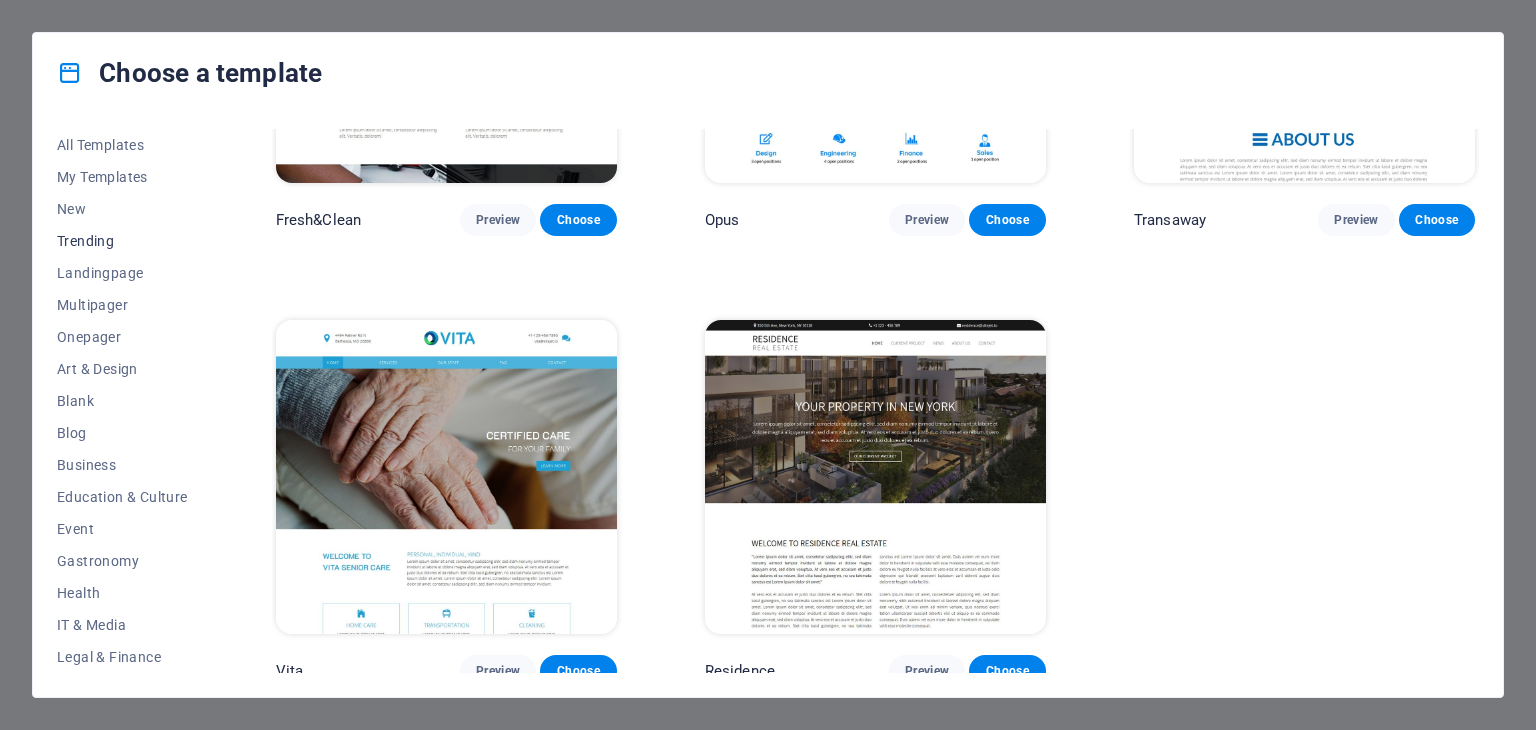click on "Trending" at bounding box center [122, 241] 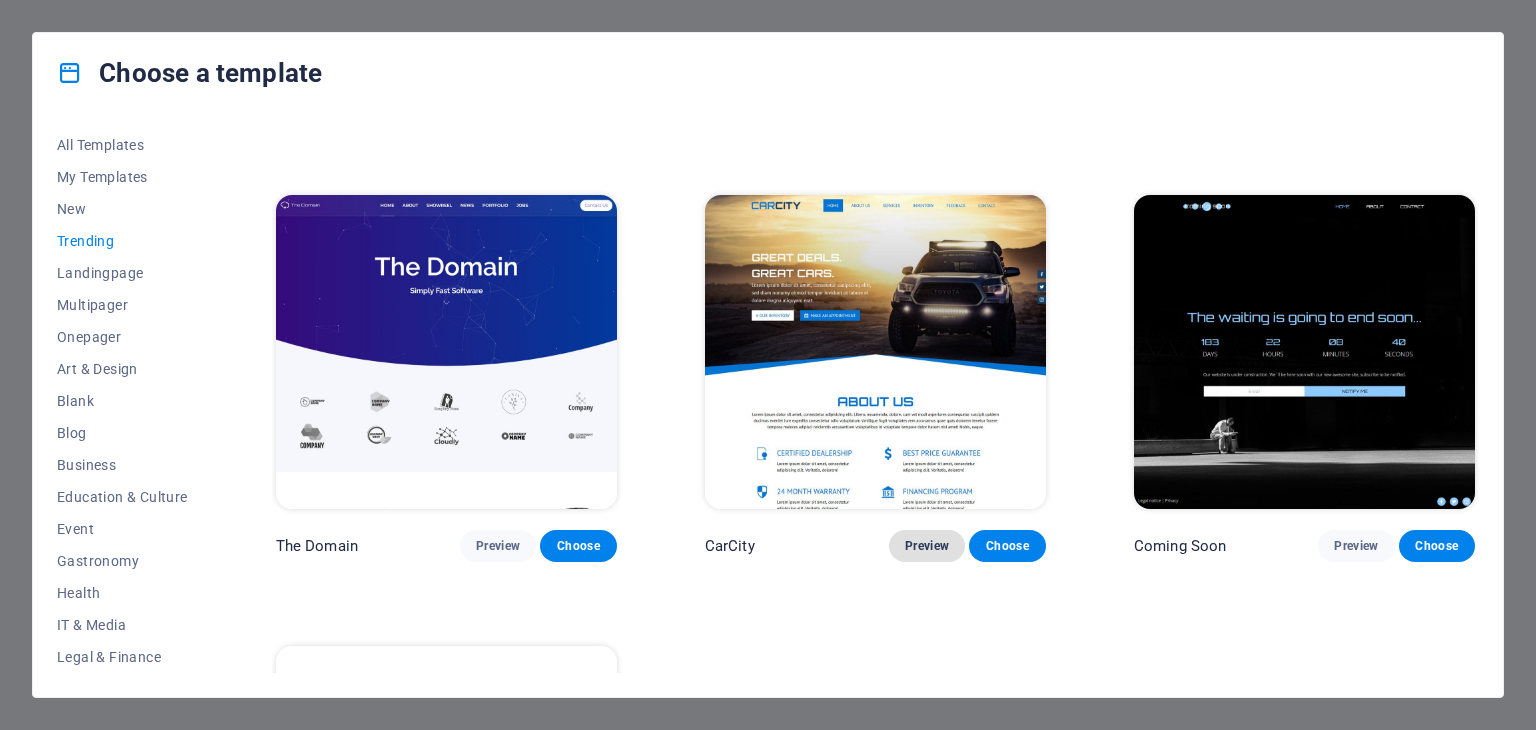 scroll, scrollTop: 1772, scrollLeft: 0, axis: vertical 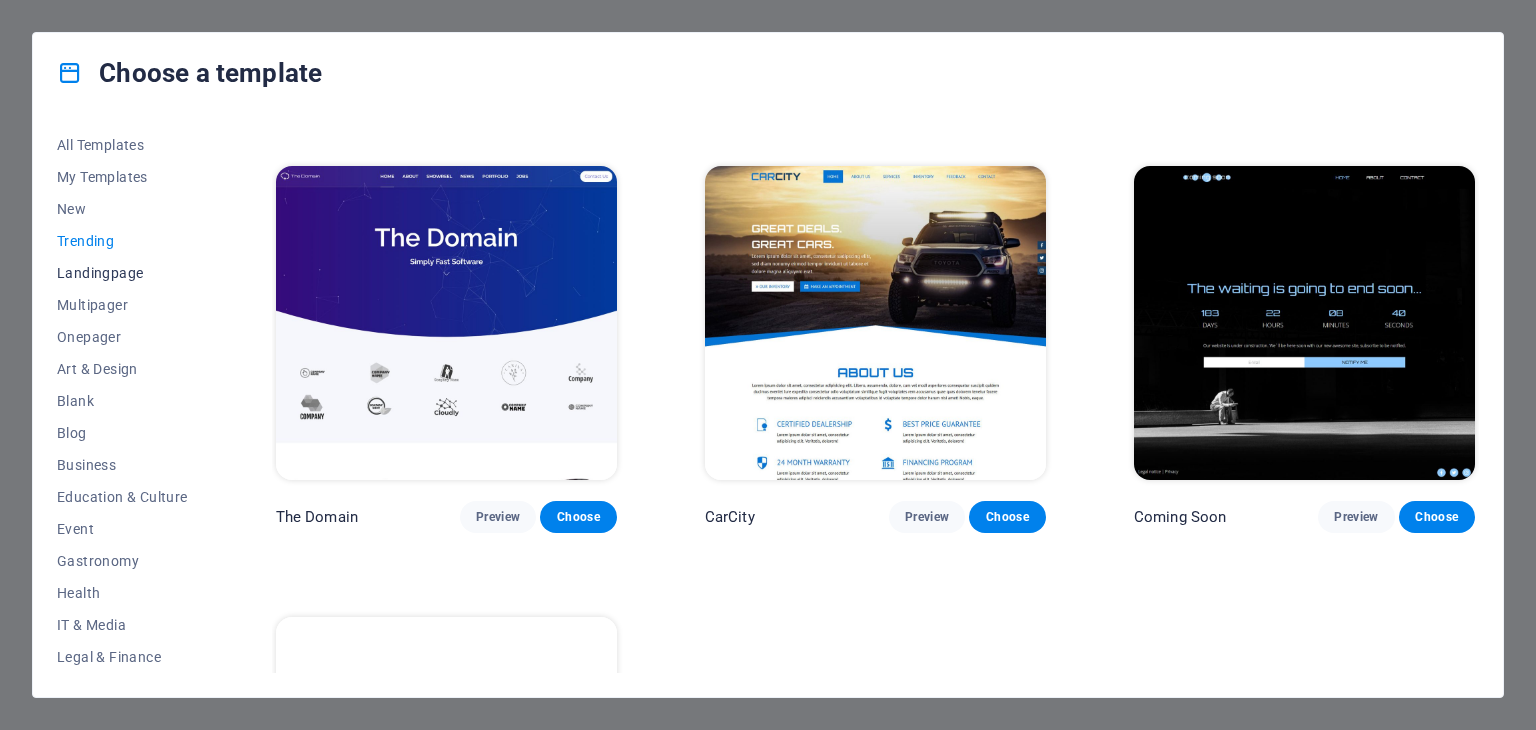 click on "Landingpage" at bounding box center [122, 273] 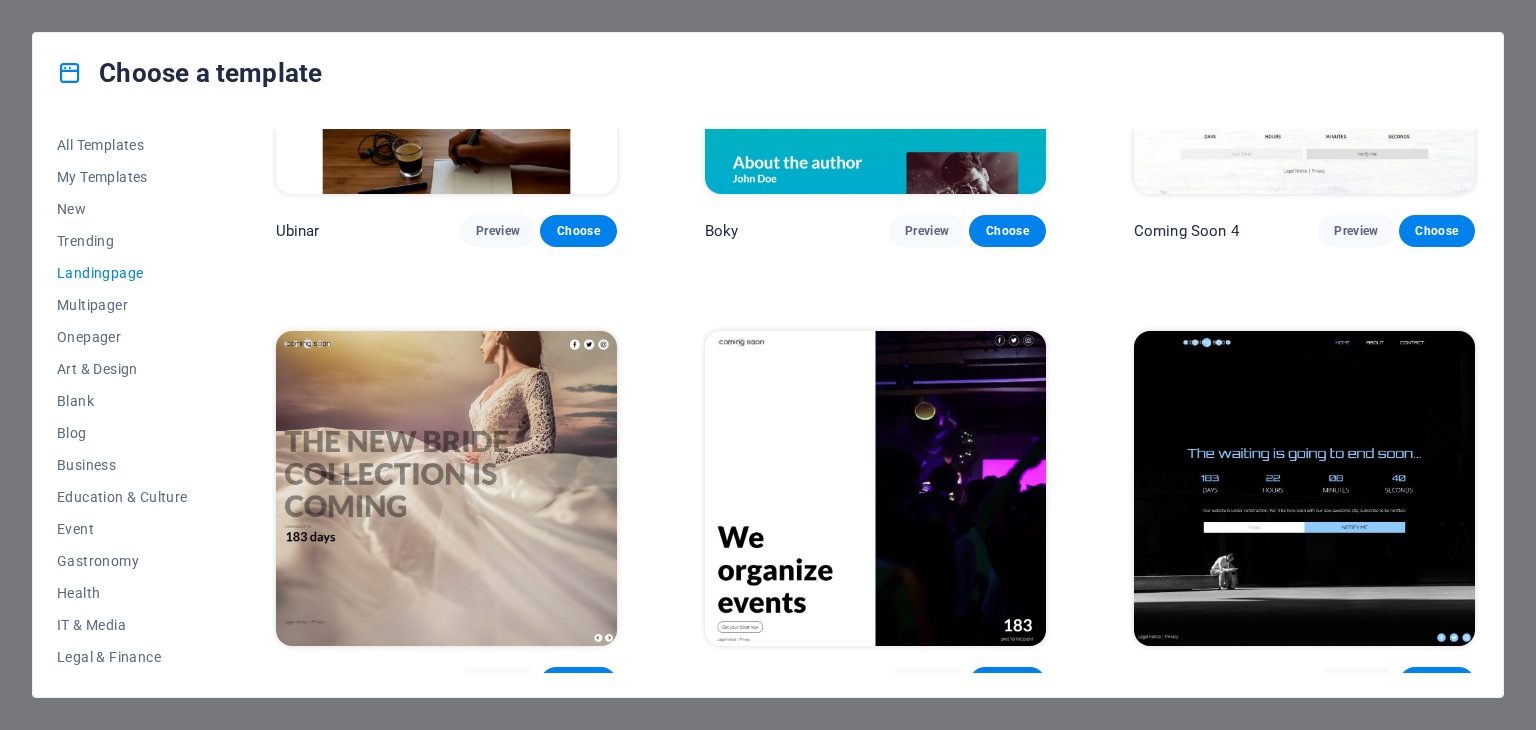 scroll, scrollTop: 3420, scrollLeft: 0, axis: vertical 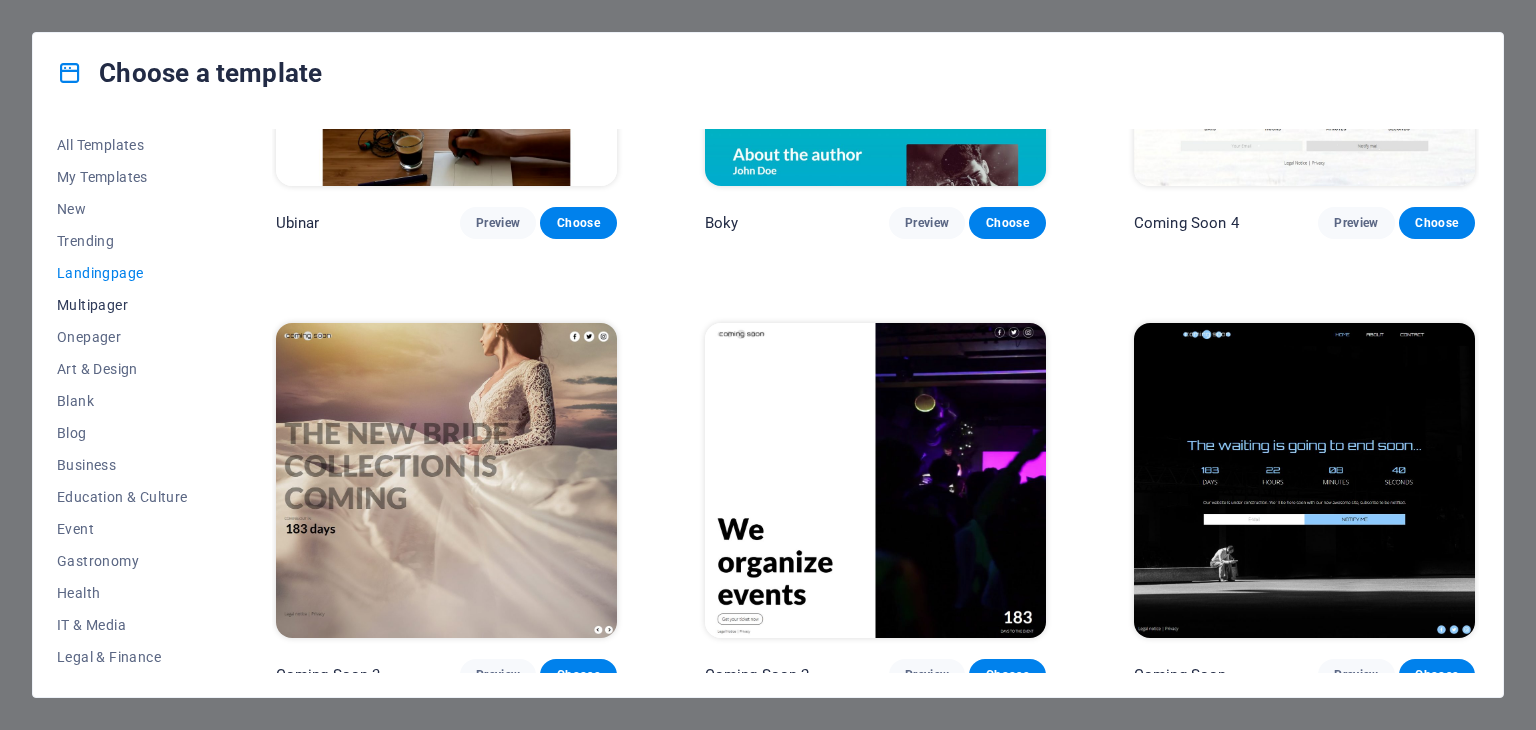 click on "Multipager" at bounding box center [122, 305] 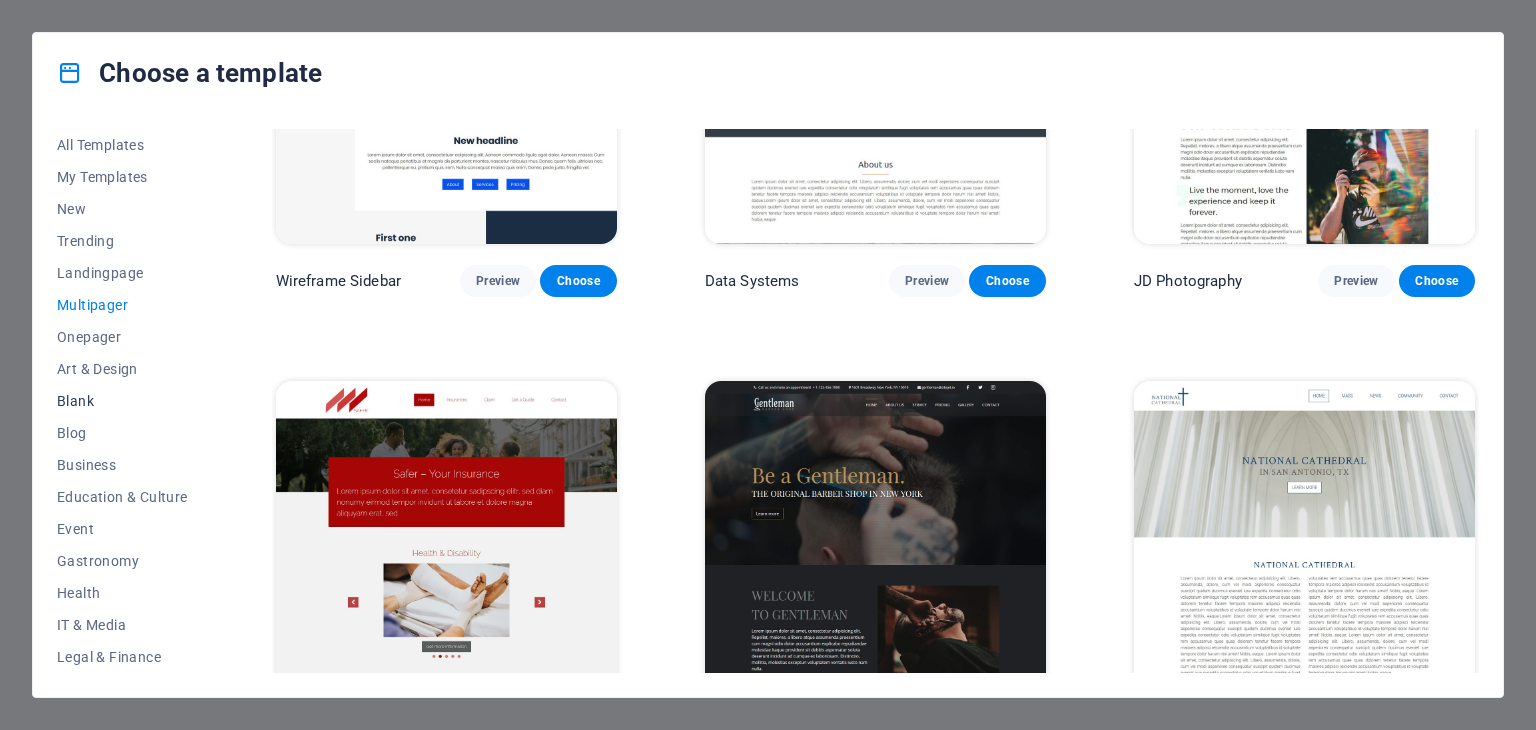 scroll, scrollTop: 4720, scrollLeft: 0, axis: vertical 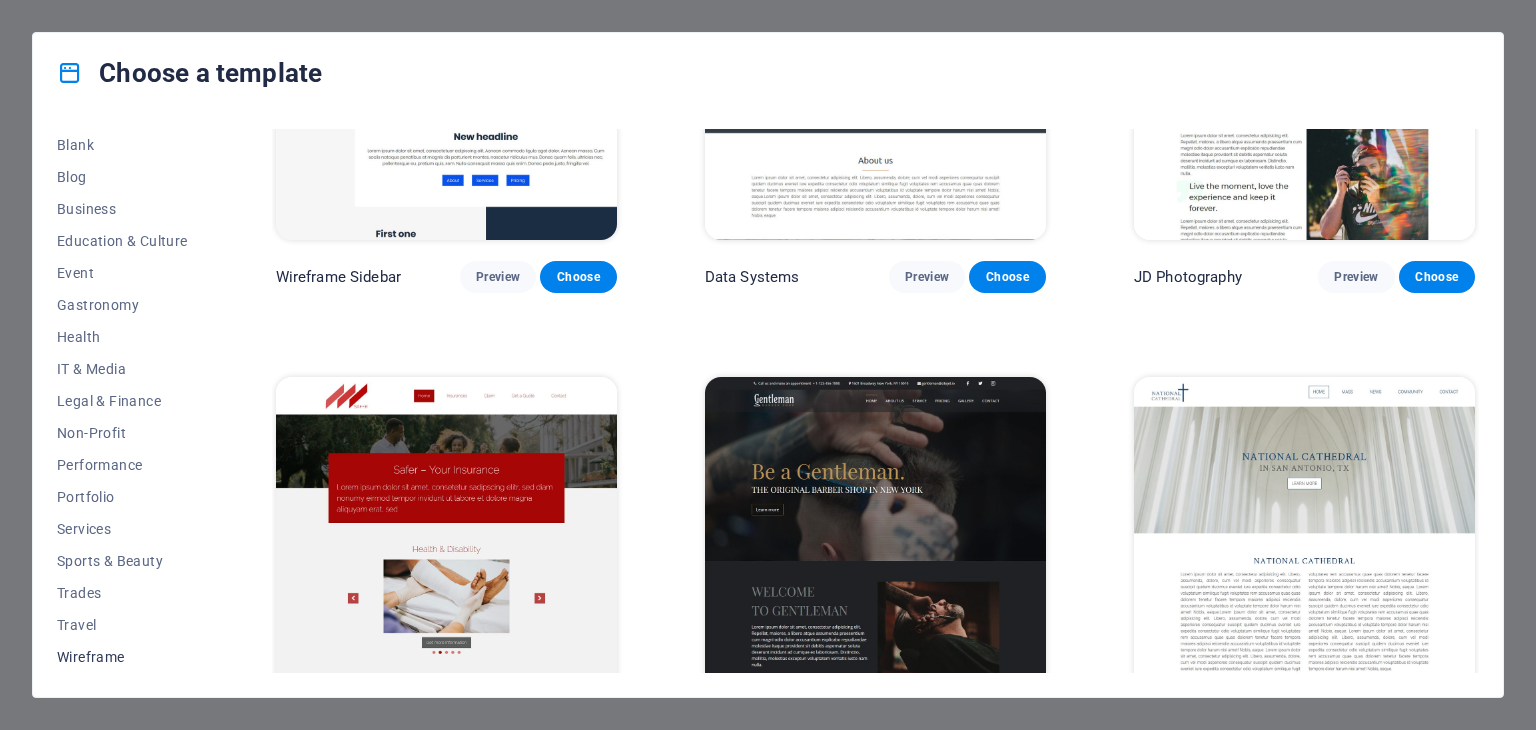 click on "Wireframe" at bounding box center [122, 657] 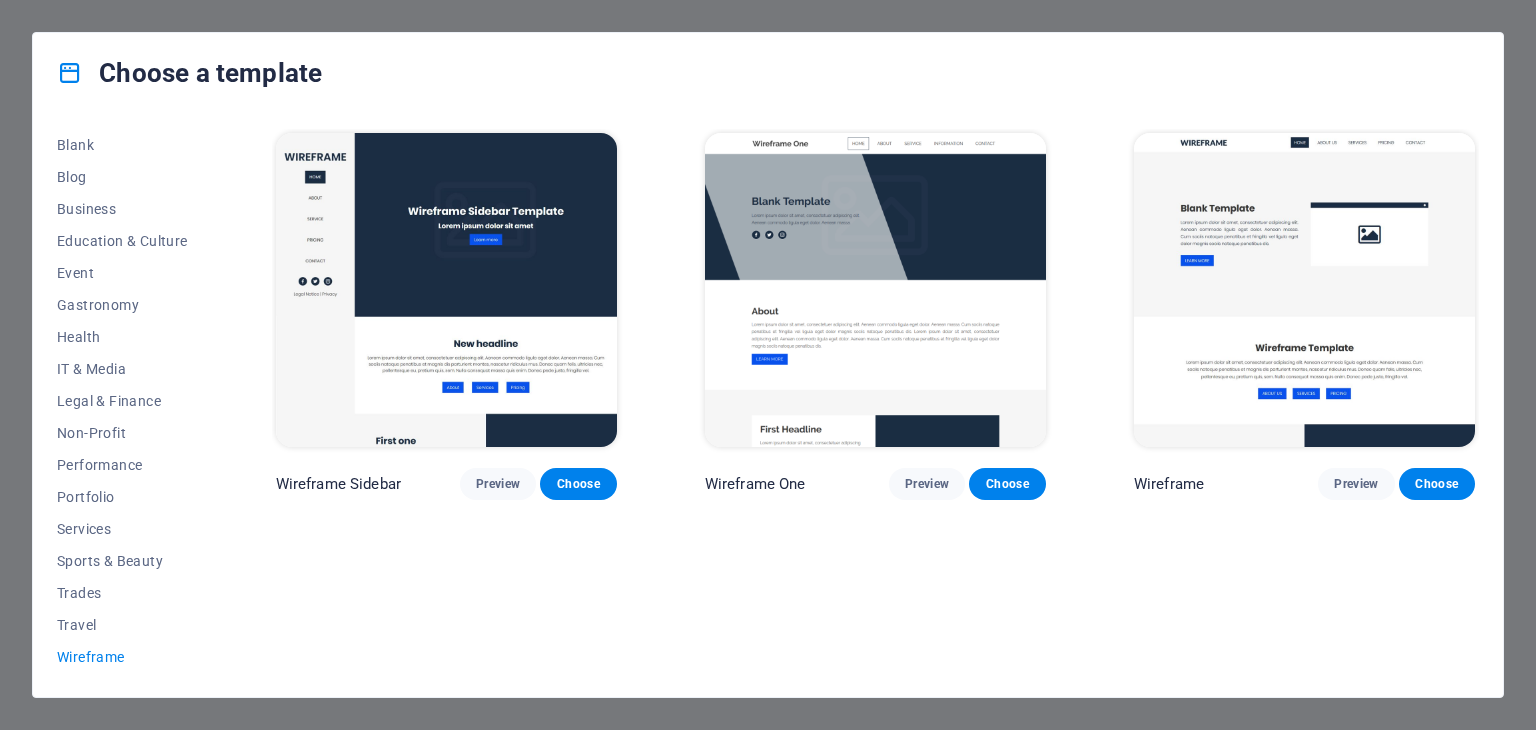 scroll, scrollTop: 0, scrollLeft: 0, axis: both 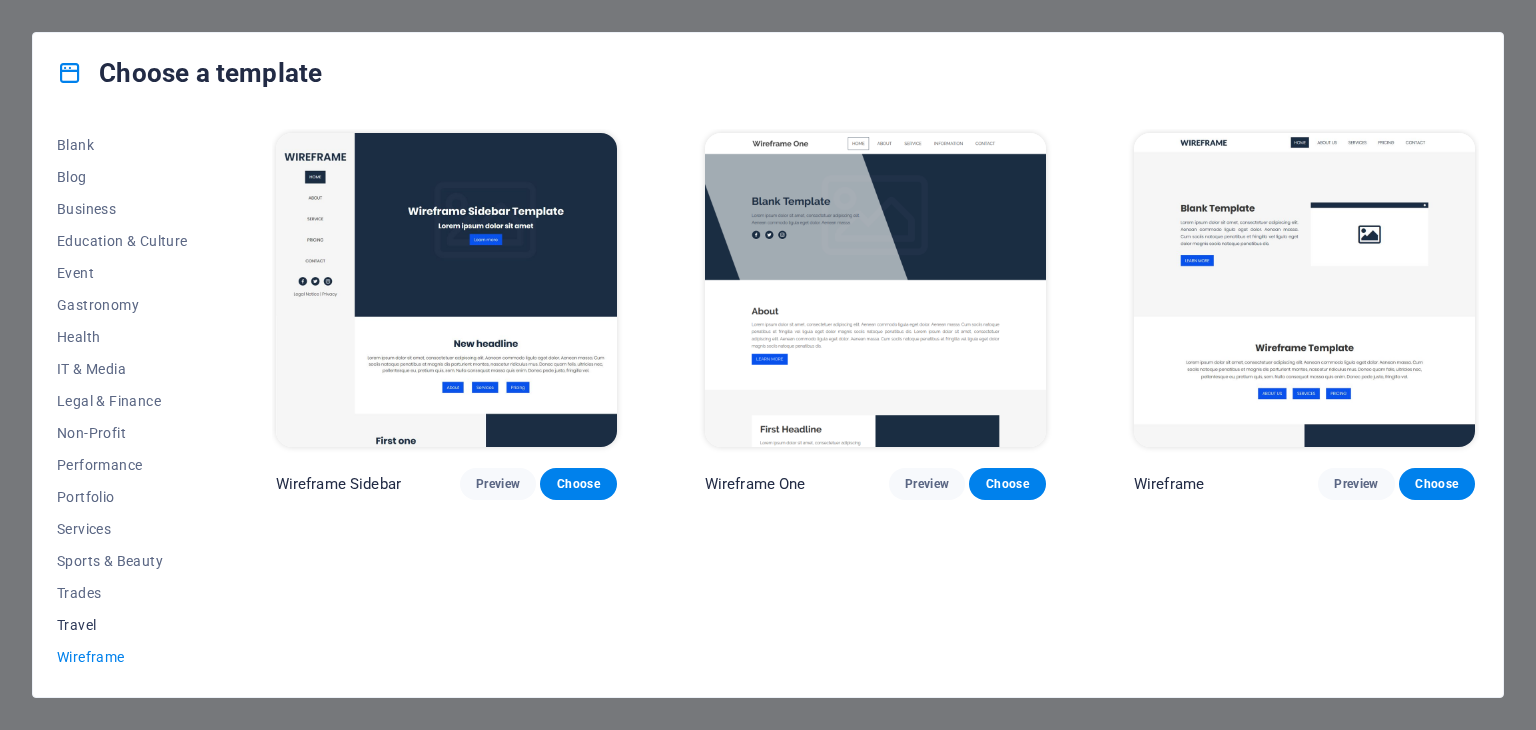 click on "Travel" at bounding box center [122, 625] 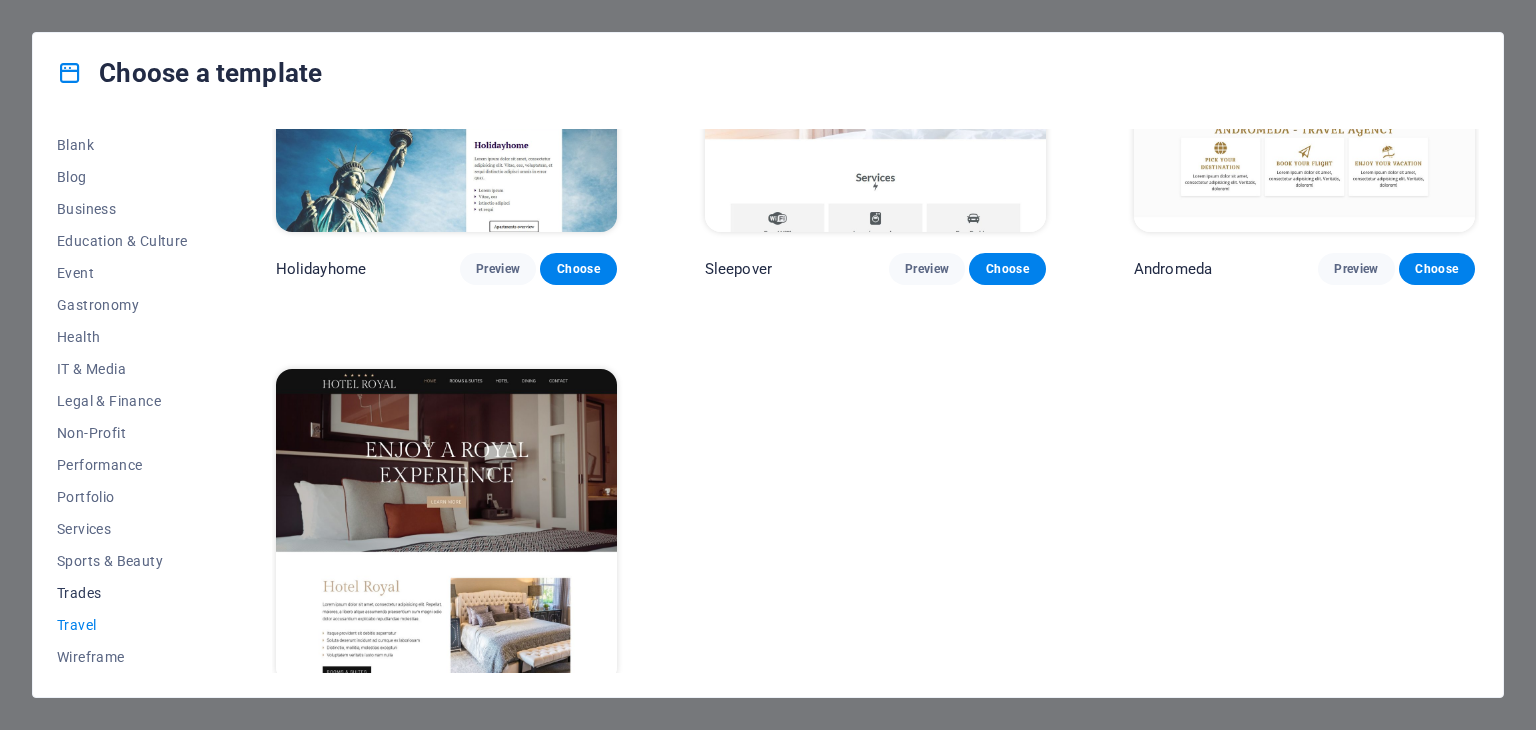scroll, scrollTop: 724, scrollLeft: 0, axis: vertical 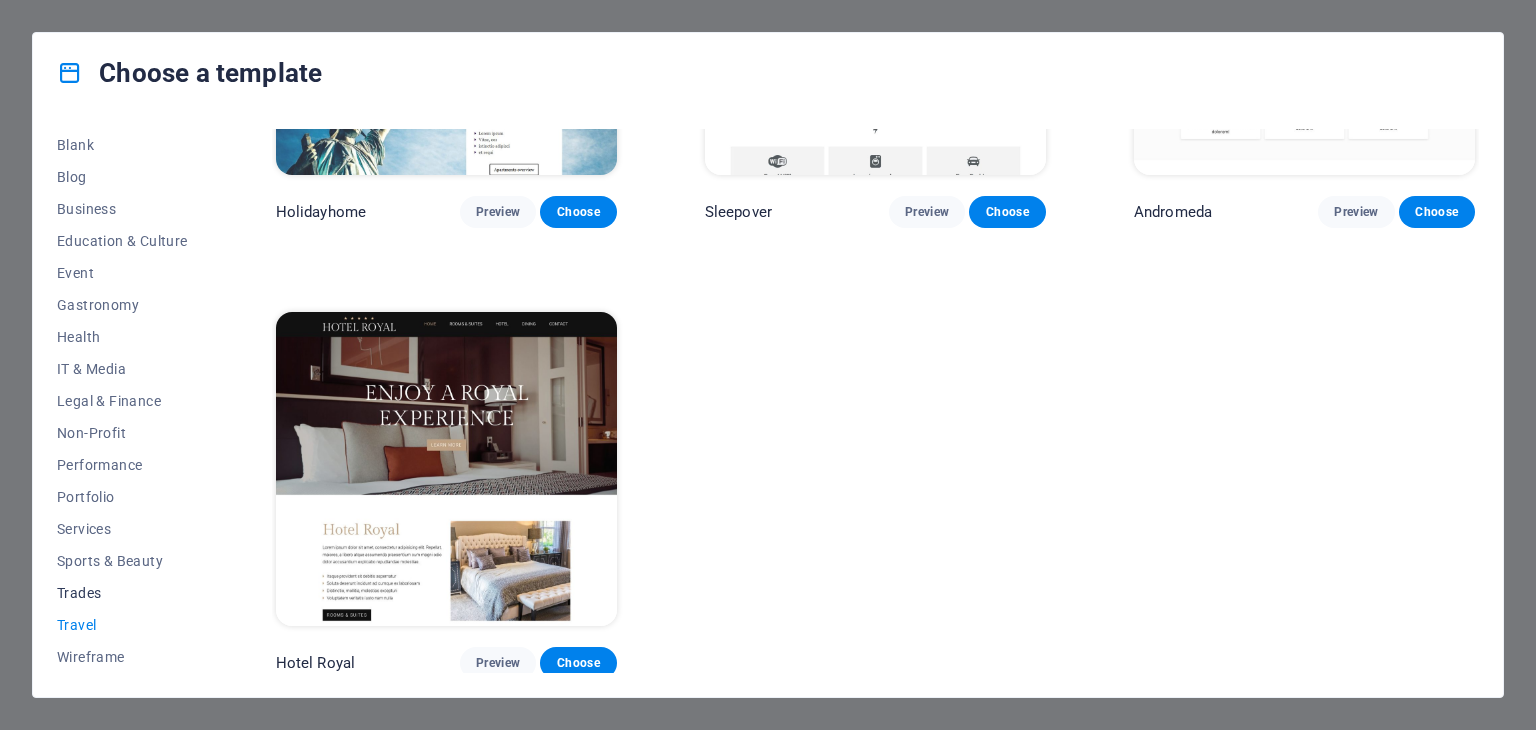click on "Trades" at bounding box center [122, 593] 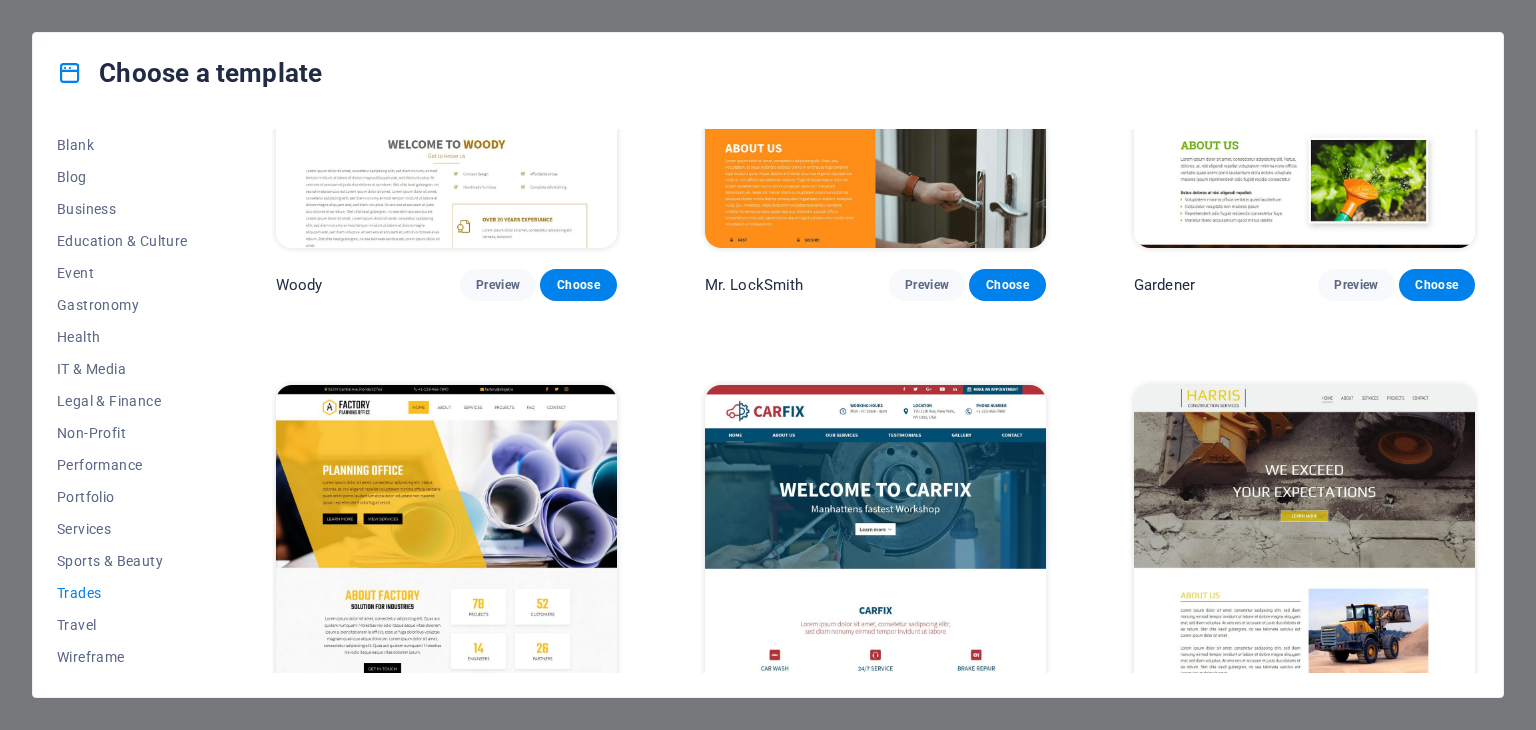 scroll, scrollTop: 724, scrollLeft: 0, axis: vertical 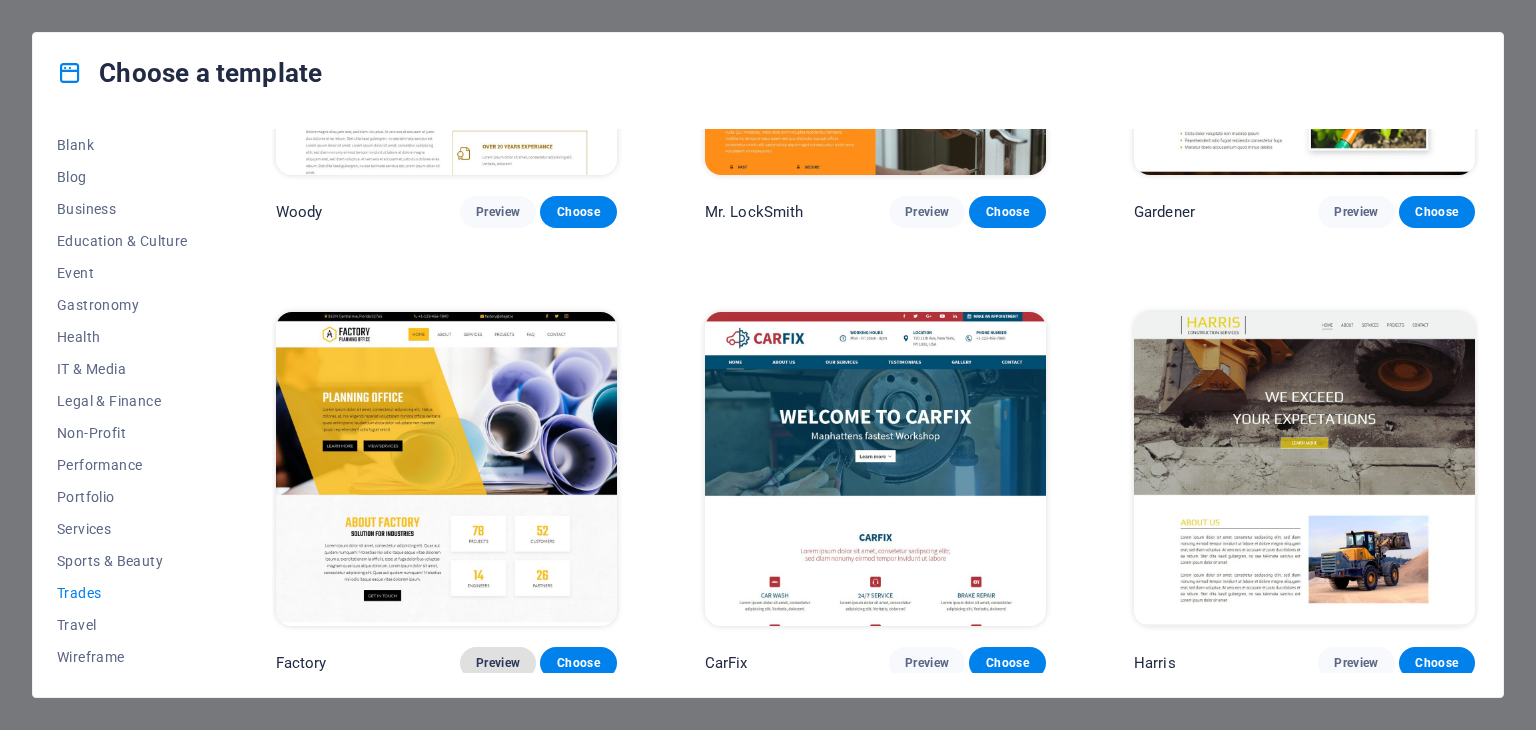 click on "Preview" at bounding box center [498, 663] 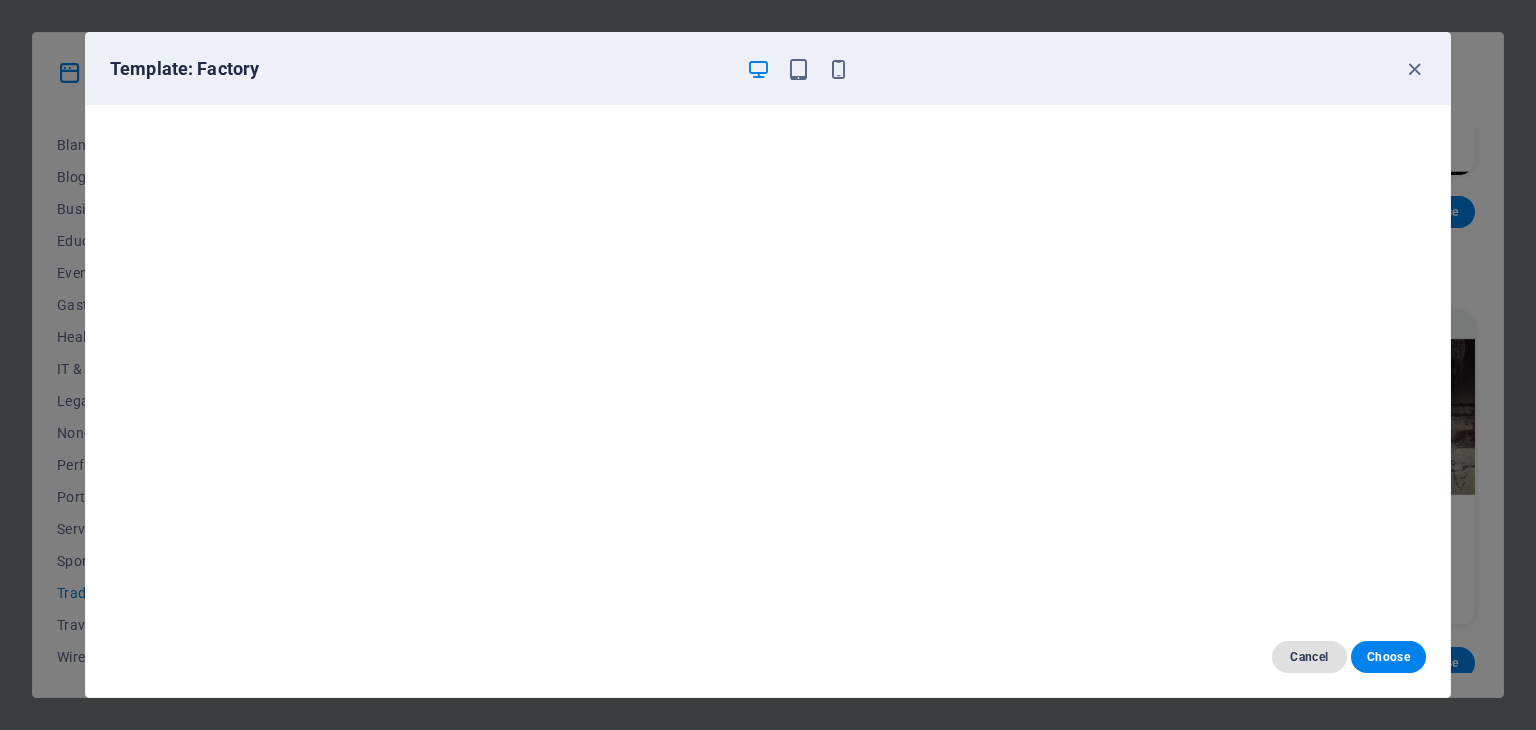 click on "Cancel" at bounding box center [1309, 657] 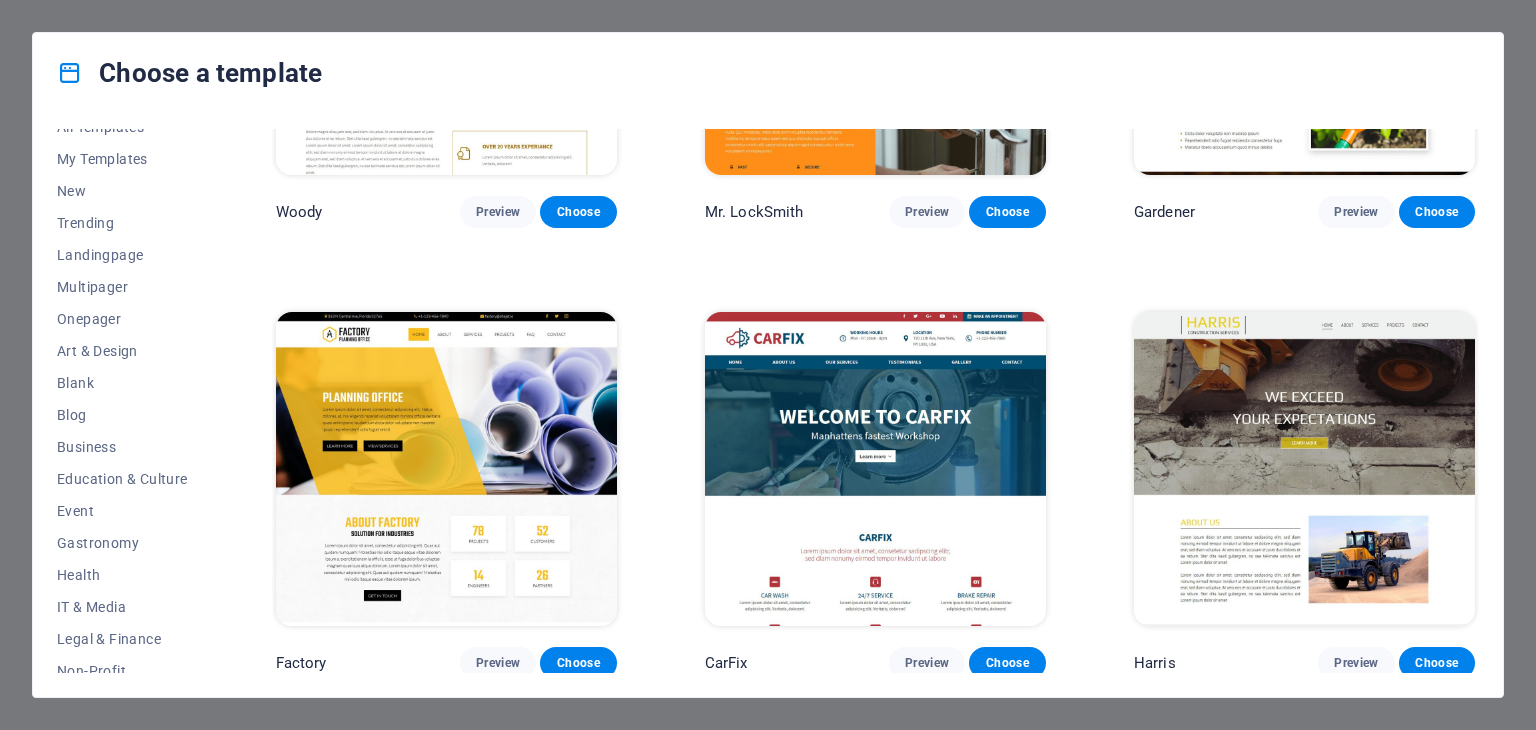scroll, scrollTop: 0, scrollLeft: 0, axis: both 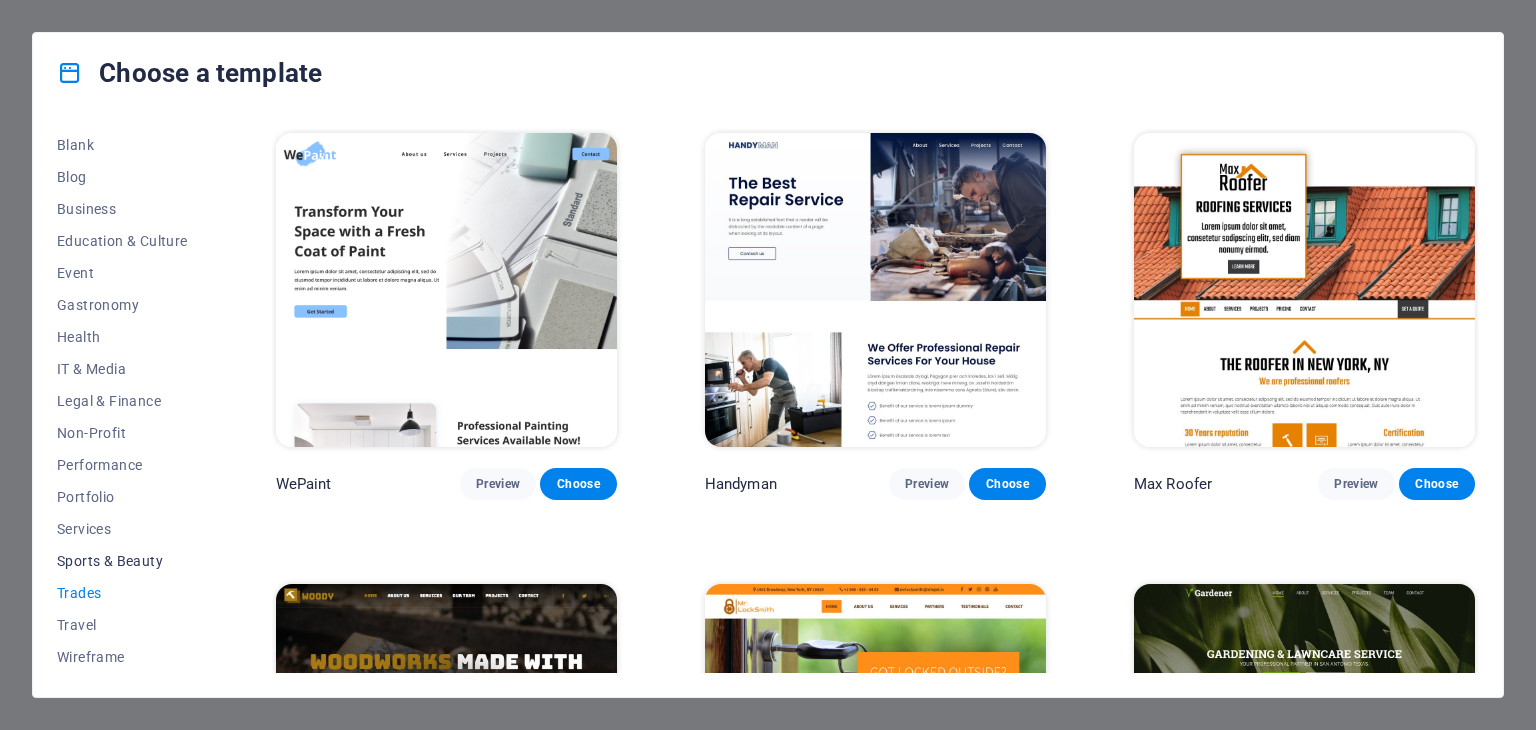 click on "Sports & Beauty" at bounding box center [122, 561] 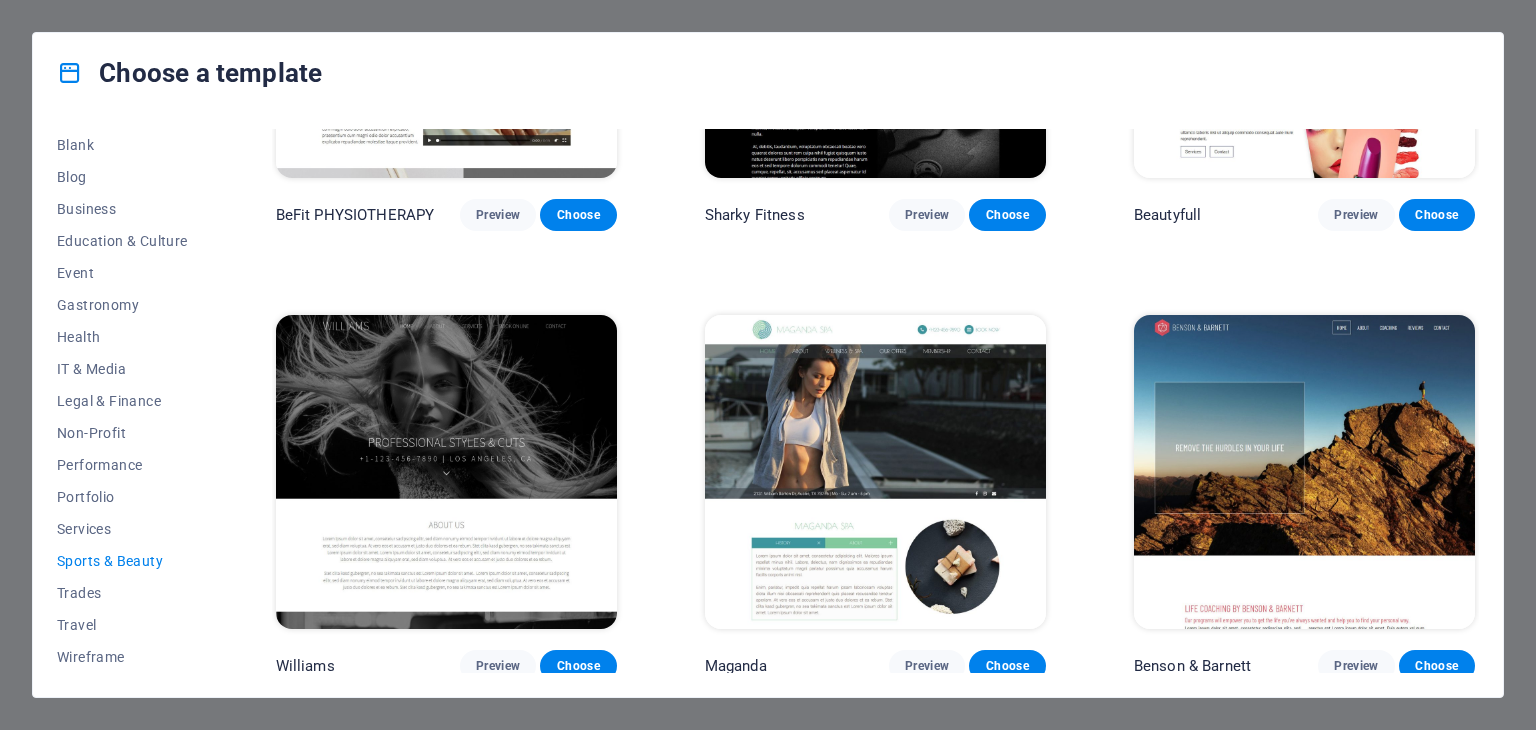 scroll, scrollTop: 1523, scrollLeft: 0, axis: vertical 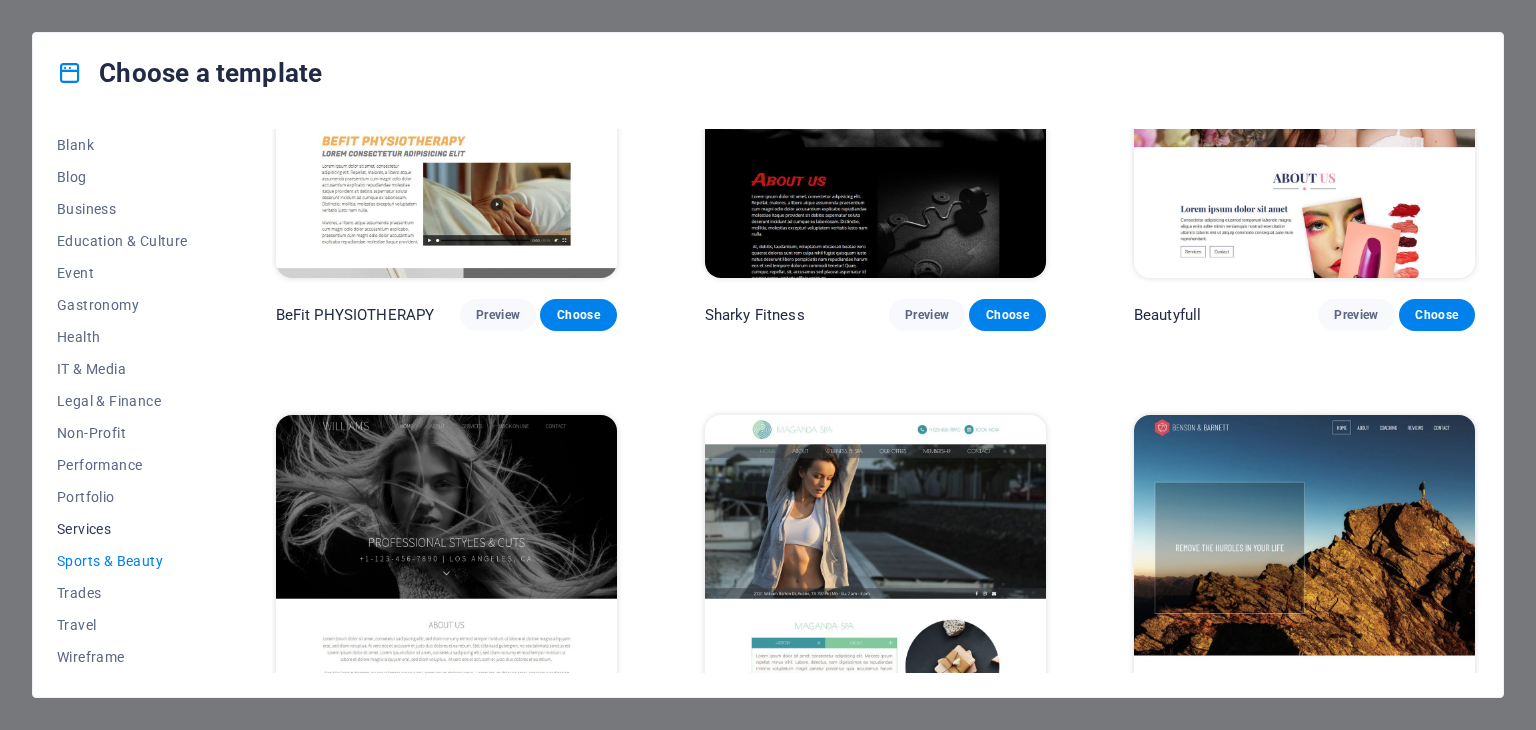 click on "Services" at bounding box center (122, 529) 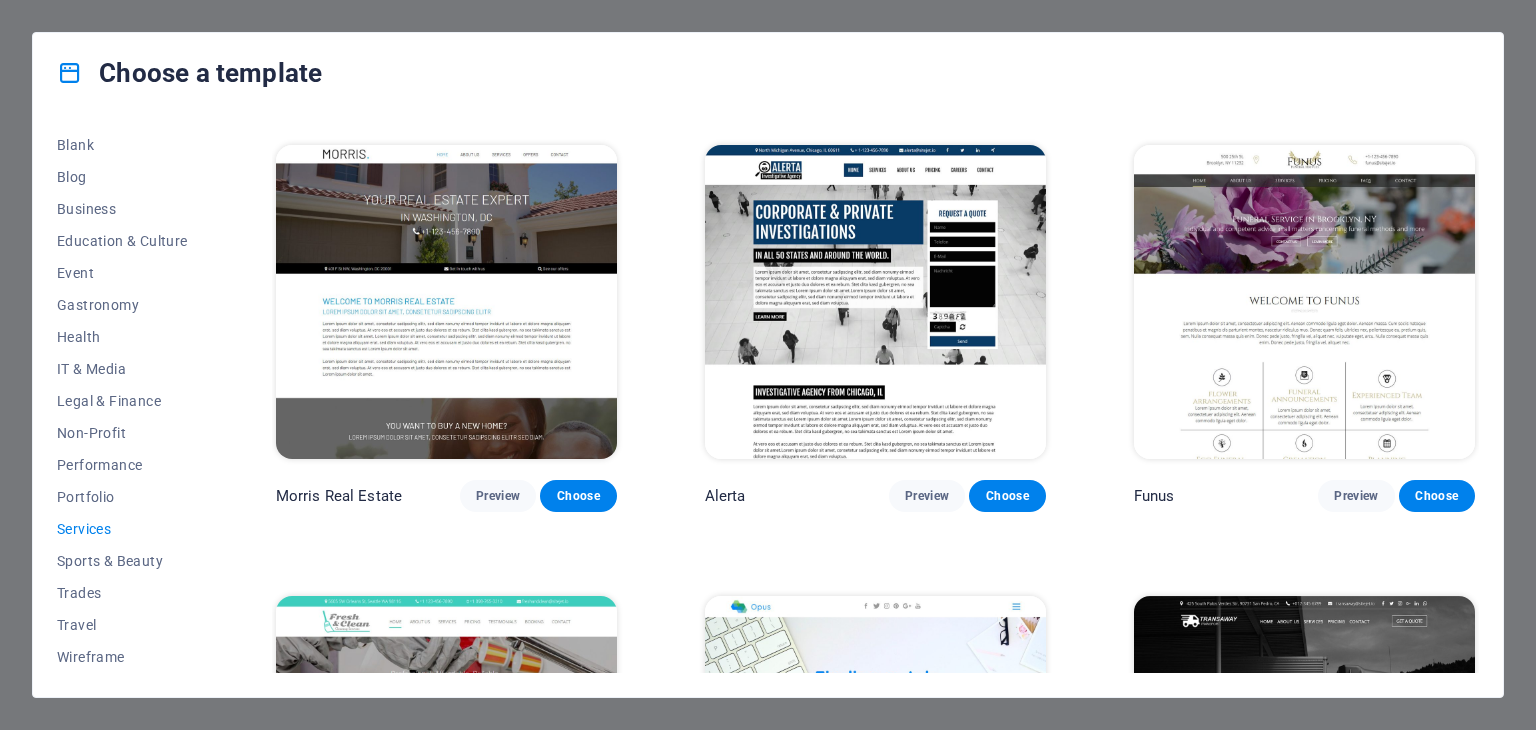 scroll, scrollTop: 1723, scrollLeft: 0, axis: vertical 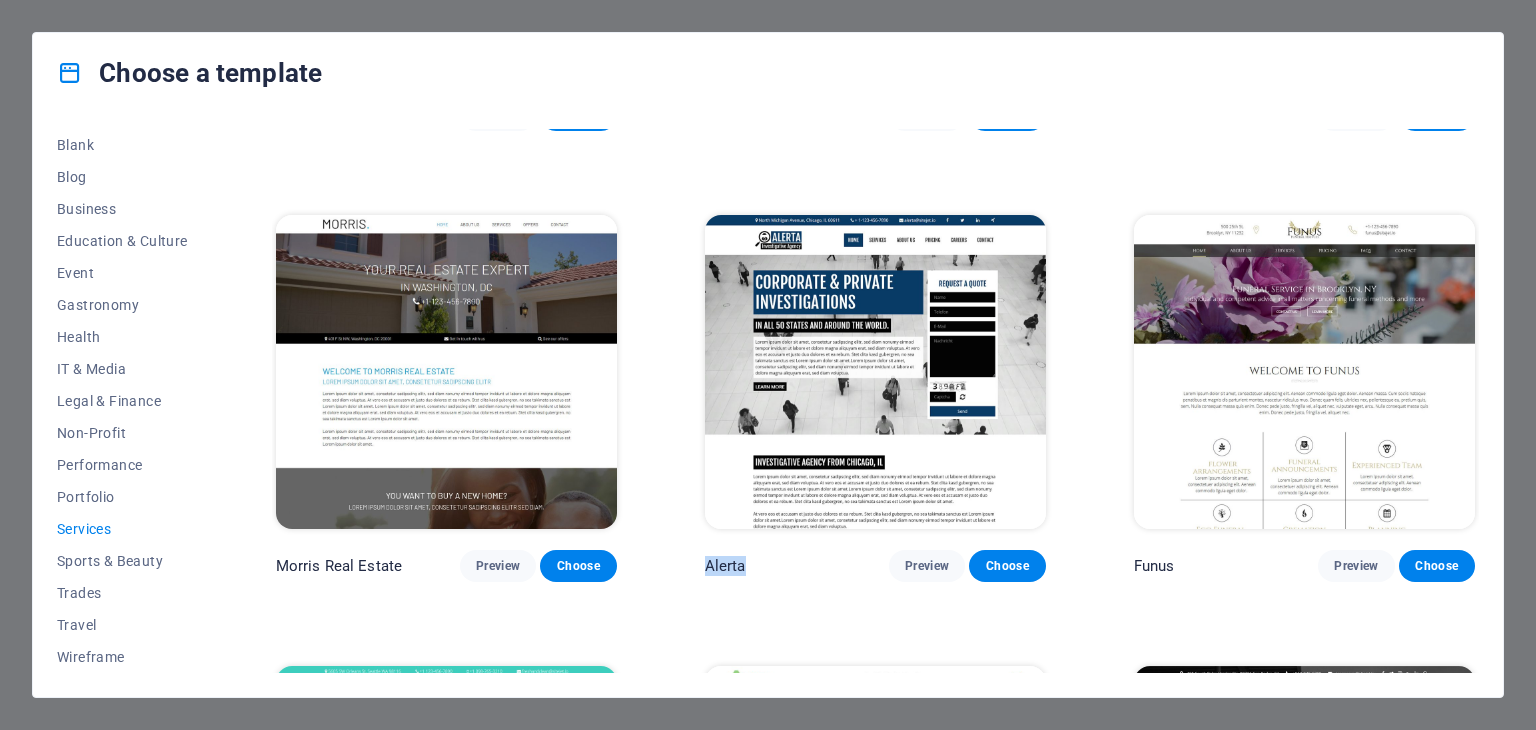drag, startPoint x: 705, startPoint y: 553, endPoint x: 755, endPoint y: 540, distance: 51.662365 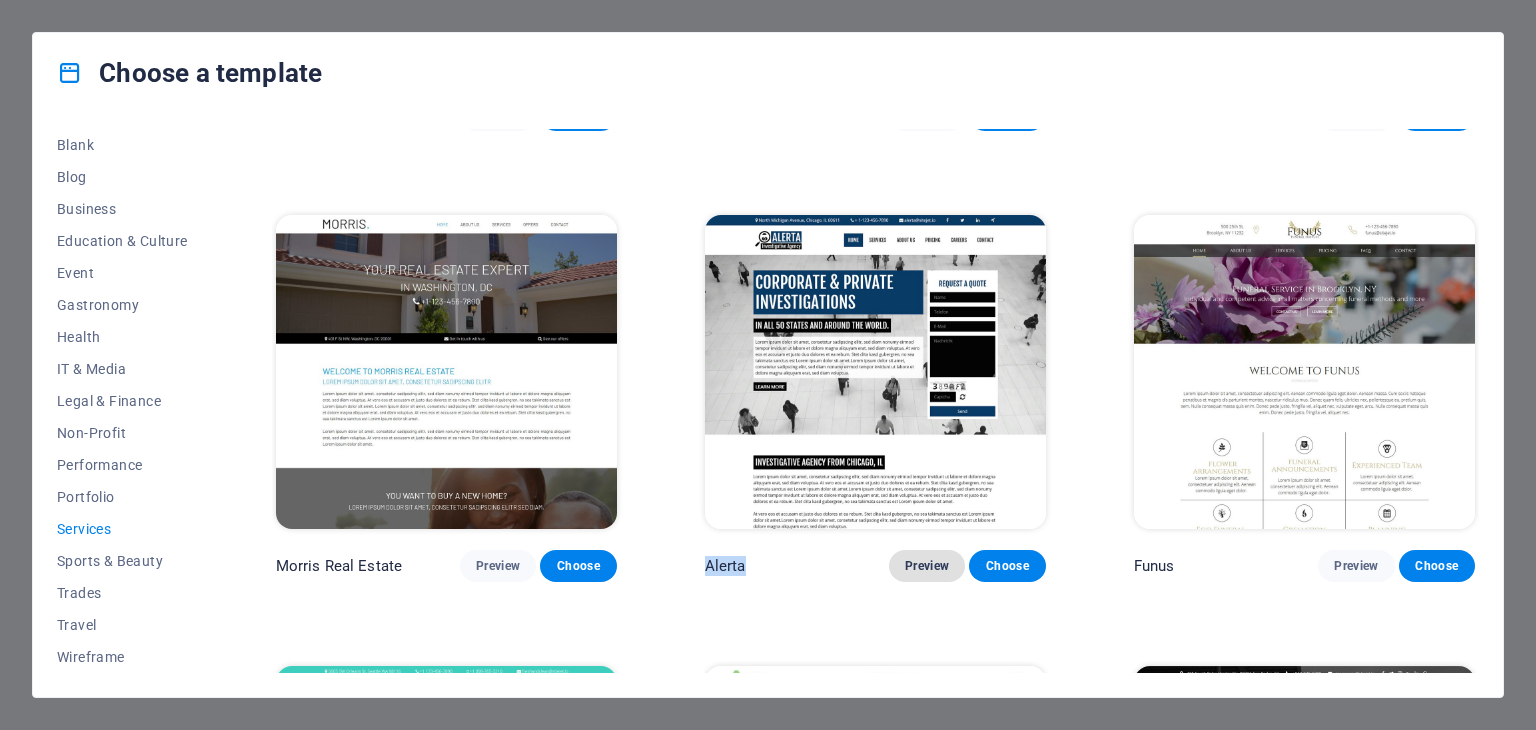 click on "Preview" at bounding box center [927, 566] 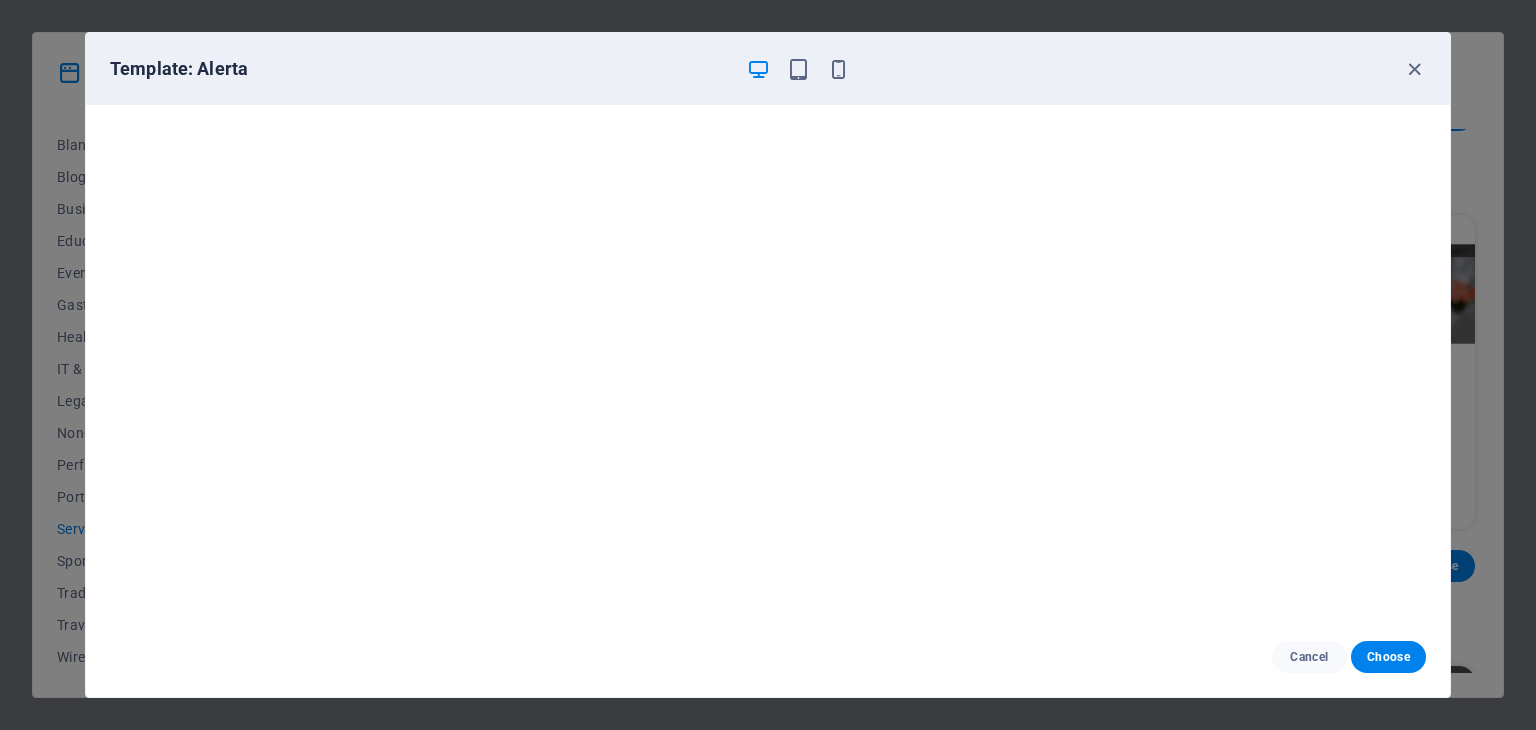 scroll, scrollTop: 5, scrollLeft: 0, axis: vertical 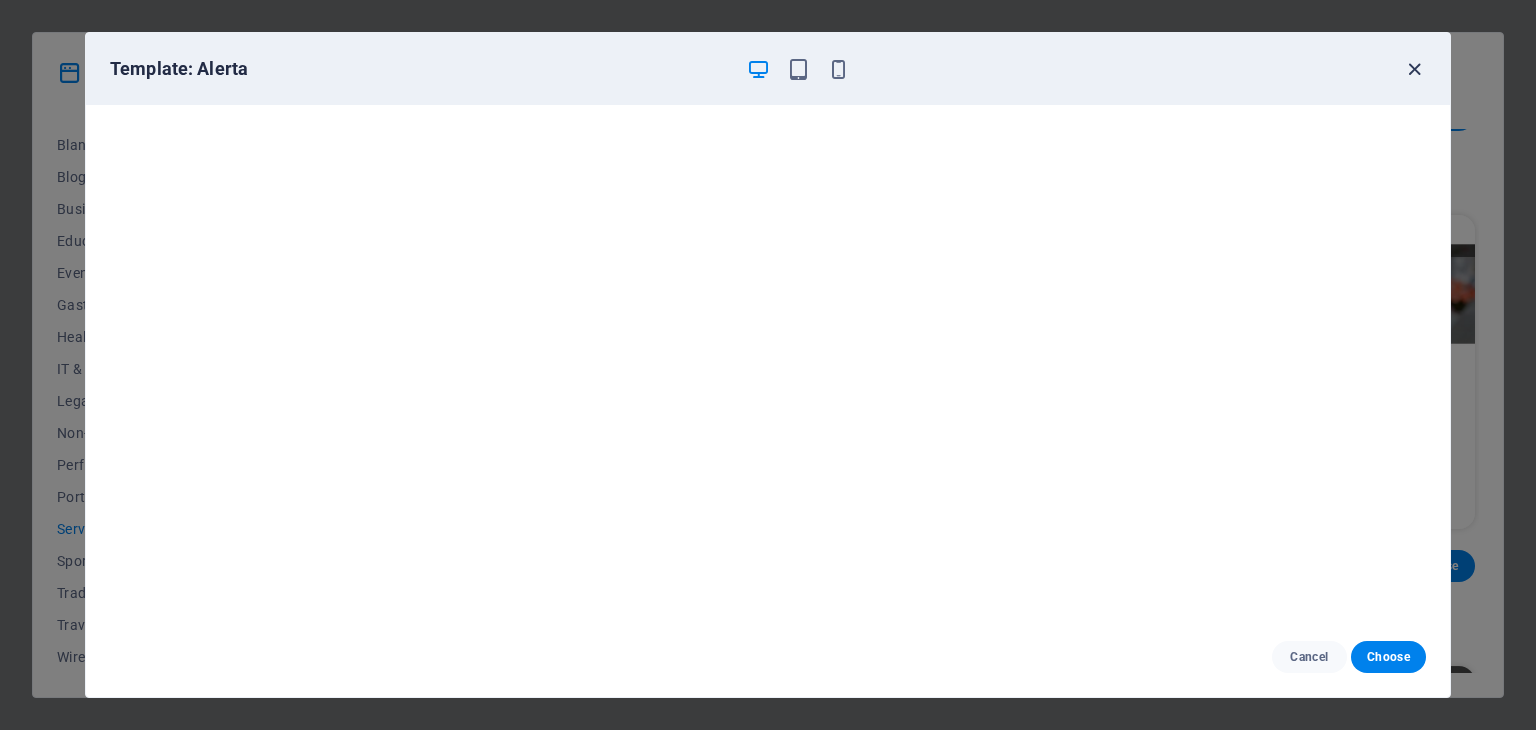 click at bounding box center [1414, 69] 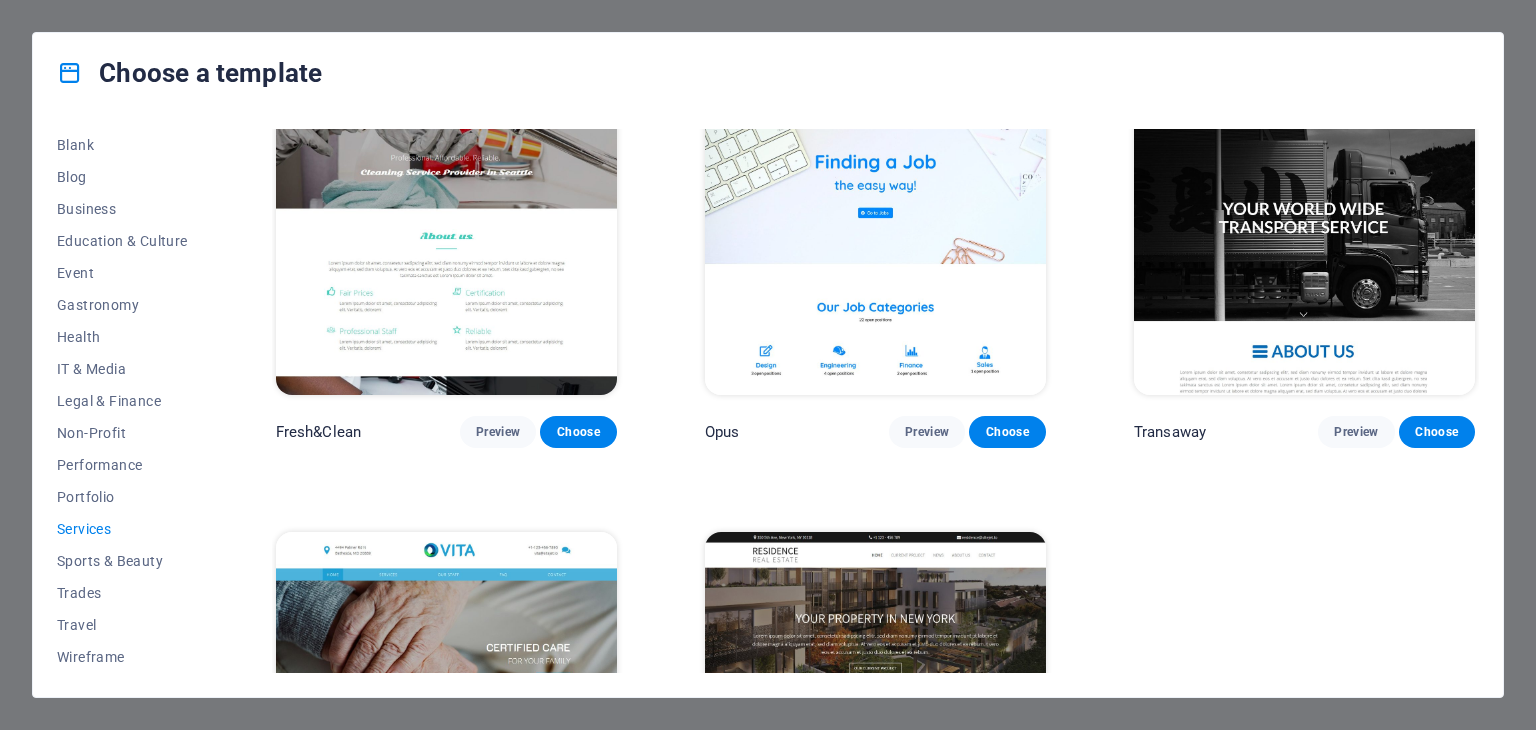 scroll, scrollTop: 2521, scrollLeft: 0, axis: vertical 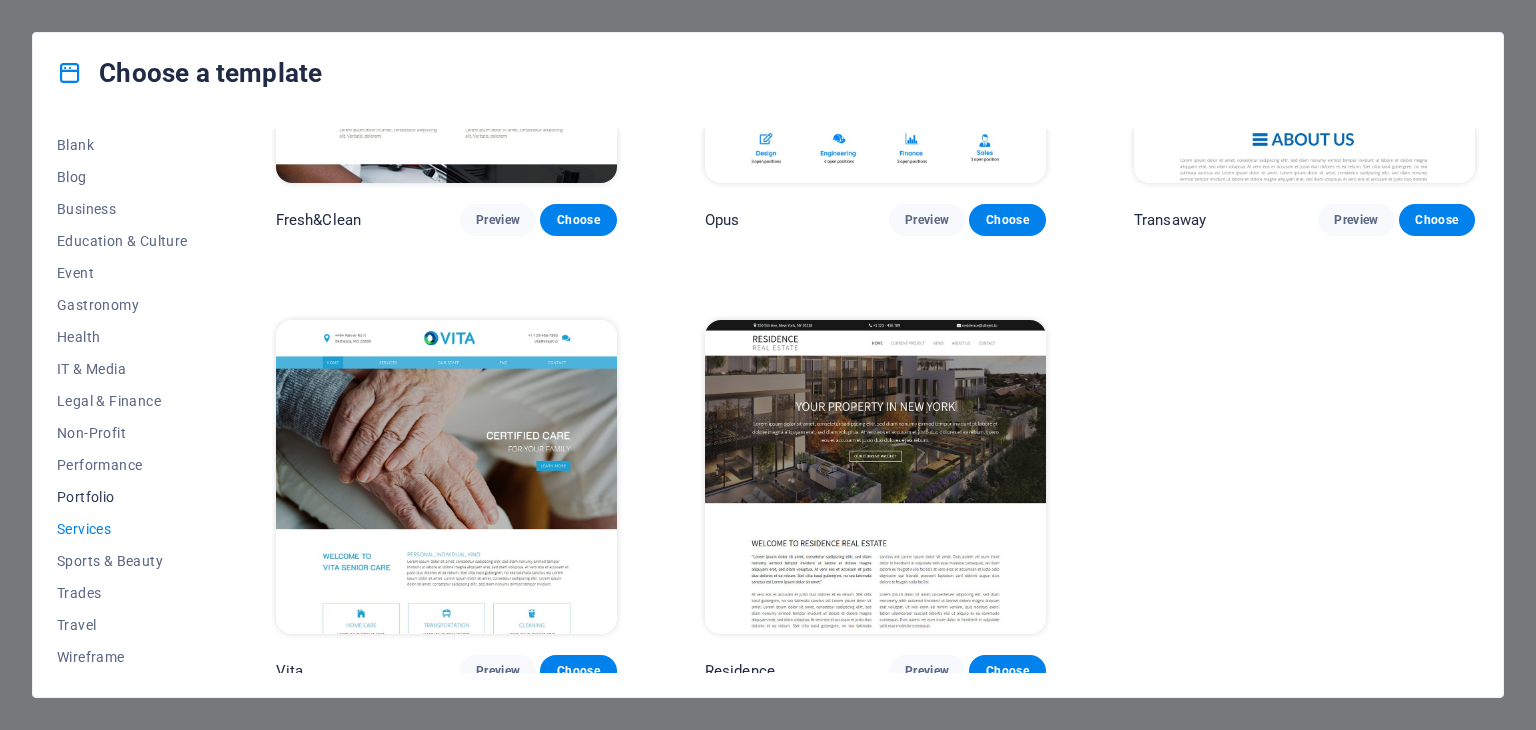 click on "Portfolio" at bounding box center [122, 497] 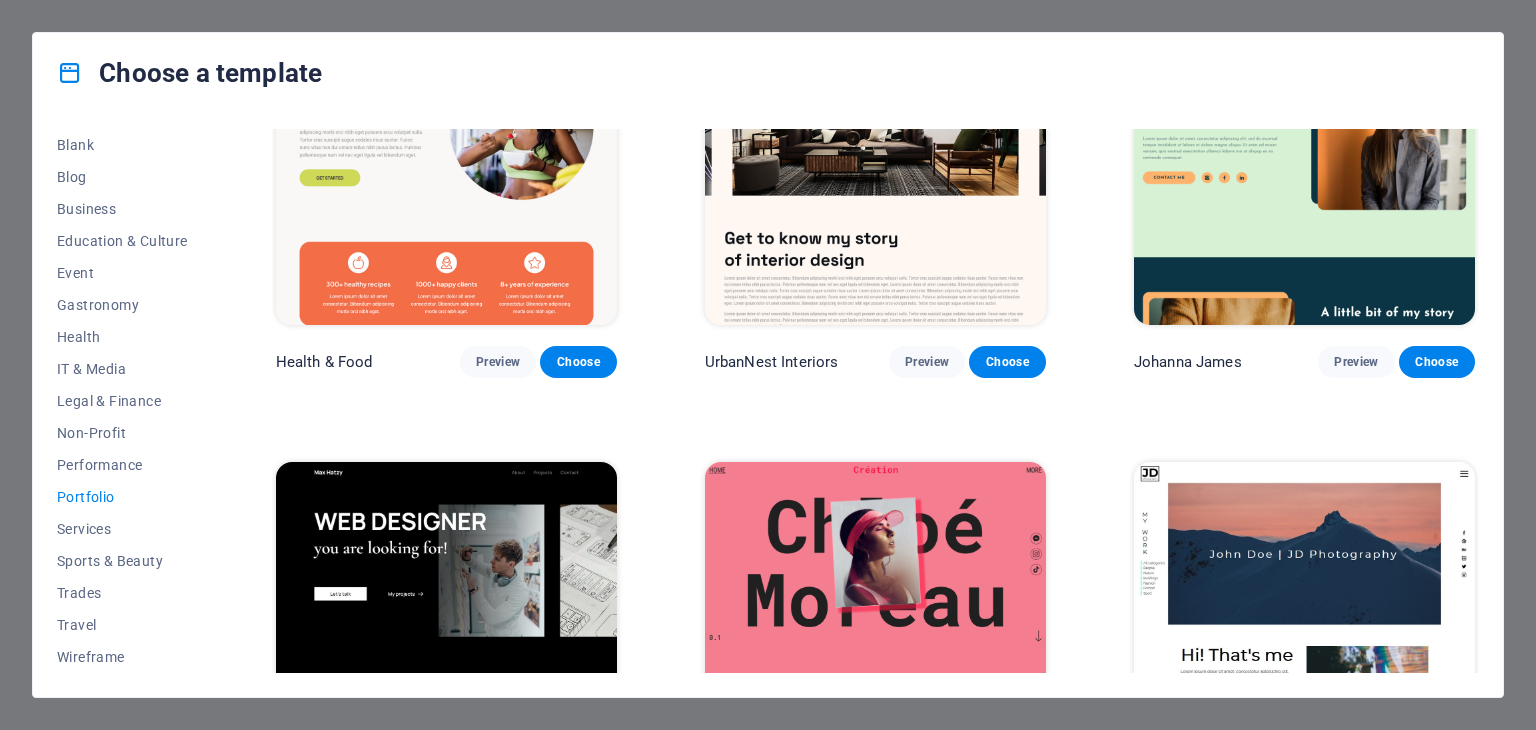 scroll, scrollTop: 0, scrollLeft: 0, axis: both 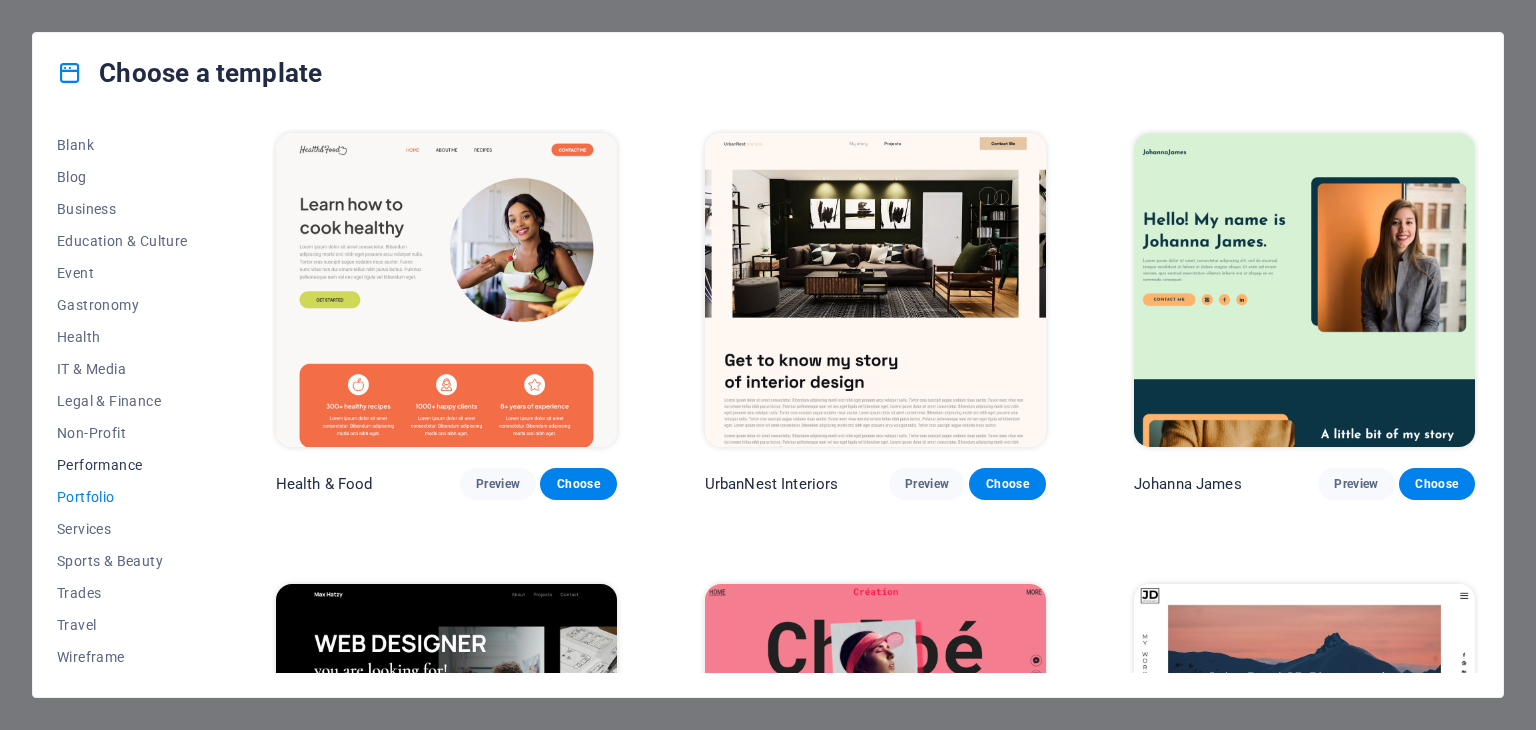 click on "Performance" at bounding box center [122, 465] 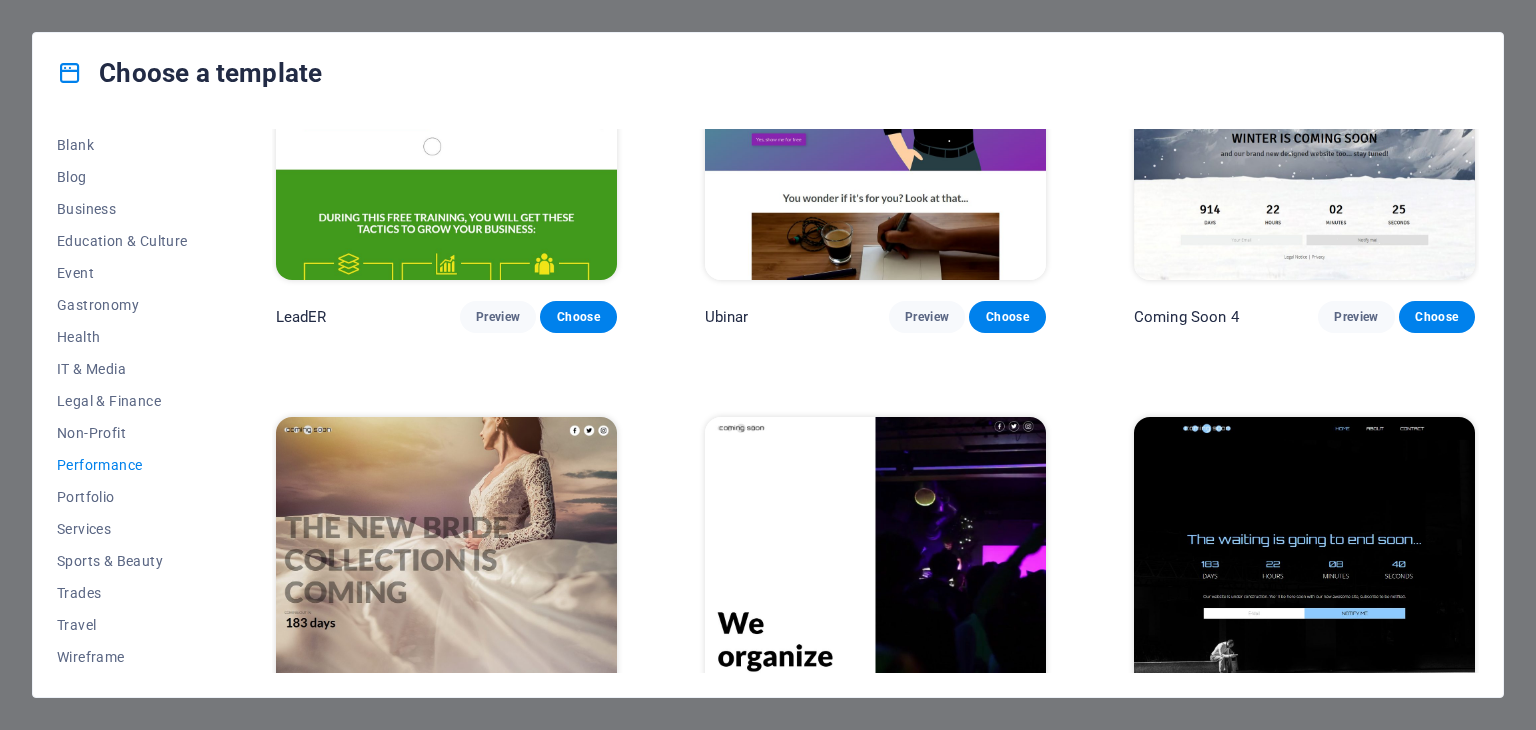 scroll, scrollTop: 2072, scrollLeft: 0, axis: vertical 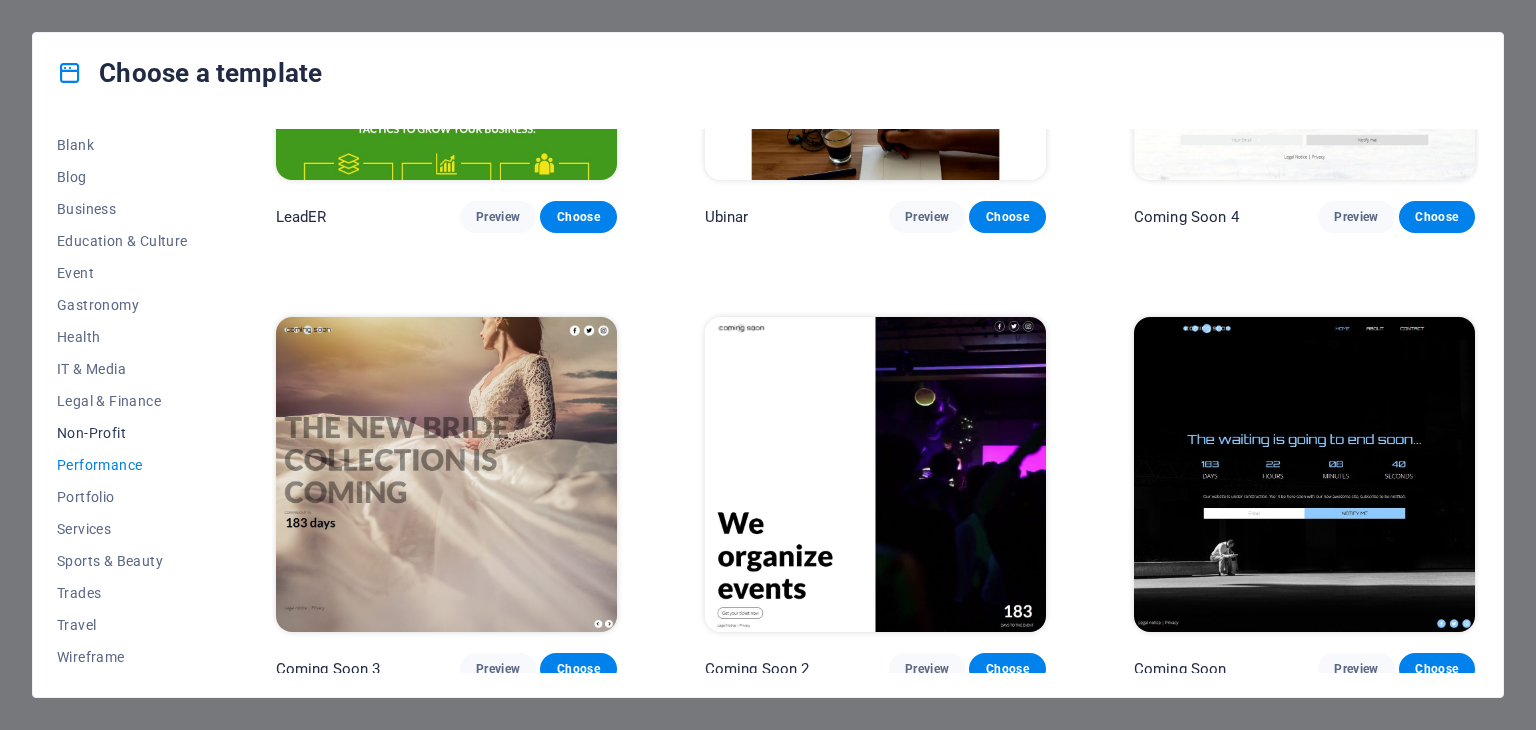 click on "Non-Profit" at bounding box center [122, 433] 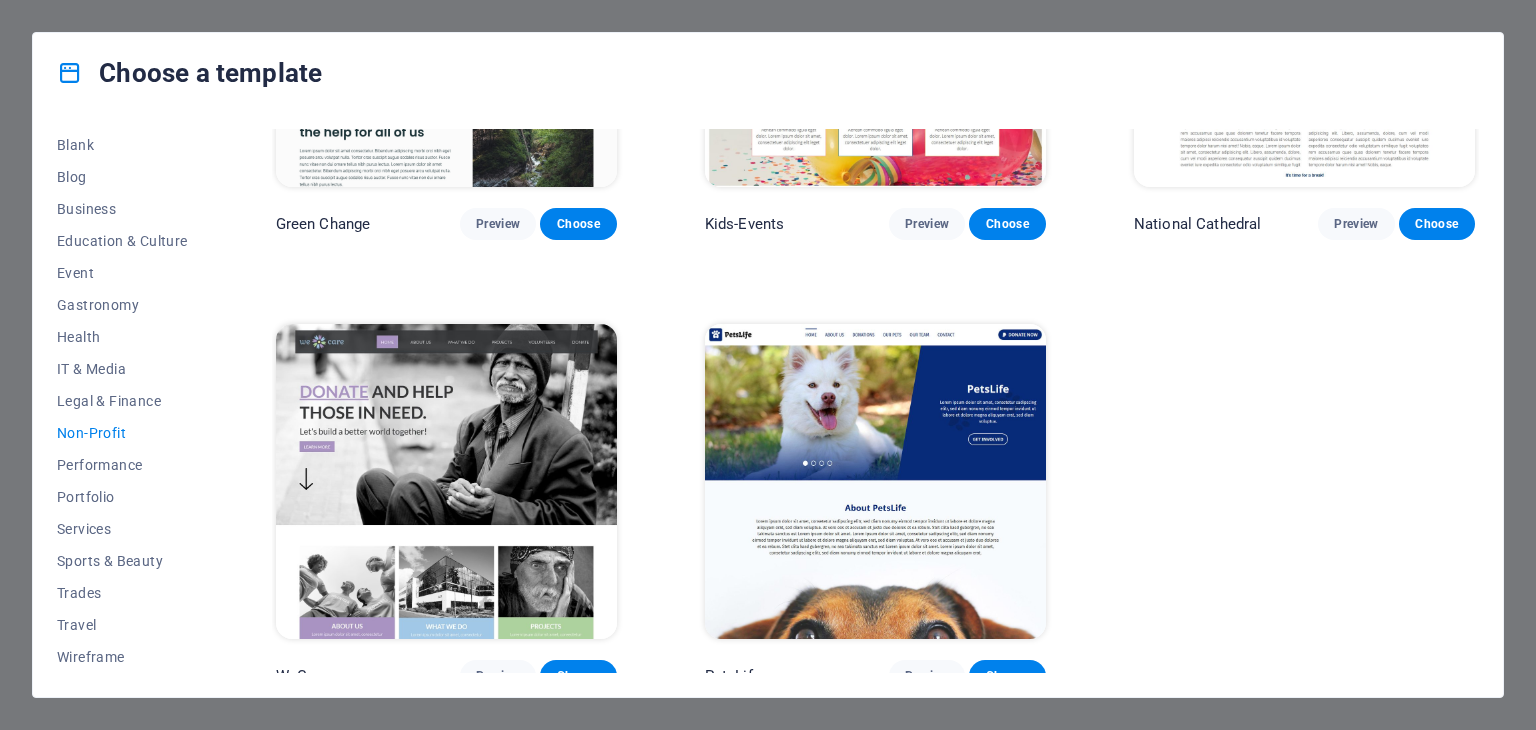 scroll, scrollTop: 274, scrollLeft: 0, axis: vertical 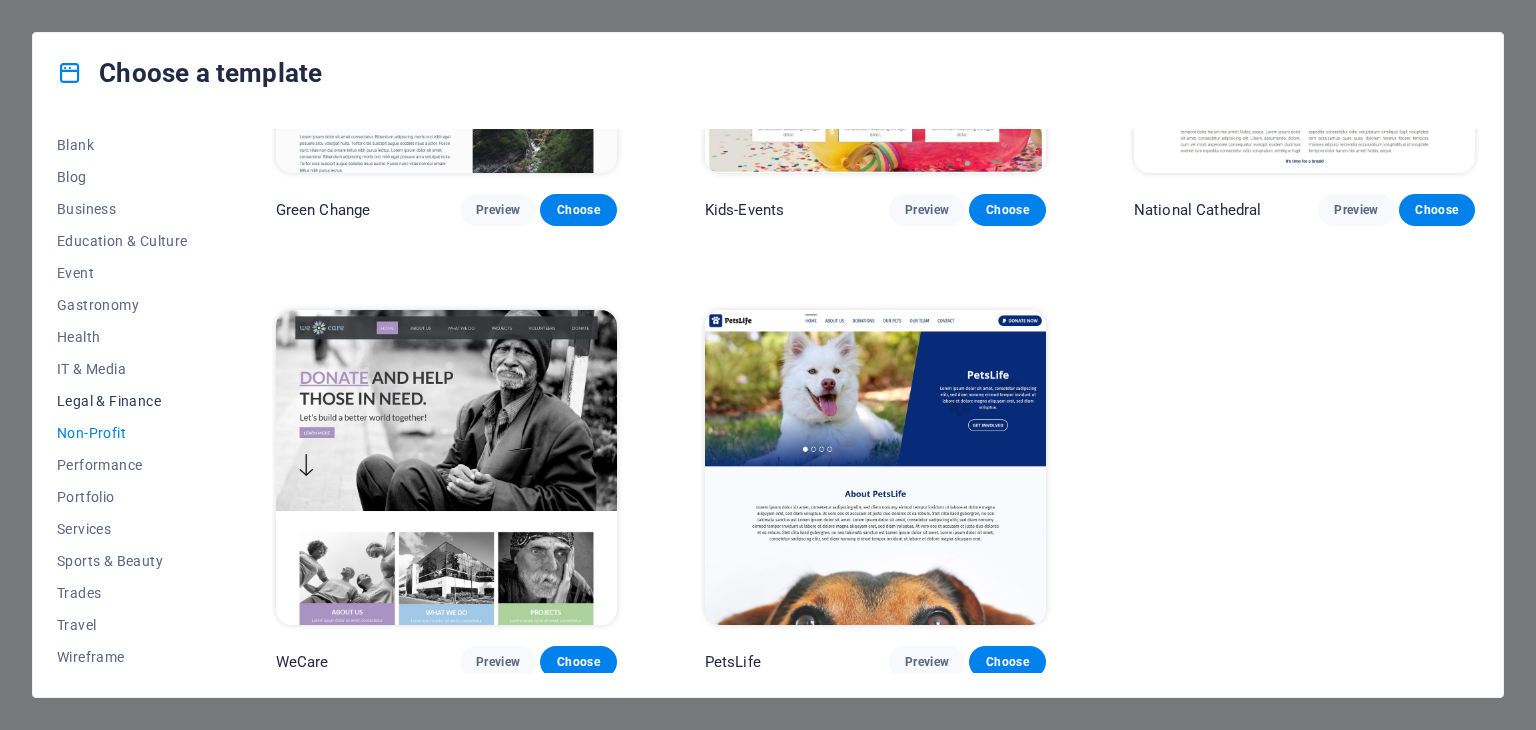 click on "Legal & Finance" at bounding box center [122, 401] 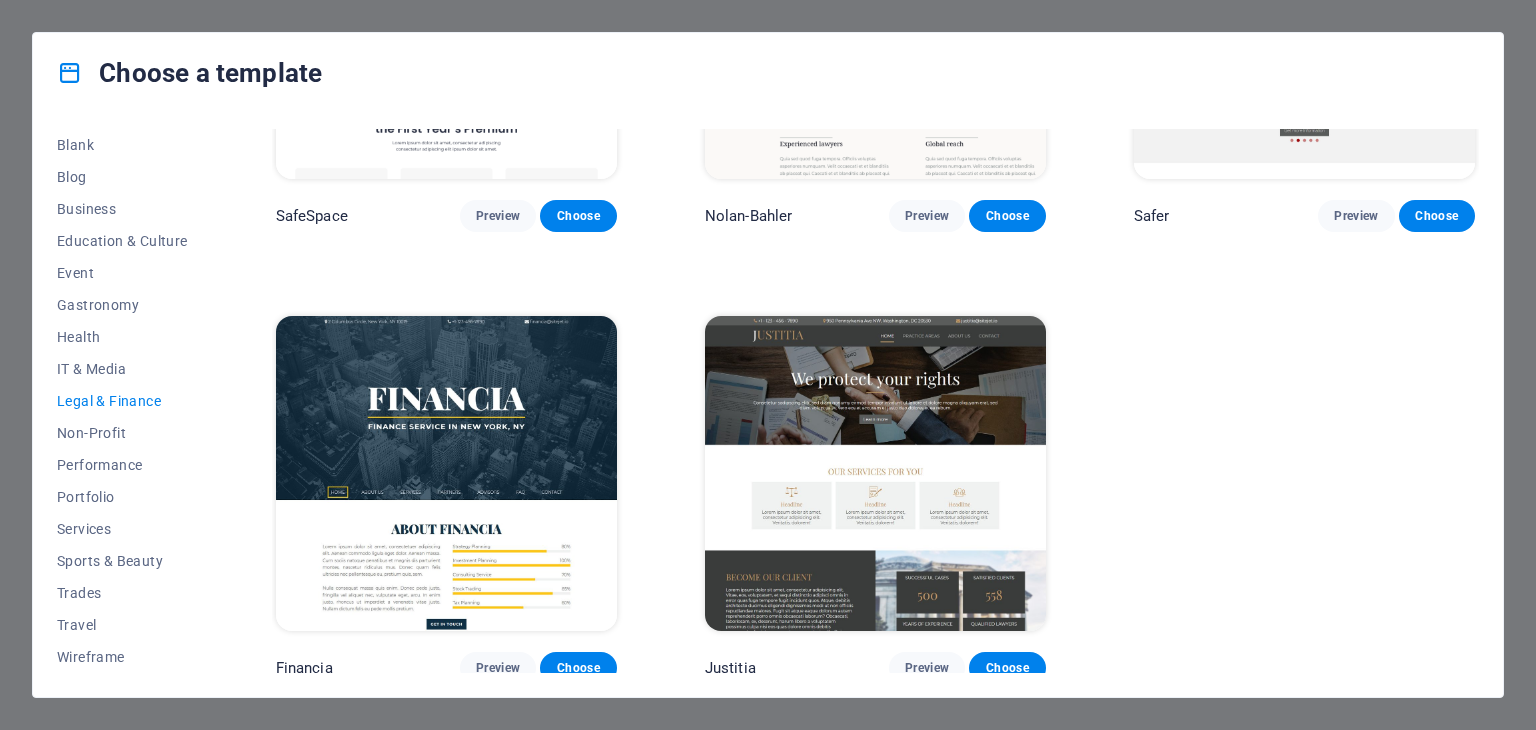 scroll, scrollTop: 274, scrollLeft: 0, axis: vertical 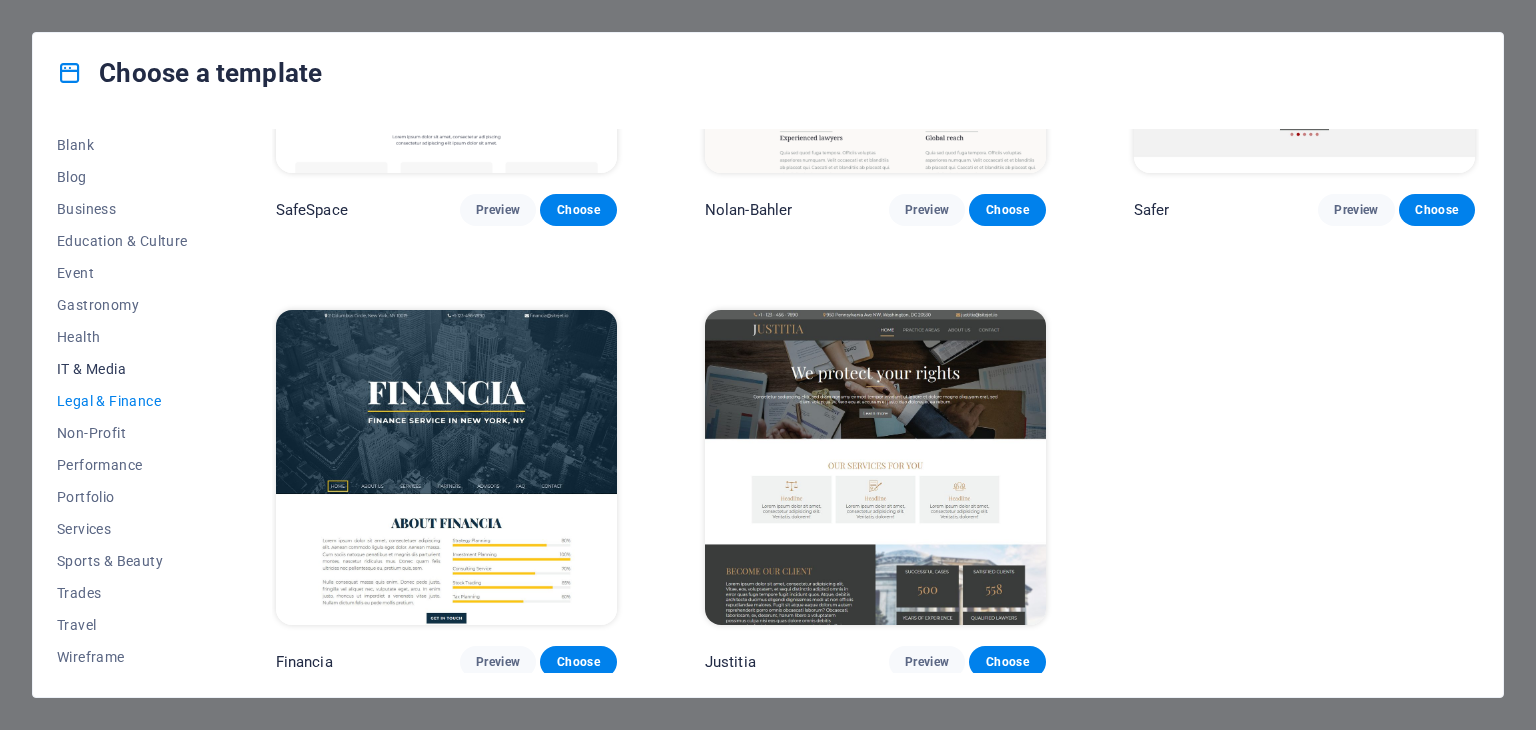click on "IT & Media" at bounding box center [122, 369] 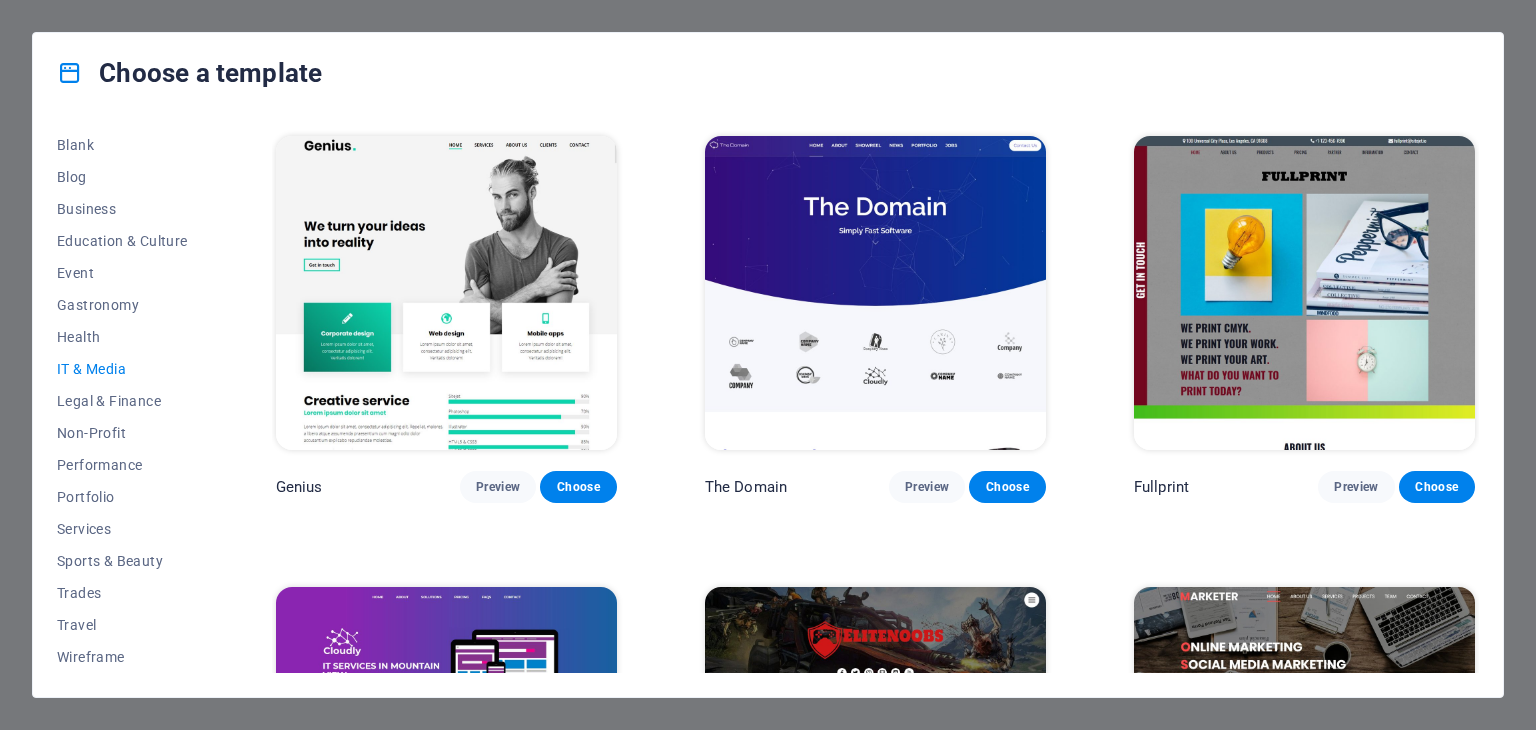 scroll, scrollTop: 1173, scrollLeft: 0, axis: vertical 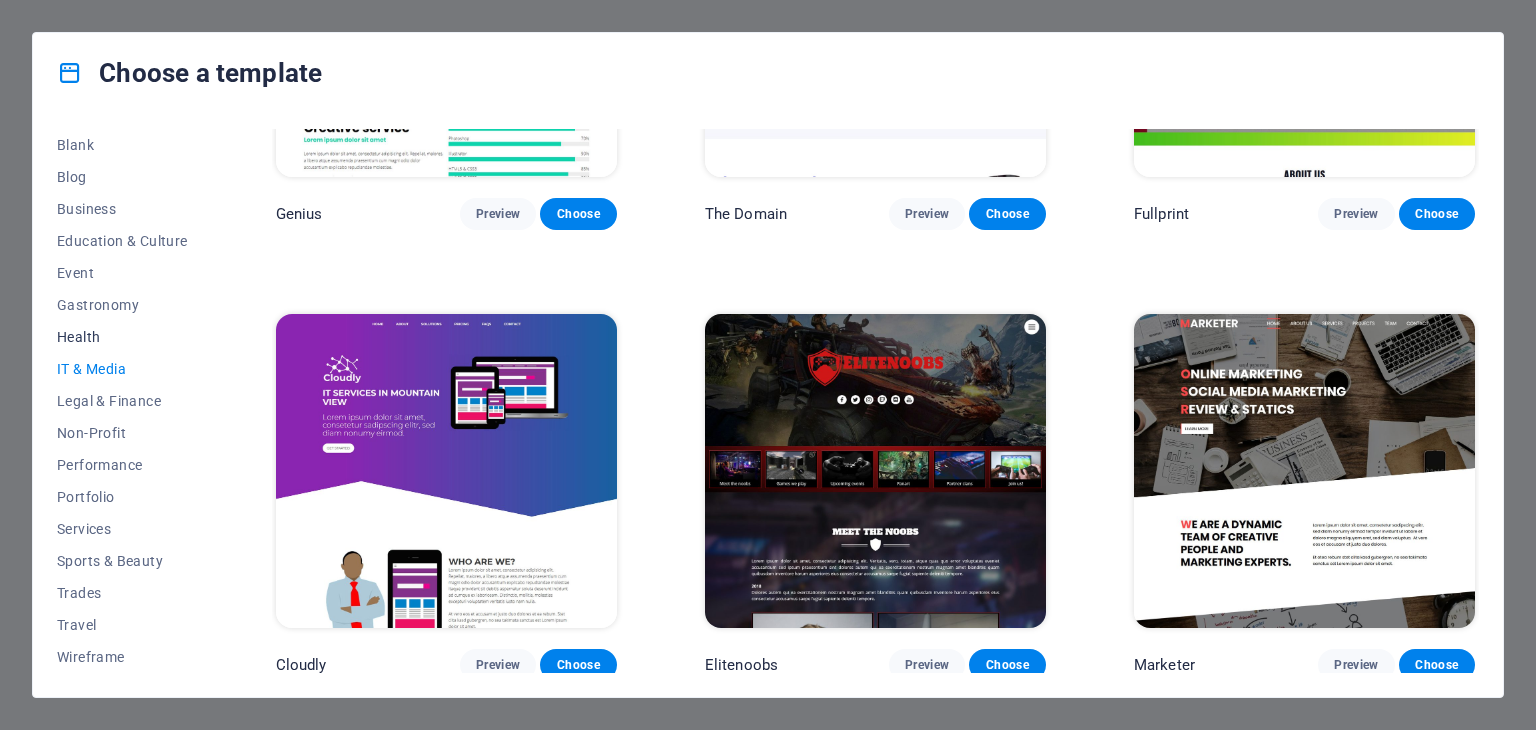 click on "Health" at bounding box center (122, 337) 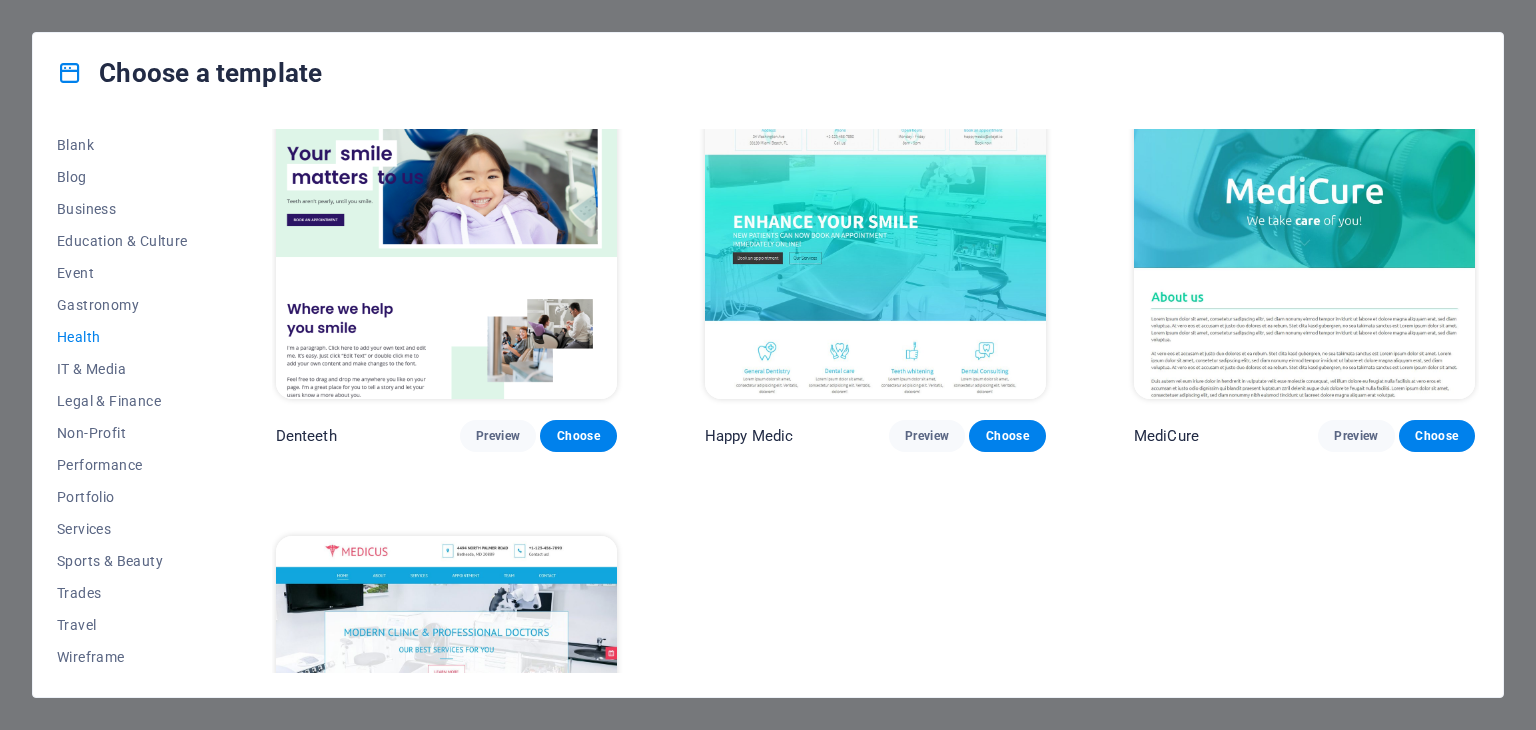 scroll, scrollTop: 724, scrollLeft: 0, axis: vertical 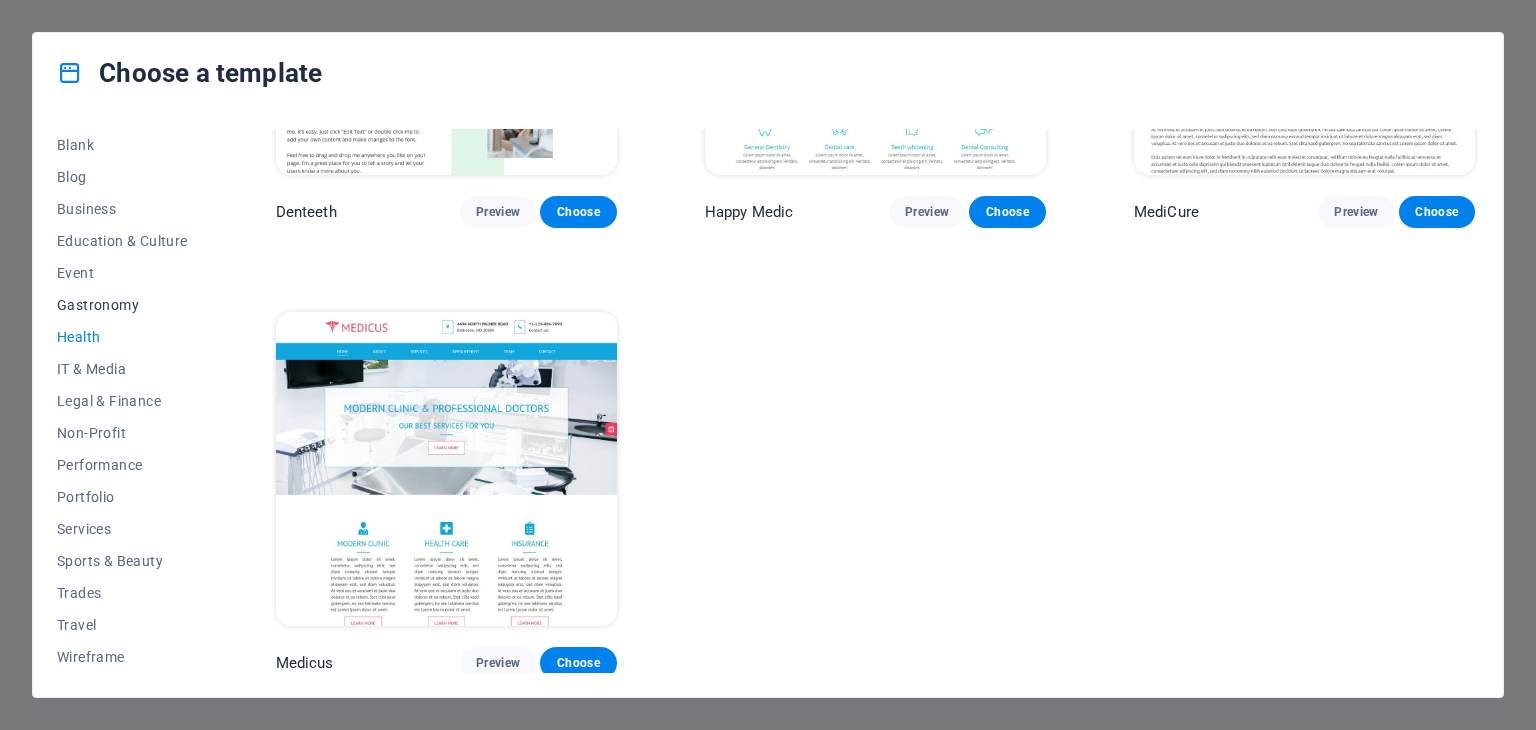 click on "Gastronomy" at bounding box center (122, 305) 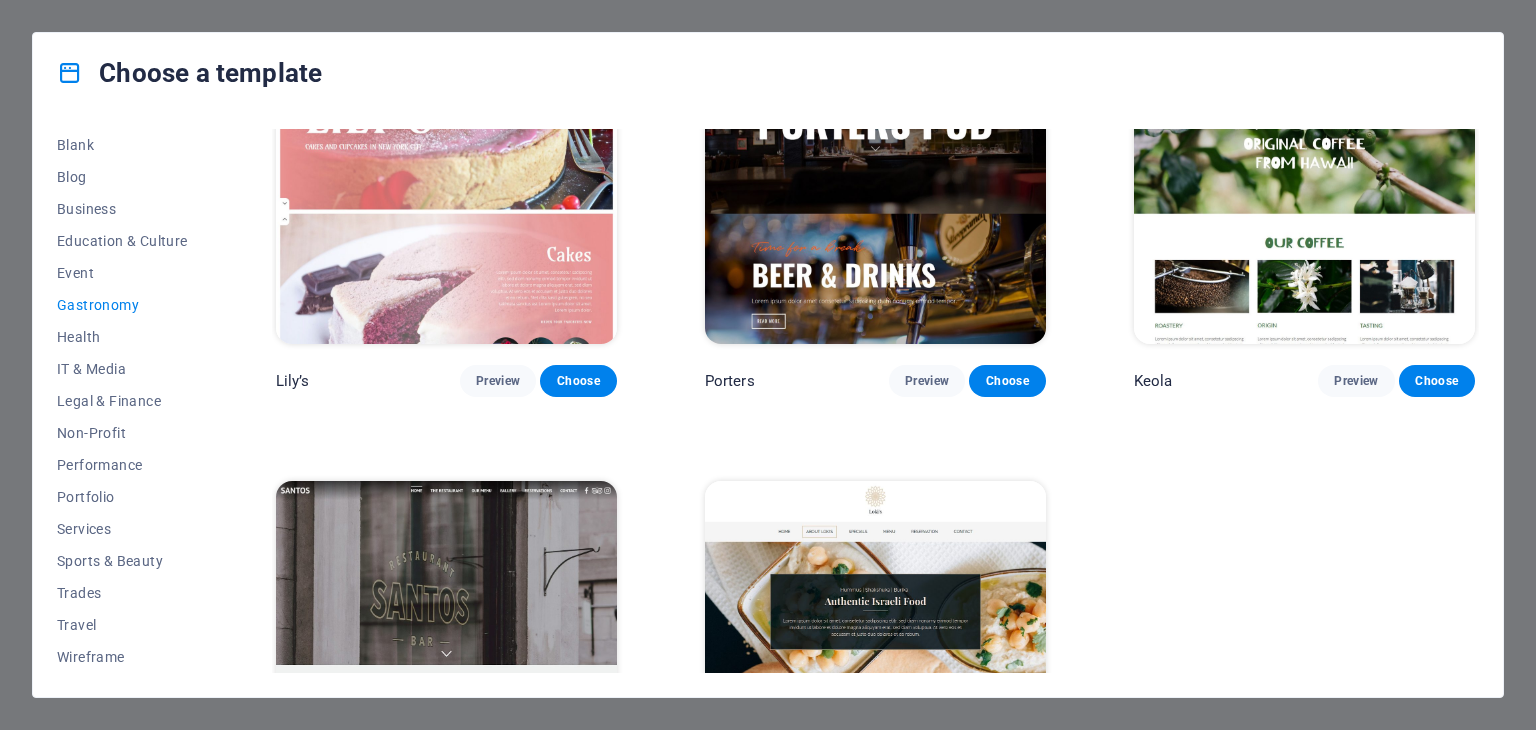 scroll, scrollTop: 2072, scrollLeft: 0, axis: vertical 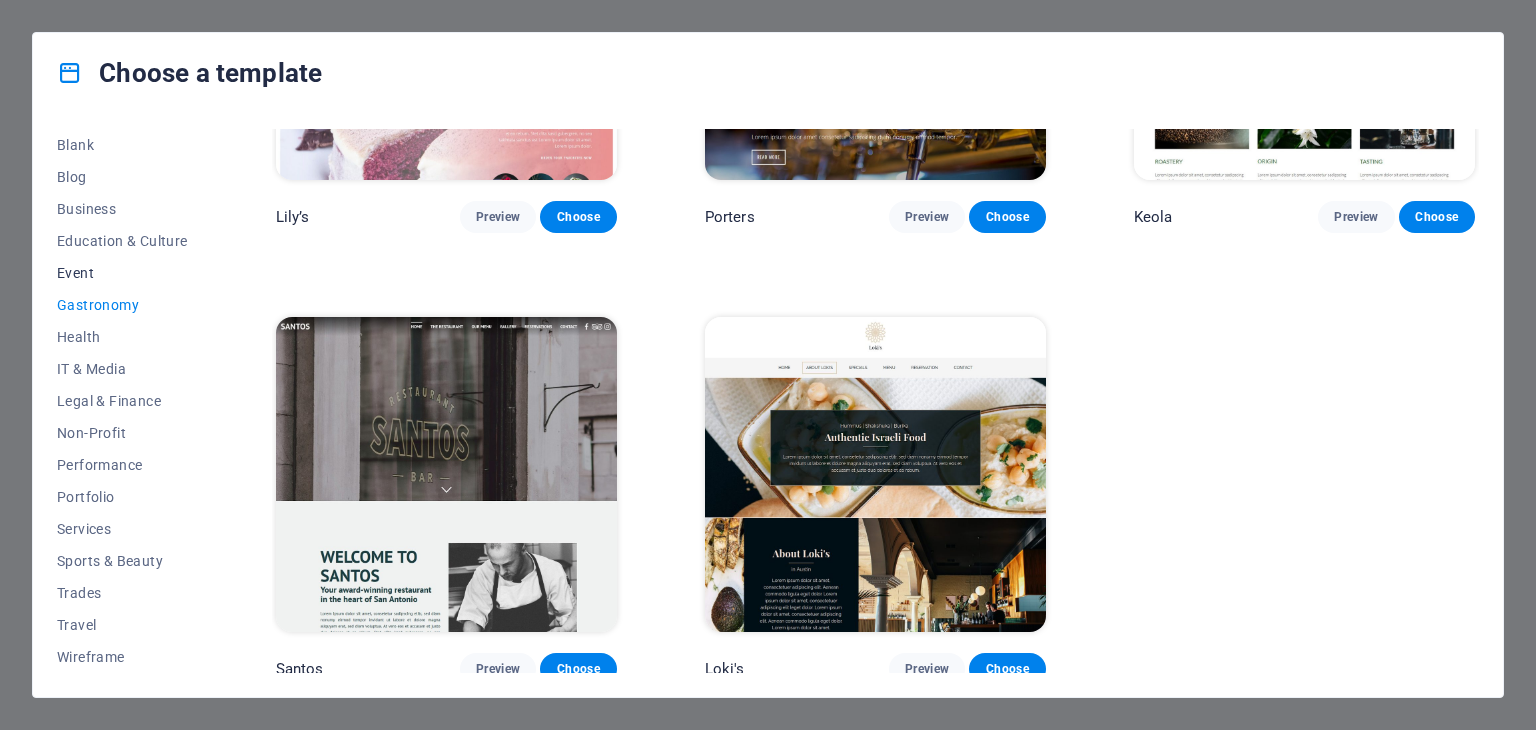 click on "Event" at bounding box center [122, 273] 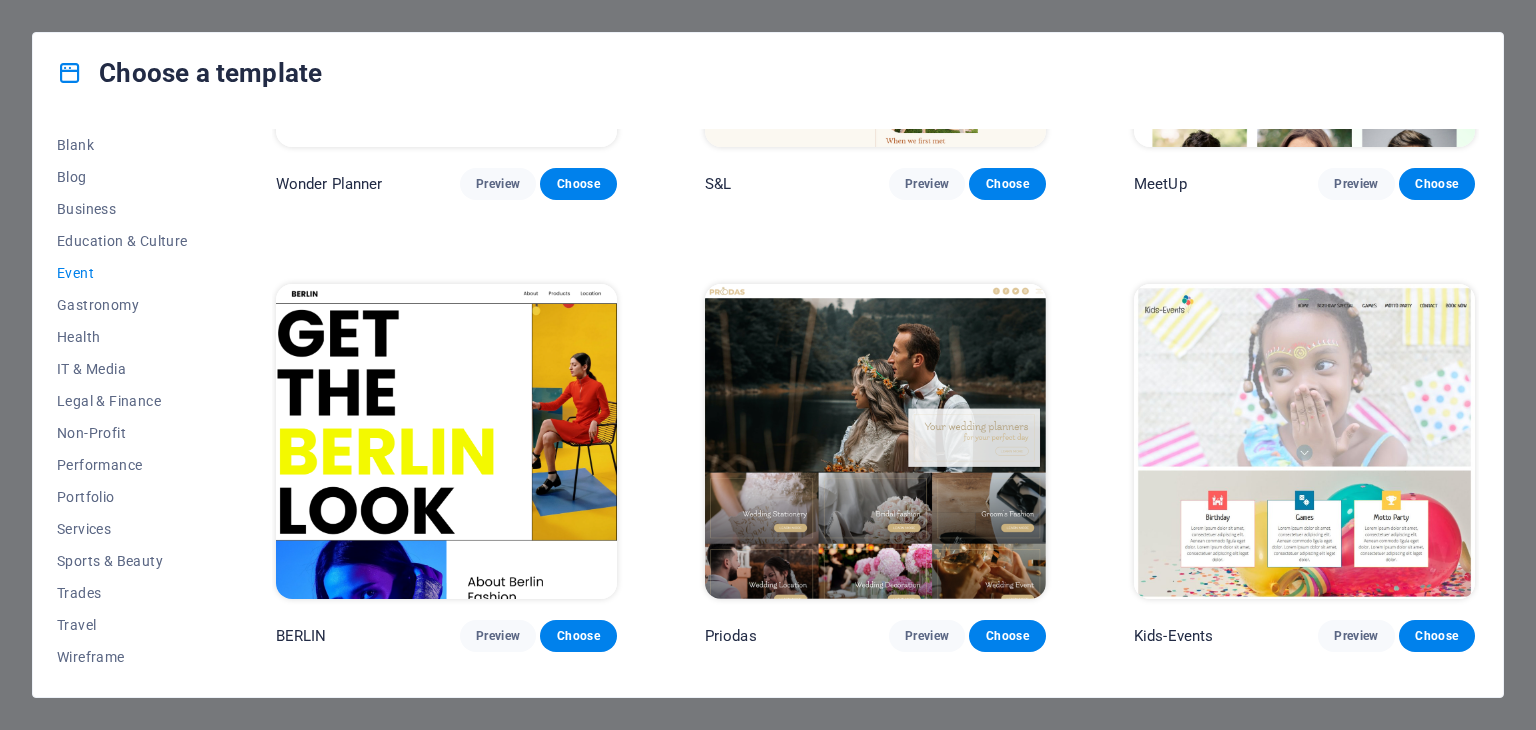 scroll, scrollTop: 724, scrollLeft: 0, axis: vertical 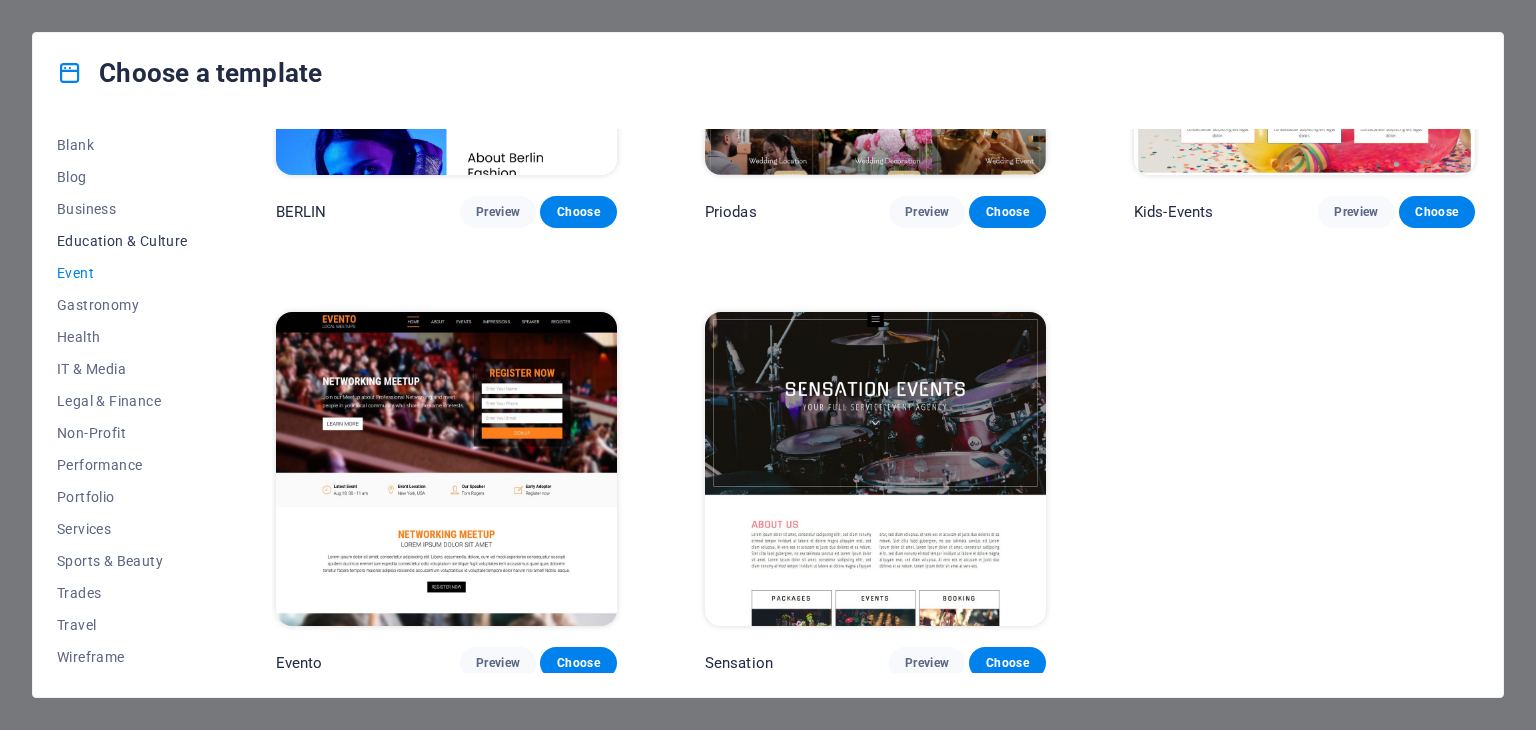 click on "Education & Culture" at bounding box center [122, 241] 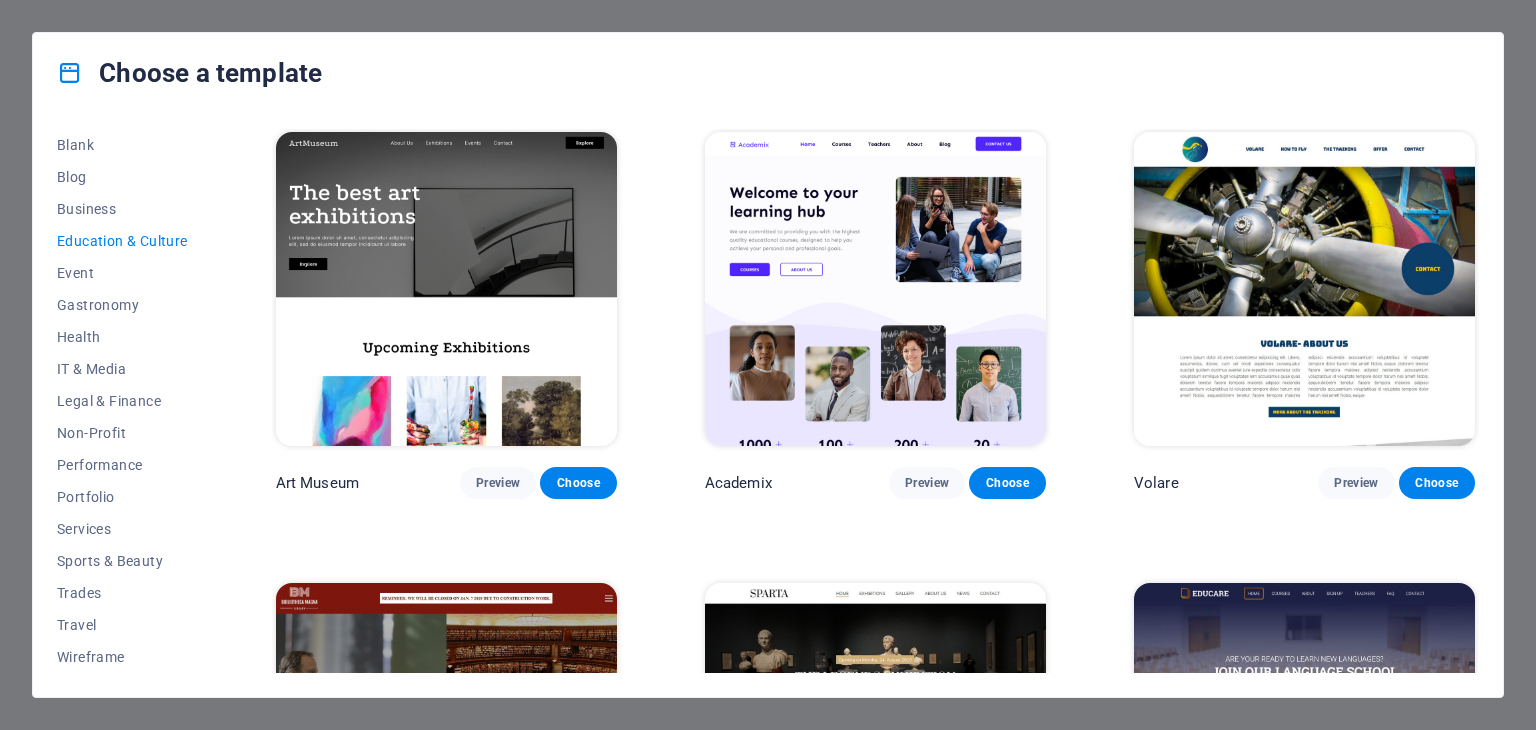 scroll, scrollTop: 0, scrollLeft: 0, axis: both 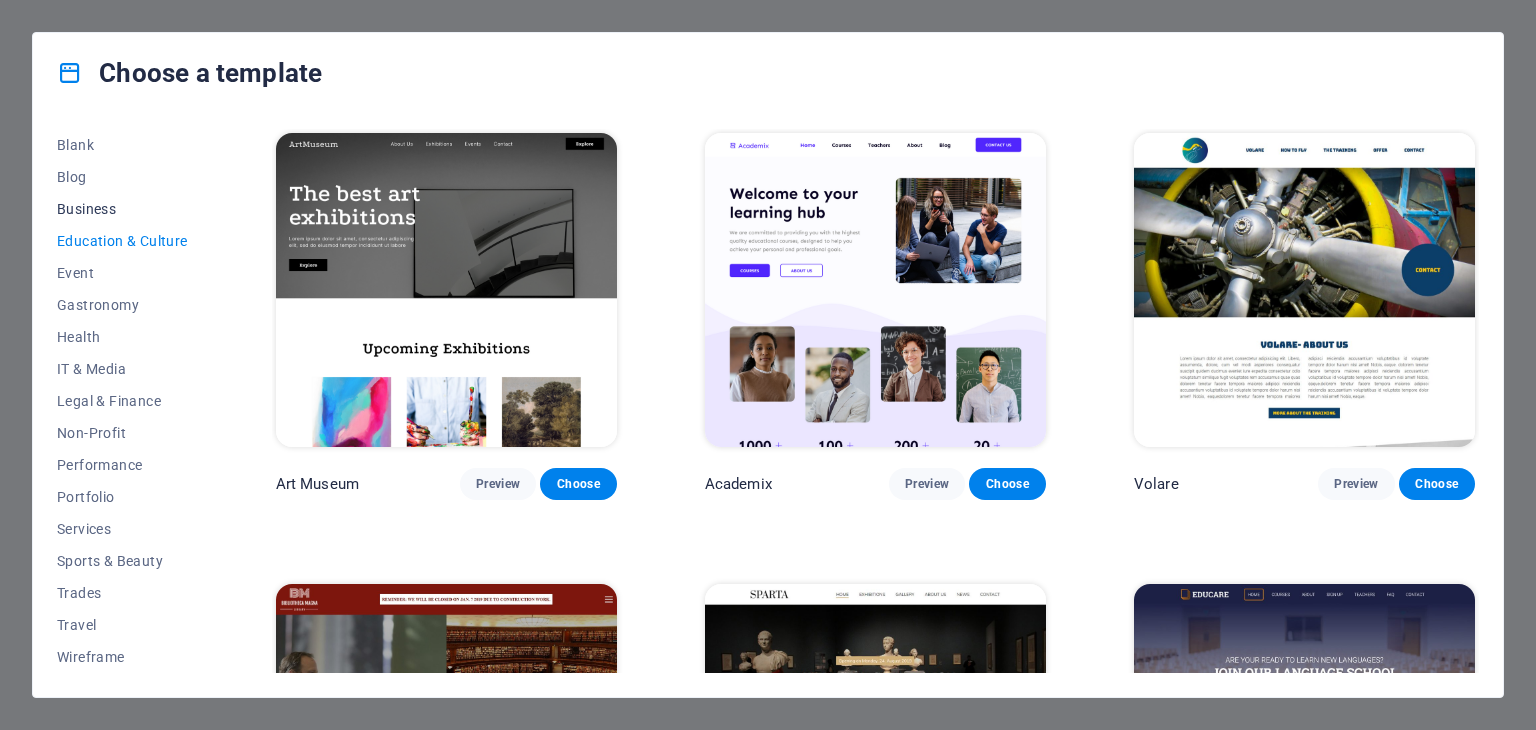 click on "Business" at bounding box center (122, 209) 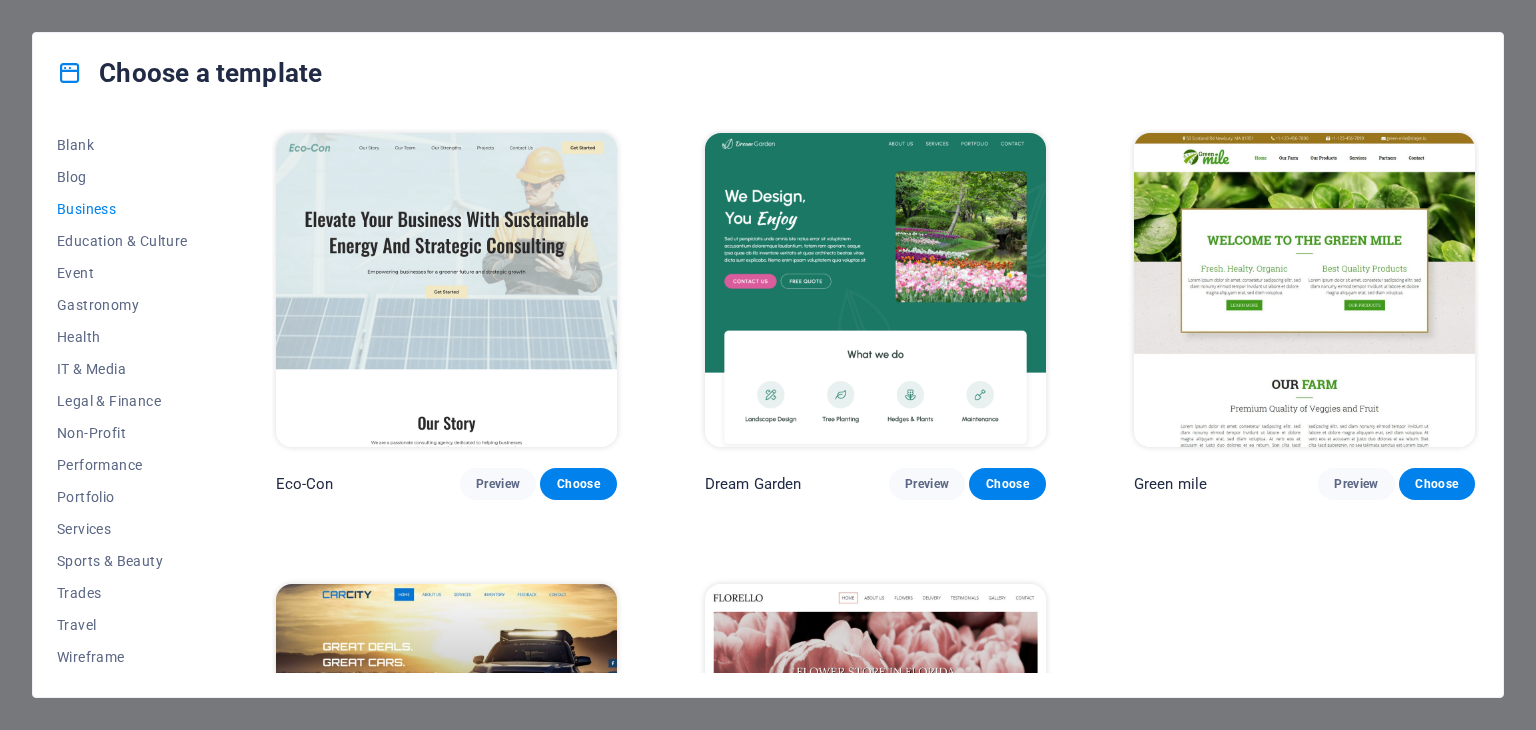 scroll, scrollTop: 274, scrollLeft: 0, axis: vertical 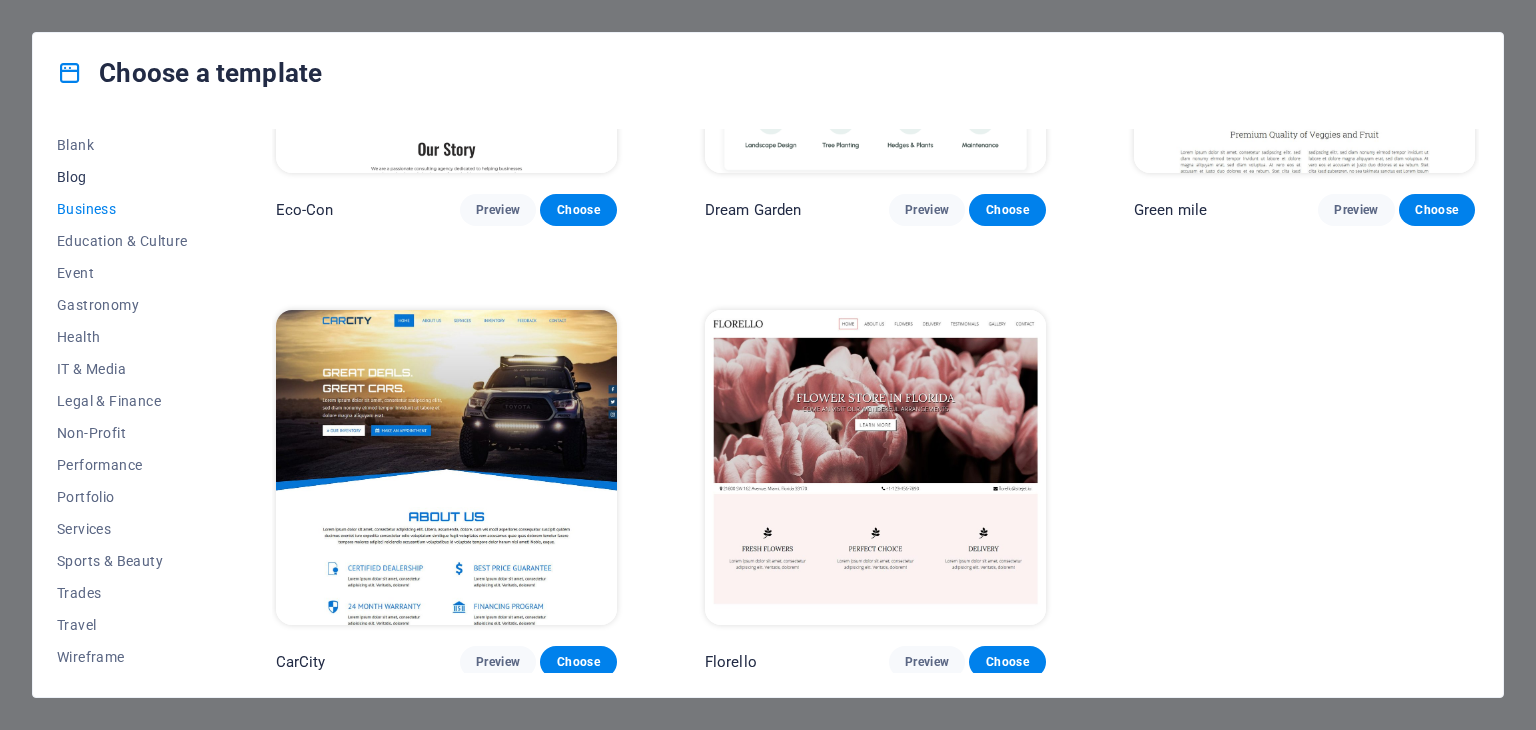 click on "Blog" at bounding box center (122, 177) 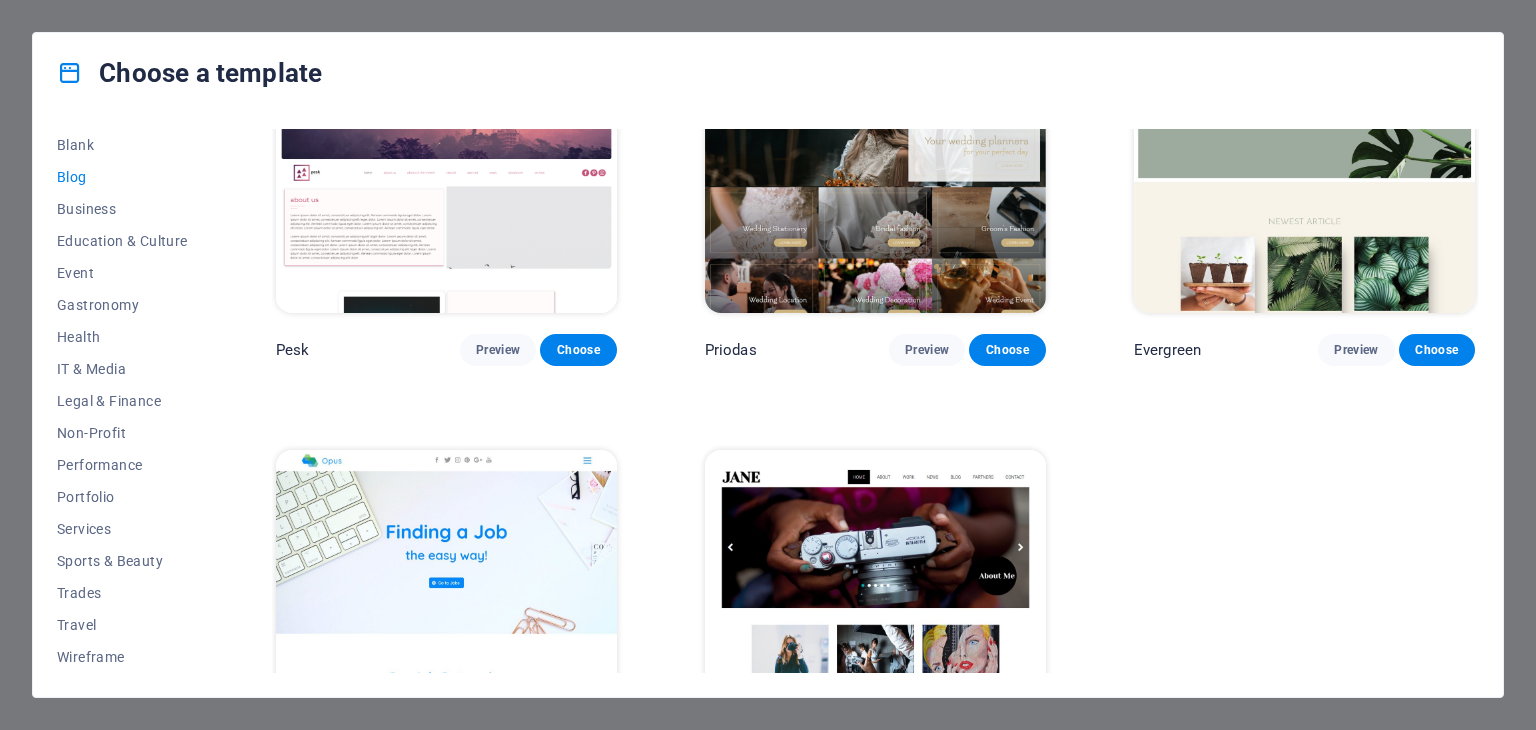 scroll, scrollTop: 2971, scrollLeft: 0, axis: vertical 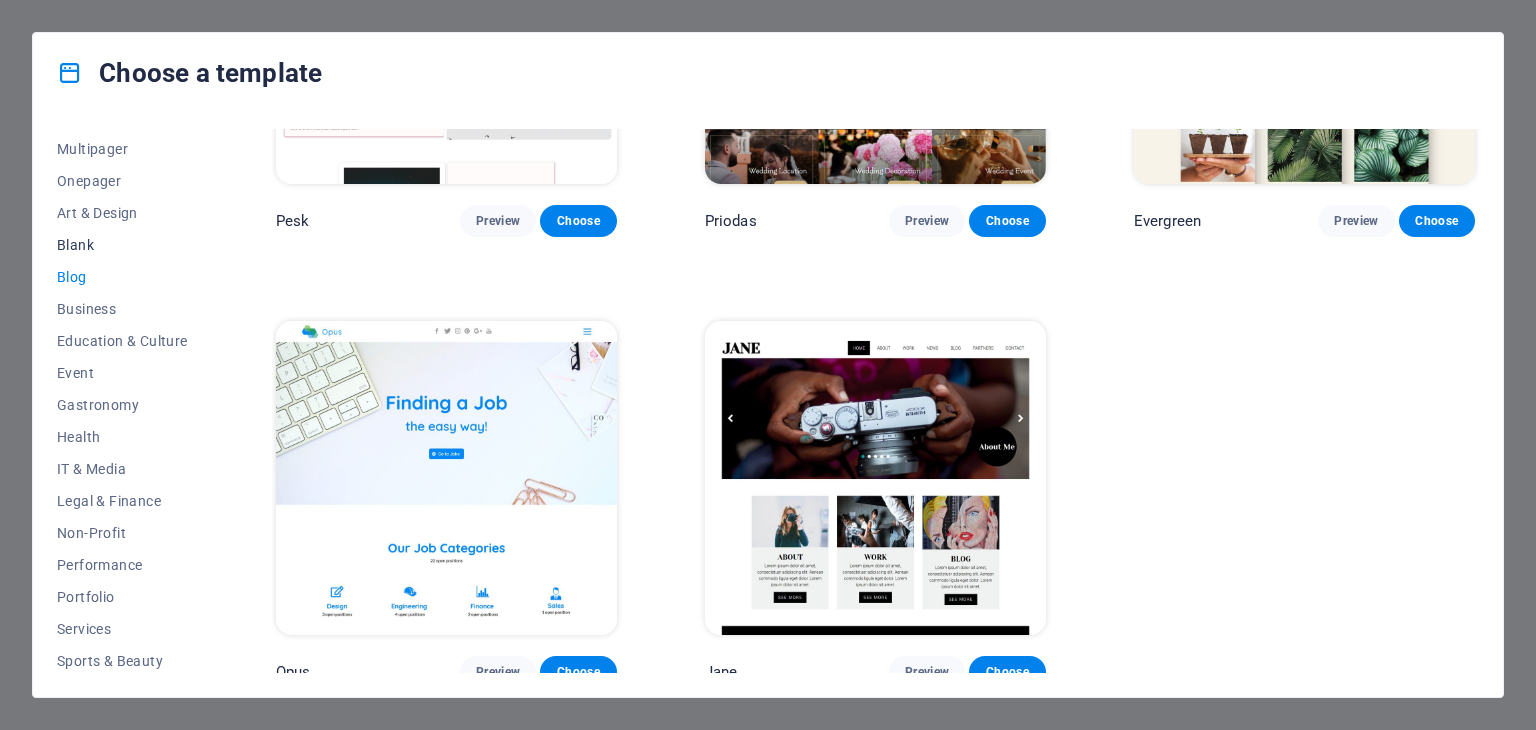 click on "Blank" at bounding box center (122, 245) 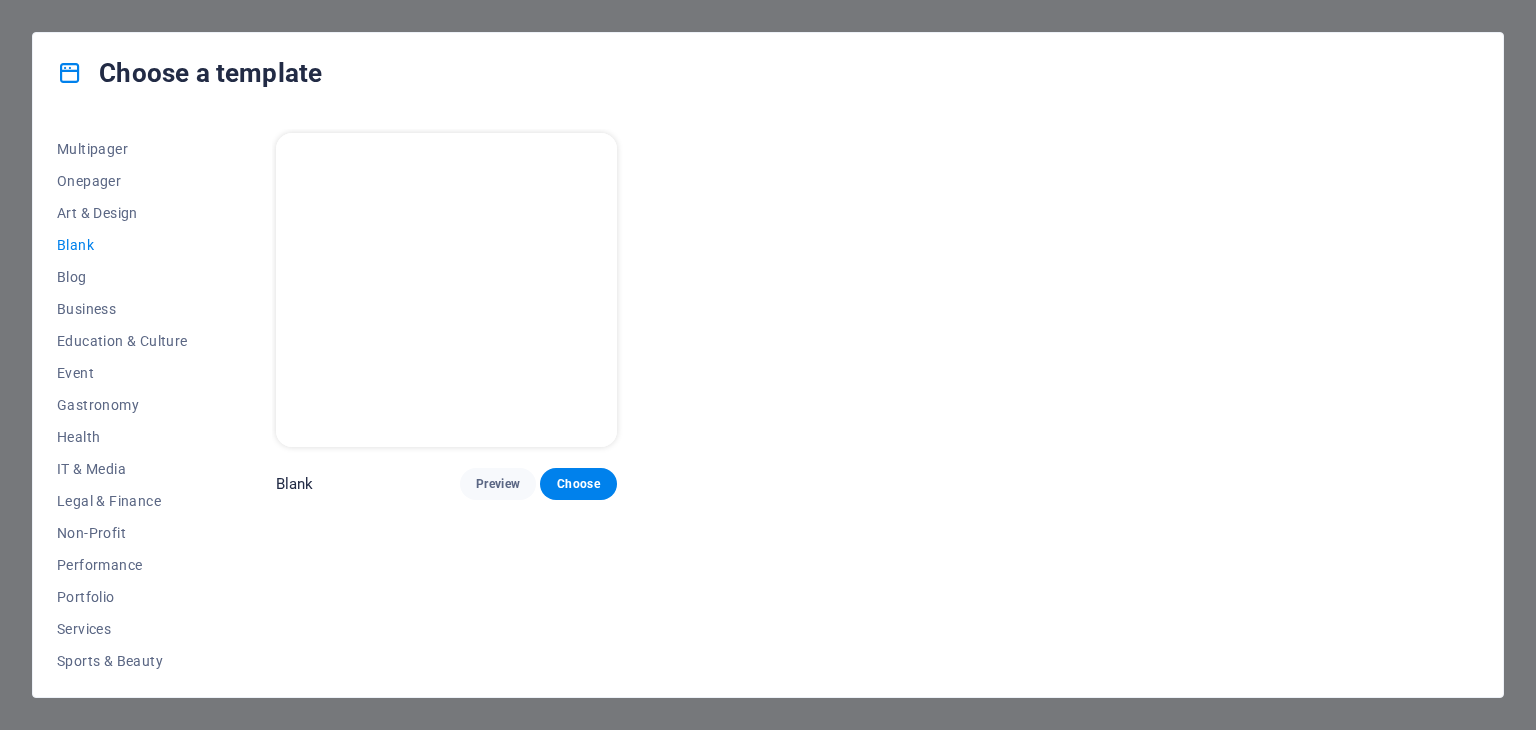 scroll, scrollTop: 0, scrollLeft: 0, axis: both 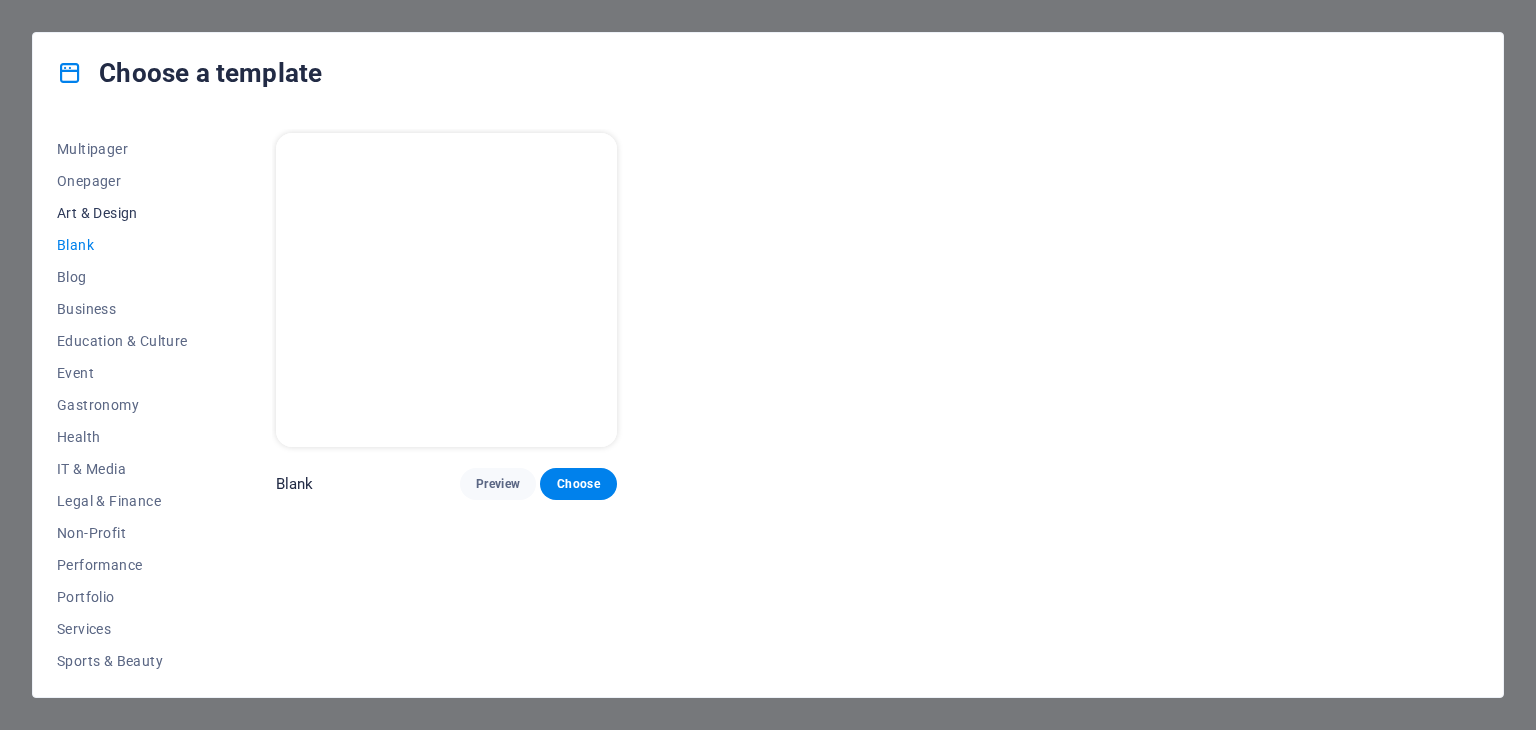 click on "Art & Design" at bounding box center (122, 213) 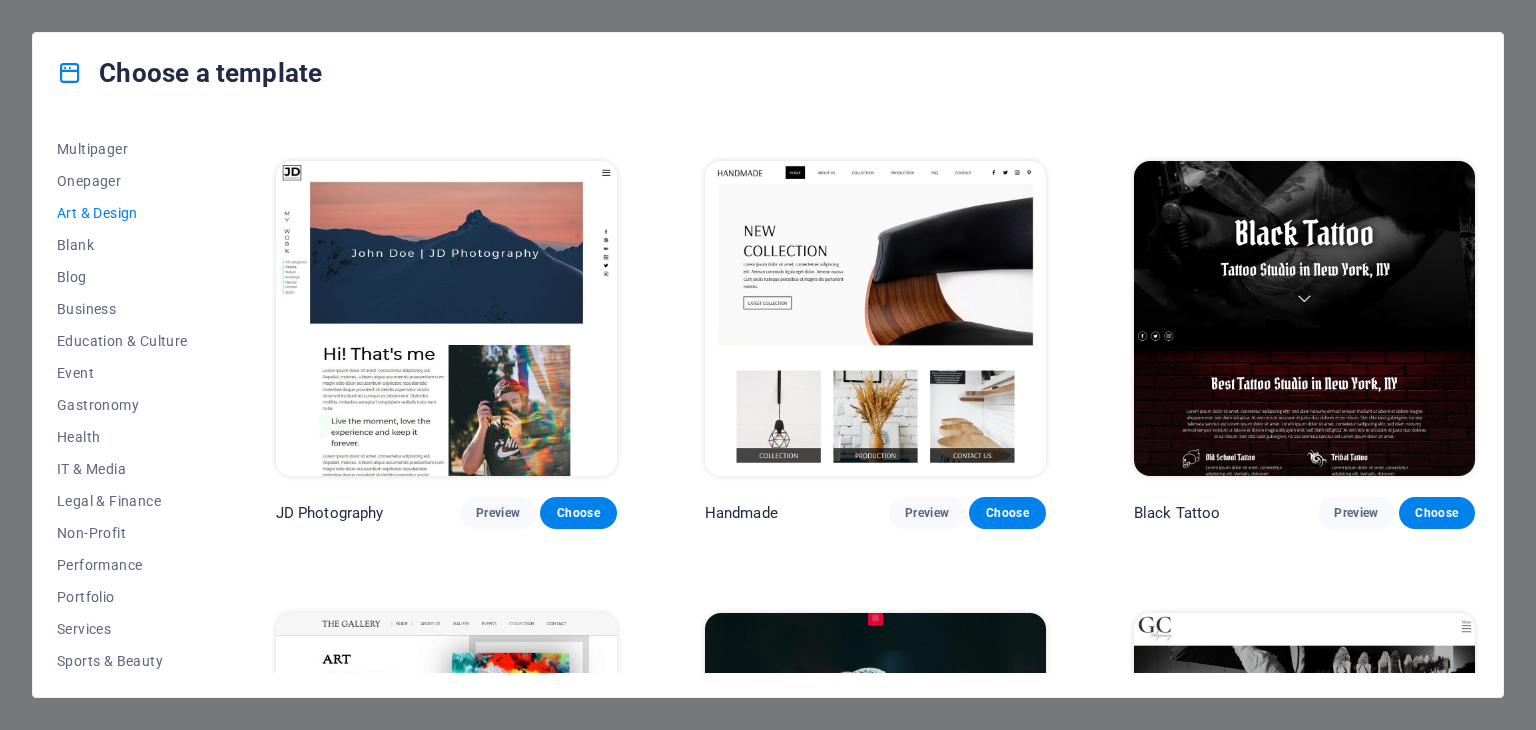 scroll, scrollTop: 0, scrollLeft: 0, axis: both 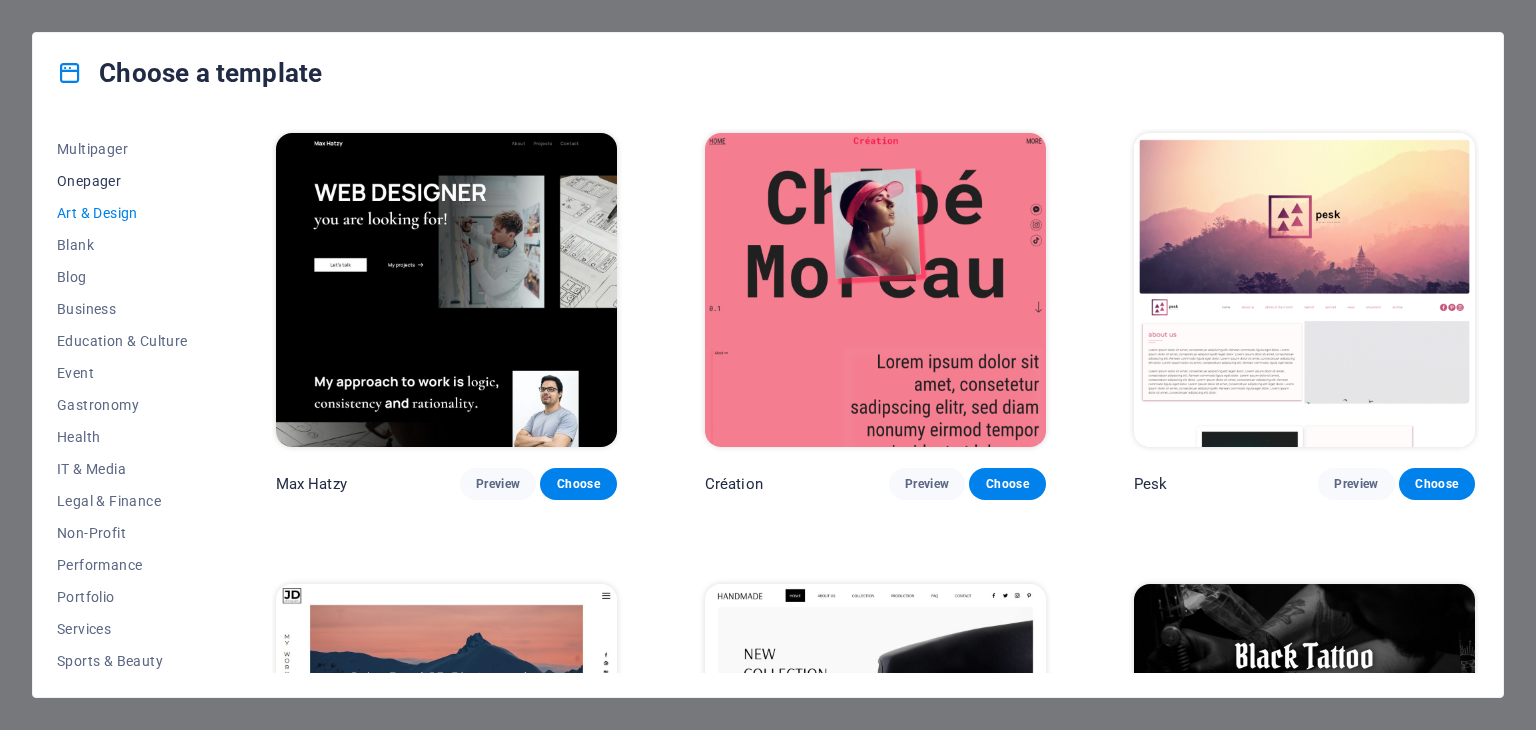 click on "Onepager" at bounding box center [122, 181] 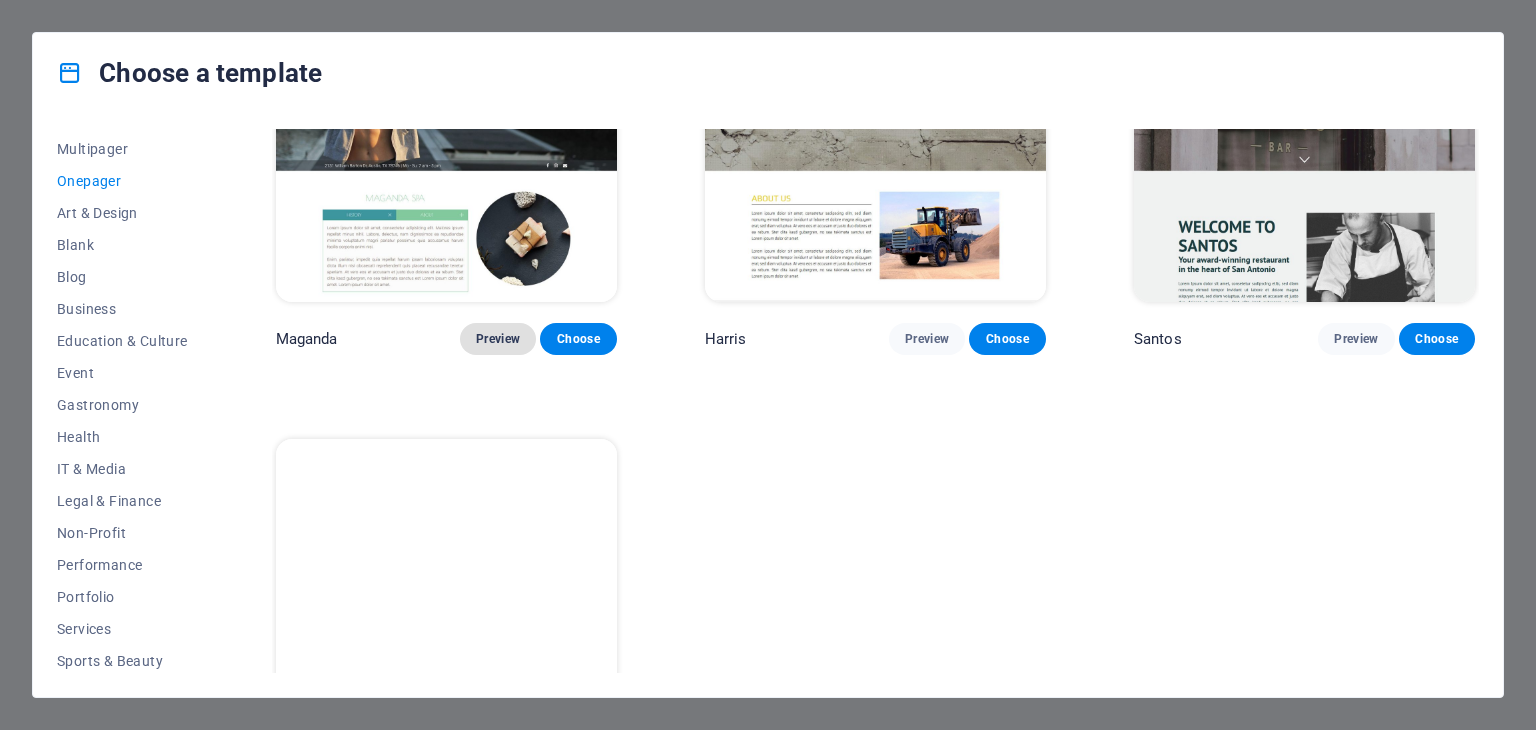 scroll, scrollTop: 10160, scrollLeft: 0, axis: vertical 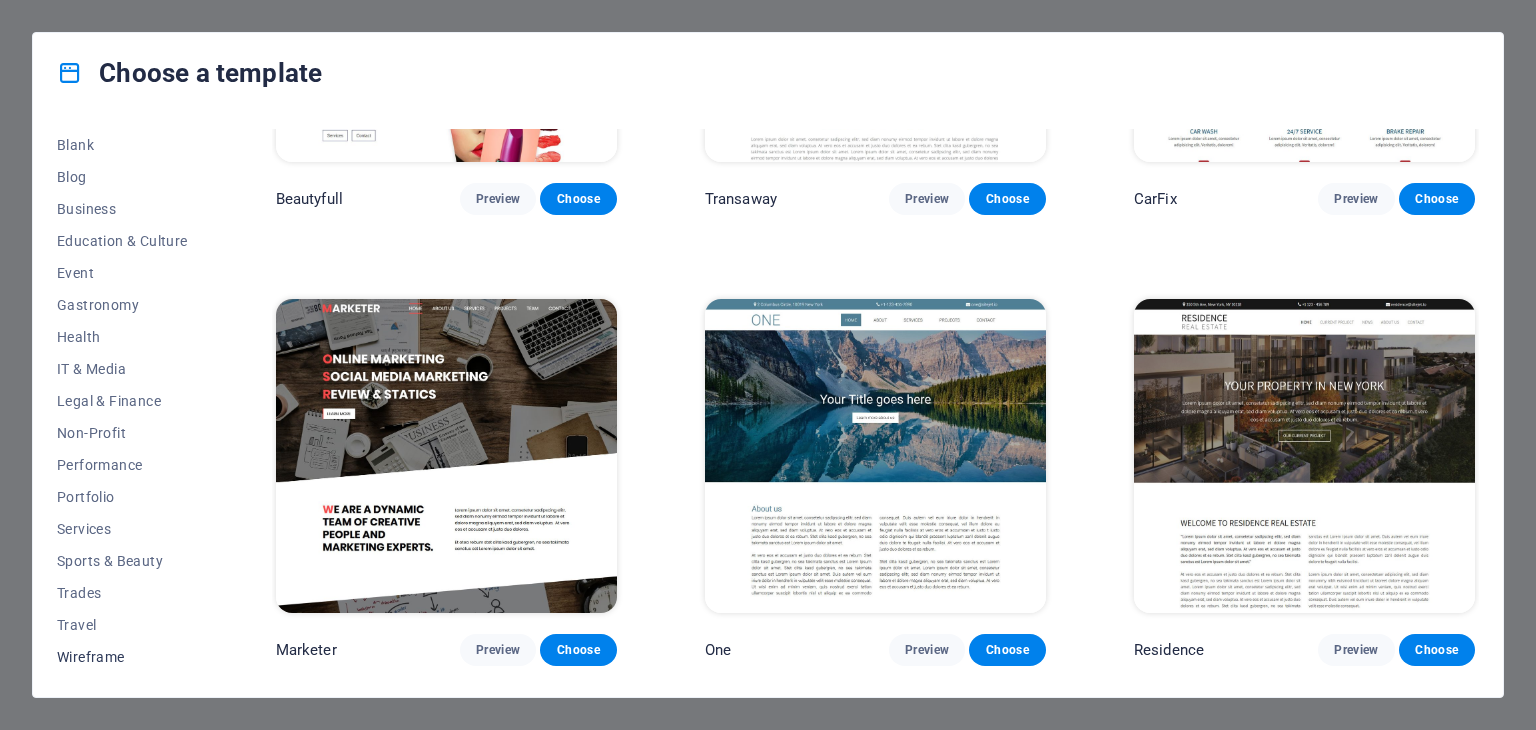 click on "Wireframe" at bounding box center (122, 657) 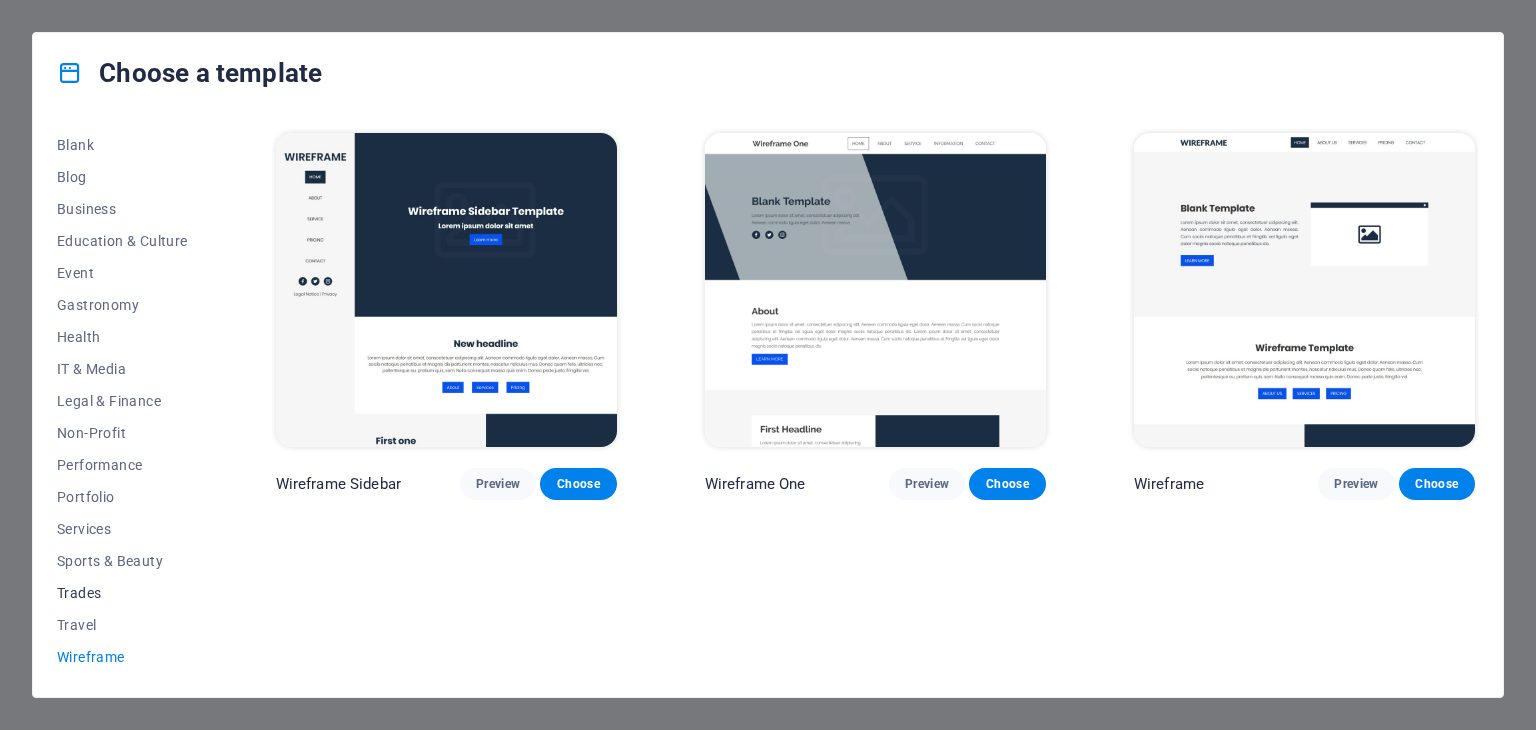 click on "Trades" at bounding box center [122, 593] 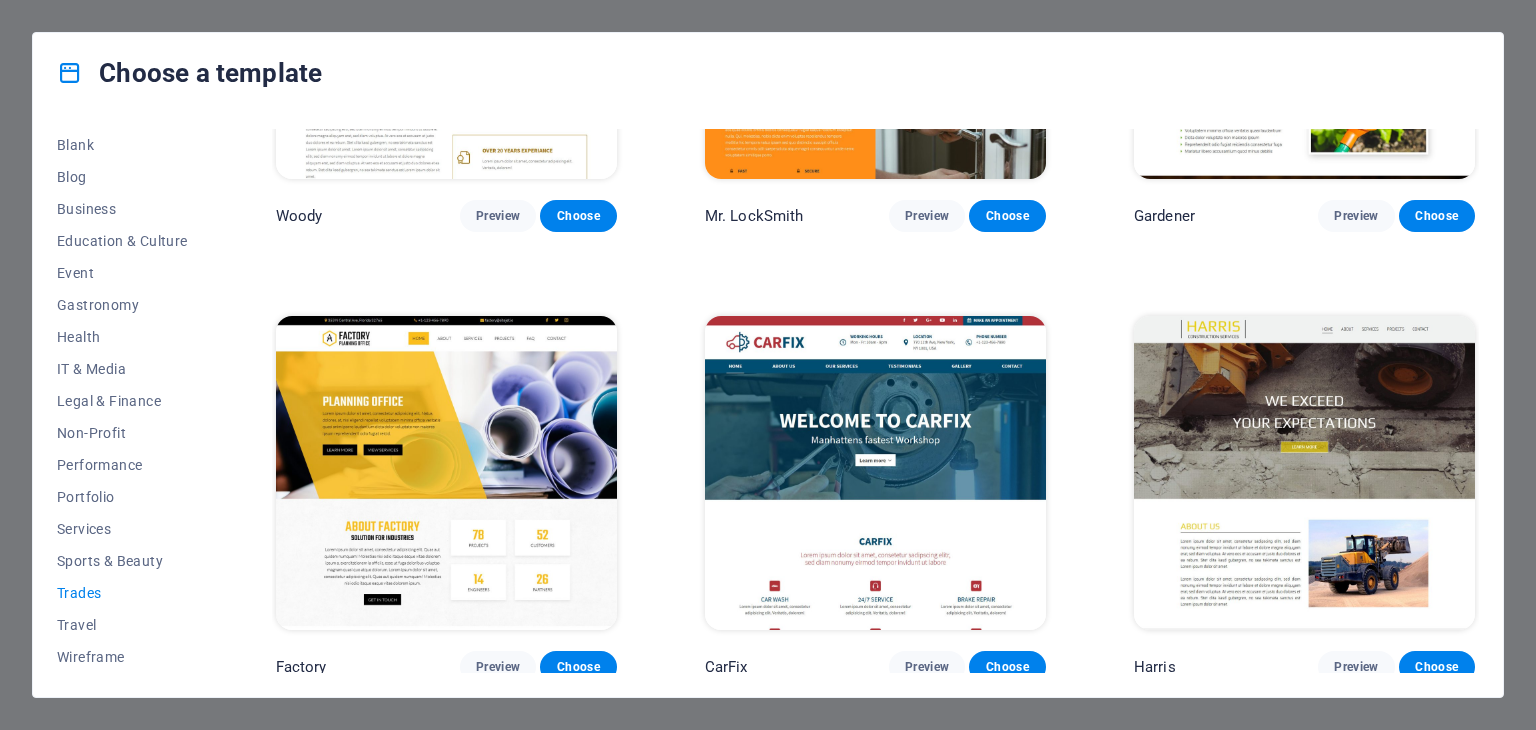 scroll, scrollTop: 724, scrollLeft: 0, axis: vertical 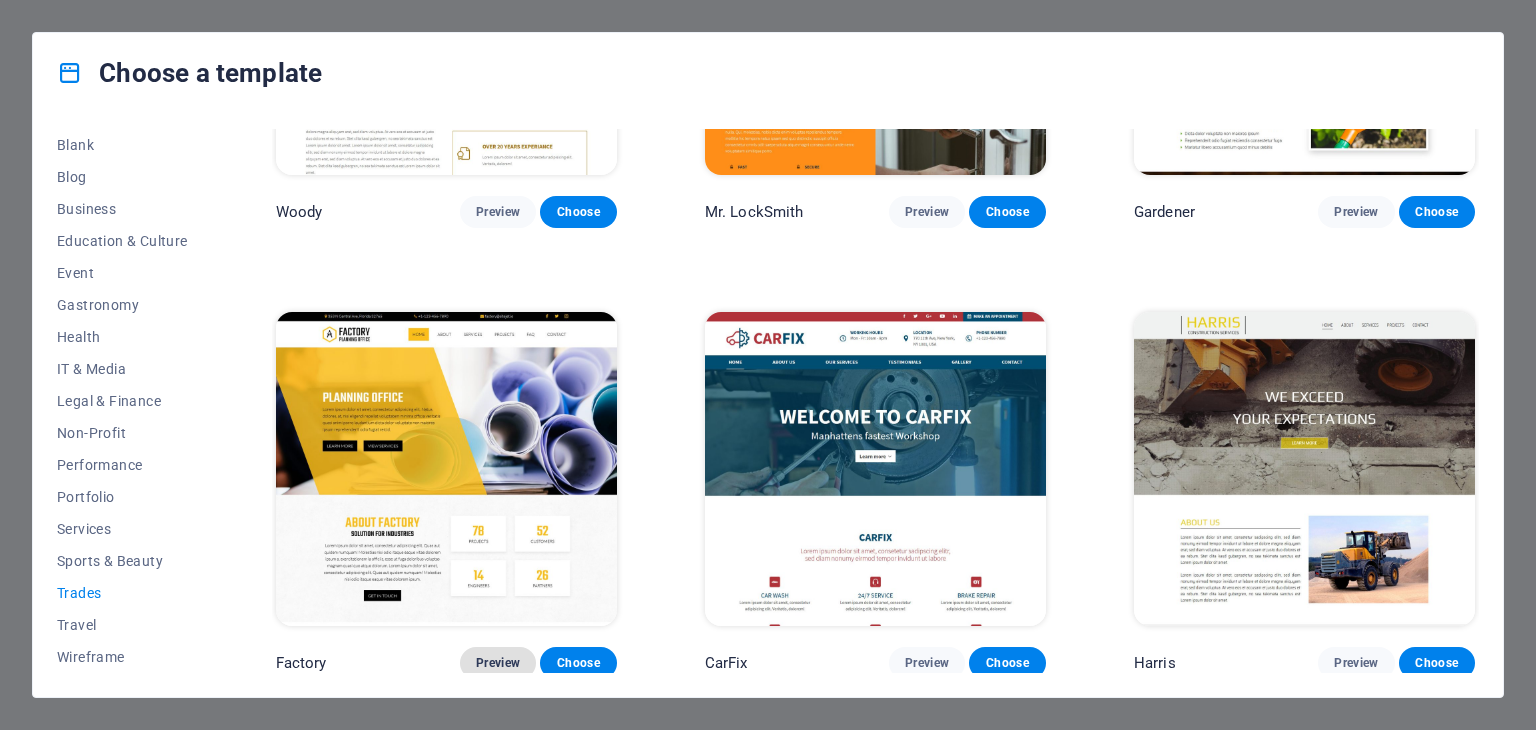 click on "Preview" at bounding box center (498, 663) 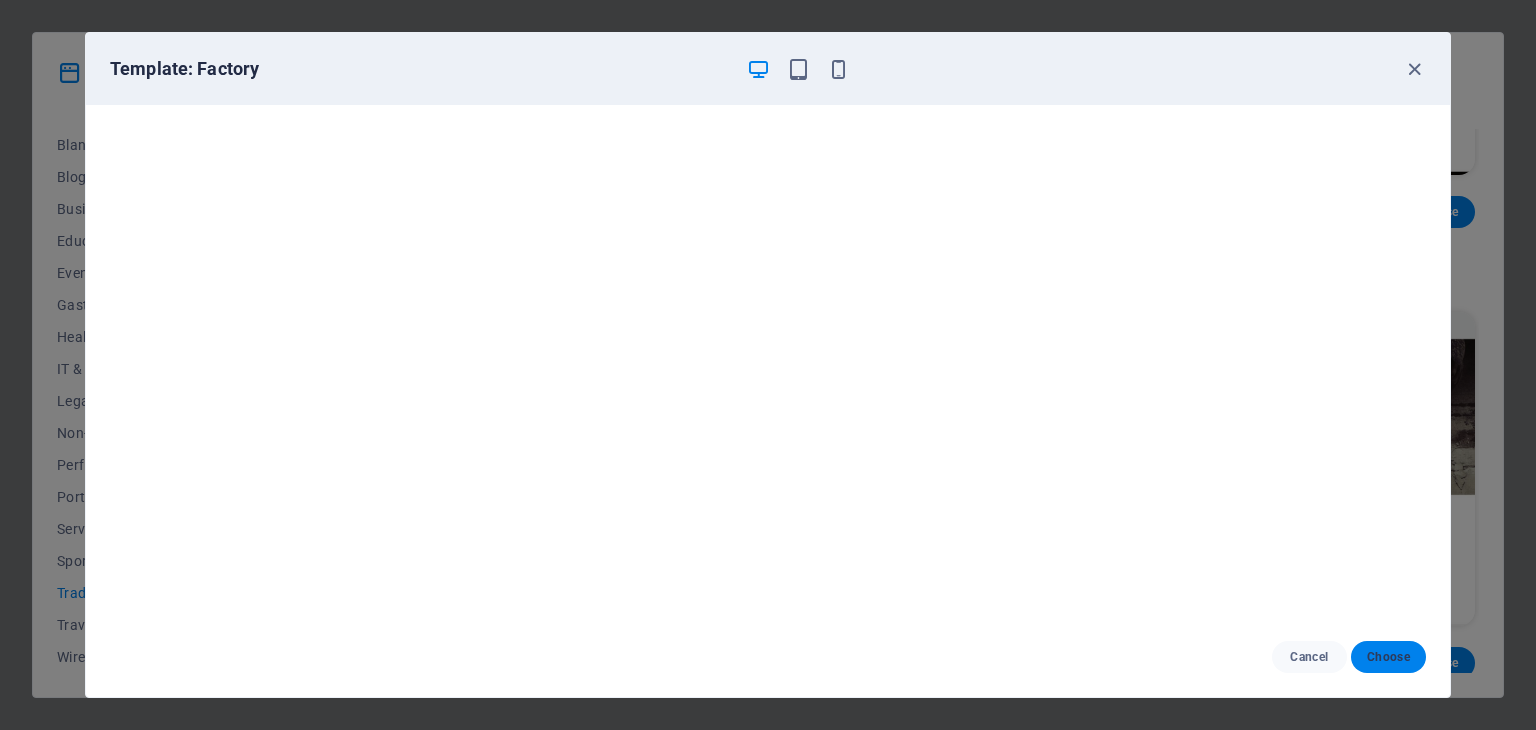 click on "Choose" at bounding box center (1388, 657) 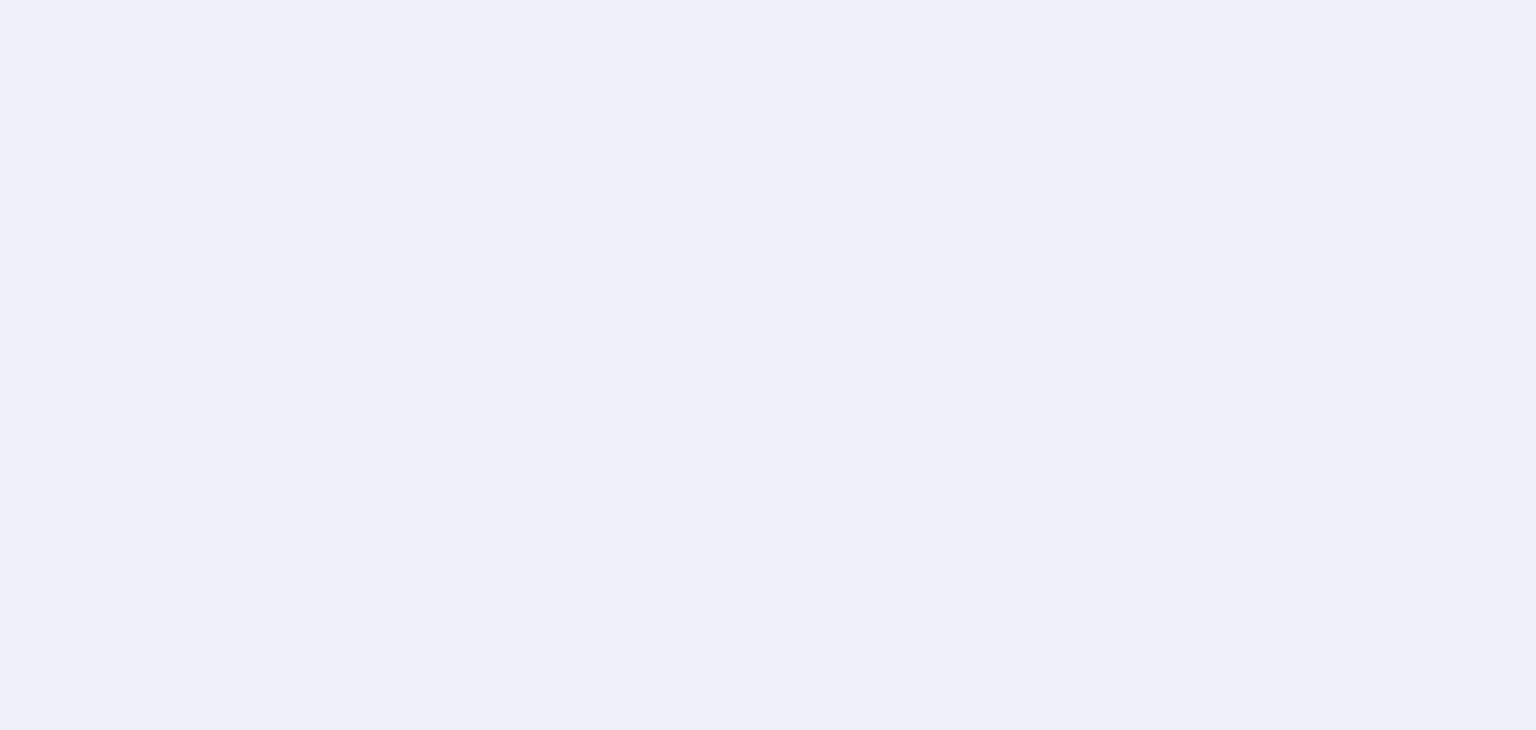 scroll, scrollTop: 0, scrollLeft: 0, axis: both 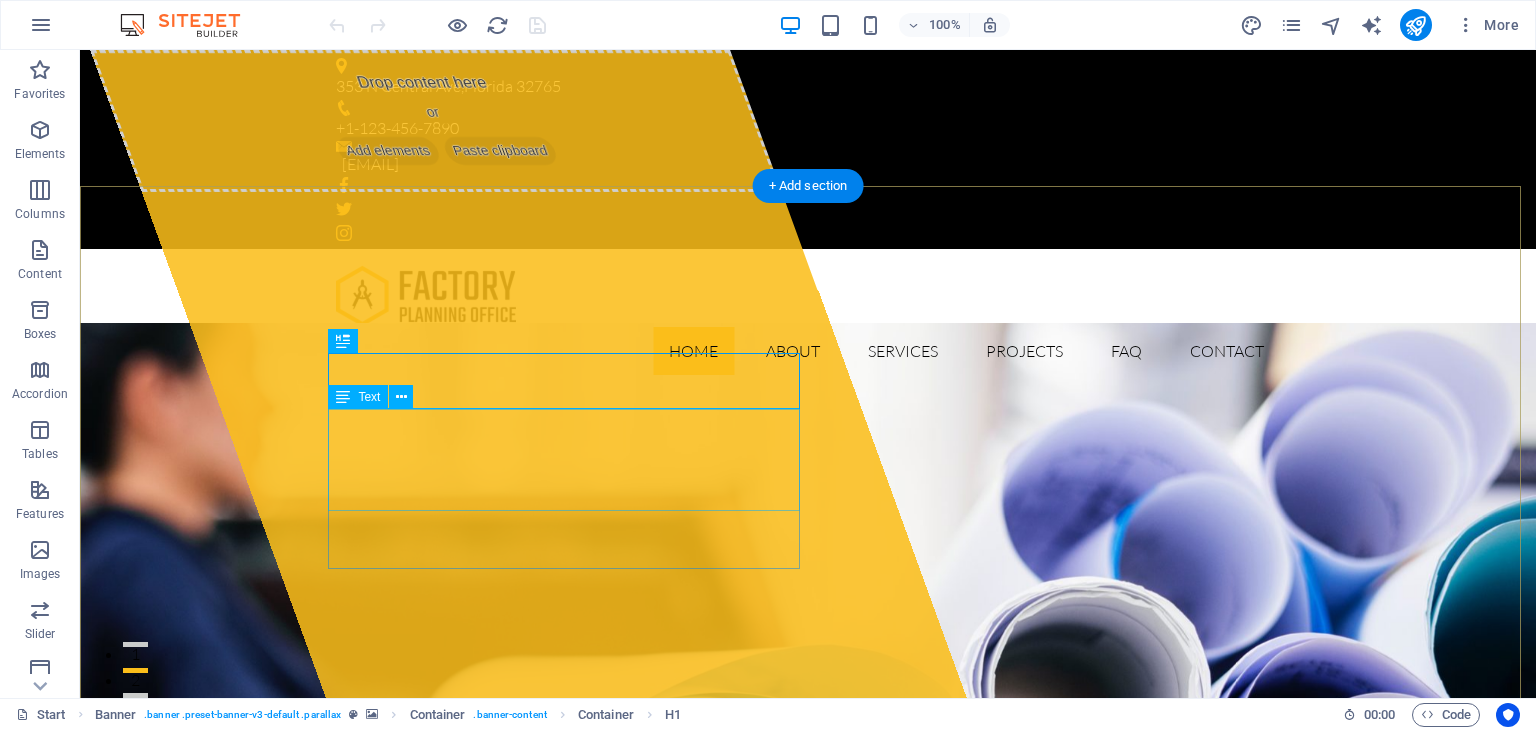 click on "Lorem ipsum dolor sit amet, consectetur adipisicing elit. Natus, dolores, at, nisi eligendi repellat voluptatem minima officia veritatis quasi animi porro laudantium dicta dolor voluptate non maiores ipsum reprehenderit odio fugiat reicid." at bounding box center [808, 1152] 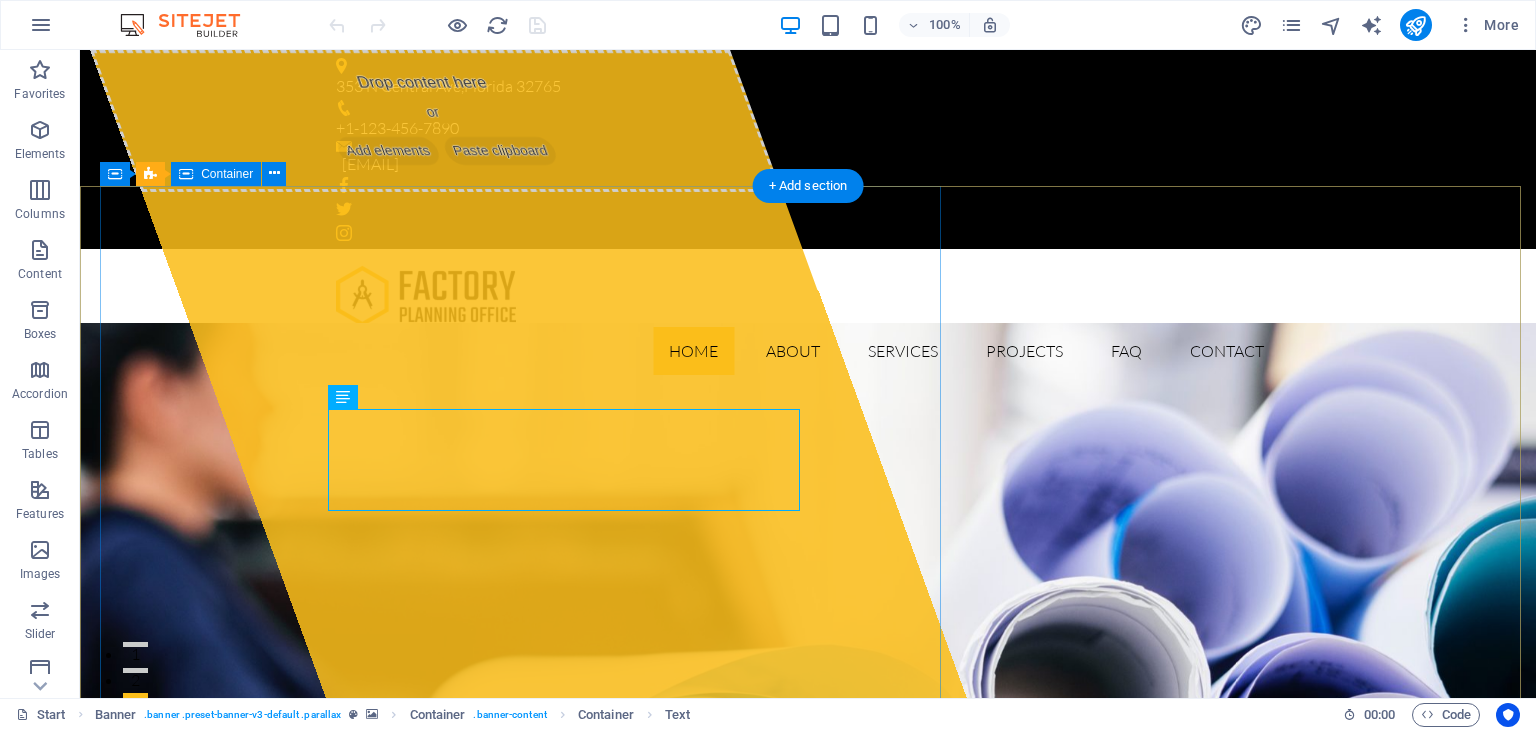 click on "Drop content here or  Add elements  Paste clipboard" at bounding box center (436, 121) 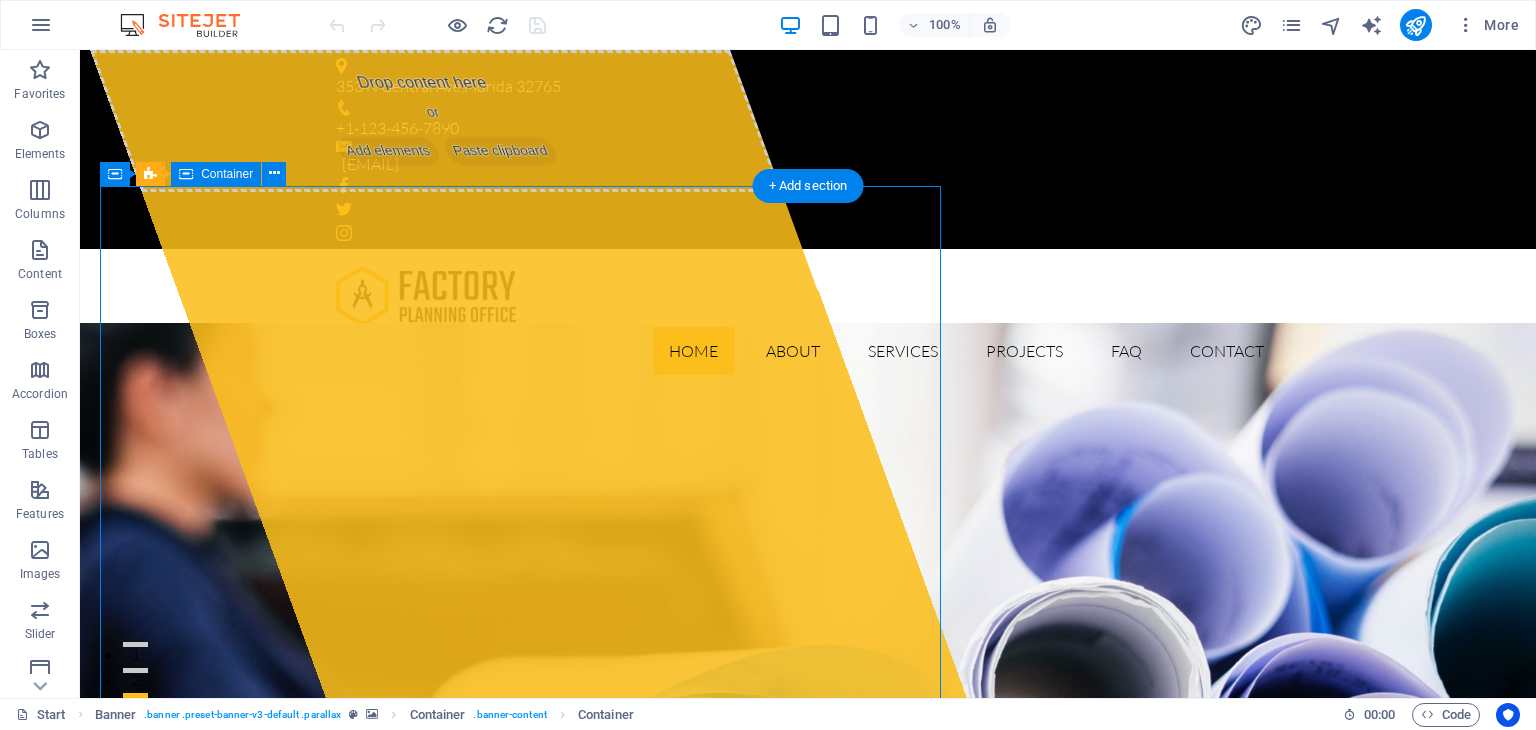 click on "Drop content here or  Add elements  Paste clipboard" at bounding box center [436, 121] 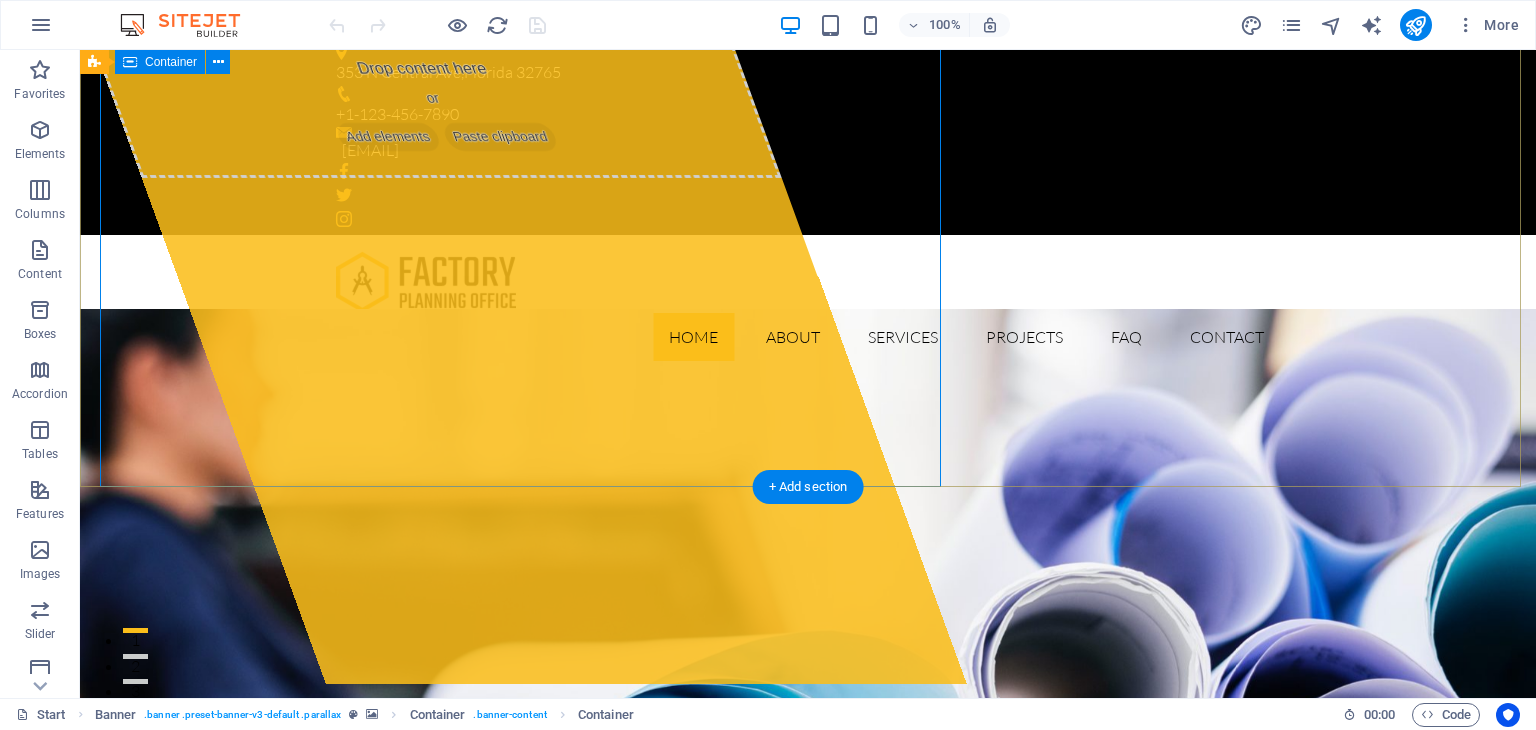 scroll, scrollTop: 0, scrollLeft: 0, axis: both 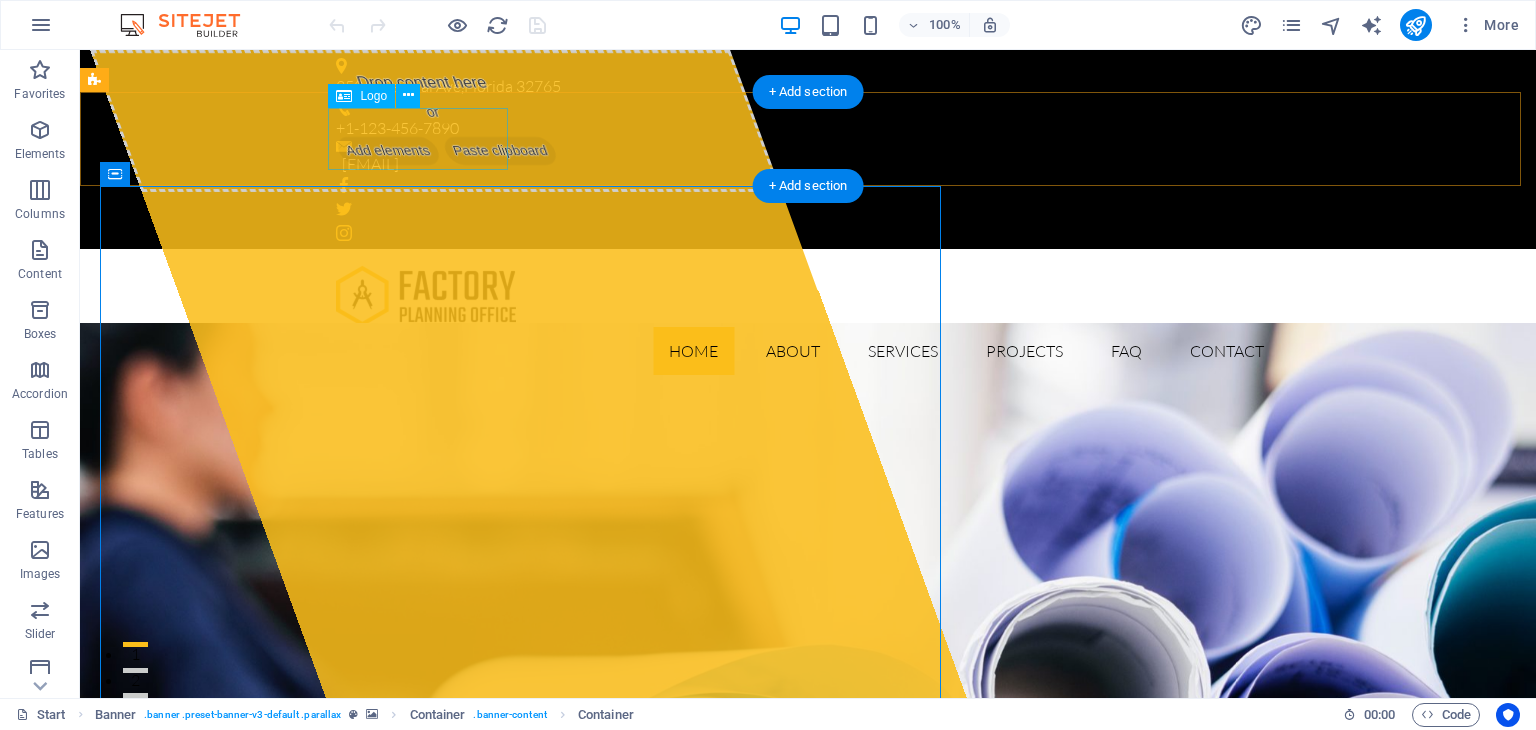 click at bounding box center (808, 296) 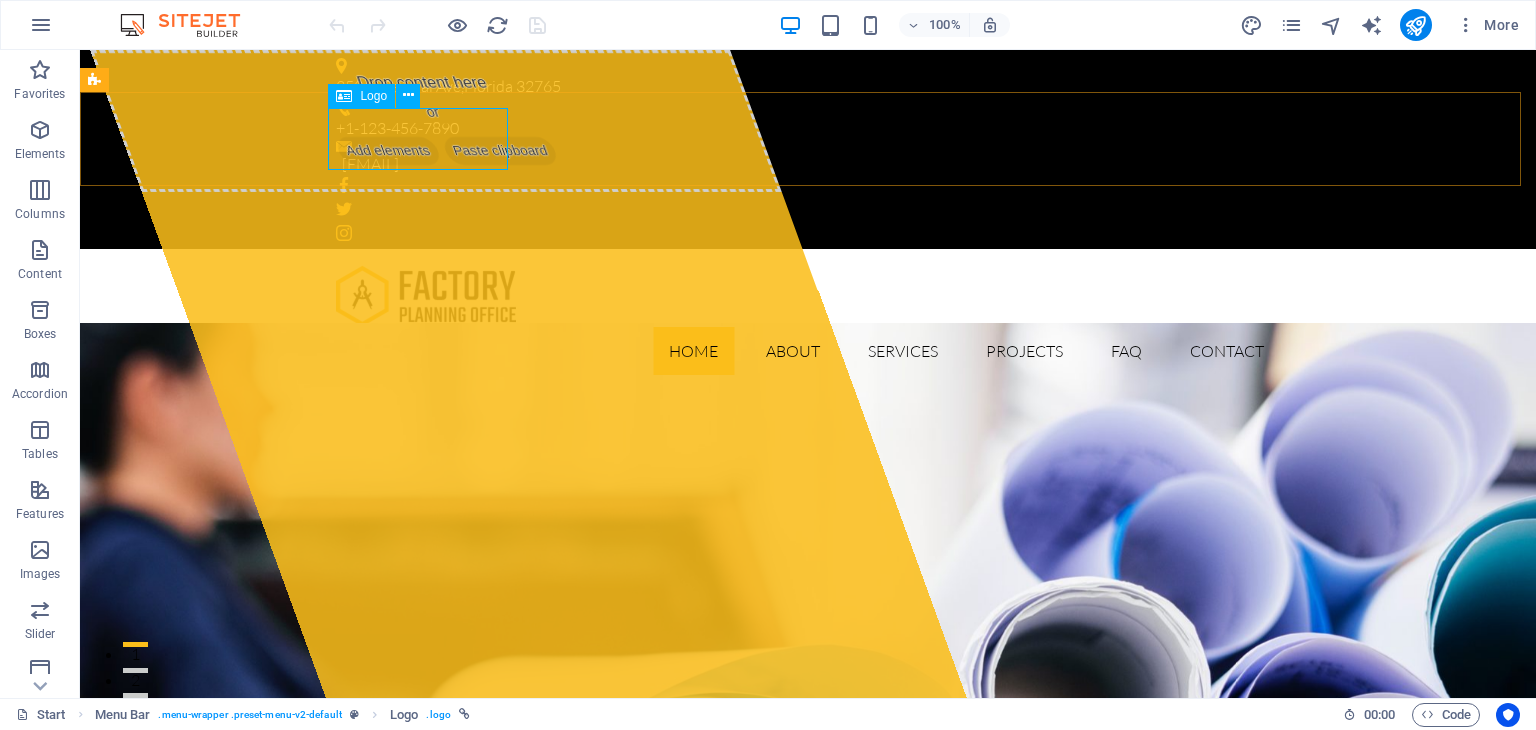 click on "Logo" at bounding box center (373, 96) 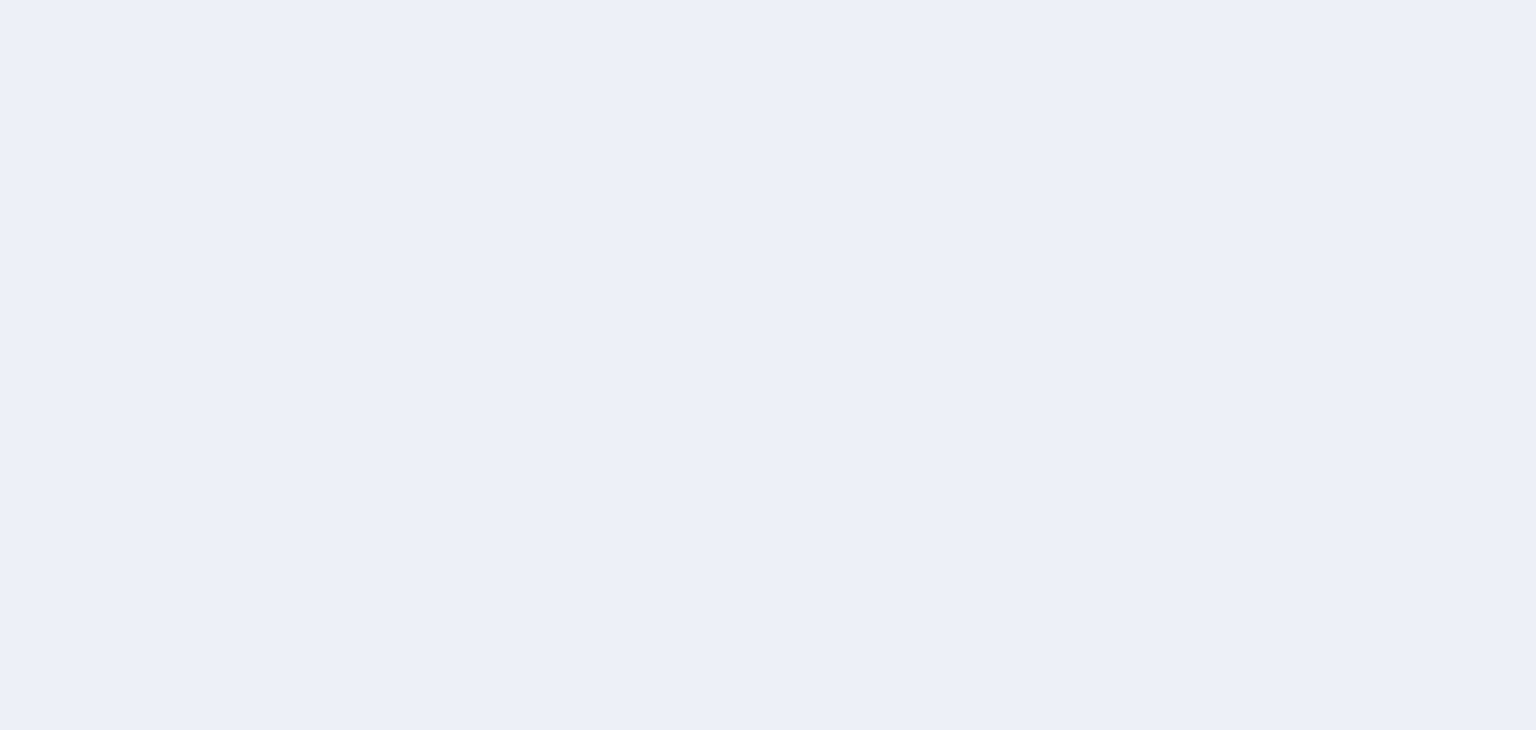 scroll, scrollTop: 0, scrollLeft: 0, axis: both 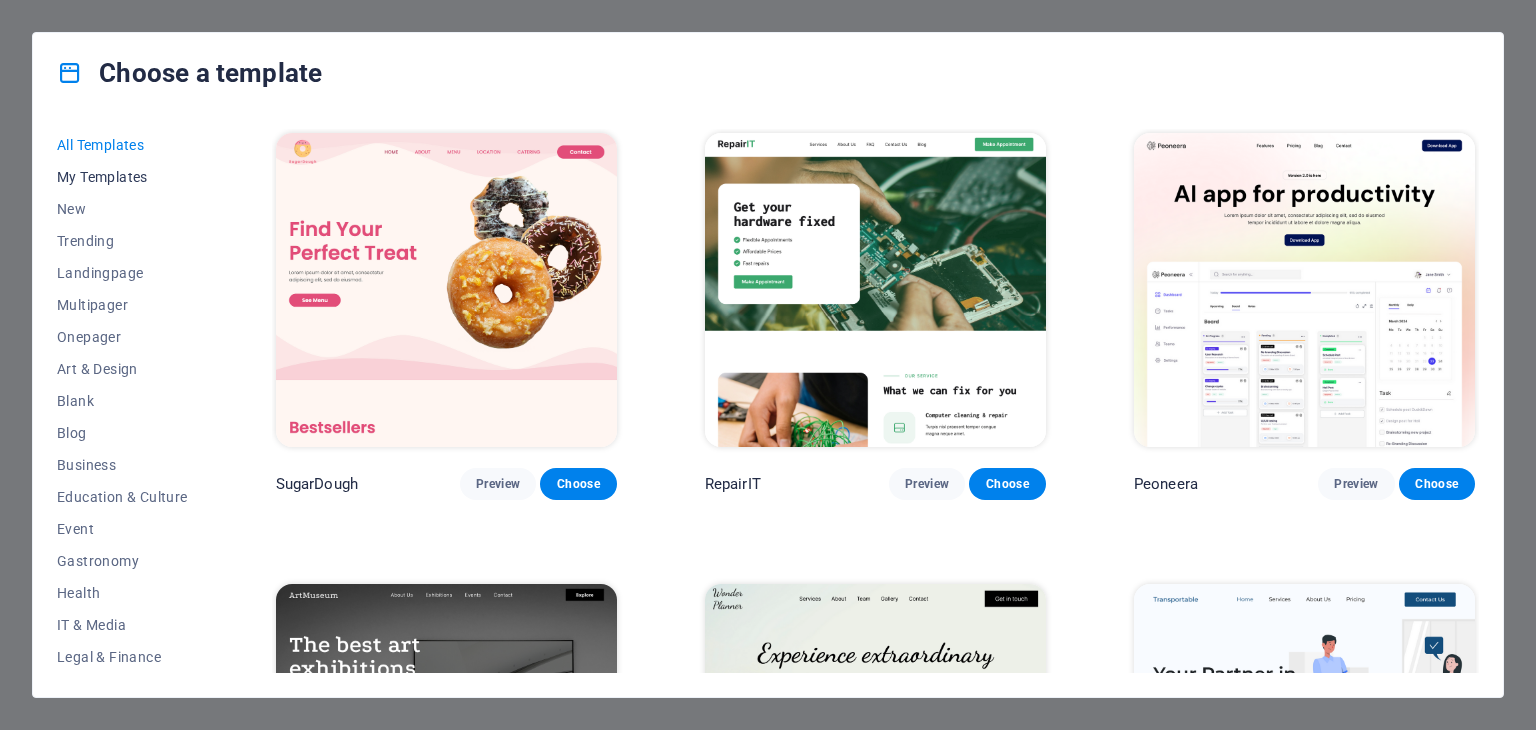 click on "My Templates" at bounding box center [122, 177] 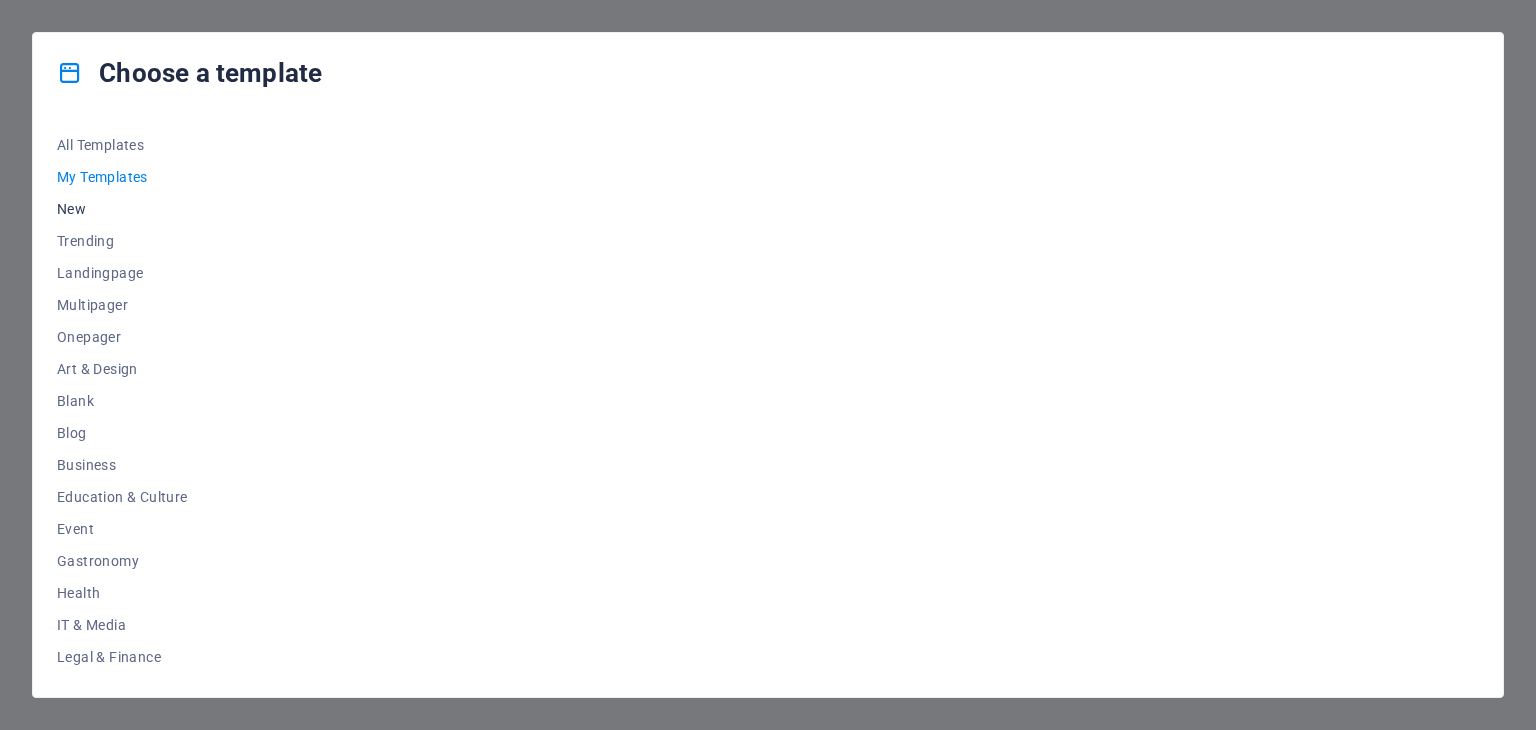 click on "New" at bounding box center [122, 209] 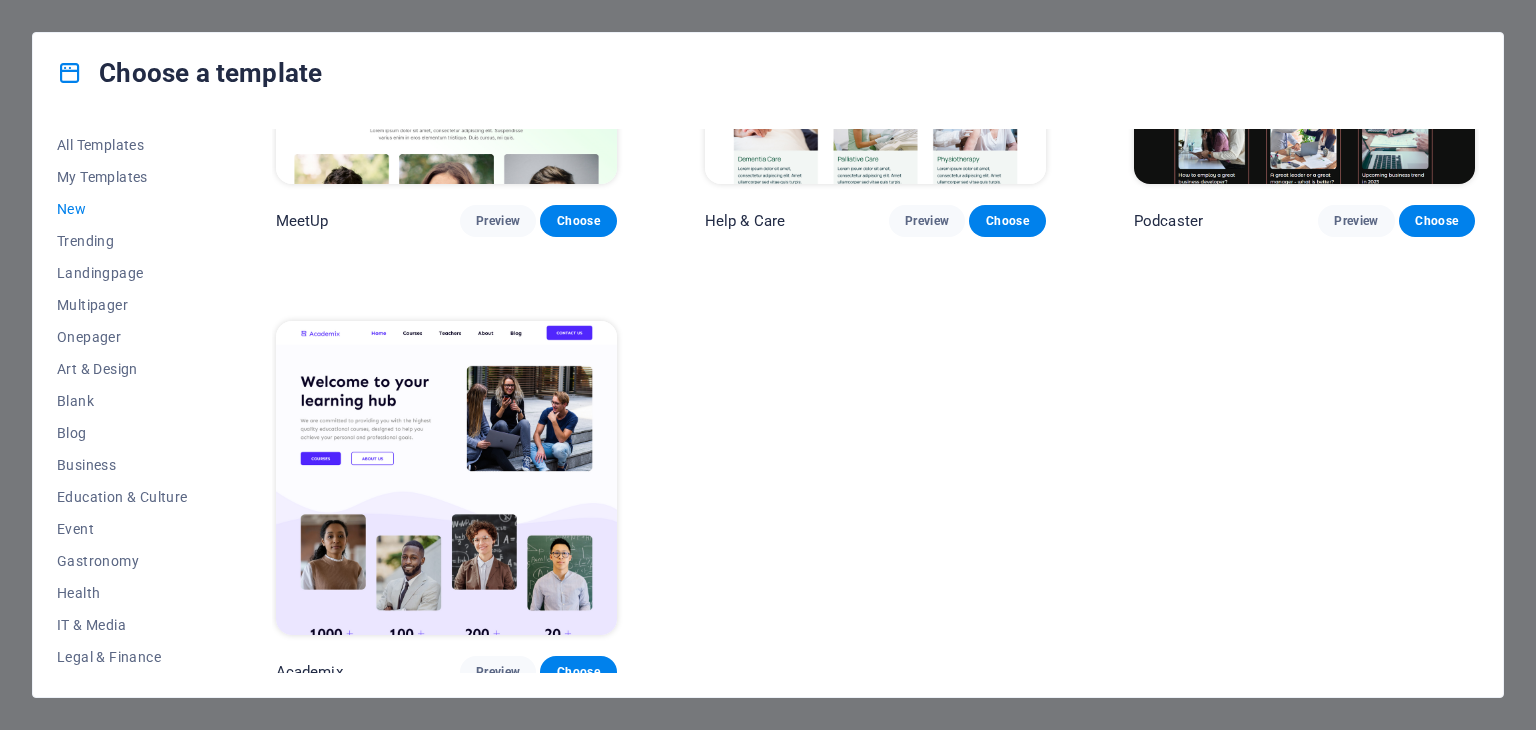 scroll, scrollTop: 1623, scrollLeft: 0, axis: vertical 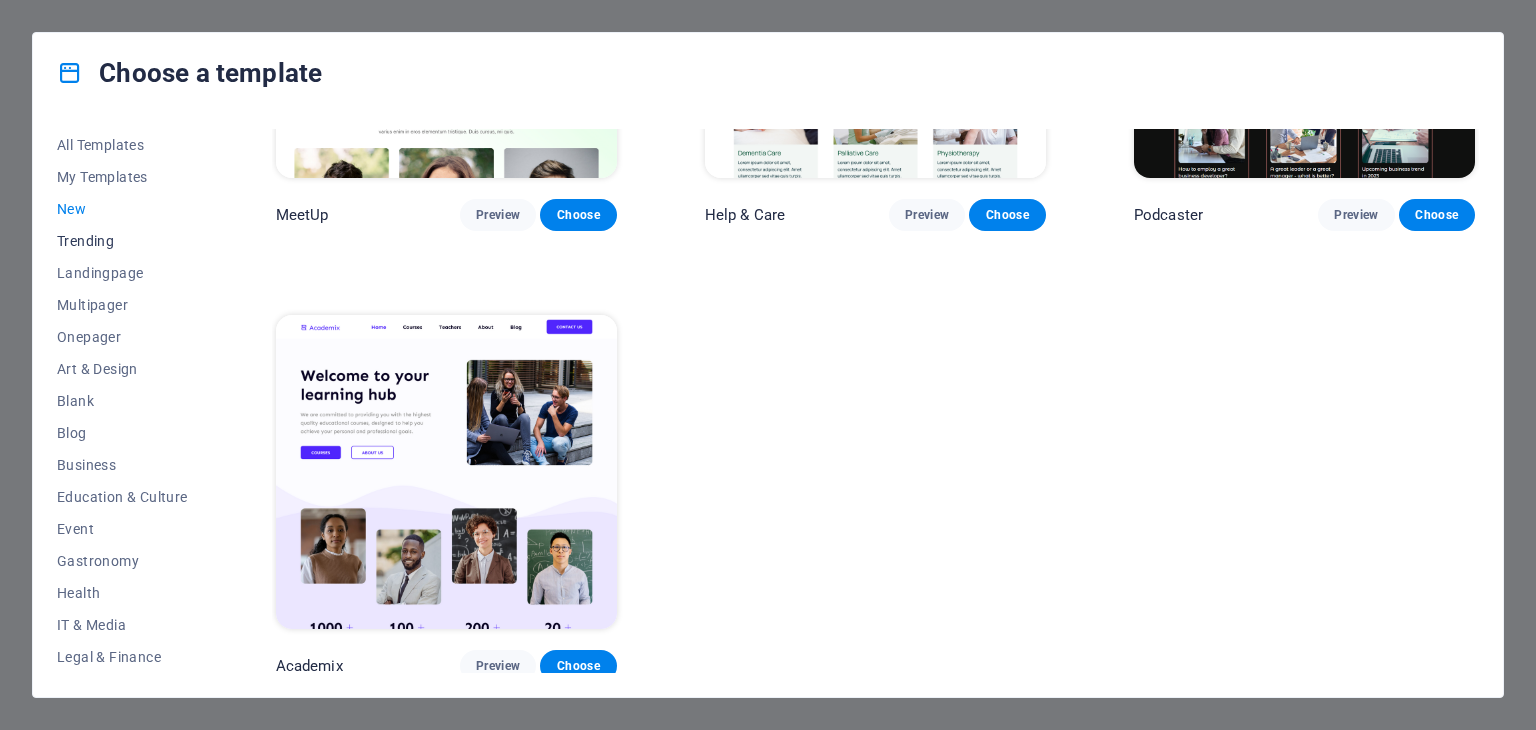 click on "Trending" at bounding box center [122, 241] 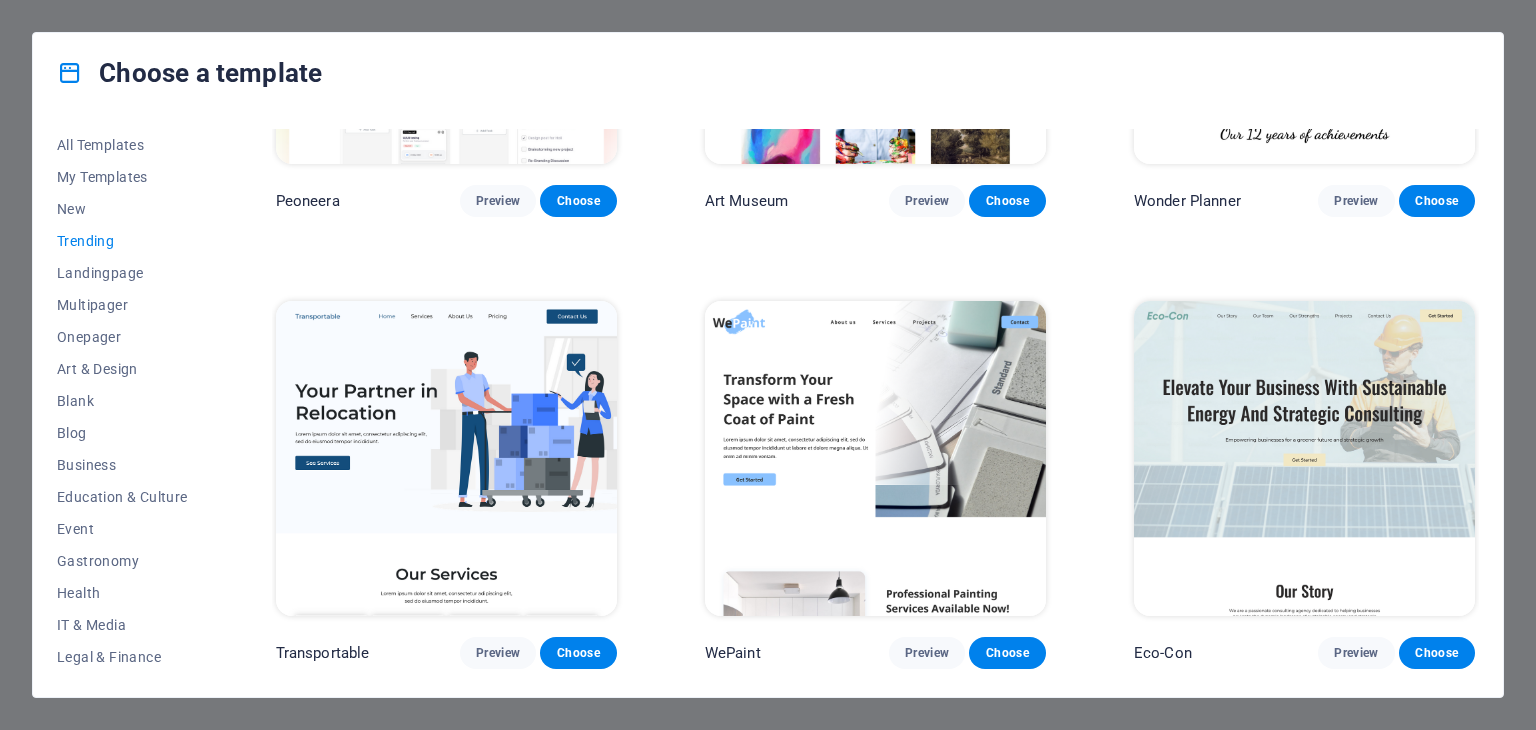 scroll, scrollTop: 0, scrollLeft: 0, axis: both 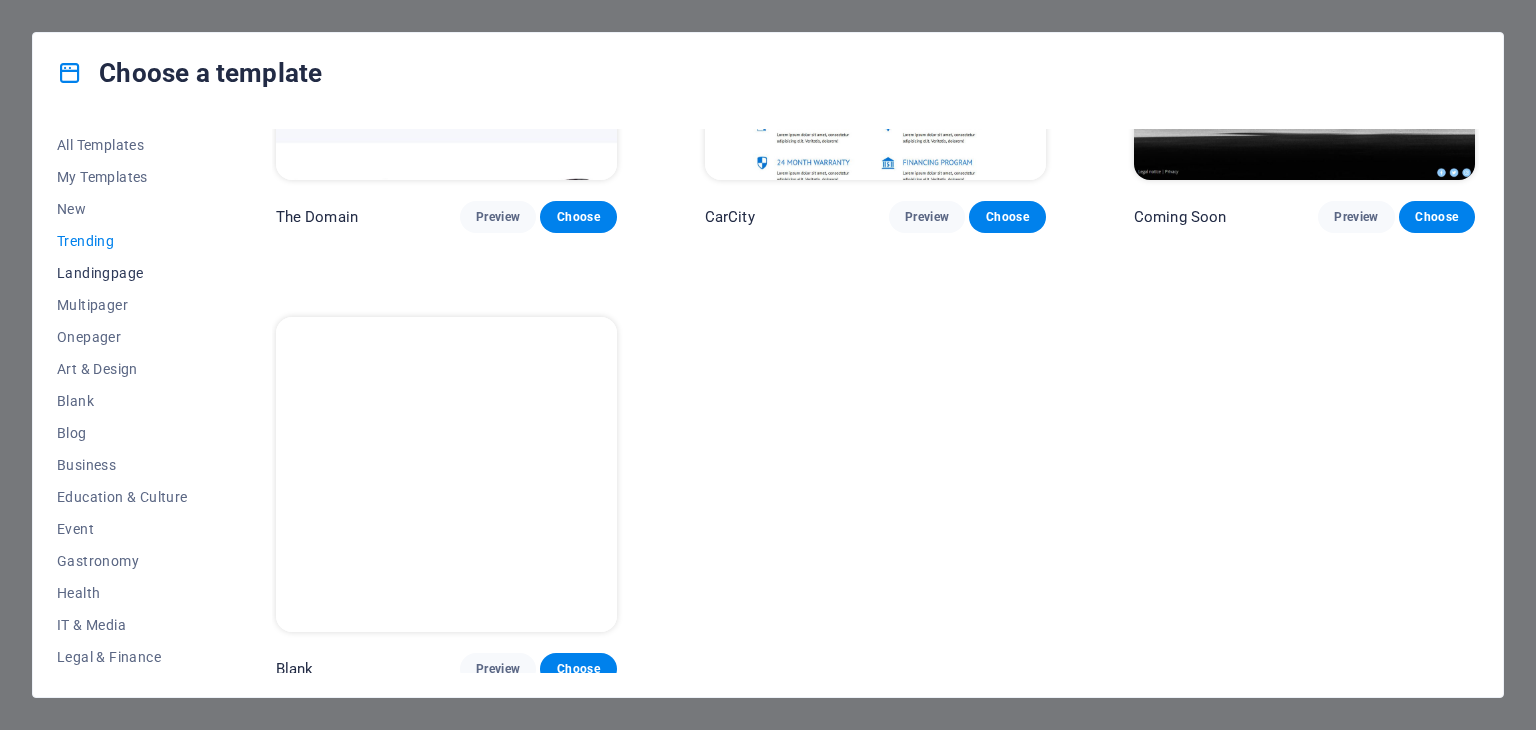click on "Landingpage" at bounding box center (122, 273) 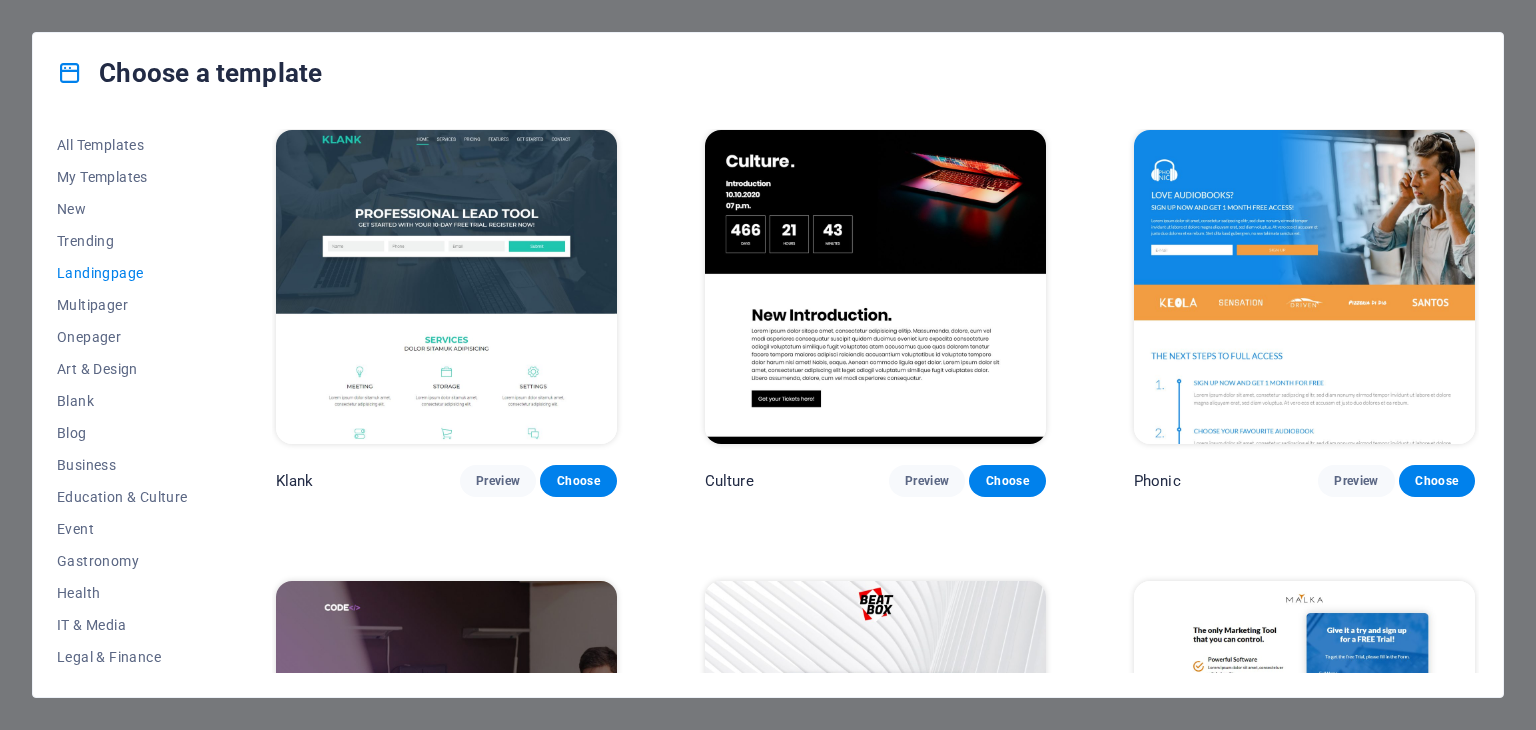 scroll, scrollTop: 0, scrollLeft: 0, axis: both 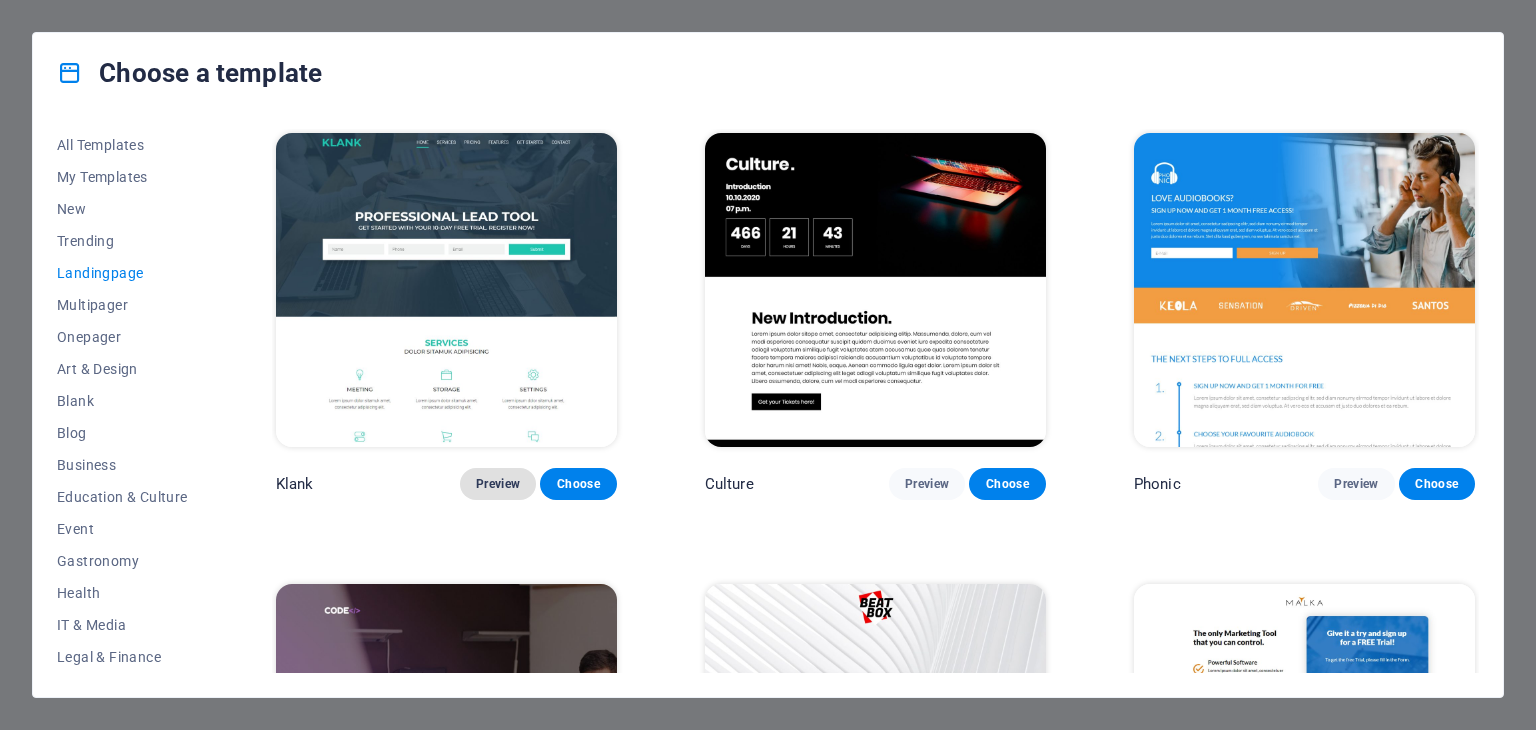 click on "Preview" at bounding box center (498, 484) 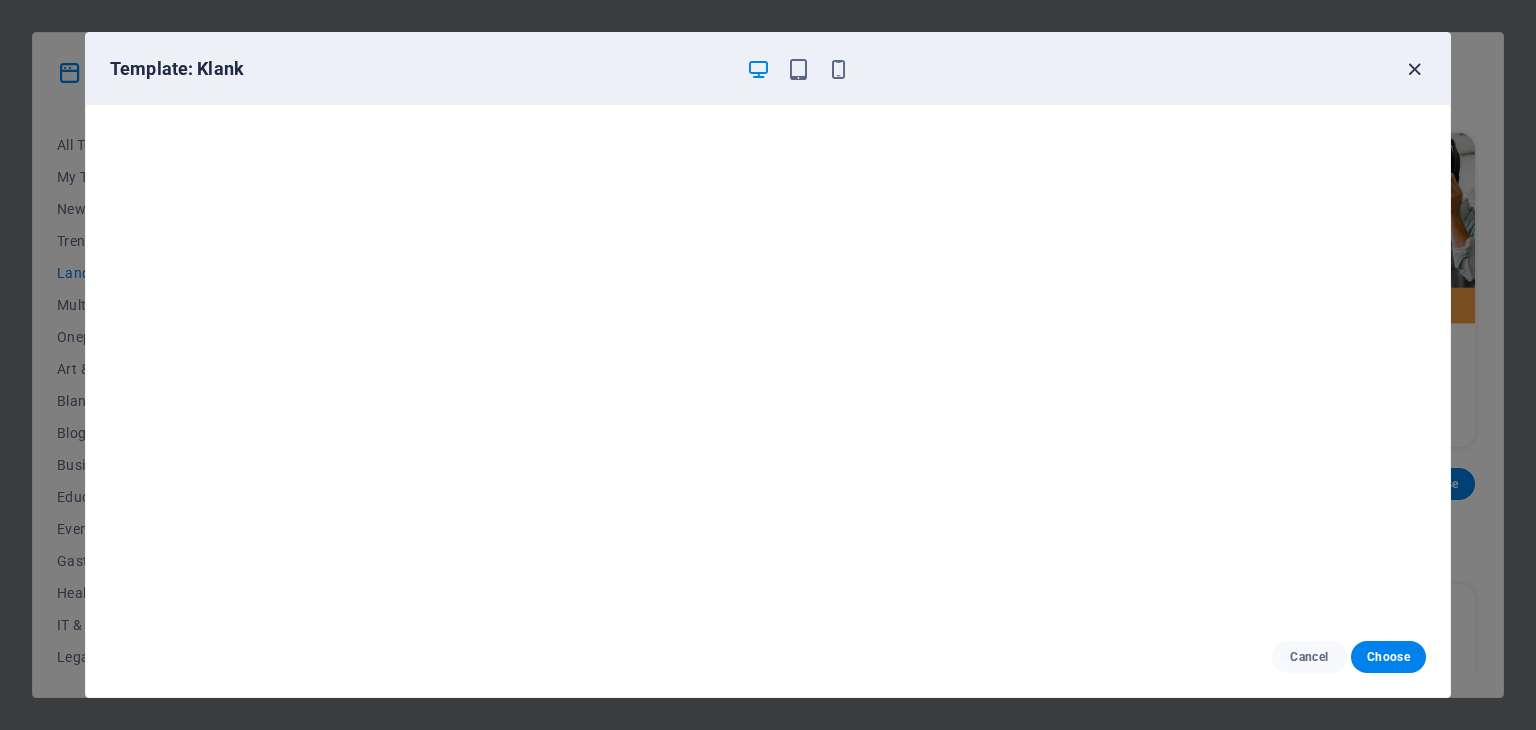 click at bounding box center (1414, 69) 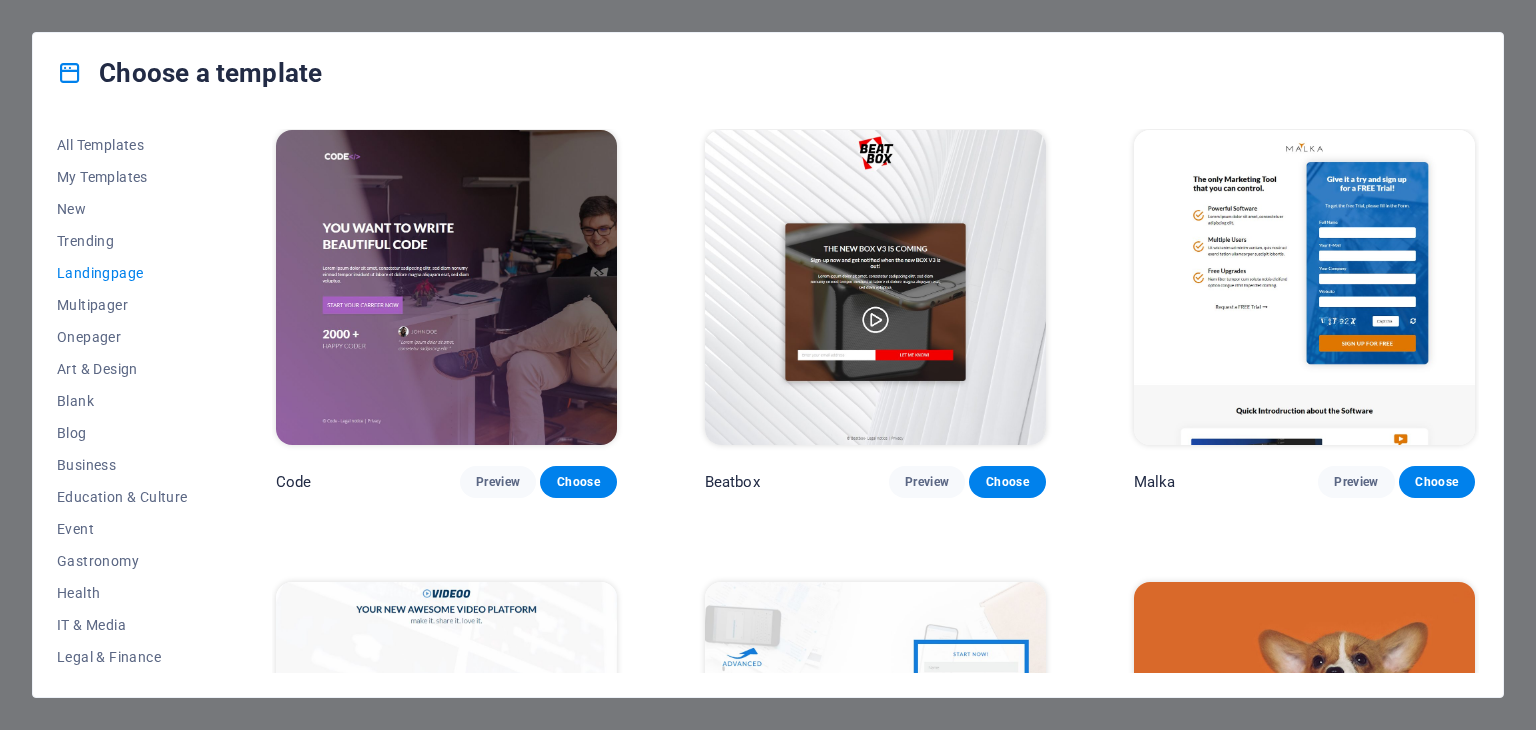 scroll, scrollTop: 500, scrollLeft: 0, axis: vertical 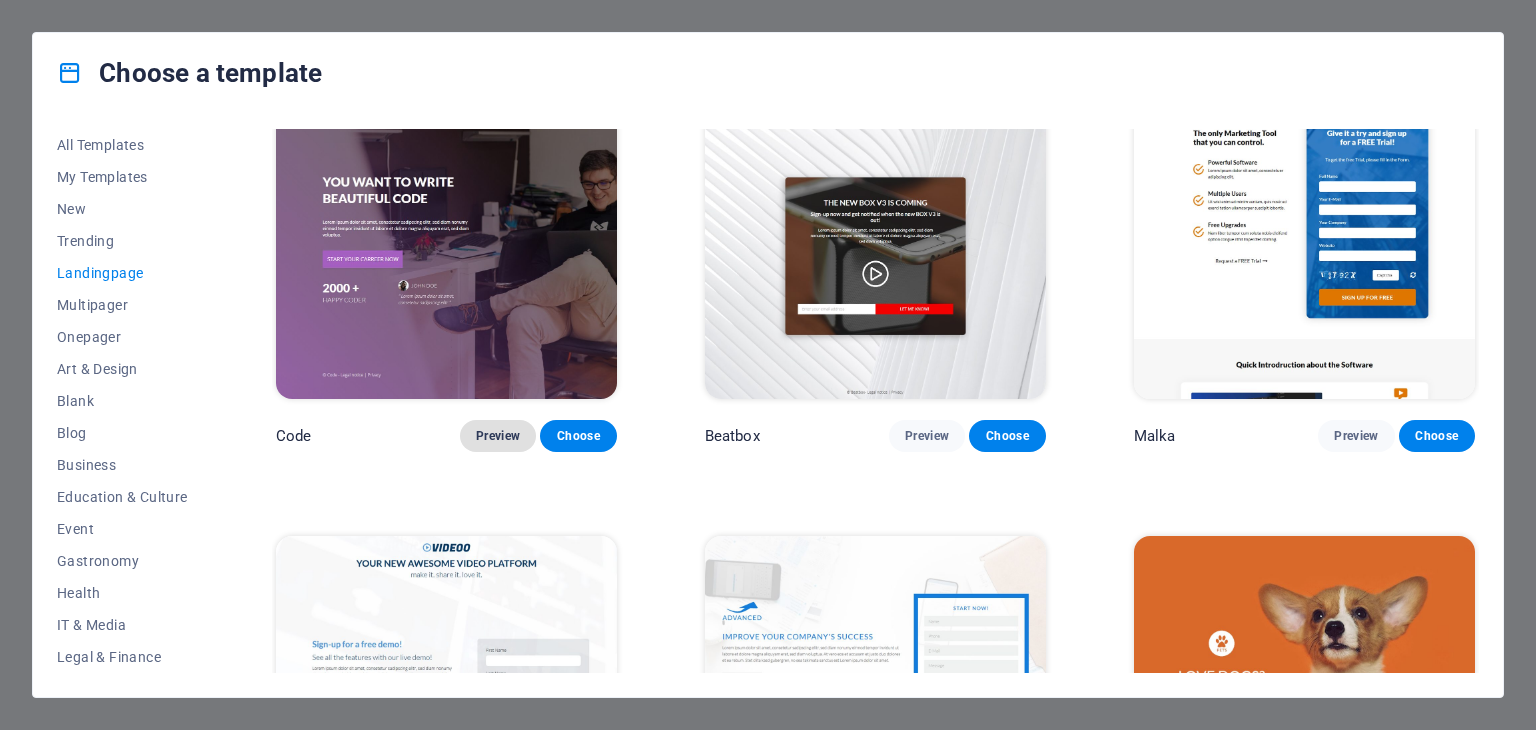 click on "Preview" at bounding box center (498, 436) 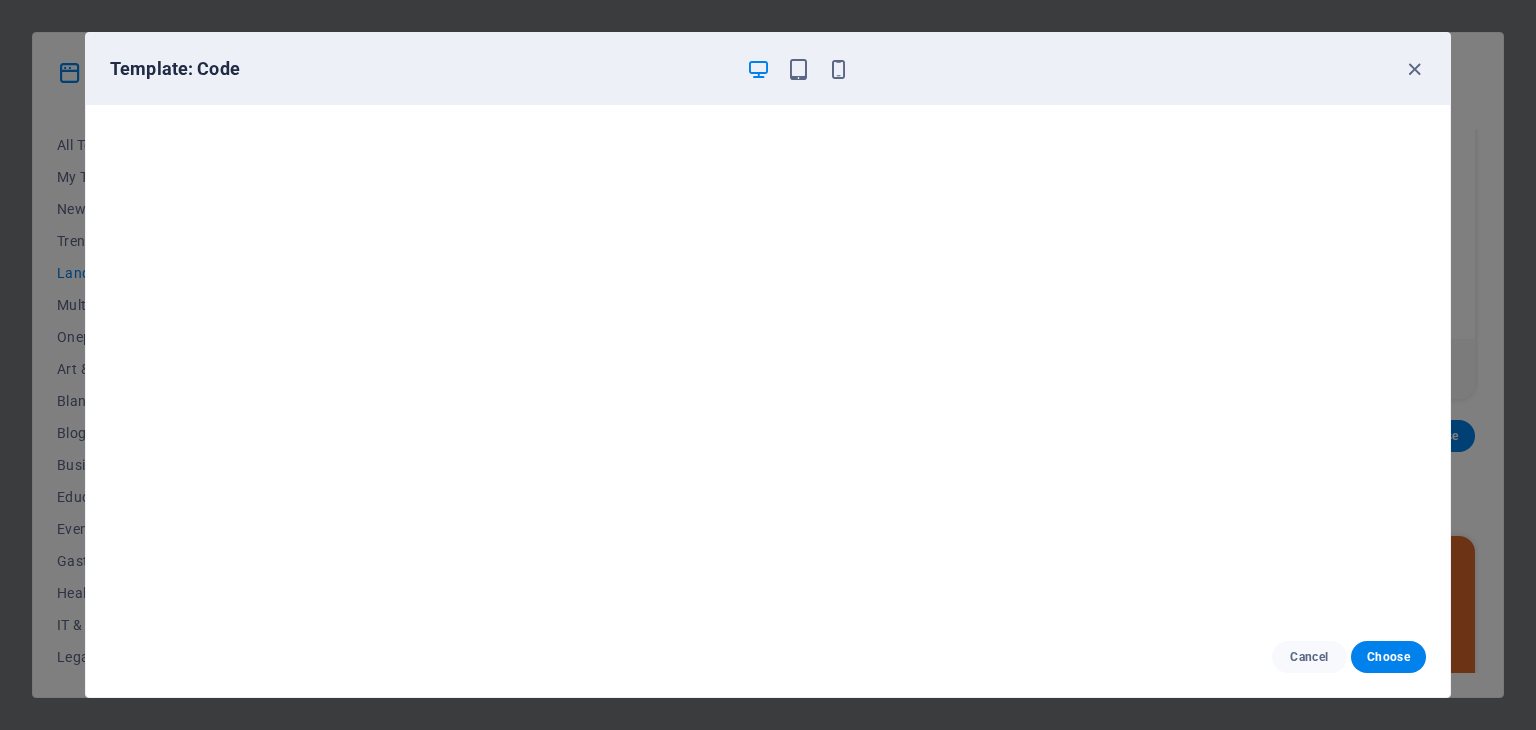 scroll, scrollTop: 5, scrollLeft: 0, axis: vertical 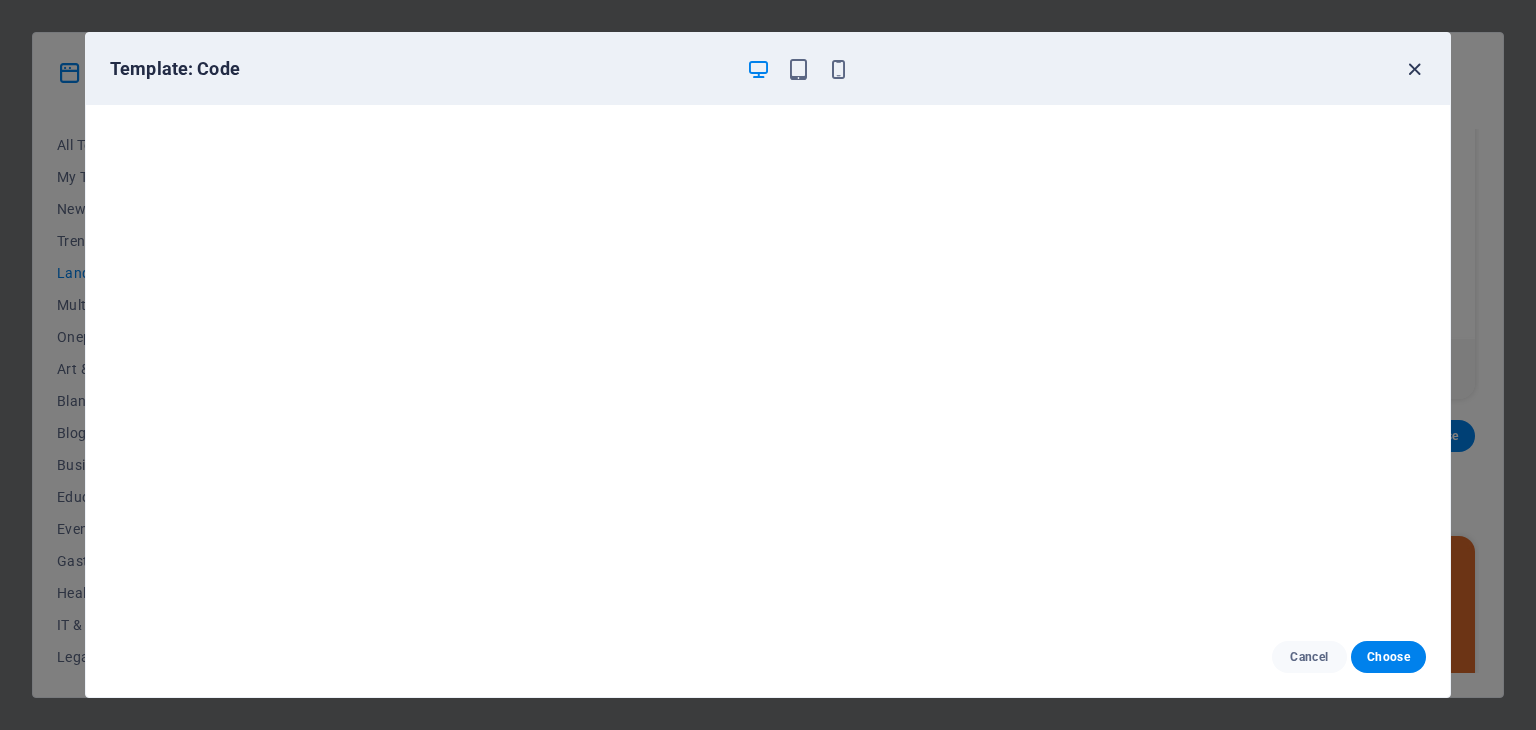 click at bounding box center [1414, 69] 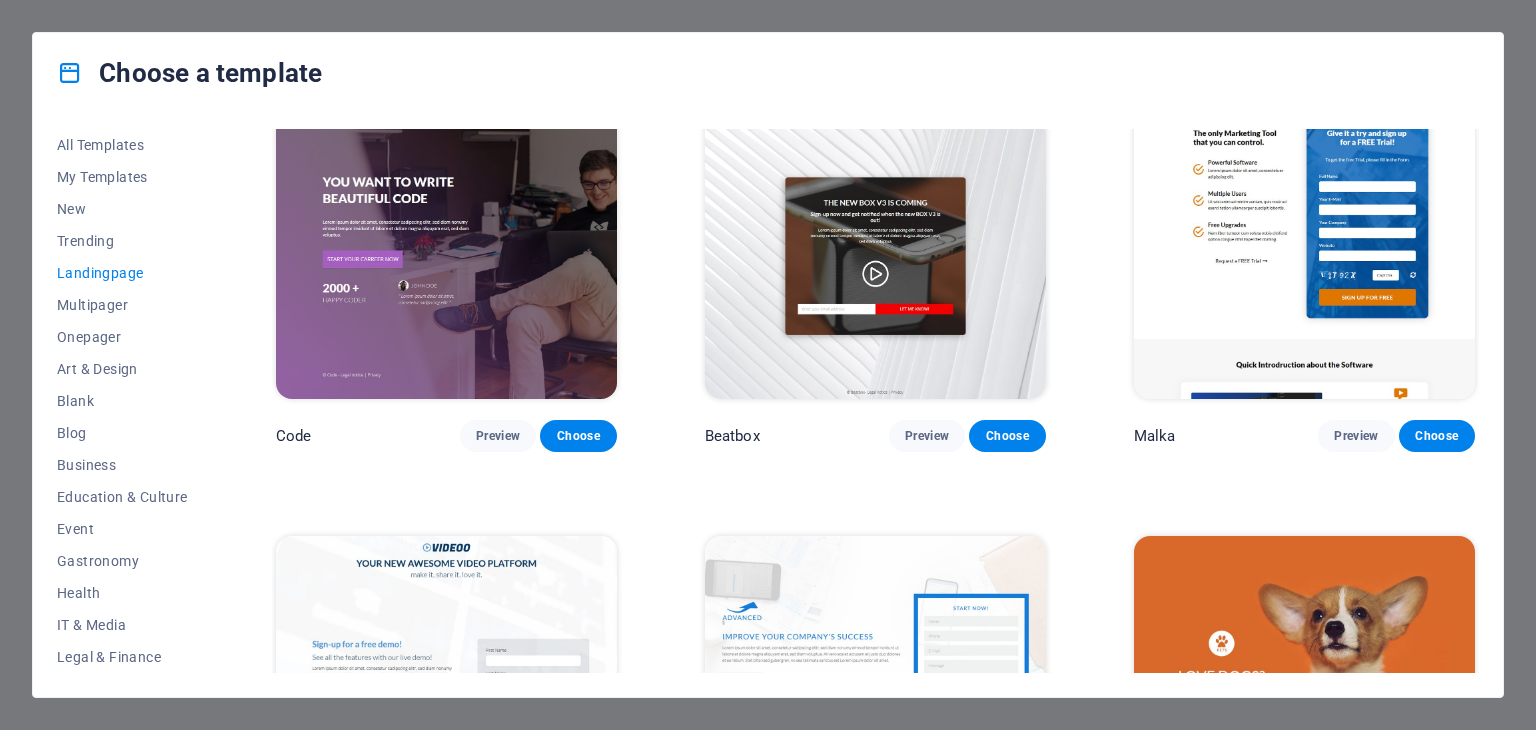 click at bounding box center (875, 241) 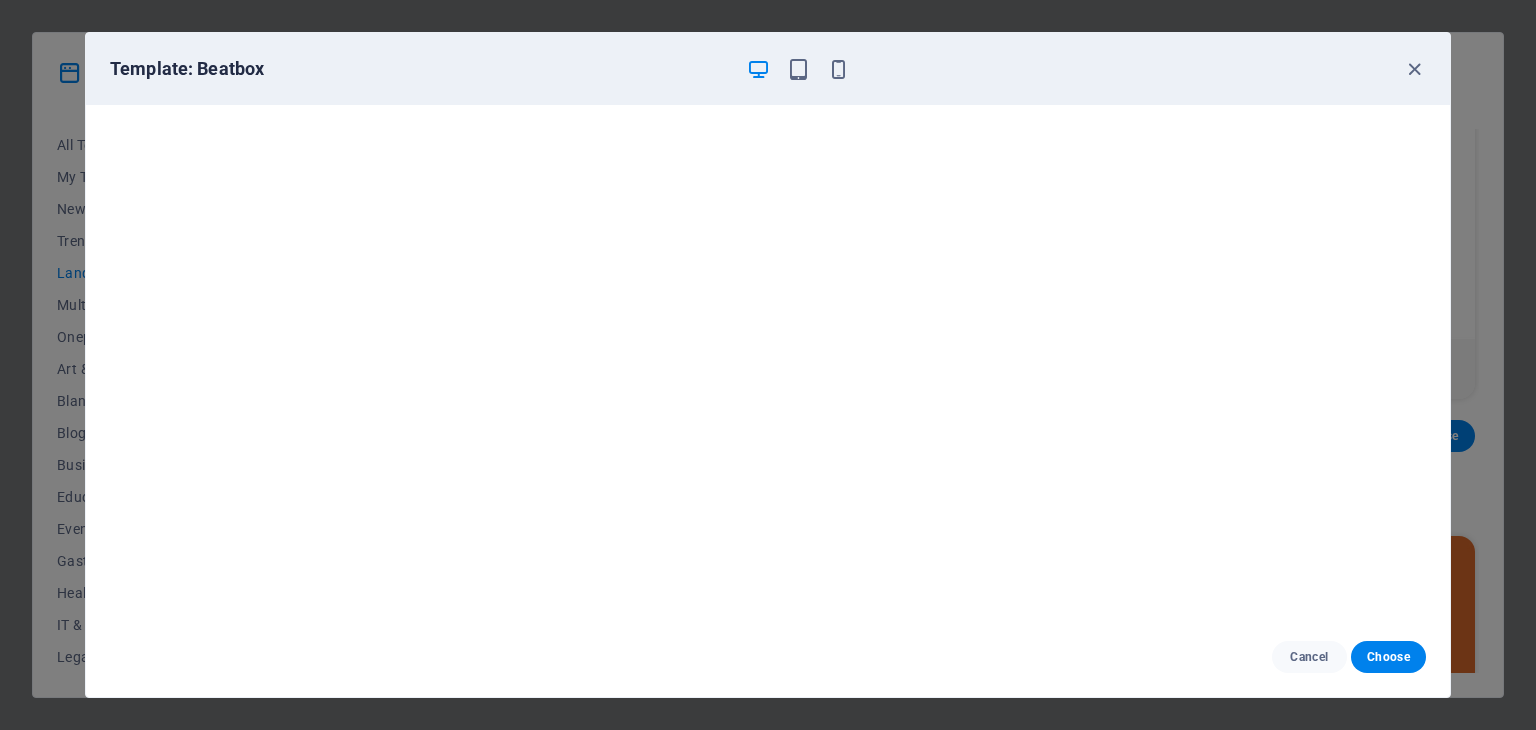 scroll, scrollTop: 5, scrollLeft: 0, axis: vertical 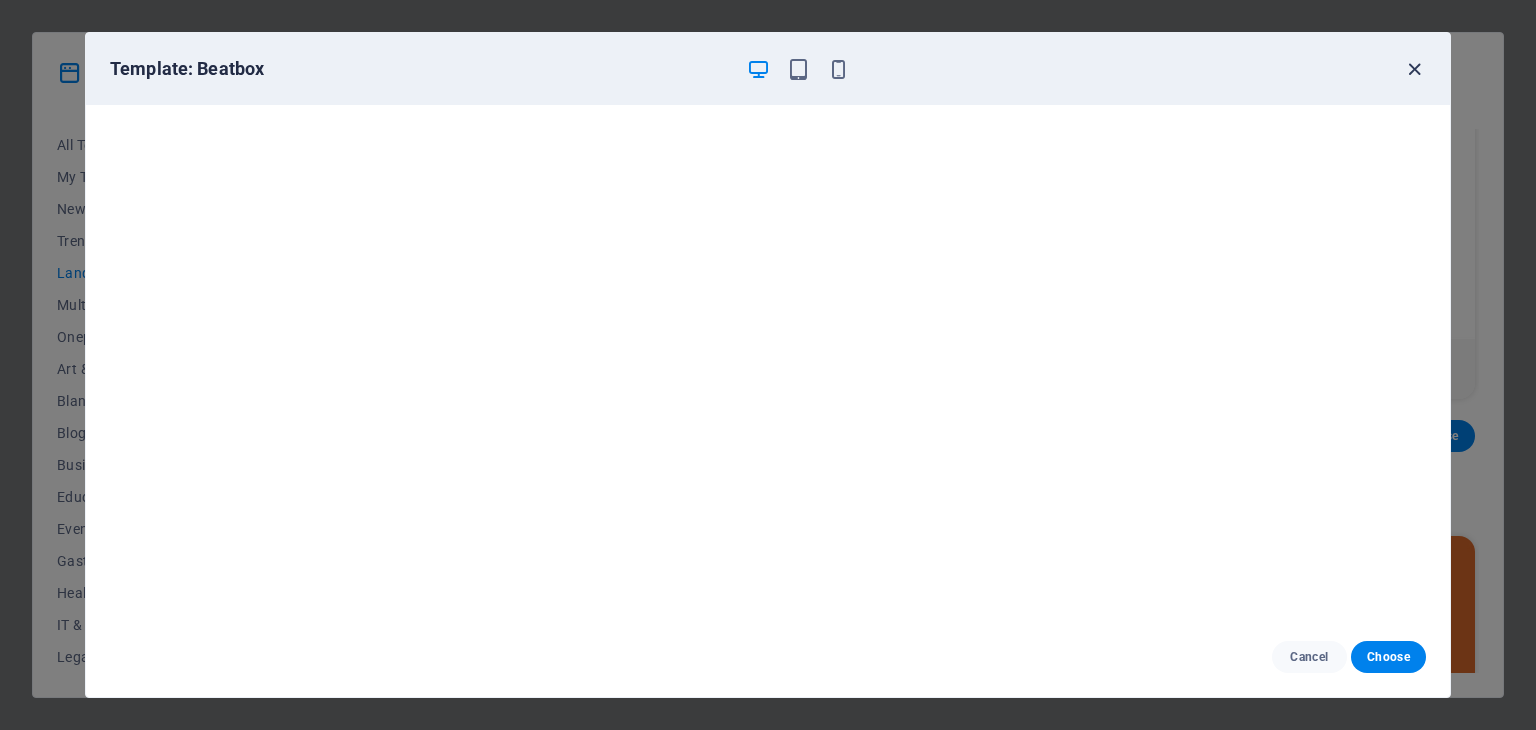 click at bounding box center (1414, 69) 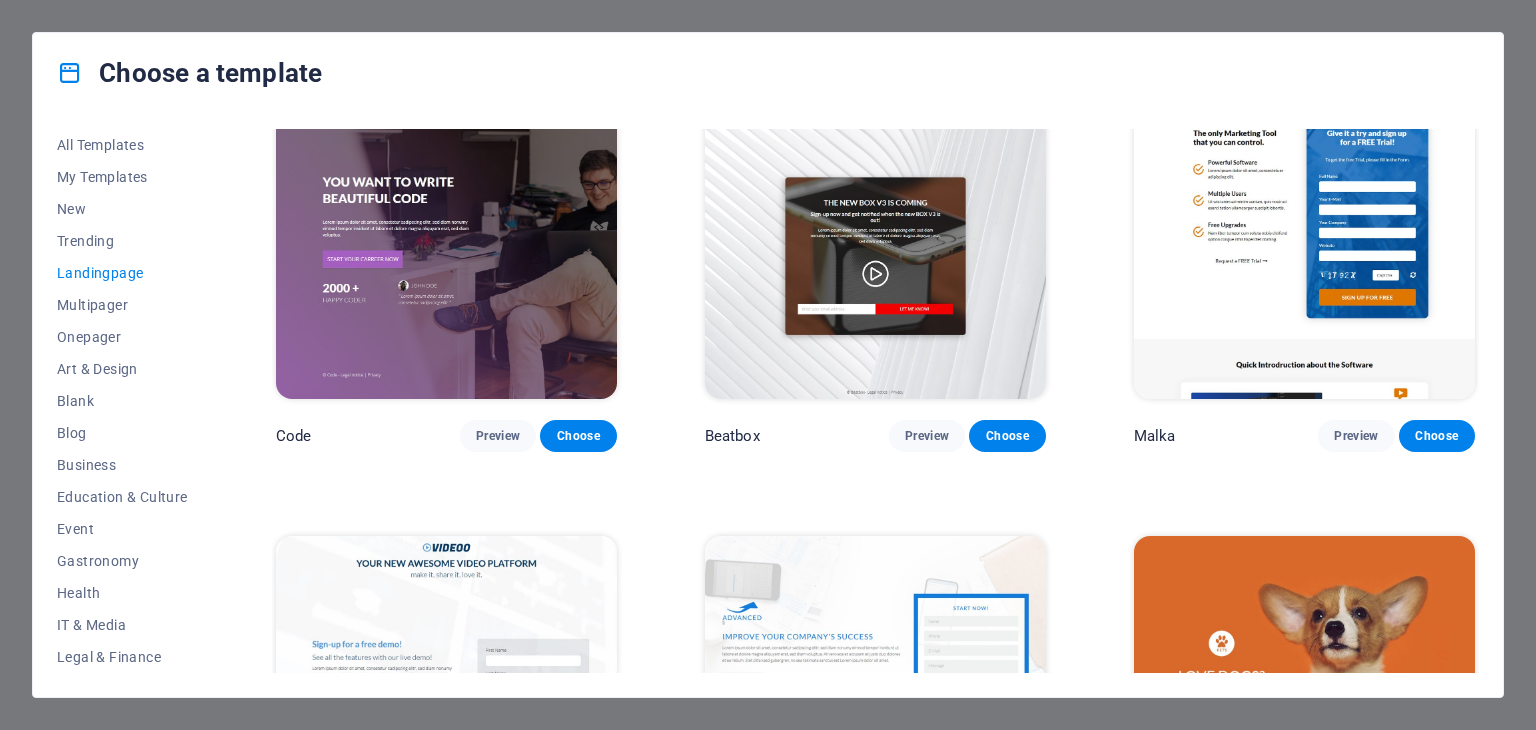 click at bounding box center [1304, 241] 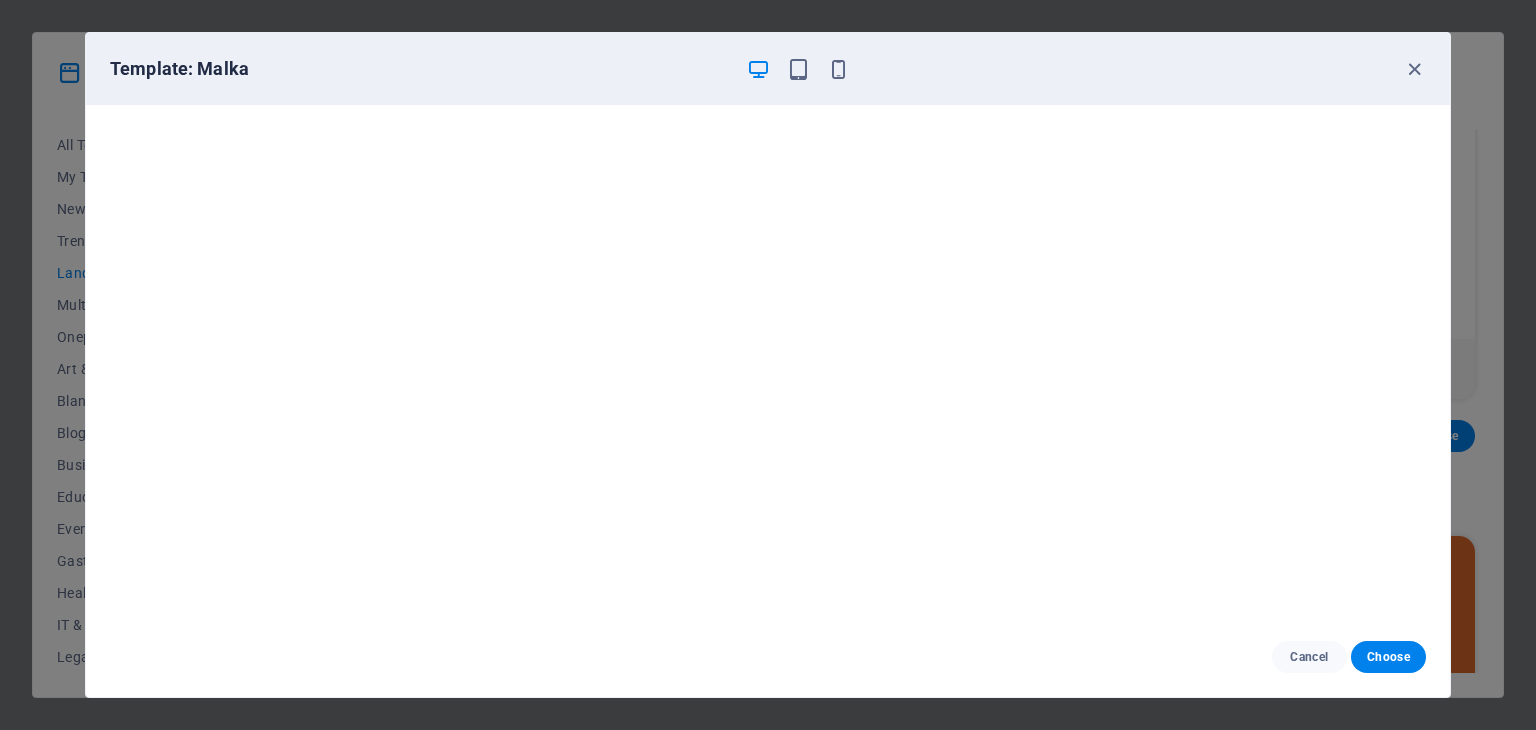 scroll, scrollTop: 0, scrollLeft: 0, axis: both 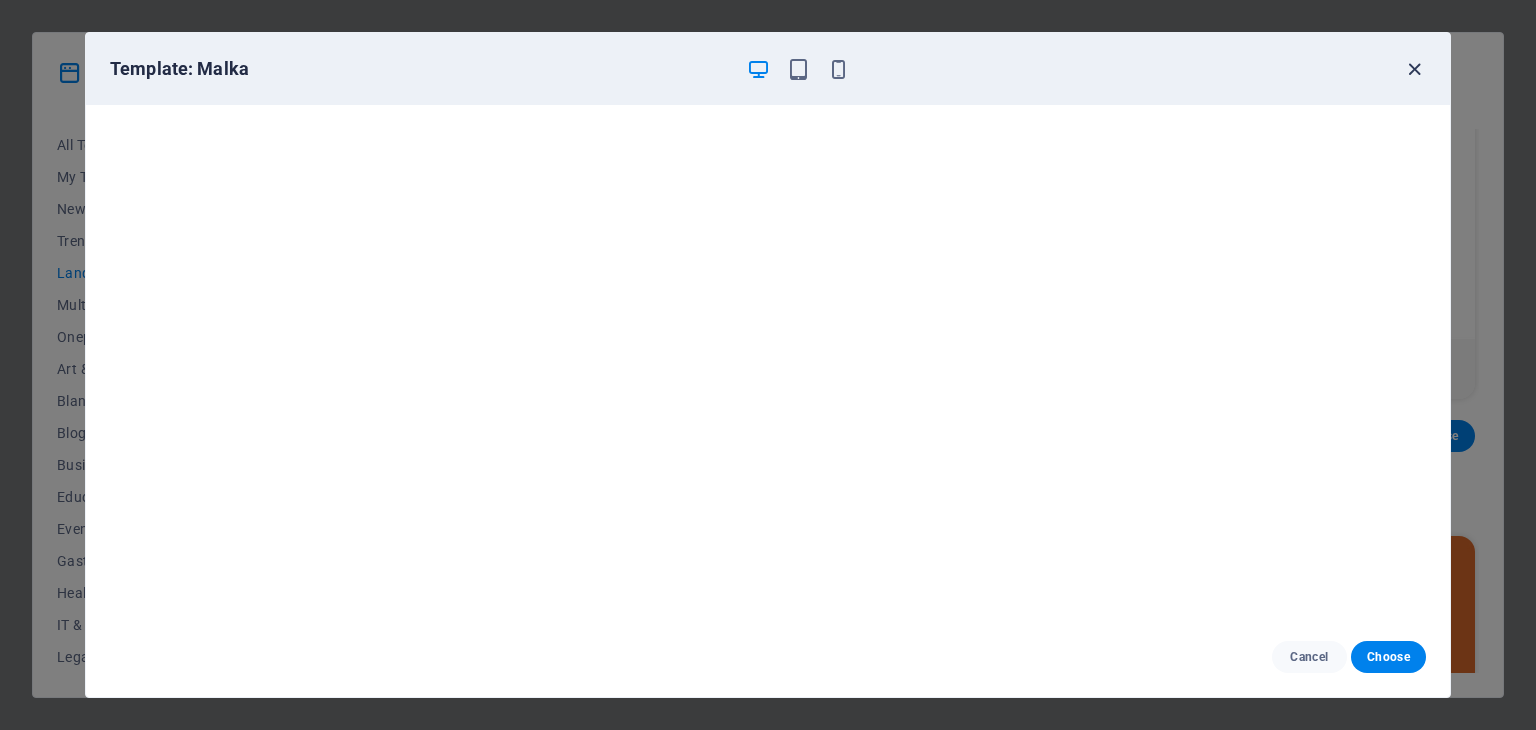 click at bounding box center [1414, 69] 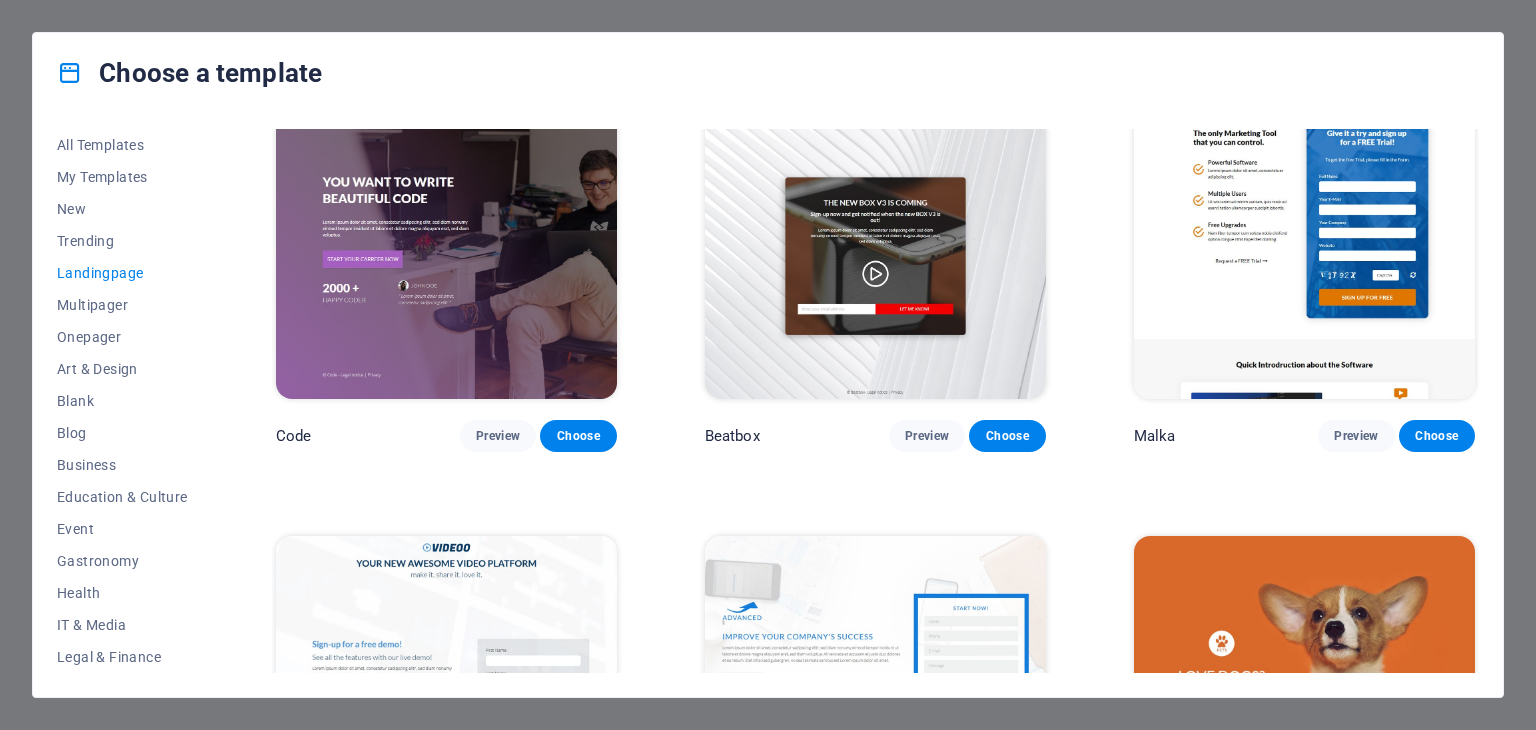 scroll, scrollTop: 800, scrollLeft: 0, axis: vertical 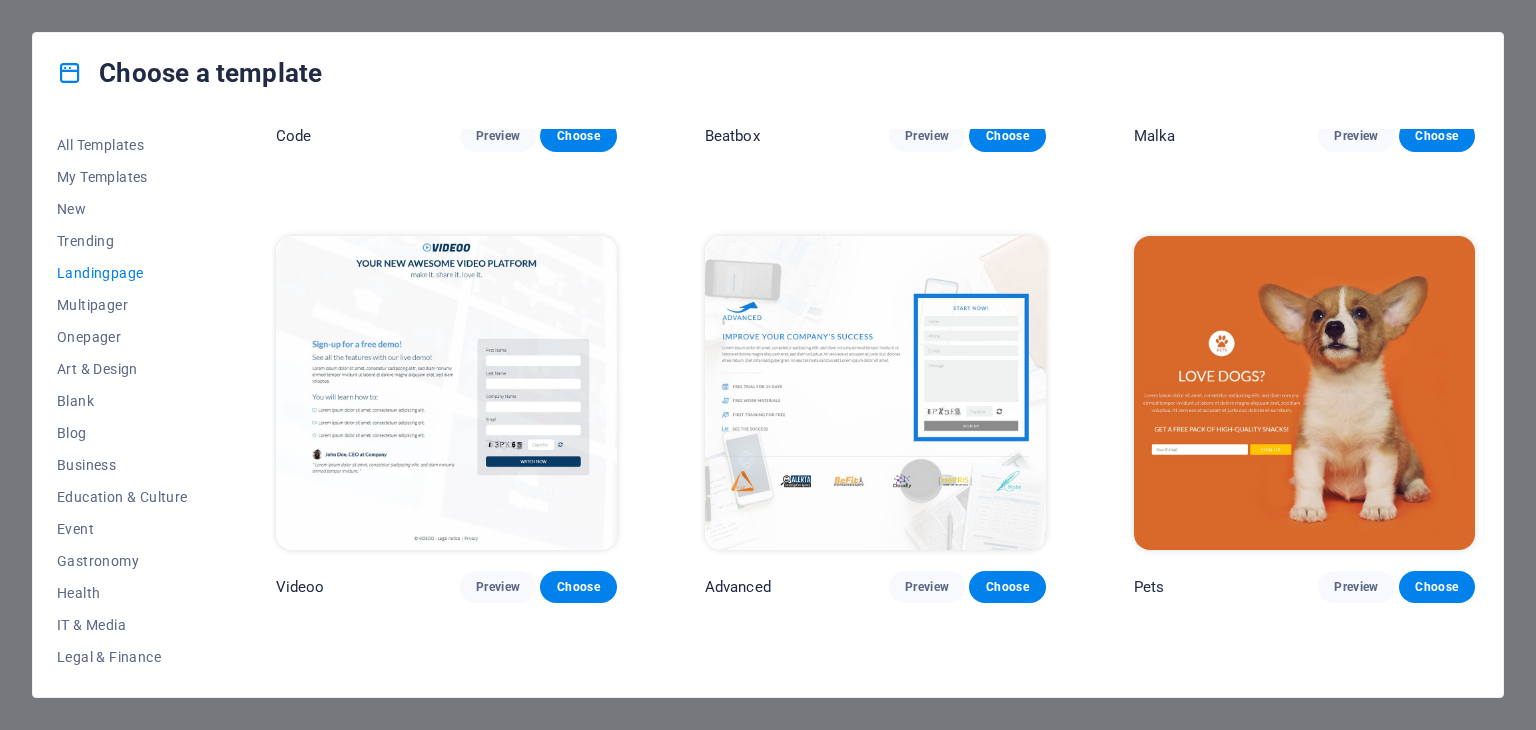 click at bounding box center [875, 393] 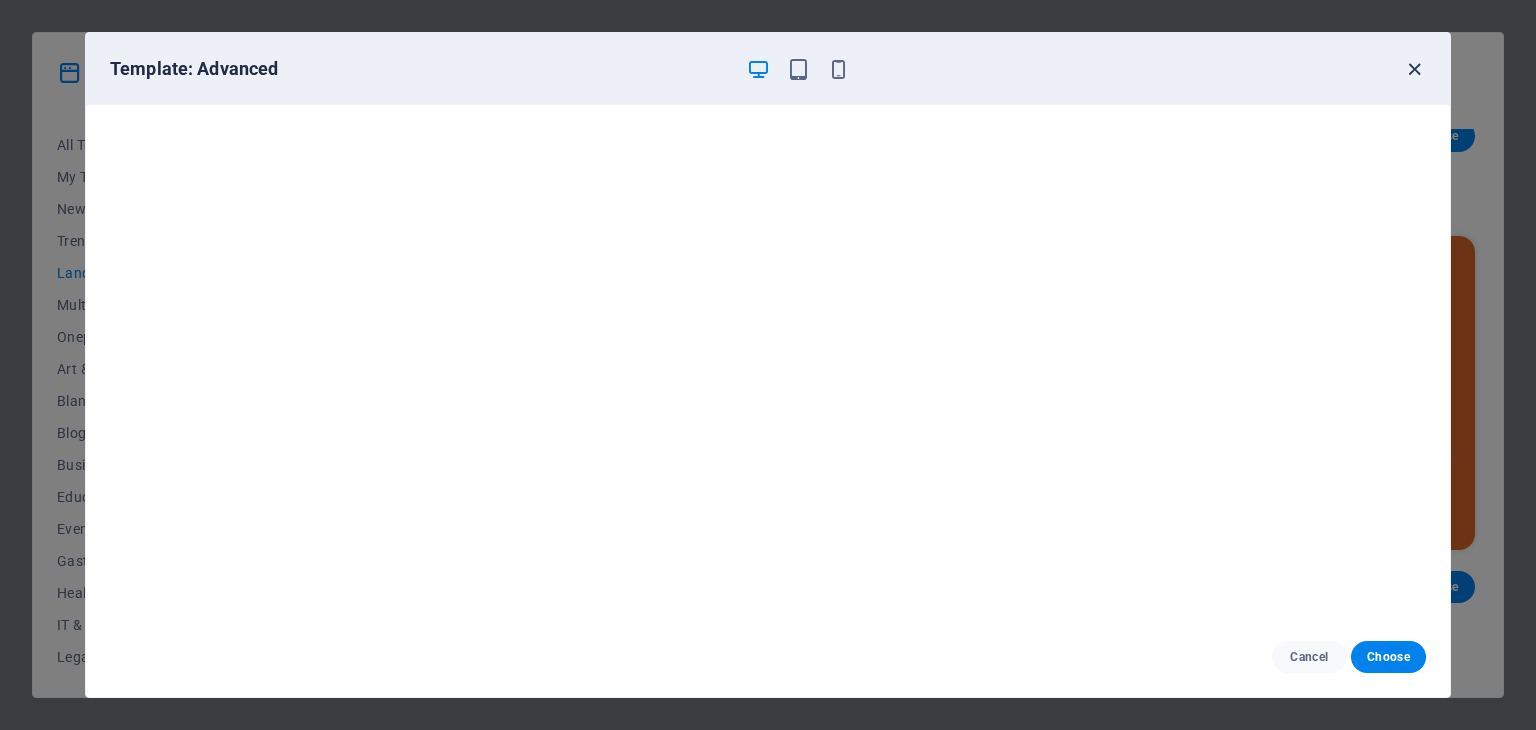 click at bounding box center [1414, 69] 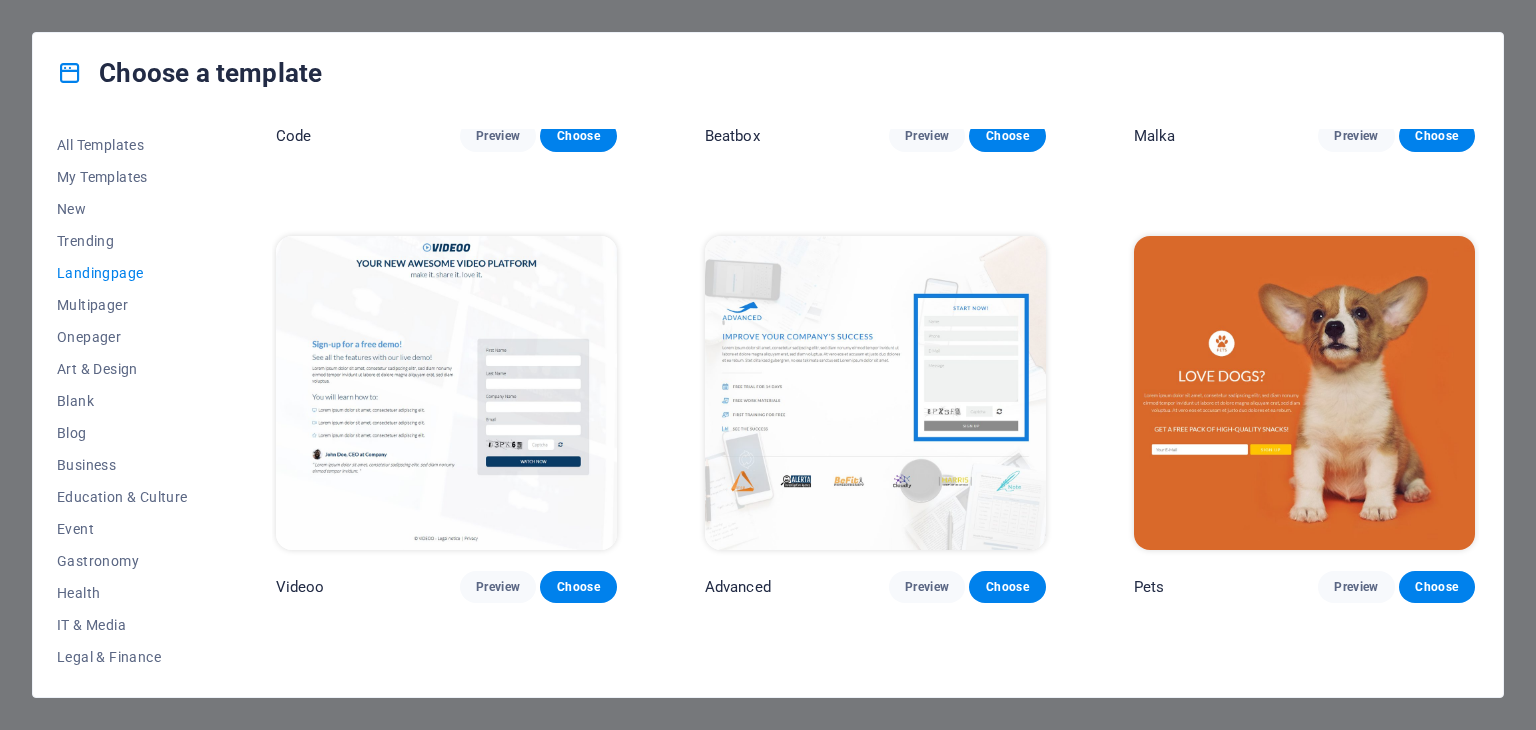 scroll, scrollTop: 1300, scrollLeft: 0, axis: vertical 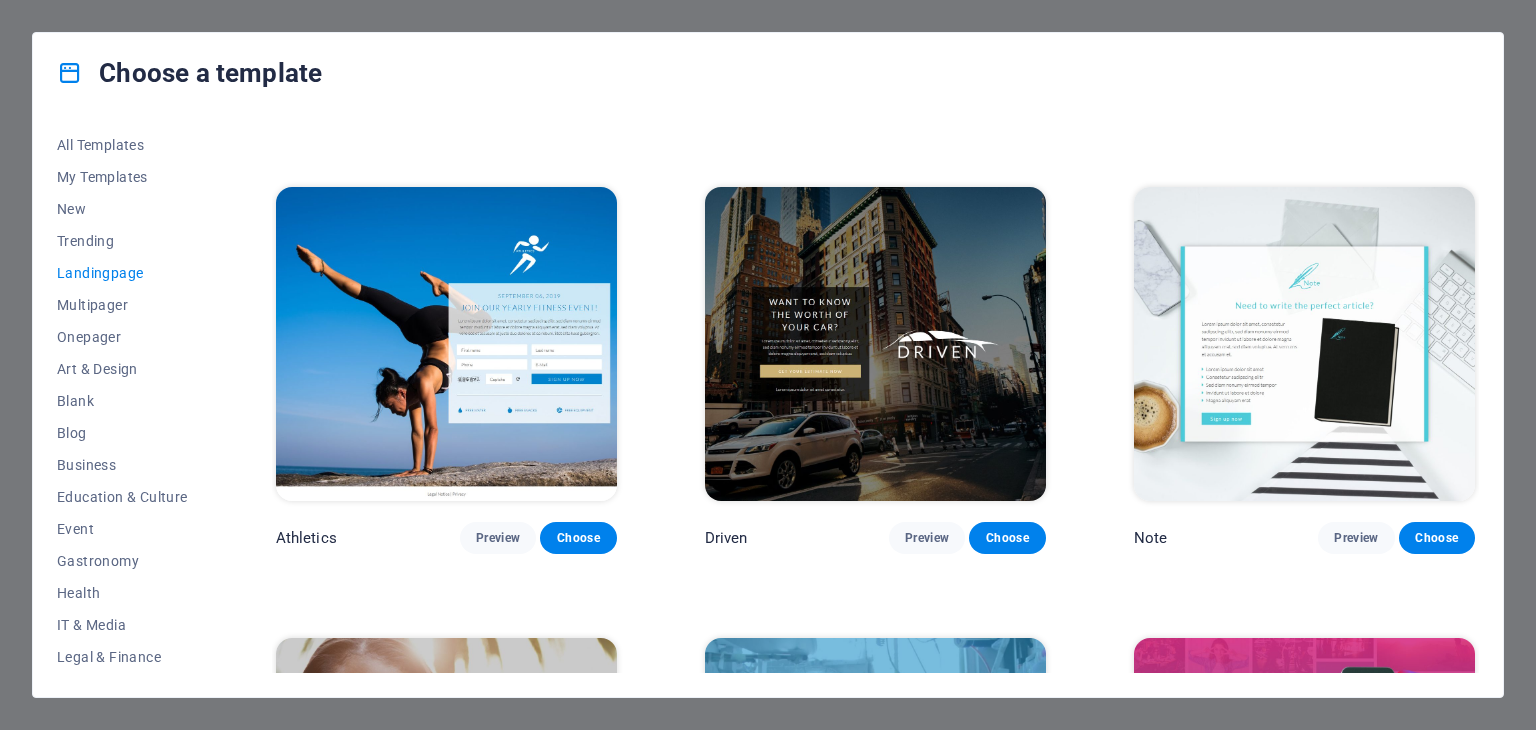click at bounding box center (1304, 344) 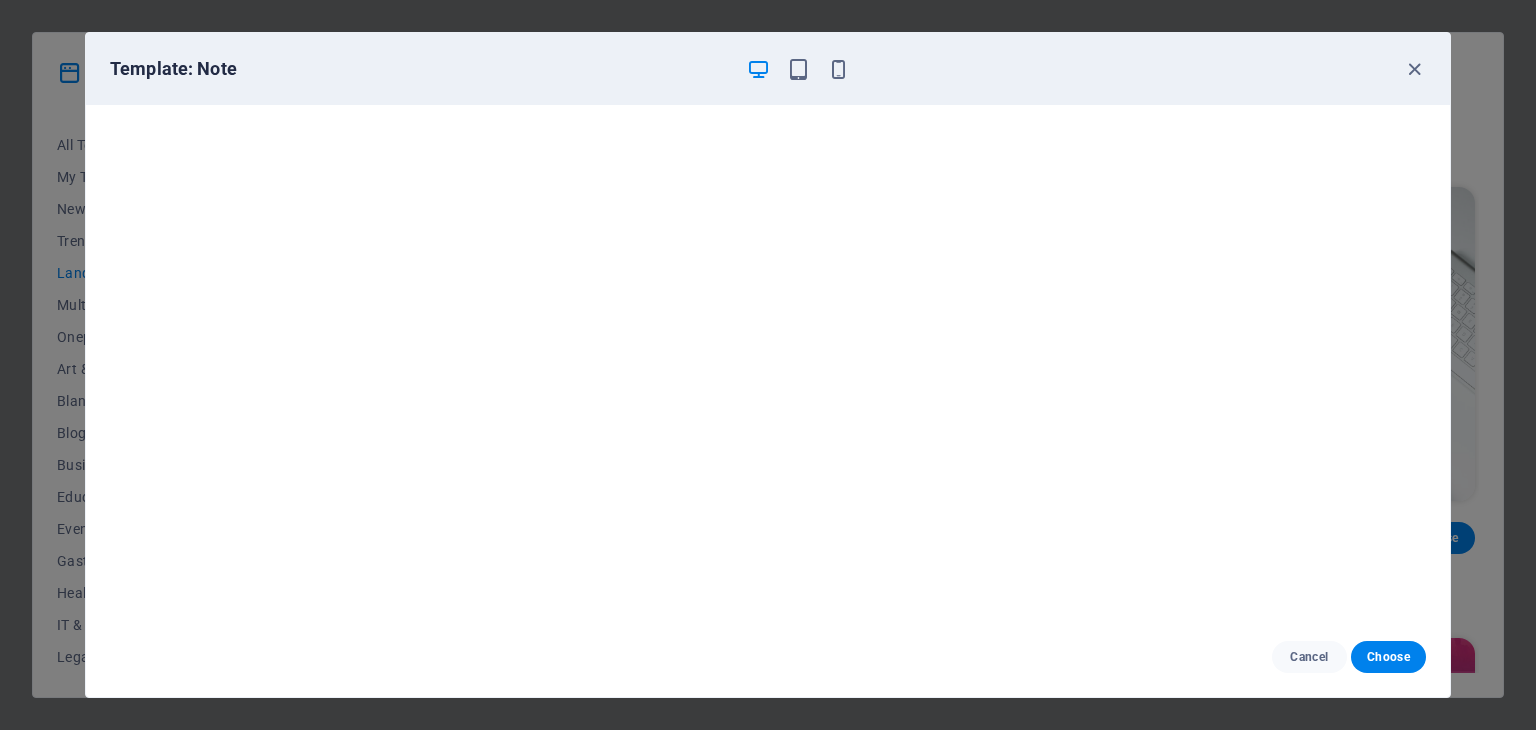 scroll, scrollTop: 5, scrollLeft: 0, axis: vertical 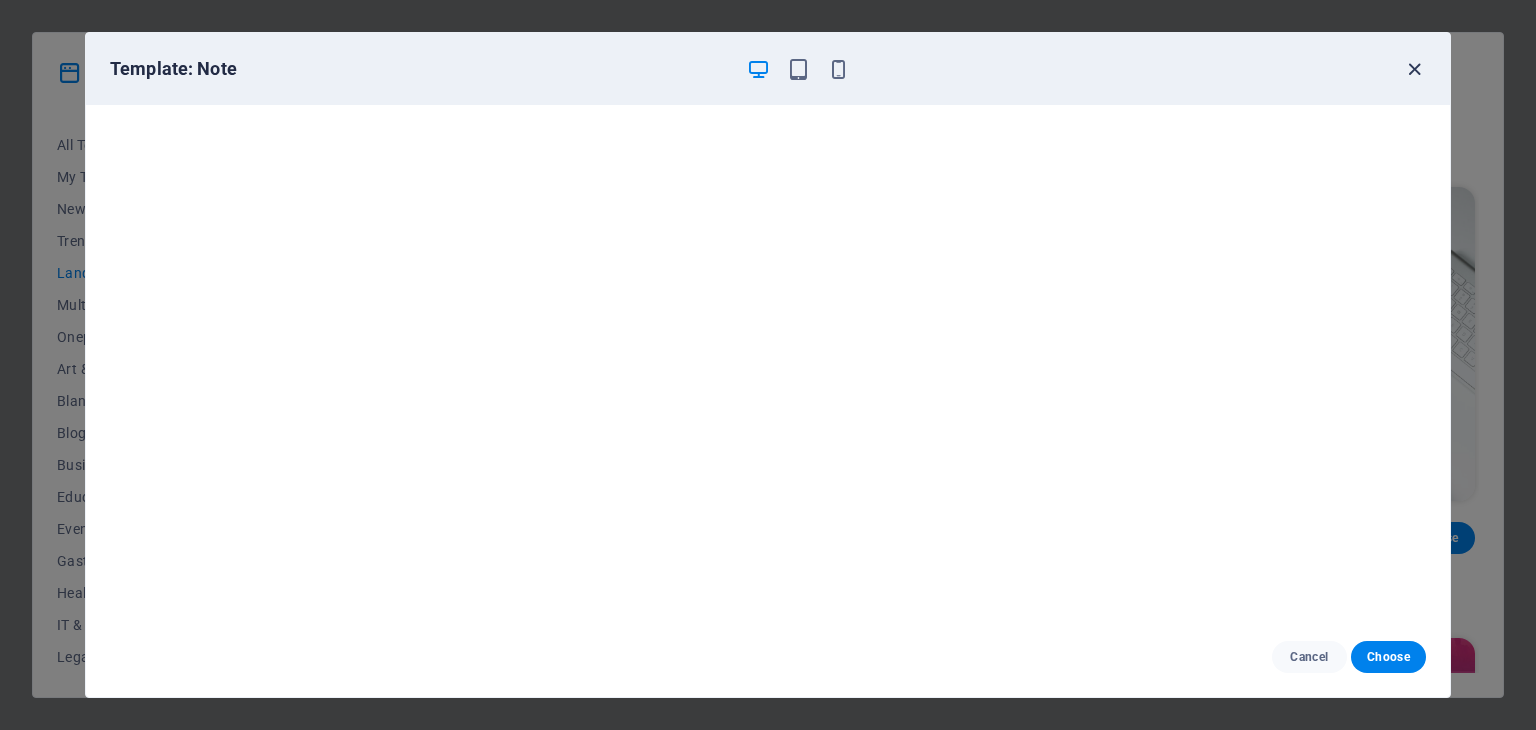 click at bounding box center [1414, 69] 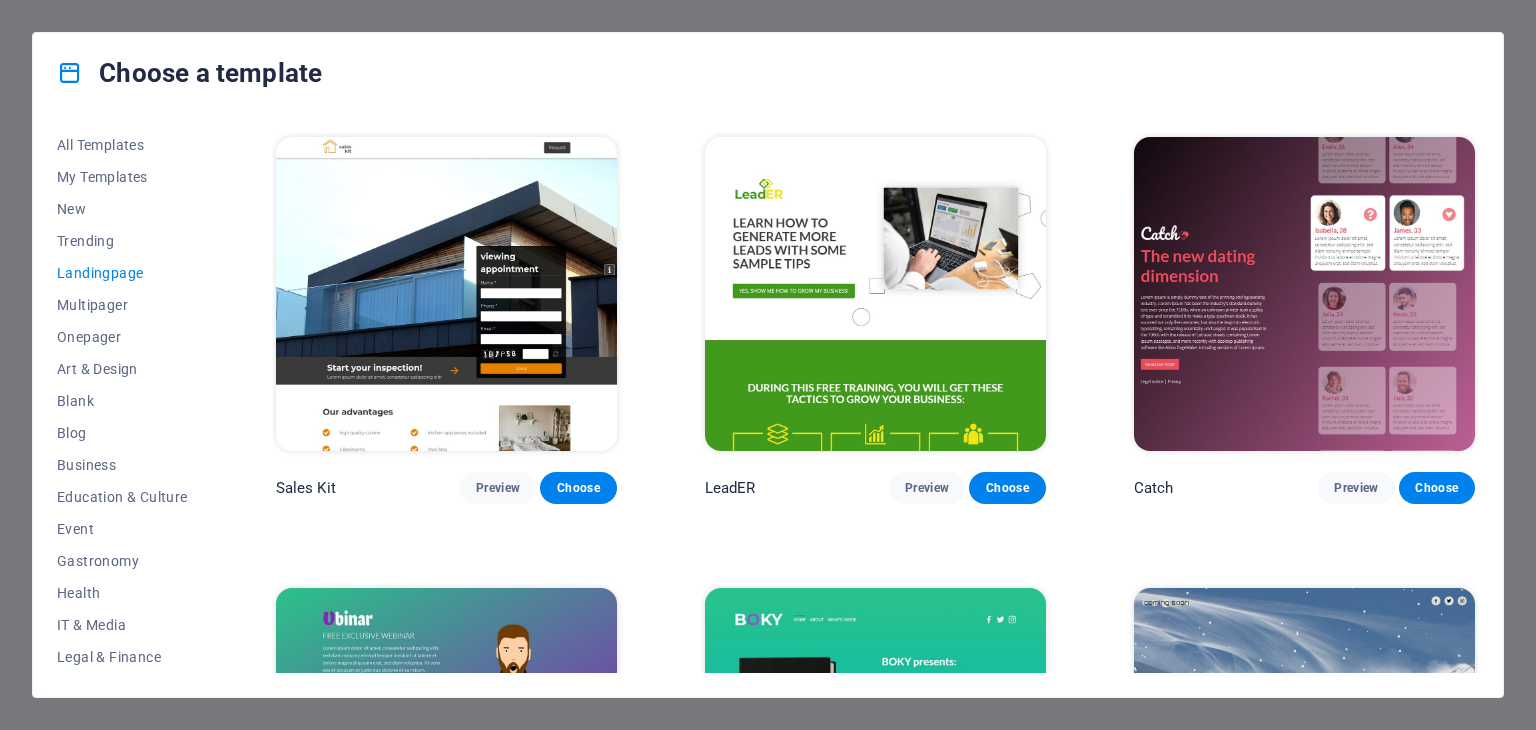 scroll, scrollTop: 3000, scrollLeft: 0, axis: vertical 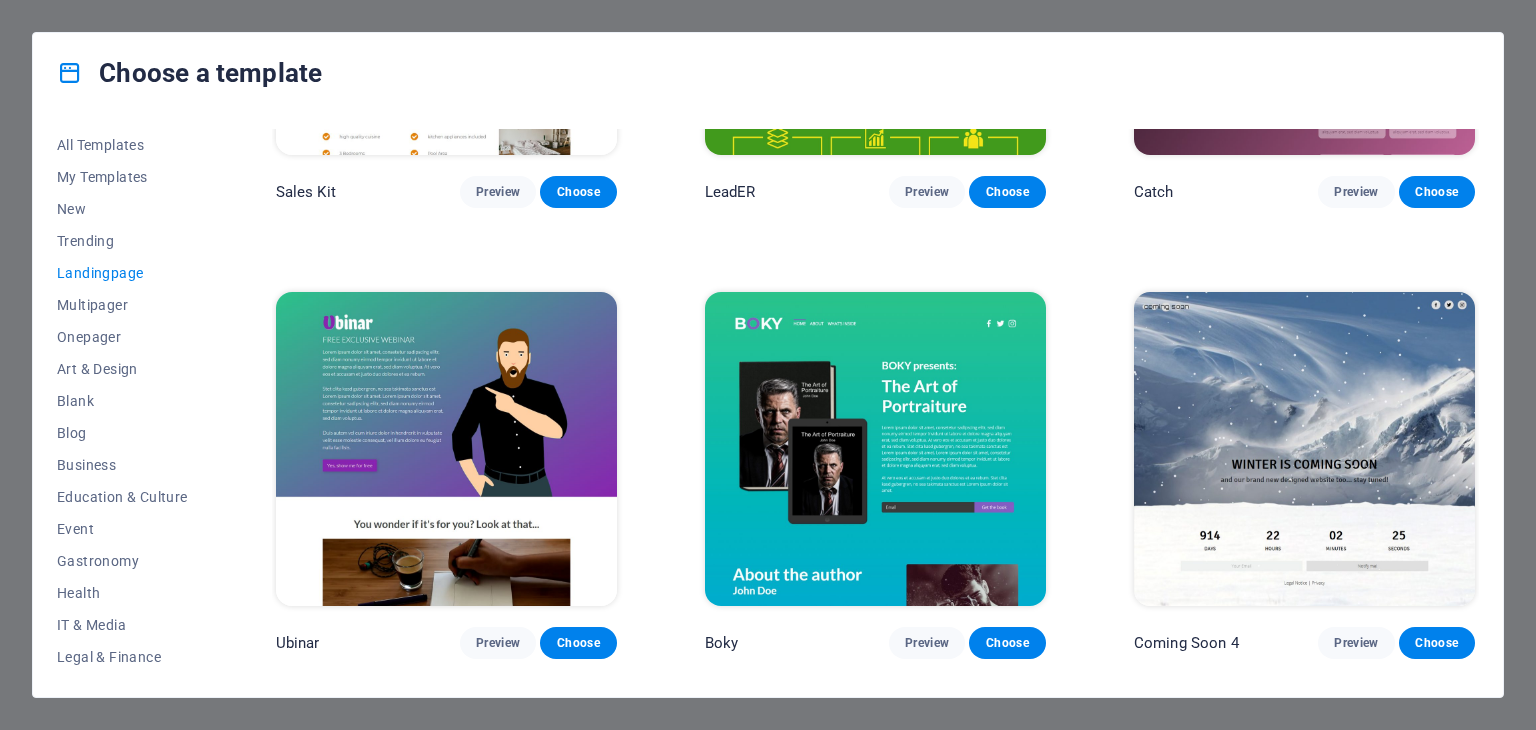 click at bounding box center (446, 449) 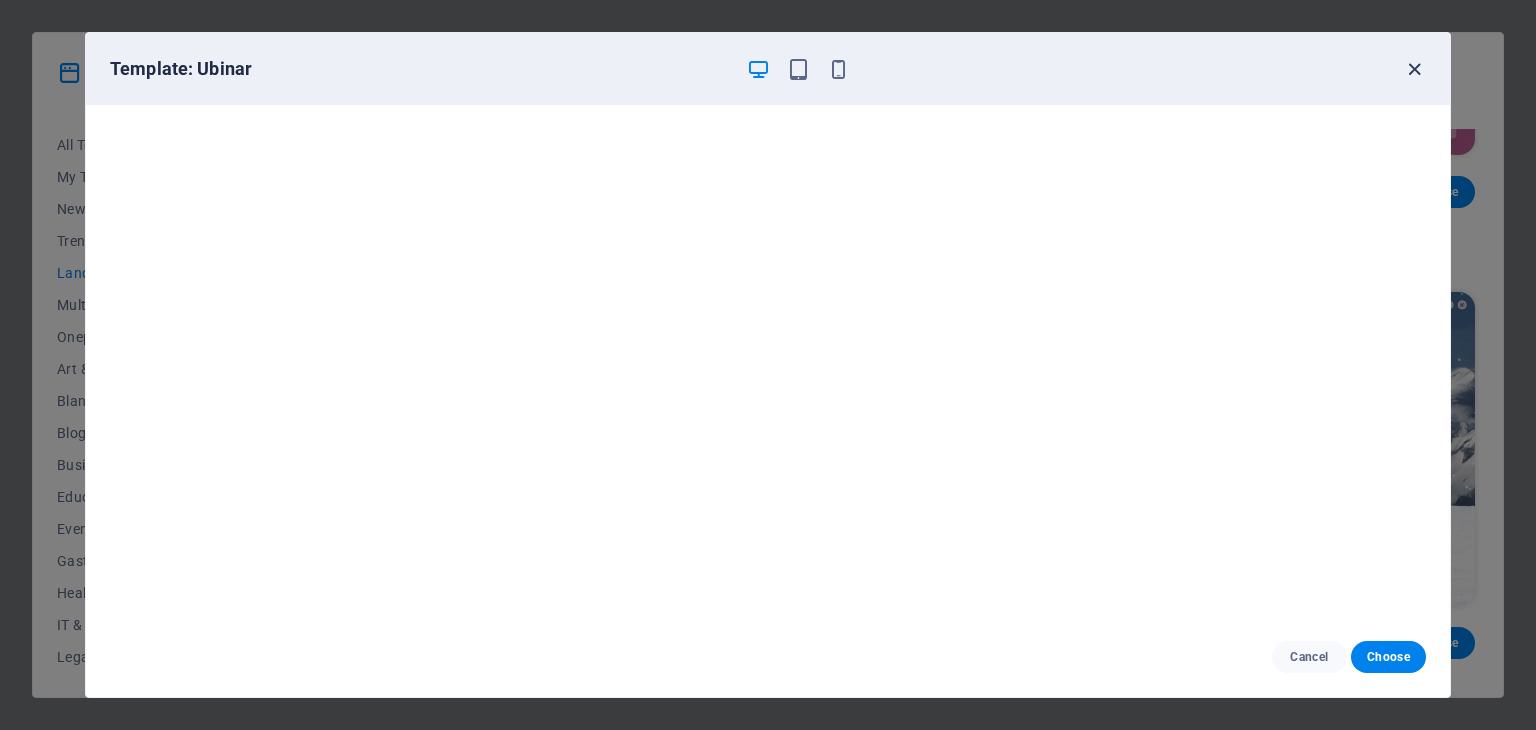 click at bounding box center (1414, 69) 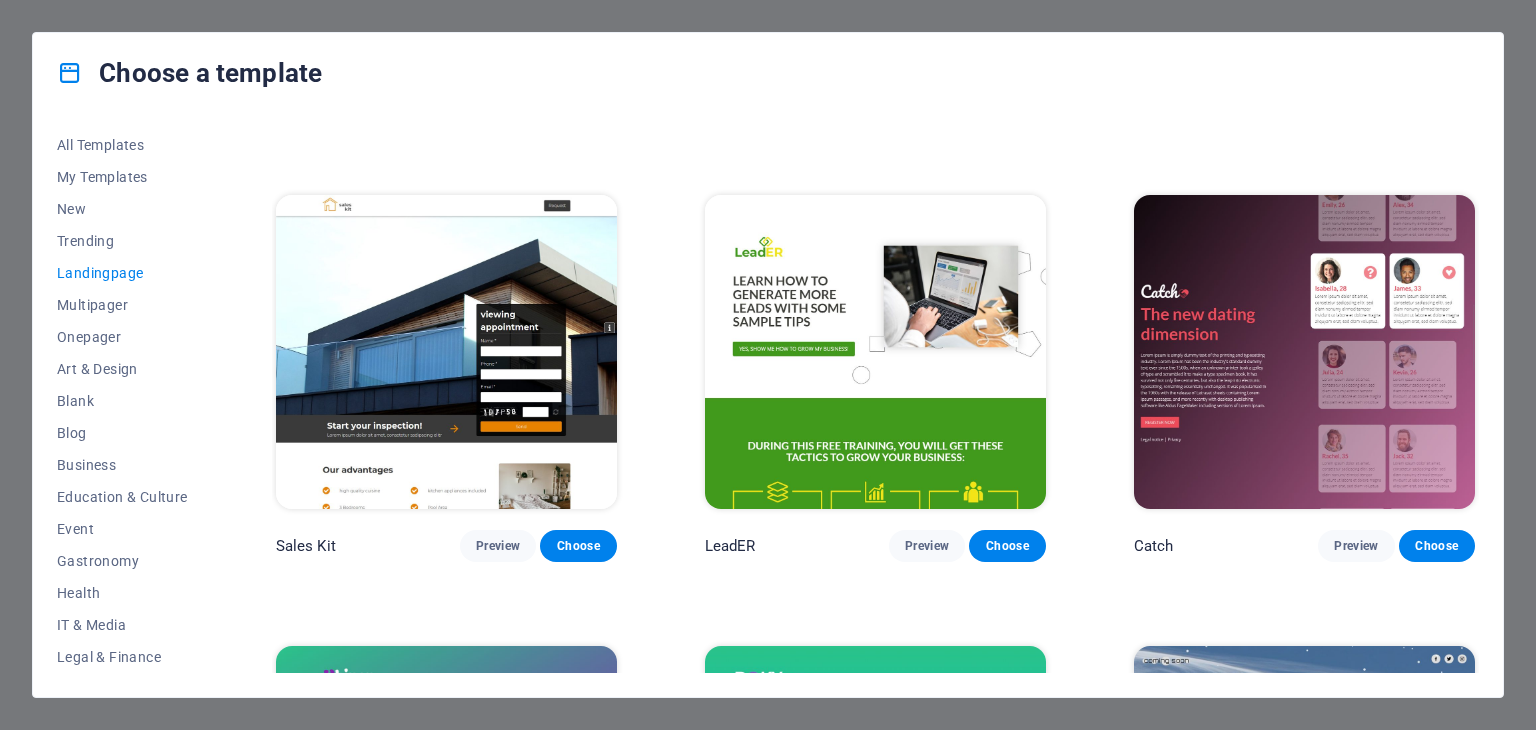 scroll, scrollTop: 2500, scrollLeft: 0, axis: vertical 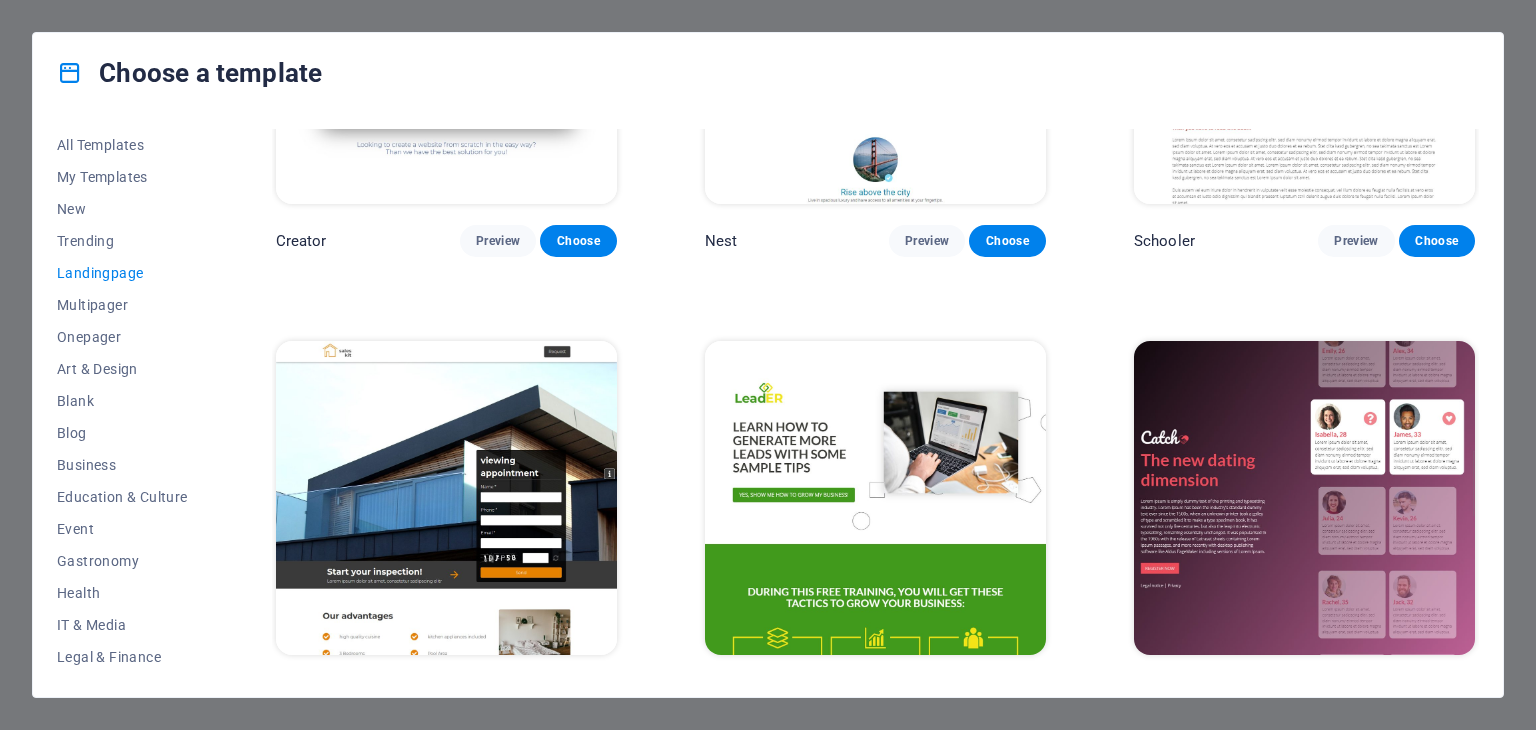 click at bounding box center (446, 498) 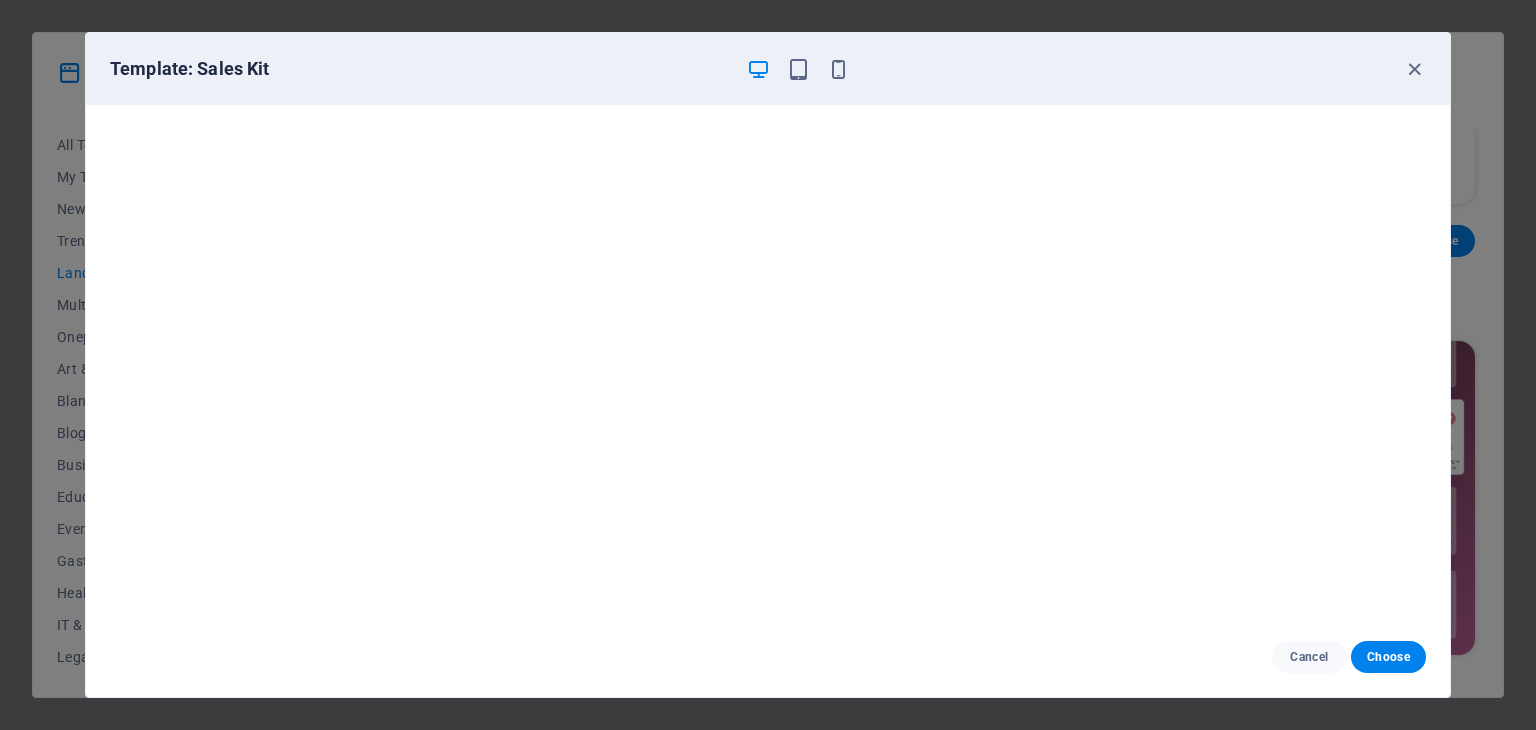 scroll, scrollTop: 0, scrollLeft: 0, axis: both 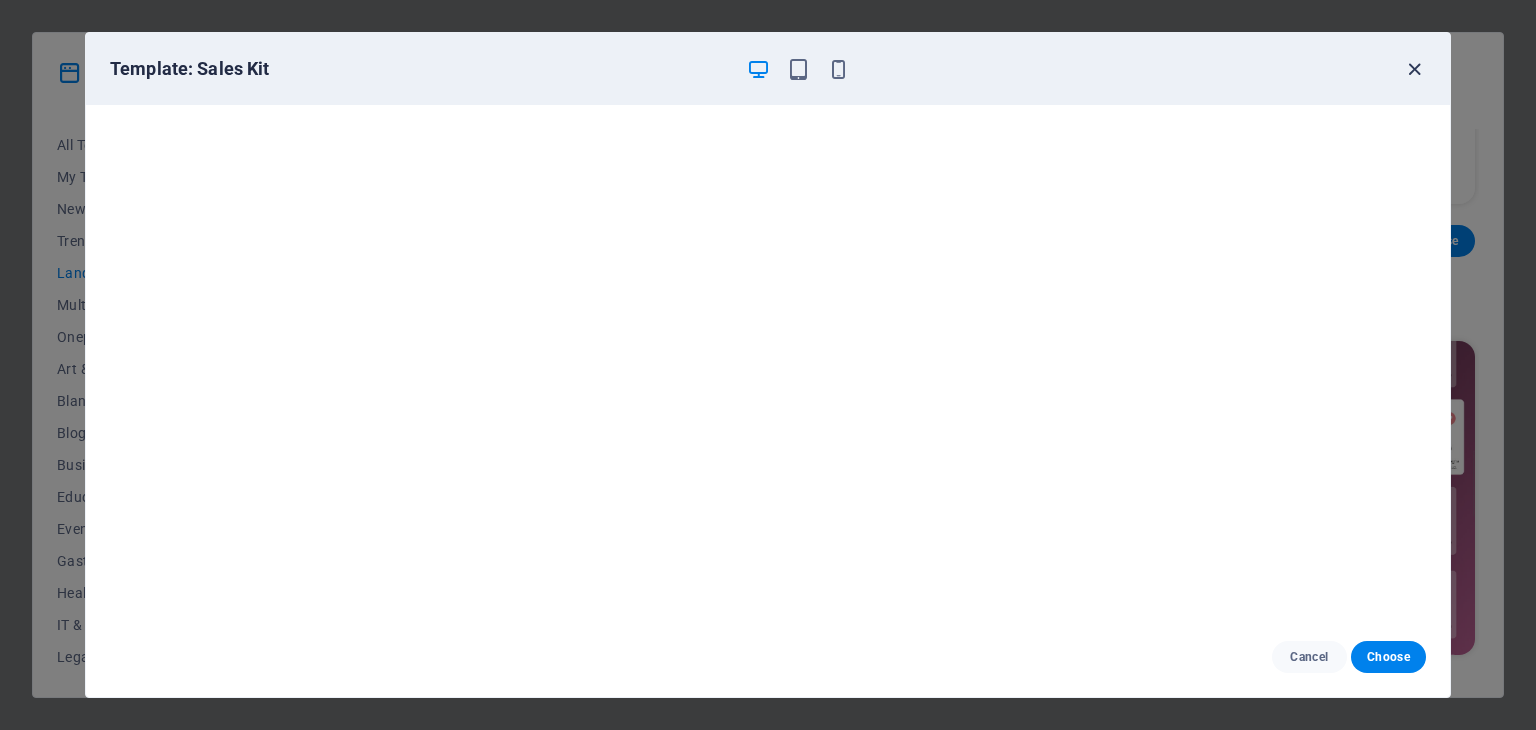 click at bounding box center [1414, 69] 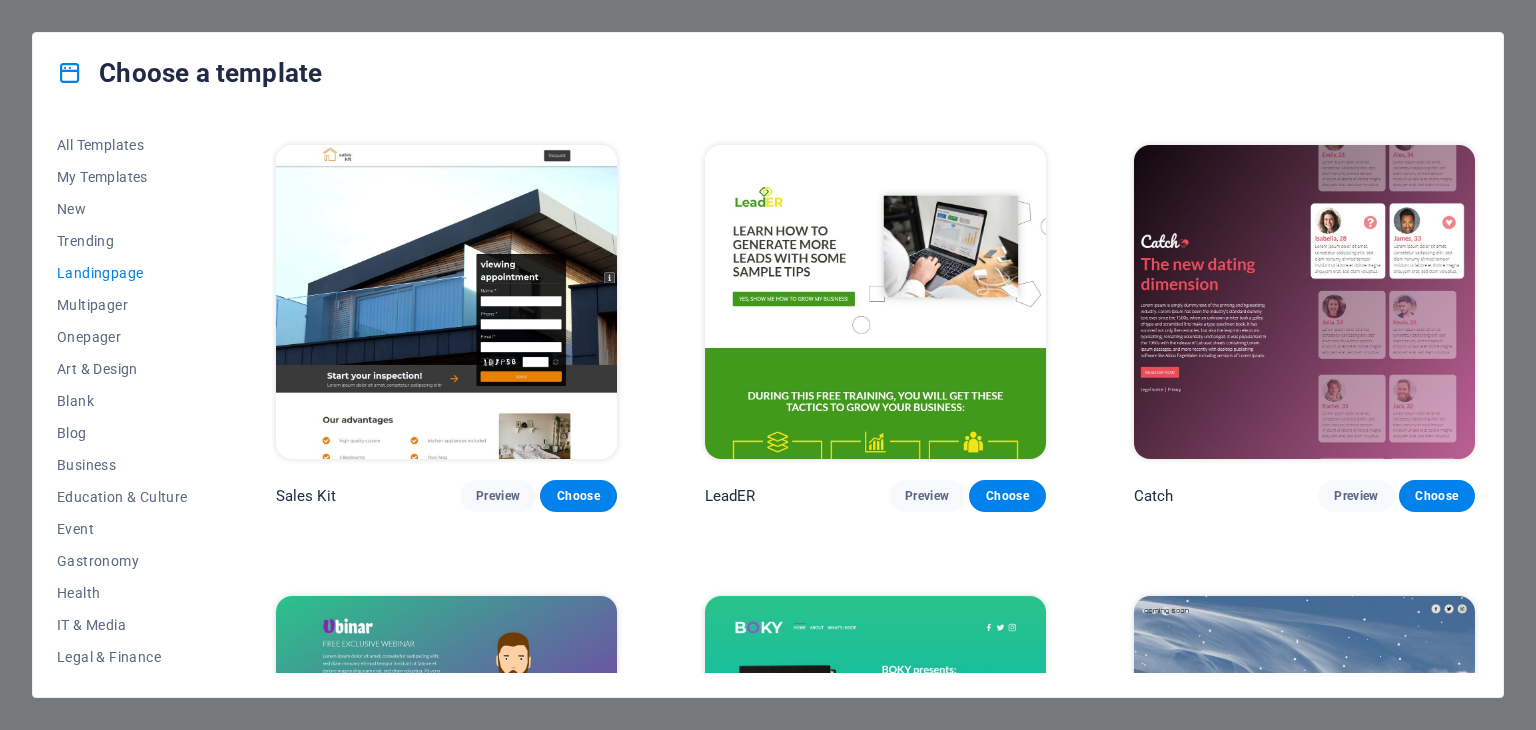 scroll, scrollTop: 2700, scrollLeft: 0, axis: vertical 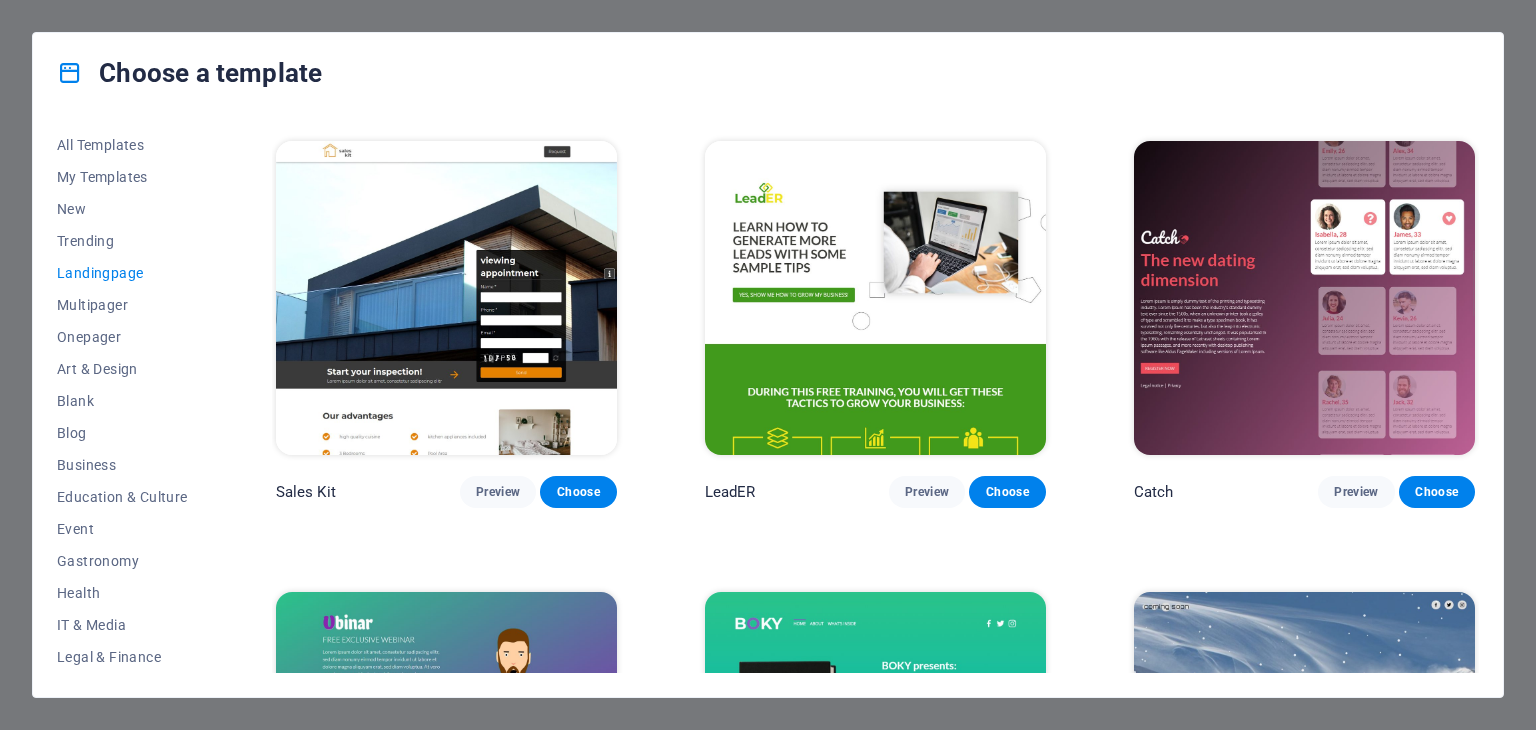 click at bounding box center [875, 298] 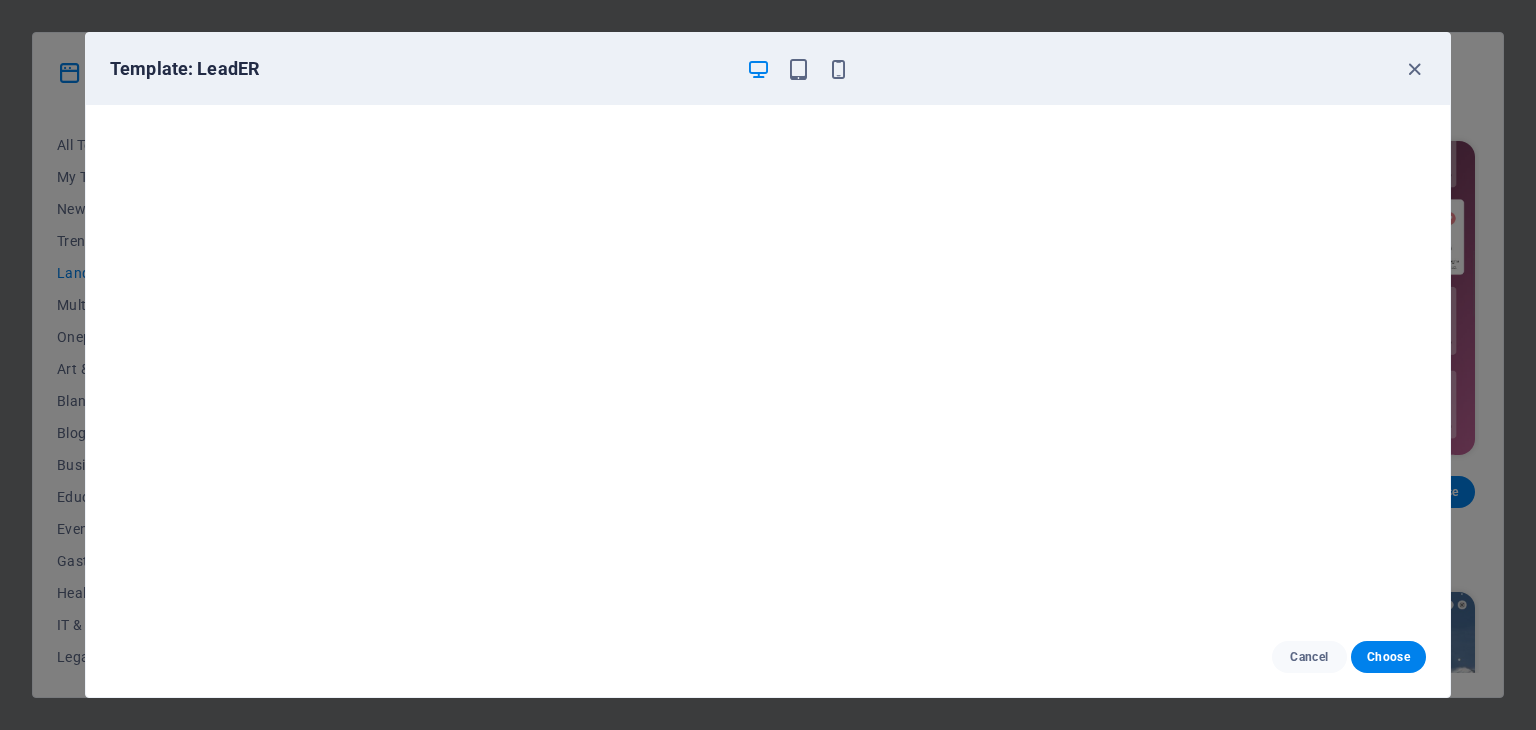 click on "Template: LeadER" at bounding box center (768, 69) 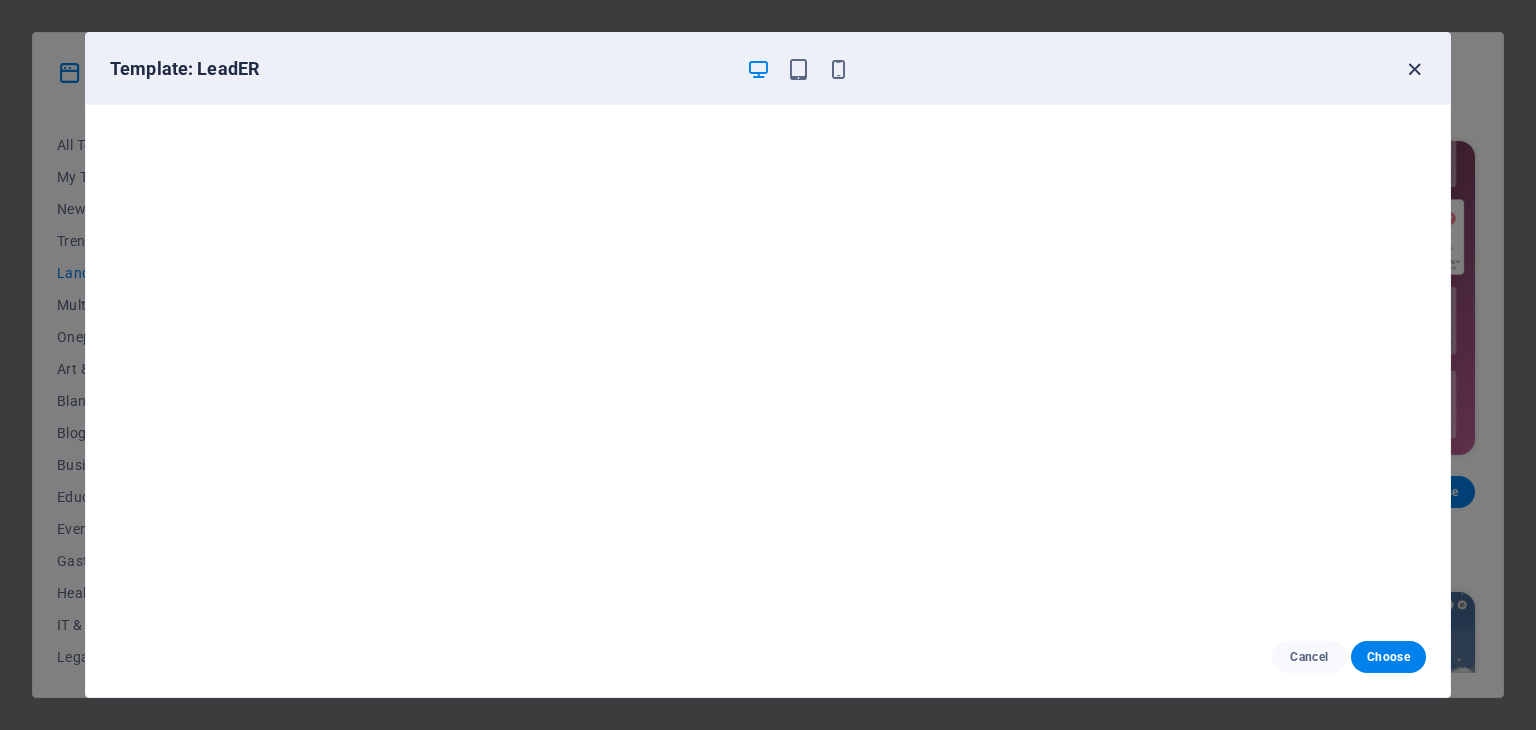 click at bounding box center [1414, 69] 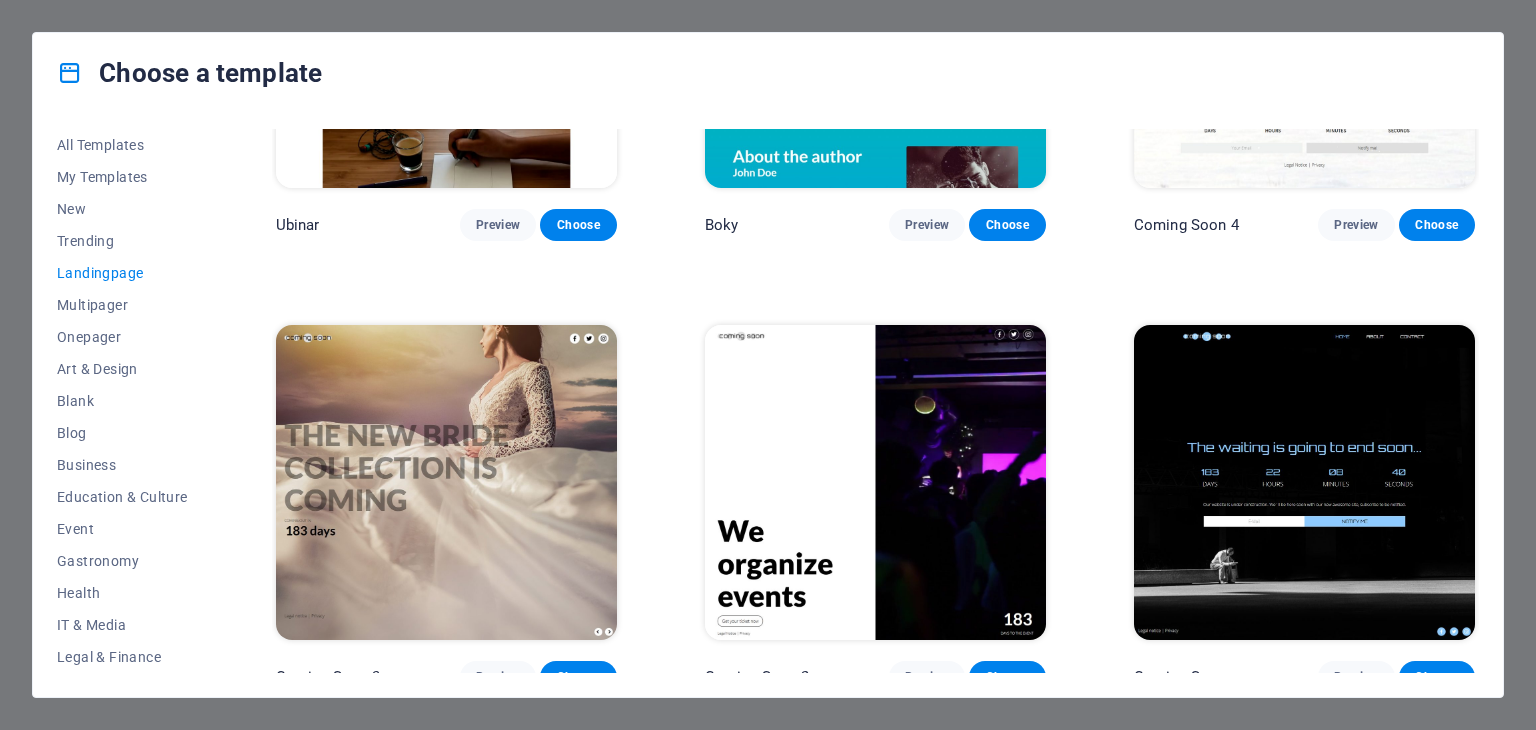 scroll, scrollTop: 3420, scrollLeft: 0, axis: vertical 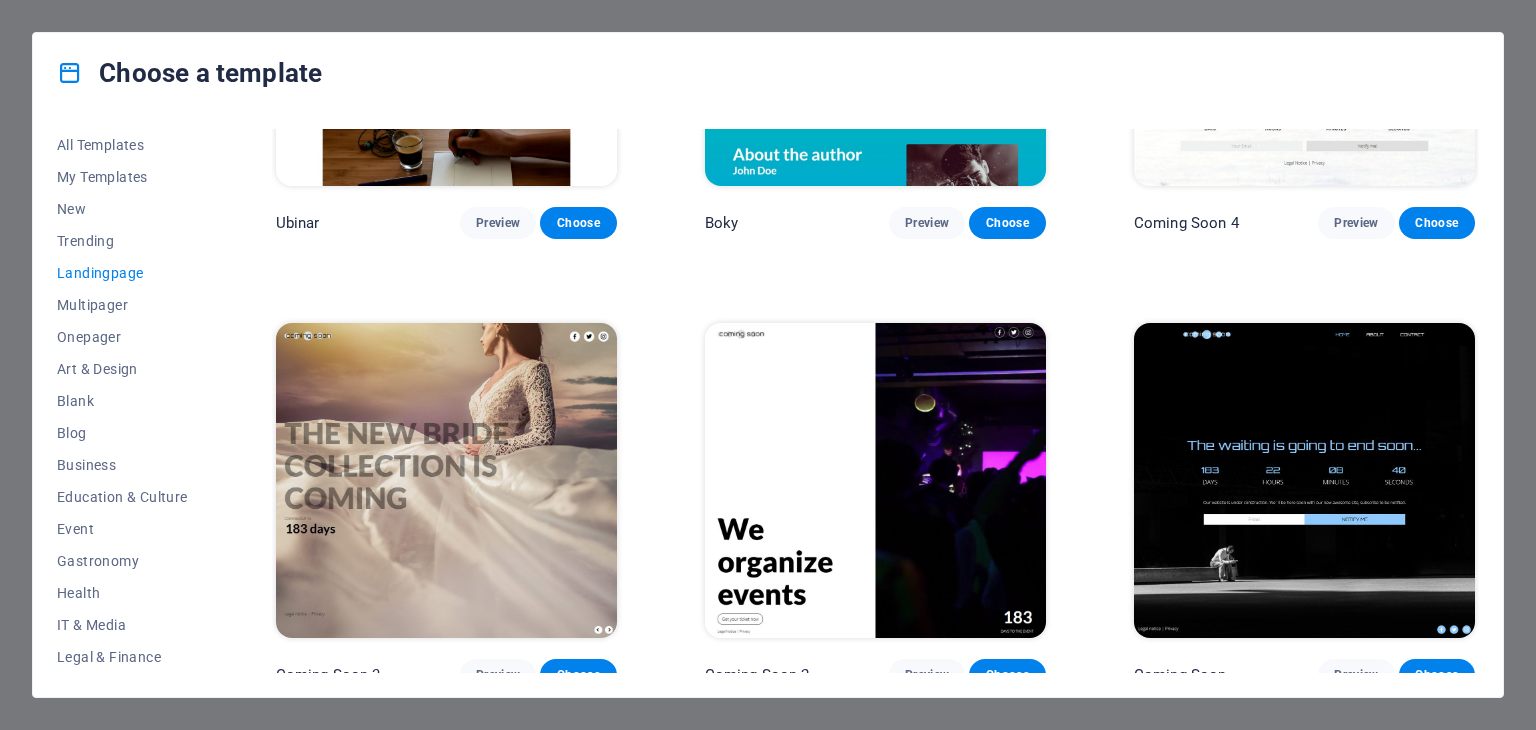 click at bounding box center (875, 480) 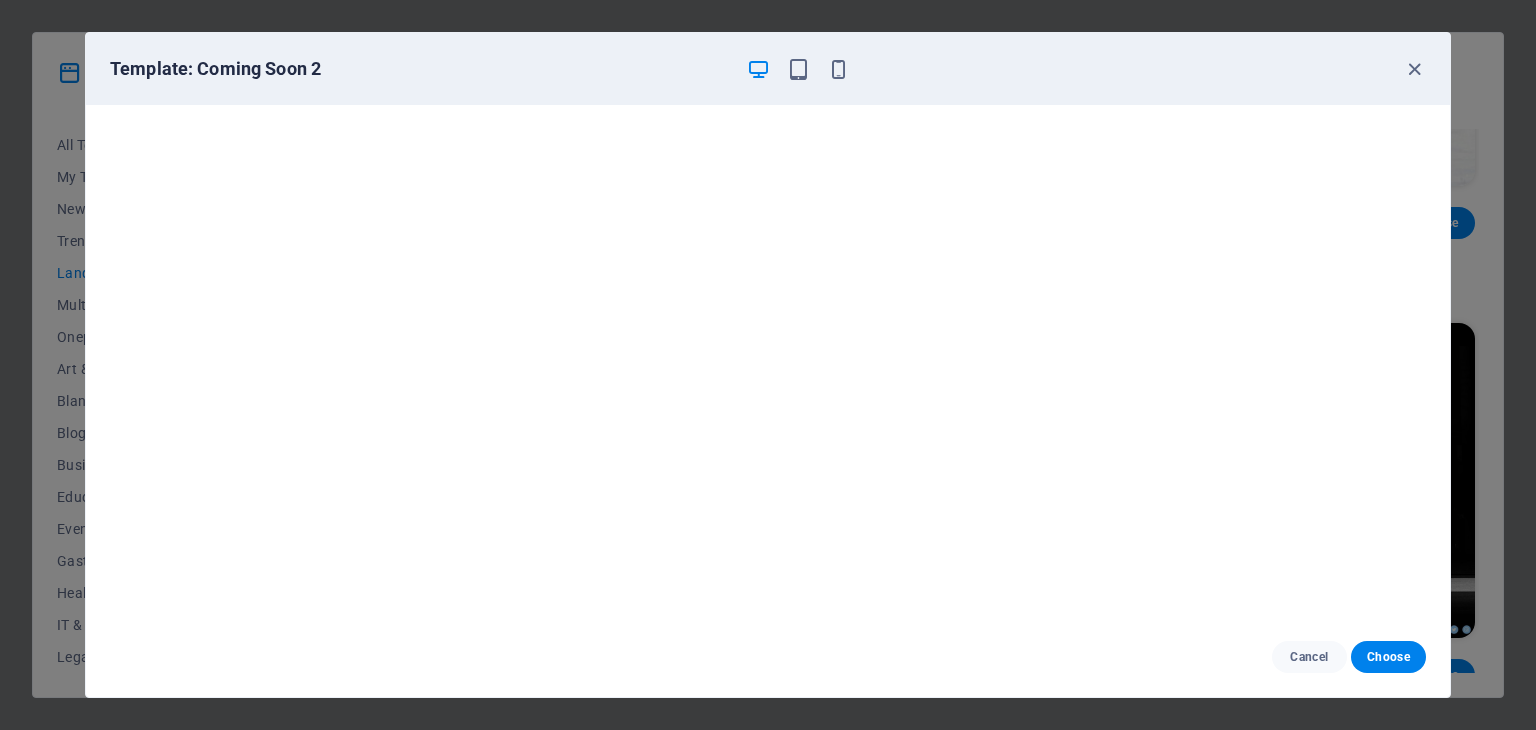 scroll, scrollTop: 0, scrollLeft: 0, axis: both 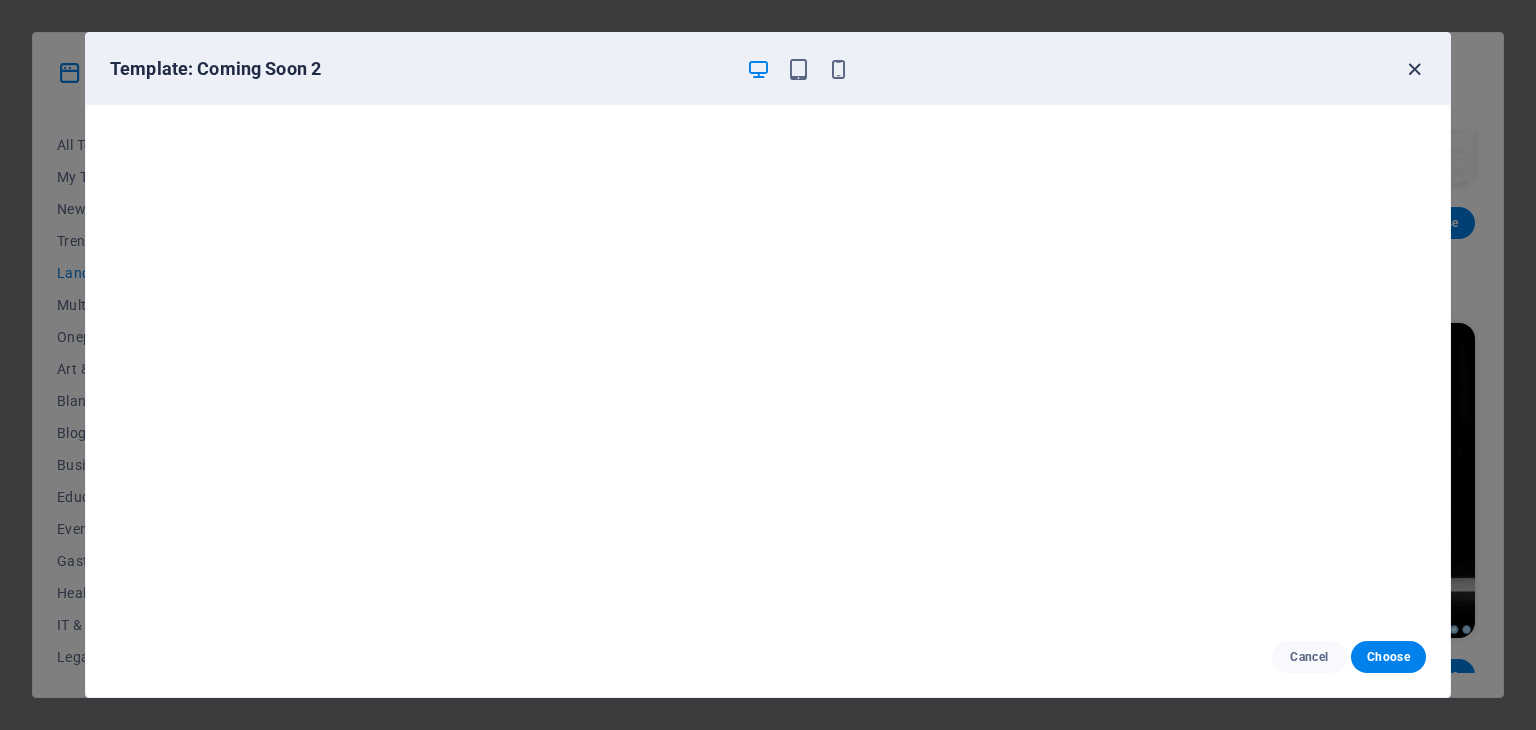 click at bounding box center [1414, 69] 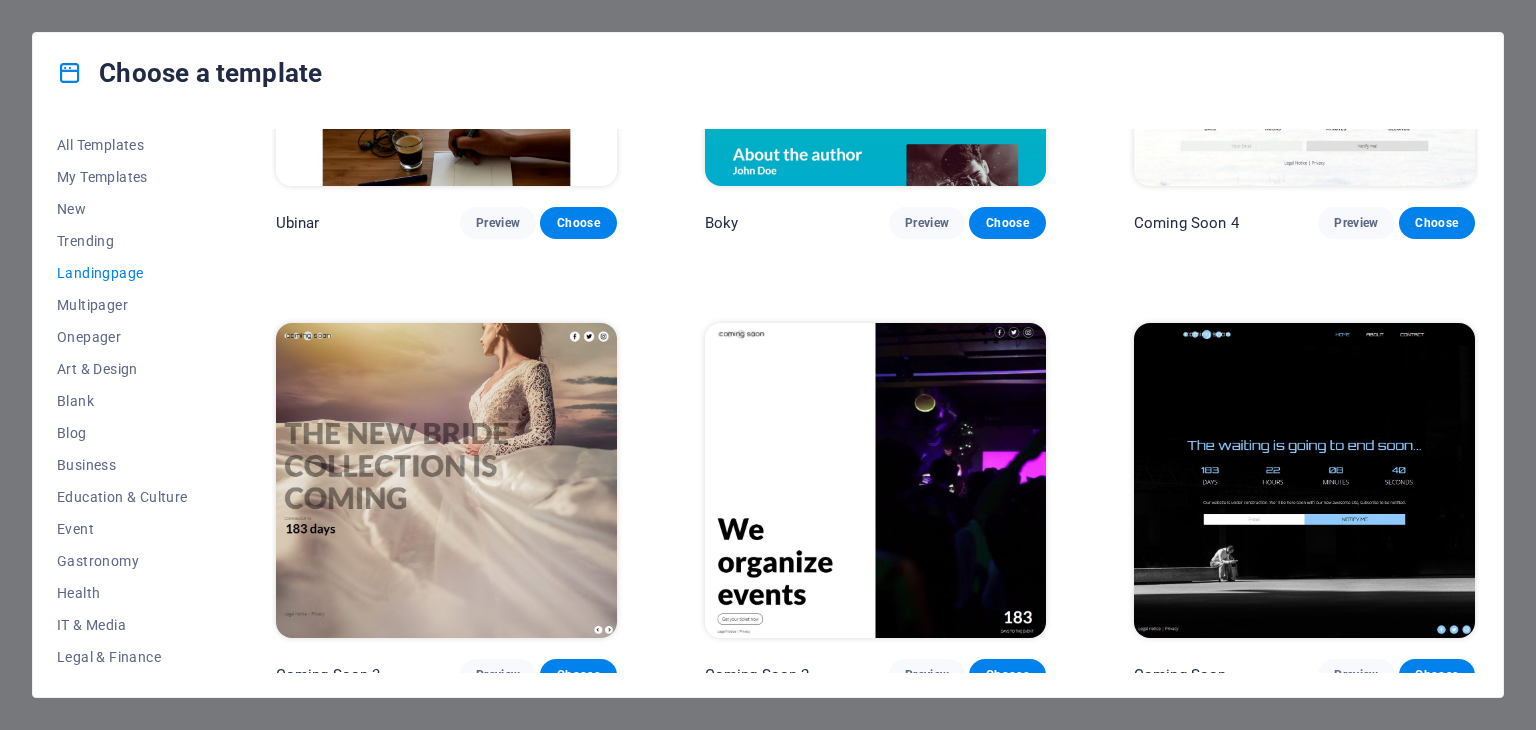 click at bounding box center (1304, 480) 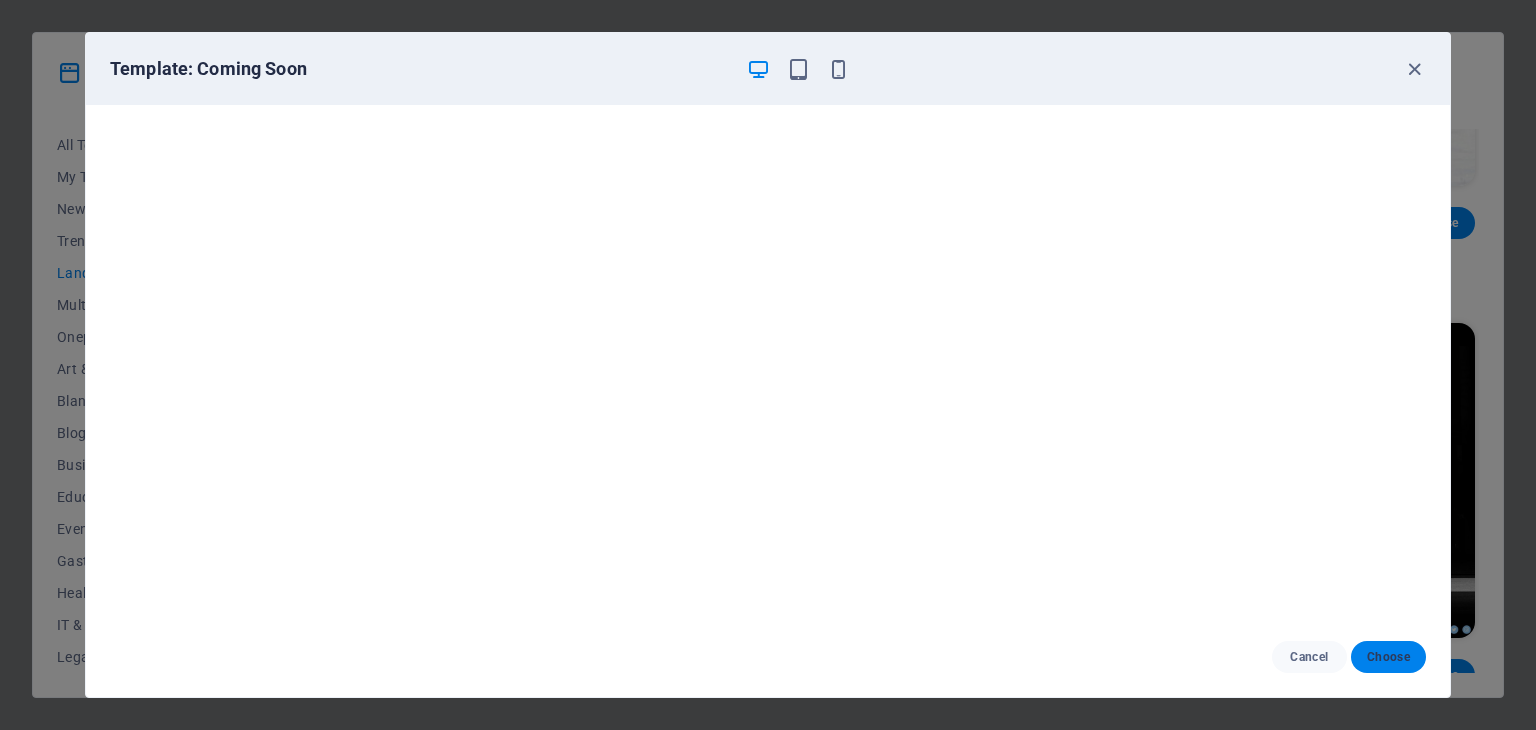 click on "Choose" at bounding box center [1388, 657] 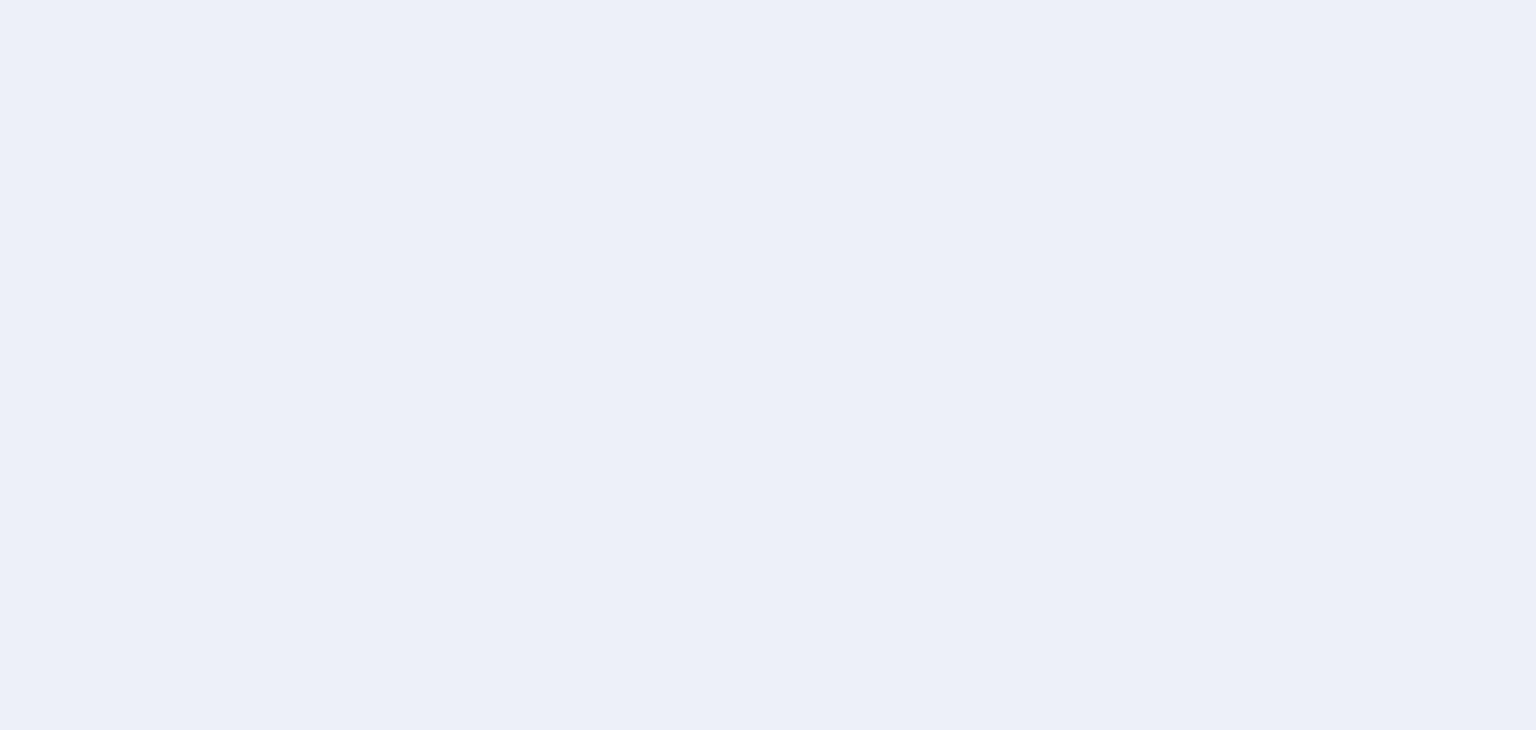 scroll, scrollTop: 0, scrollLeft: 0, axis: both 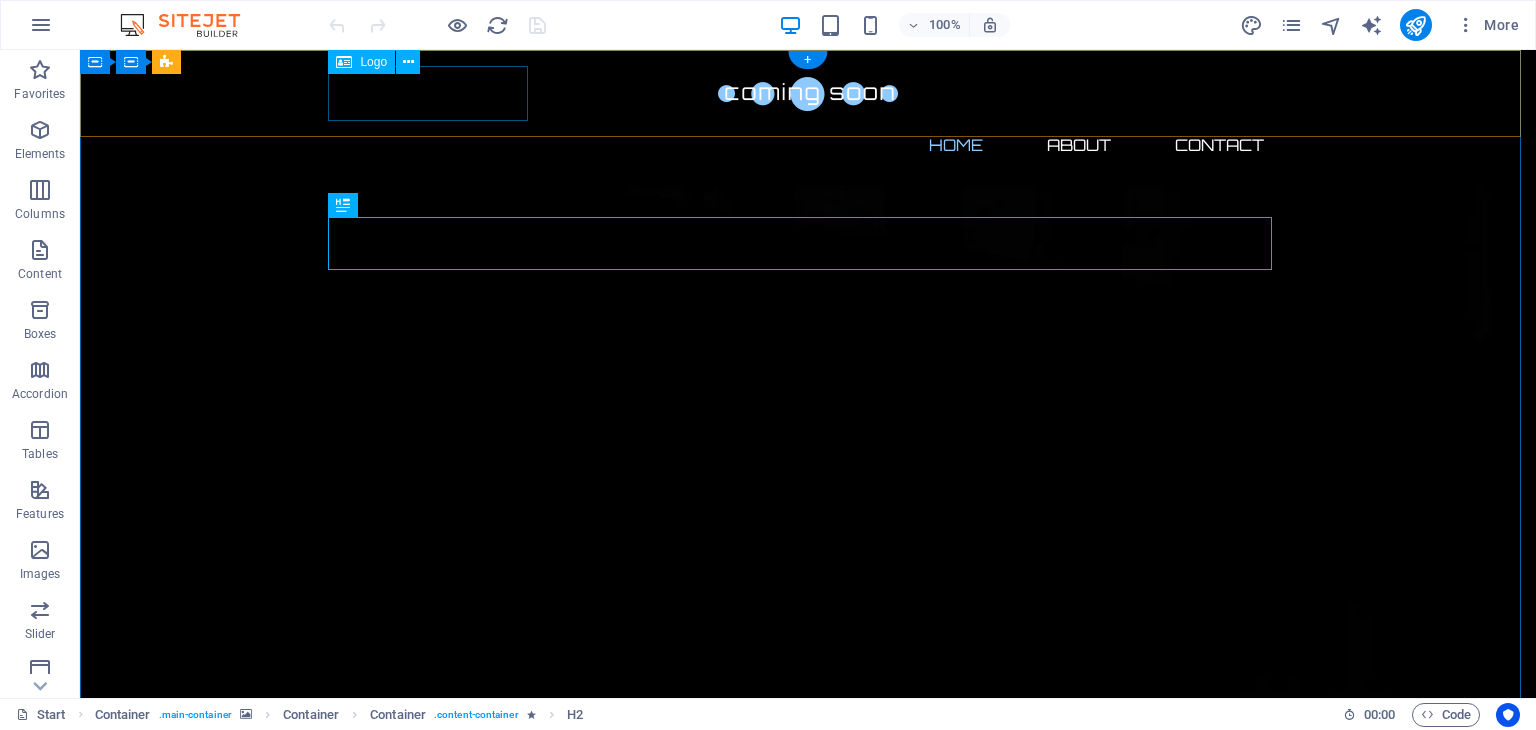 click at bounding box center (808, 93) 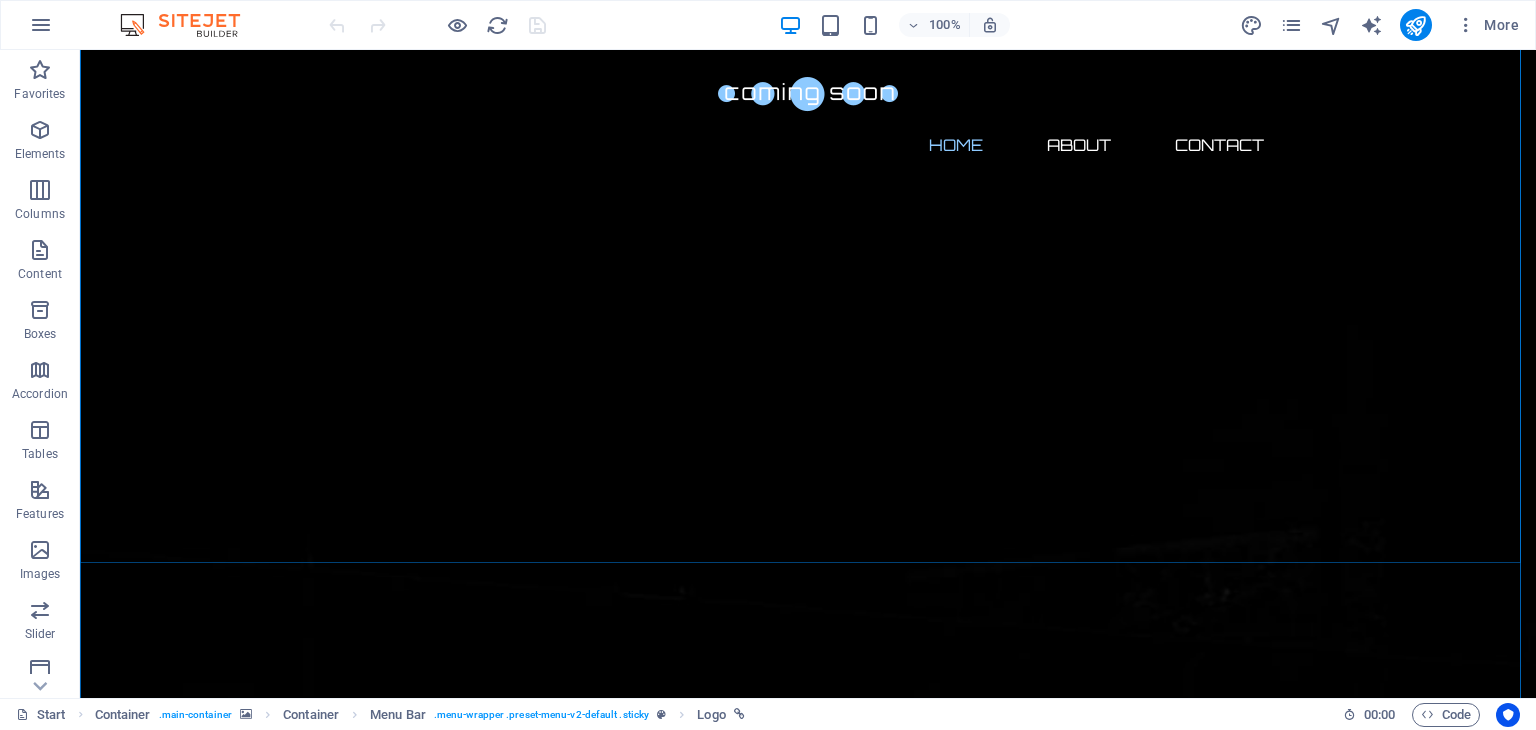 scroll, scrollTop: 300, scrollLeft: 0, axis: vertical 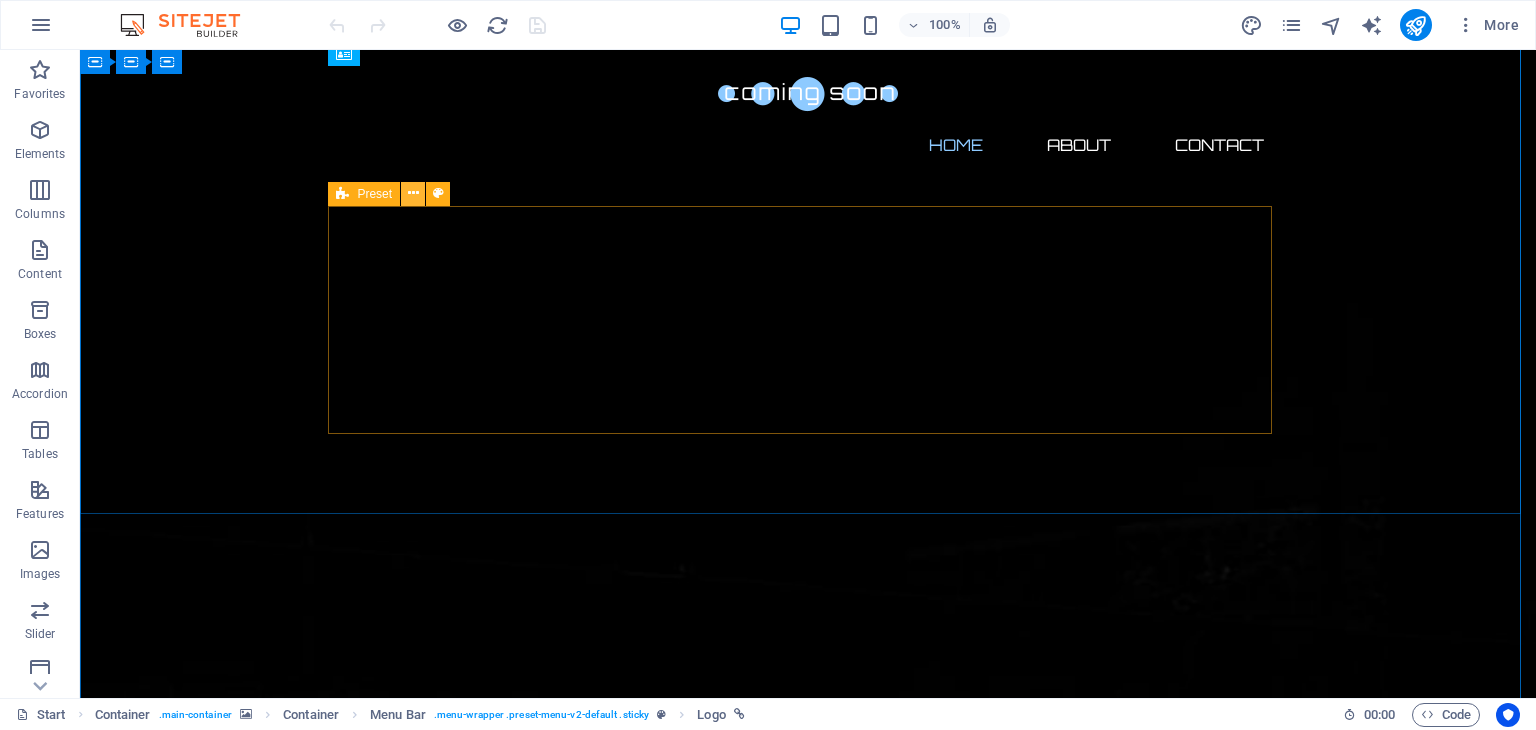 click at bounding box center [413, 193] 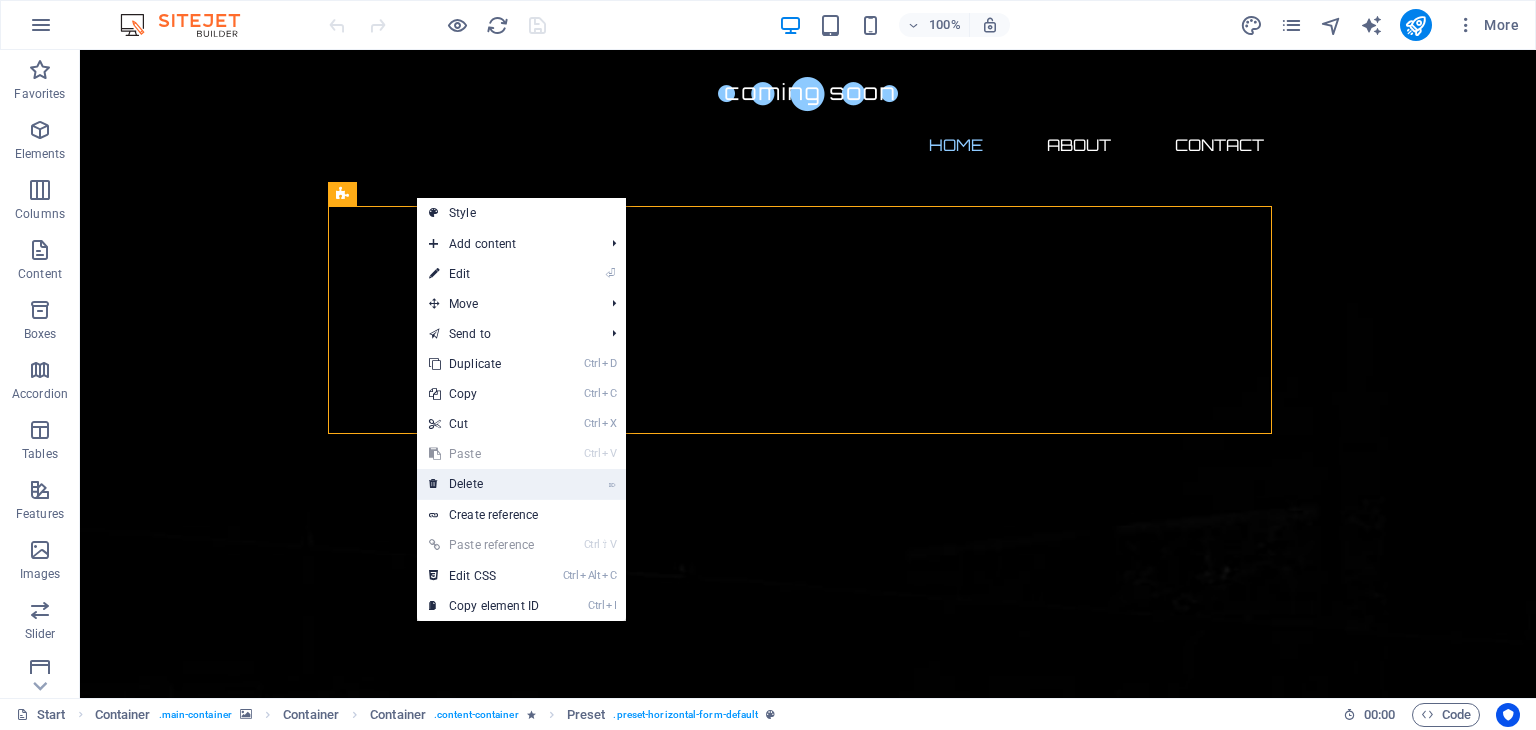 click on "⌦  Delete" at bounding box center (484, 484) 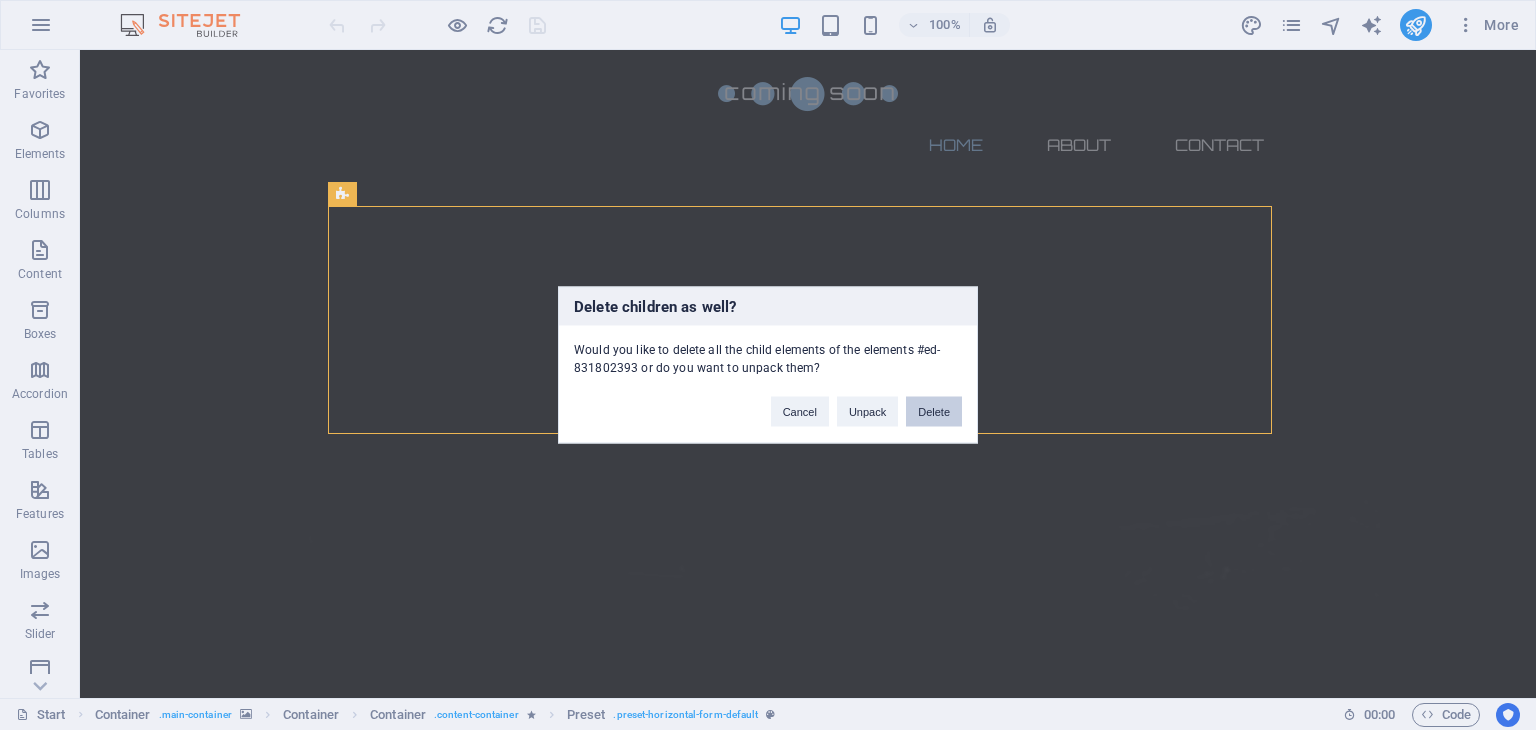 click on "Delete" at bounding box center (934, 412) 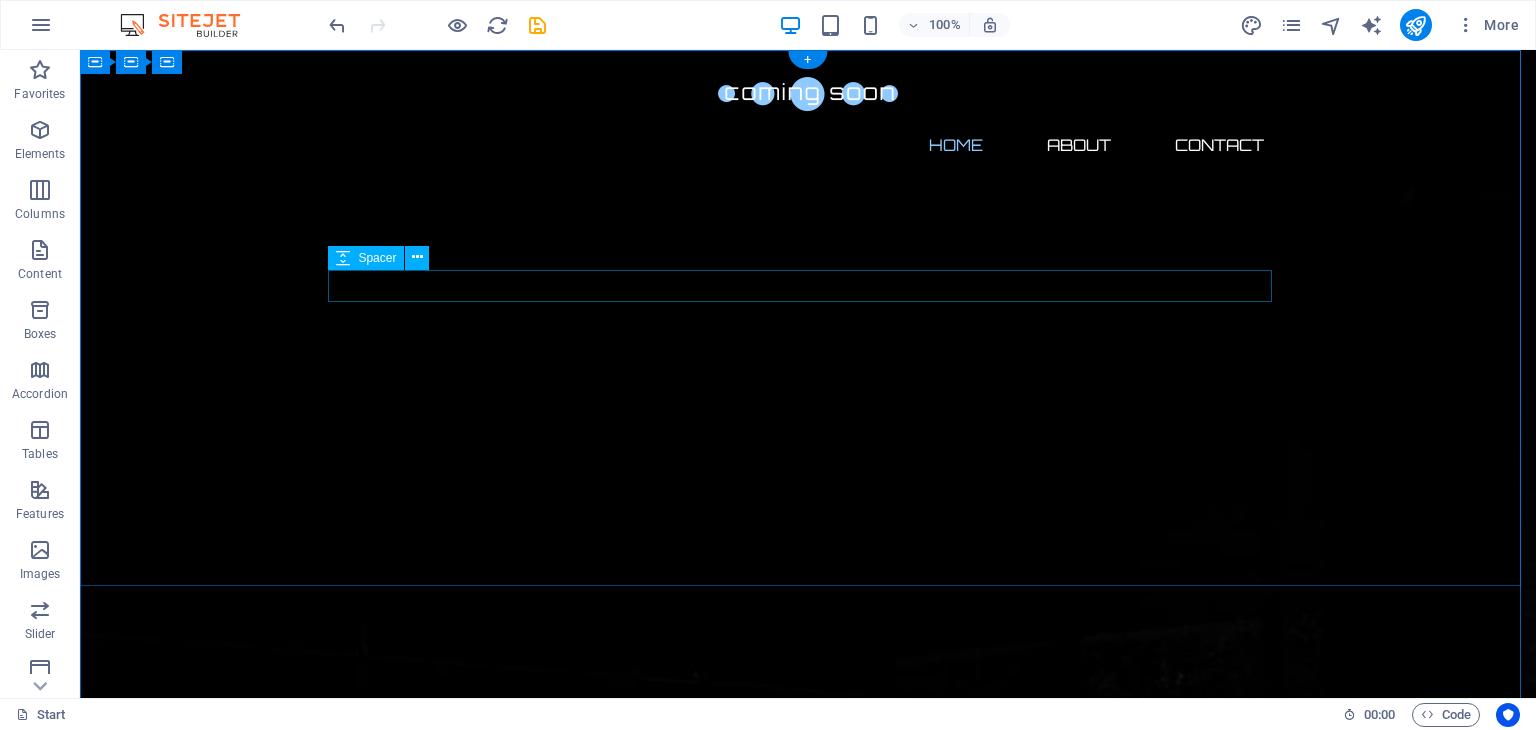 scroll, scrollTop: 0, scrollLeft: 0, axis: both 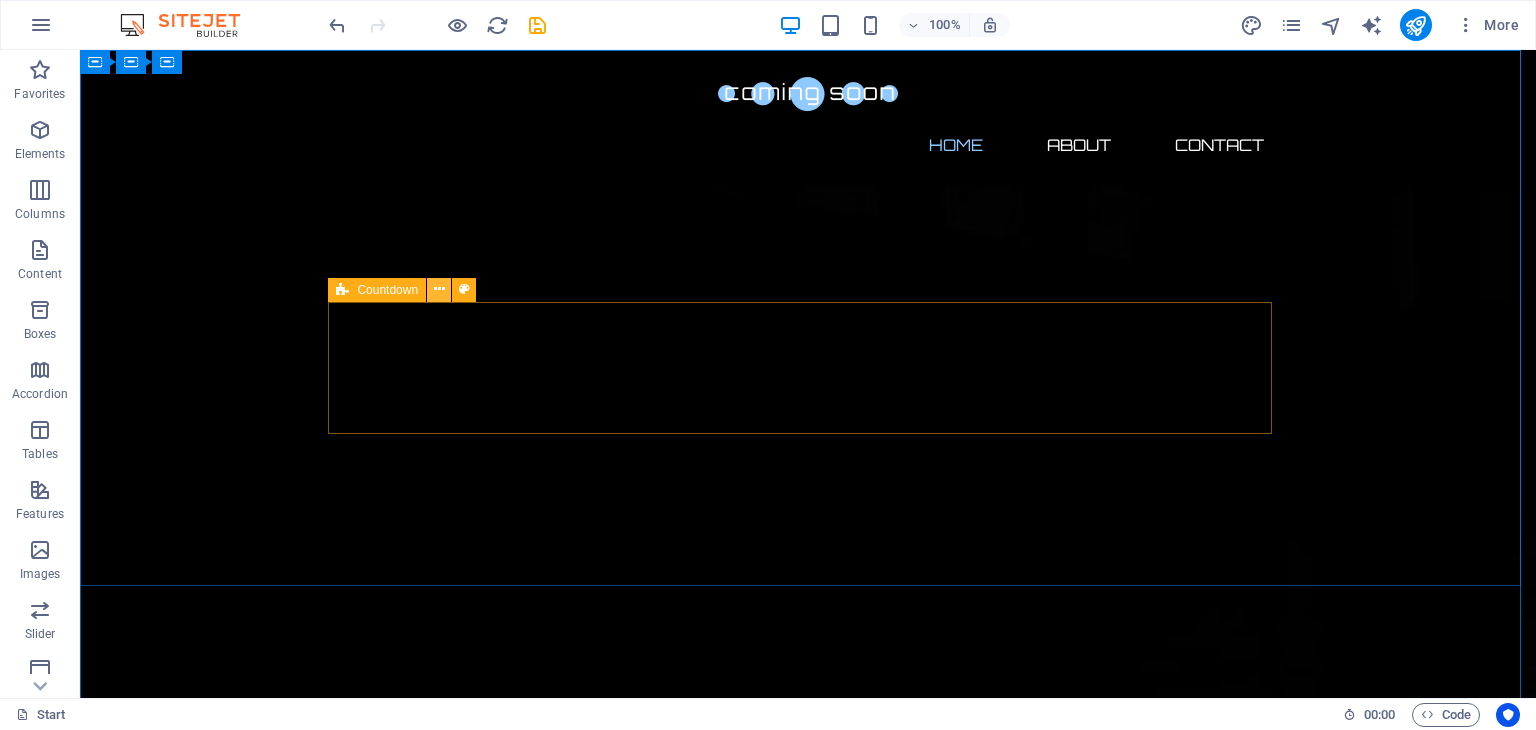 click at bounding box center [439, 289] 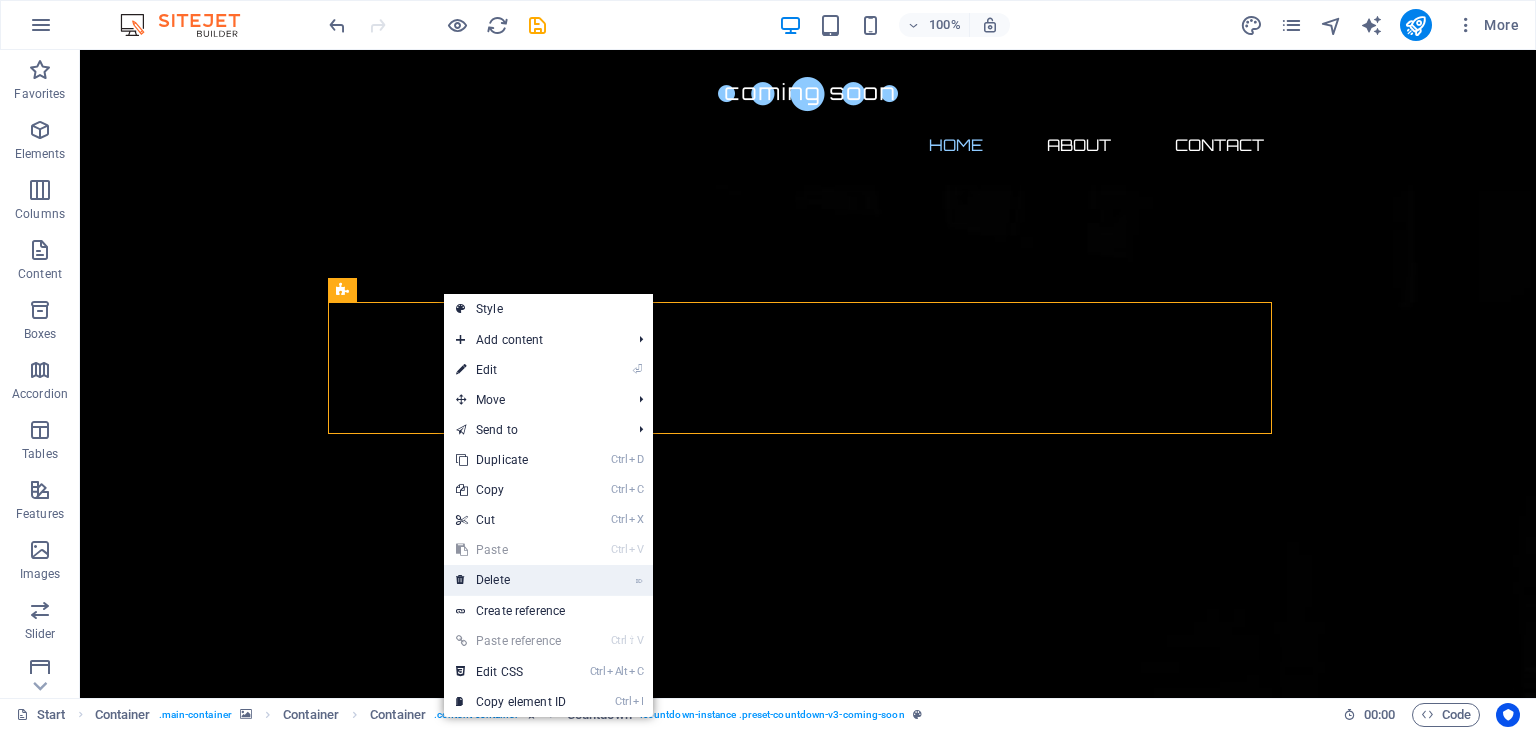 click on "⌦  Delete" at bounding box center (511, 580) 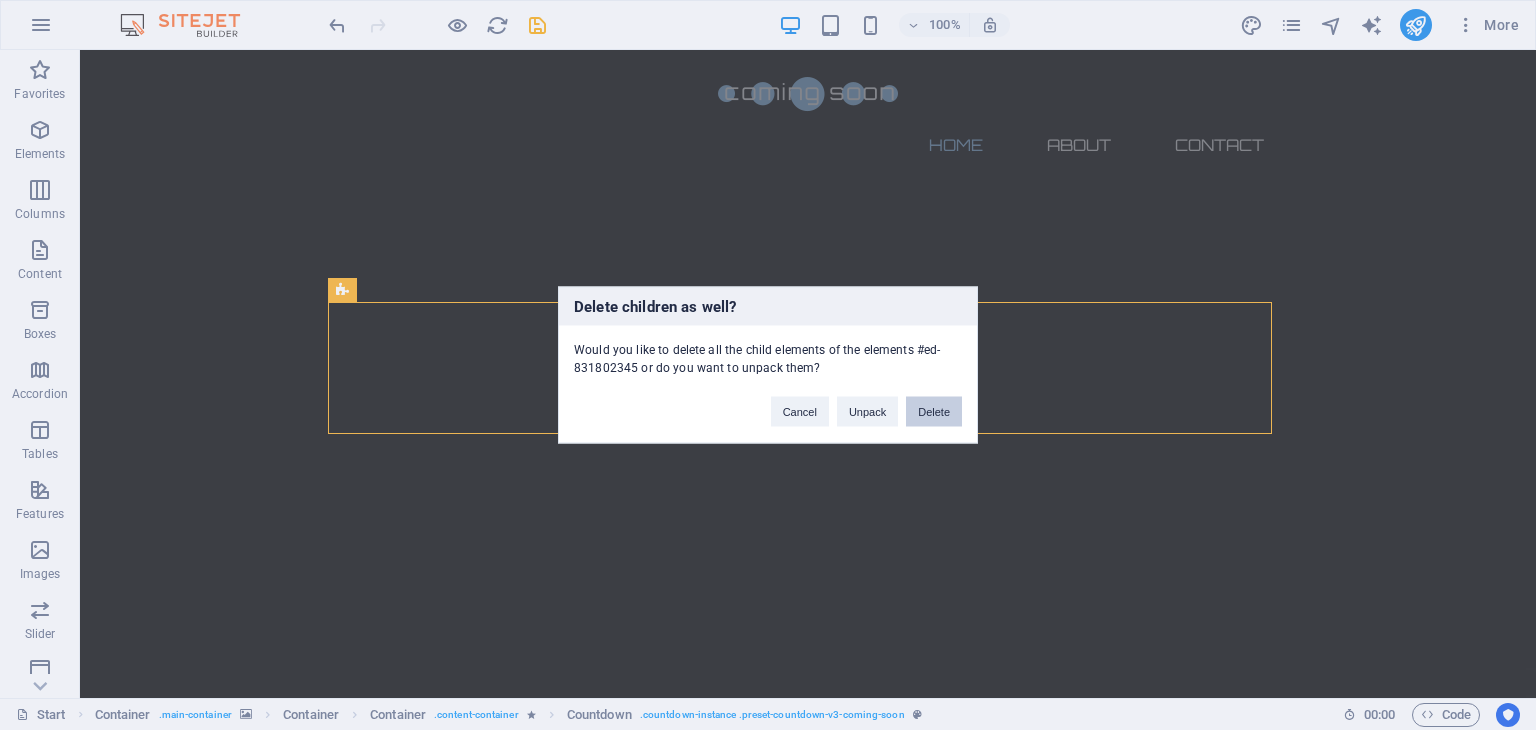 click on "Delete" at bounding box center [934, 412] 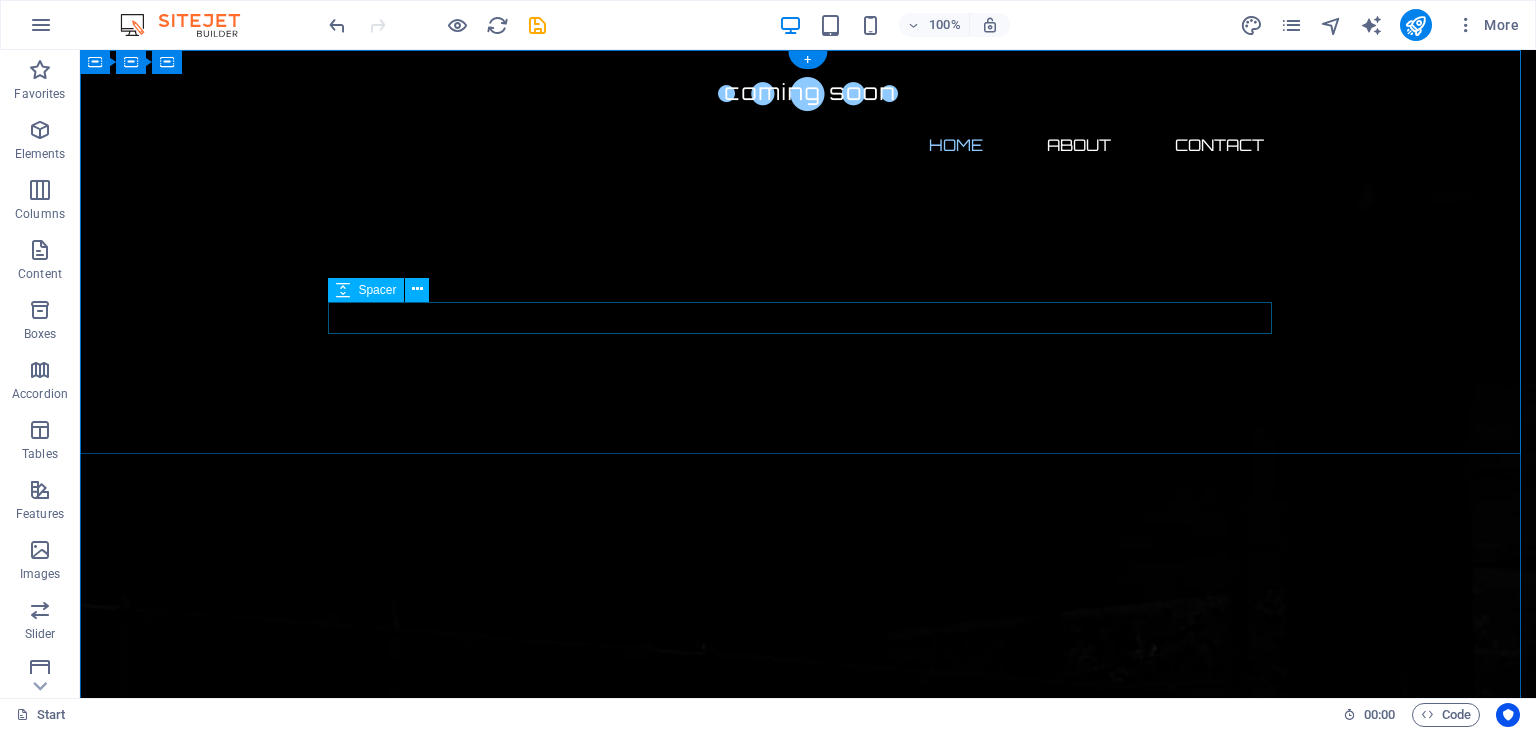 scroll, scrollTop: 0, scrollLeft: 0, axis: both 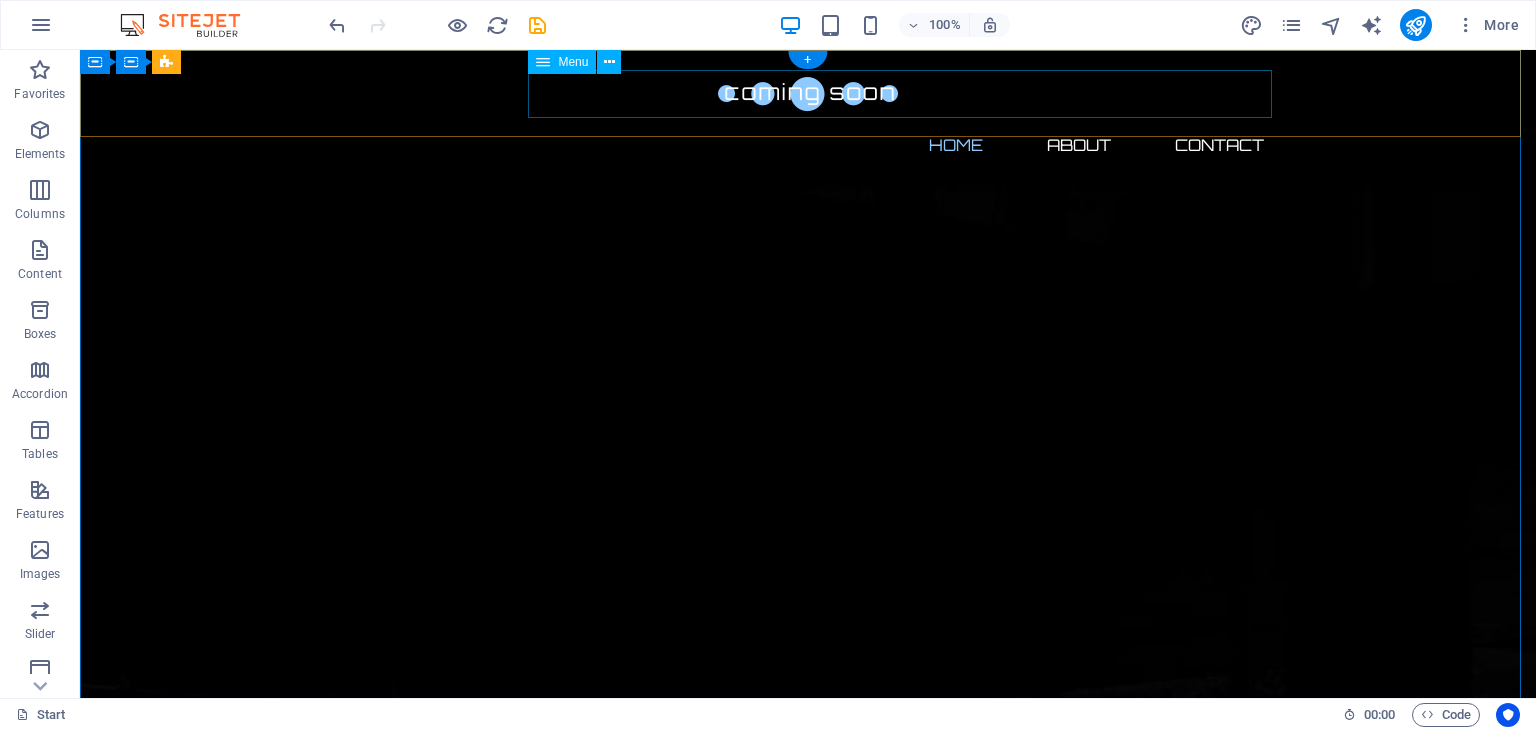 click on "Home About Contact" at bounding box center [808, 145] 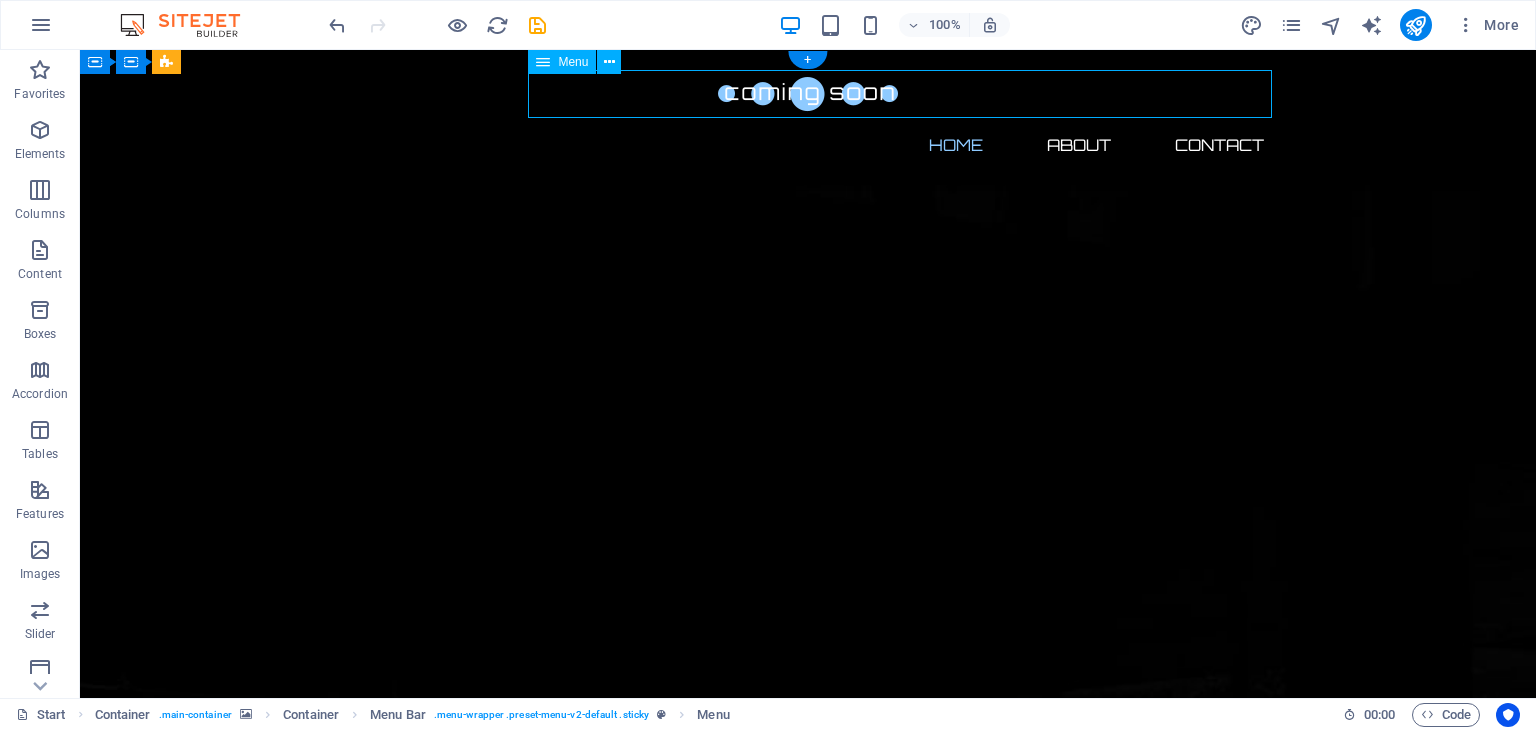 click on "Home About Contact" at bounding box center [808, 145] 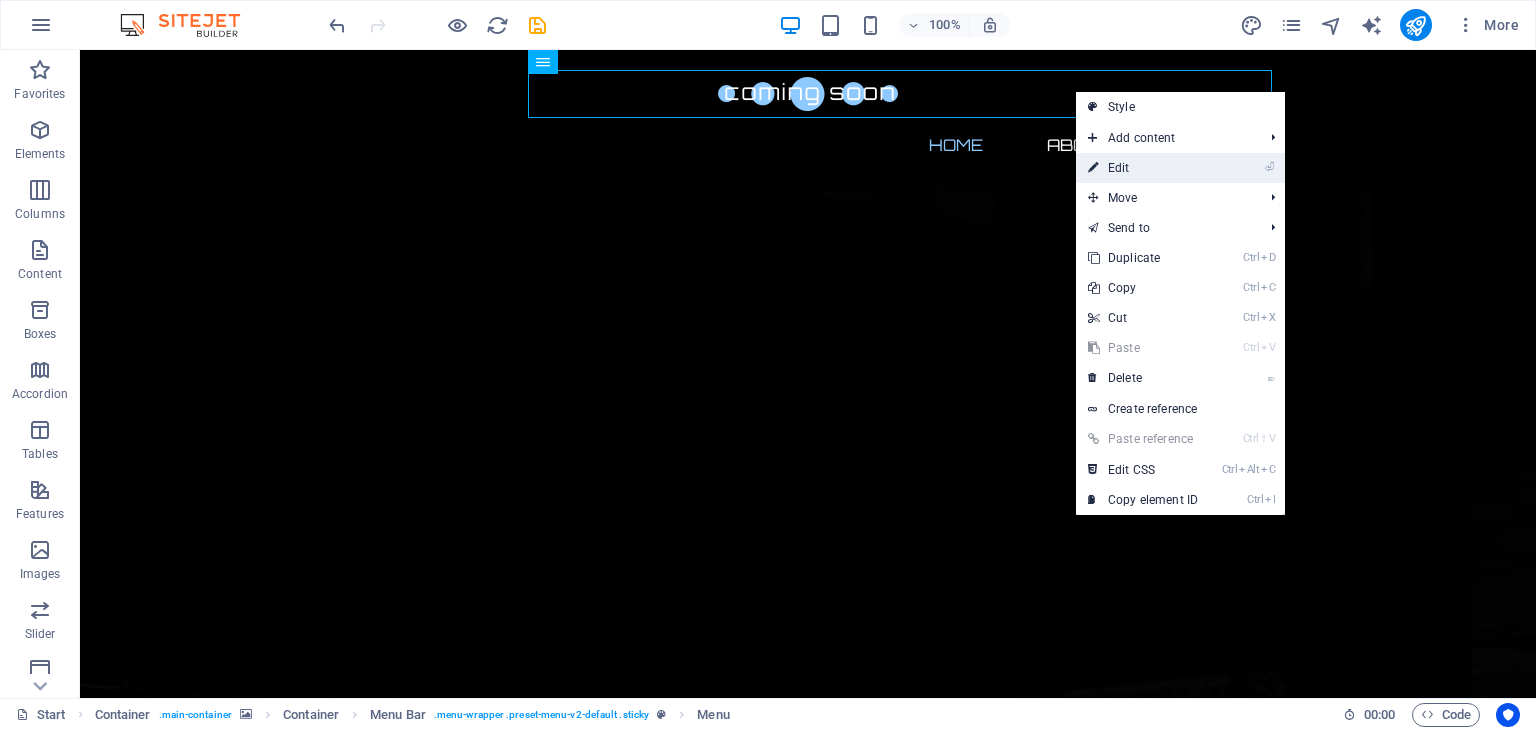 click on "⏎  Edit" at bounding box center [1143, 168] 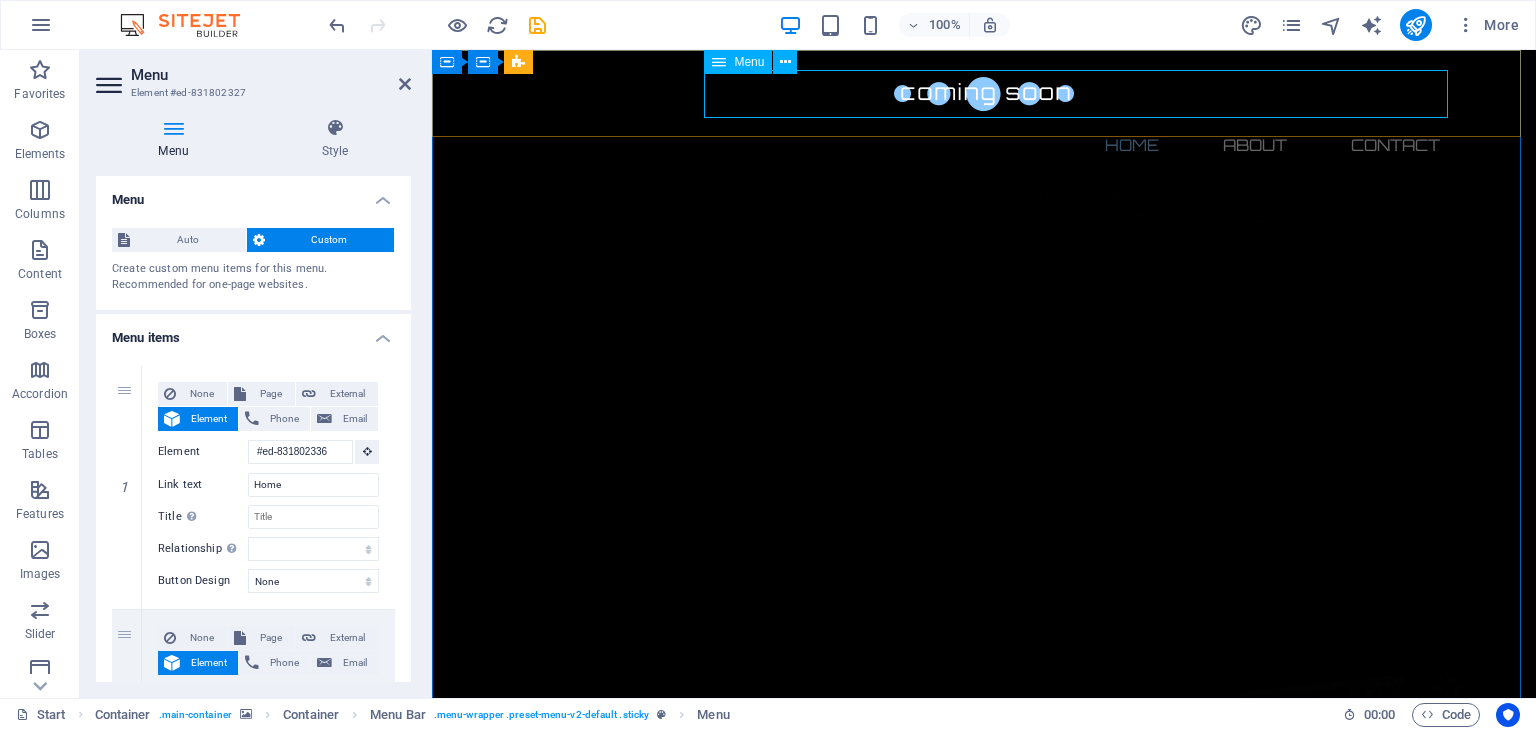 click on "Home About Contact" at bounding box center (984, 145) 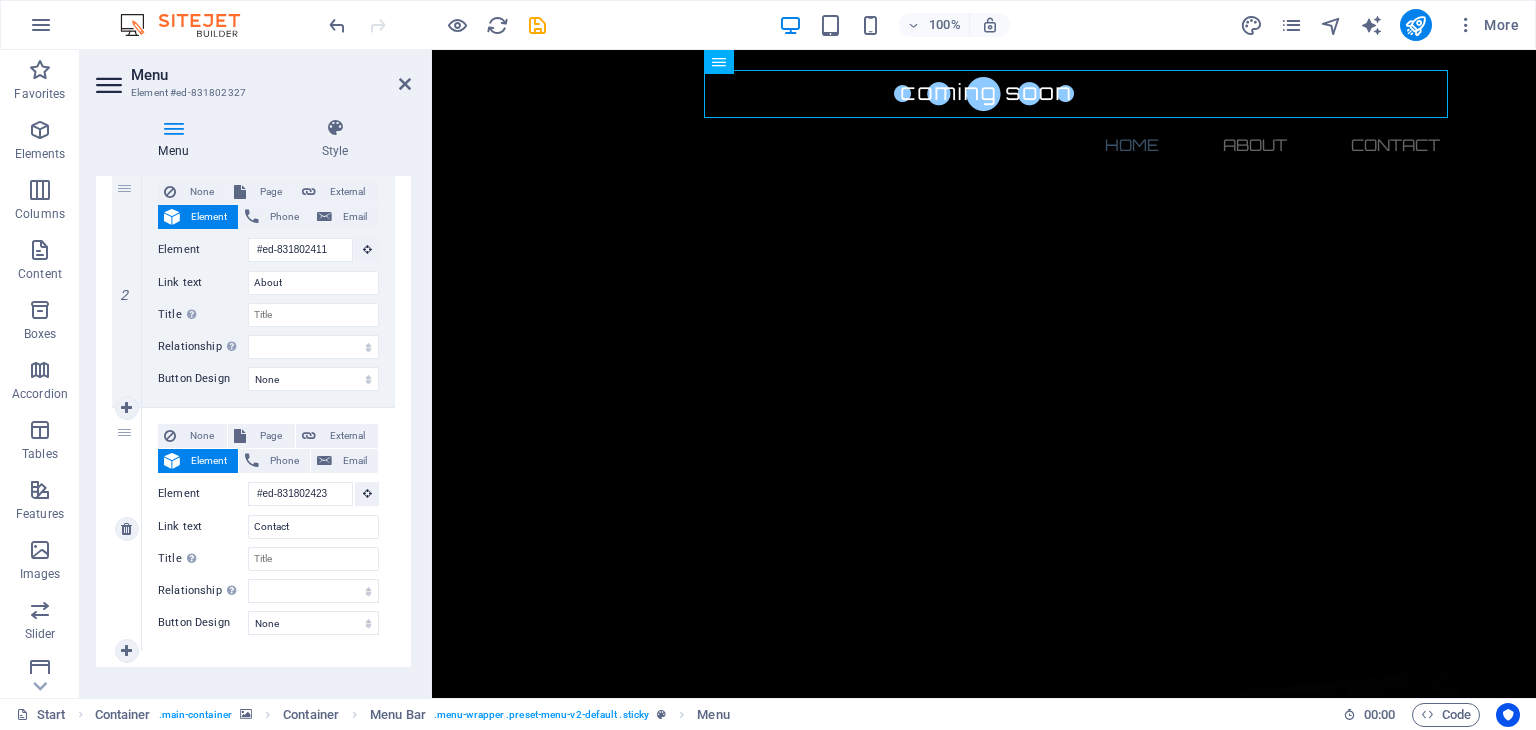 scroll, scrollTop: 470, scrollLeft: 0, axis: vertical 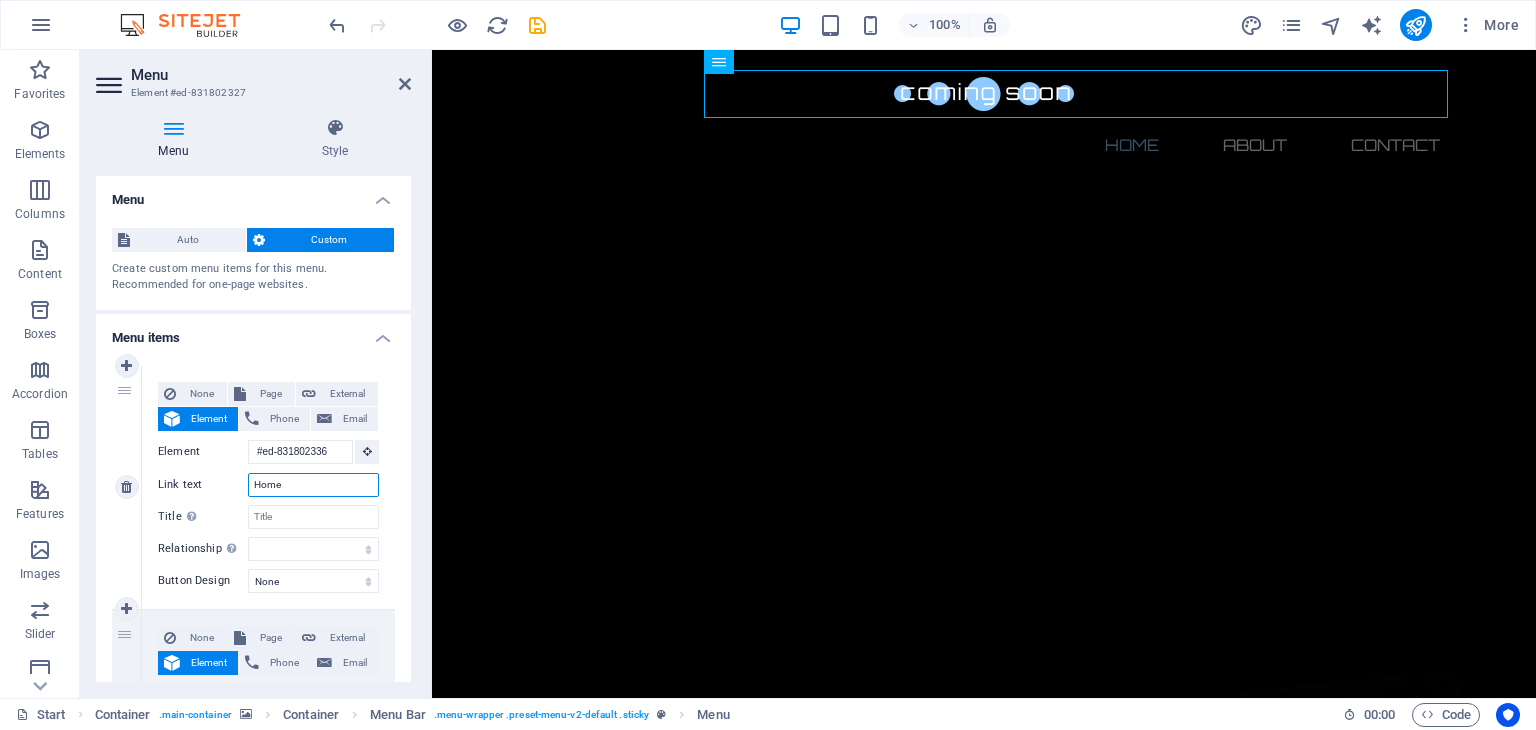 click on "Home" at bounding box center (313, 485) 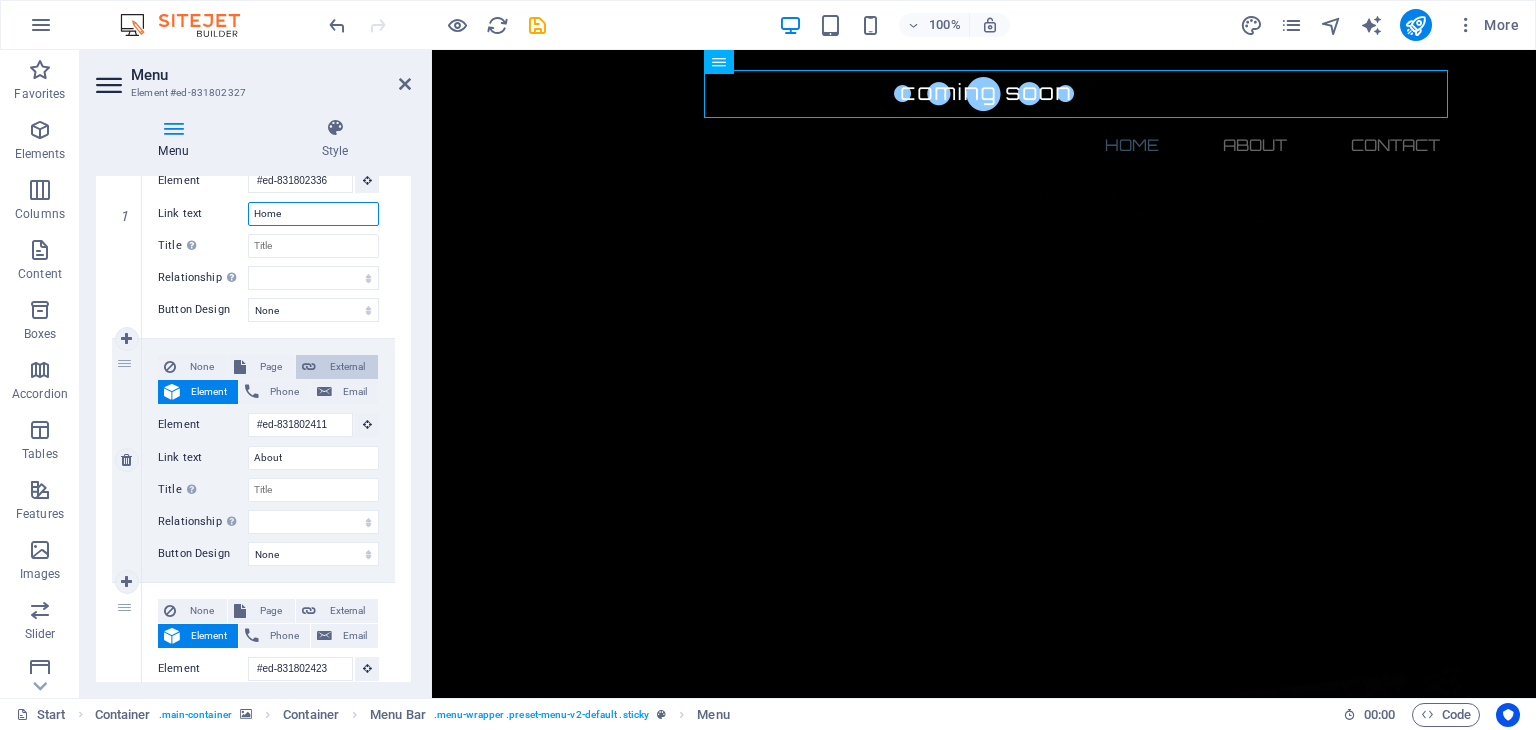 scroll, scrollTop: 0, scrollLeft: 0, axis: both 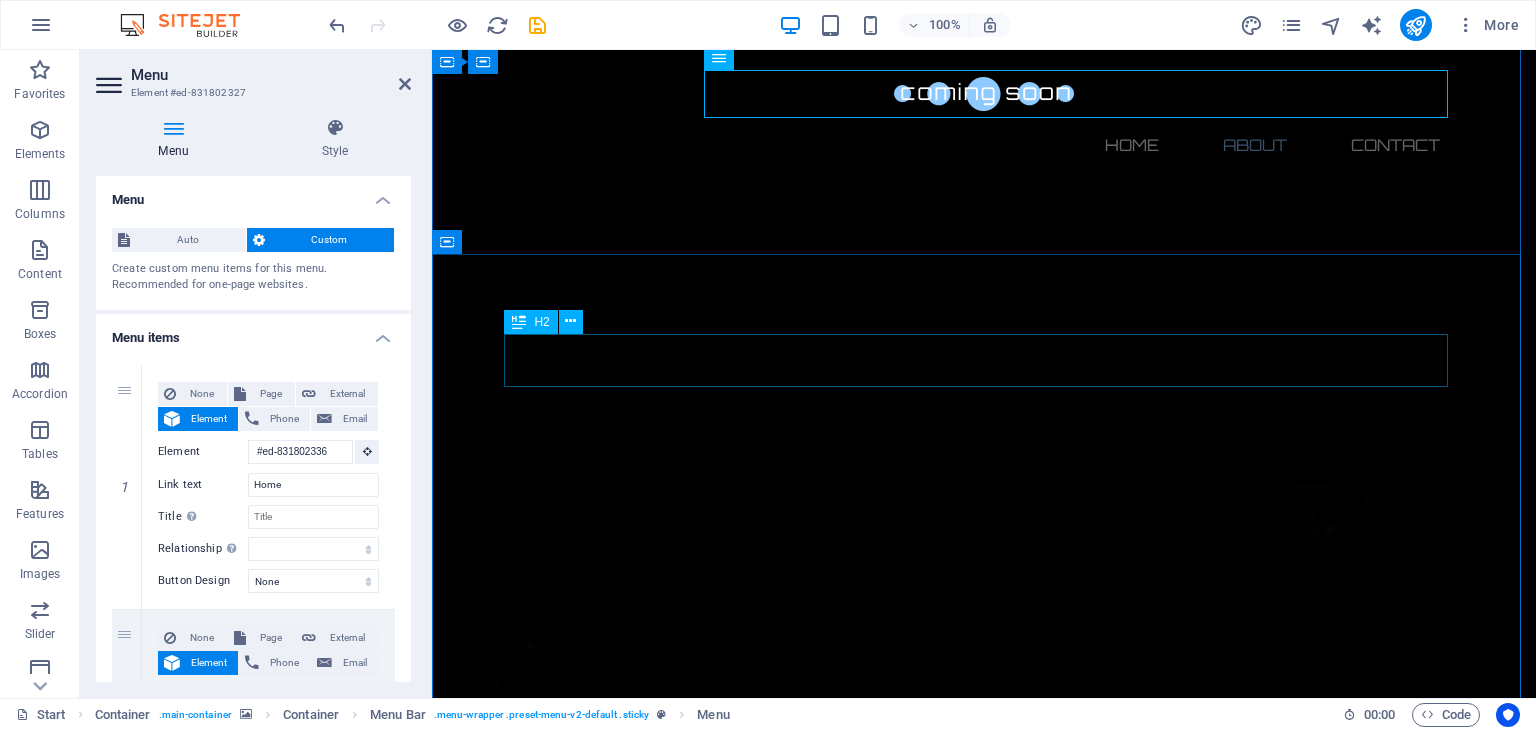 click on "About us" at bounding box center (984, 2087) 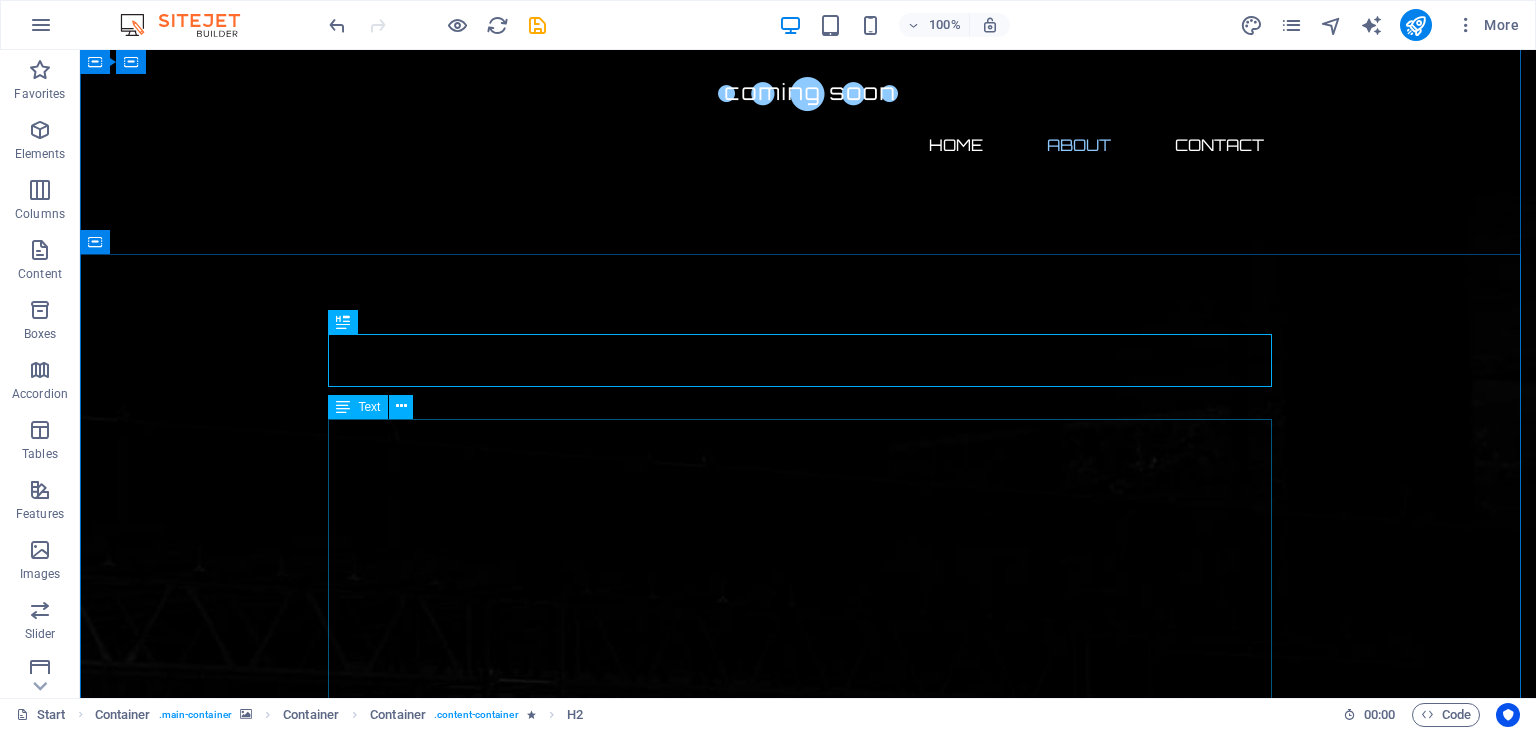scroll, scrollTop: 400, scrollLeft: 0, axis: vertical 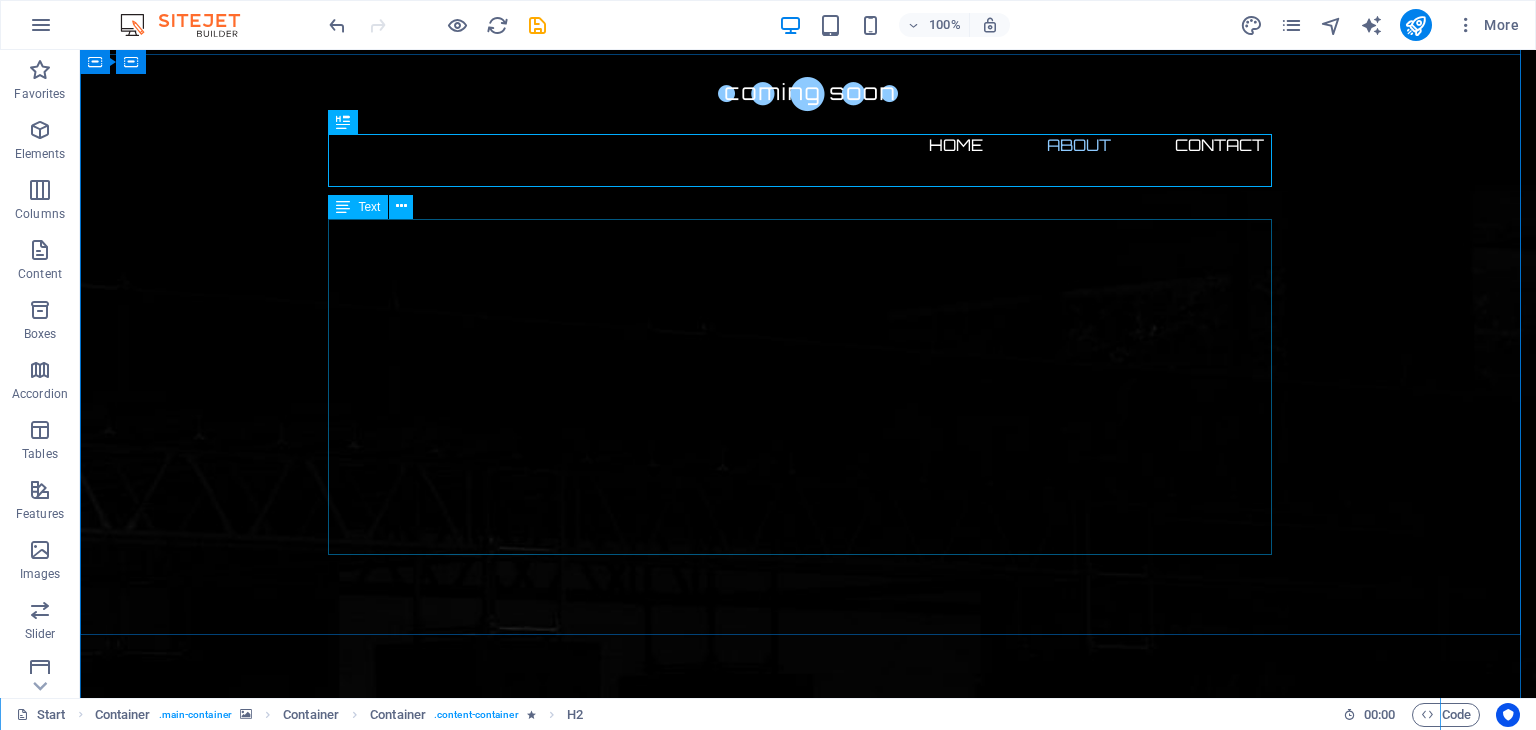 click on "Lorem ipsum dolor sit amet, consetetur sadipscing elitr, sed diam nonumy eirmod tempor invidunt ut labore et dolore magna aliquyam erat, sed diam voluptua. At vero eos et accusam et justo duo dolores et ea rebum. Stet clita kasd gubergren, no sea takimata sanctus est Lorem ipsum dolor sit amet. Lorem ipsum dolor sit amet, consetetur sadipscing elitr, sed diam nonumy eirmod tempor invidunt ut labore et dolore magna aliquyam erat, sed diam voluptua. At vero eos et accusam et justo duo dolores et ea rebum. Stet clita kasd gubergren, no sea takimata sanctus est Lorem ipsum dolor sit amet. Lorem ipsum dolor sit amet, consetetur sadipscing elitr, sed diam nonumy eirmod tempor invidunt ut labore et dolore magna aliquyam erat, sed diam voluptua. At vero eos et accusam et justo duo dolores et ea rebum. Stet clita kasd gubergren, no sea takimata sanctus est Lorem ipsum dolor sit amet." at bounding box center (808, 2102) 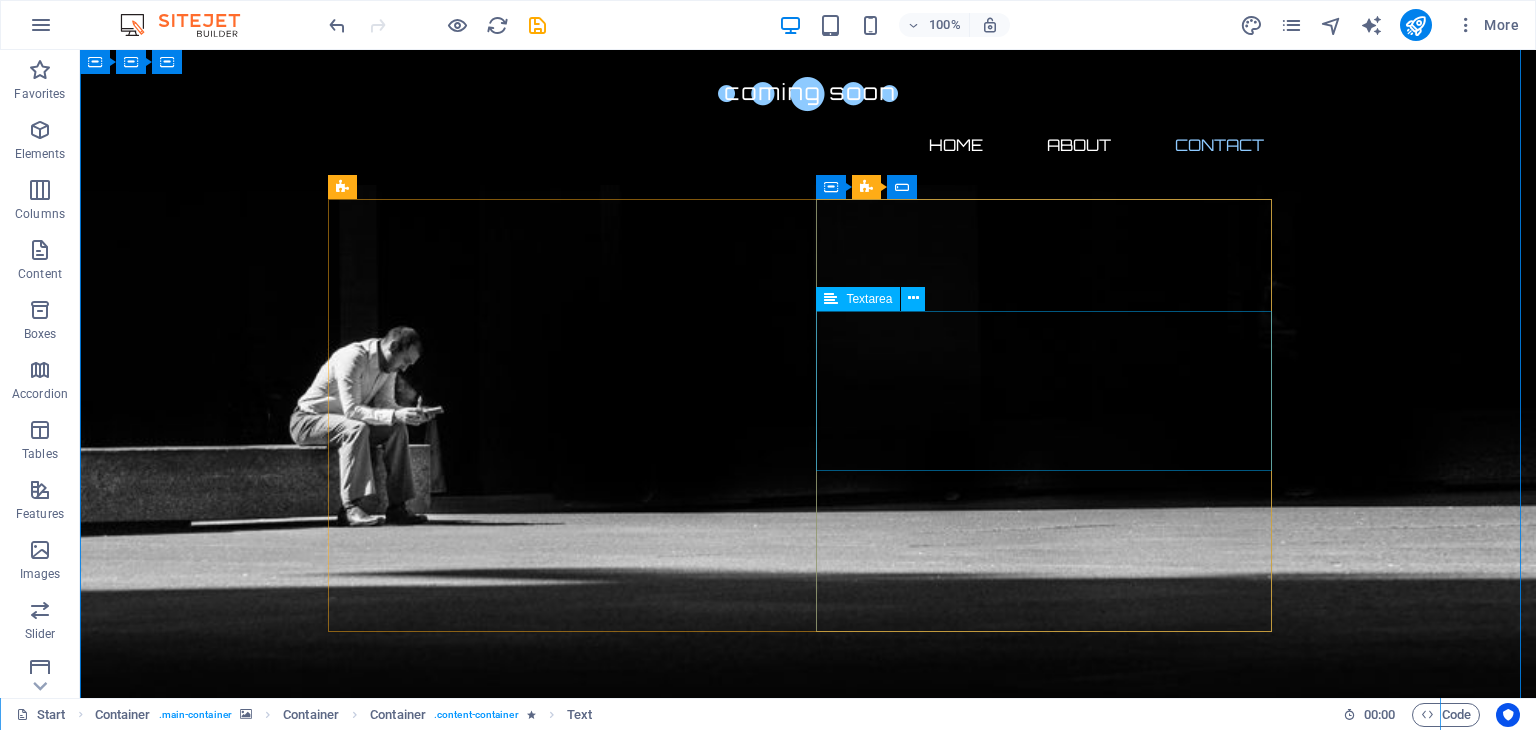 scroll, scrollTop: 679, scrollLeft: 0, axis: vertical 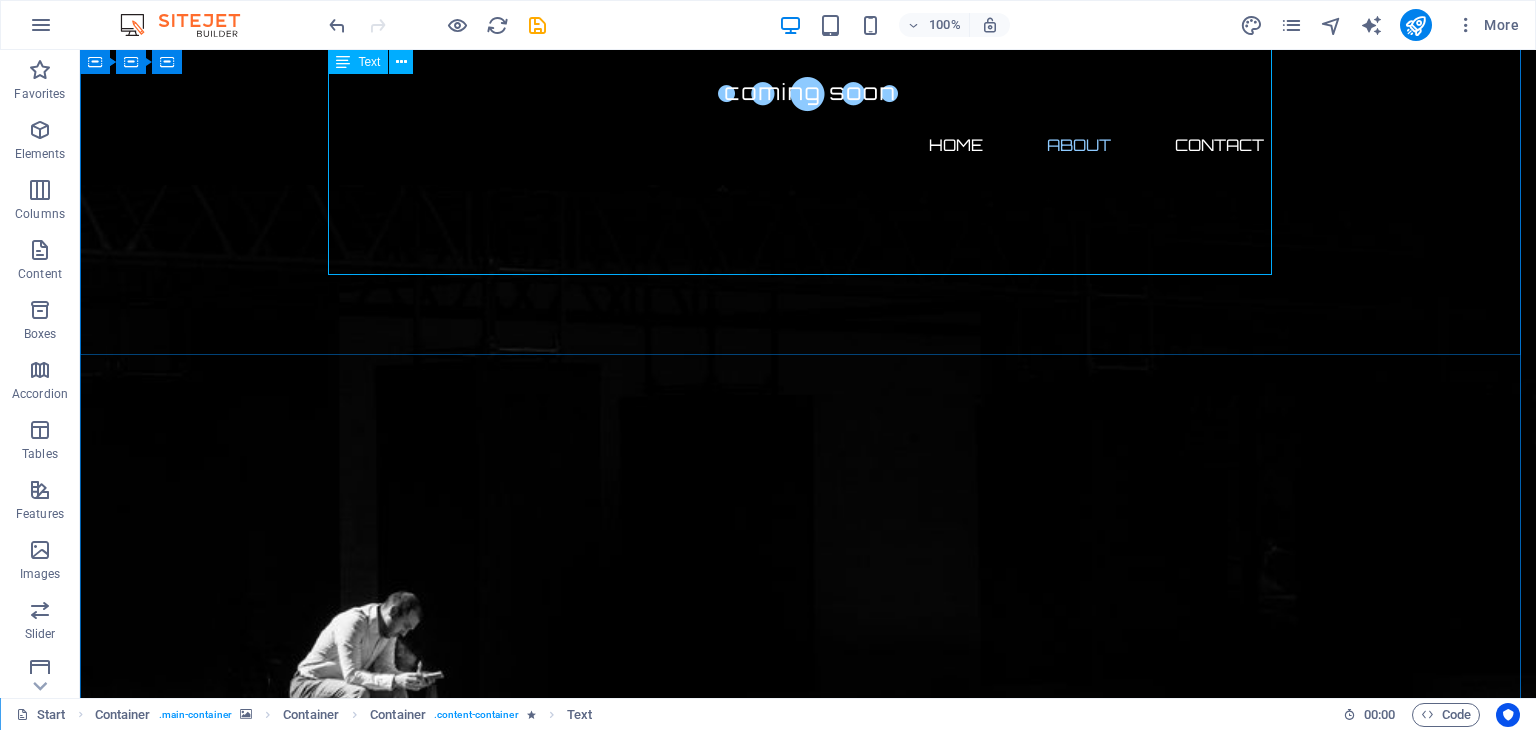 click on "Lorem ipsum dolor sit amet, consetetur sadipscing elitr, sed diam nonumy eirmod tempor invidunt ut labore et dolore magna aliquyam erat, sed diam voluptua. At vero eos et accusam et justo duo dolores et ea rebum. Stet clita kasd gubergren, no sea takimata sanctus est Lorem ipsum dolor sit amet. Lorem ipsum dolor sit amet, consetetur sadipscing elitr, sed diam nonumy eirmod tempor invidunt ut labore et dolore magna aliquyam erat, sed diam voluptua. At vero eos et accusam et justo duo dolores et ea rebum. Stet clita kasd gubergren, no sea takimata sanctus est Lorem ipsum dolor sit amet. Lorem ipsum dolor sit amet, consetetur sadipscing elitr, sed diam nonumy eirmod tempor invidunt ut labore et dolore magna aliquyam erat, sed diam voluptua. At vero eos et accusam et justo duo dolores et ea rebum. Stet clita kasd gubergren, no sea takimata sanctus est Lorem ipsum dolor sit amet." at bounding box center (808, 1823) 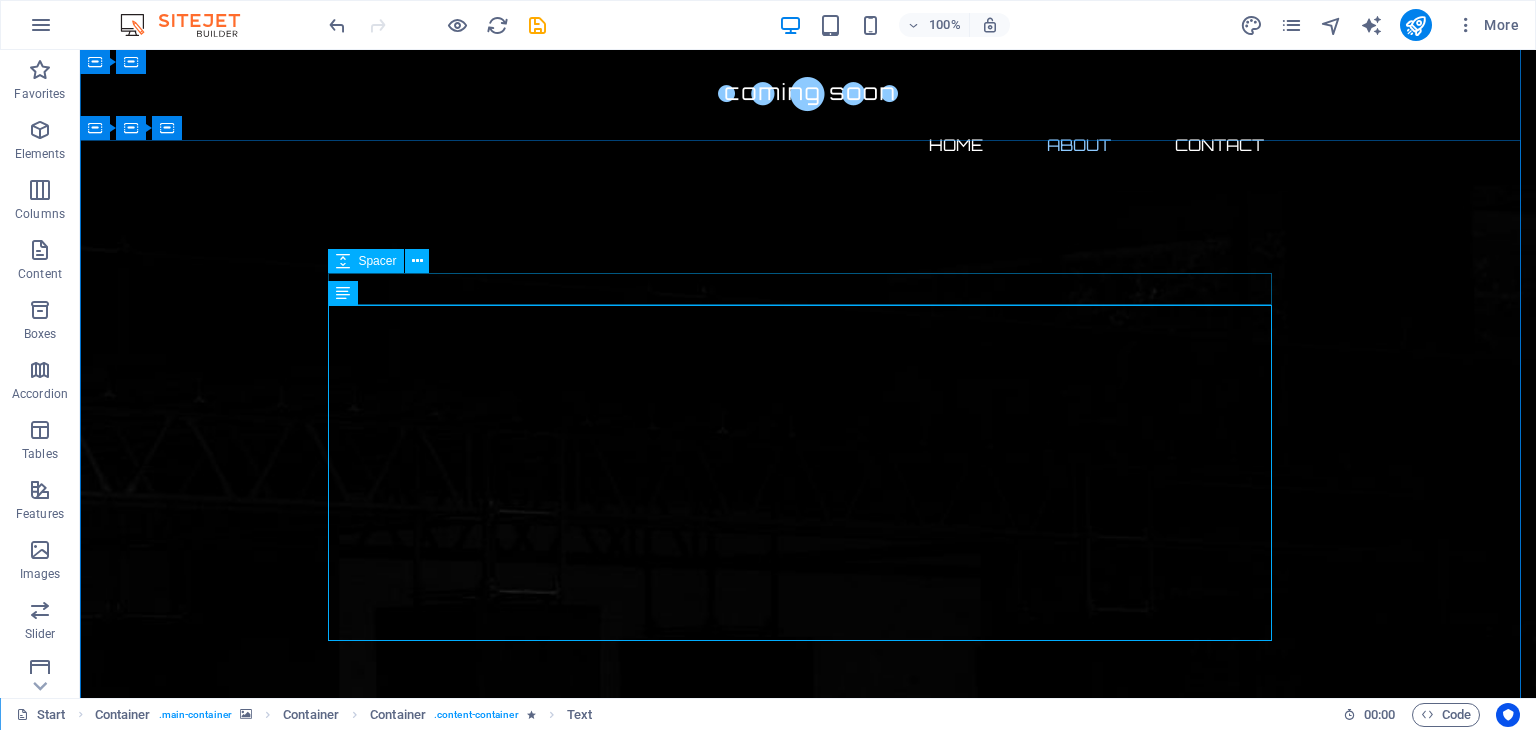 scroll, scrollTop: 279, scrollLeft: 0, axis: vertical 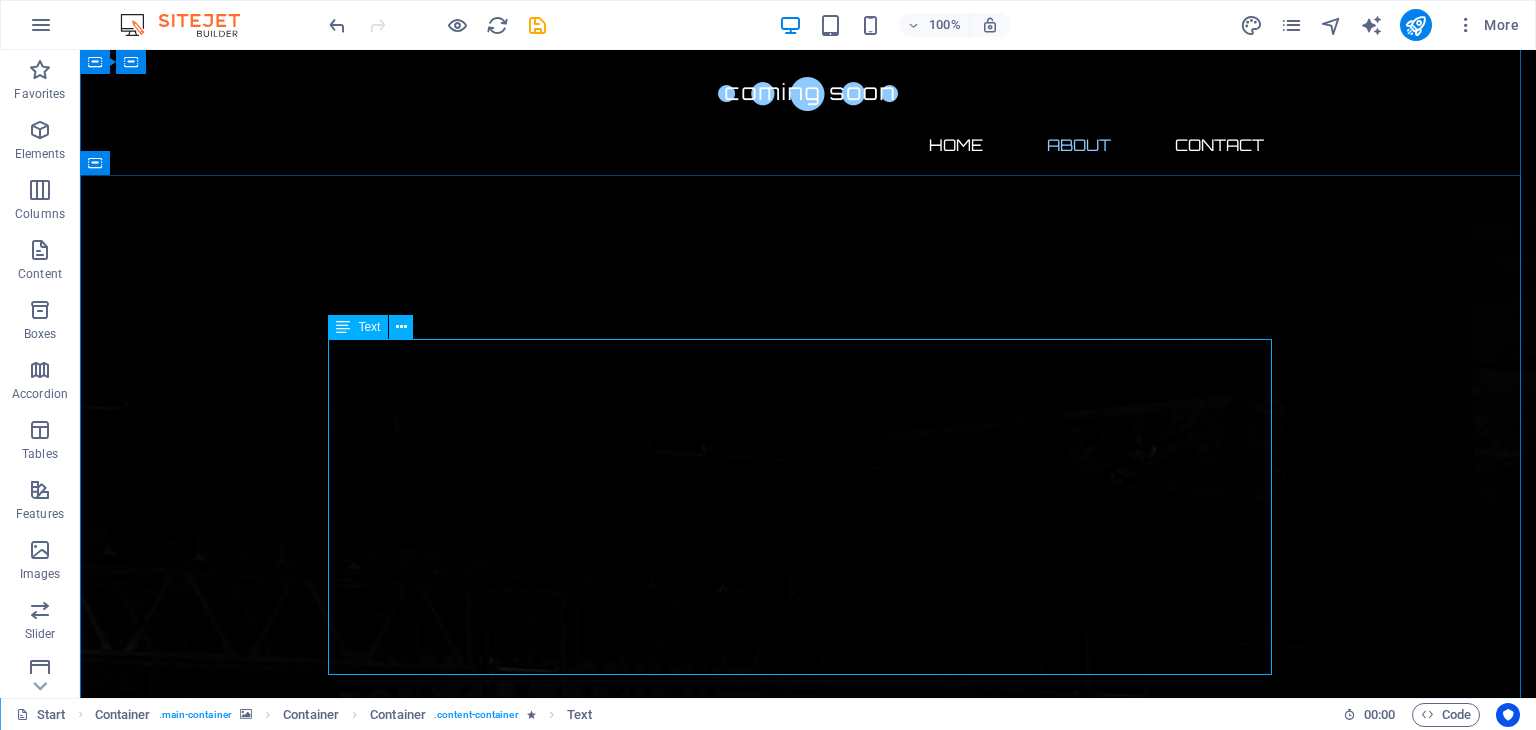 click on "Lorem ipsum dolor sit amet, consetetur sadipscing elitr, sed diam nonumy eirmod tempor invidunt ut labore et dolore magna aliquyam erat, sed diam voluptua. At vero eos et accusam et justo duo dolores et ea rebum. Stet clita kasd gubergren, no sea takimata sanctus est Lorem ipsum dolor sit amet. Lorem ipsum dolor sit amet, consetetur sadipscing elitr, sed diam nonumy eirmod tempor invidunt ut labore et dolore magna aliquyam erat, sed diam voluptua. At vero eos et accusam et justo duo dolores et ea rebum. Stet clita kasd gubergren, no sea takimata sanctus est Lorem ipsum dolor sit amet. Lorem ipsum dolor sit amet, consetetur sadipscing elitr, sed diam nonumy eirmod tempor invidunt ut labore et dolore magna aliquyam erat, sed diam voluptua. At vero eos et accusam et justo duo dolores et ea rebum. Stet clita kasd gubergren, no sea takimata sanctus est Lorem ipsum dolor sit amet." at bounding box center [808, 2223] 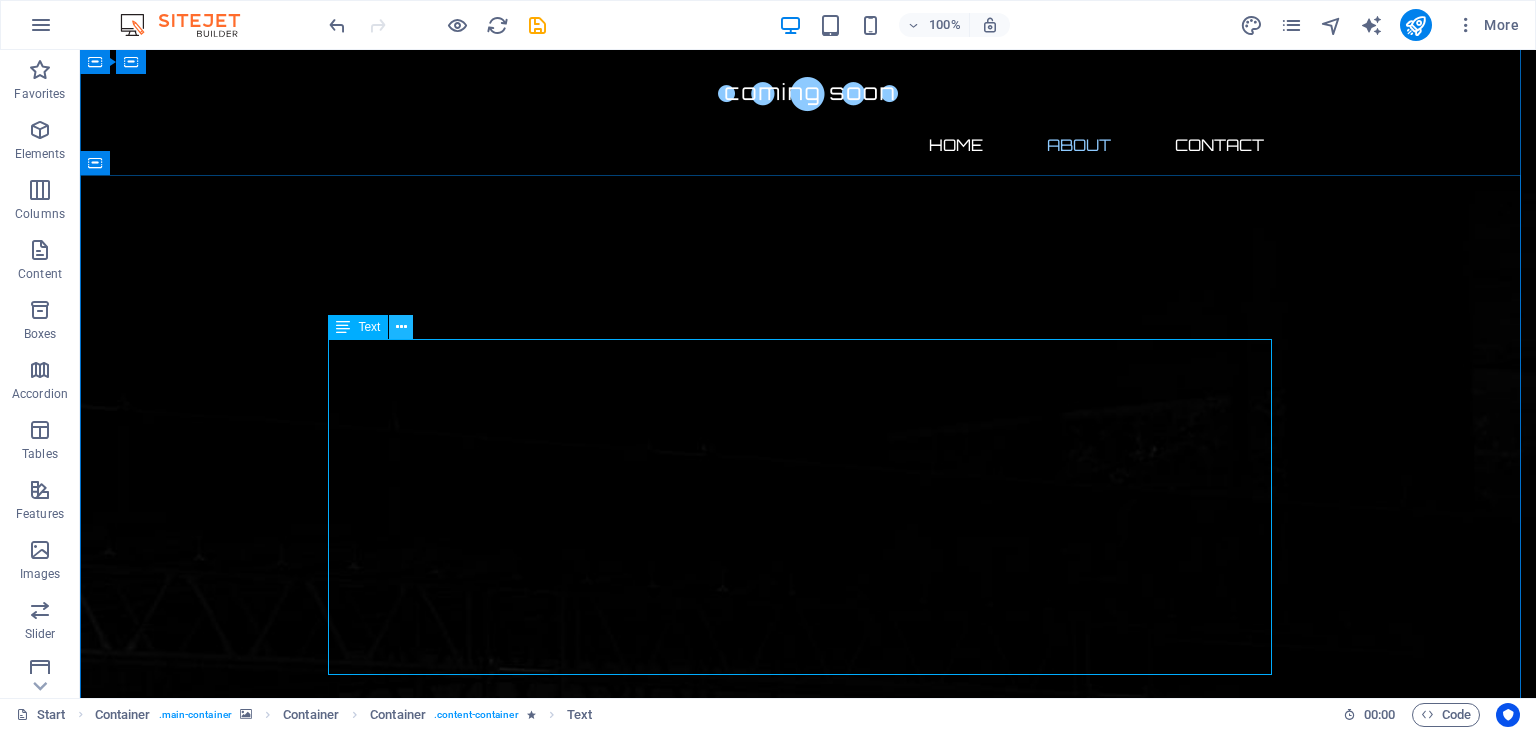click at bounding box center (401, 327) 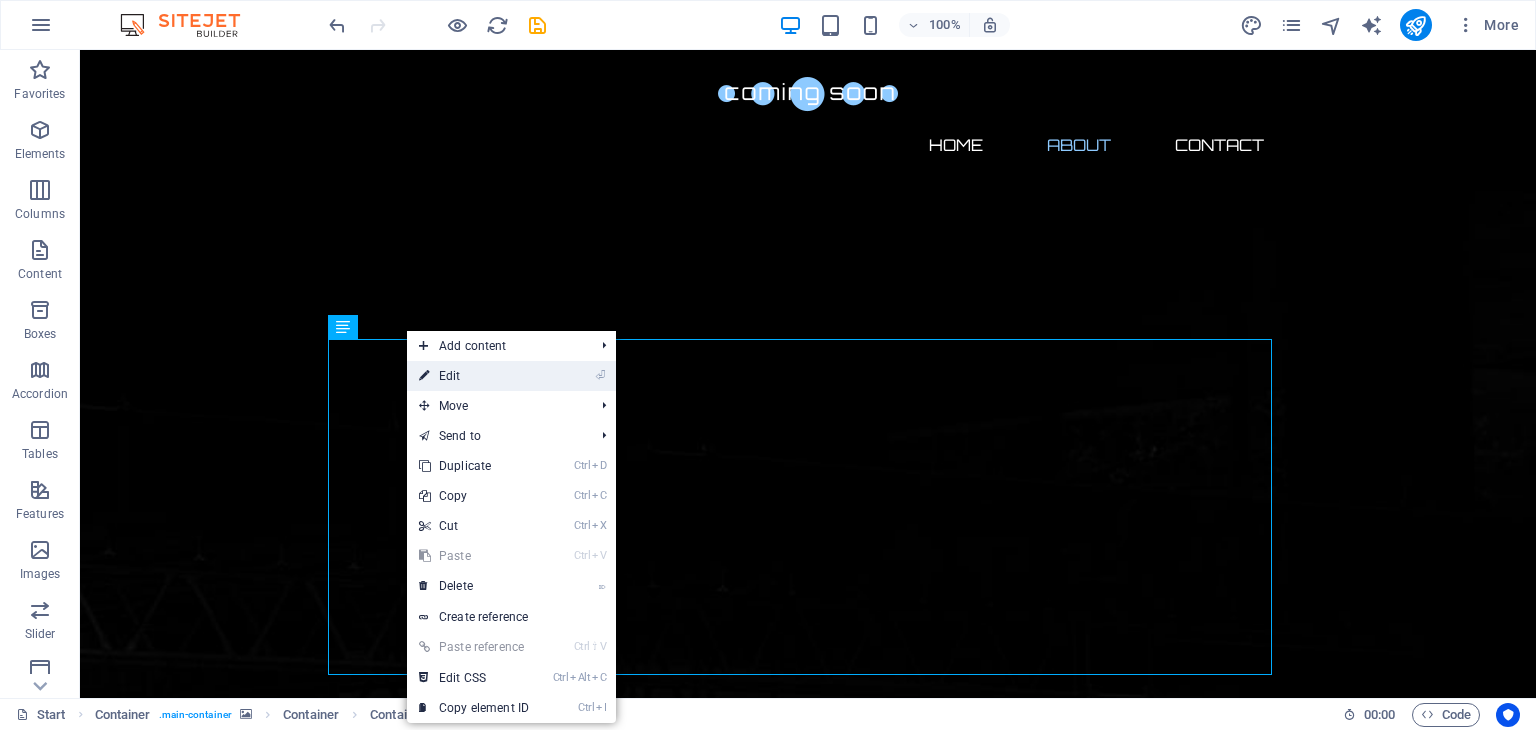 click on "⏎  Edit" at bounding box center (474, 376) 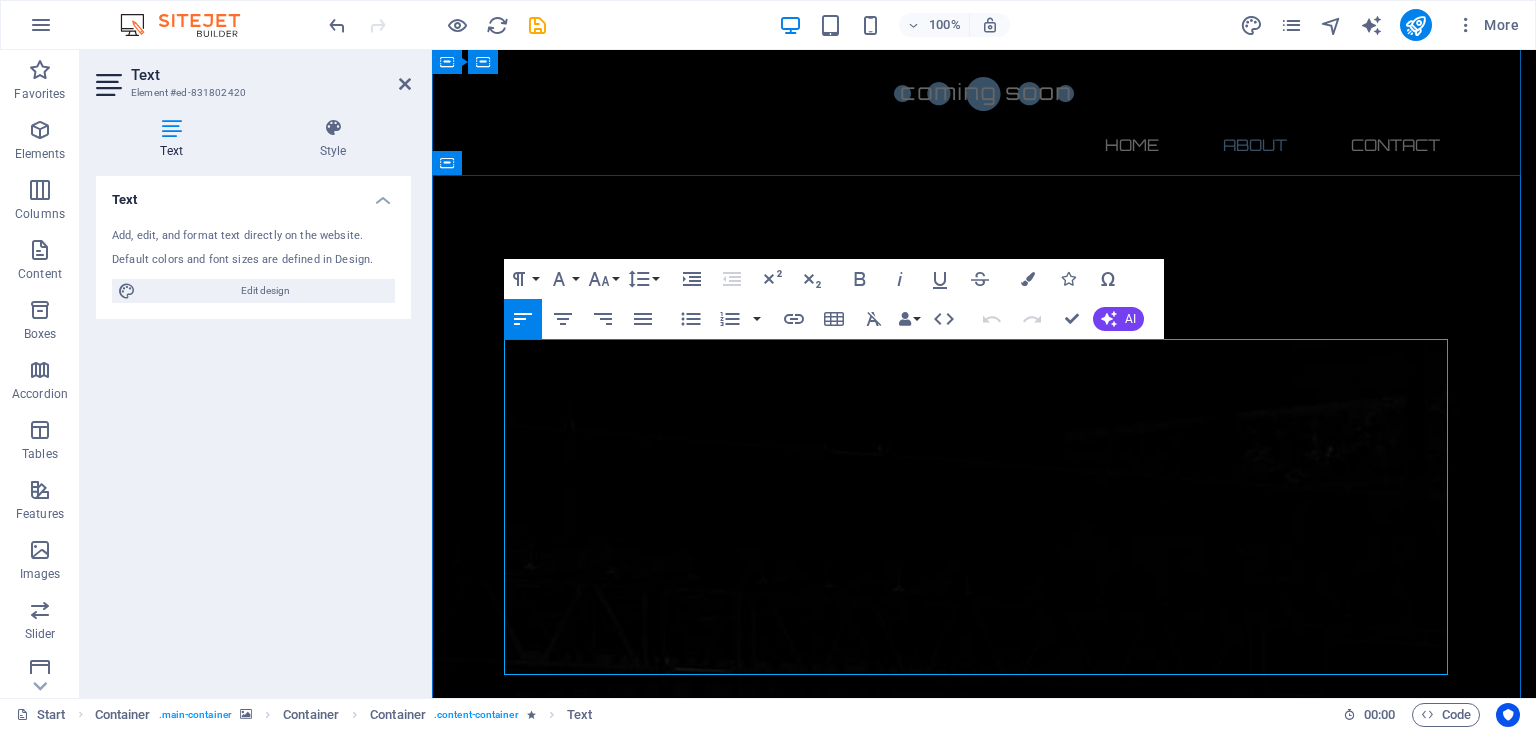 click on "Lorem ipsum dolor sit amet, consetetur sadipscing elitr, sed diam nonumy eirmod tempor invidunt ut labore et dolore magna aliquyam erat, sed diam voluptua. At vero eos et accusam et justo duo dolores et ea rebum. Stet clita kasd gubergren, no sea takimata sanctus est Lorem ipsum dolor sit amet. Lorem ipsum dolor sit amet, consetetur sadipscing elitr, sed diam nonumy eirmod tempor invidunt ut labore et dolore magna aliquyam erat, sed diam voluptua. At vero eos et accusam et justo duo dolores et ea rebum. Stet clita kasd gubergren, no sea takimata sanctus est Lorem ipsum dolor sit amet. Lorem ipsum dolor sit amet, consetetur sadipscing elitr, sed diam nonumy eirmod tempor invidunt ut labore et dolore magna aliquyam erat, sed diam voluptua. At vero eos et accusam et justo duo dolores et ea rebum. Stet clita kasd gubergren, no sea takimata sanctus est Lorem ipsum dolor sit amet." at bounding box center [984, 2151] 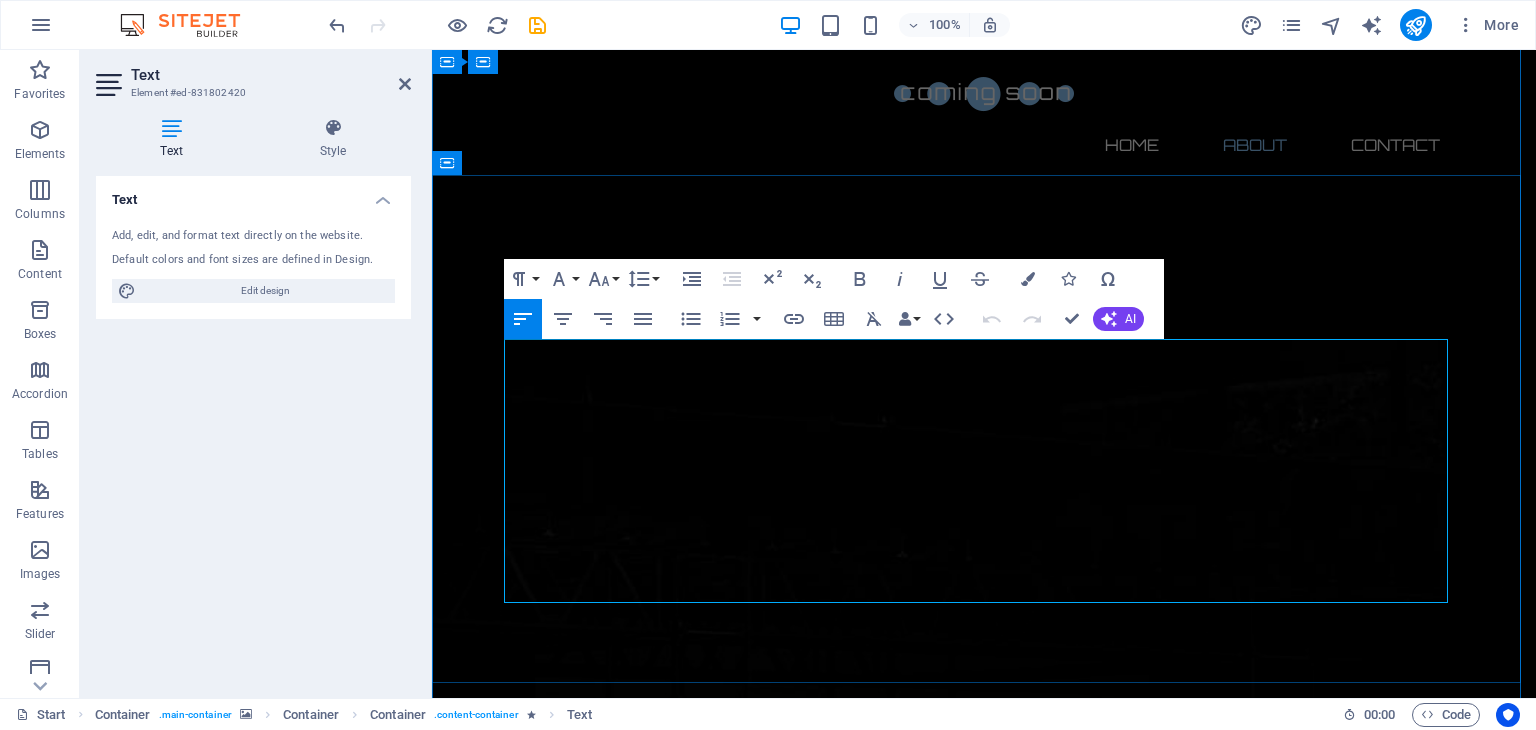 scroll, scrollTop: 14852, scrollLeft: 2, axis: both 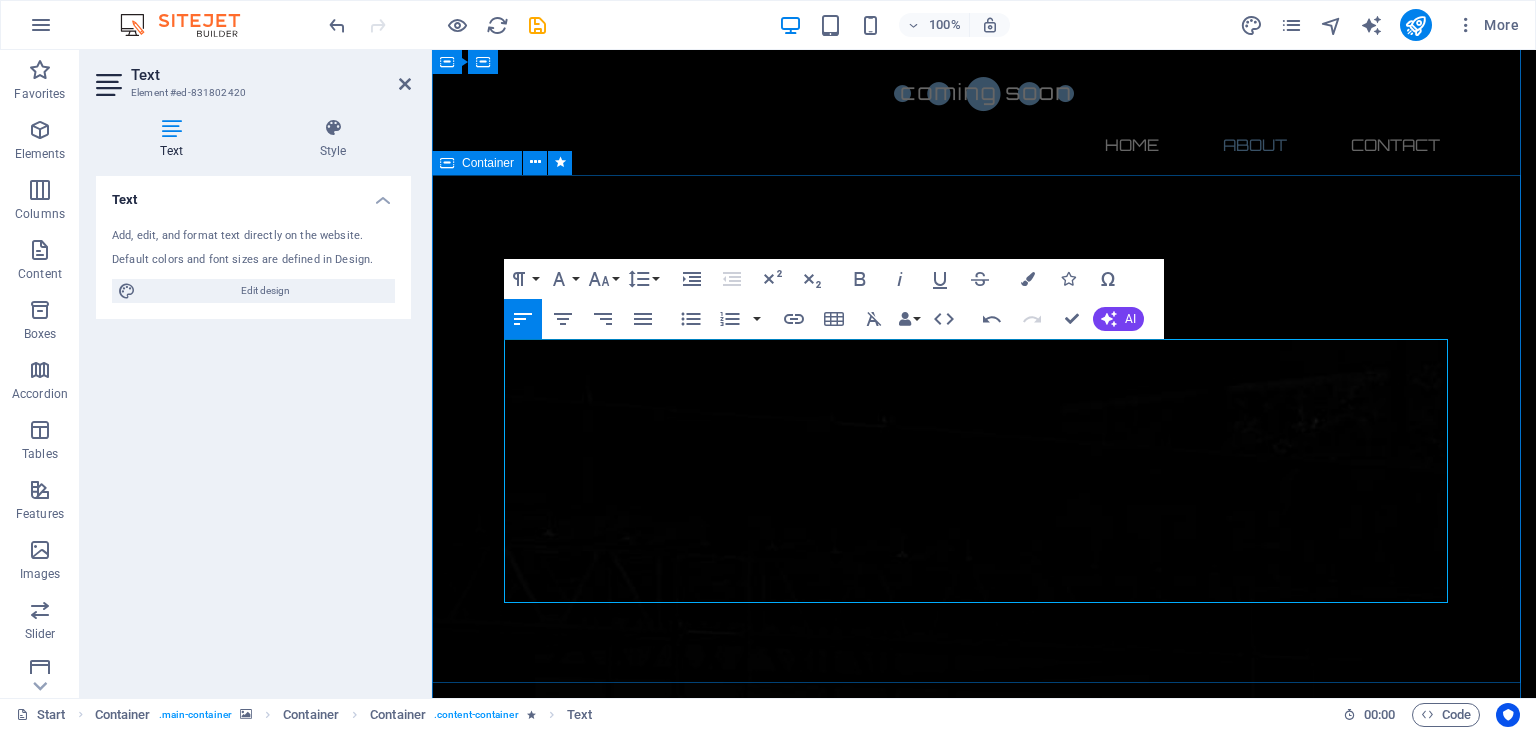 click on "About us PT. BEN MITRA MENARA is a construction company domiciled in Medan, Indonesia. Having been present in the industry for many years, PT. BEN MITRA MENARA has transformed into a leading pioneer in the construction sector, specializing primarily in infrastructure construction and large-scale commercial projects. With our commitment to high standards, innovation, and superior client service, PT. BEN MITRA MENARA continually strives to be a trendsetter in the construction sector. The company hopes to continue contributing to sustainable infrastructure development and providing added value to the Indonesian people. The company invites you to explore more about our services and projects. Contact us now for a more in-depth consultation on organizational strategies to accommodate your construction needs. The company invites you to explore more about our services and projects. Contact us now for a more in-depth consultation on organizational strategies to accommodate your construction needs." at bounding box center [984, 2084] 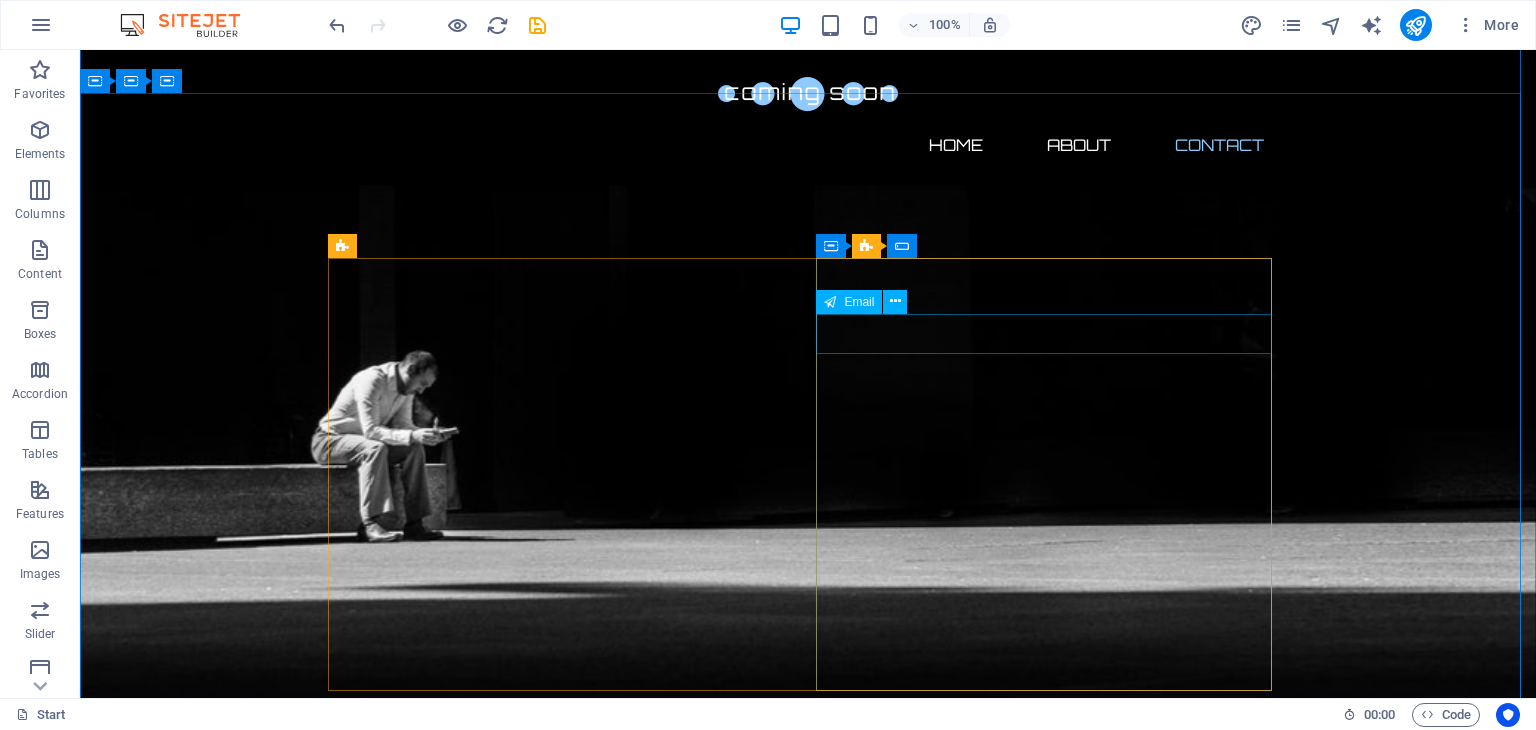 scroll, scrollTop: 807, scrollLeft: 0, axis: vertical 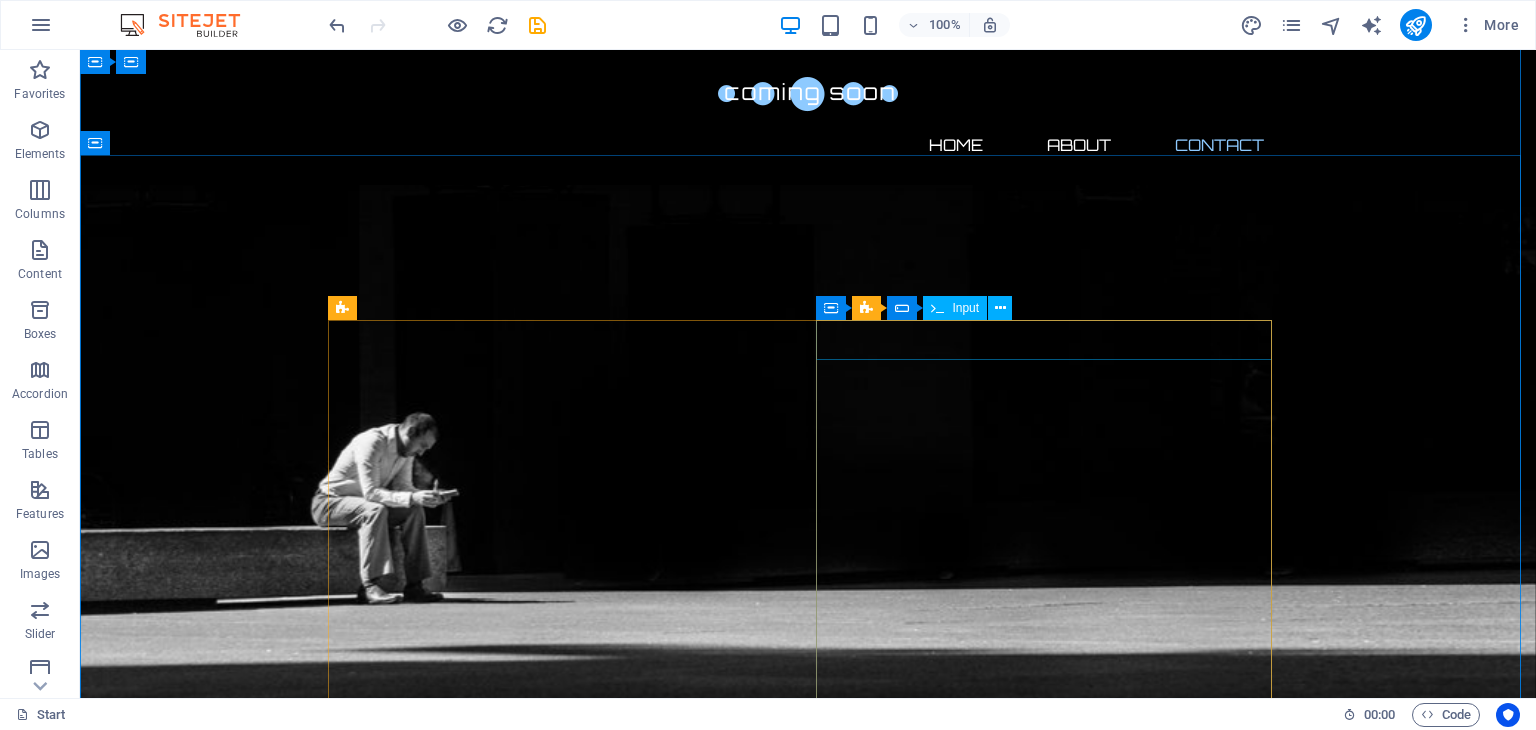 click 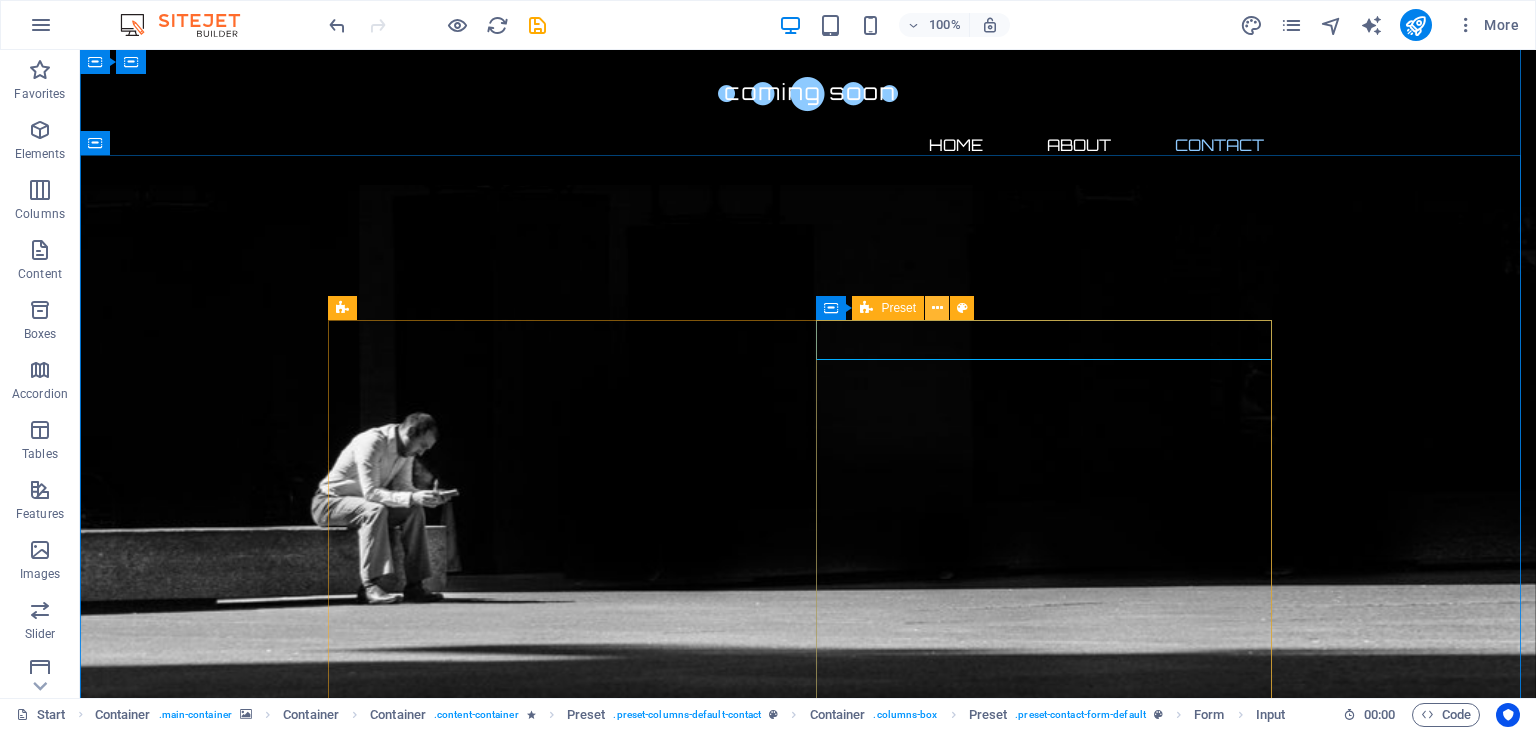 click at bounding box center (937, 308) 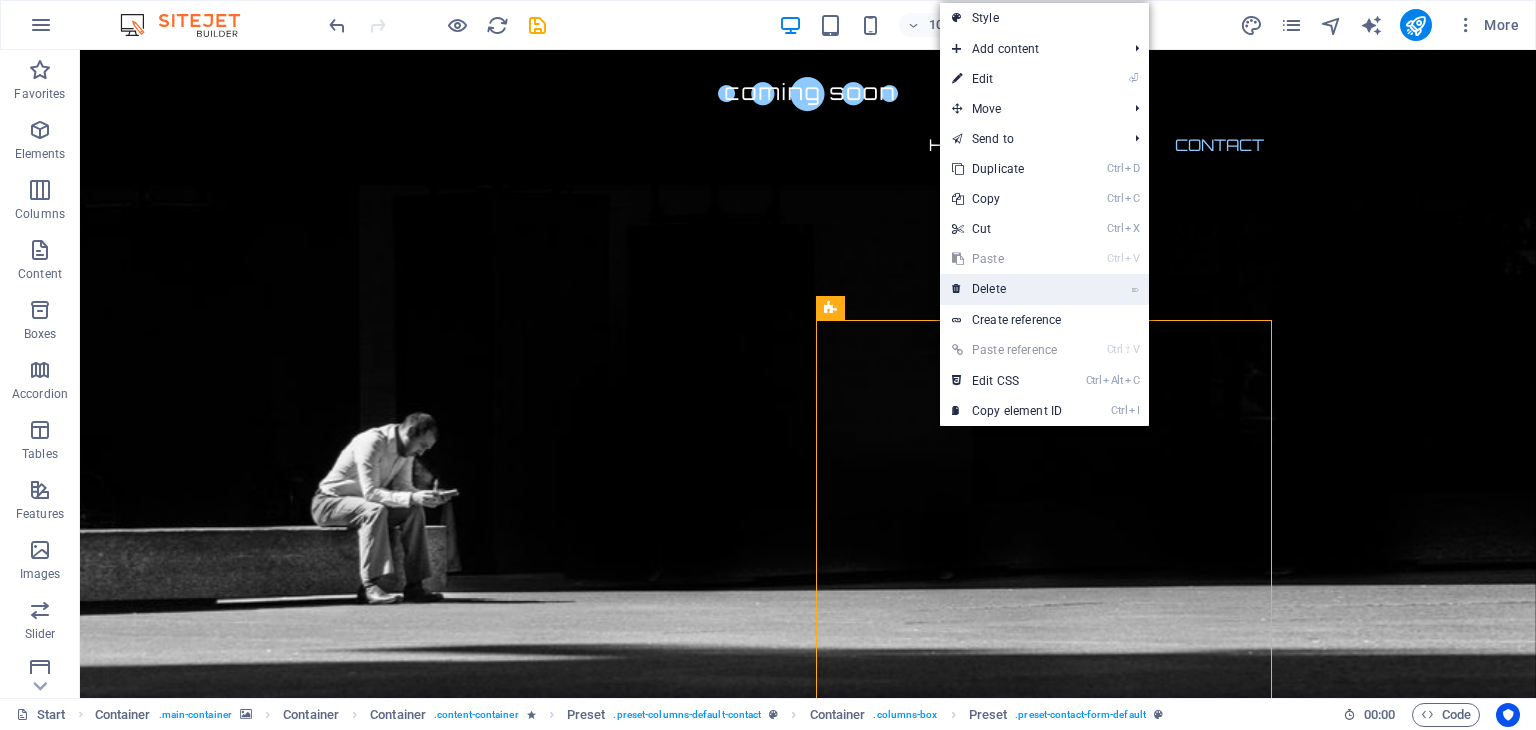 click on "⌦  Delete" at bounding box center (1007, 289) 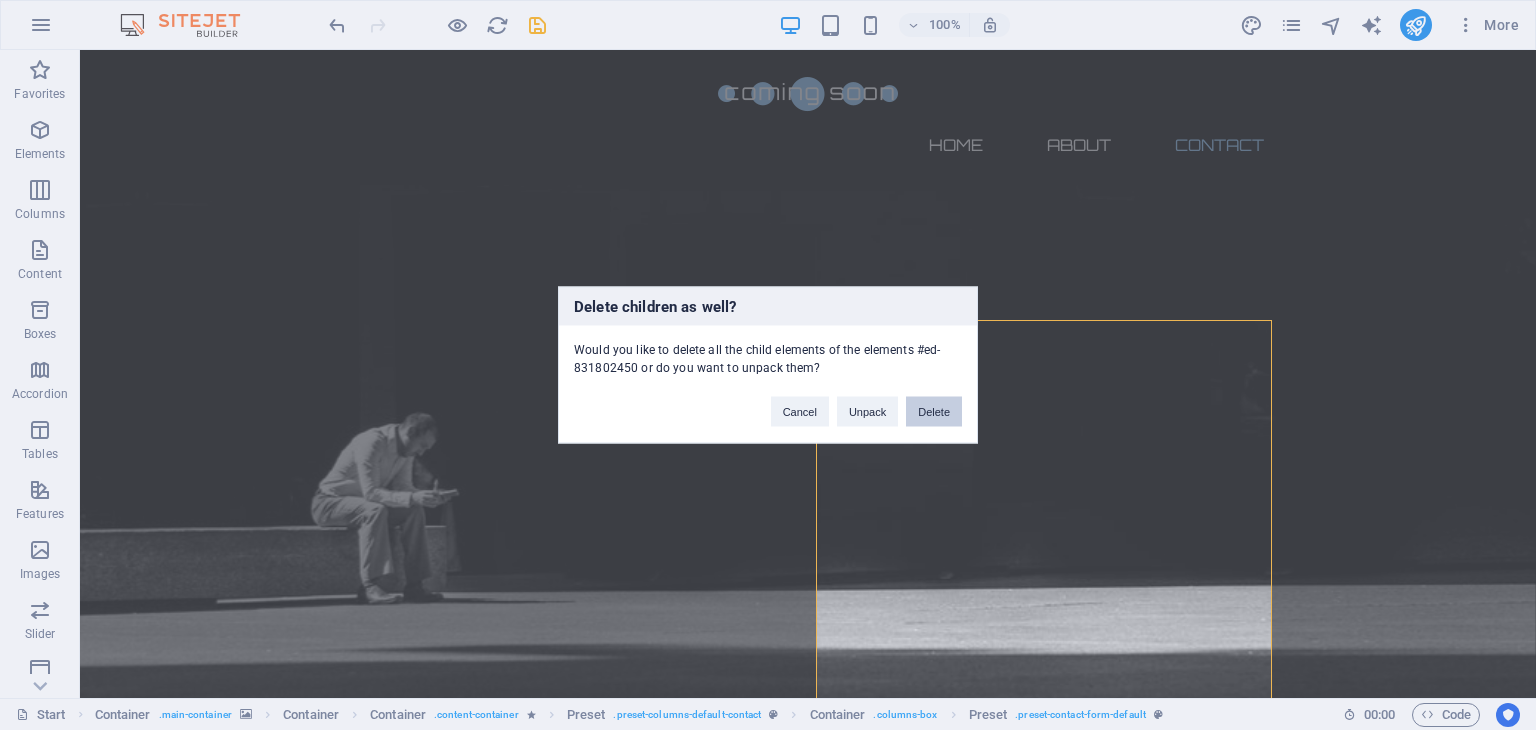 click on "Delete" at bounding box center [934, 412] 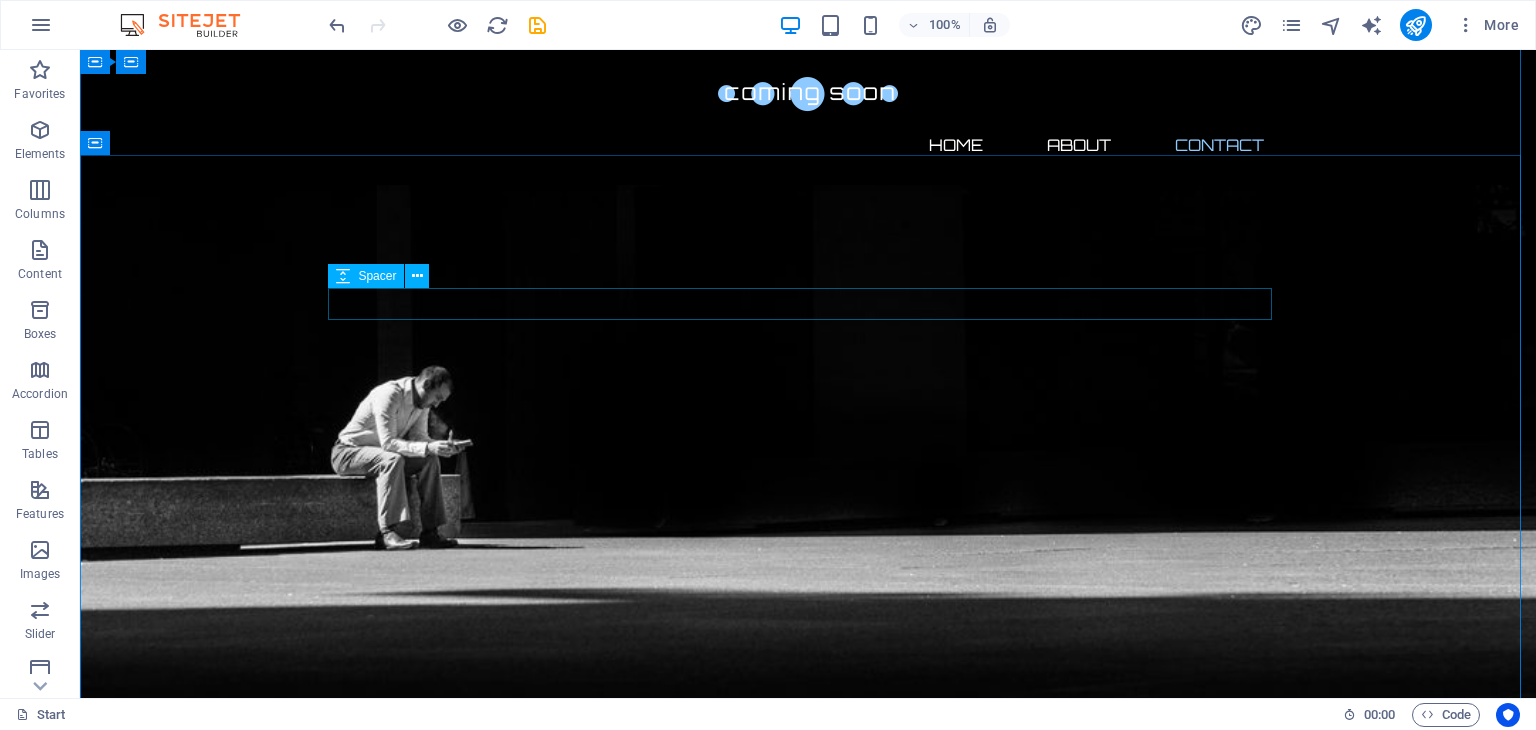 click at bounding box center (808, 1893) 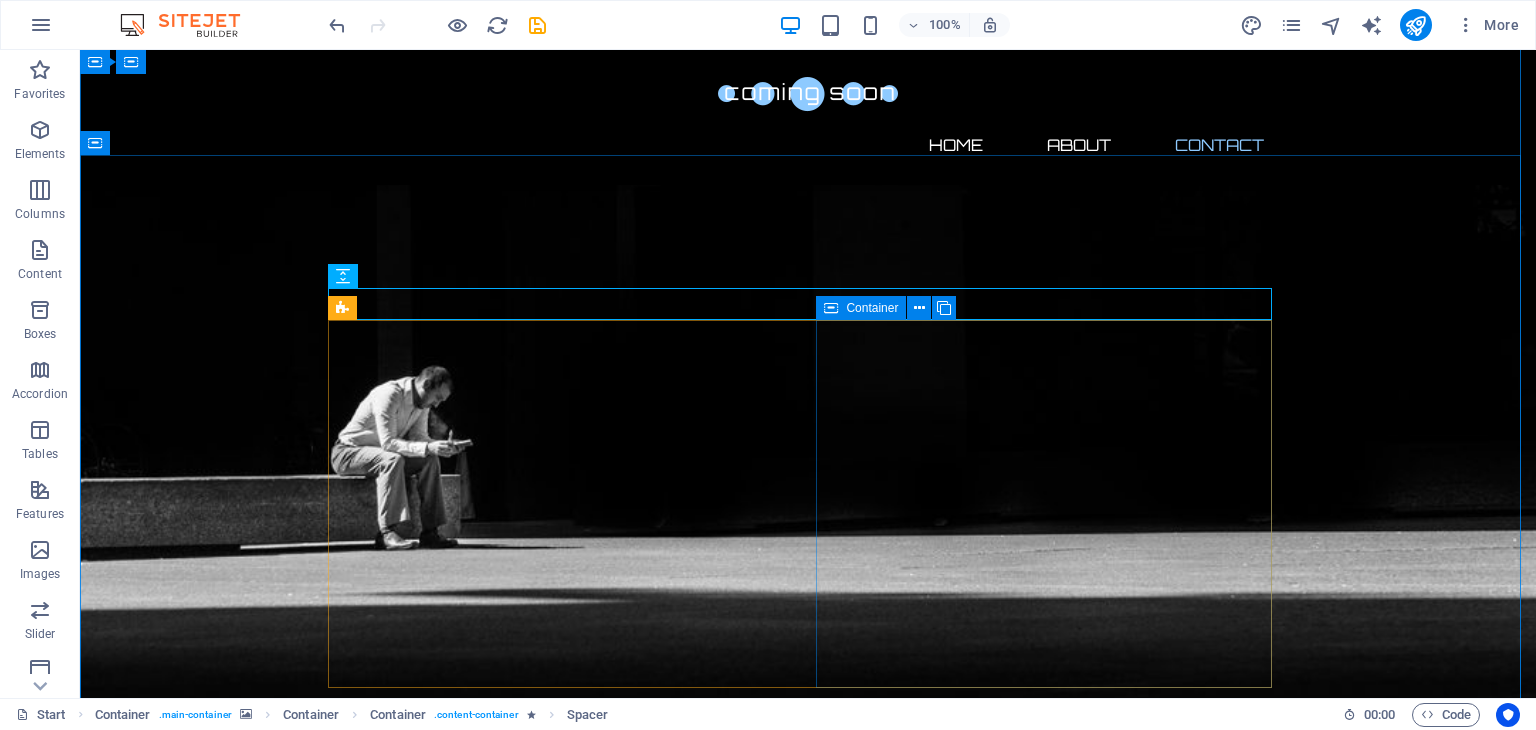 click on "Drop content here or  Add elements  Paste clipboard" at bounding box center (808, 2220) 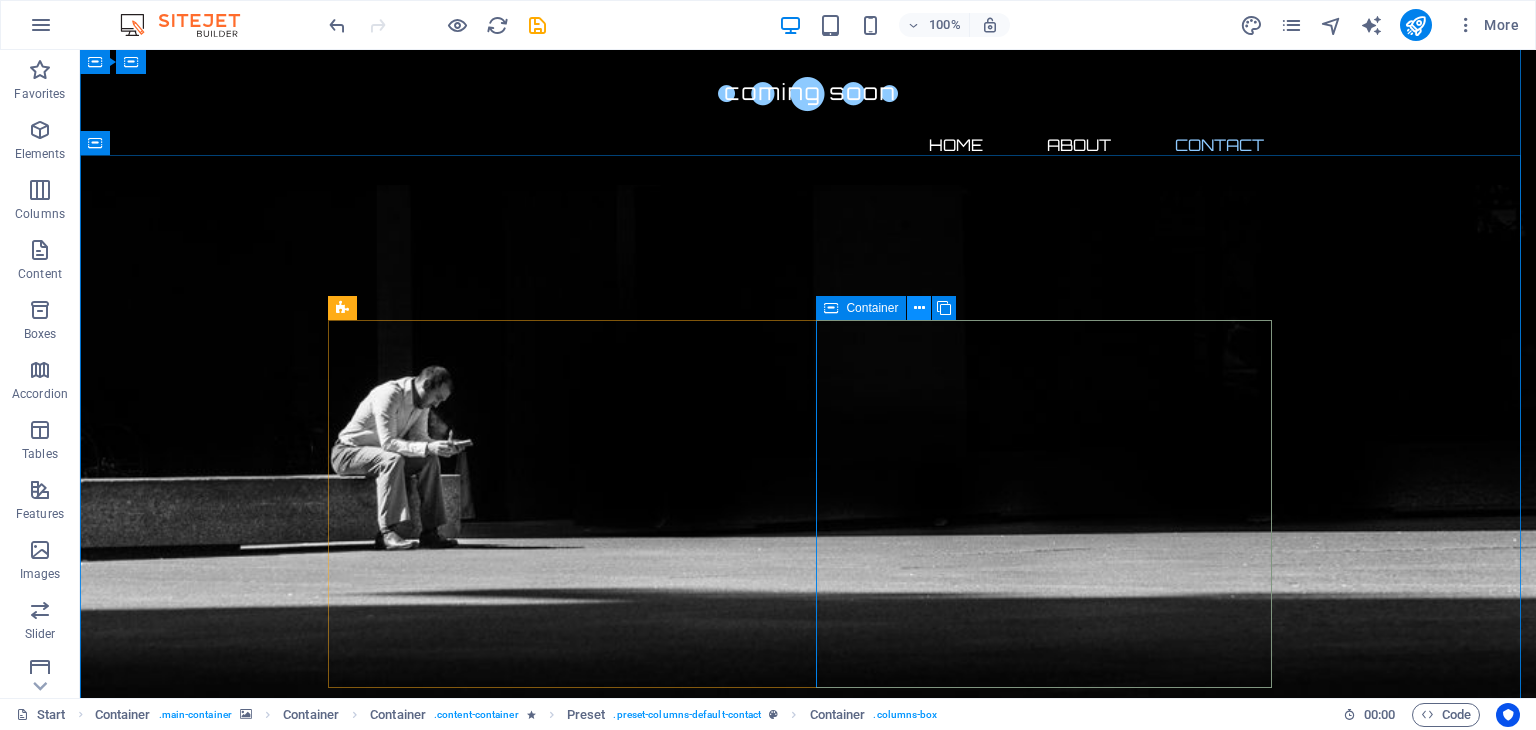 click at bounding box center [919, 308] 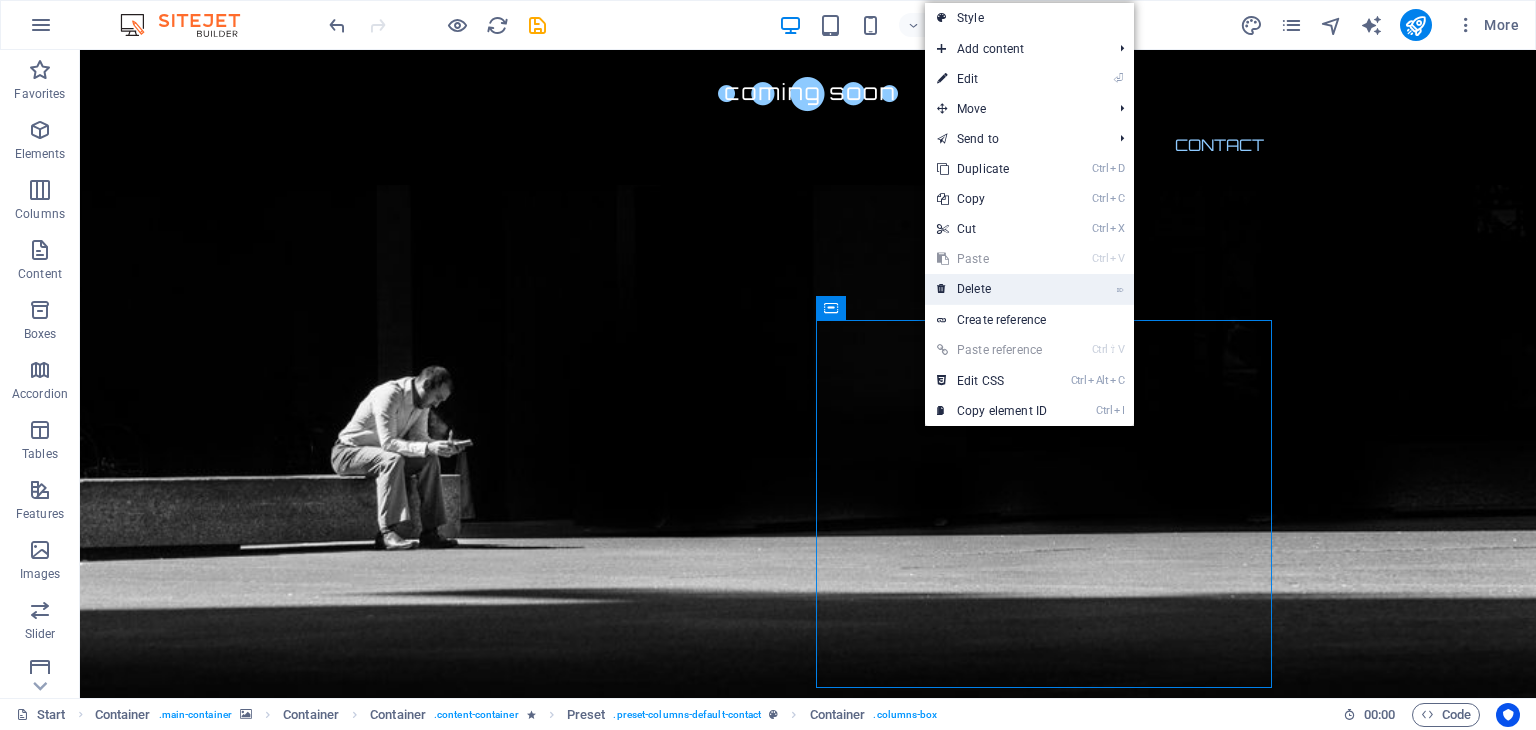 drag, startPoint x: 998, startPoint y: 293, endPoint x: 936, endPoint y: 240, distance: 81.565926 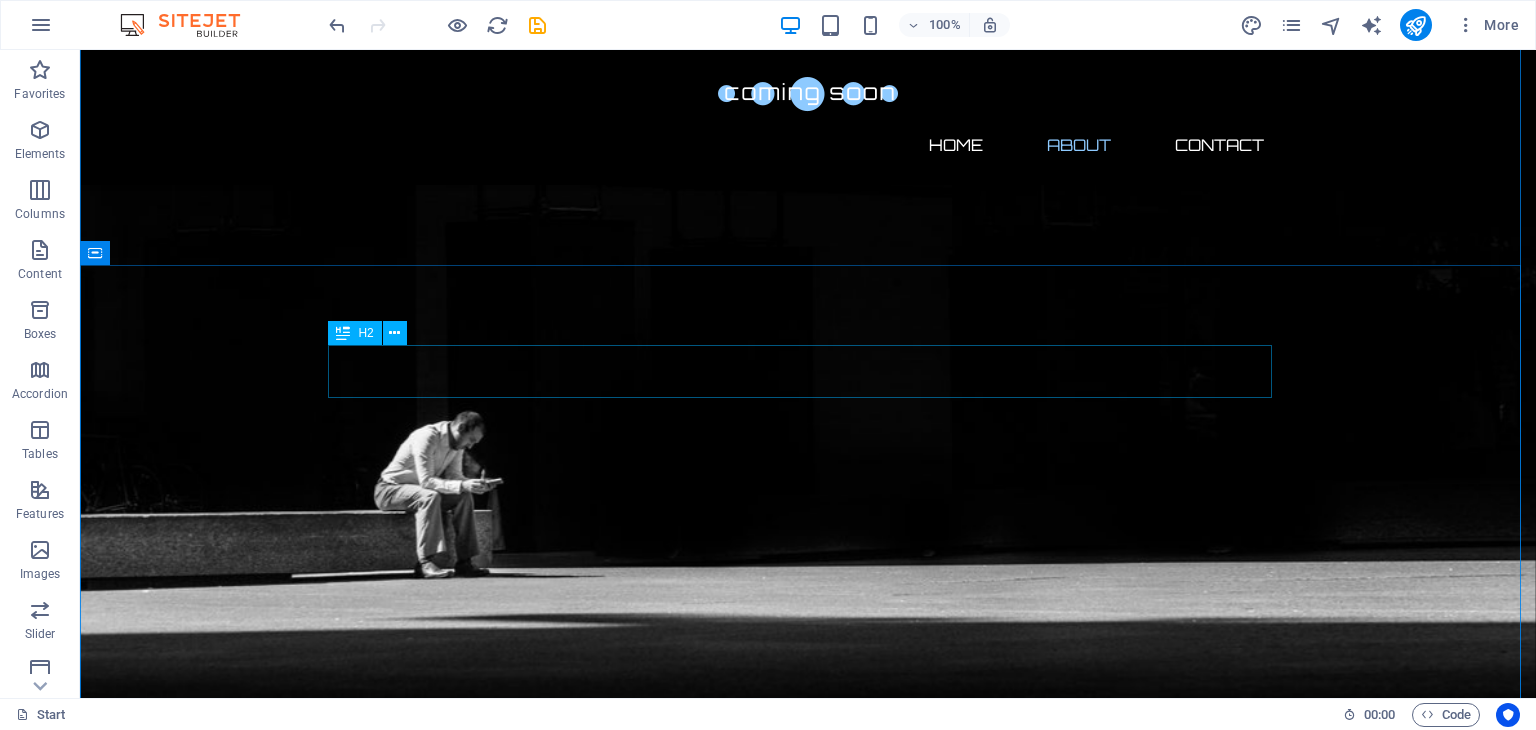 scroll, scrollTop: 697, scrollLeft: 0, axis: vertical 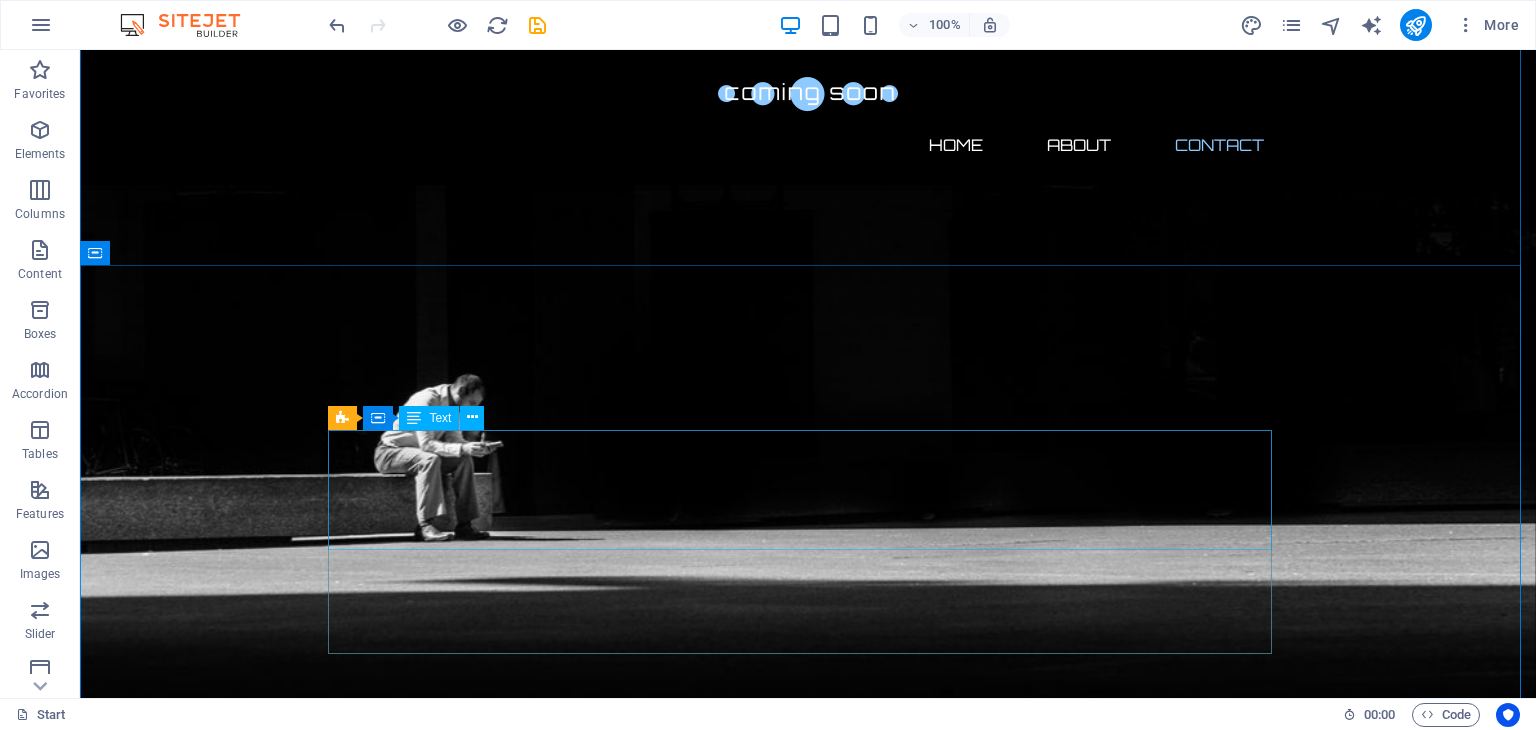 click on "Lorem ipsum dolor sit amet, consetetur sadipscing elitr, sed diam nonumy eirmod tempor invidunt ut labore et dolore magna aliquyam erat, sed diam voluptua. At vero eos et accusam et justo duo dolores et ea rebum. Stet clita kasd gubergren, no sea takimata sanctus est Lorem ipsum dolor sit amet. Lorem ipsum dolor sit amet, consetetur sadipscing elitr, sed diam nonumy eirmod tempor invidunt ut labore et dolore magna aliquyam erat, sed diam voluptua. At vero eos et accusam et justo duo dolores et ea rebum. Stet clita kasd gubergren, no sea takimata sanctus est Lorem ipsum dolor sit amet." at bounding box center [808, 1935] 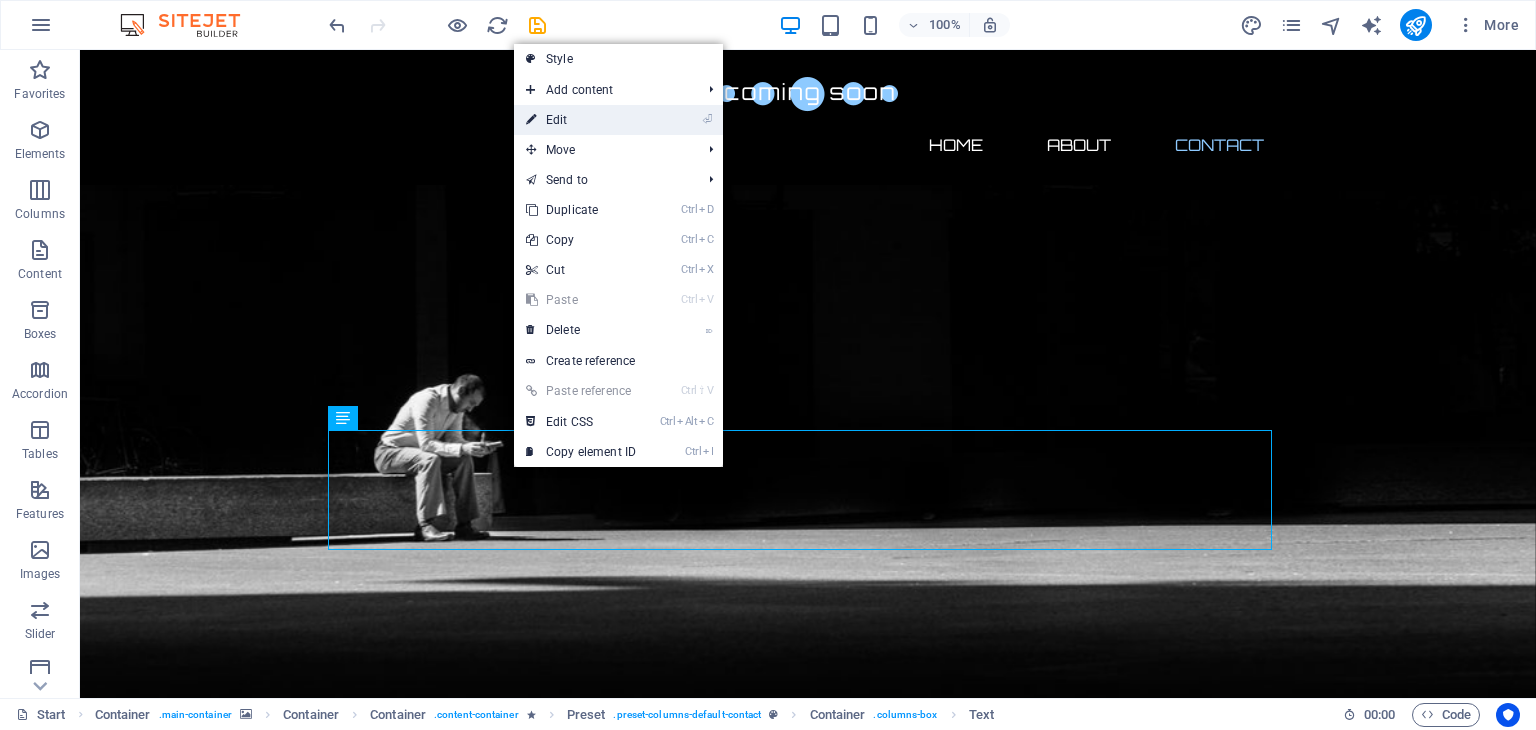 drag, startPoint x: 604, startPoint y: 125, endPoint x: 112, endPoint y: 295, distance: 520.54205 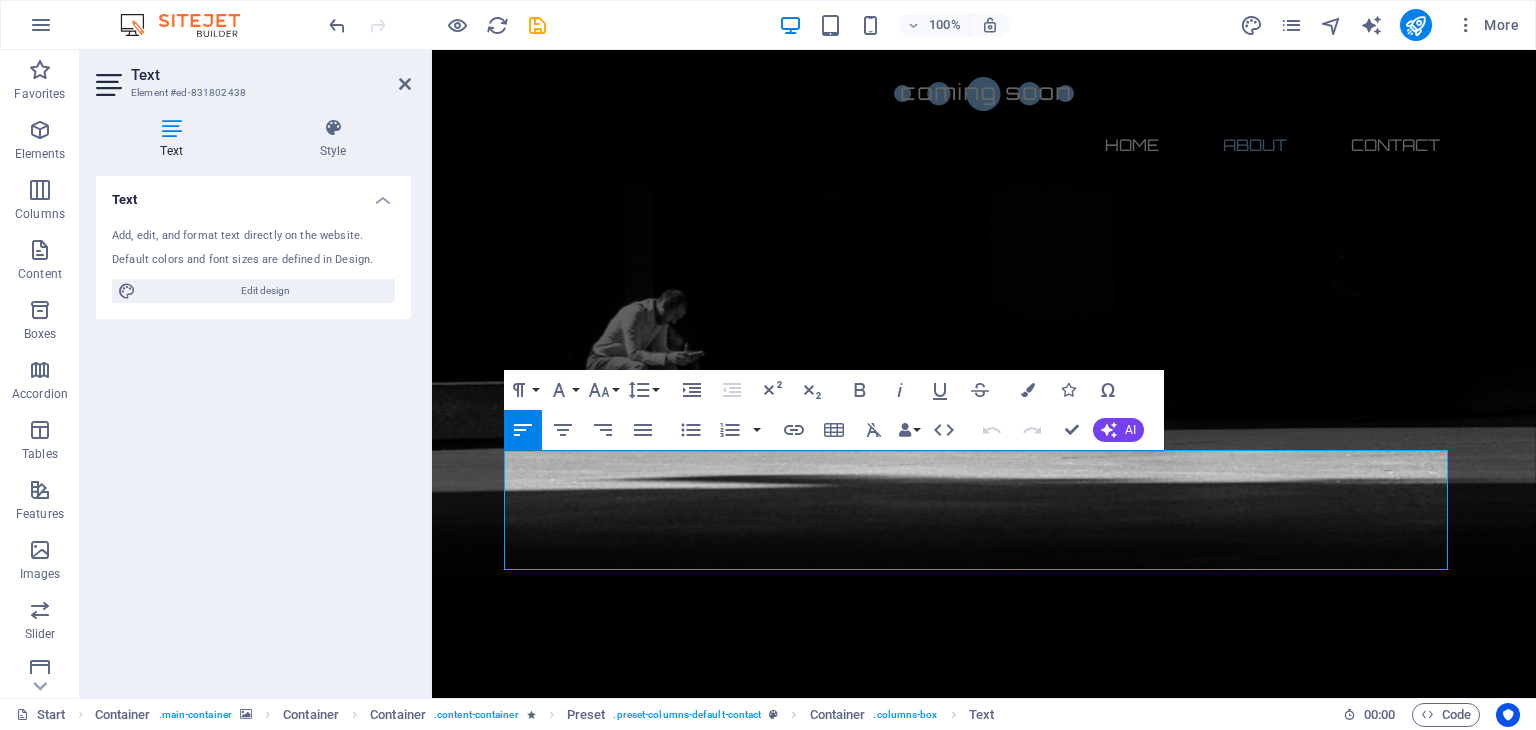 scroll, scrollTop: 677, scrollLeft: 0, axis: vertical 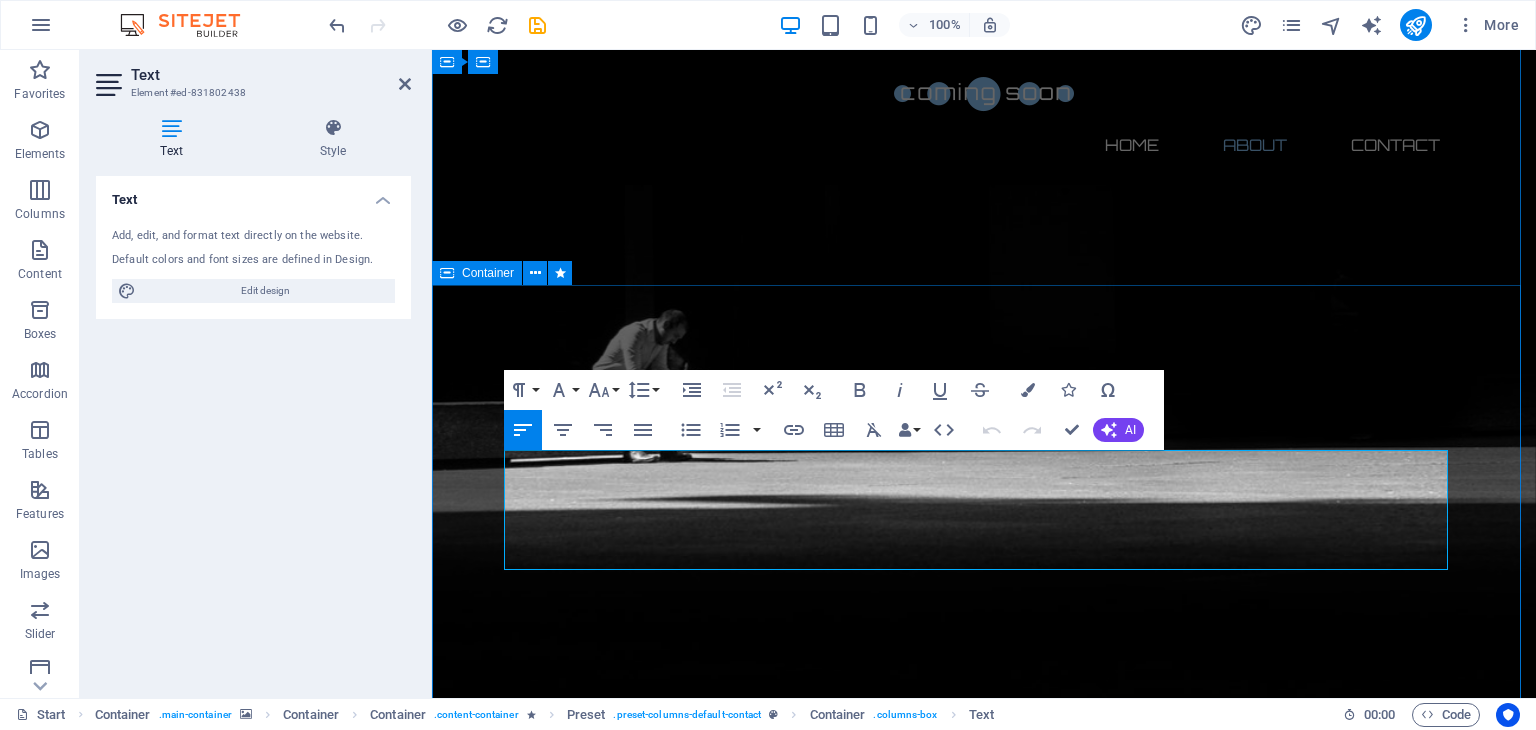 drag, startPoint x: 1204, startPoint y: 557, endPoint x: 466, endPoint y: 438, distance: 747.5326 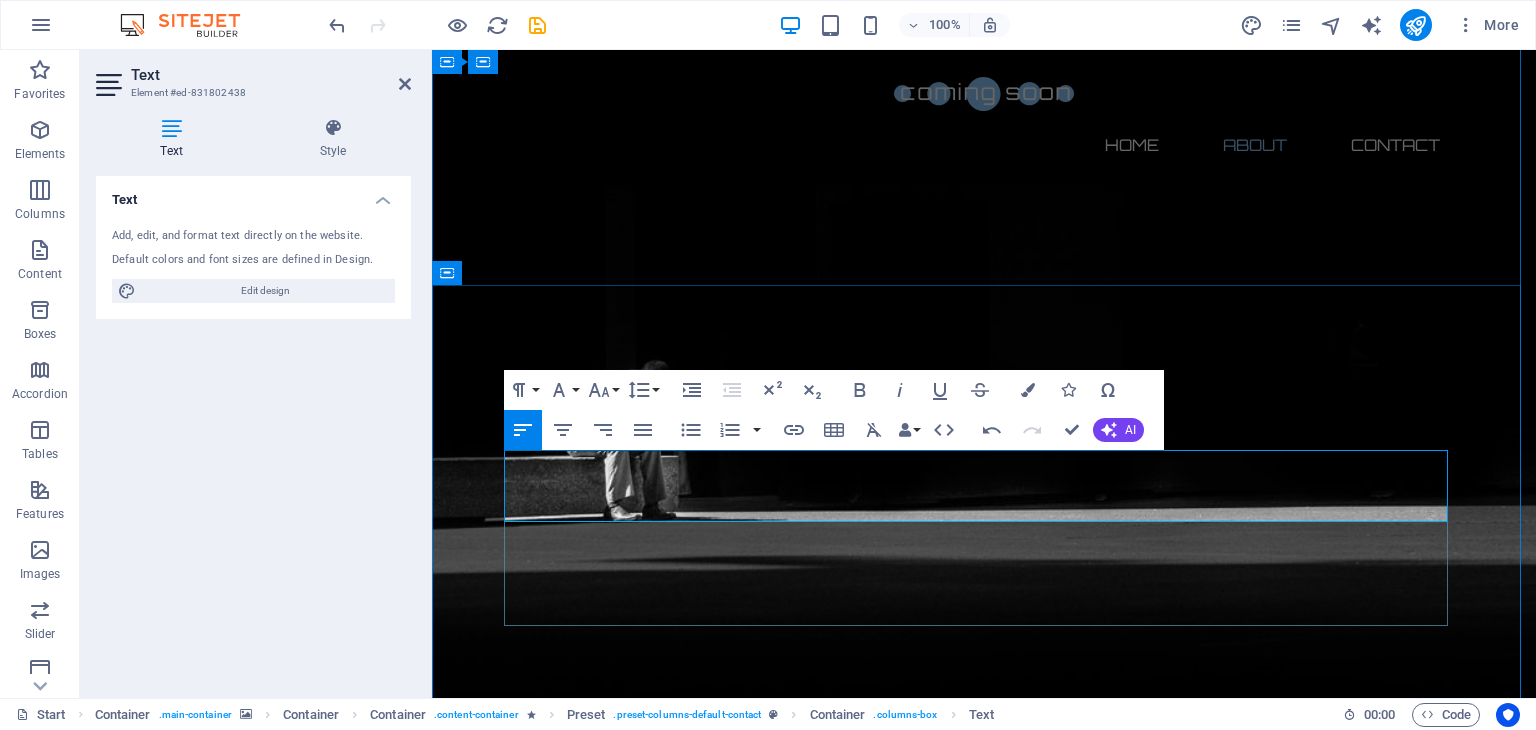 scroll, scrollTop: 4368, scrollLeft: 2, axis: both 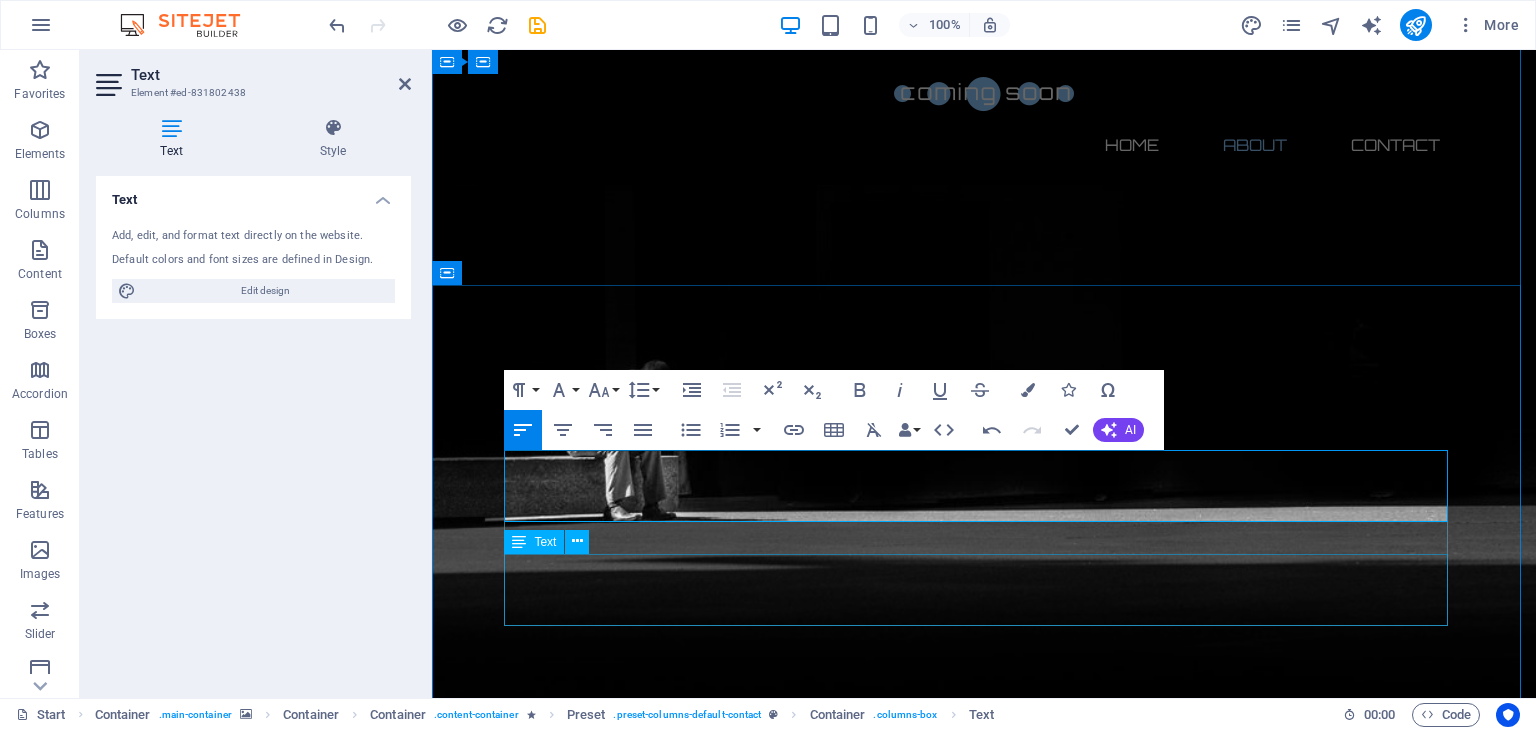 click on "Address :  Brooklyn Bridge   New York, NY   10038 Phone :  + 1-123-456-7890 Email :  90adb2ed24fe3bf558e7471c33c37f@cpanel.local" at bounding box center (984, 1987) 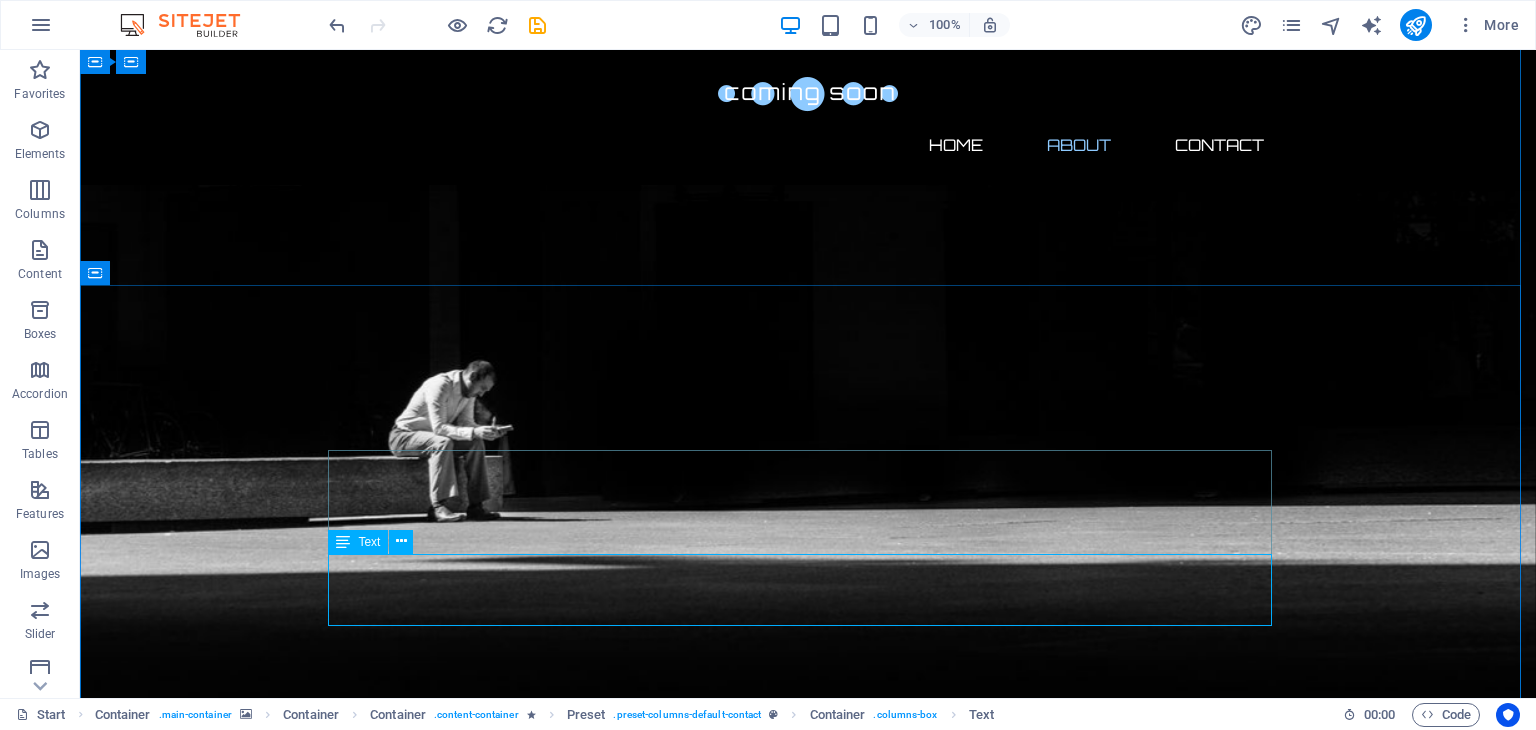 click on "Address :  Brooklyn Bridge   New York, NY   10038 Phone :  + 1-123-456-7890 Email :  90adb2ed24fe3bf558e7471c33c37f@cpanel.local" at bounding box center [808, 1987] 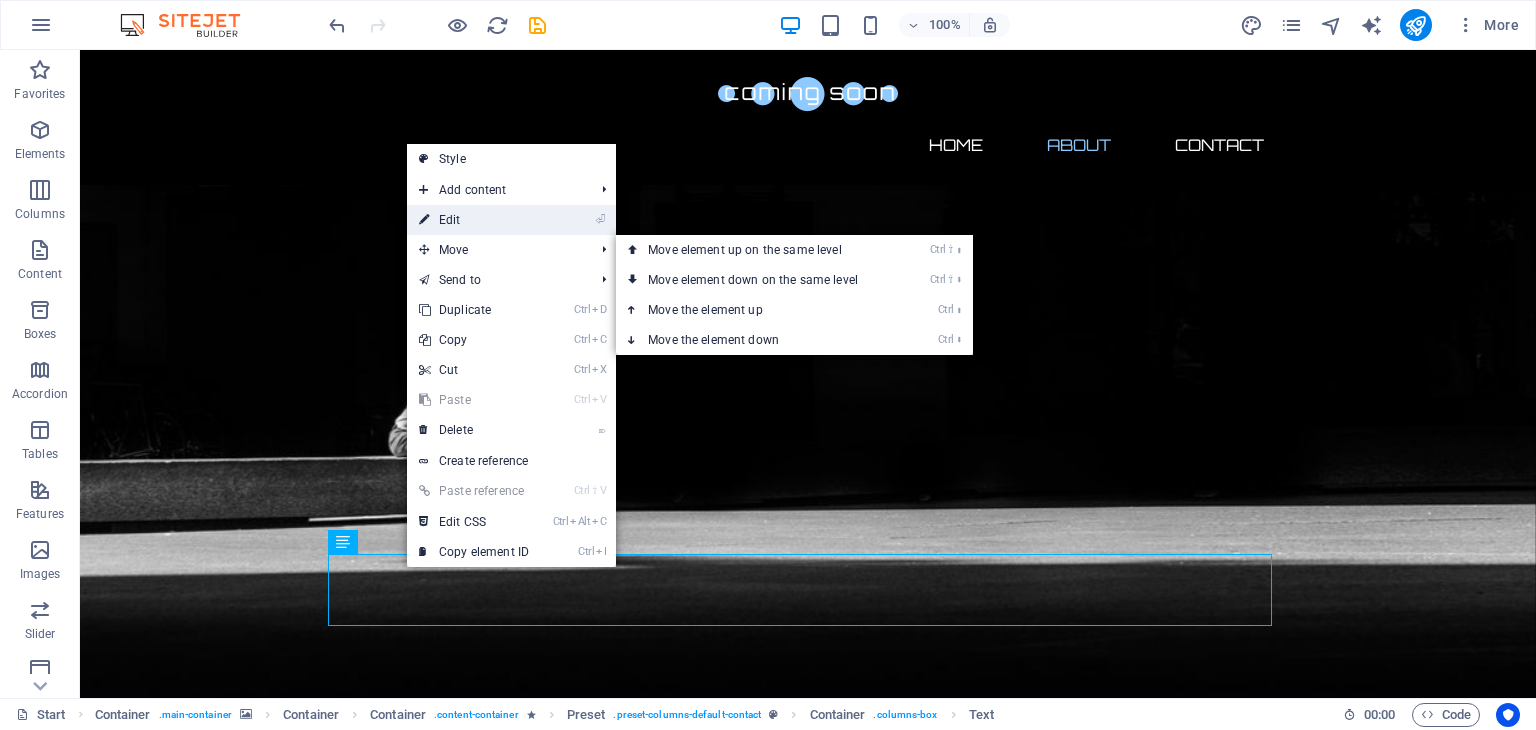 drag, startPoint x: 528, startPoint y: 224, endPoint x: 119, endPoint y: 406, distance: 447.66617 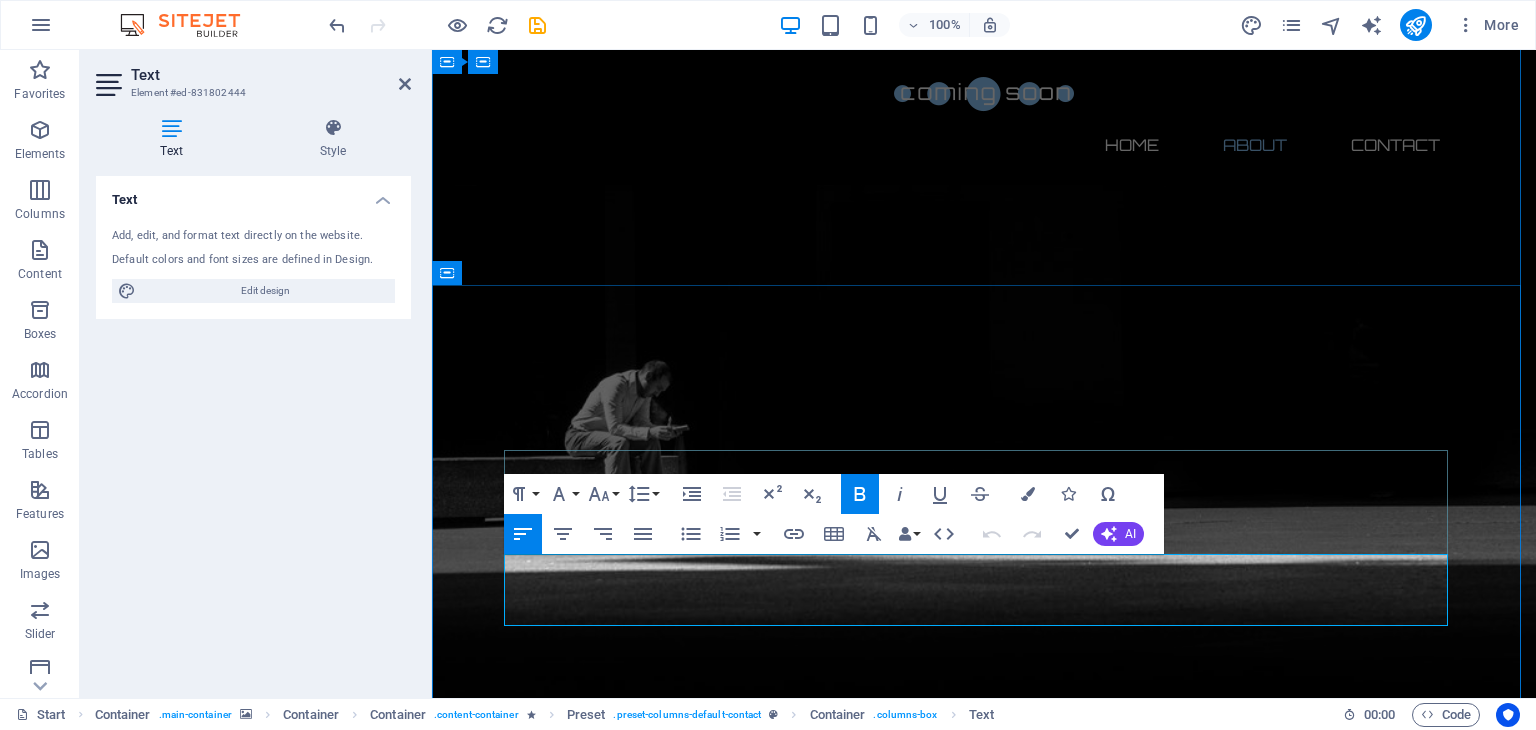 click on "Brooklyn Bridge" at bounding box center (635, 1963) 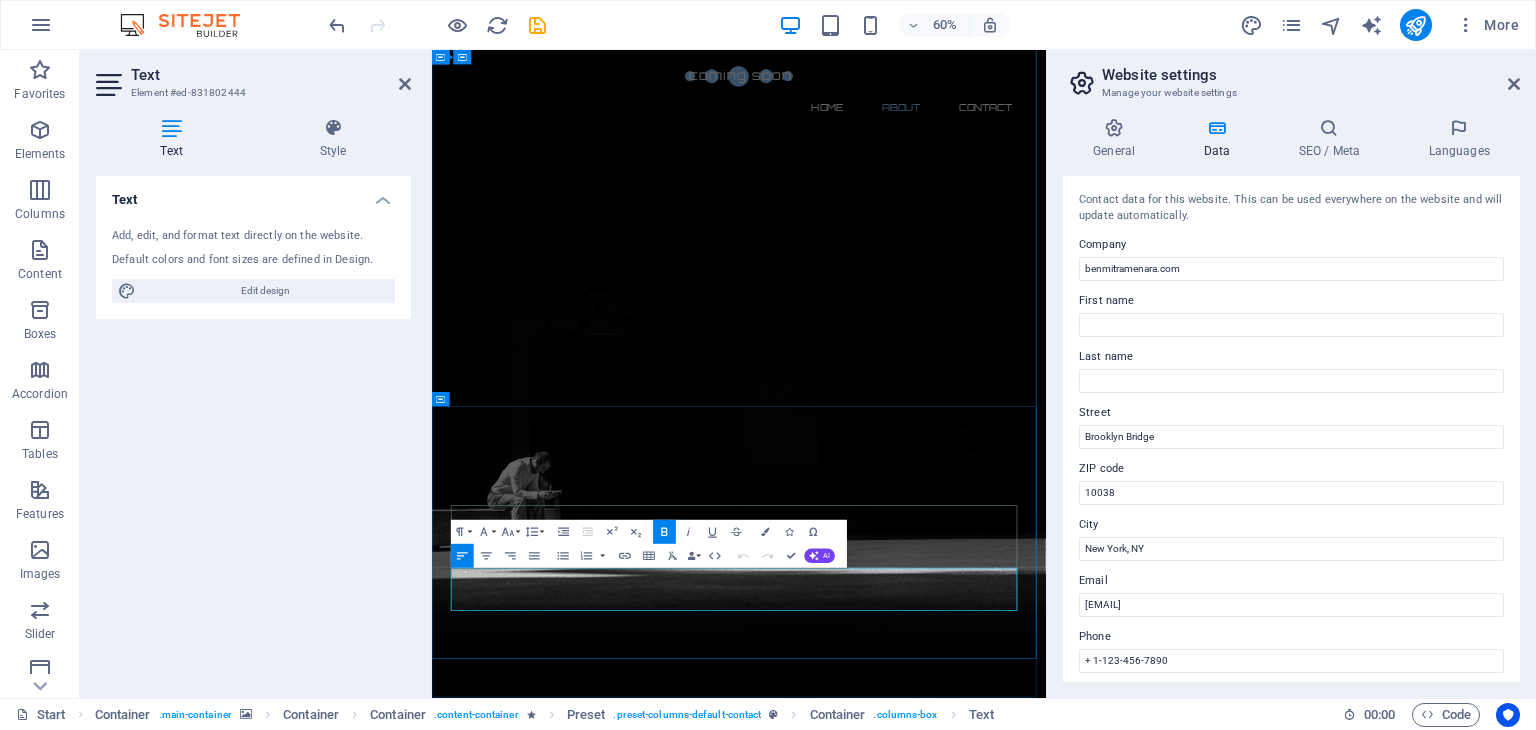 click on "Brooklyn Bridge" at bounding box center (595, 2322) 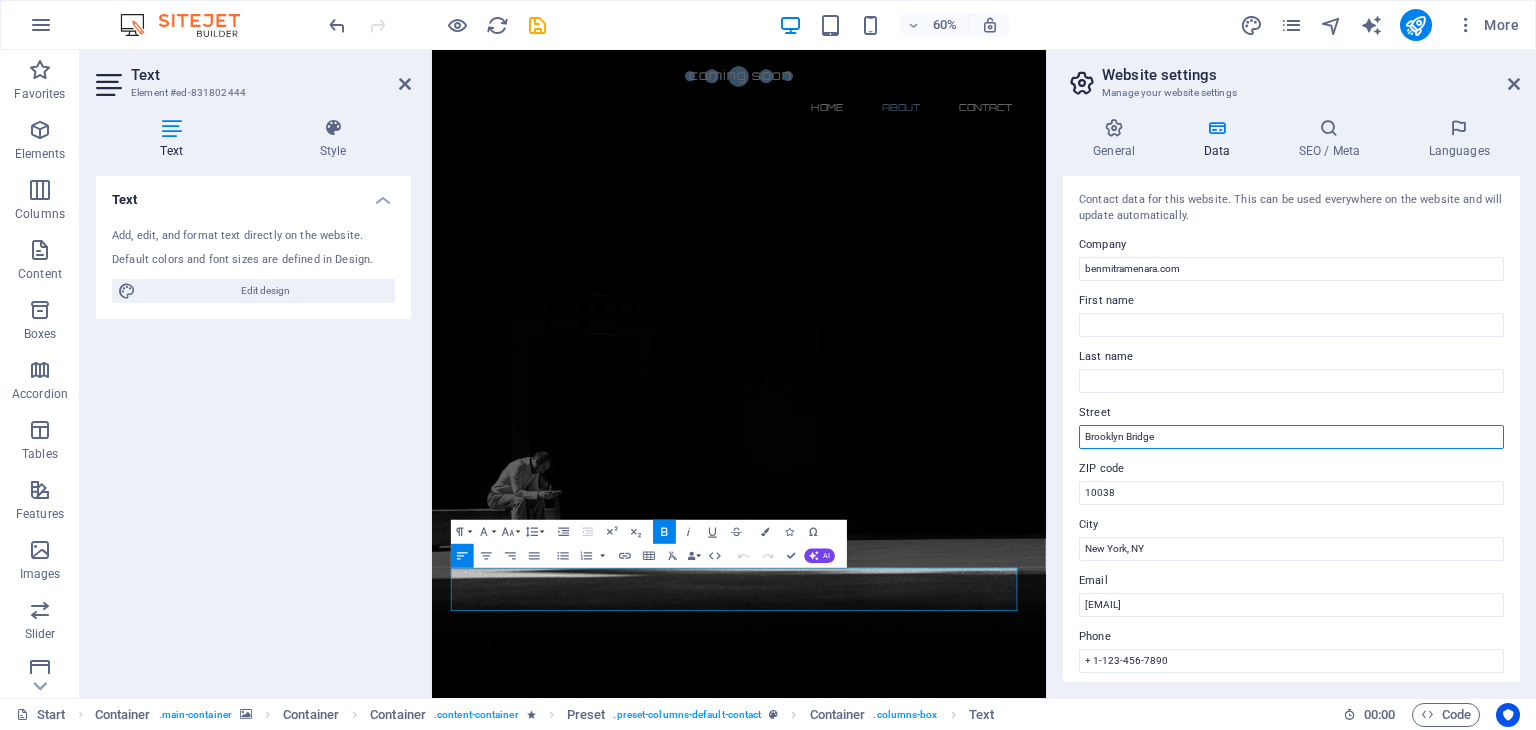 click on "Brooklyn Bridge" at bounding box center (1291, 437) 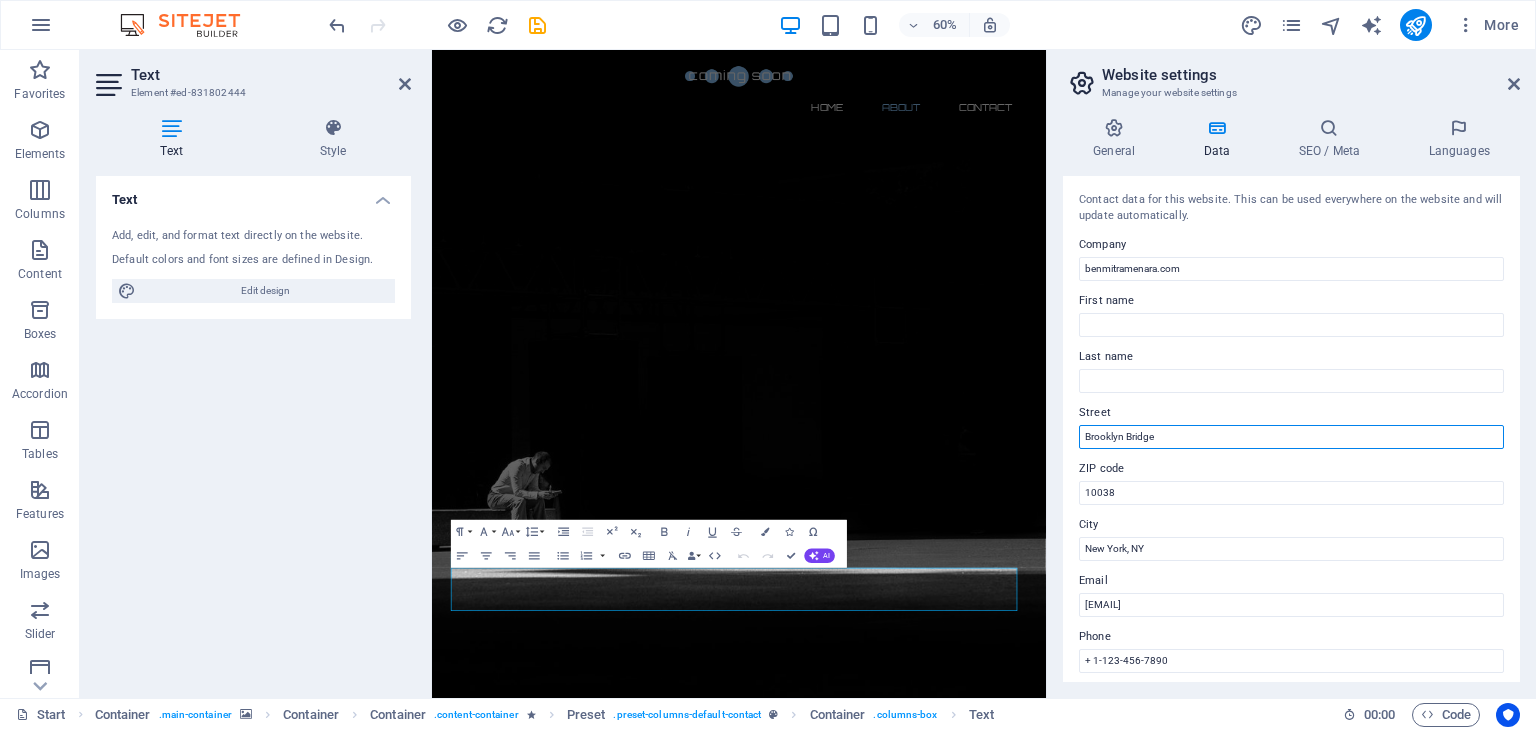 click on "Brooklyn Bridge" at bounding box center (1291, 437) 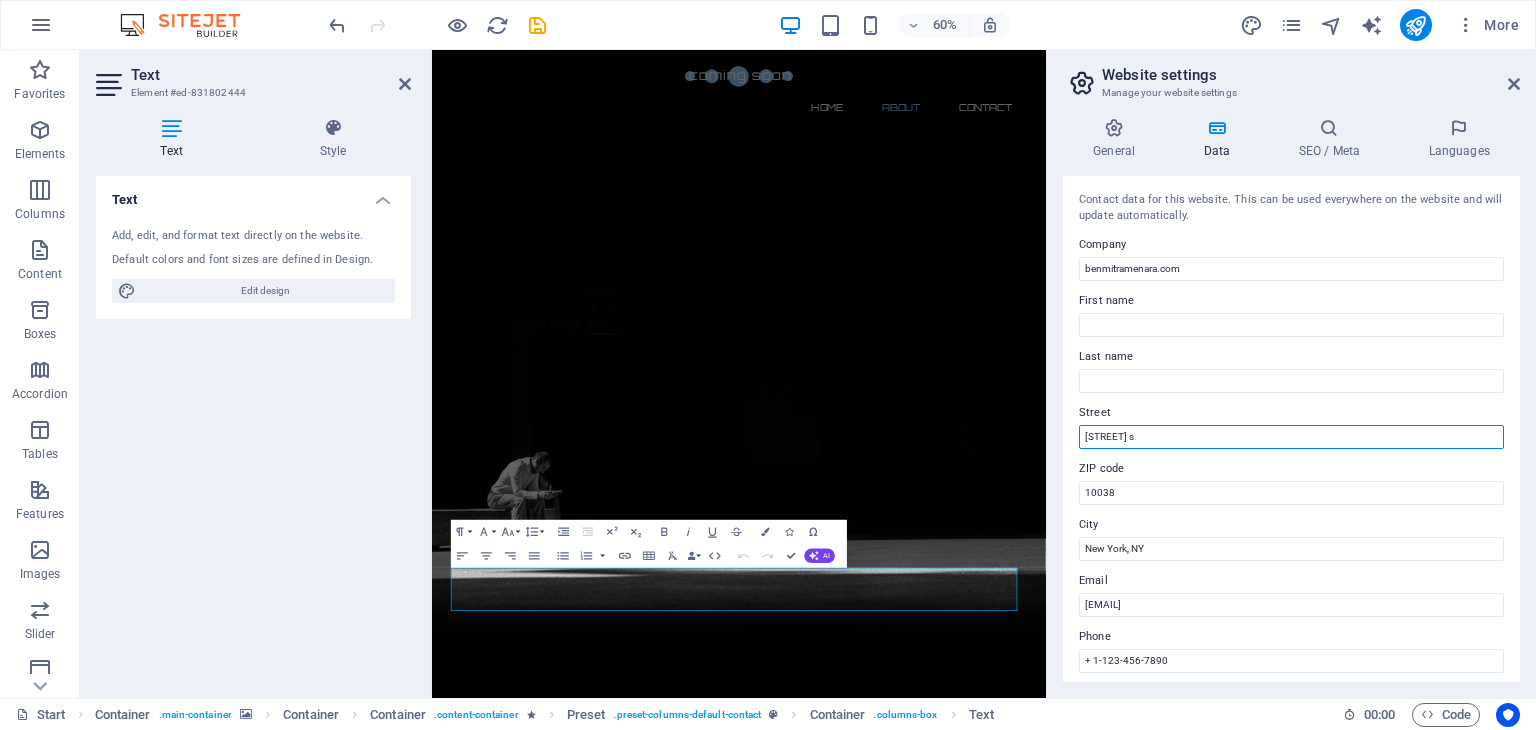 drag, startPoint x: 1200, startPoint y: 441, endPoint x: 1067, endPoint y: 417, distance: 135.14807 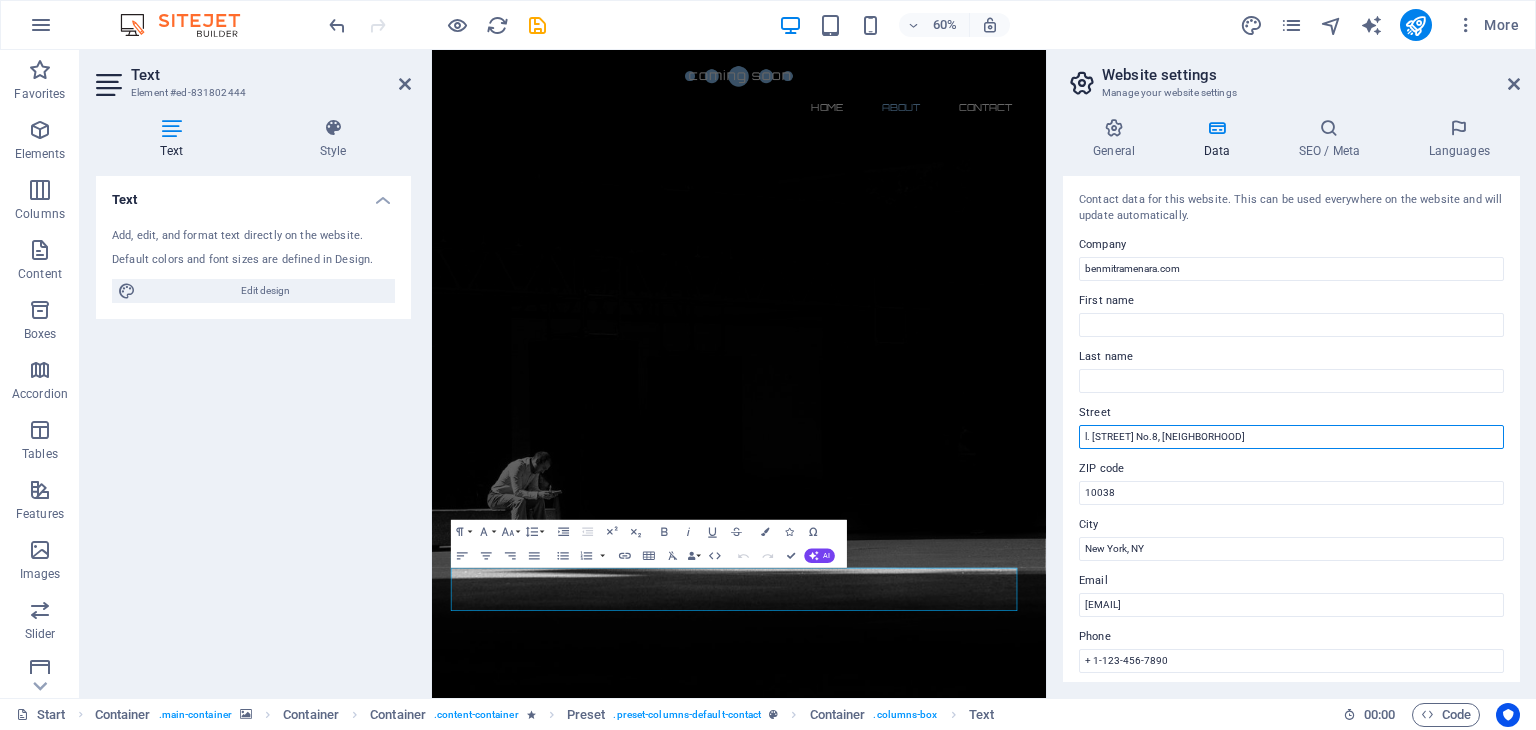 type on "l. Citra Wisata No.8, Pangkalan Masyhur" 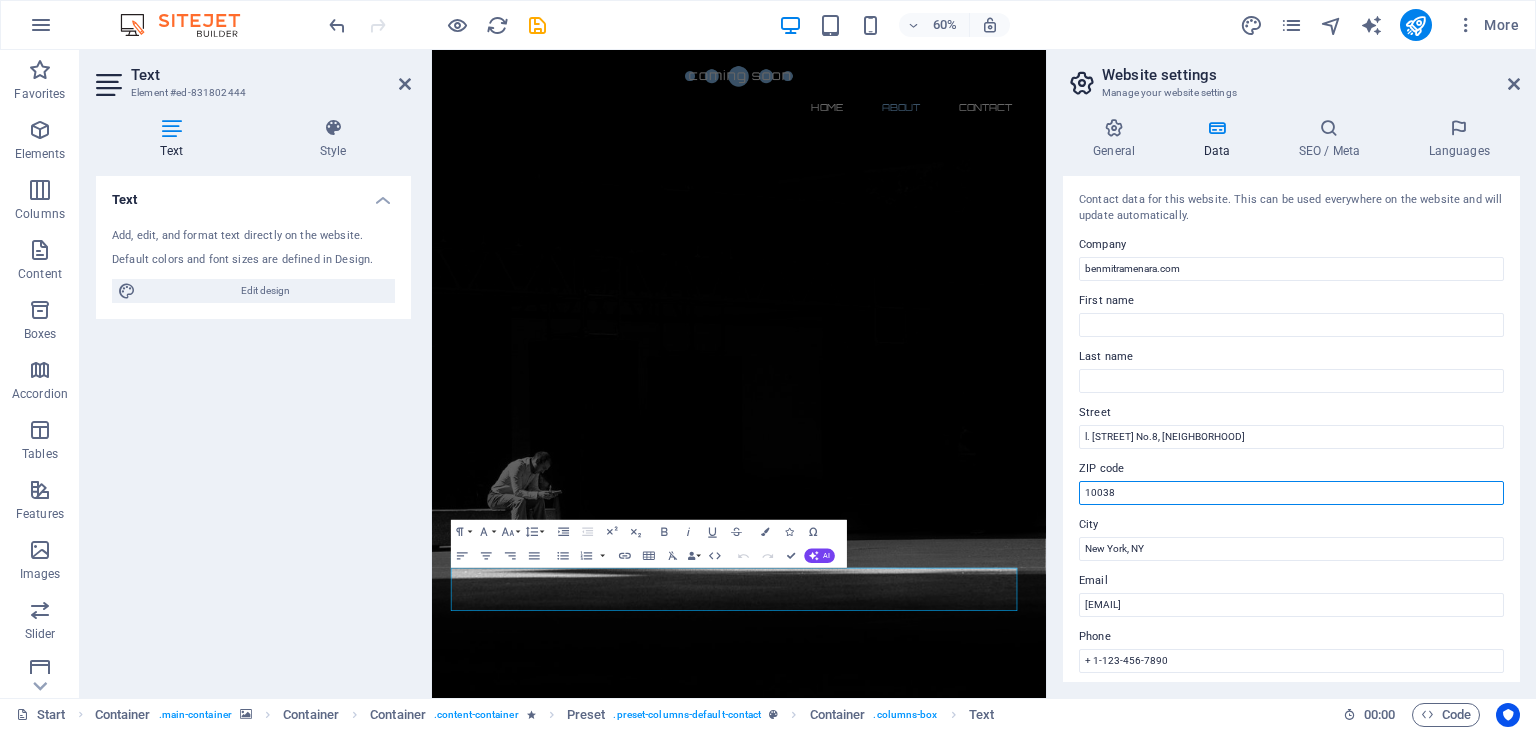 click on "10038" at bounding box center (1291, 493) 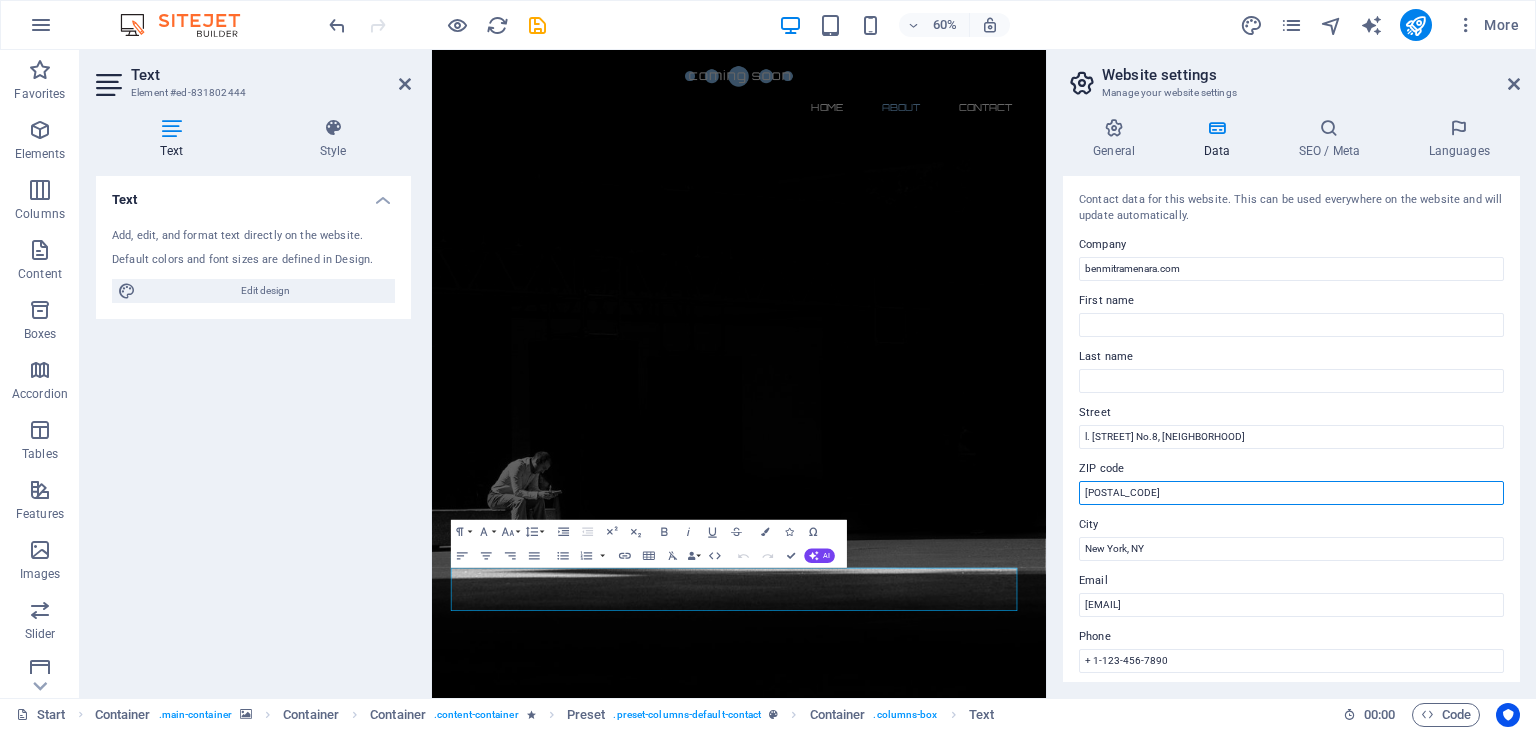 type on "20146" 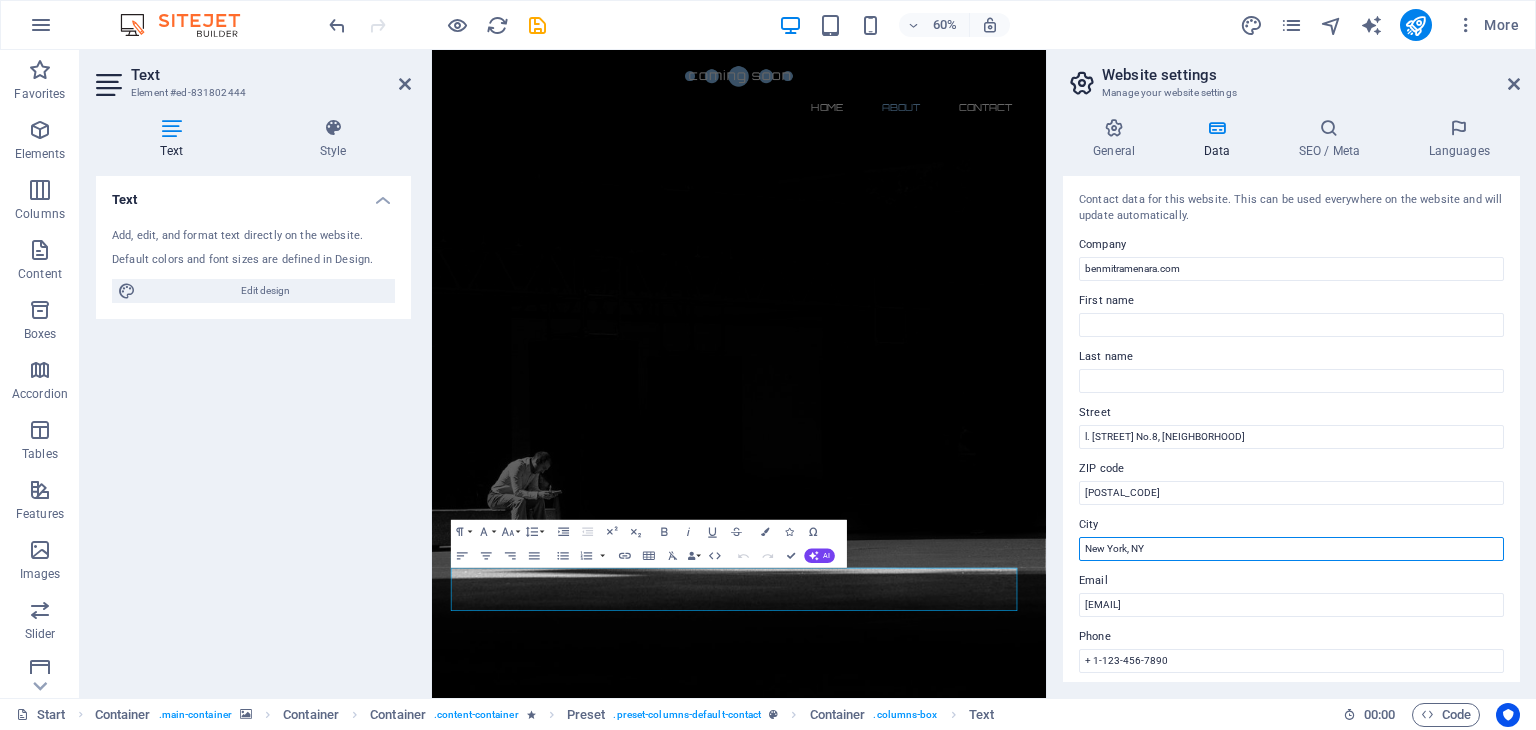 drag, startPoint x: 1161, startPoint y: 548, endPoint x: 1047, endPoint y: 538, distance: 114.43776 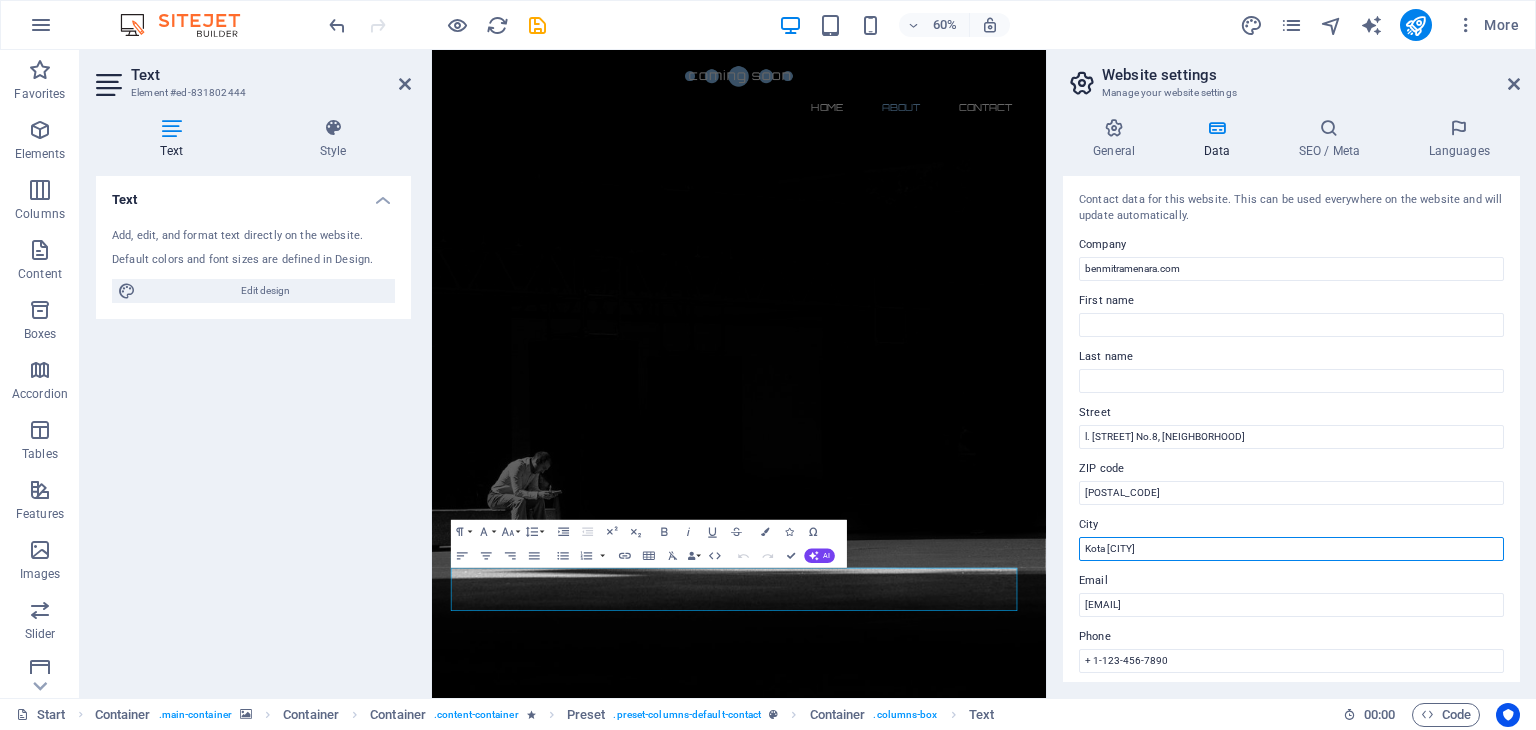 type on "[CITY] [COUNTRY]" 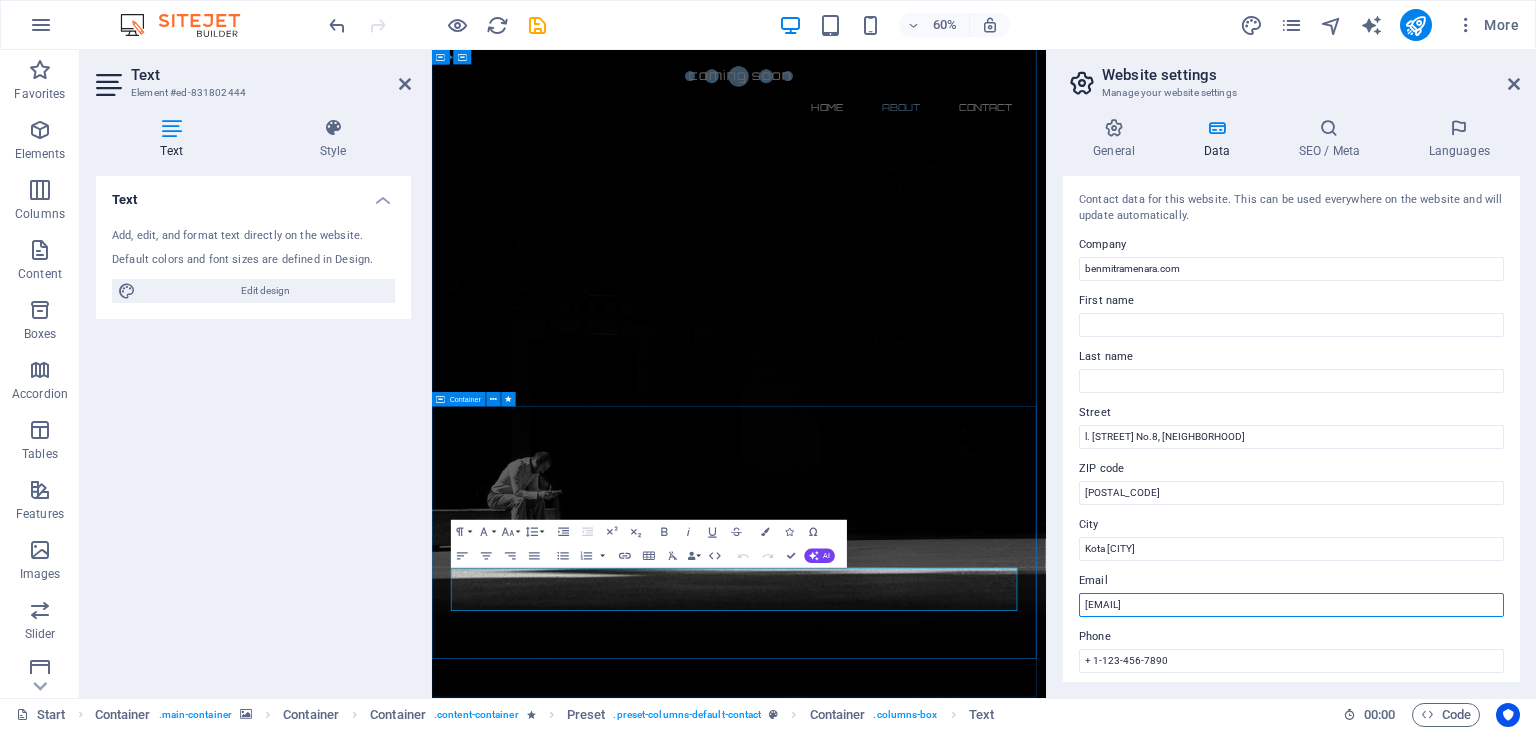 drag, startPoint x: 1758, startPoint y: 653, endPoint x: 1427, endPoint y: 940, distance: 438.09818 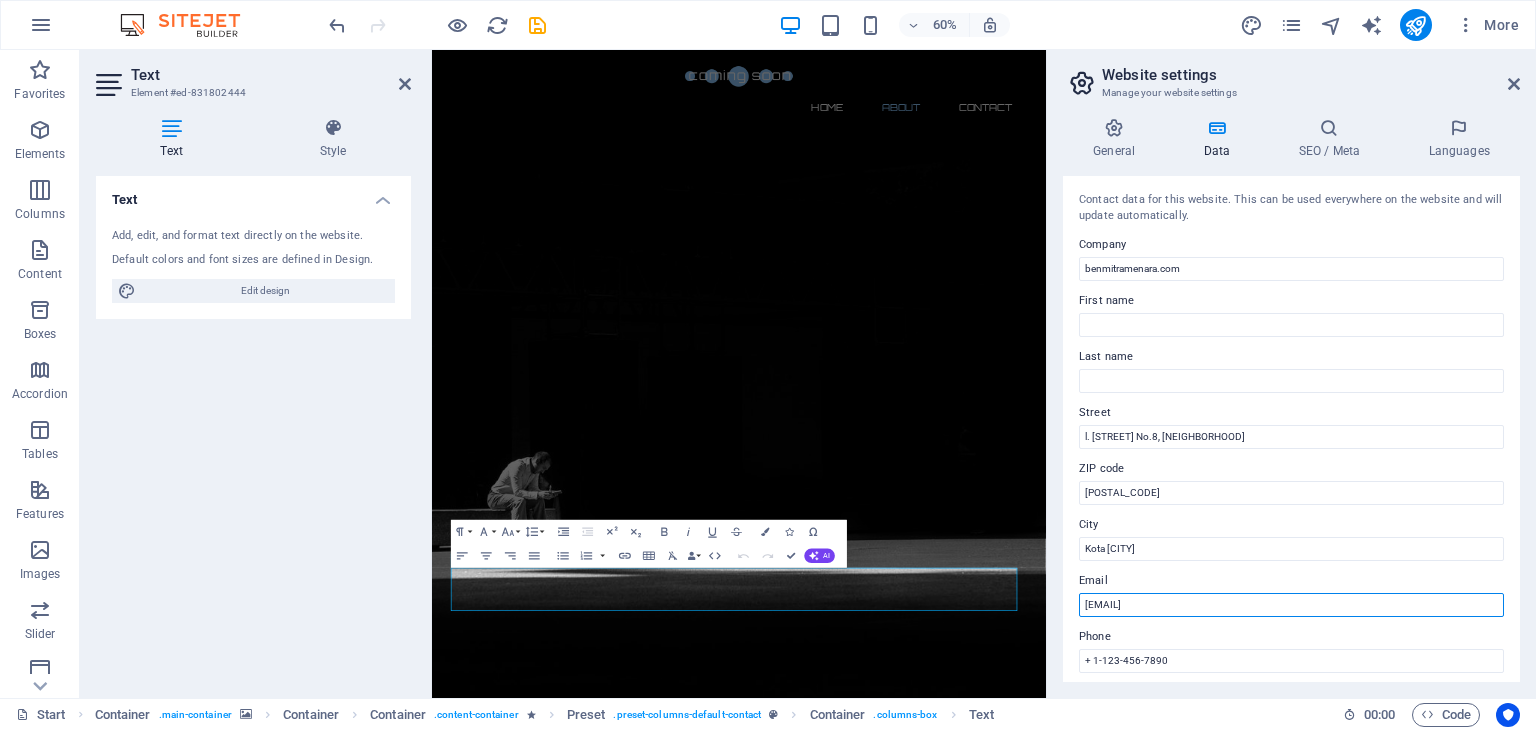 click on "90adb2ed24fe3bf558e7471c33c37f@cpanel.local" at bounding box center (1291, 605) 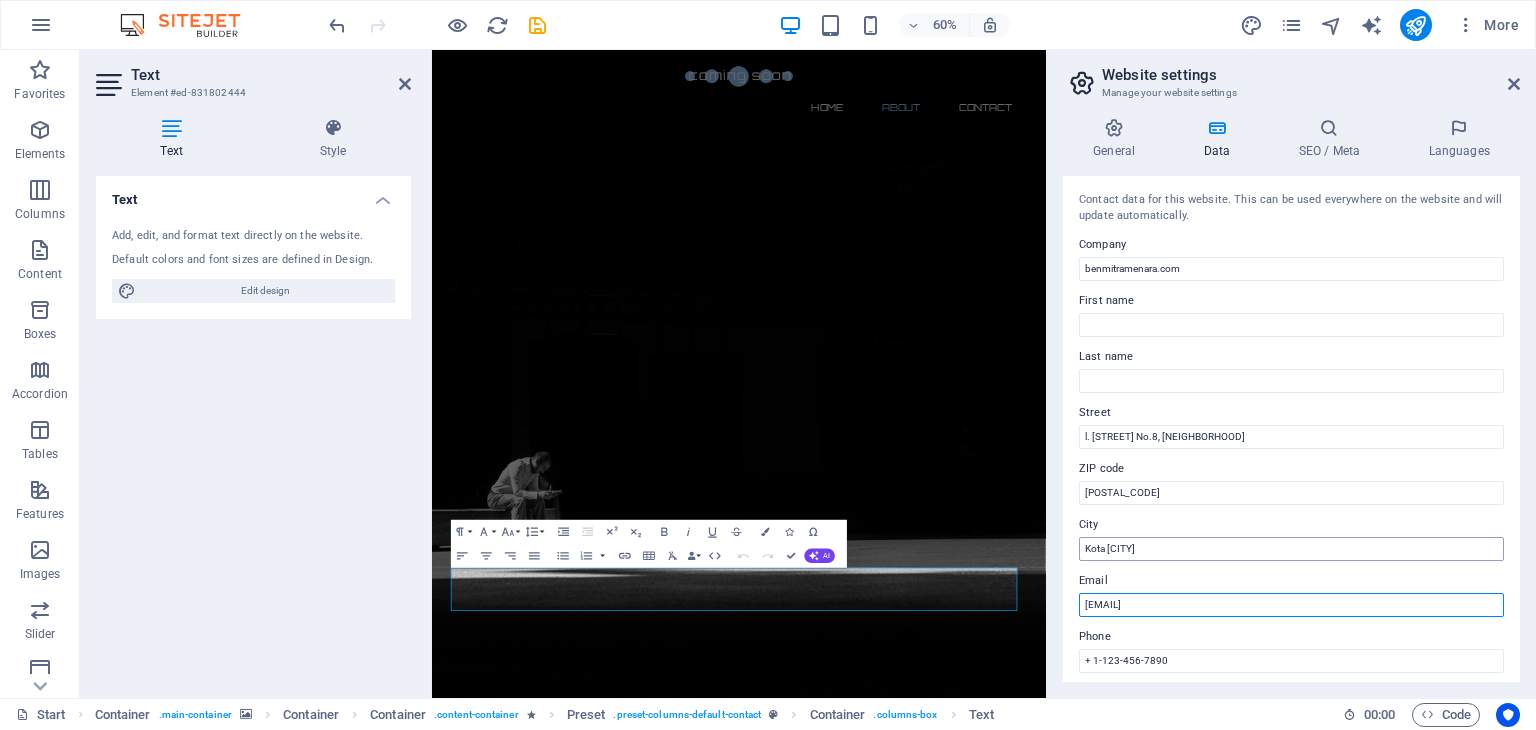type on "admin@example.com" 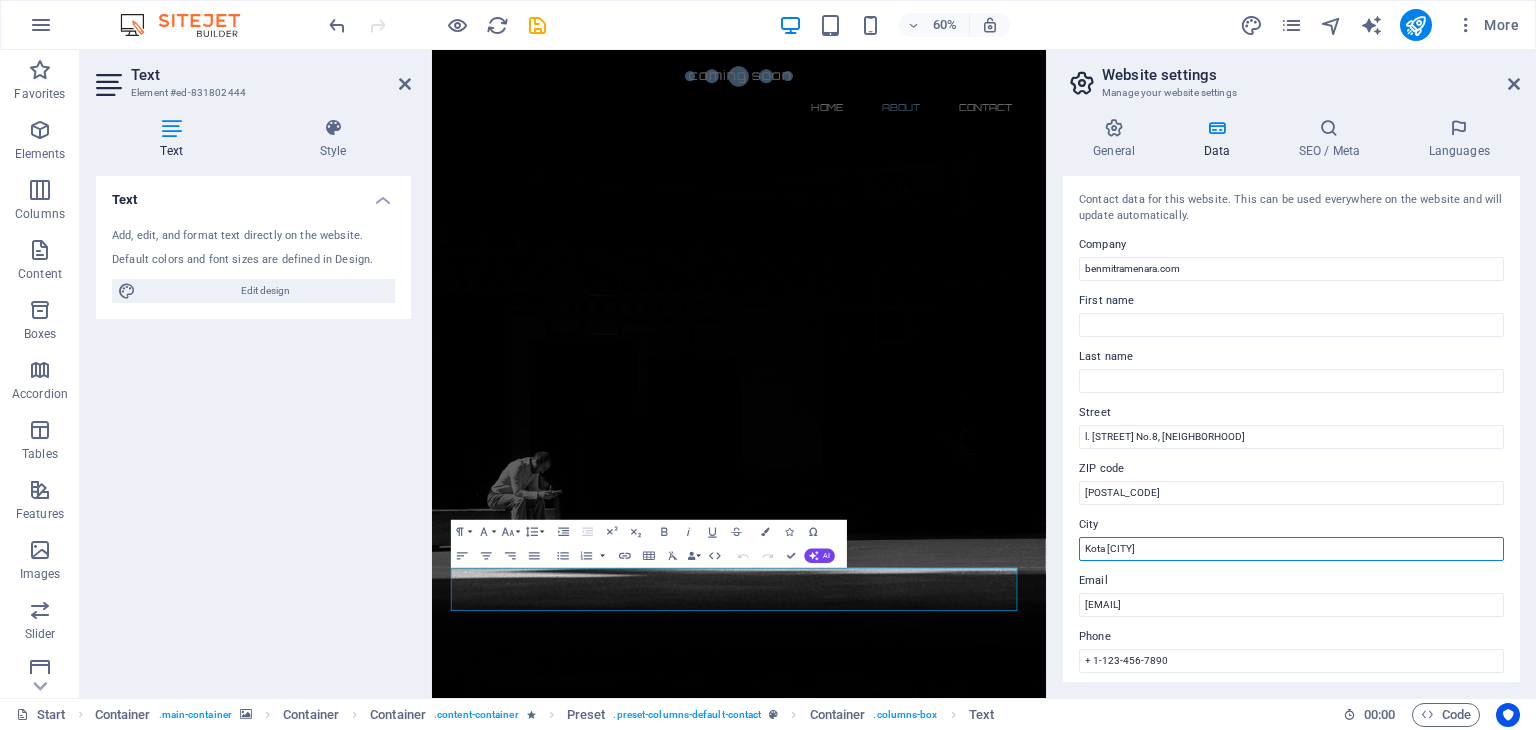 click on "[CITY] [COUNTRY]" at bounding box center (1291, 549) 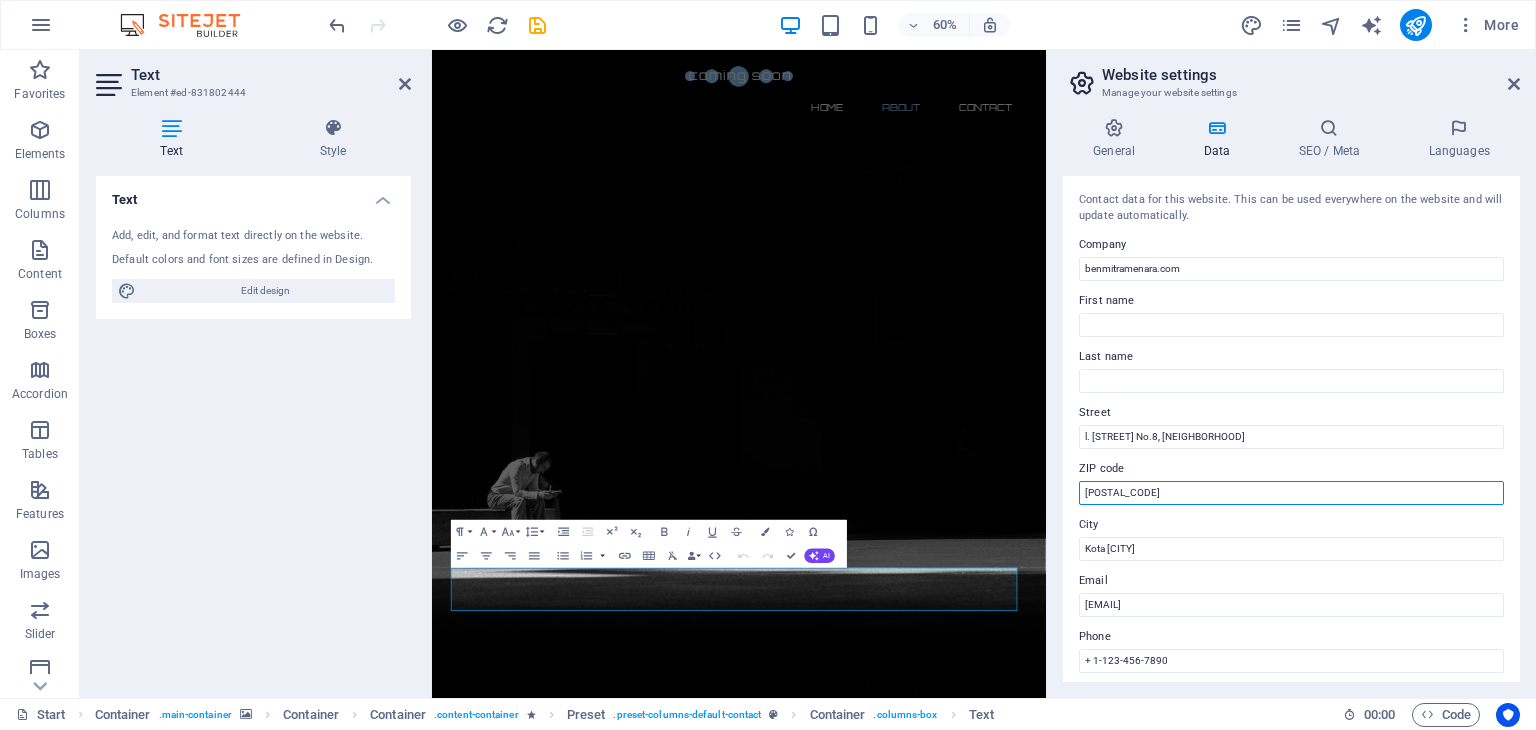 click on "20146" at bounding box center [1291, 493] 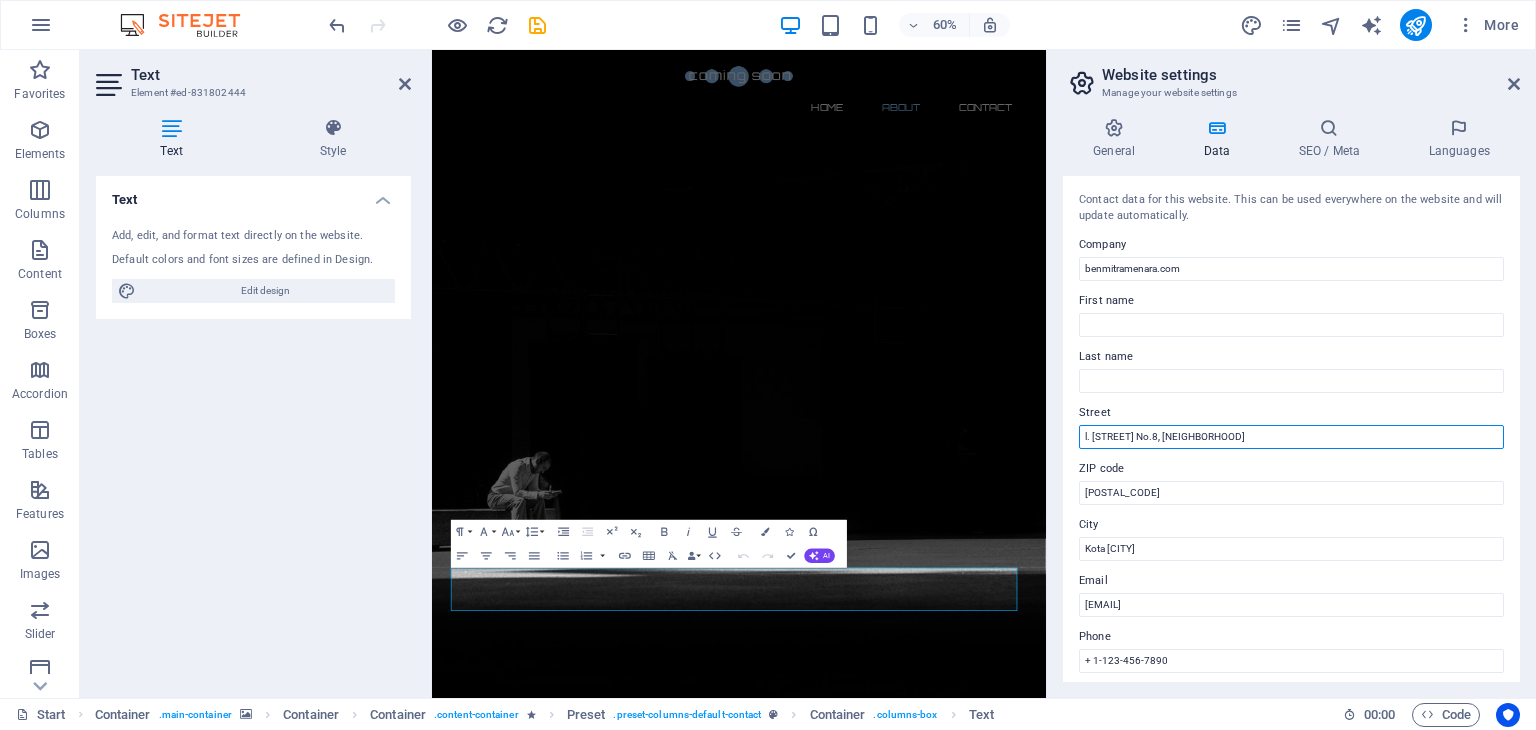 click on "l. Citra Wisata No.8, Pangkalan Masyhur" at bounding box center [1291, 437] 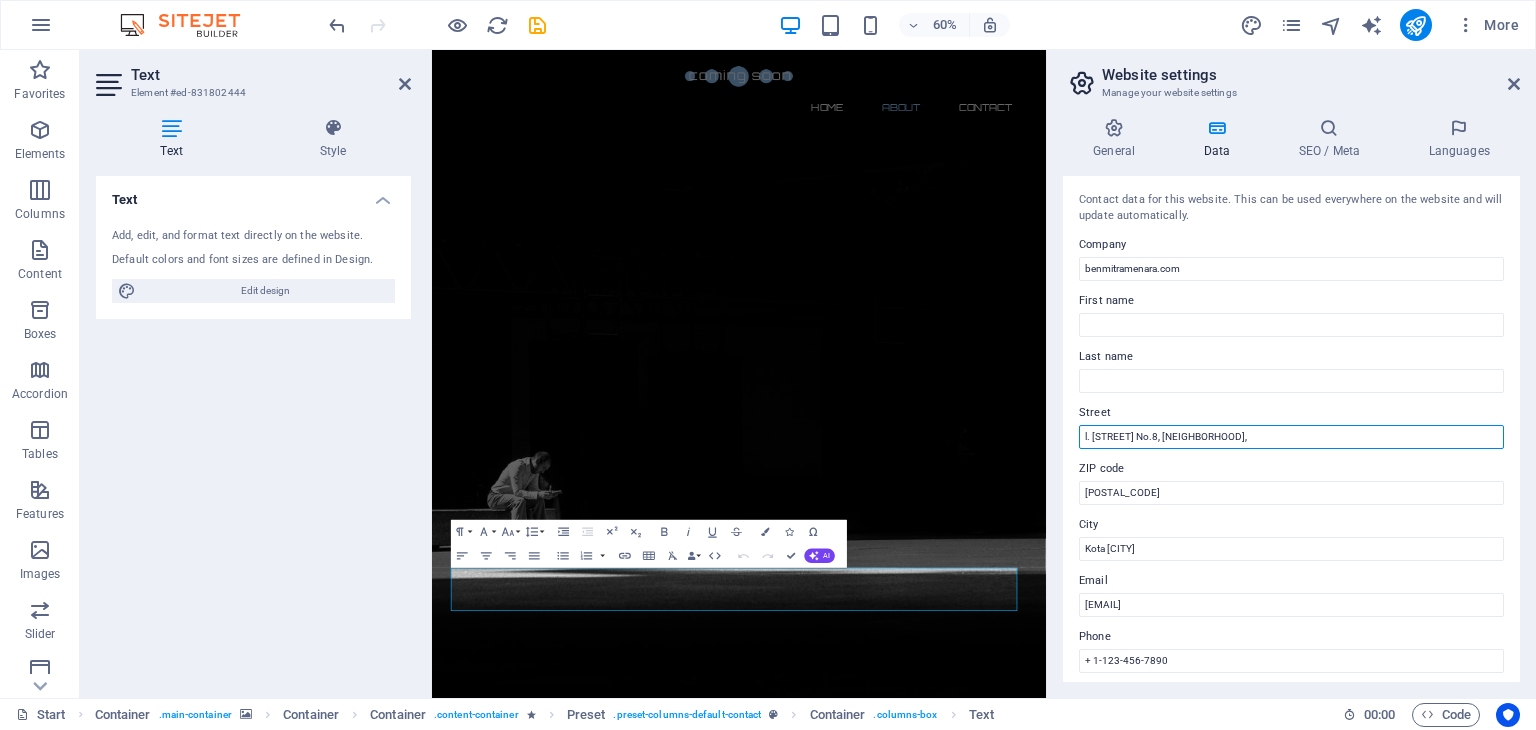paste on "Kec. Medan Johor" 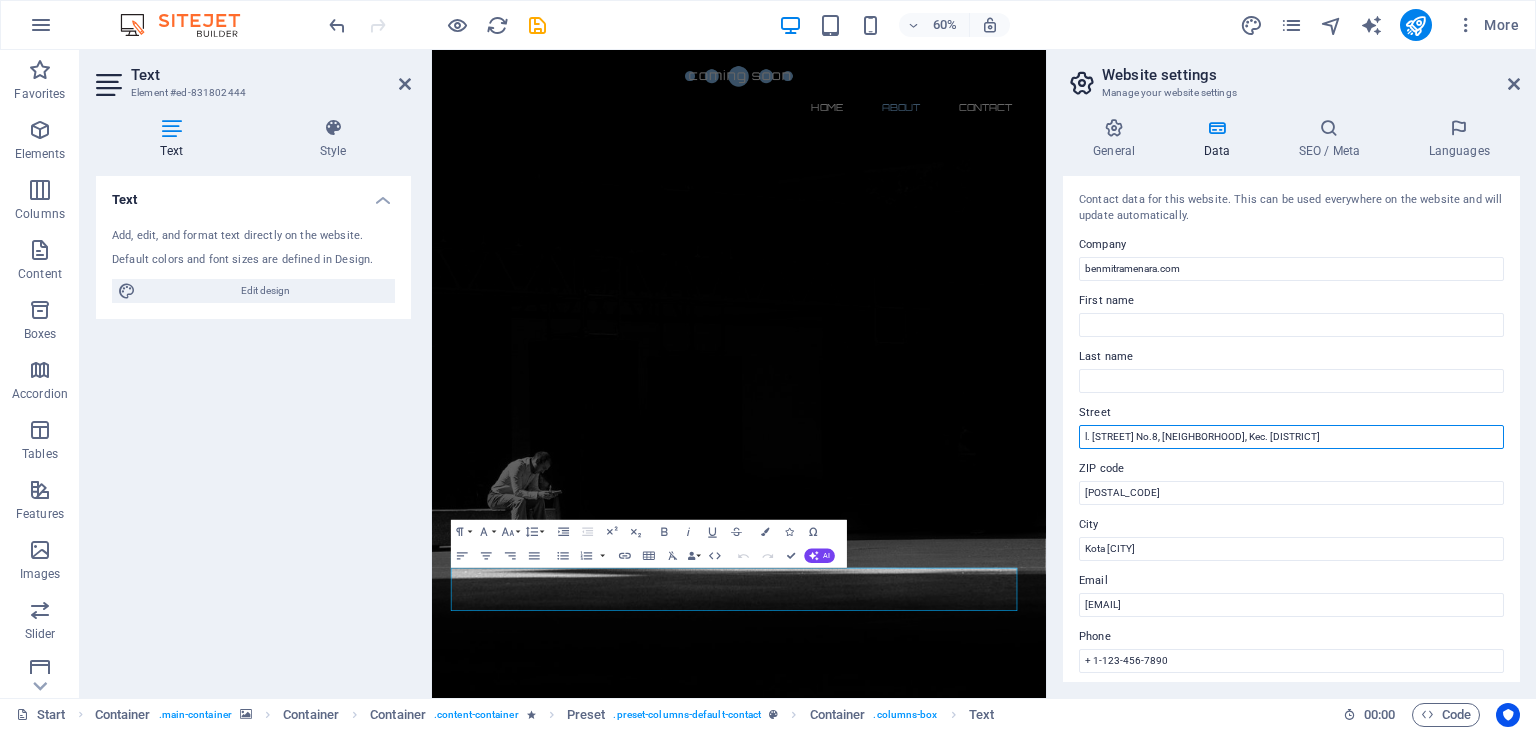 type on "l. Citra Wisata No.8, Pangkalan Masyhur, Kec. Medan Johor" 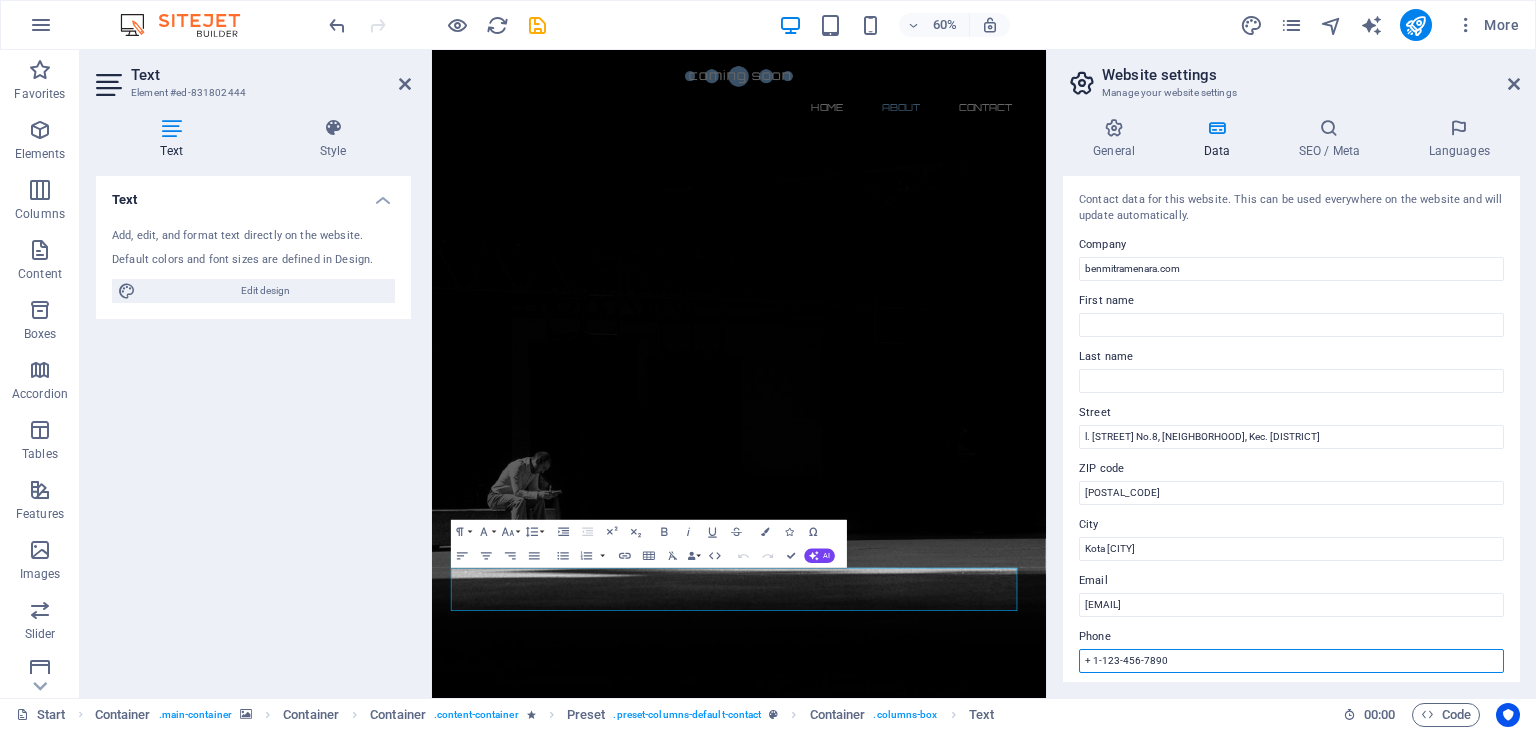 click on "+ 1-123-456-7890" at bounding box center (1291, 661) 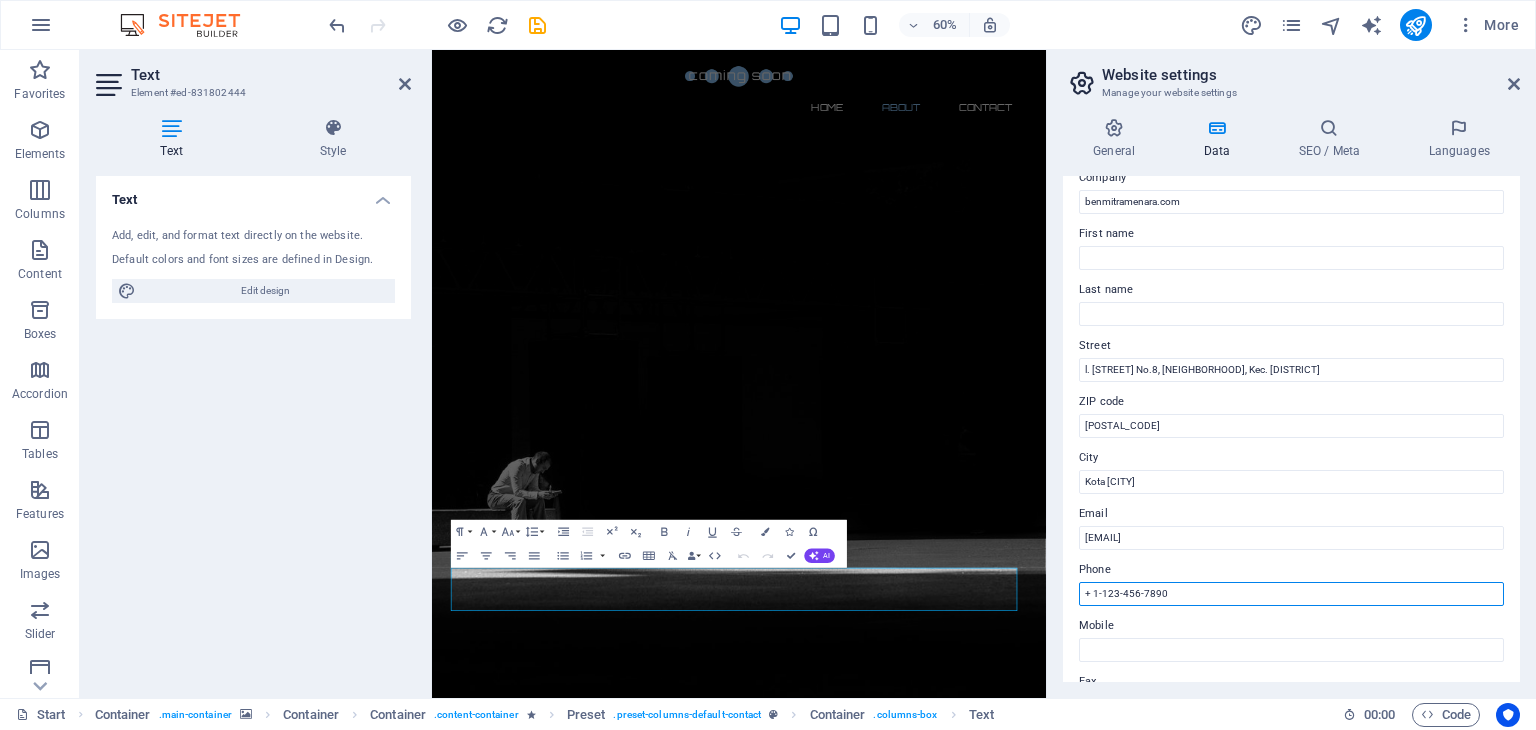 drag, startPoint x: 1179, startPoint y: 659, endPoint x: 1063, endPoint y: 666, distance: 116.21101 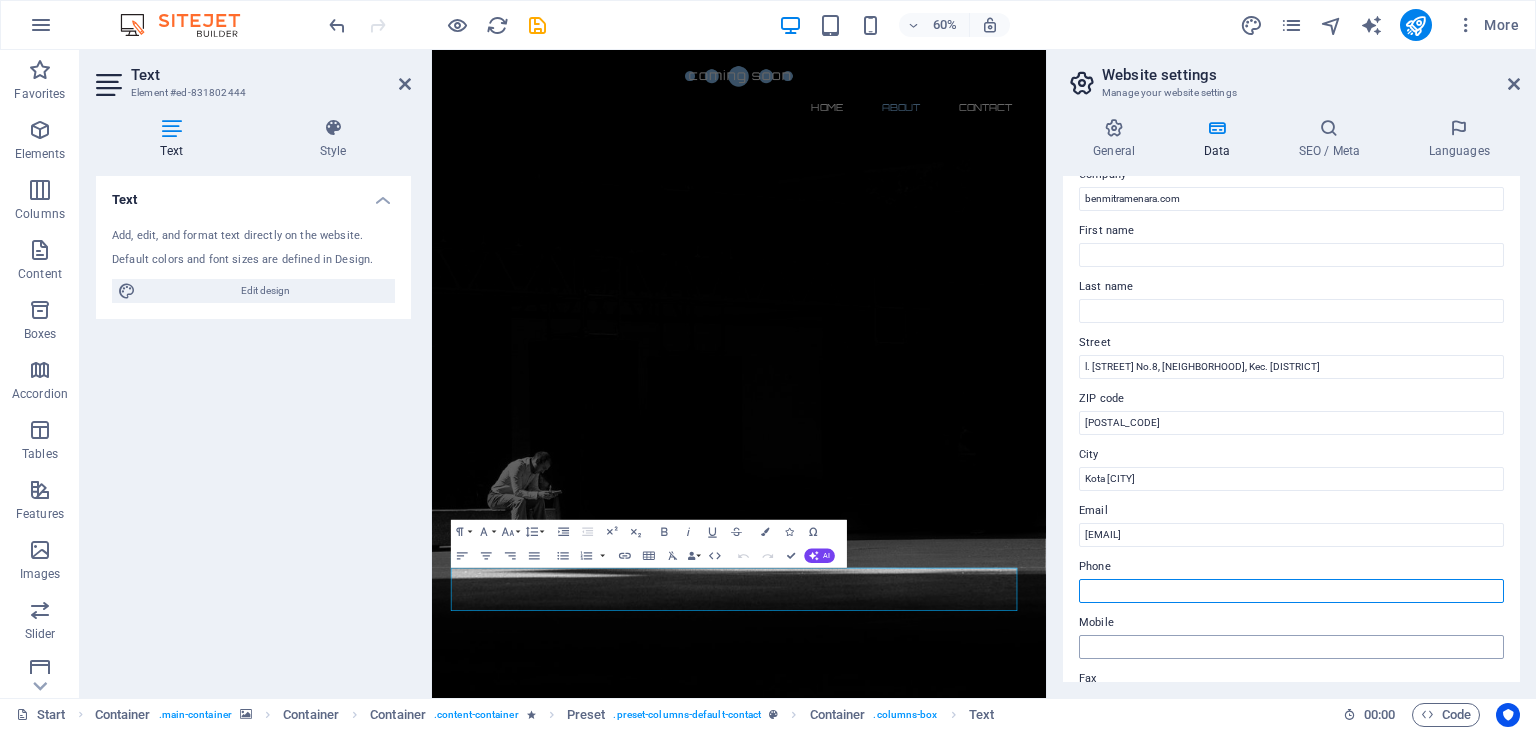 type 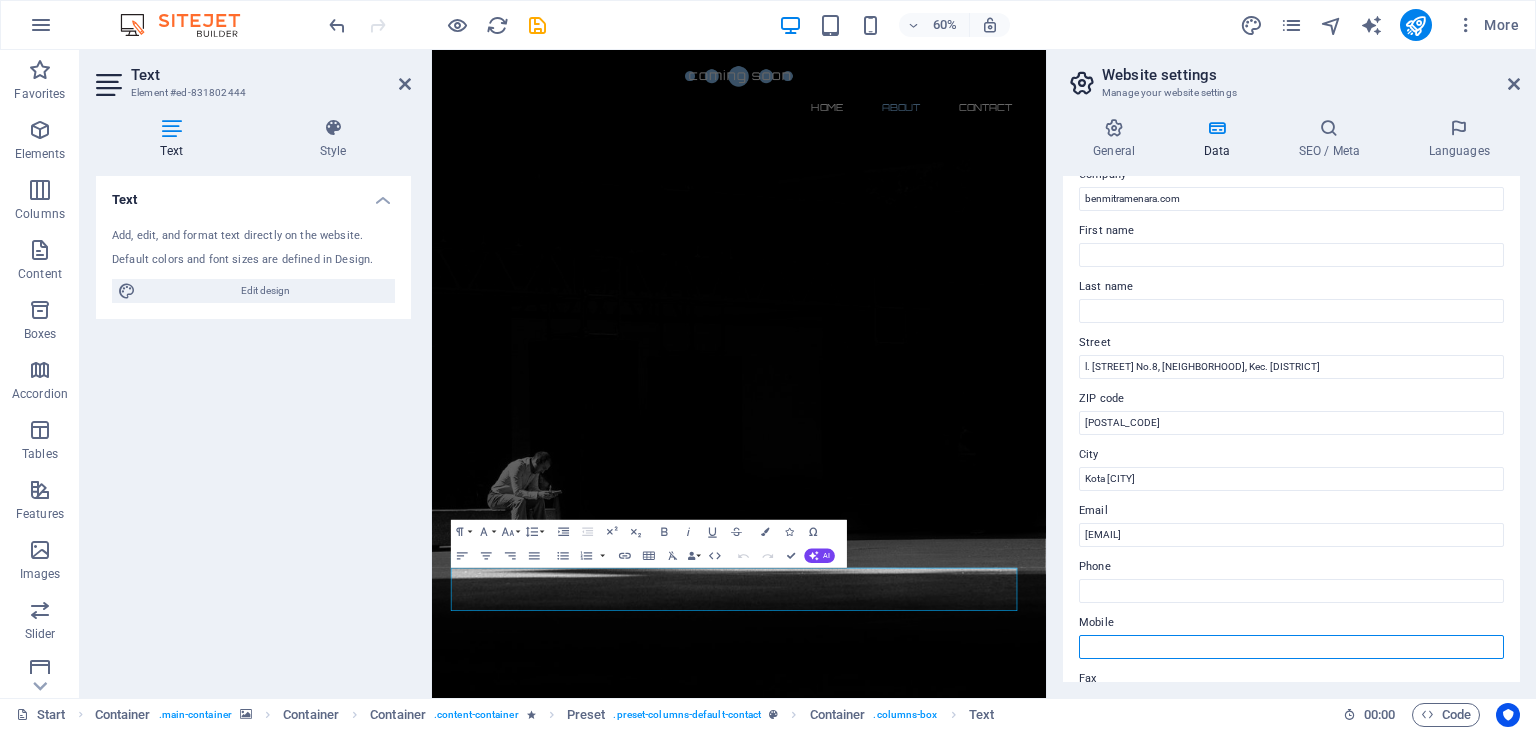 click on "Mobile" at bounding box center (1291, 647) 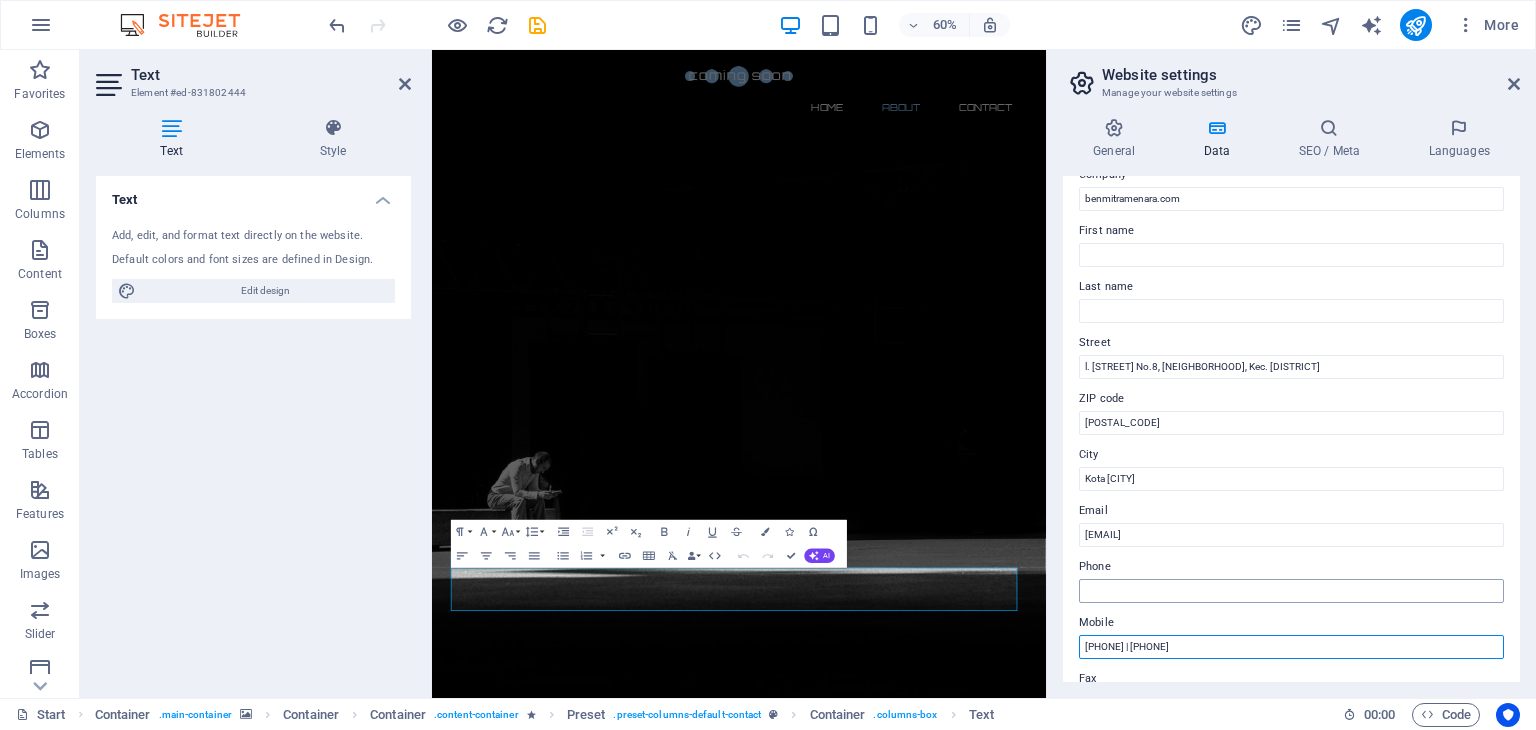 type on "[PHONE] | [PHONE]" 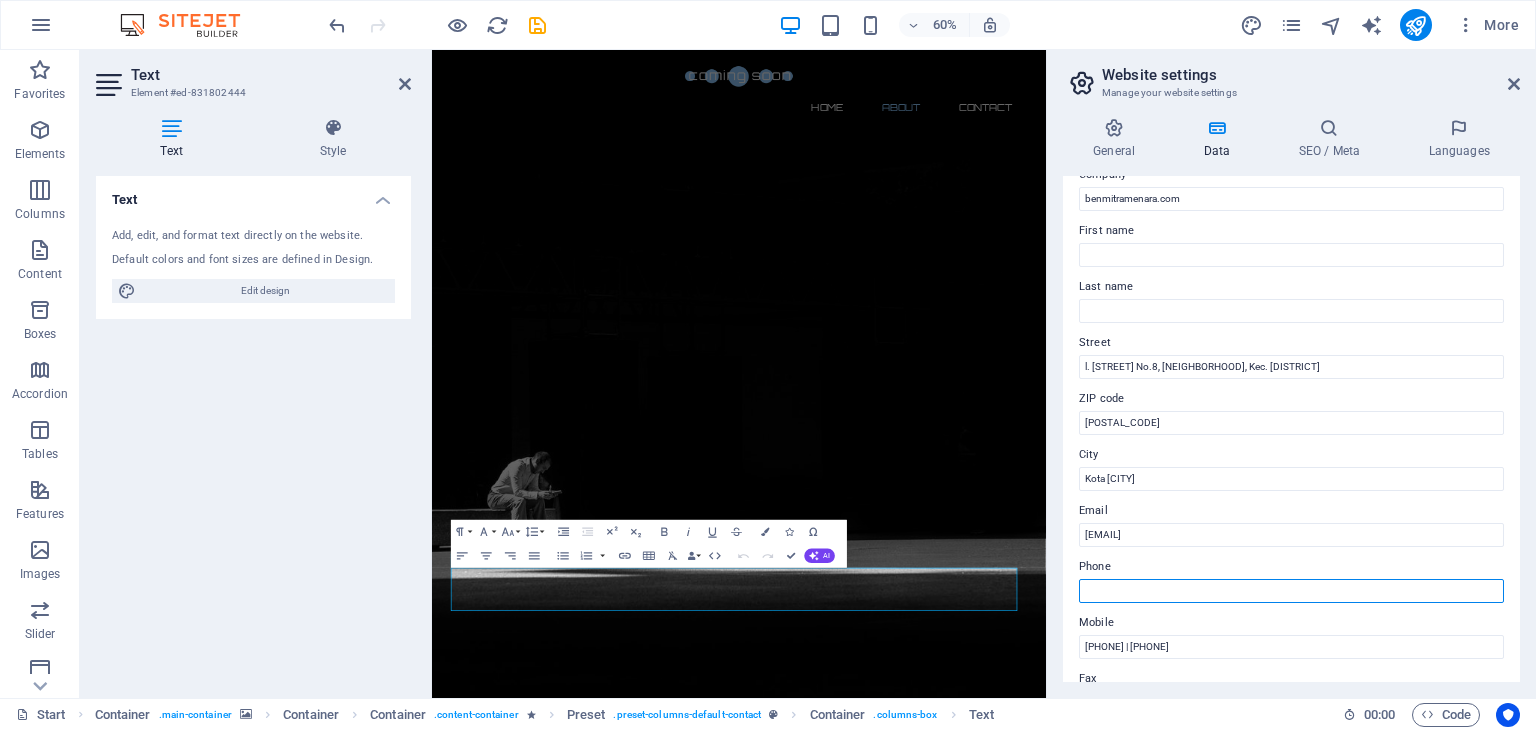click on "Phone" at bounding box center (1291, 591) 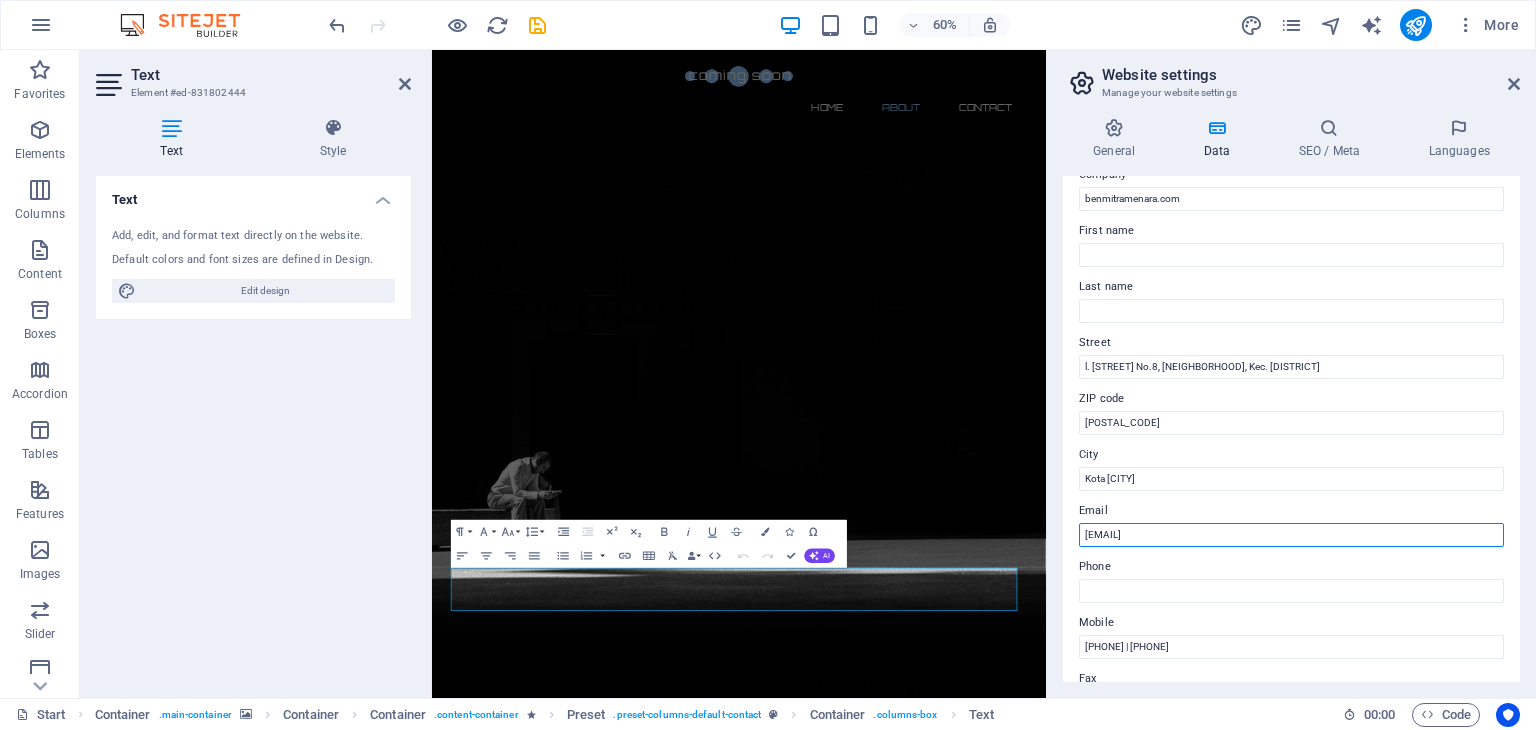 click on "admin@example.com" at bounding box center (1291, 535) 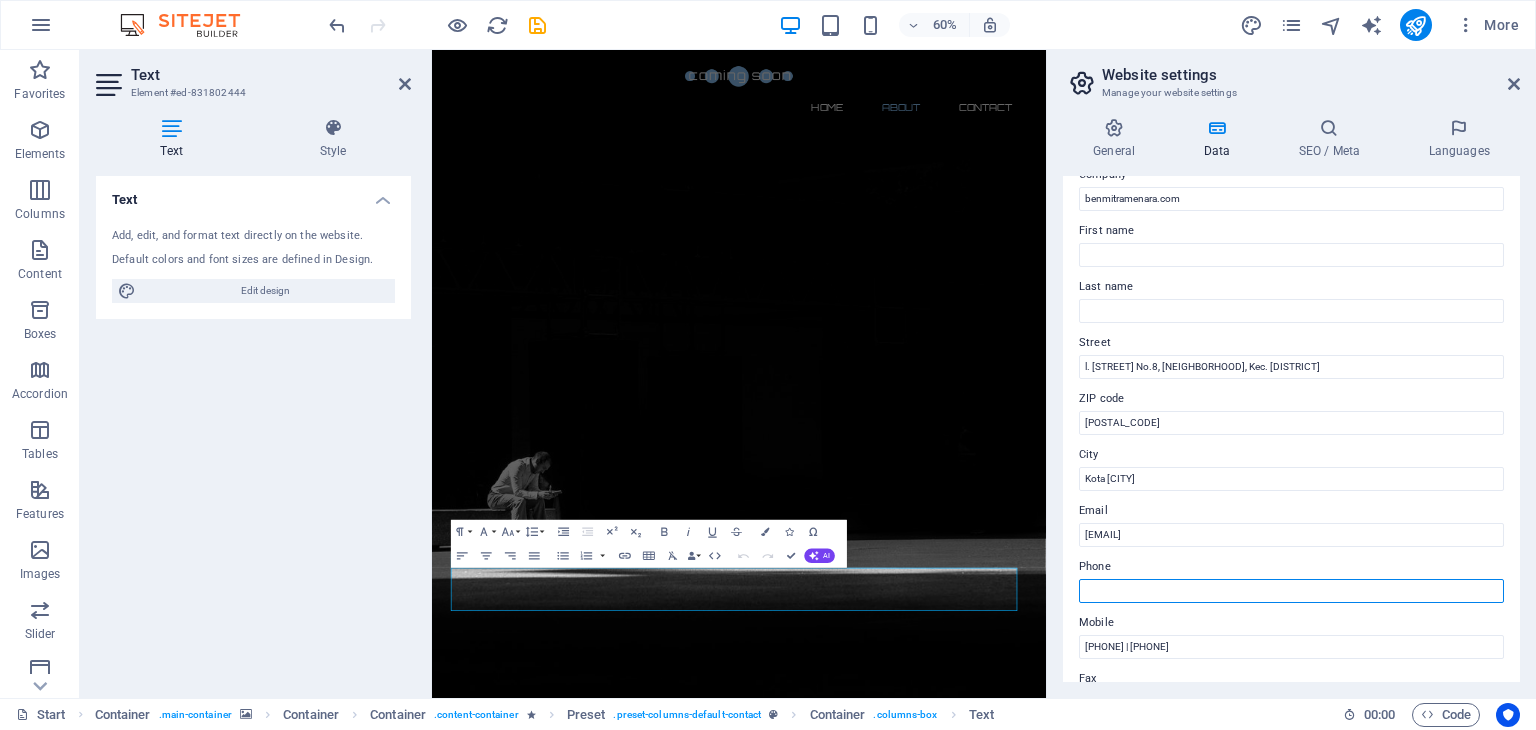 click on "Phone" at bounding box center [1291, 591] 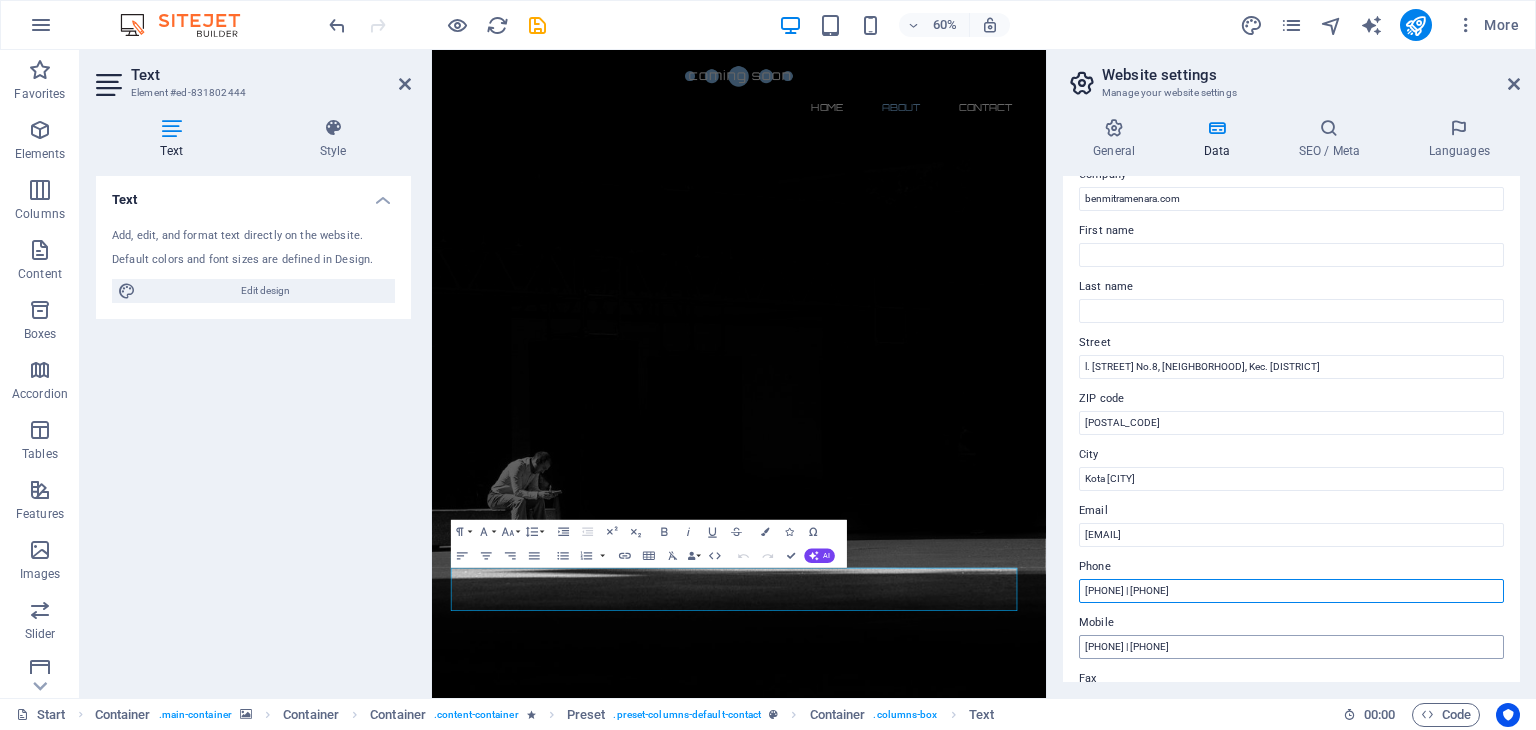 type on "[PHONE] | [PHONE]" 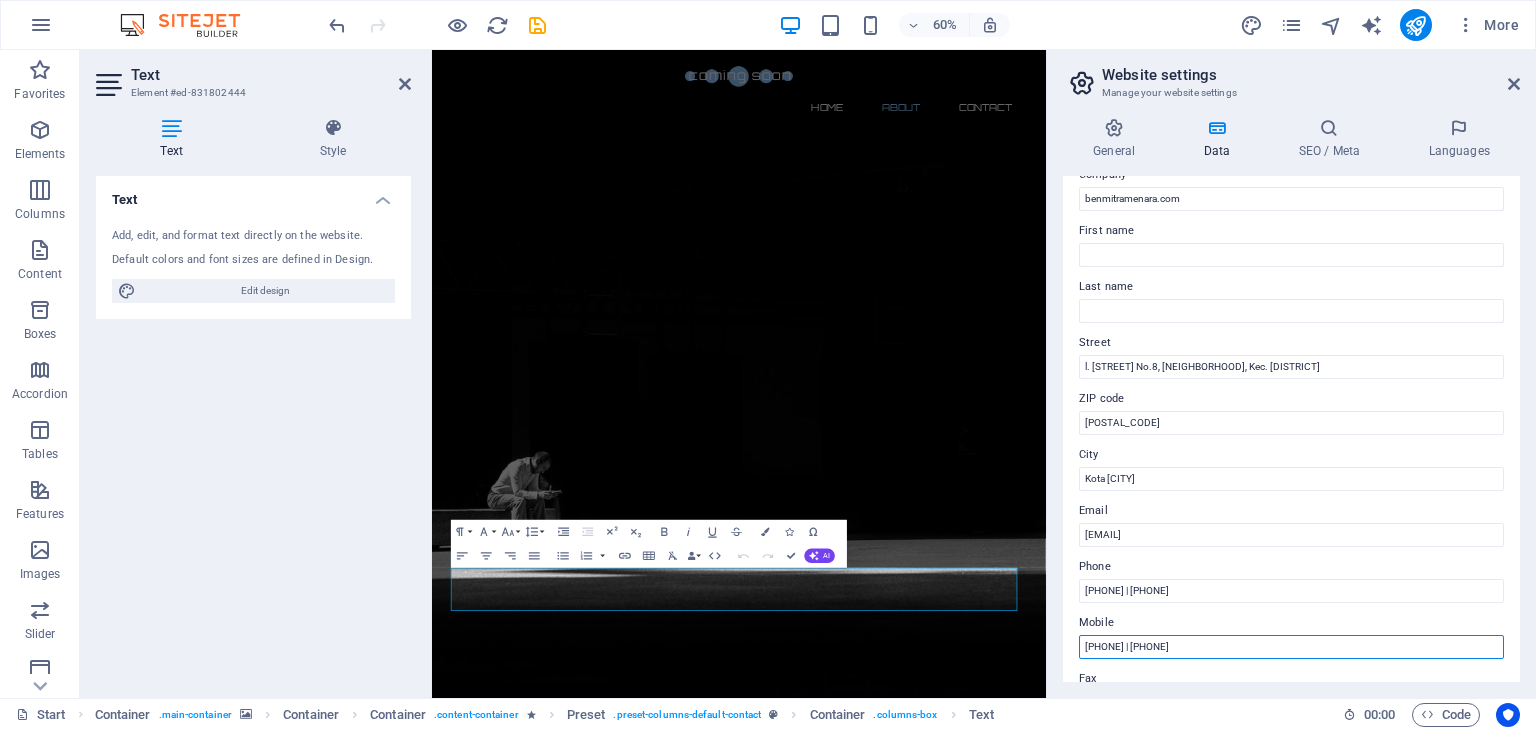 click on "[PHONE] | [PHONE]" at bounding box center (1291, 647) 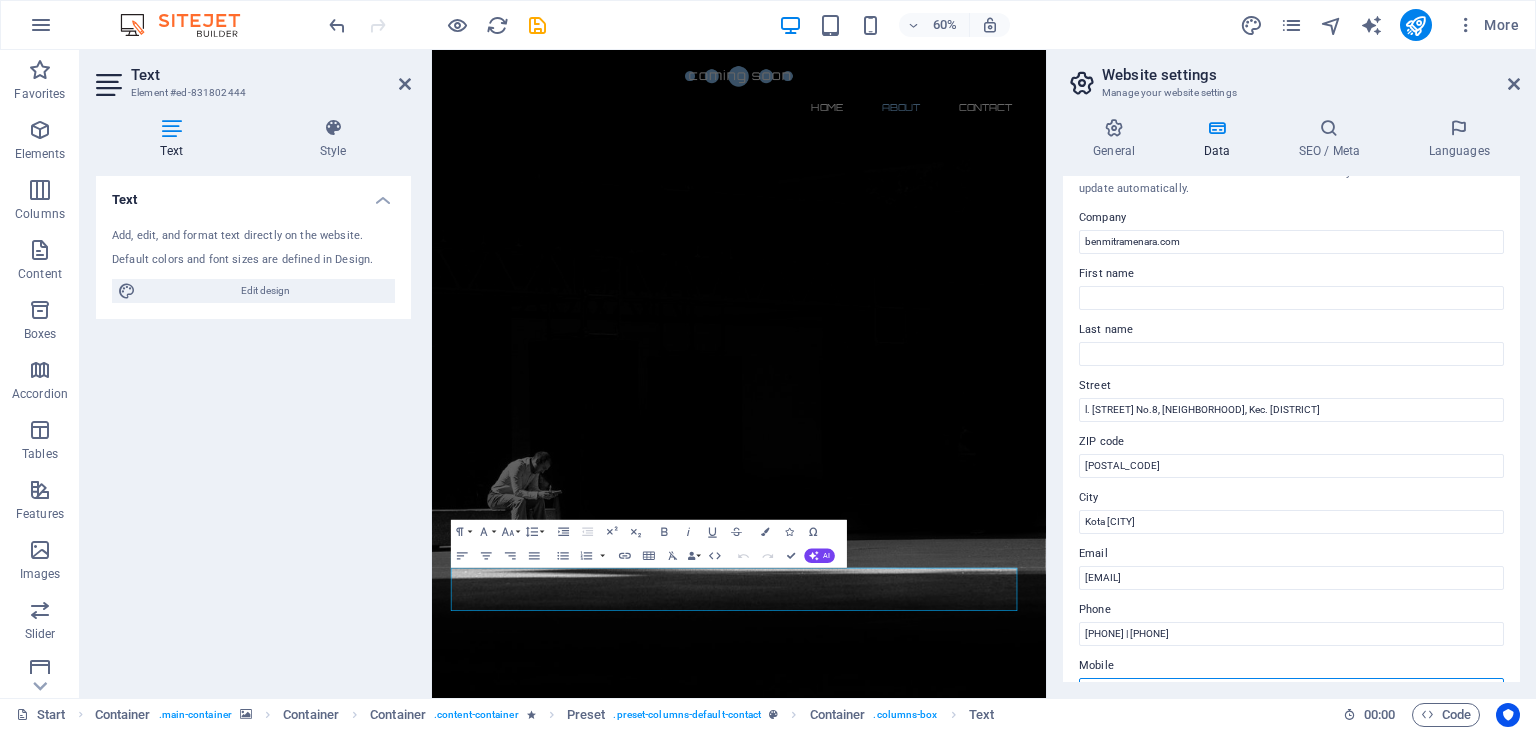 scroll, scrollTop: 0, scrollLeft: 0, axis: both 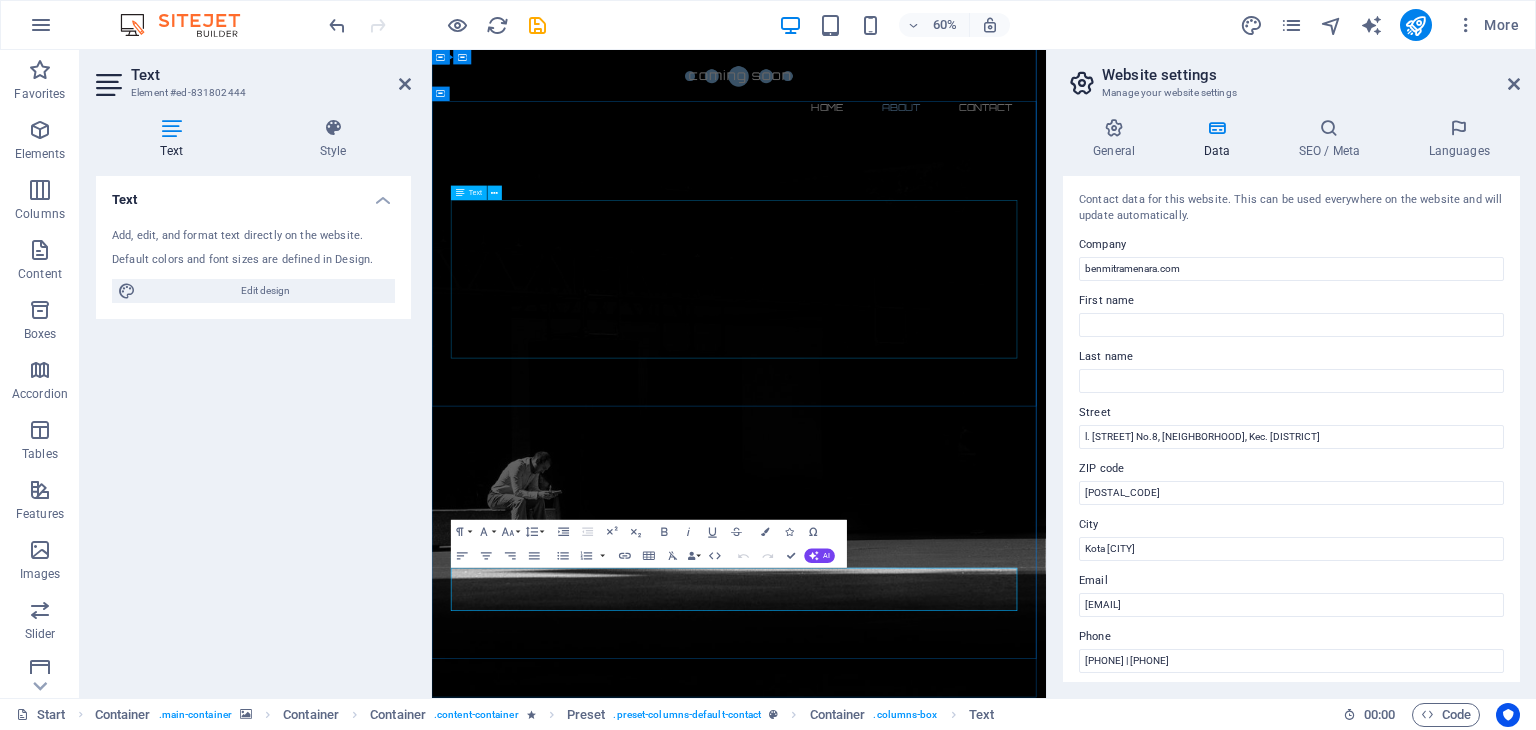 click on "PT. BEN MITRA MENARA is a construction company domiciled in Medan, Indonesia. Having been present in the industry for many years, PT. BEN MITRA MENARA has transformed into a leading pioneer in the construction sector, specializing primarily in infrastructure construction and large-scale commercial projects. With our commitment to high standards, innovation, and superior client service, PT. BEN MITRA MENARA continually strives to be a trendsetter in the construction sector. The company hopes to continue contributing to sustainable infrastructure development and providing added value to the Indonesian people. The company invites you to explore more about our services and projects. Contact us now for a more in-depth consultation on organizational strategies to accommodate your construction needs." at bounding box center (944, 1830) 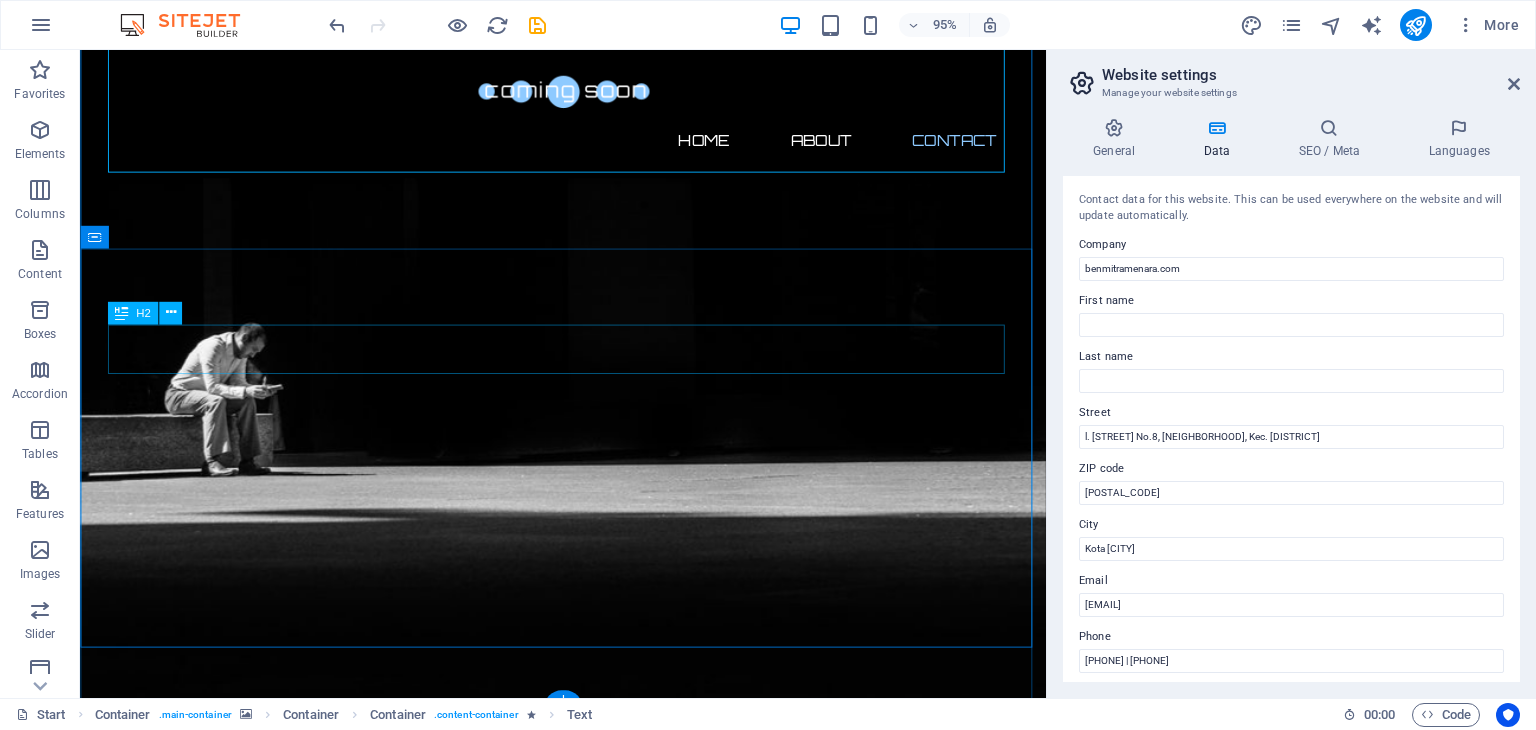 scroll, scrollTop: 716, scrollLeft: 0, axis: vertical 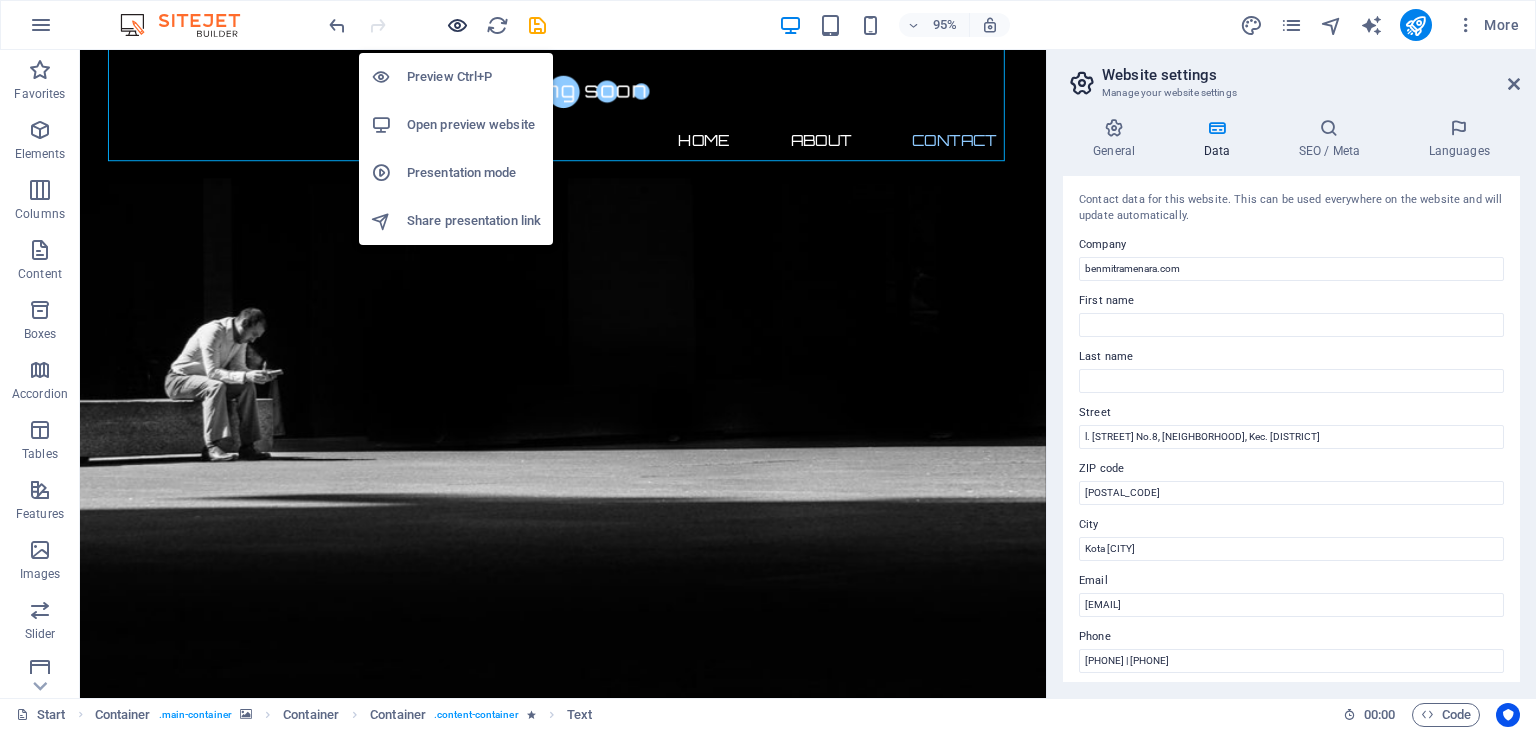 click at bounding box center [457, 25] 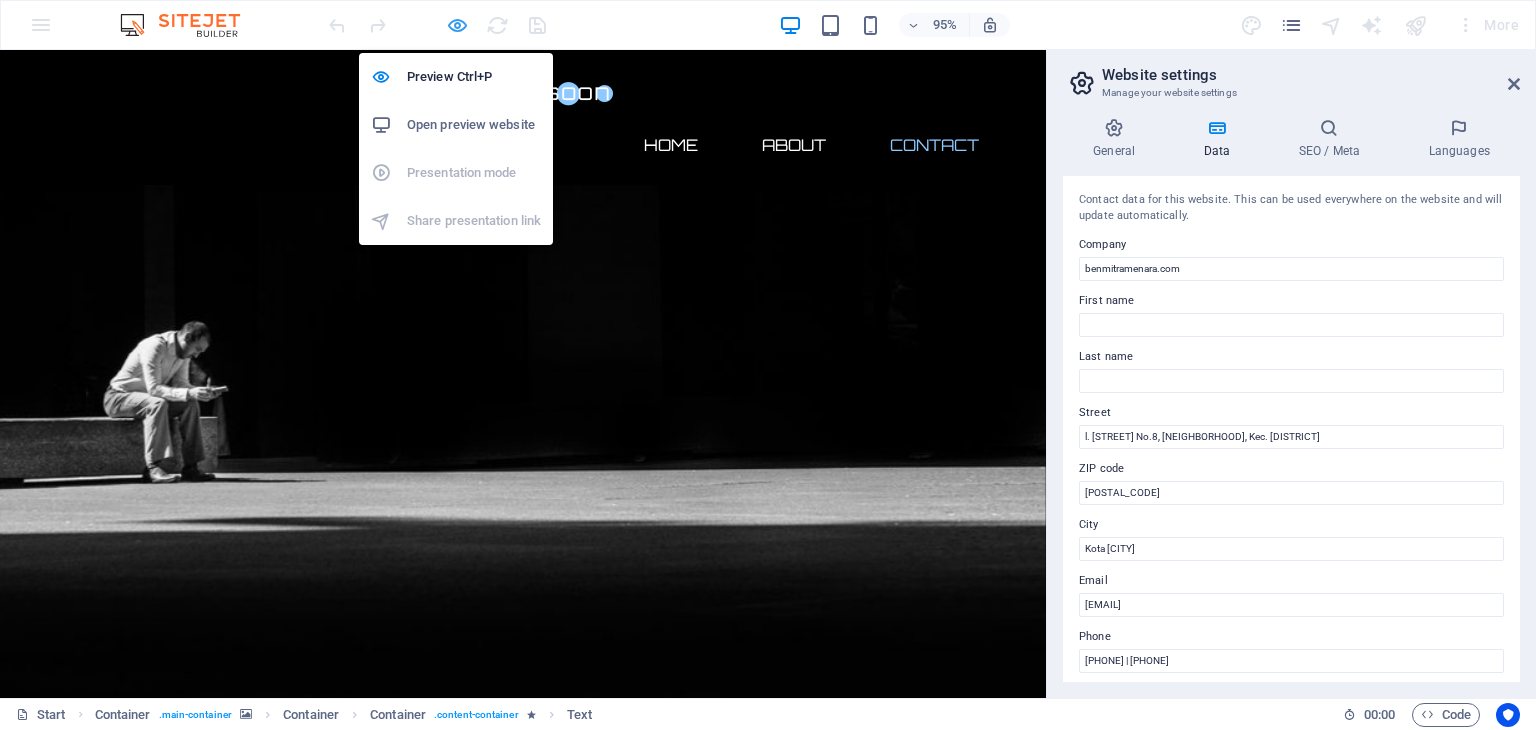 scroll, scrollTop: 0, scrollLeft: 0, axis: both 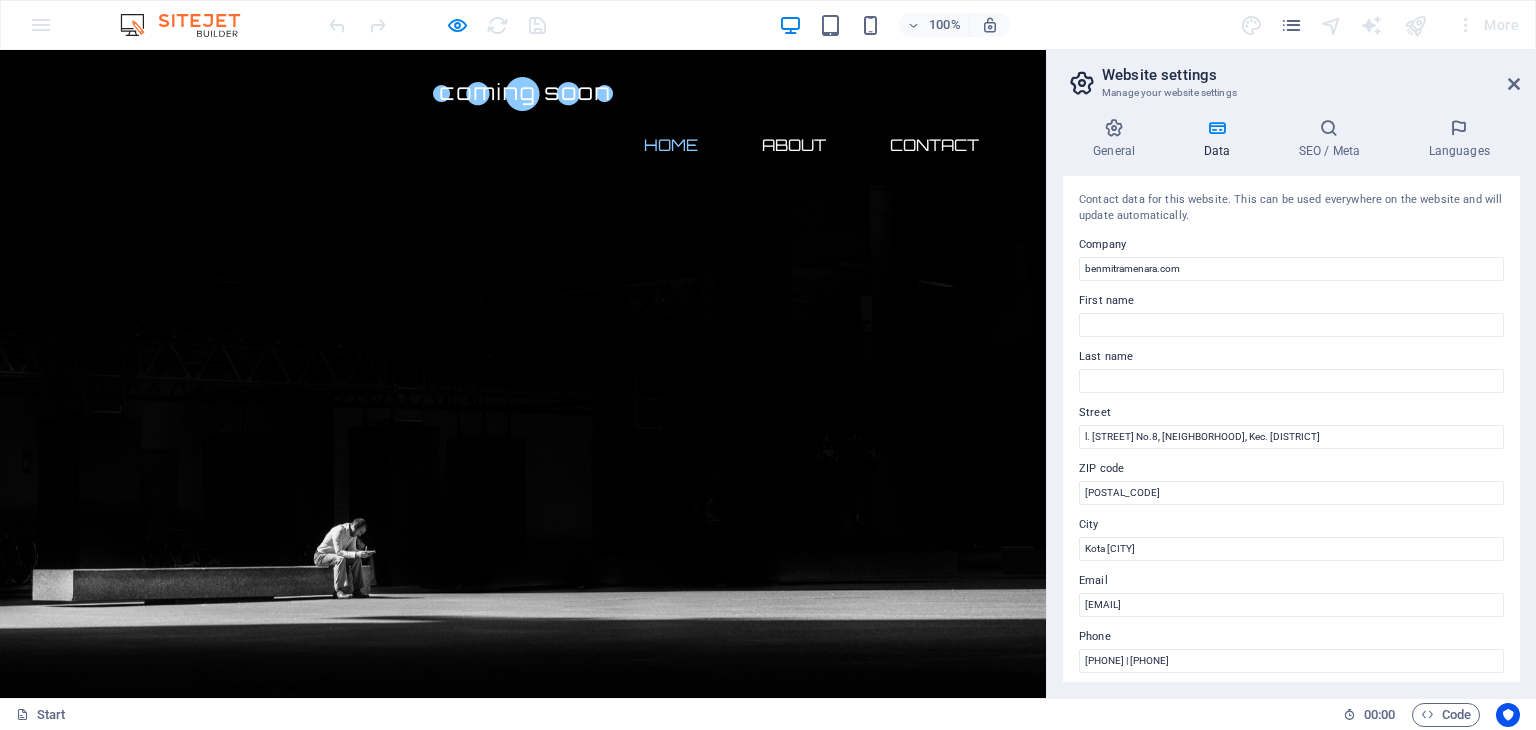 click on "The waiting is going to end soon... Our website is under construction. We`ll be here soon with our new awesome site, subscribe to be notified." at bounding box center [523, 900] 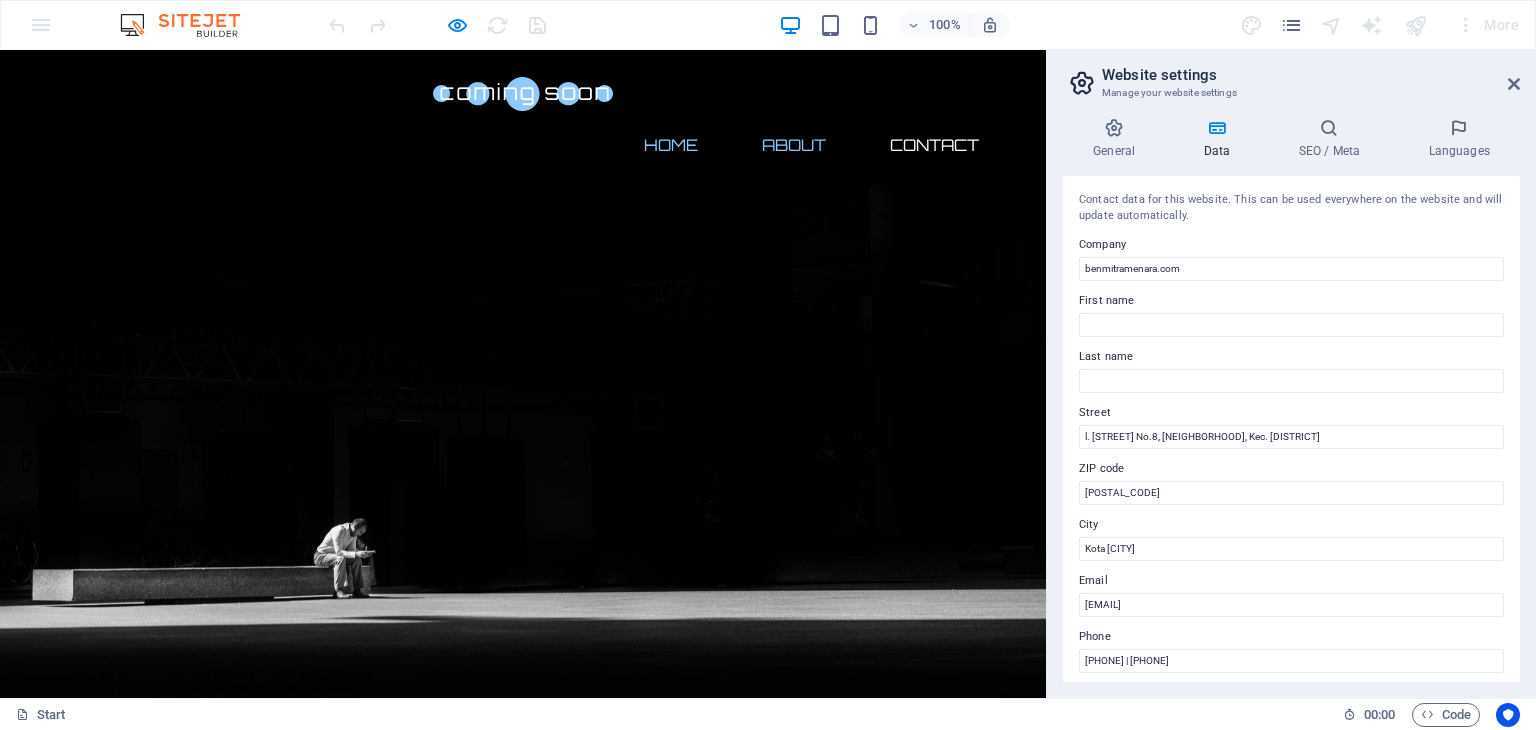 click on "About" at bounding box center (794, 145) 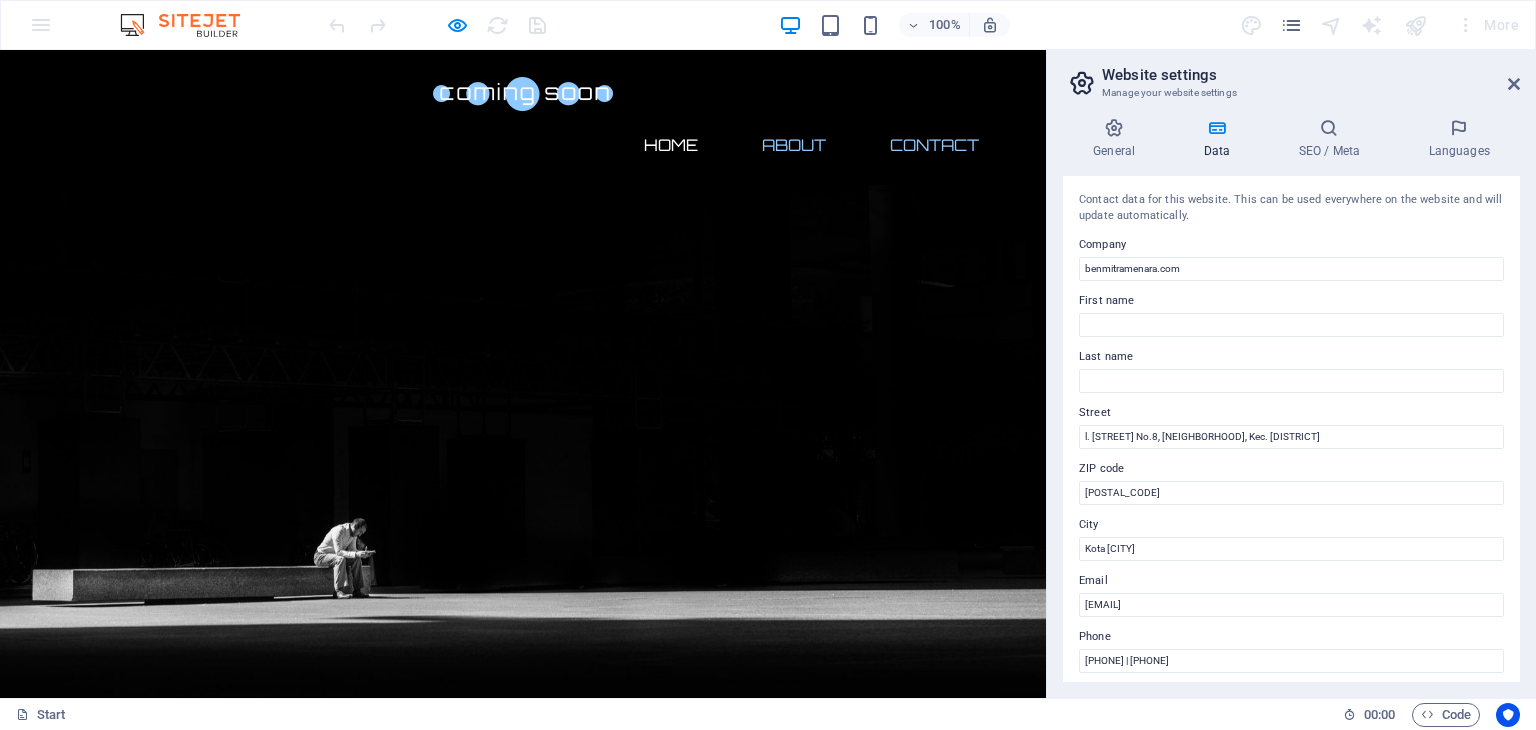 click on "Contact" at bounding box center [934, 145] 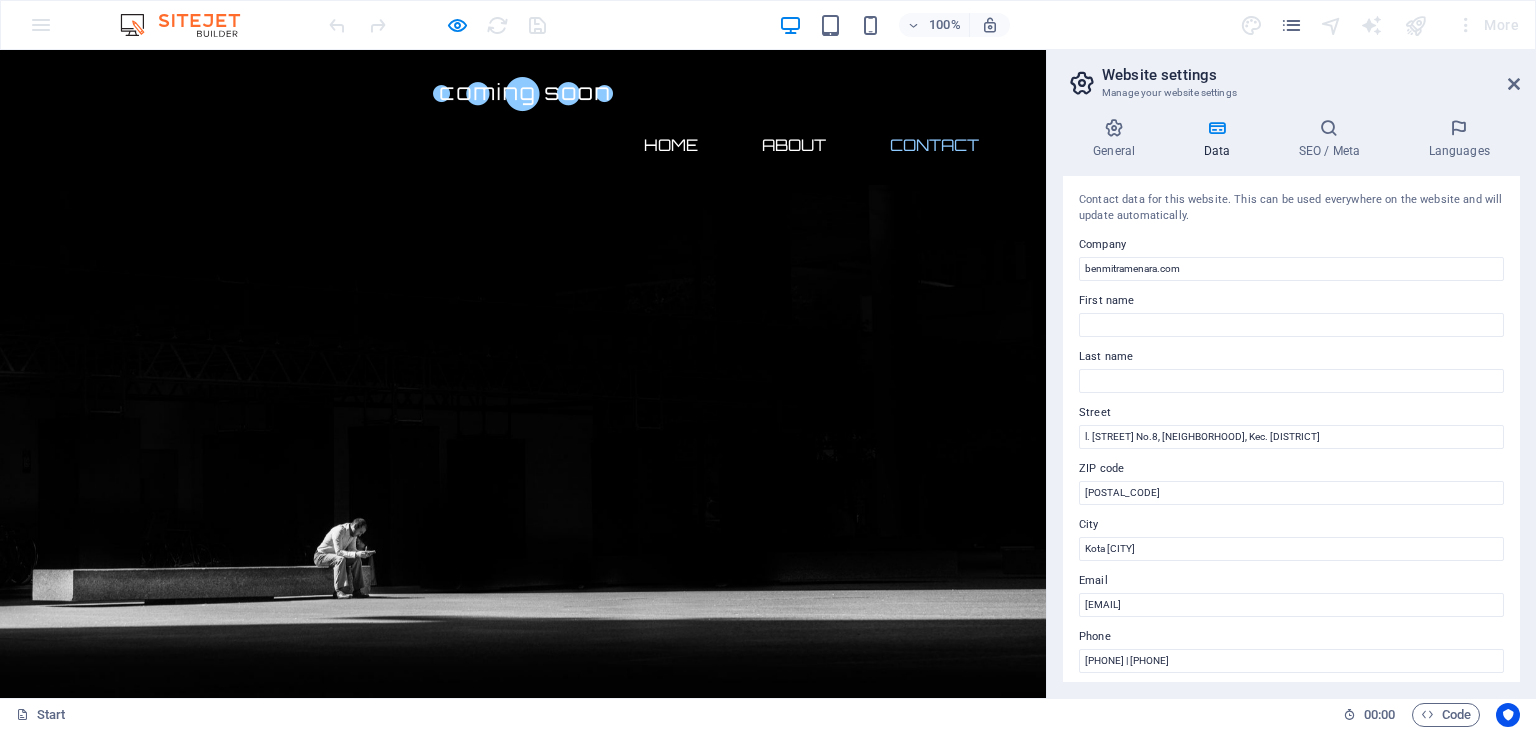 click on "Legal notice" at bounding box center [58, 1147] 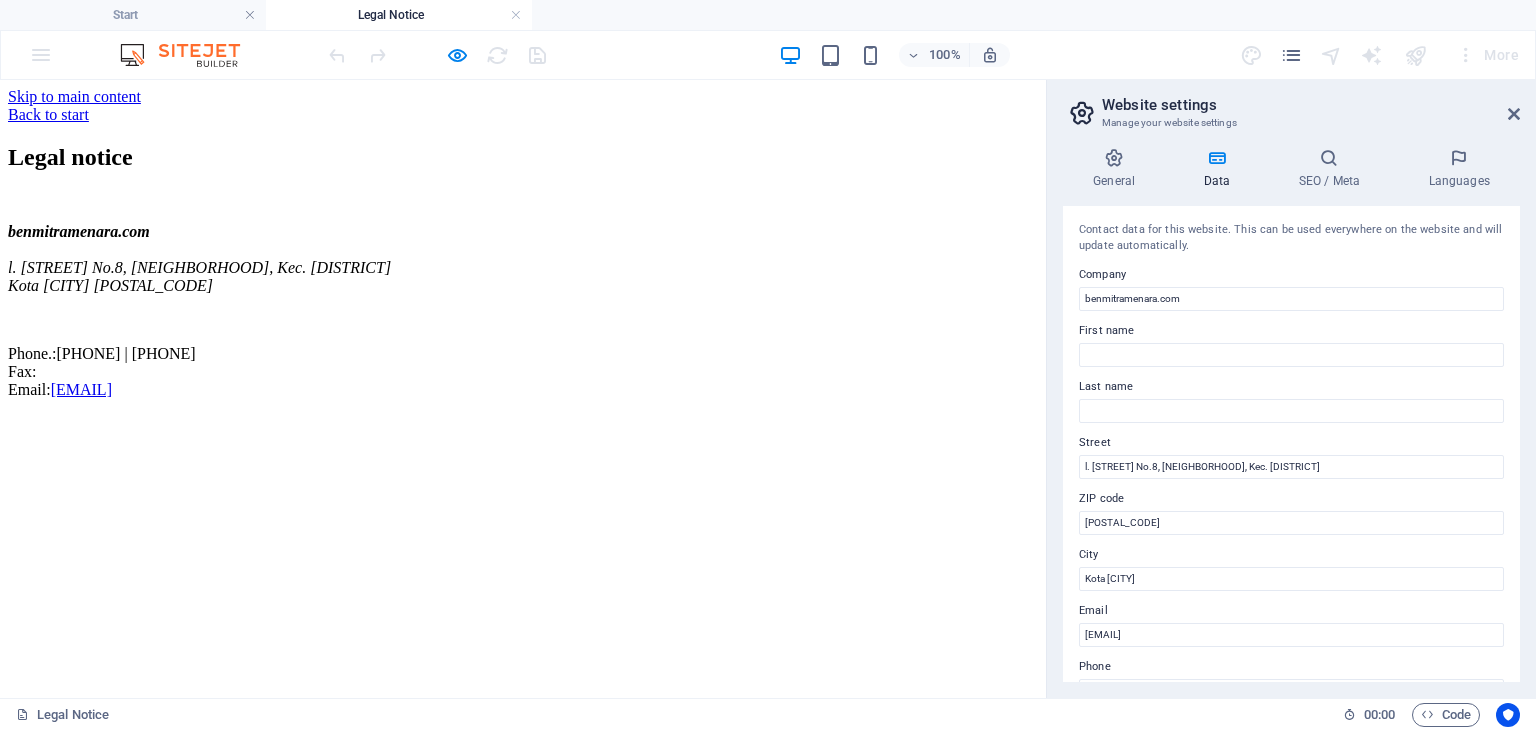 scroll, scrollTop: 0, scrollLeft: 0, axis: both 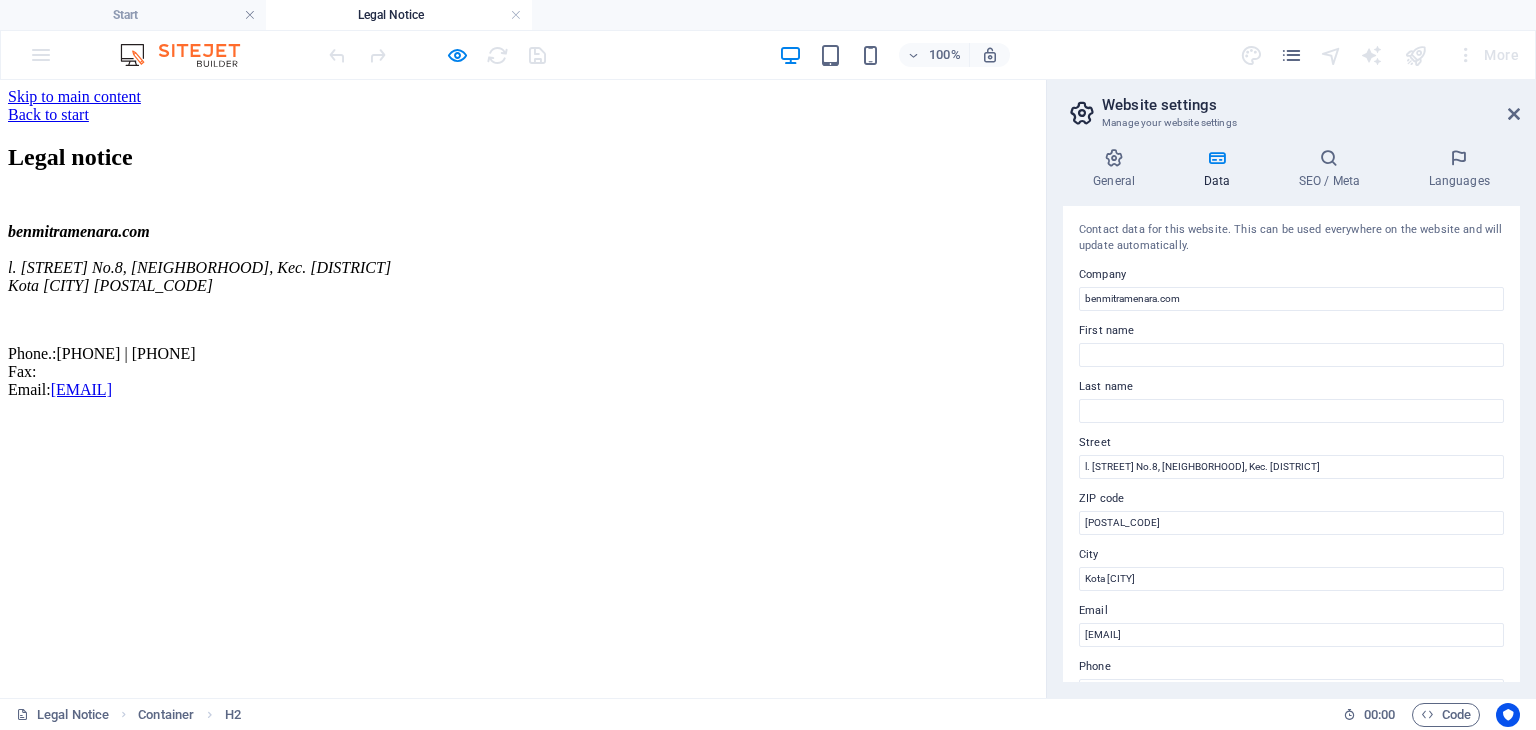 click on "Back to start" at bounding box center [523, 115] 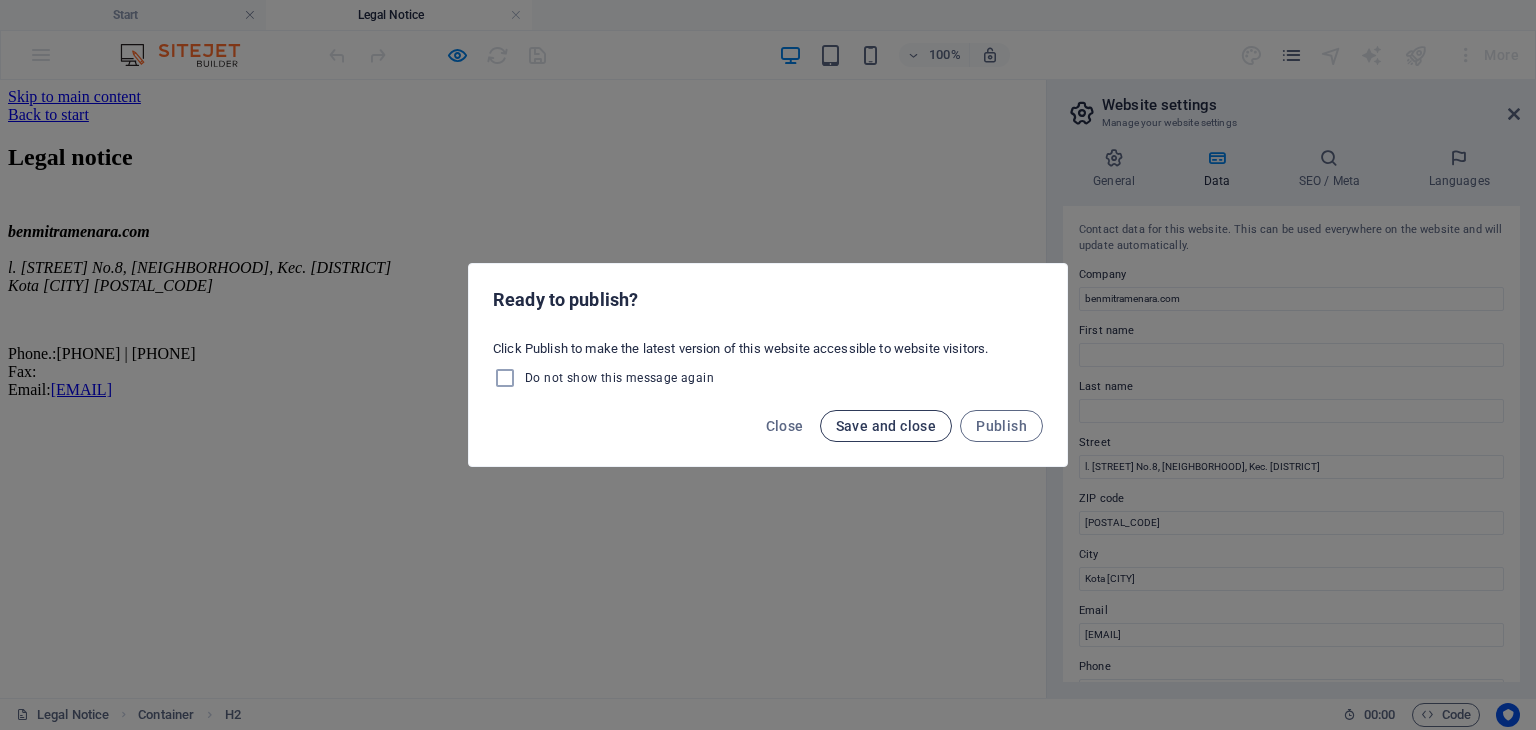 click on "Save and close" at bounding box center [886, 426] 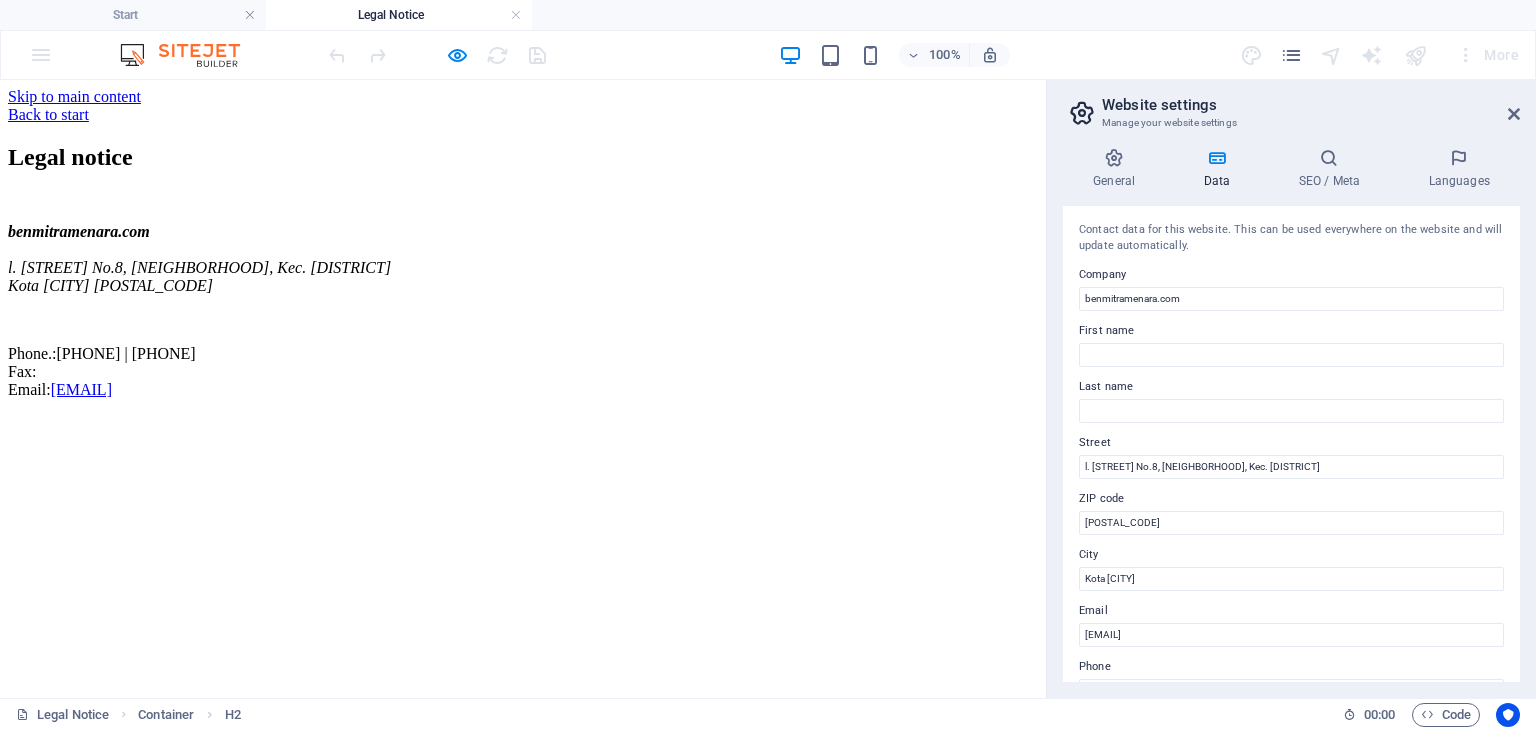 click on "Back to start" at bounding box center [523, 115] 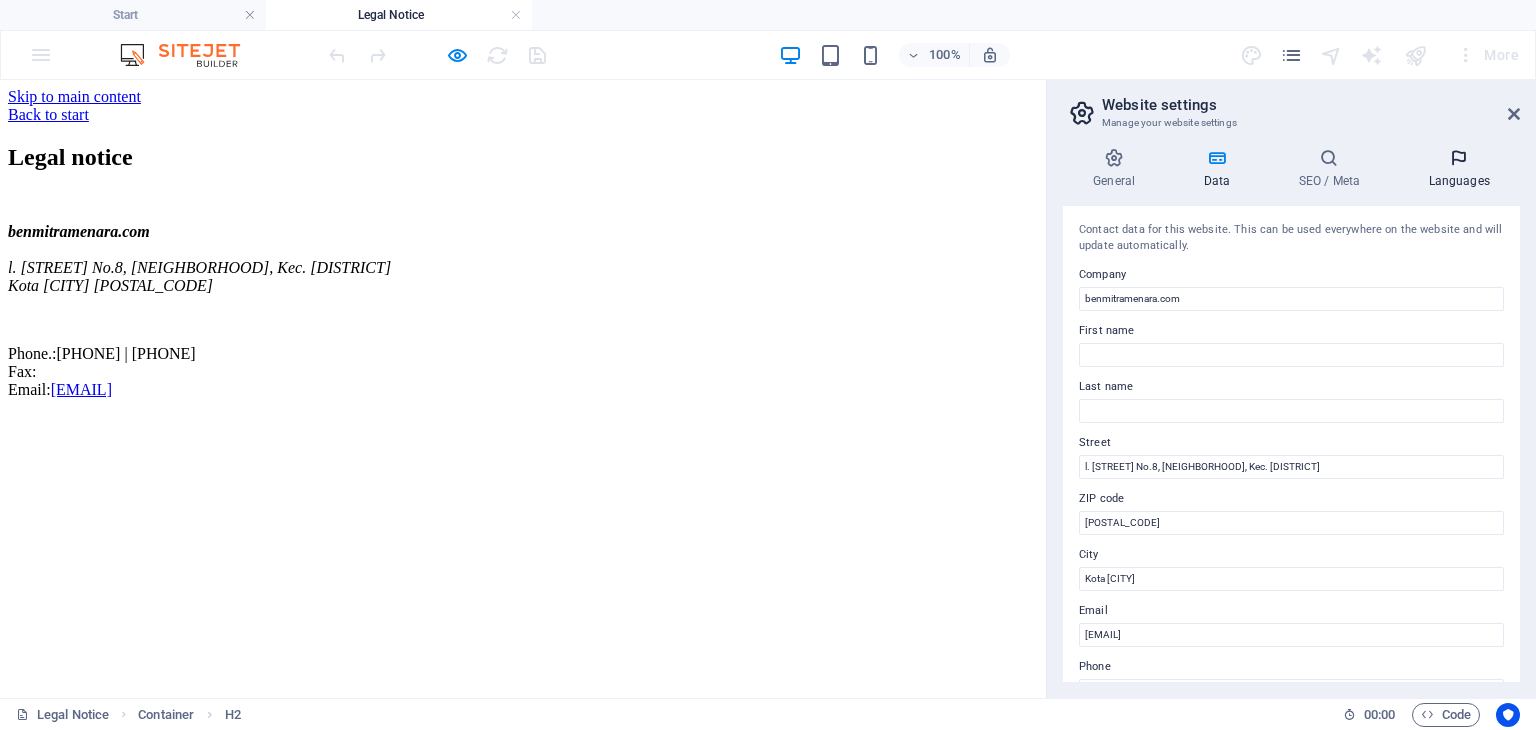 scroll, scrollTop: 0, scrollLeft: 0, axis: both 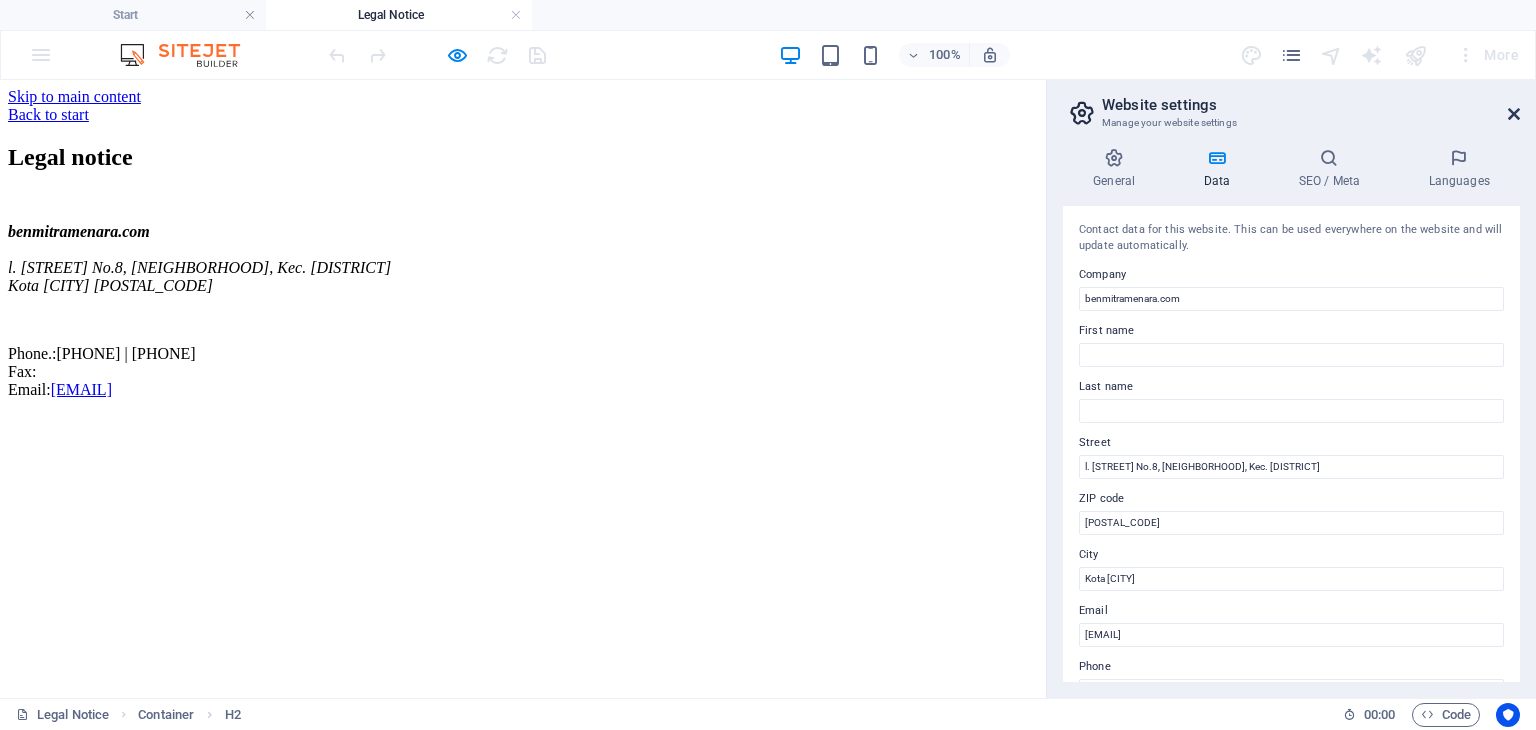 click at bounding box center [1514, 114] 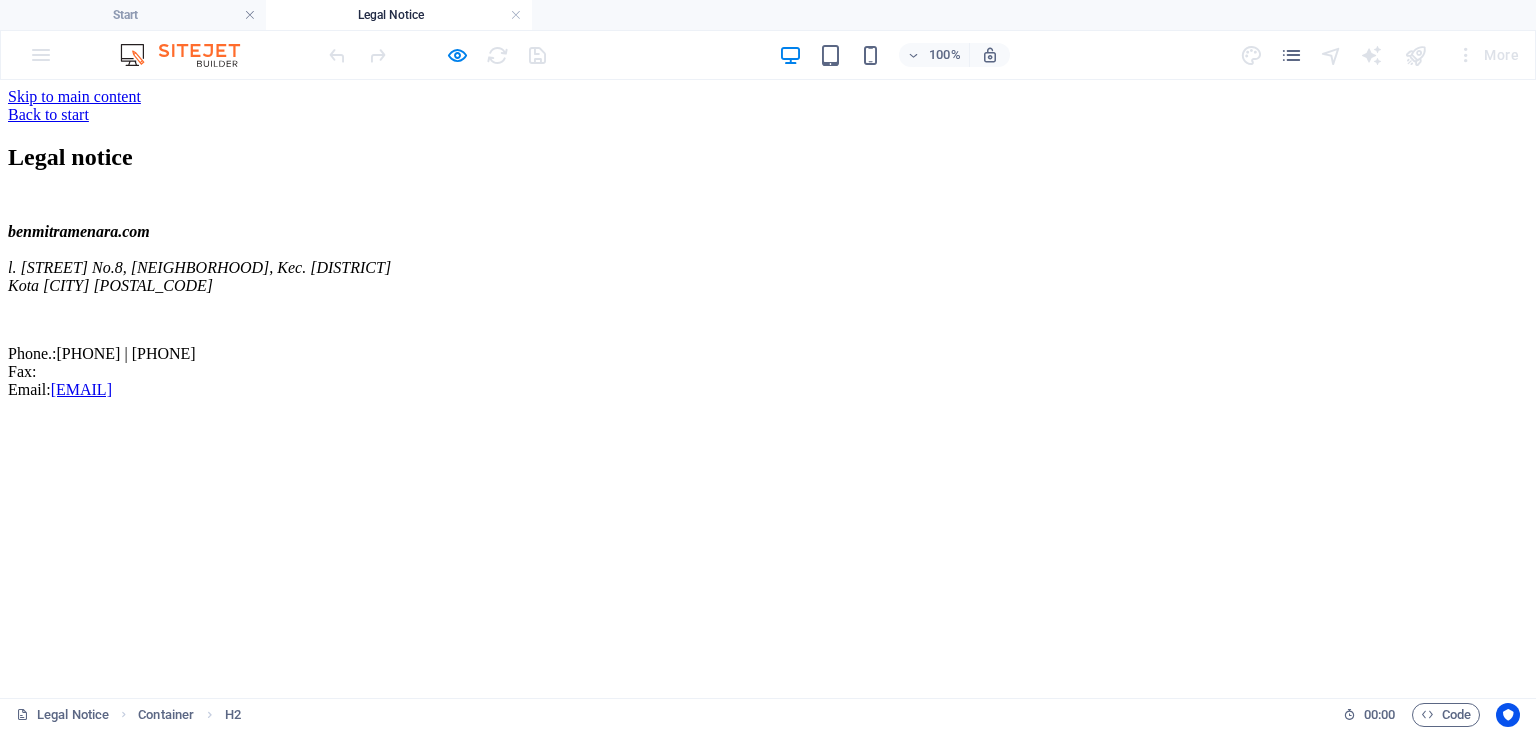 click at bounding box center [190, 55] 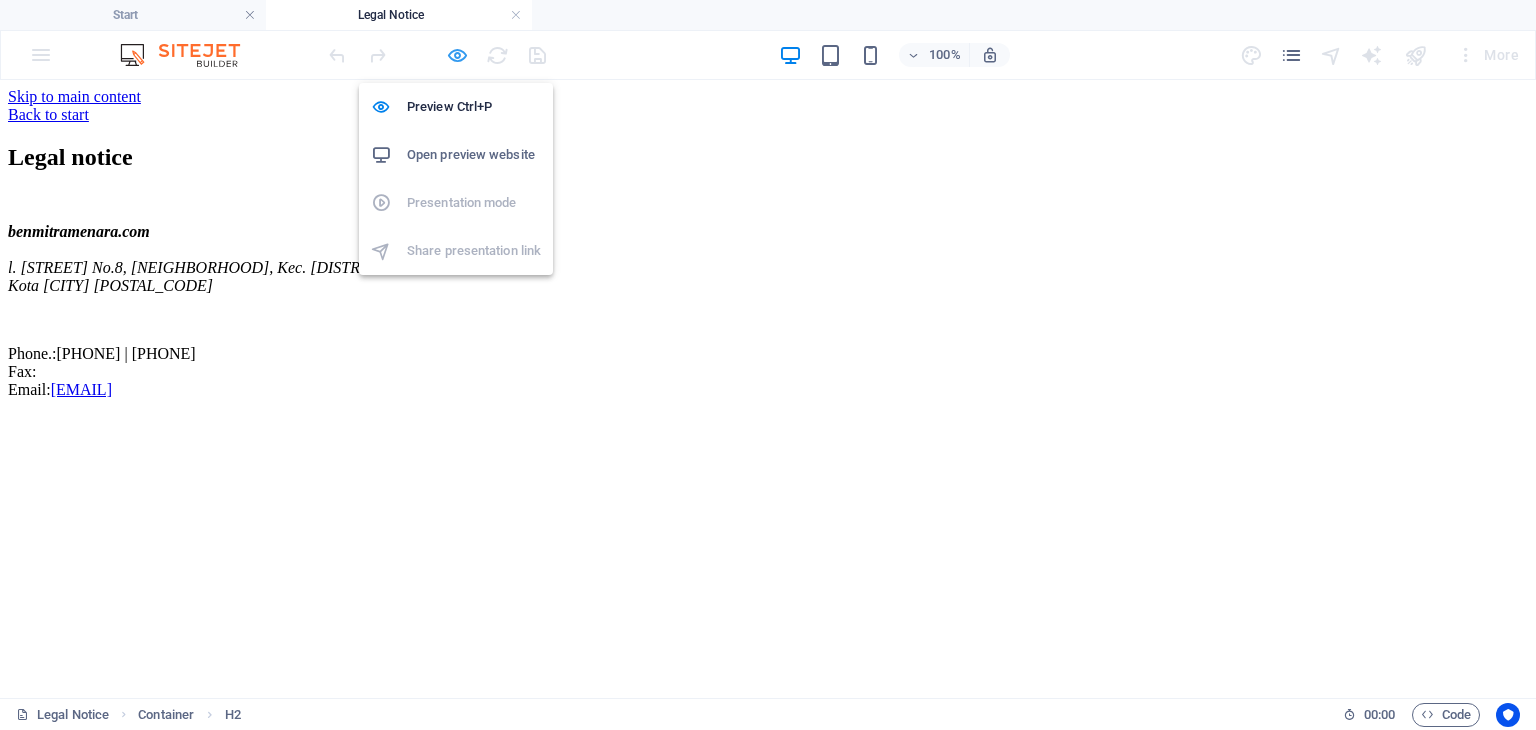 click at bounding box center [457, 55] 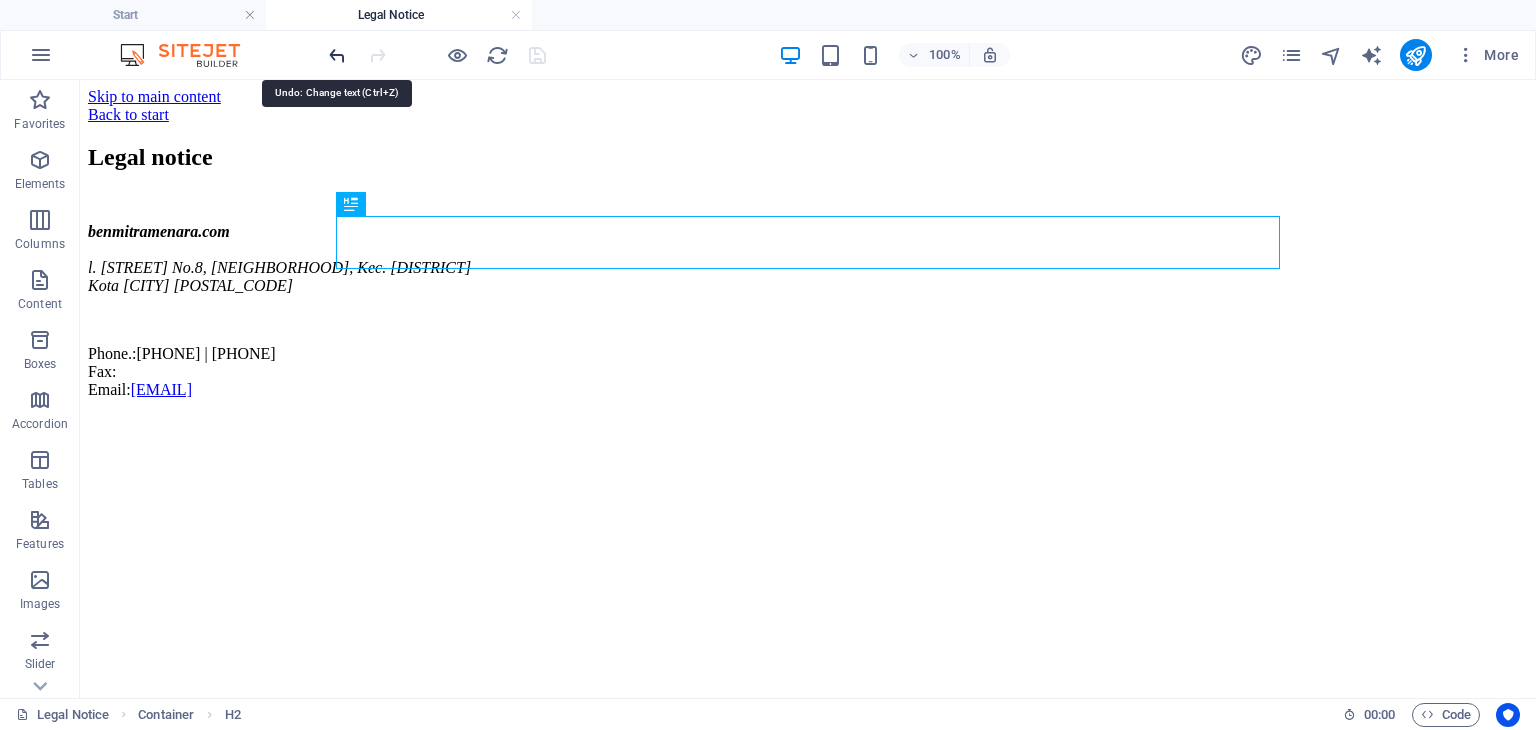 click at bounding box center (337, 55) 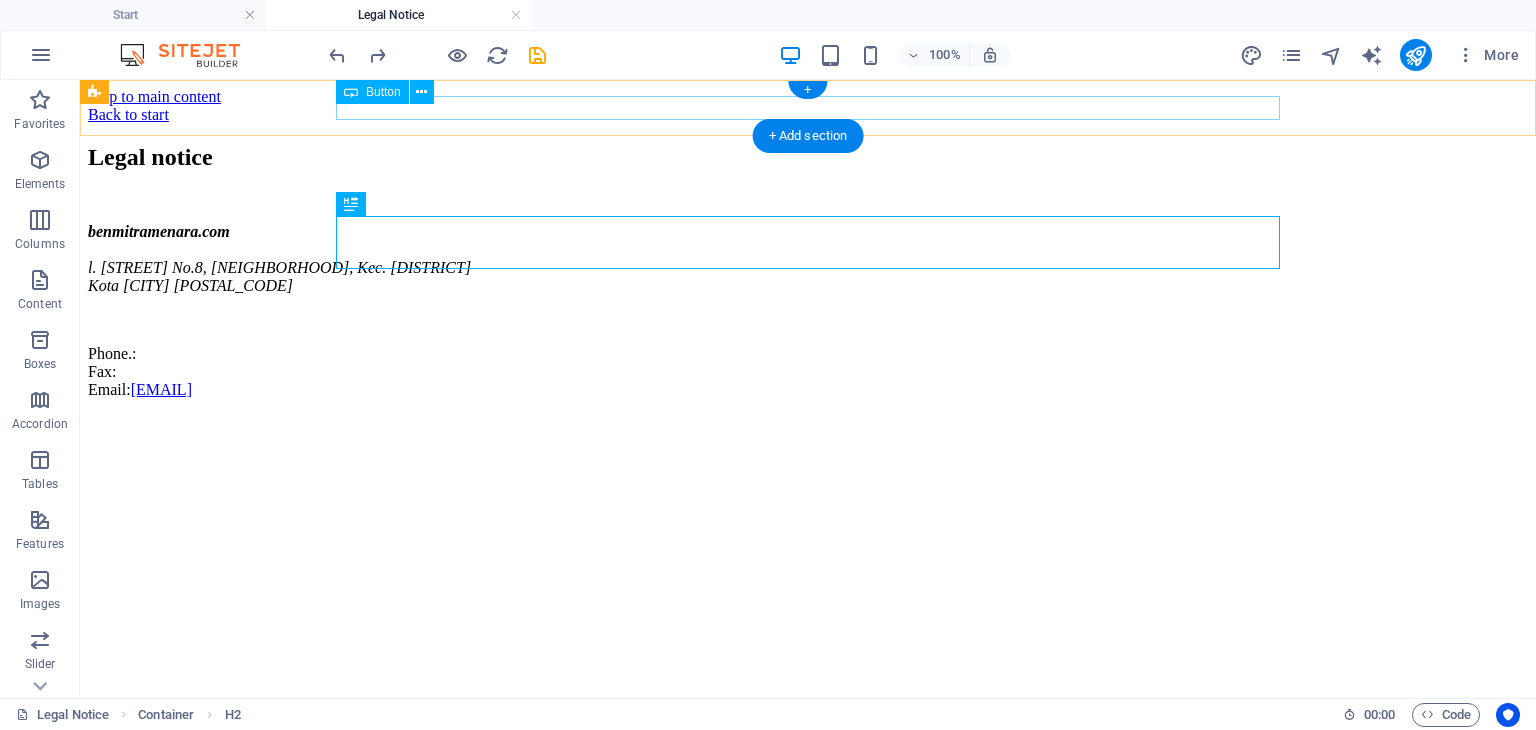 click on "Back to start" at bounding box center [808, 115] 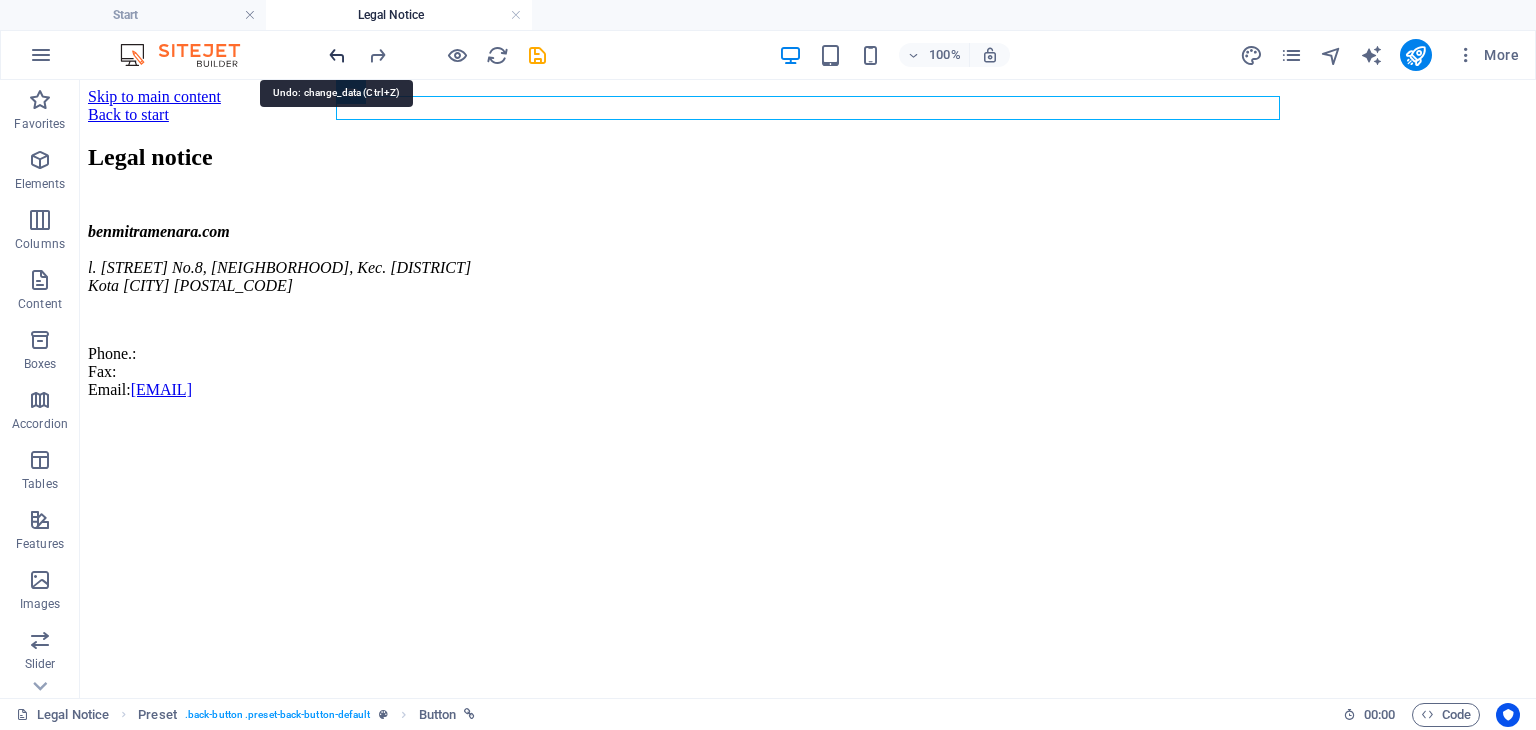click at bounding box center (337, 55) 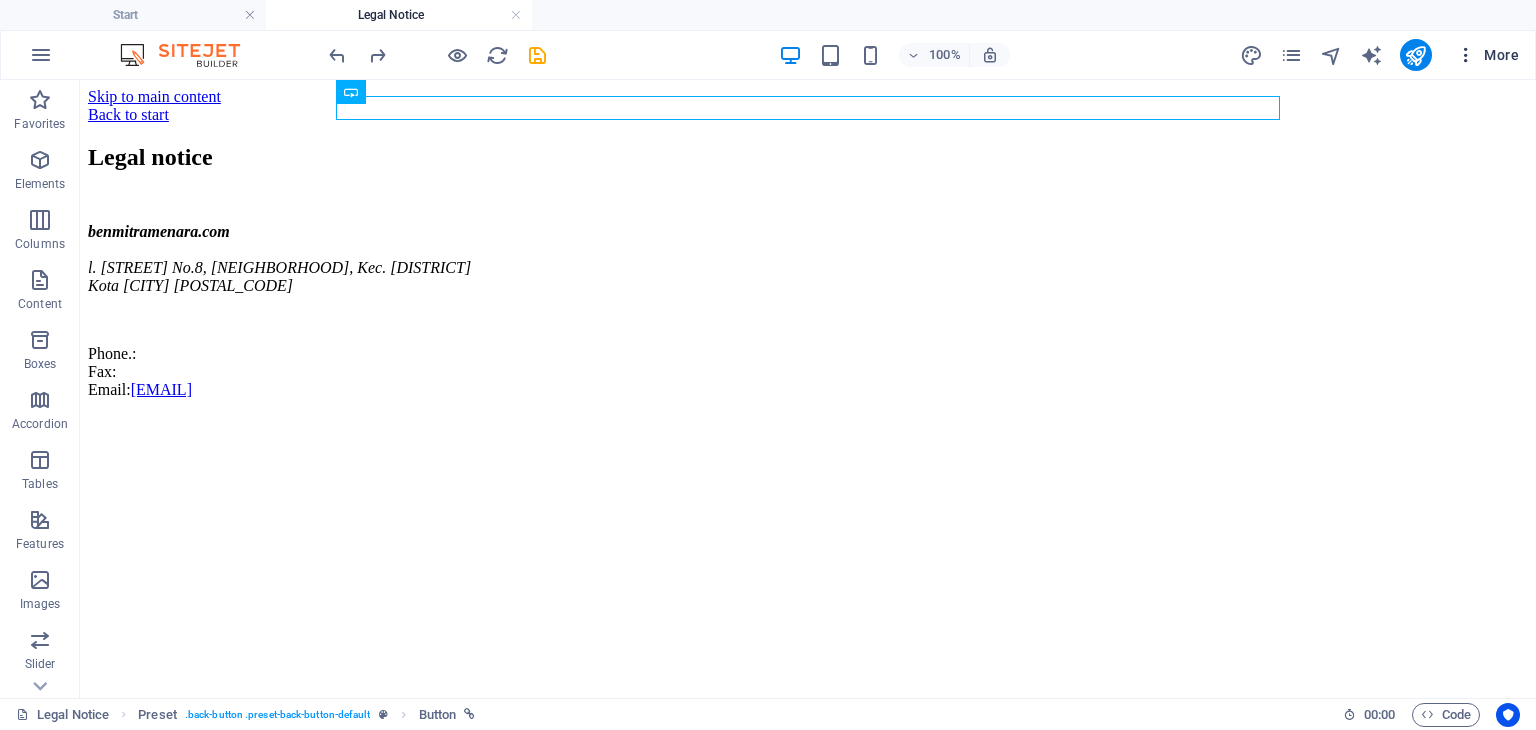 click on "More" at bounding box center [1487, 55] 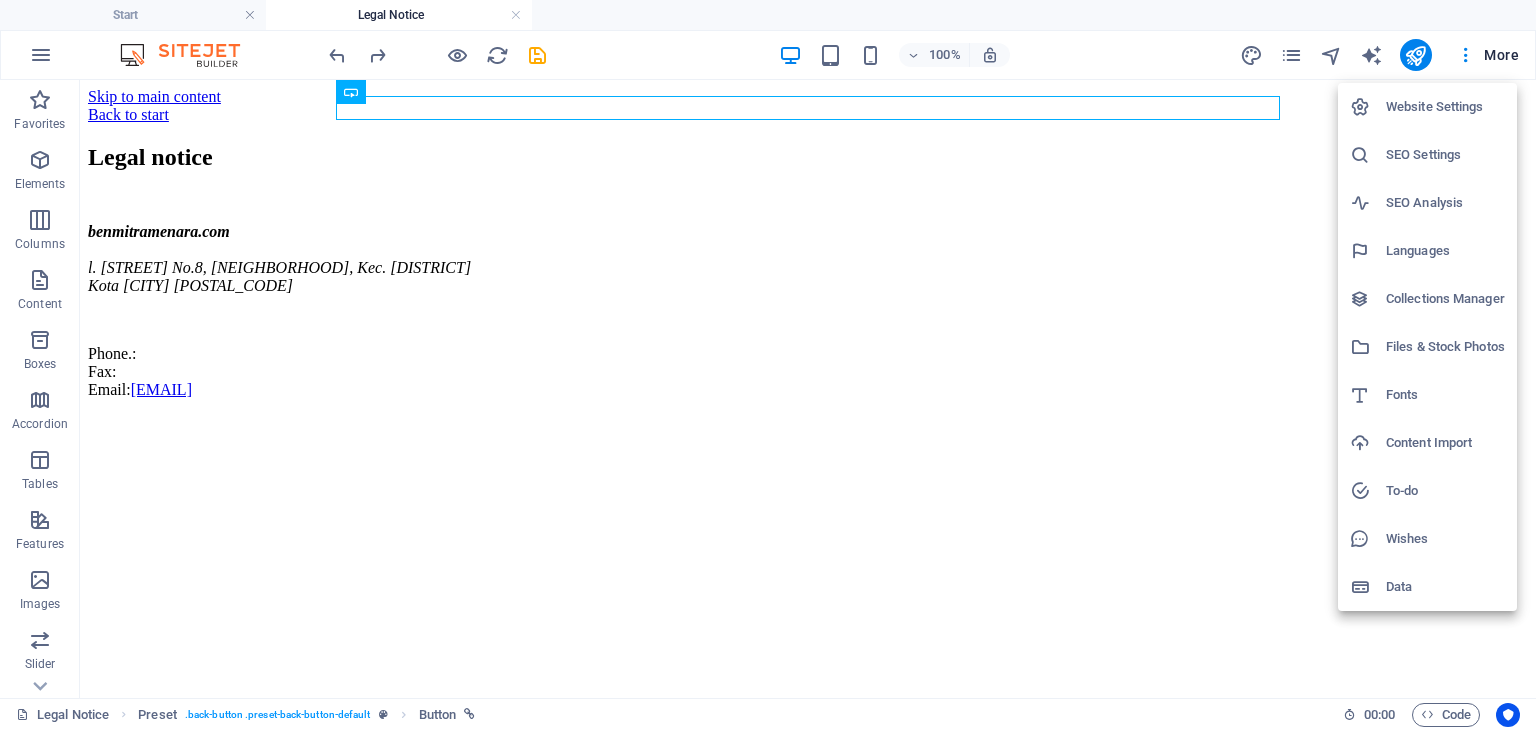 click on "Website Settings" at bounding box center [1445, 107] 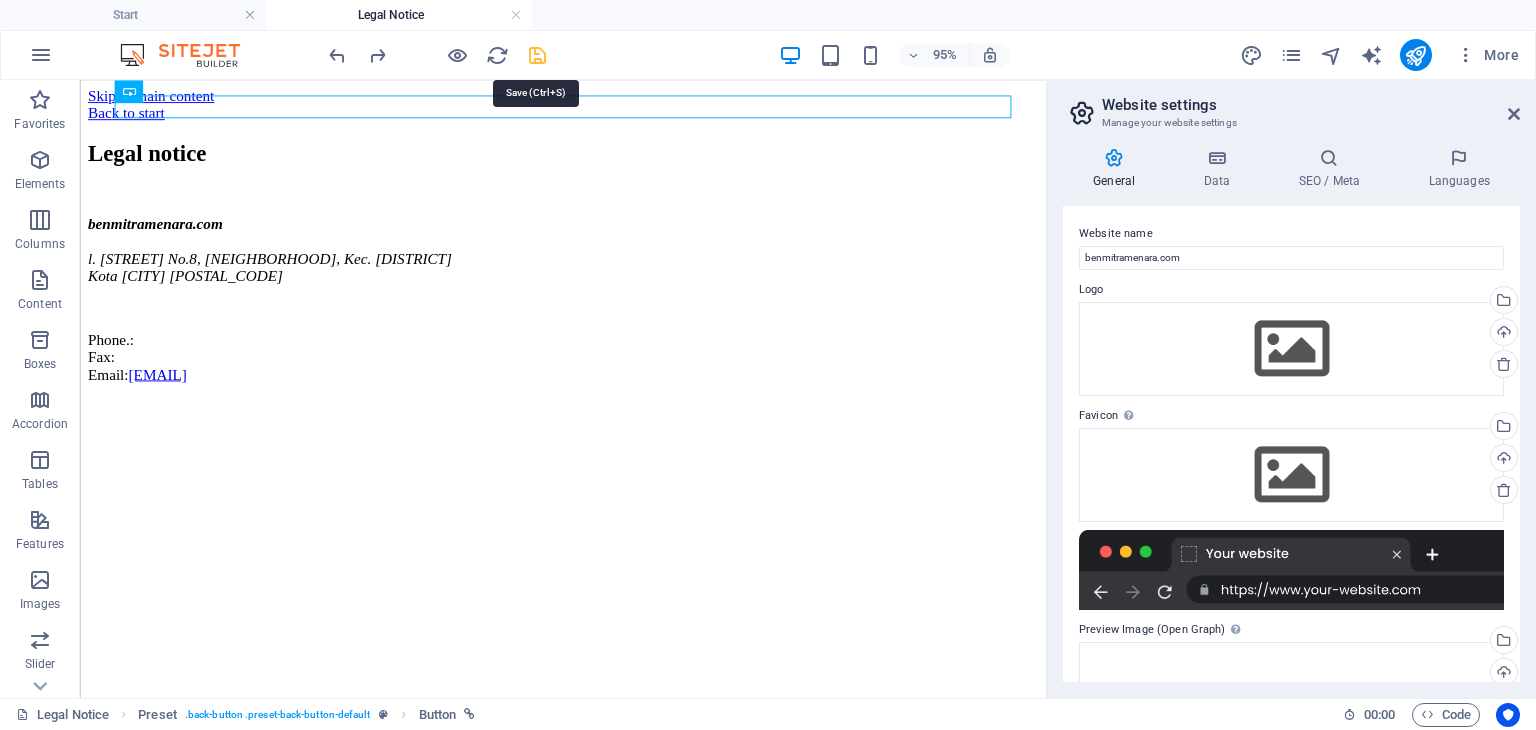 click on "95% More" at bounding box center (926, 55) 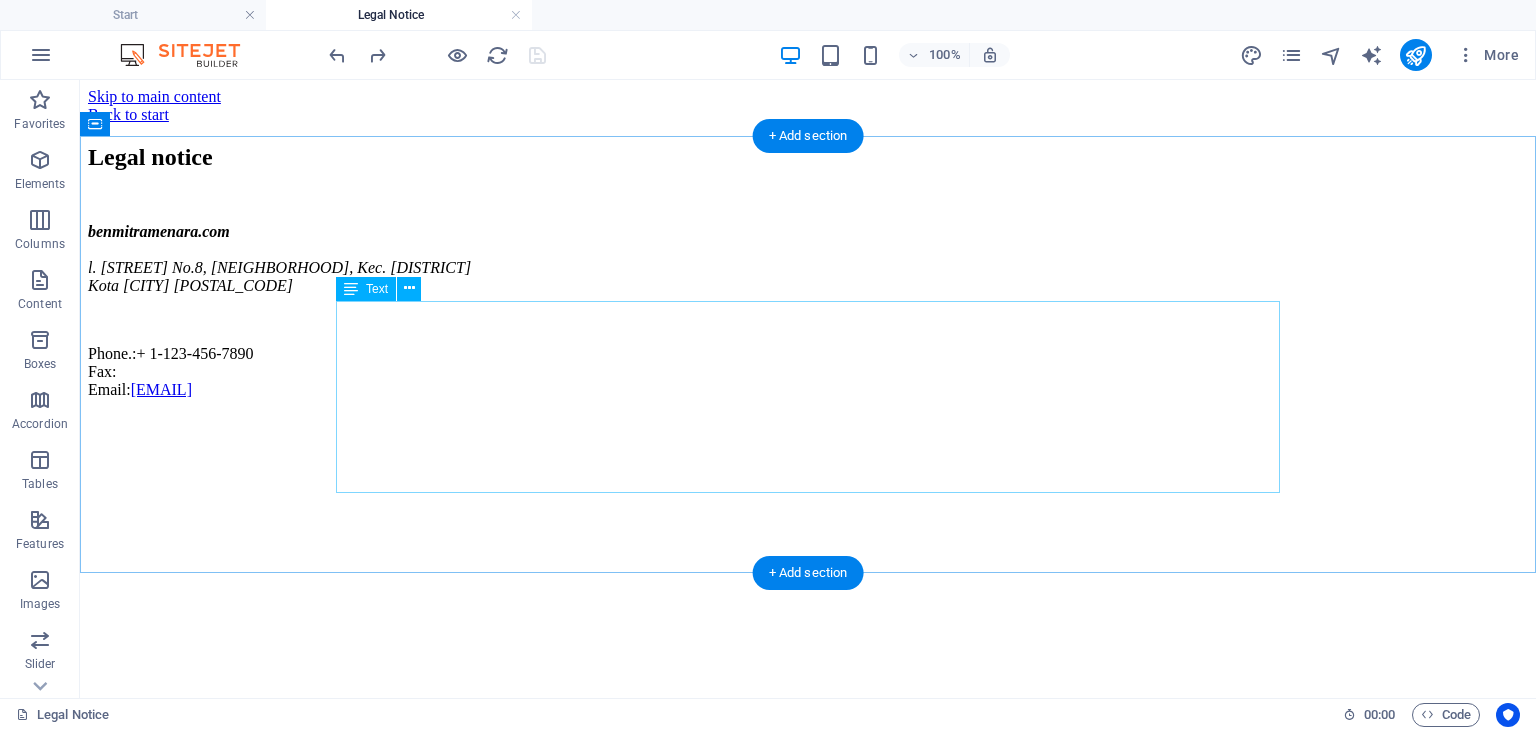 click on "benmitramenara.com l. Citra Wisata No.8, Pangkalan Masyhur, Kec. Medan Johor Kota Medan   20146 Phone.:  + 1-123-456-7890 Fax:  Email:  admin@benmitramenara.com" at bounding box center (808, 311) 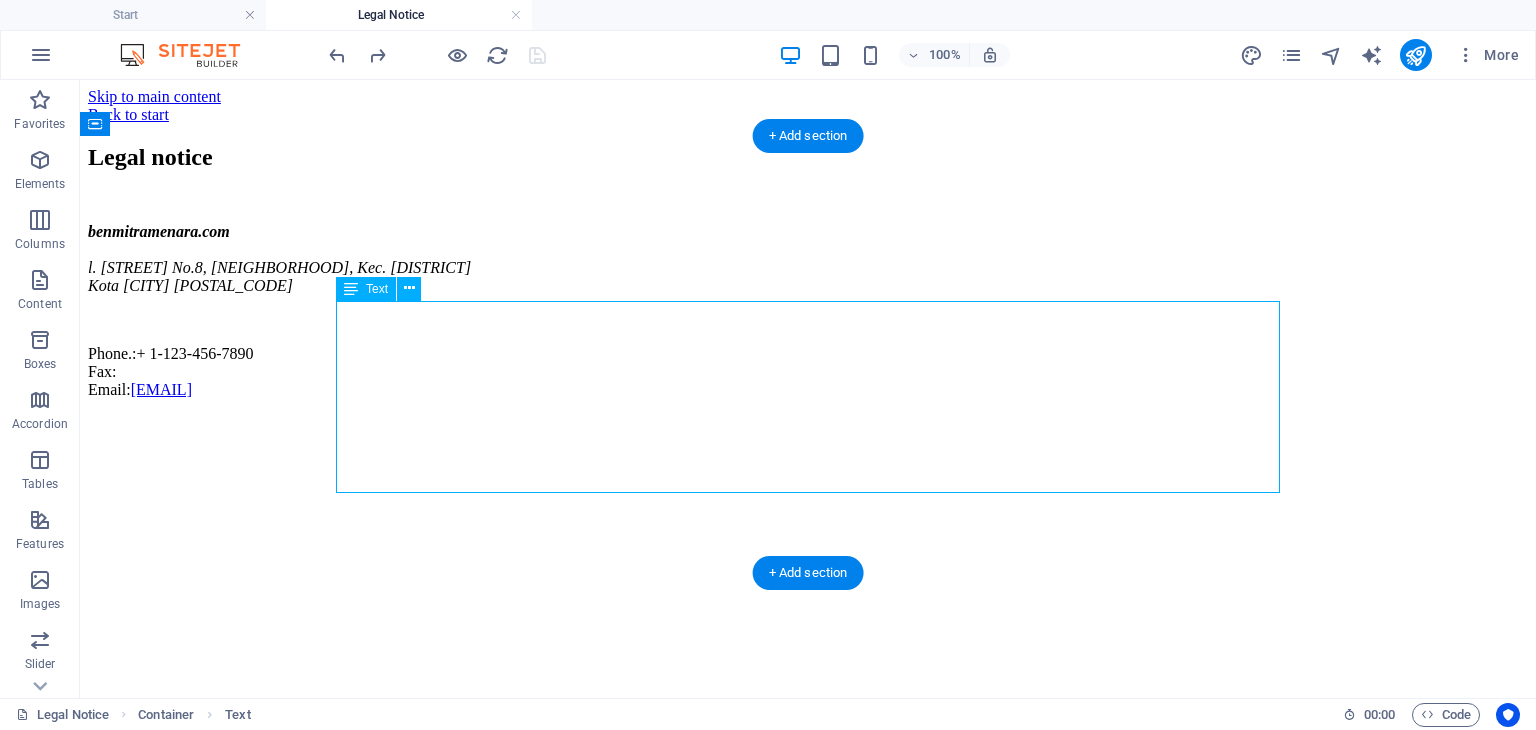 click on "benmitramenara.com l. Citra Wisata No.8, Pangkalan Masyhur, Kec. Medan Johor Kota Medan   20146 Phone.:  + 1-123-456-7890 Fax:  Email:  admin@benmitramenara.com" at bounding box center [808, 311] 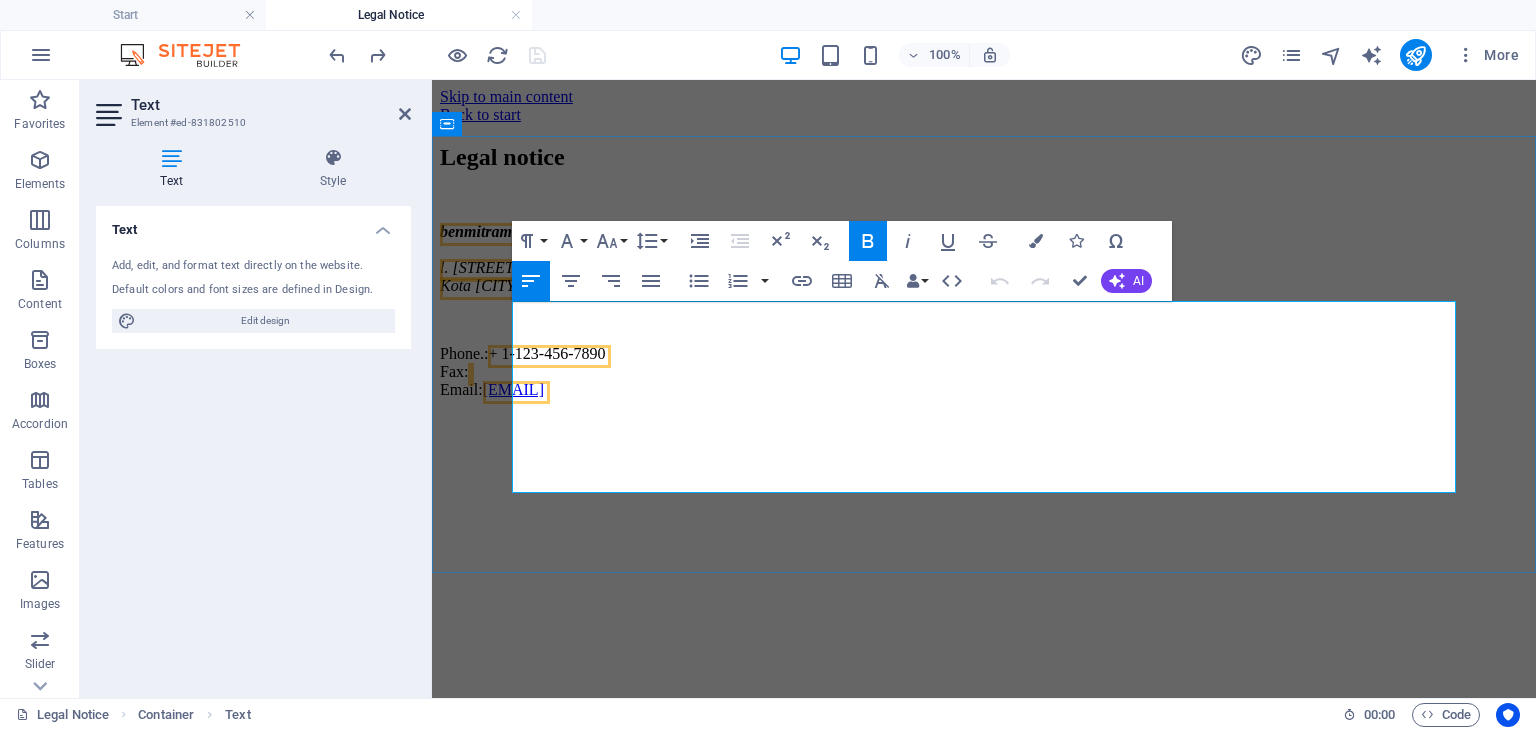 click on "l. Citra Wisata No.8, Pangkalan Masyhur, Kec. Medan Johor" at bounding box center (631, 267) 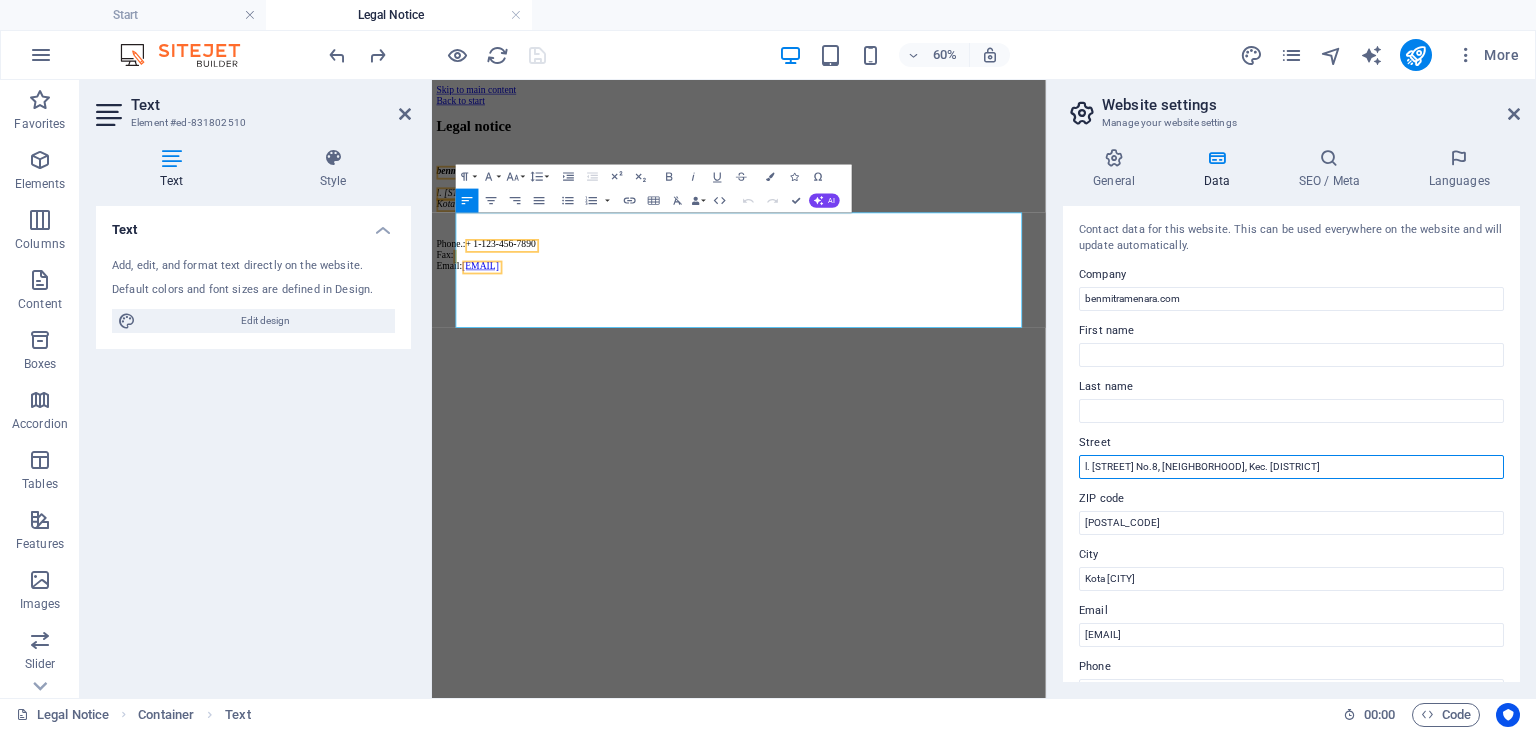 click on "l. Citra Wisata No.8, Pangkalan Masyhur, Kec. Medan Johor" at bounding box center (1291, 467) 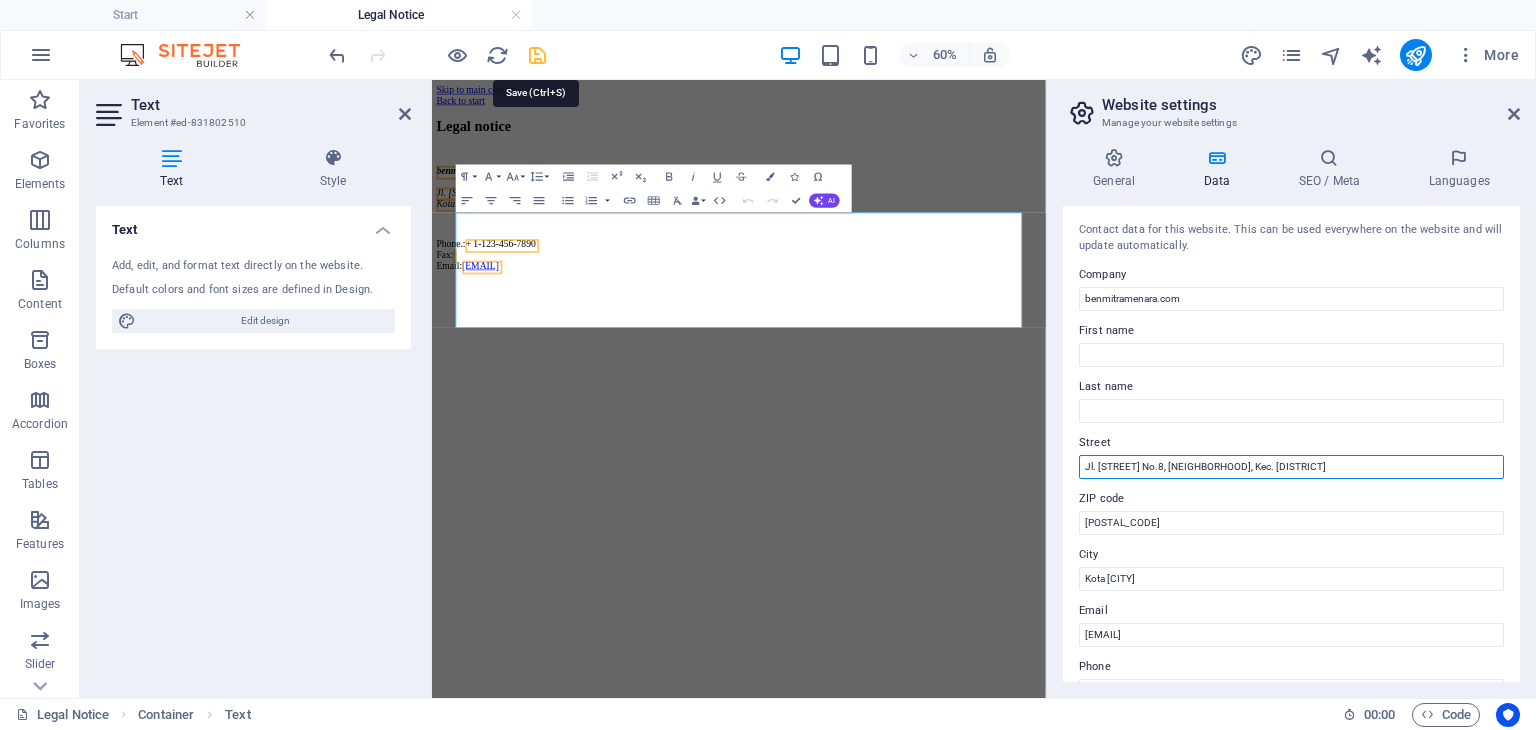 type on "Jl. Citra Wisata No.8, Pangkalan Masyhur, Kec. [CITY] [POSTAL_CODE]" 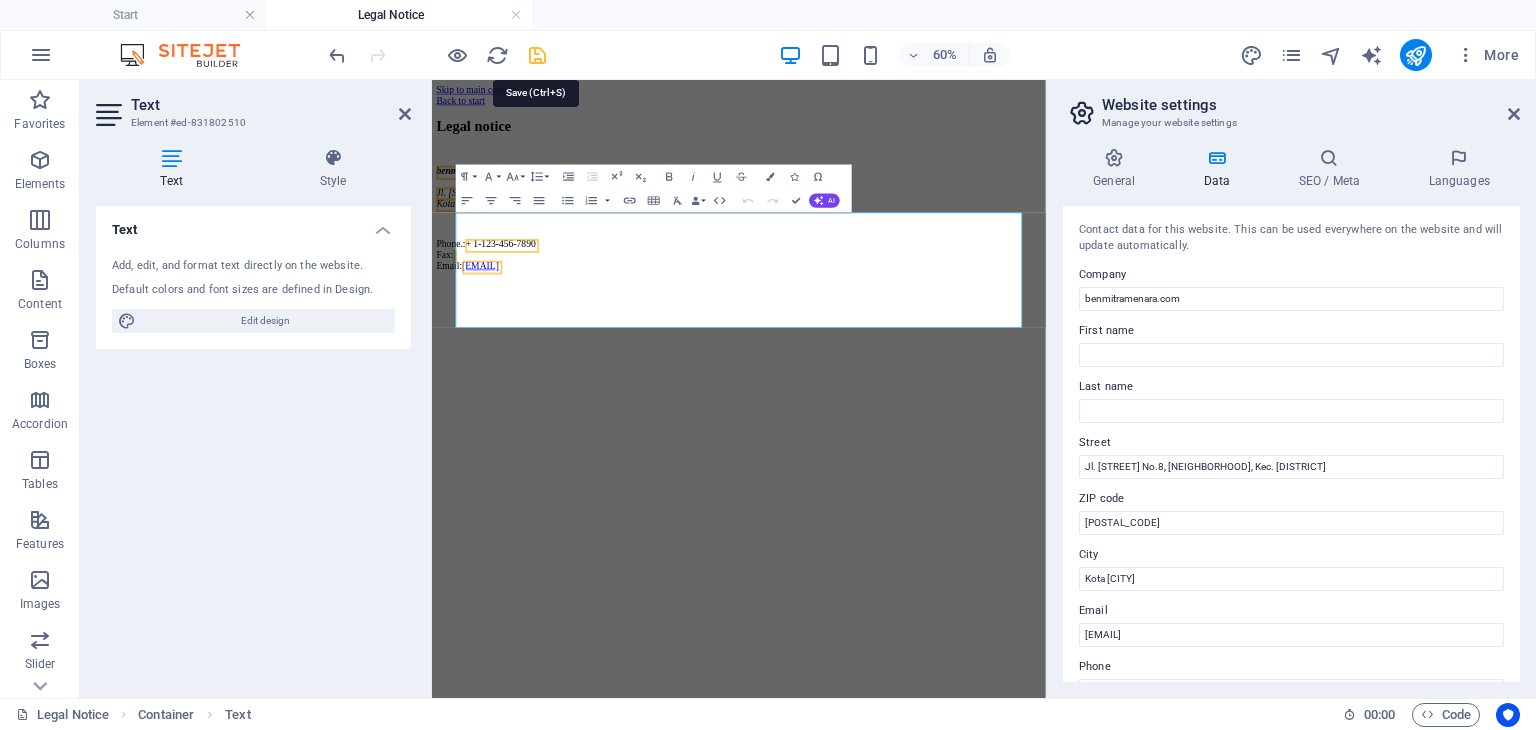 click at bounding box center (537, 55) 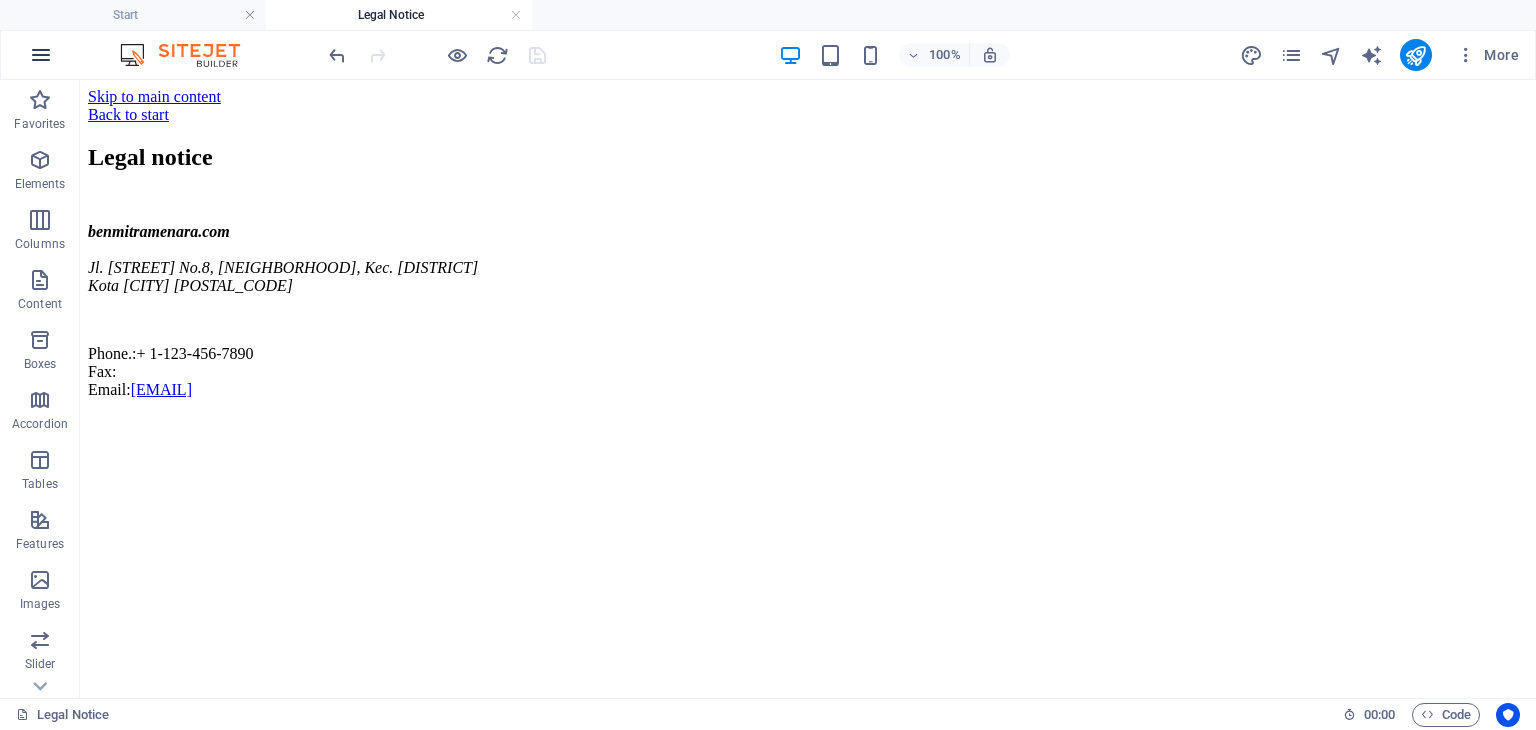 click at bounding box center (41, 55) 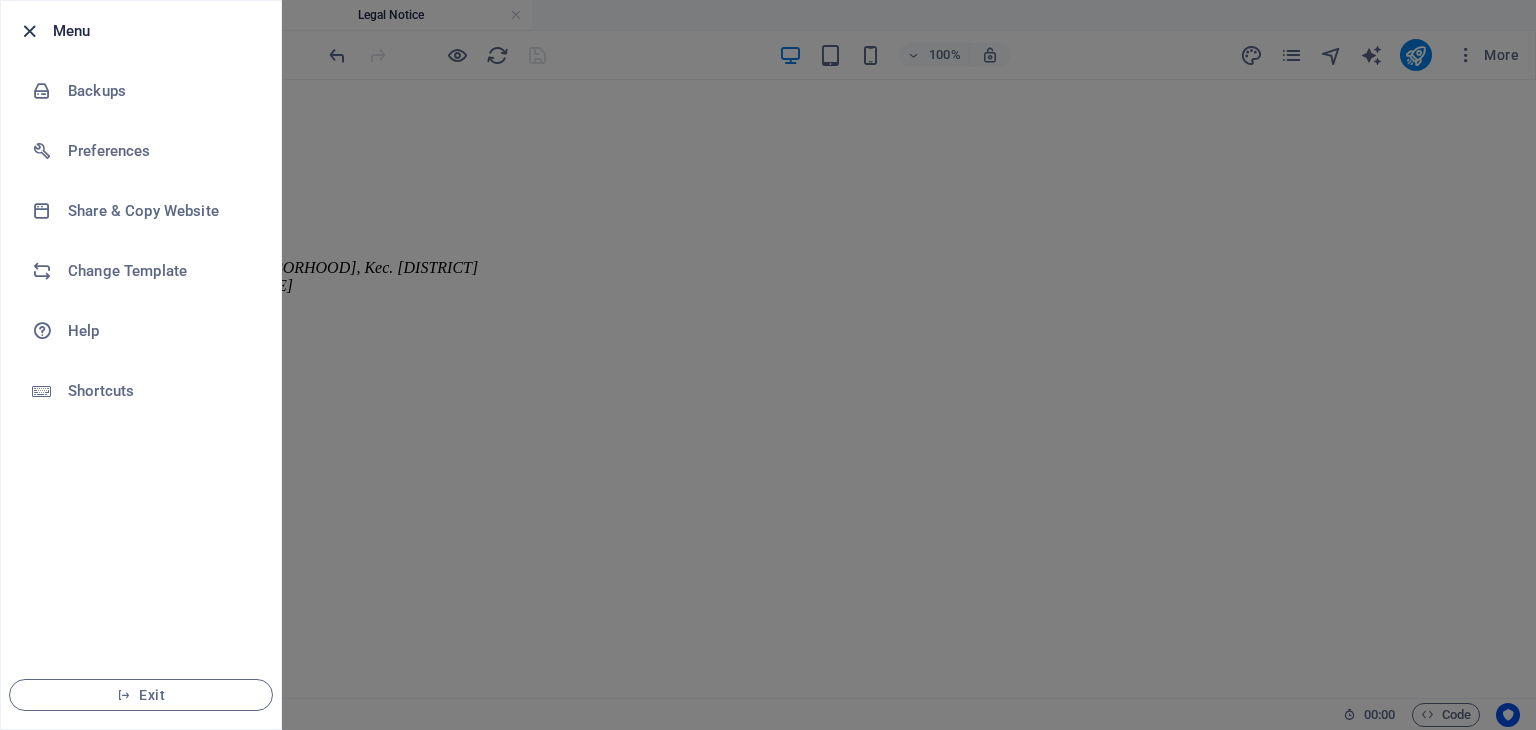 click at bounding box center [29, 31] 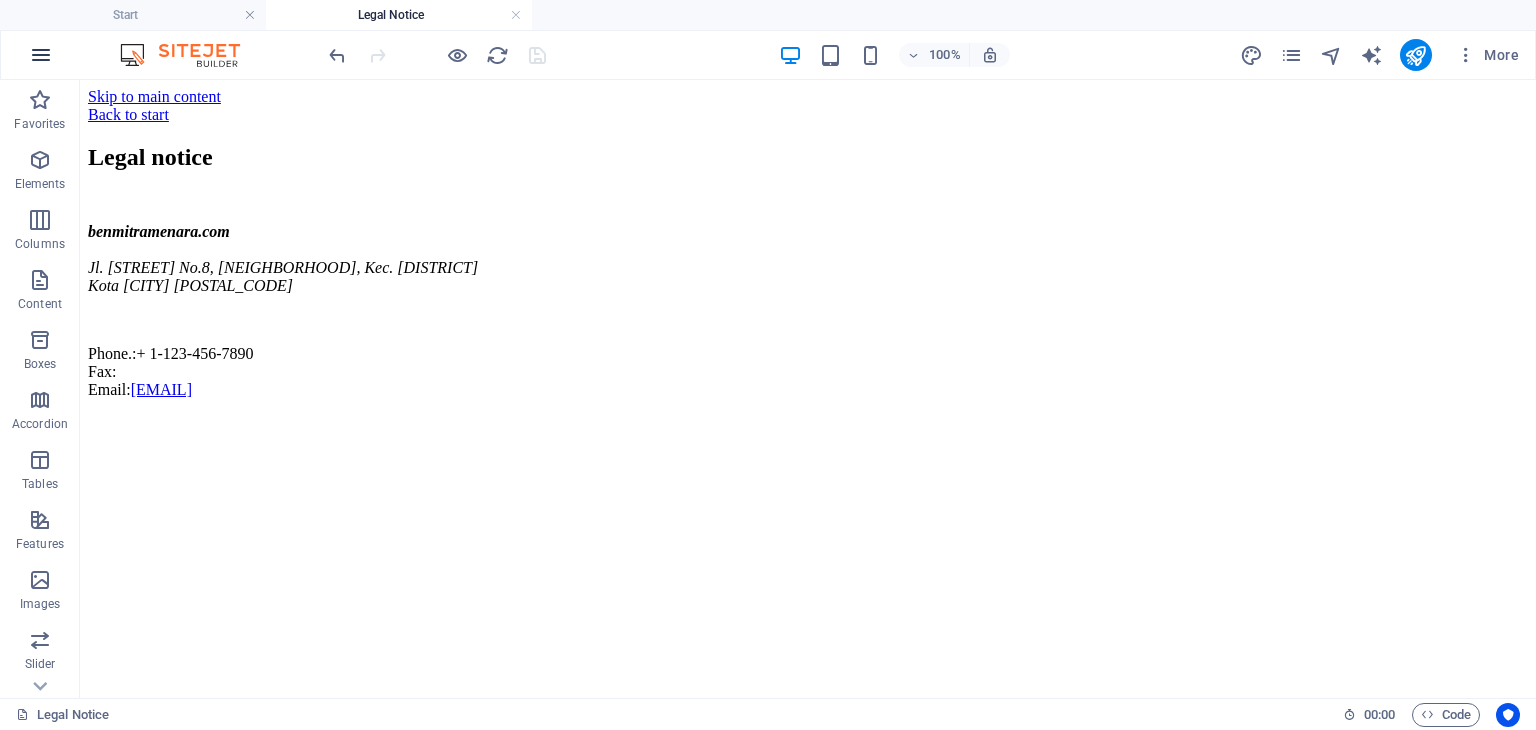 click at bounding box center (41, 55) 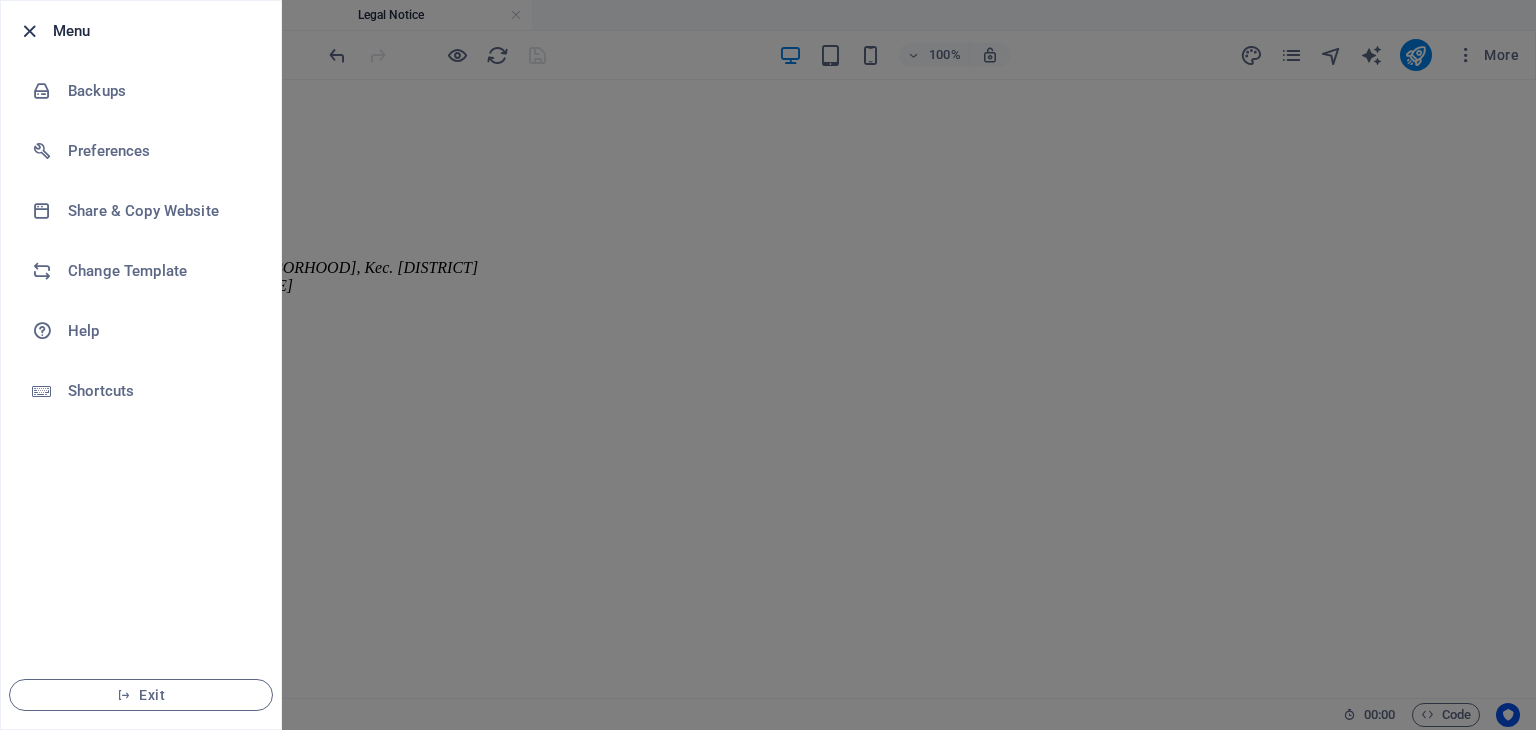 click at bounding box center [29, 31] 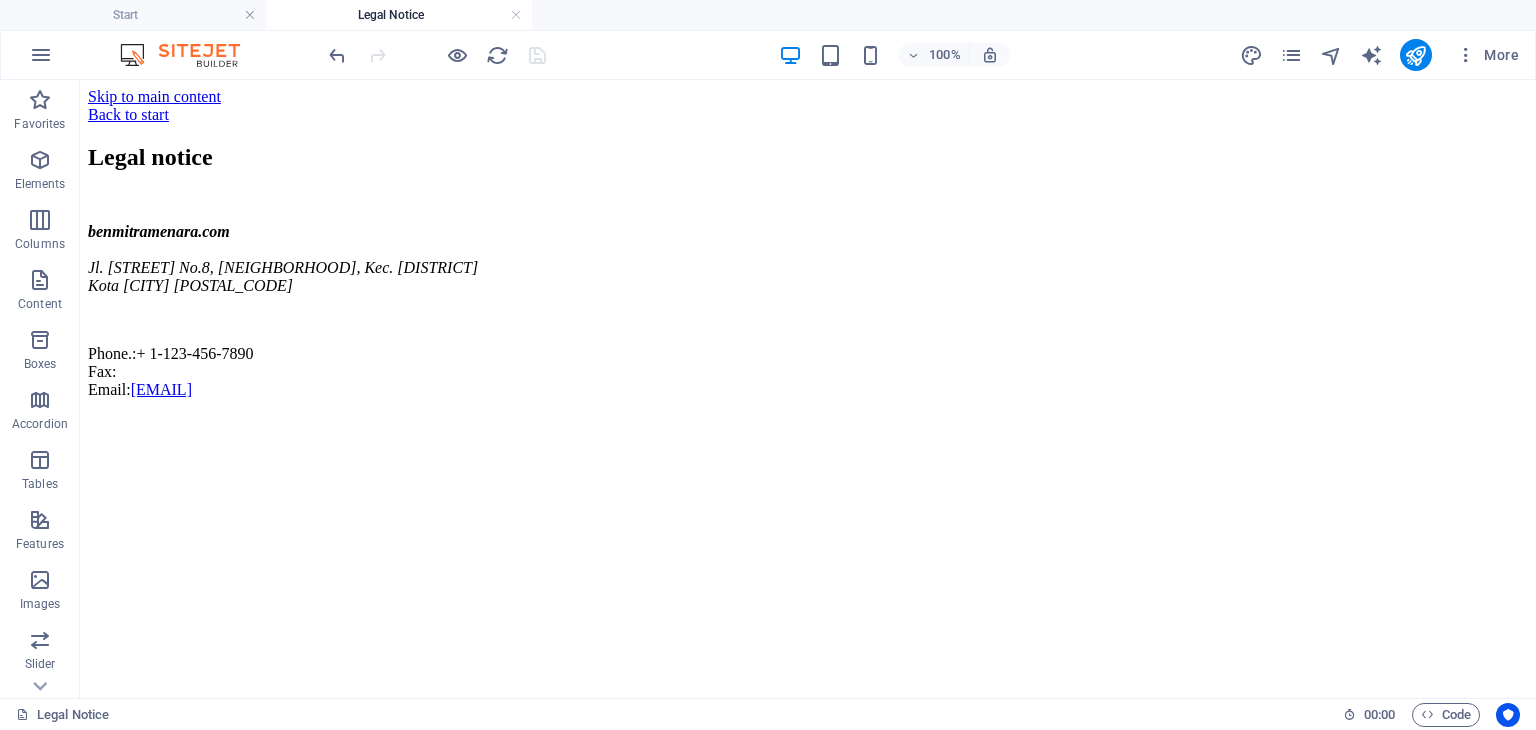 click at bounding box center [190, 55] 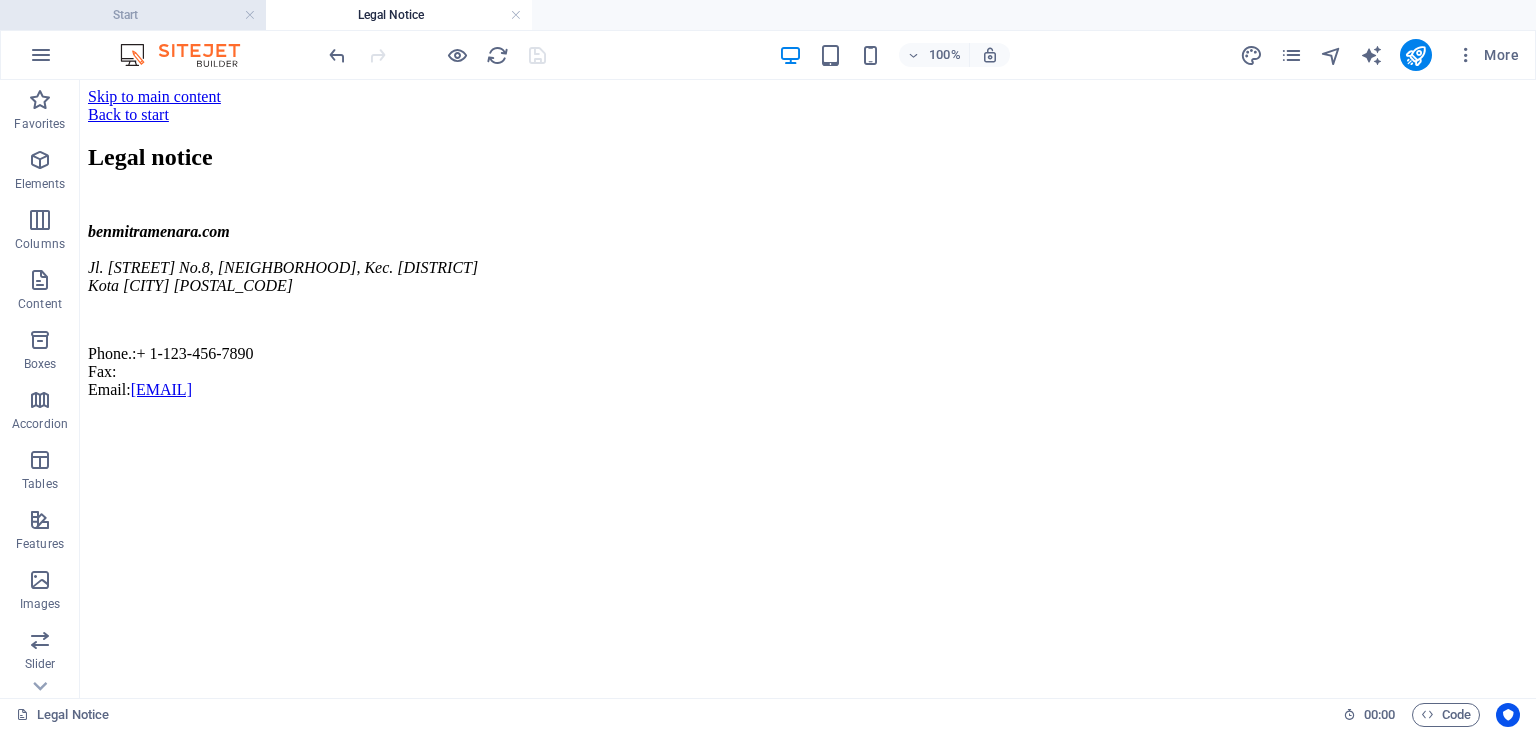 click on "Start" at bounding box center [133, 15] 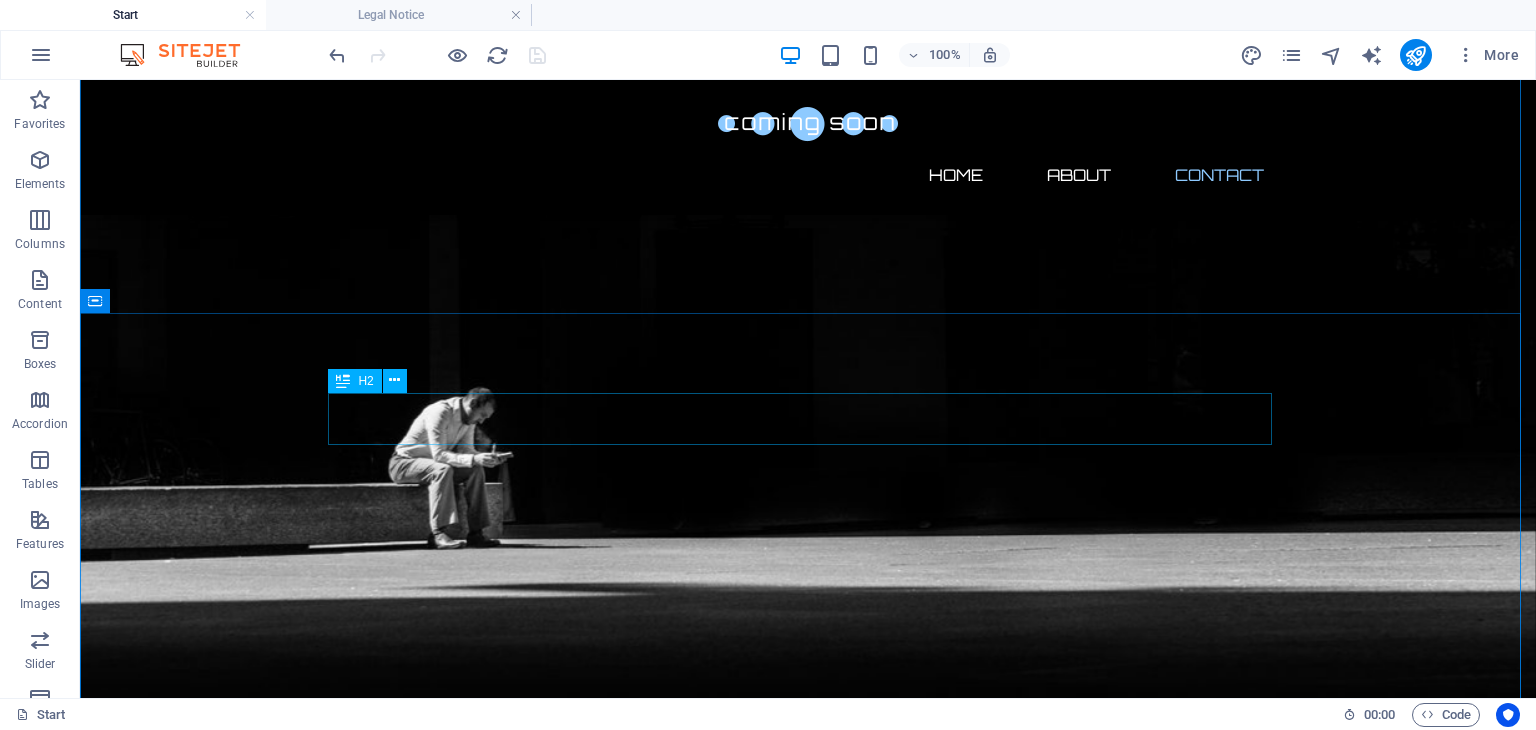 scroll, scrollTop: 780, scrollLeft: 0, axis: vertical 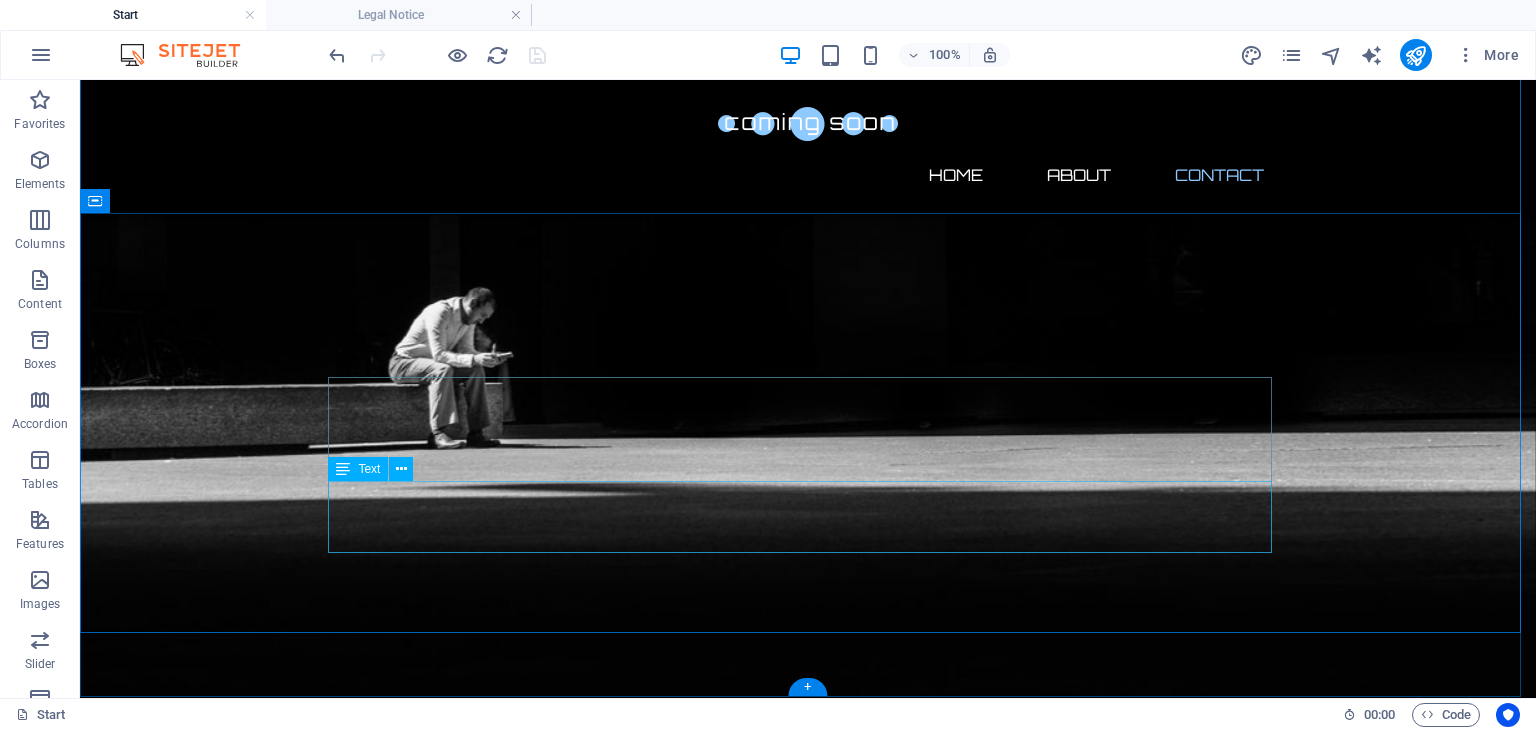 click on "Address :  Jl. Citra Wisata No.8, Pangkalan Masyhur, Kec. Medan Johor   Kota Medan   20146 Phone :  + 1-123-456-7890 Email :  admin@benmitramenara.com" at bounding box center (808, 1914) 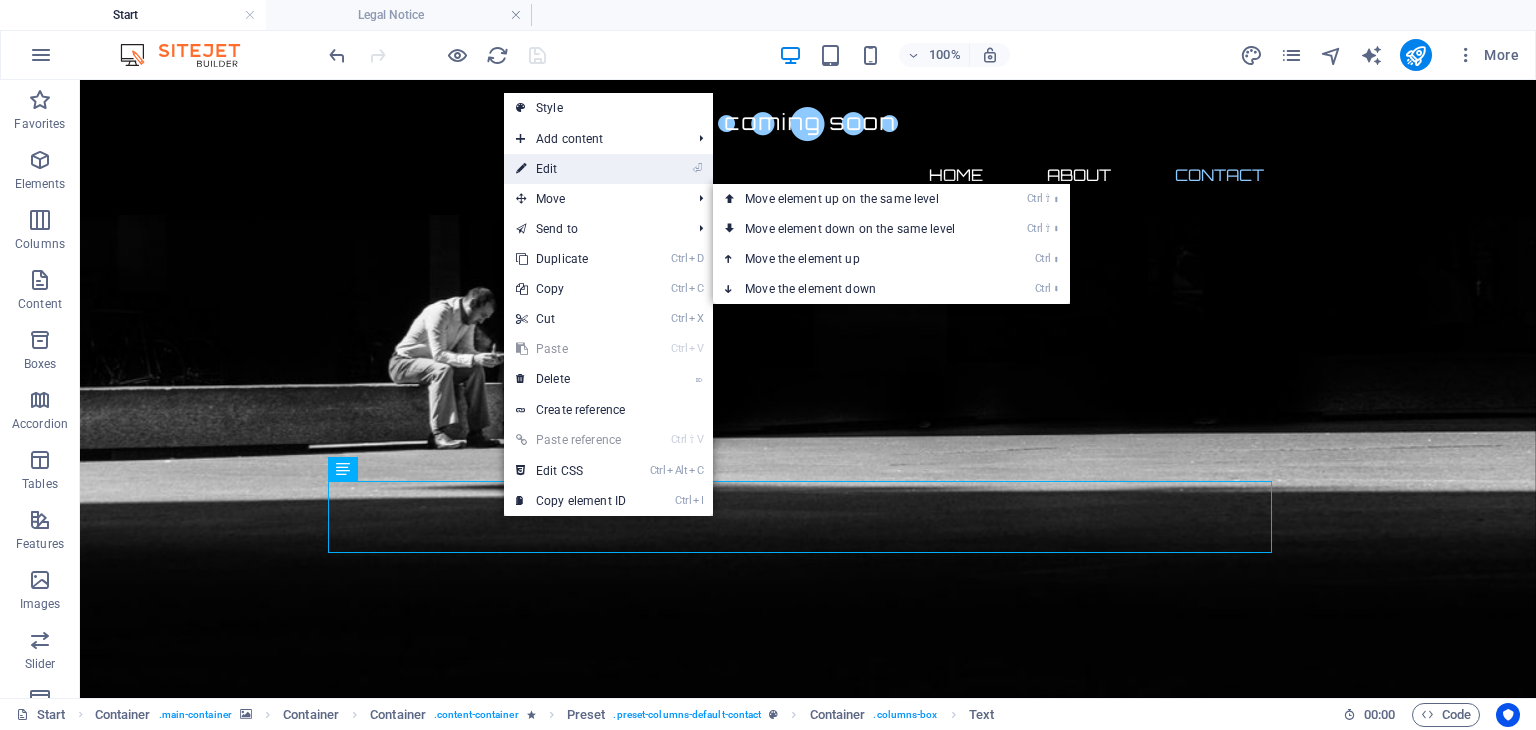 drag, startPoint x: 603, startPoint y: 172, endPoint x: 213, endPoint y: 106, distance: 395.5452 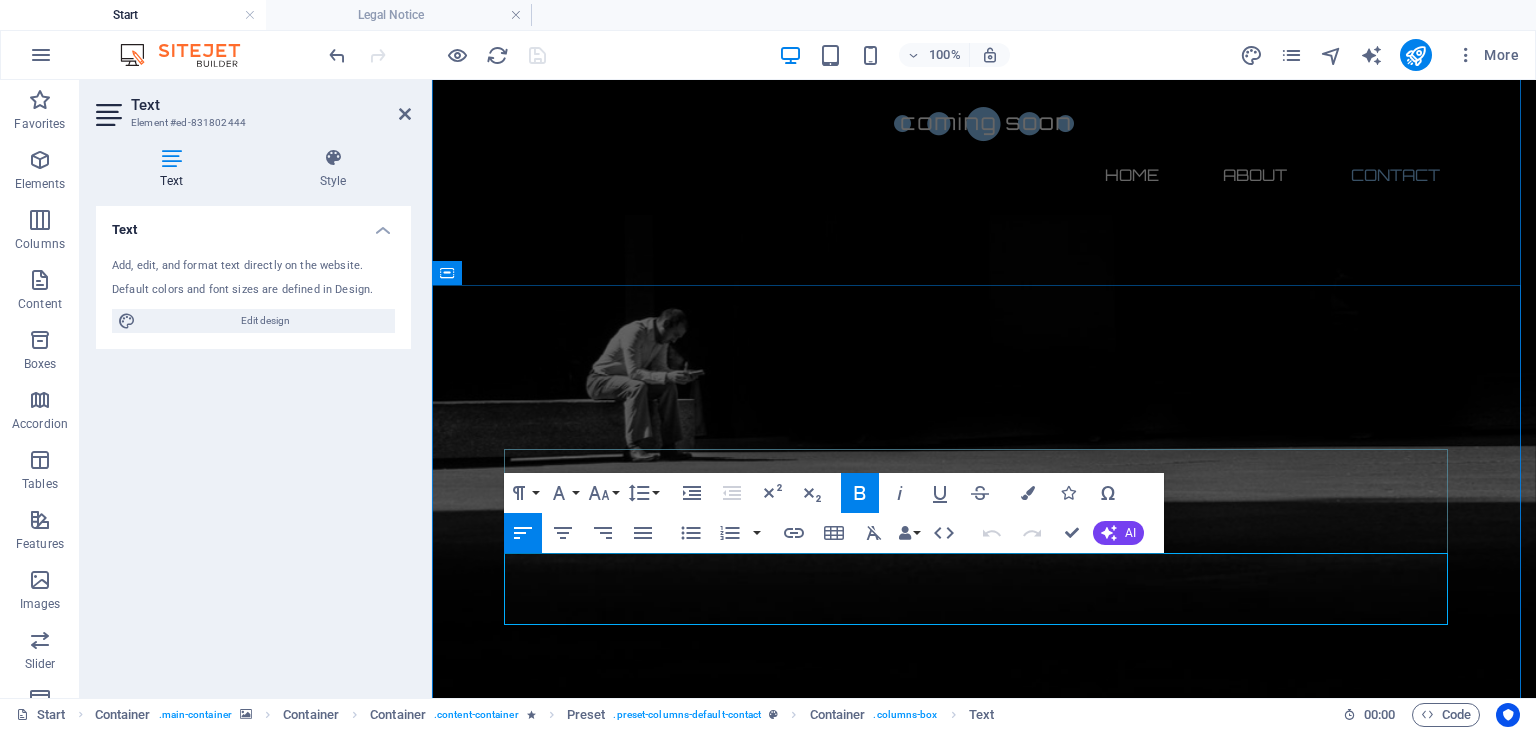 click on "+ 1-123-456-7890" at bounding box center (628, 1914) 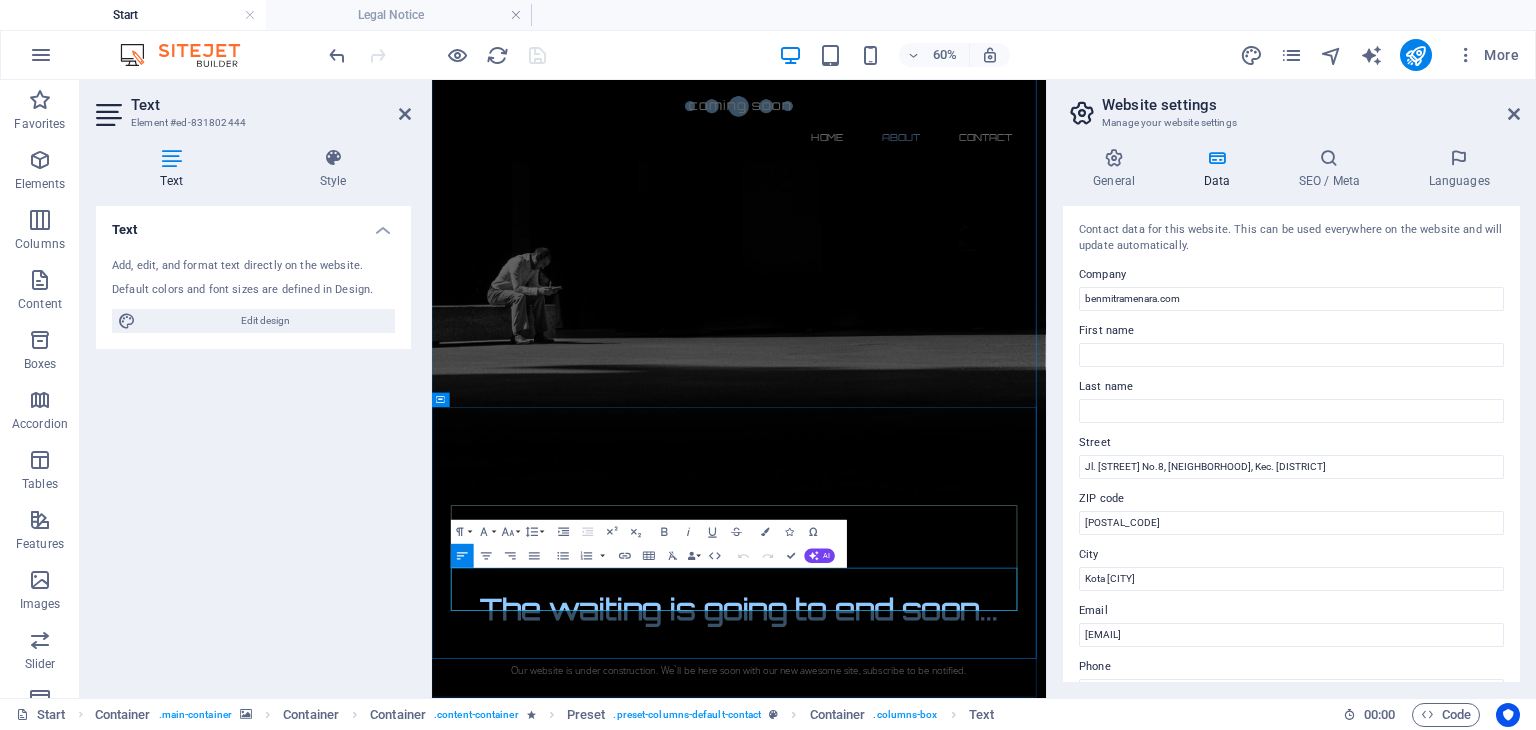 scroll, scrollTop: 368, scrollLeft: 0, axis: vertical 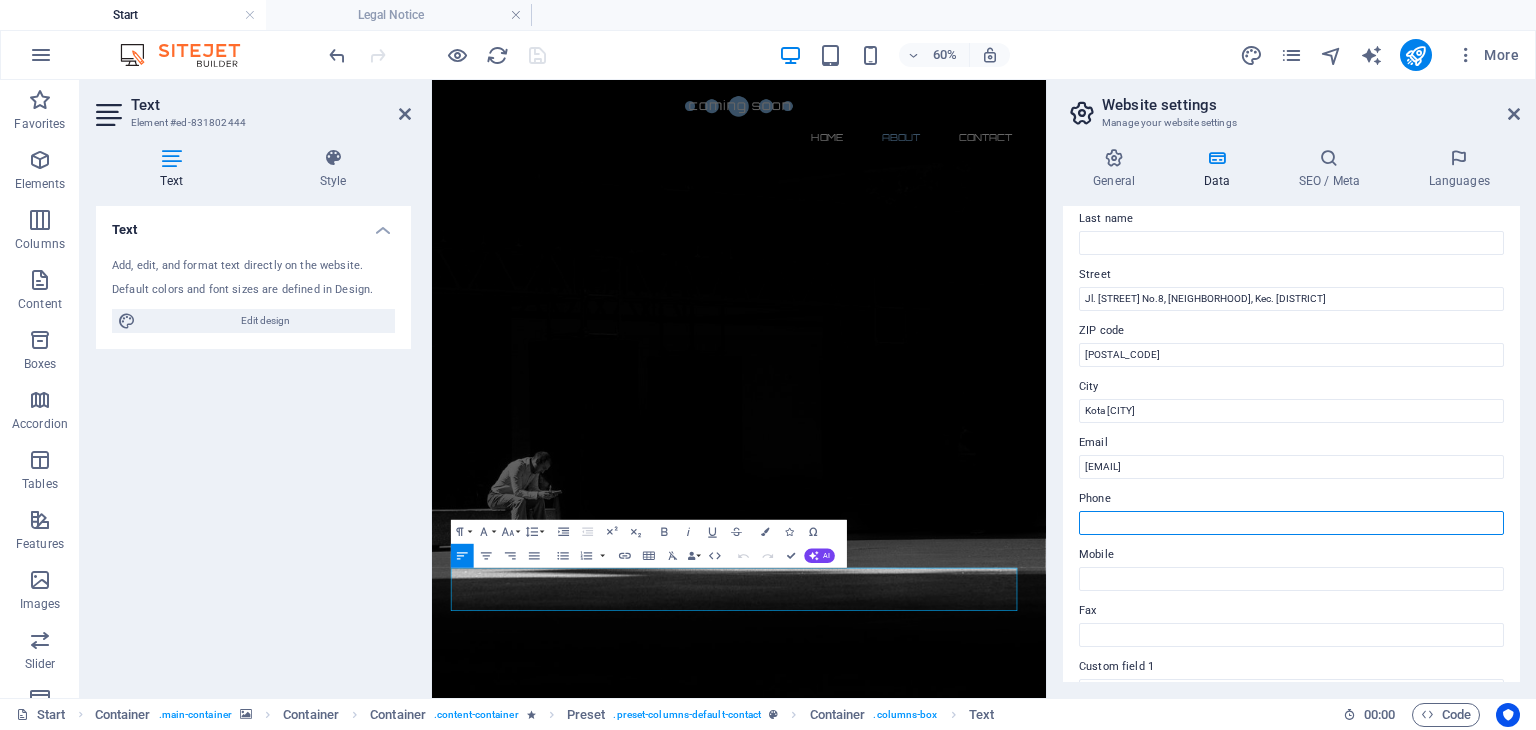 drag, startPoint x: 1151, startPoint y: 517, endPoint x: 1160, endPoint y: 532, distance: 17.492855 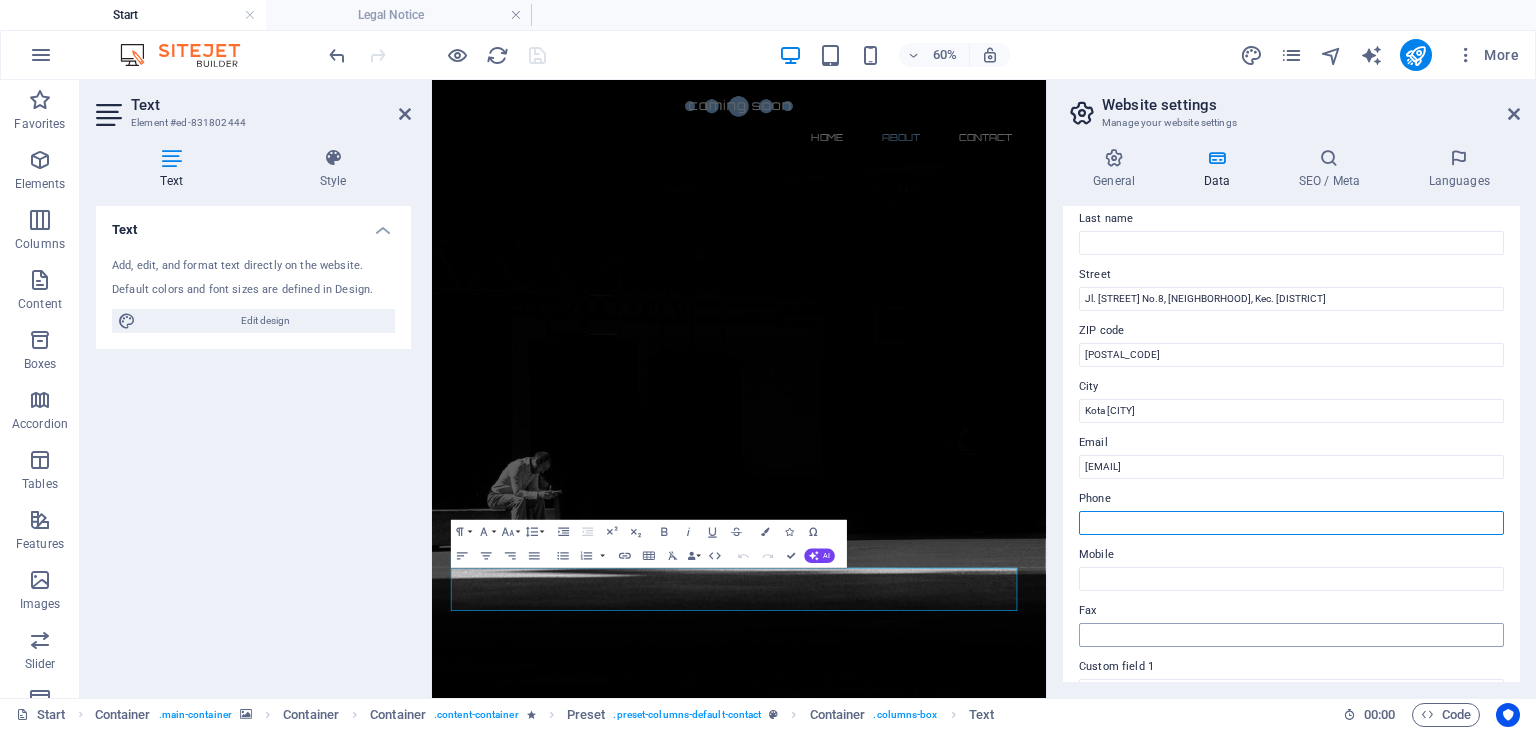 type on "[PHONE] | [PHONE]" 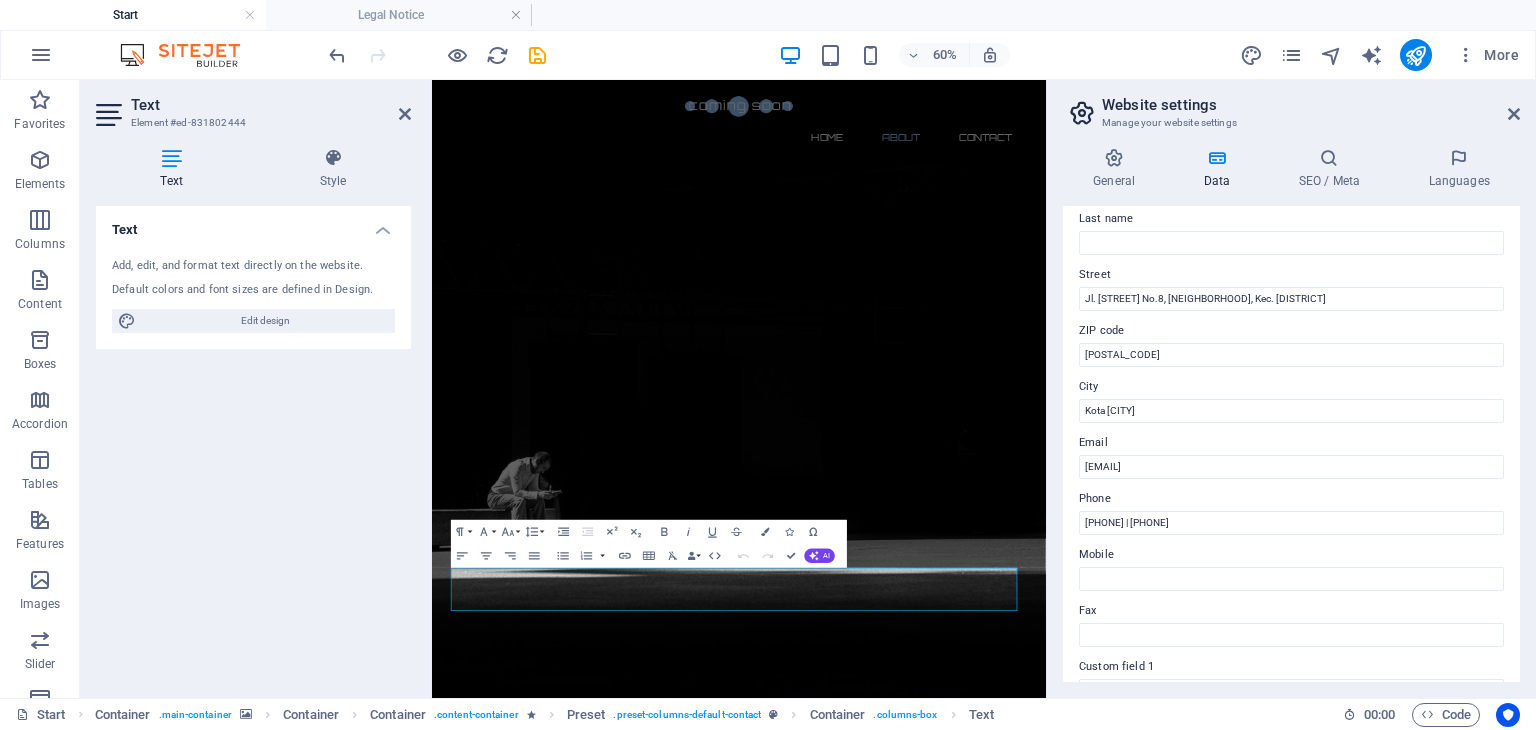 click on "Text Add, edit, and format text directly on the website. Default colors and font sizes are defined in Design. Edit design Alignment Left aligned Centered Right aligned" at bounding box center (253, 444) 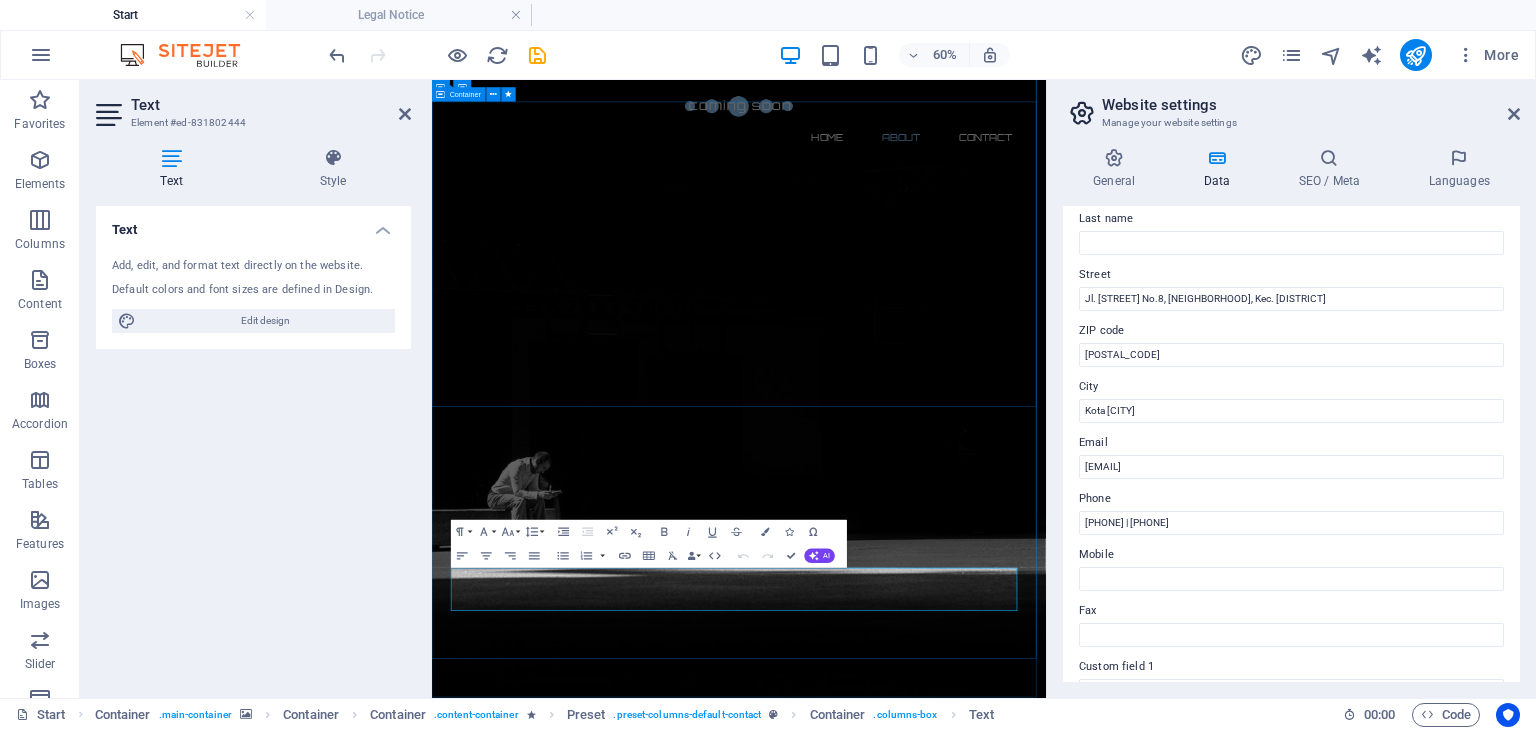 click on "About us PT. BEN MITRA MENARA is a construction company domiciled in Medan, Indonesia. Having been present in the industry for many years, PT. BEN MITRA MENARA has transformed into a leading pioneer in the construction sector, specializing primarily in infrastructure construction and large-scale commercial projects. With our commitment to high standards, innovation, and superior client service, PT. BEN MITRA MENARA continually strives to be a trendsetter in the construction sector. The company hopes to continue contributing to sustainable infrastructure development and providing added value to the Indonesian people. The company invites you to explore more about our services and projects. Contact us now for a more in-depth consultation on organizational strategies to accommodate your construction needs." at bounding box center (943, 1767) 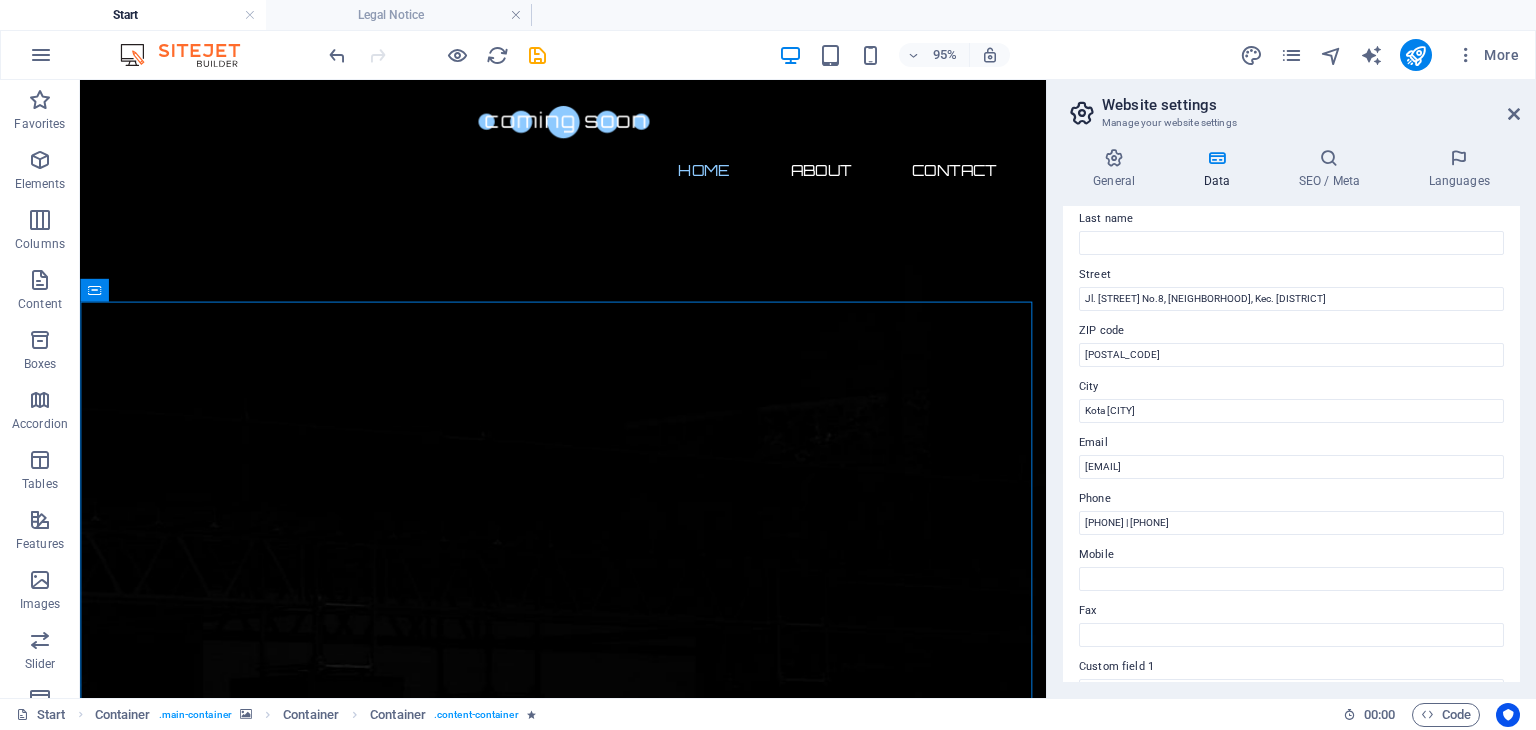 scroll, scrollTop: 88, scrollLeft: 0, axis: vertical 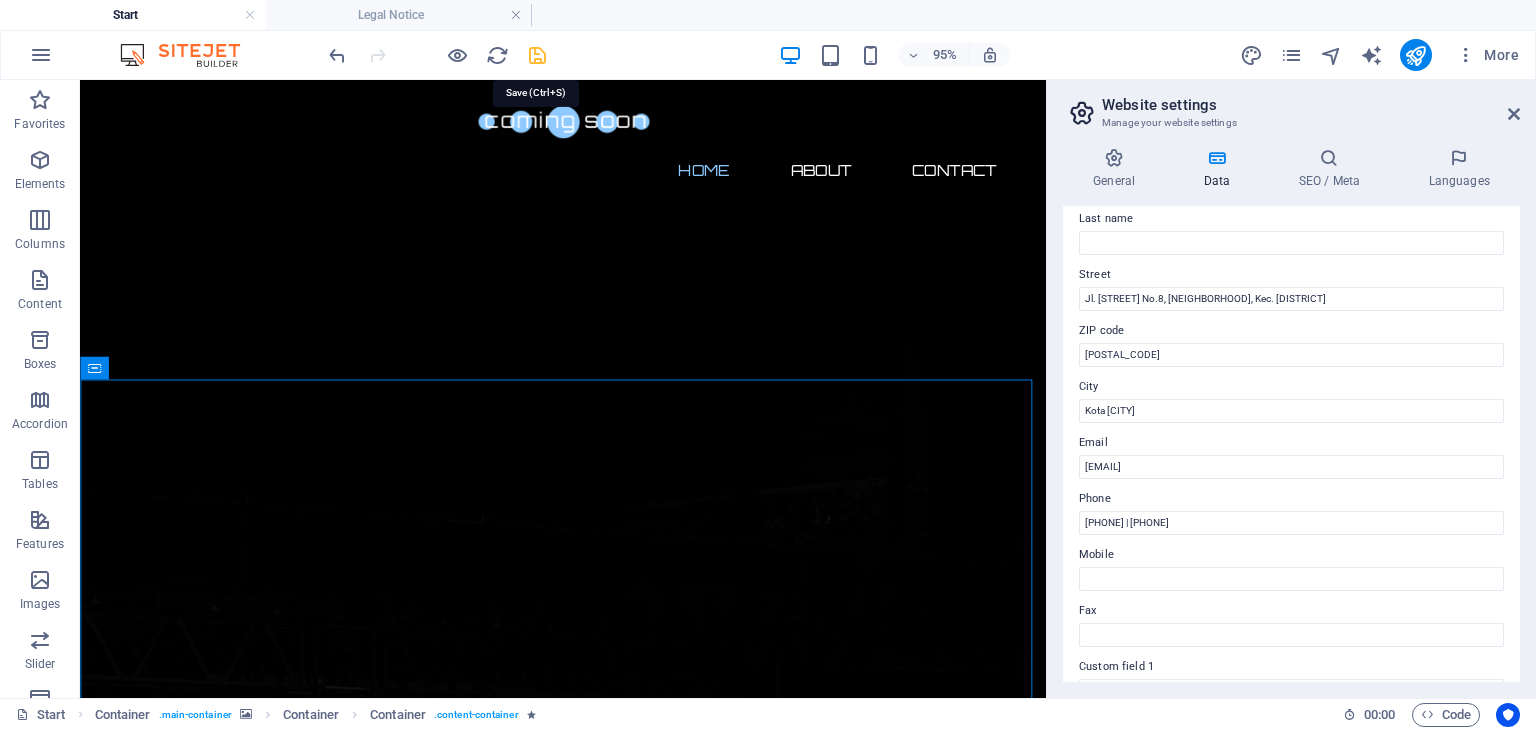 click at bounding box center (537, 55) 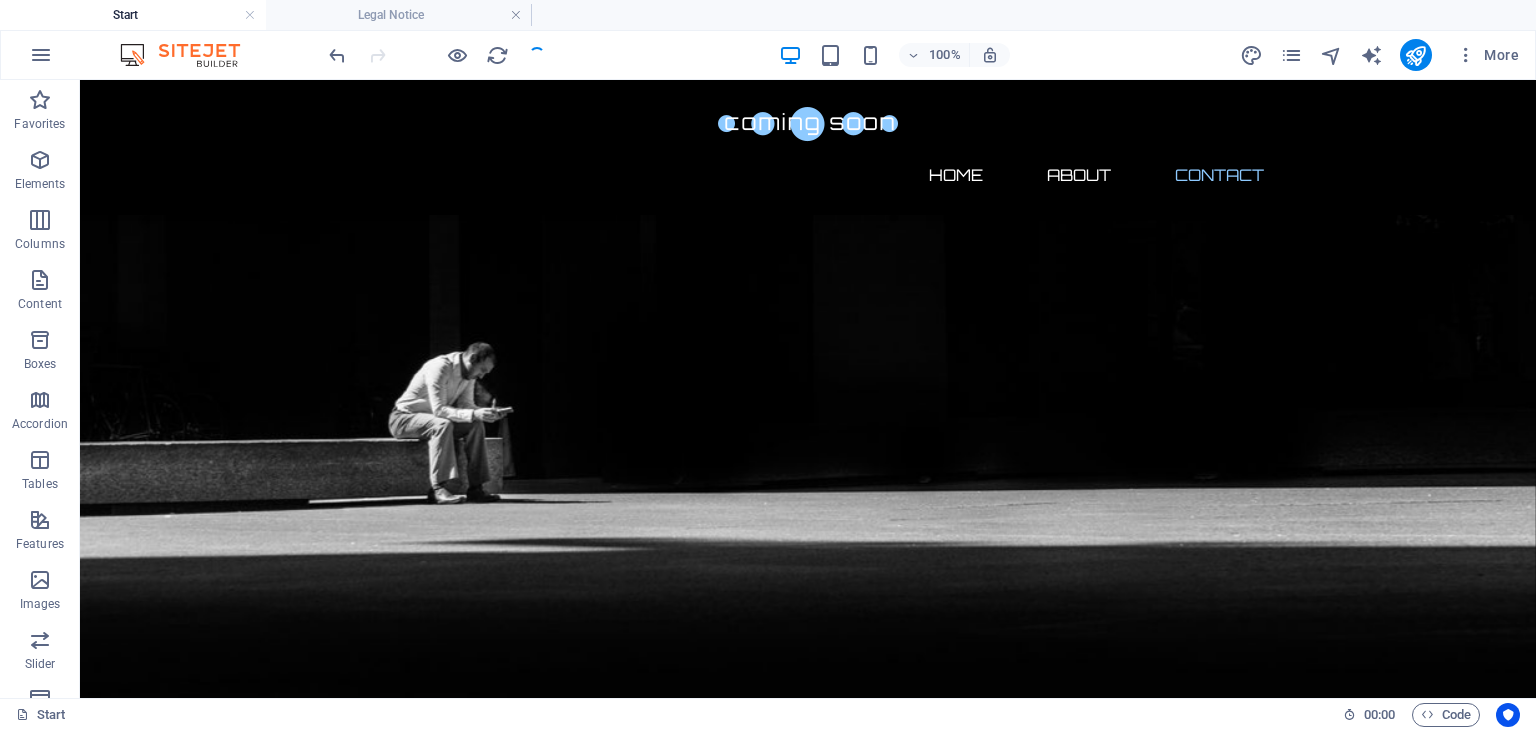 scroll, scrollTop: 780, scrollLeft: 0, axis: vertical 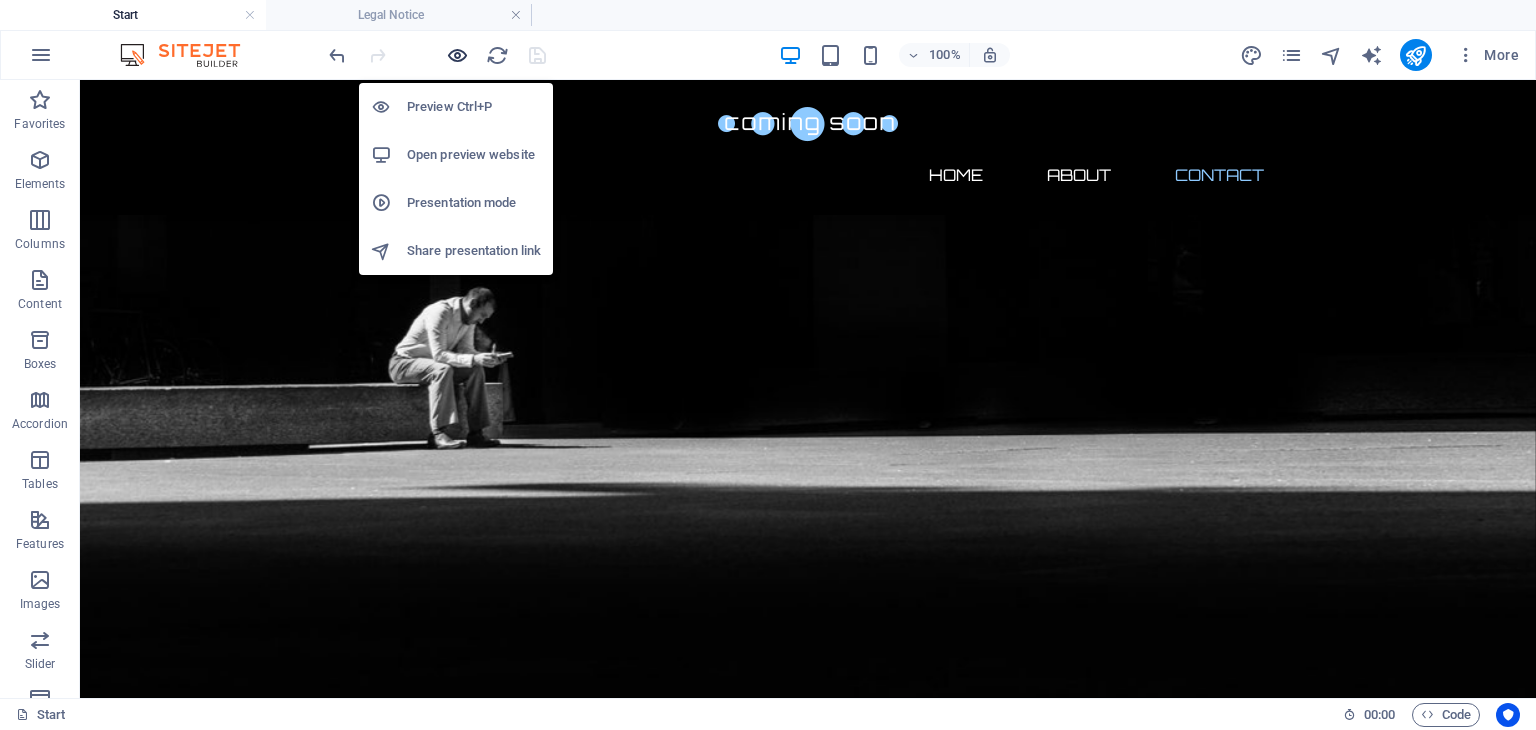 click at bounding box center [457, 55] 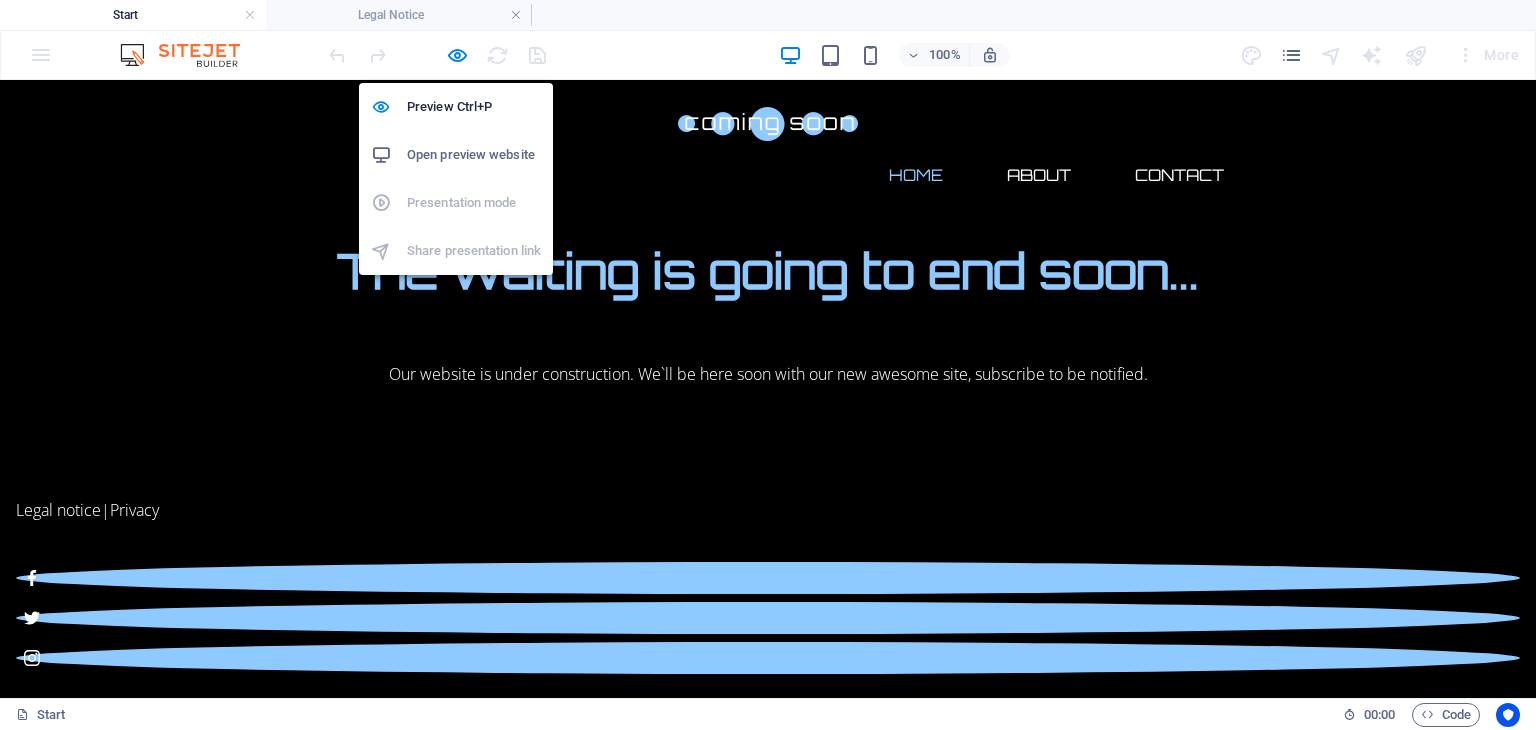 scroll, scrollTop: 0, scrollLeft: 0, axis: both 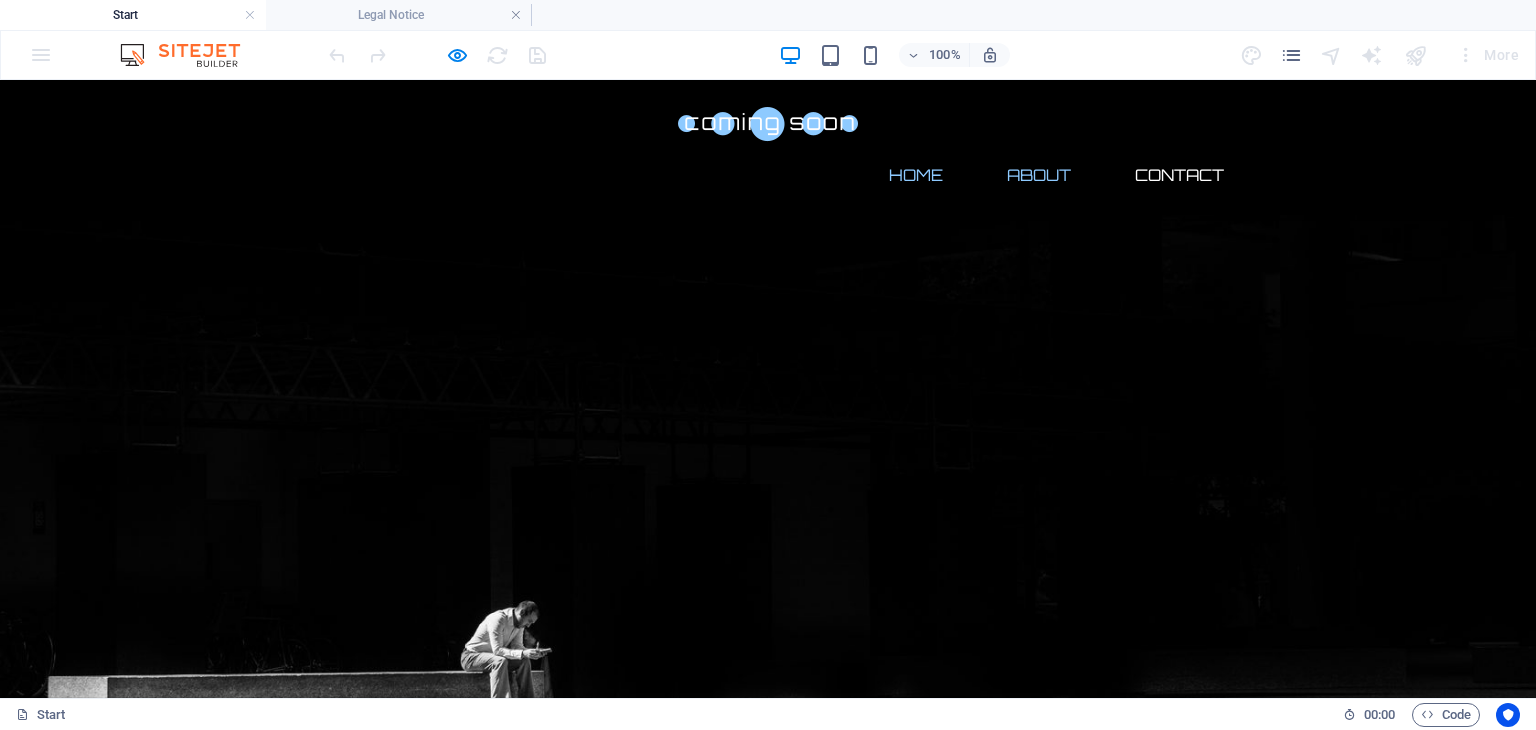 click on "About" at bounding box center [1039, 175] 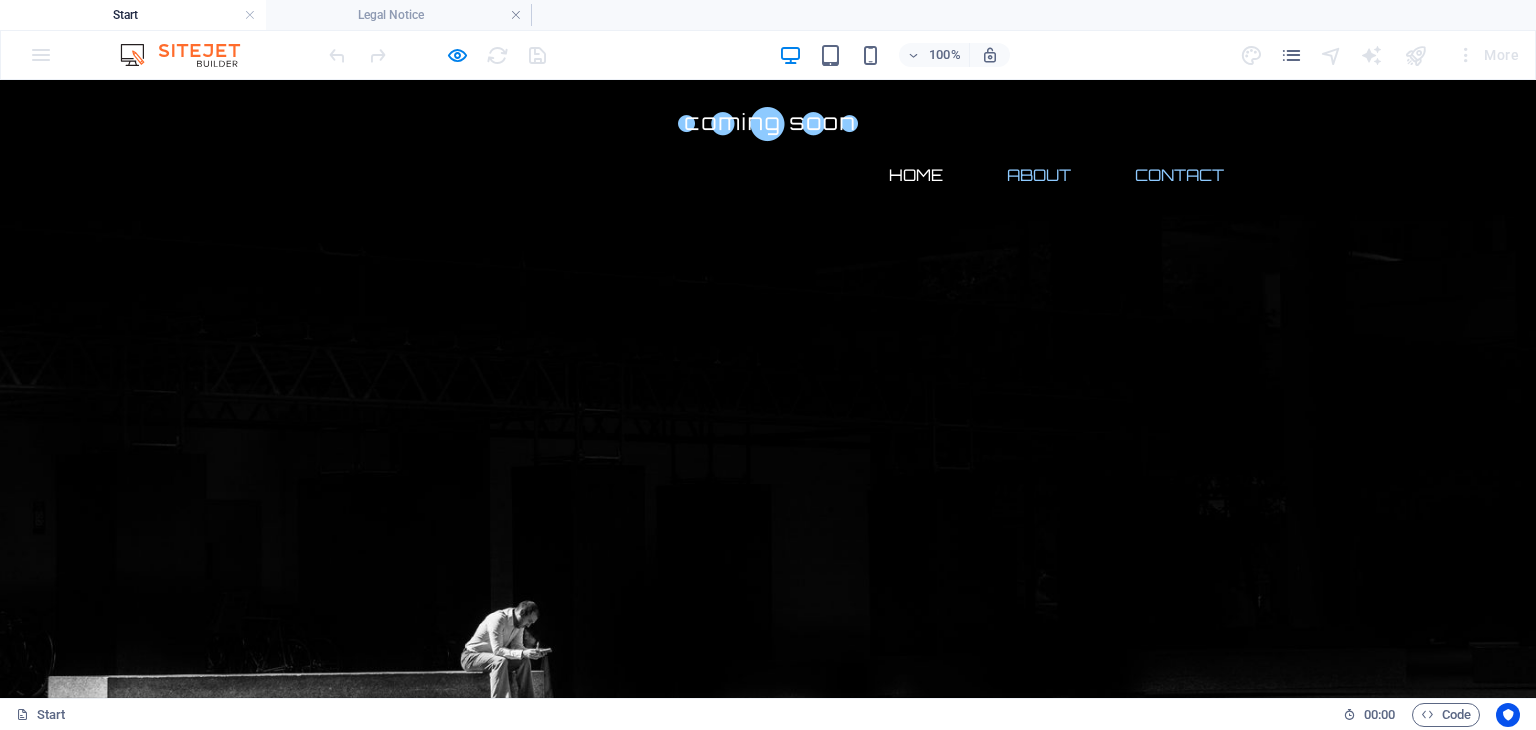 click on "Contact" at bounding box center (1179, 175) 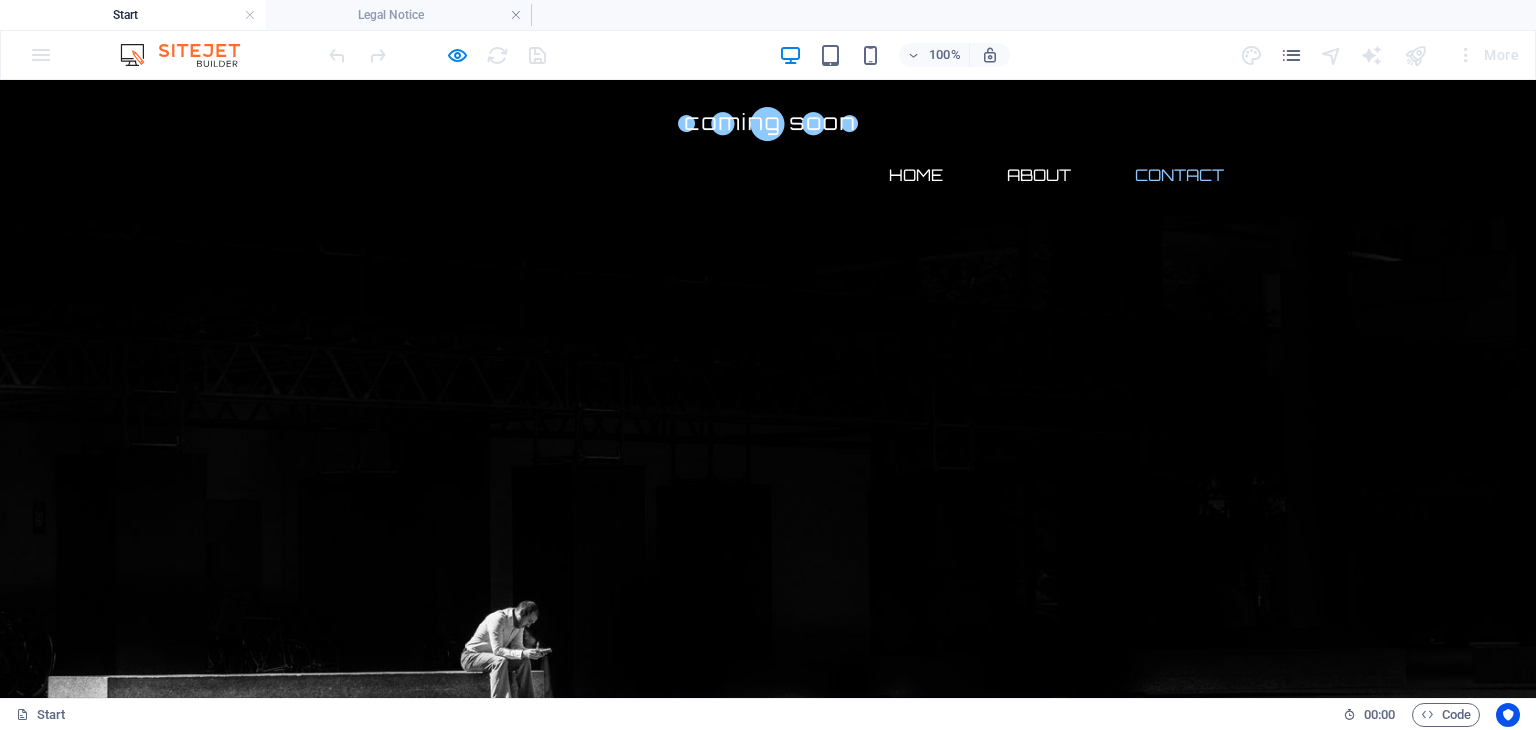 click on "Privacy" at bounding box center [134, 1147] 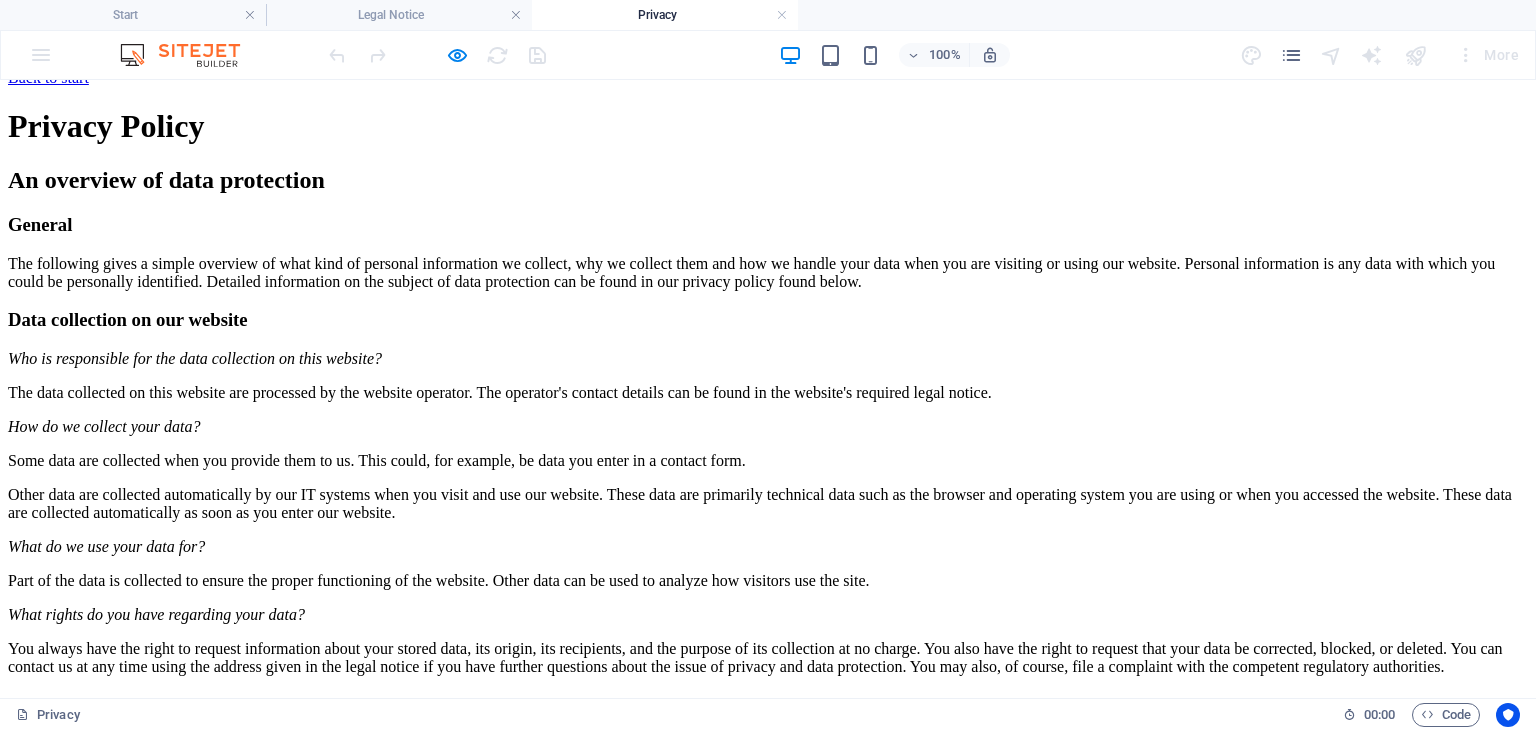 scroll, scrollTop: 0, scrollLeft: 0, axis: both 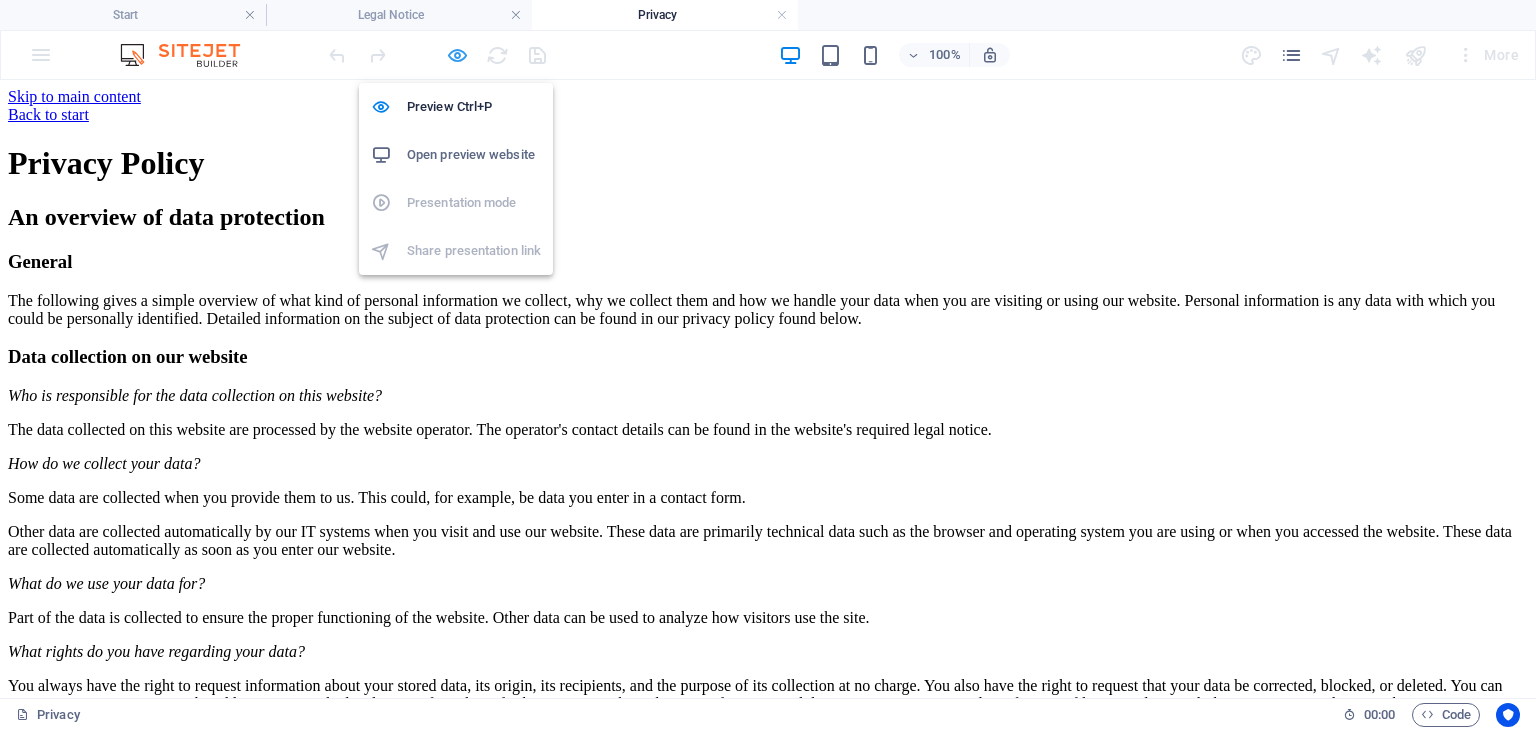 click at bounding box center (457, 55) 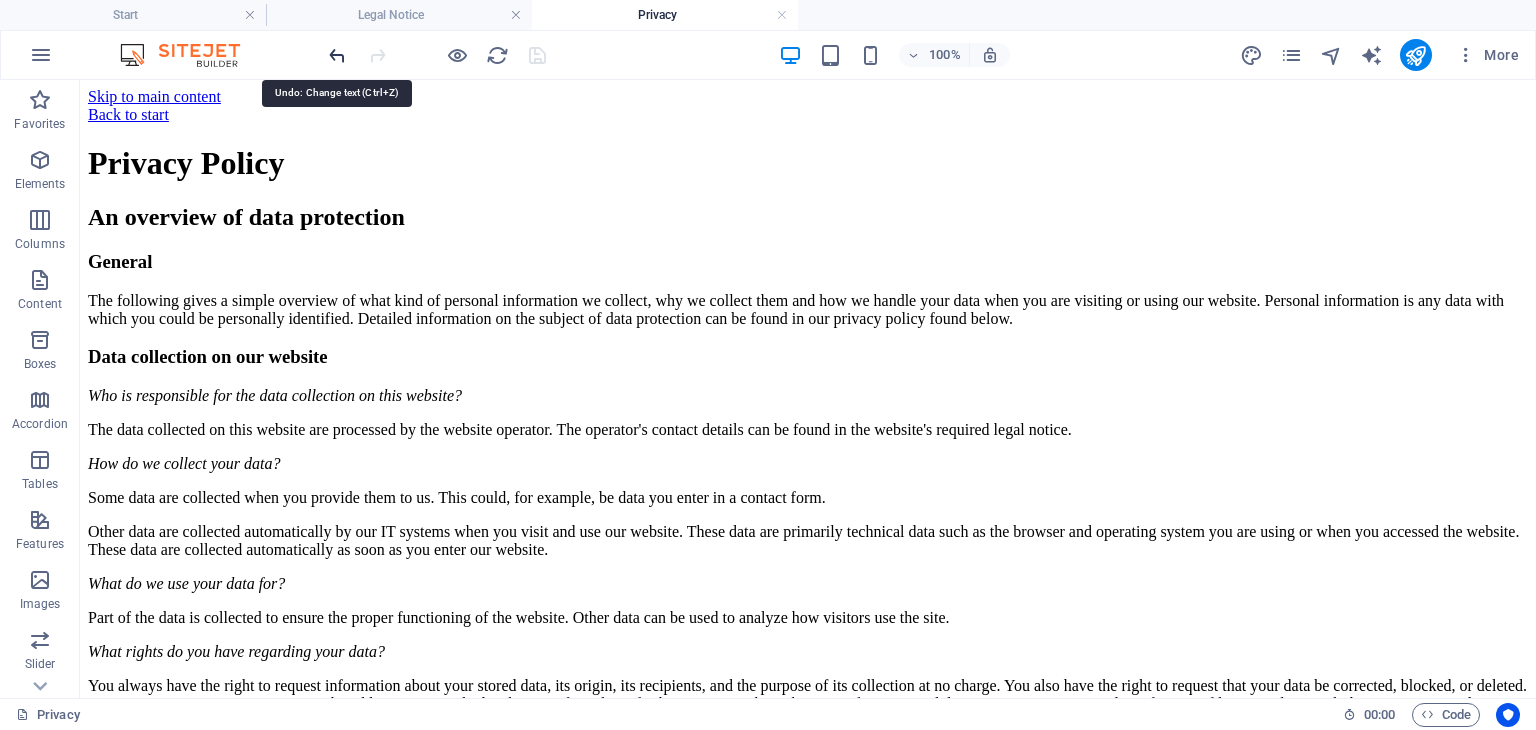 click at bounding box center [337, 55] 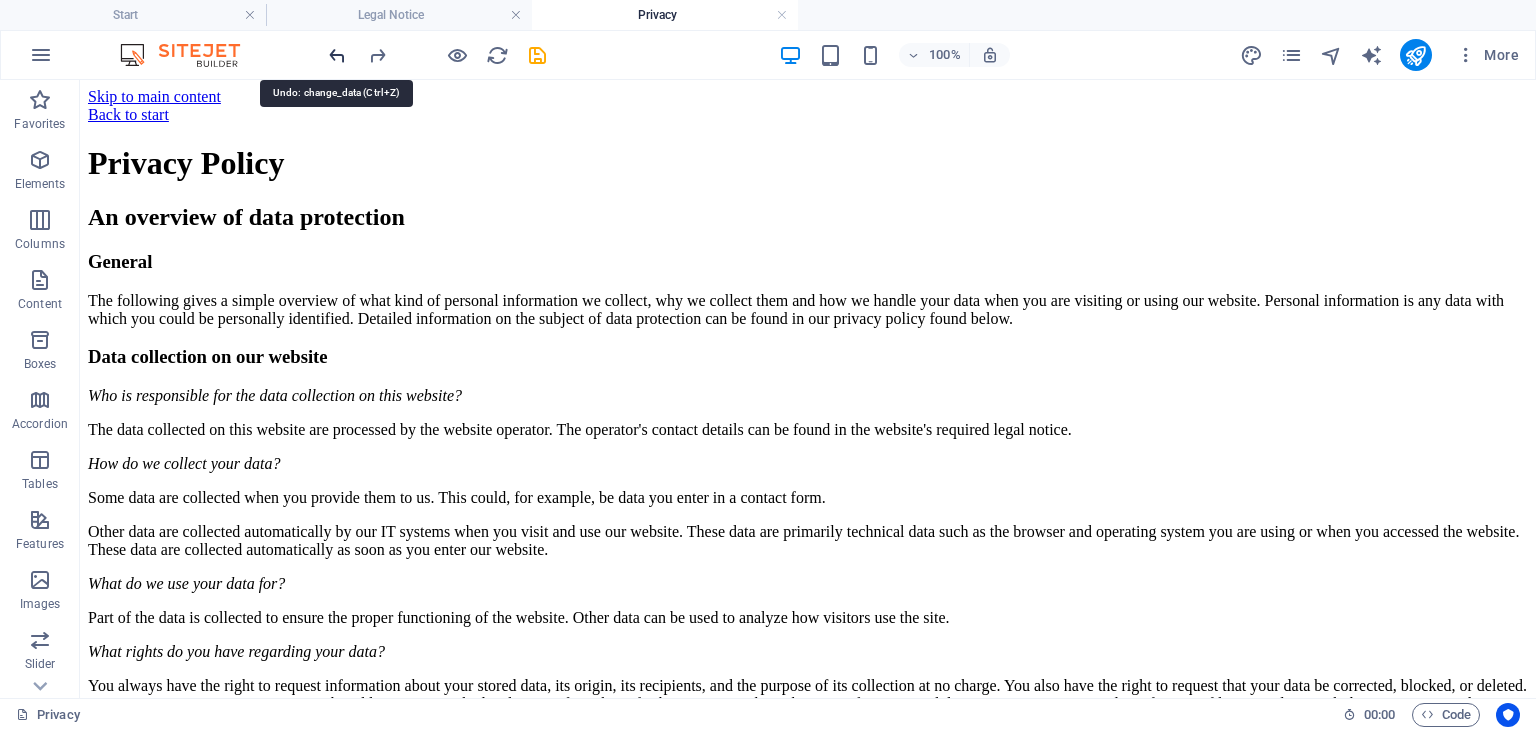 click at bounding box center [337, 55] 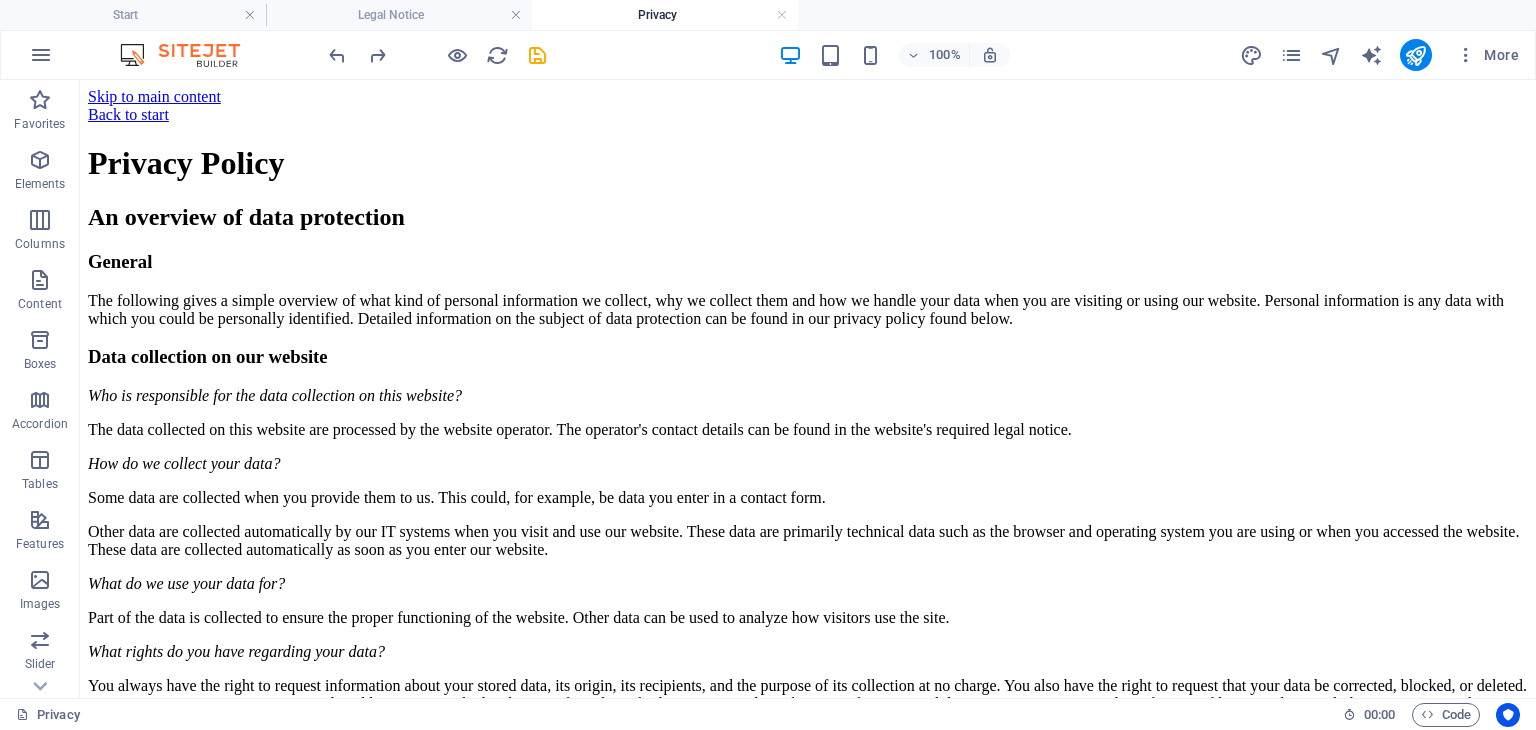 drag, startPoint x: 160, startPoint y: 48, endPoint x: 211, endPoint y: 52, distance: 51.156624 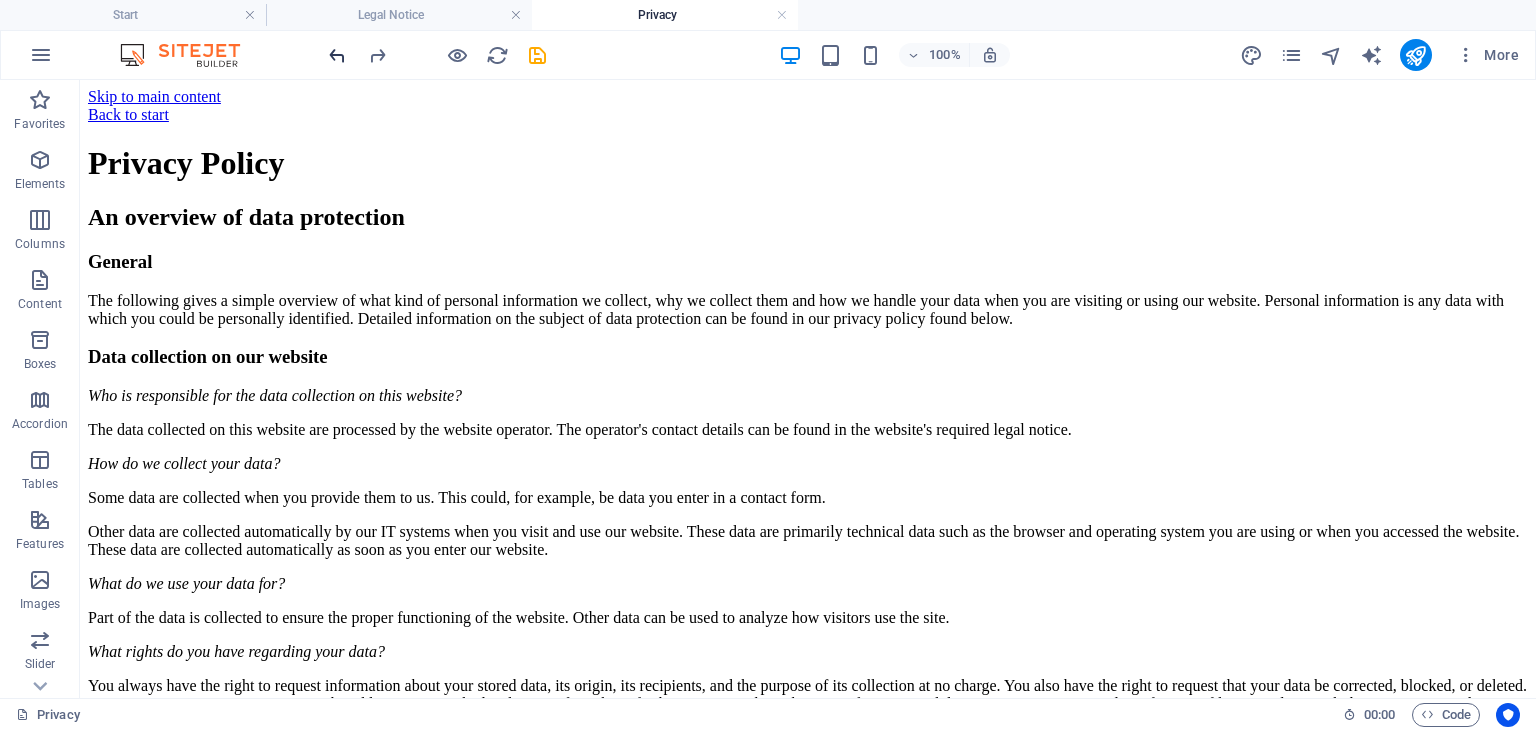 click at bounding box center [337, 55] 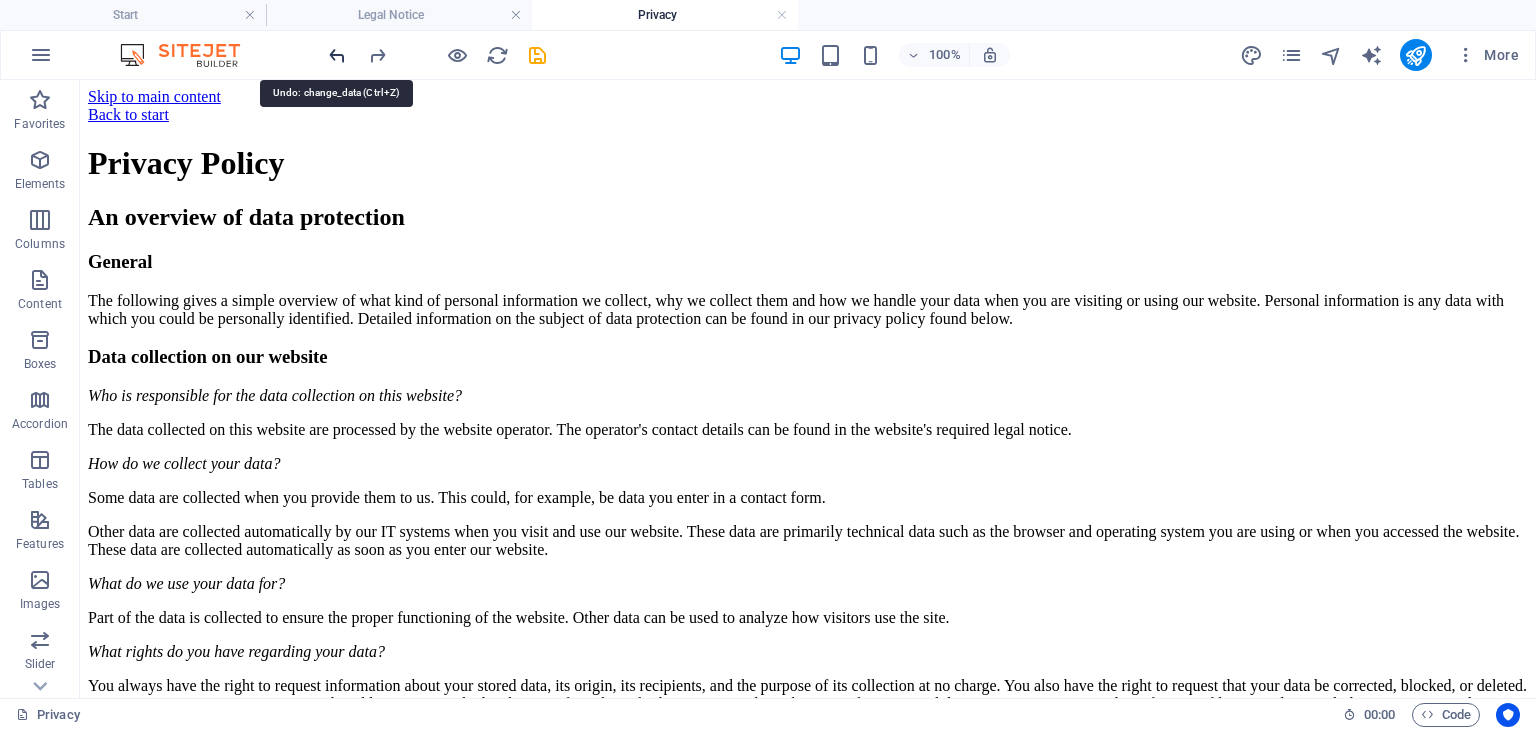 click at bounding box center (337, 55) 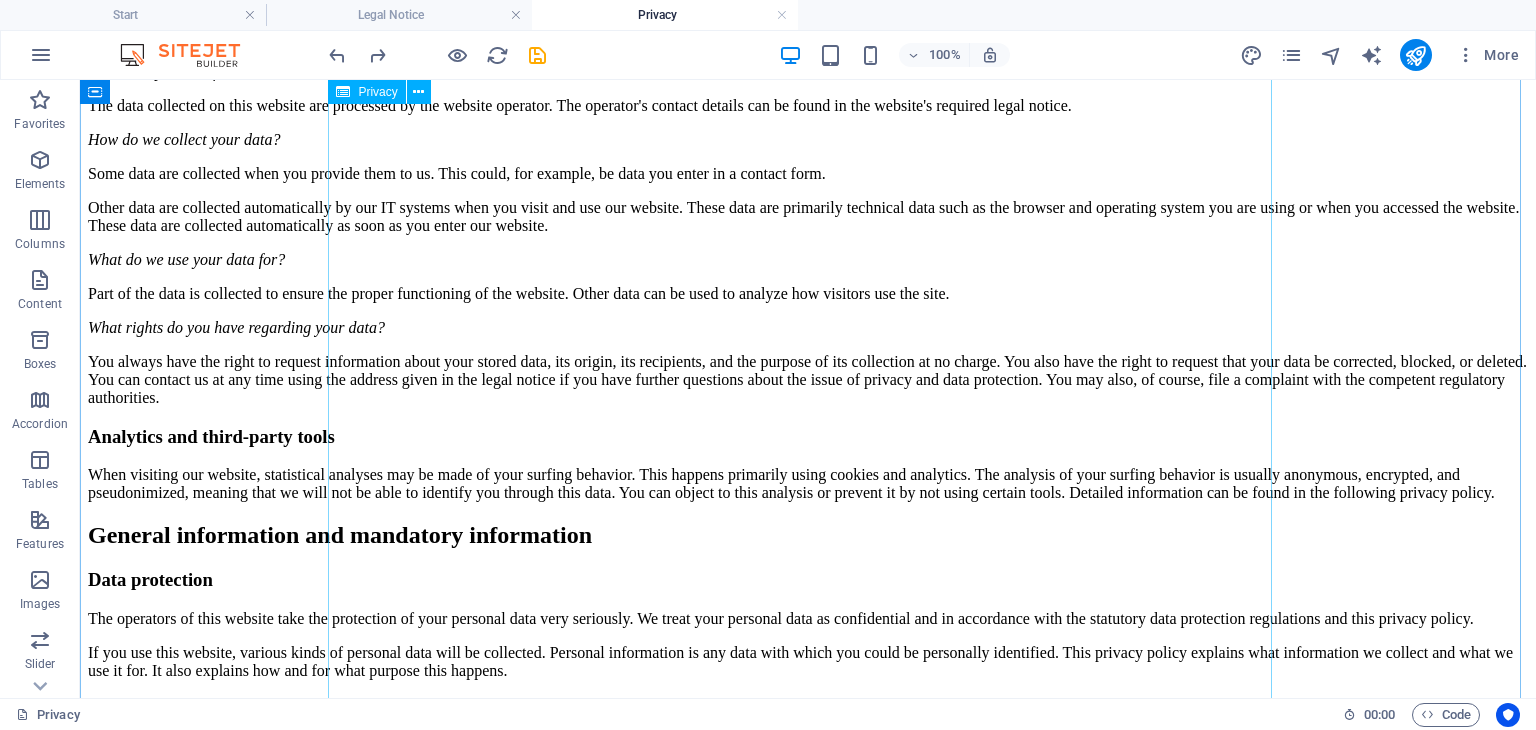 scroll, scrollTop: 0, scrollLeft: 0, axis: both 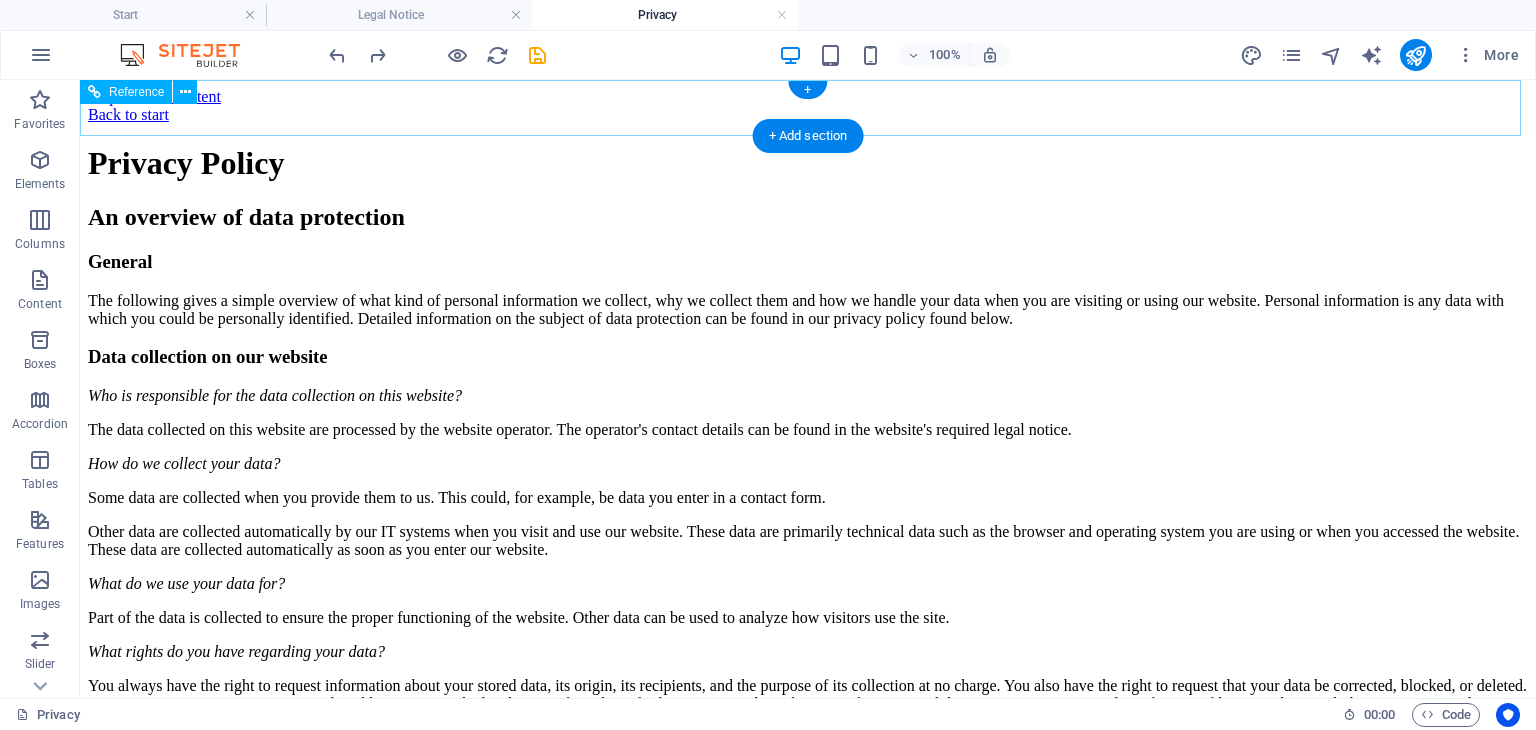 click on "Back to start" at bounding box center (808, 115) 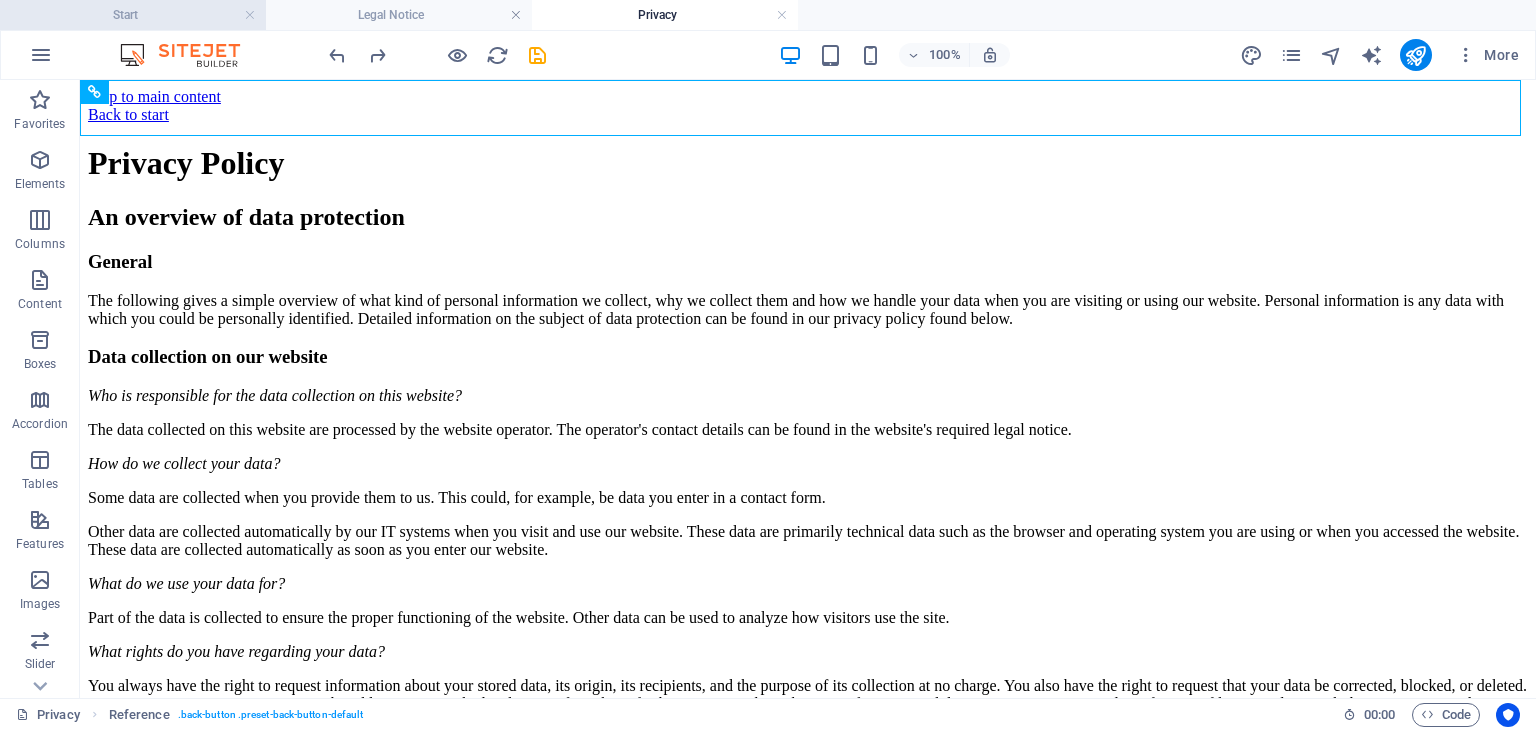 click on "Start" at bounding box center (133, 15) 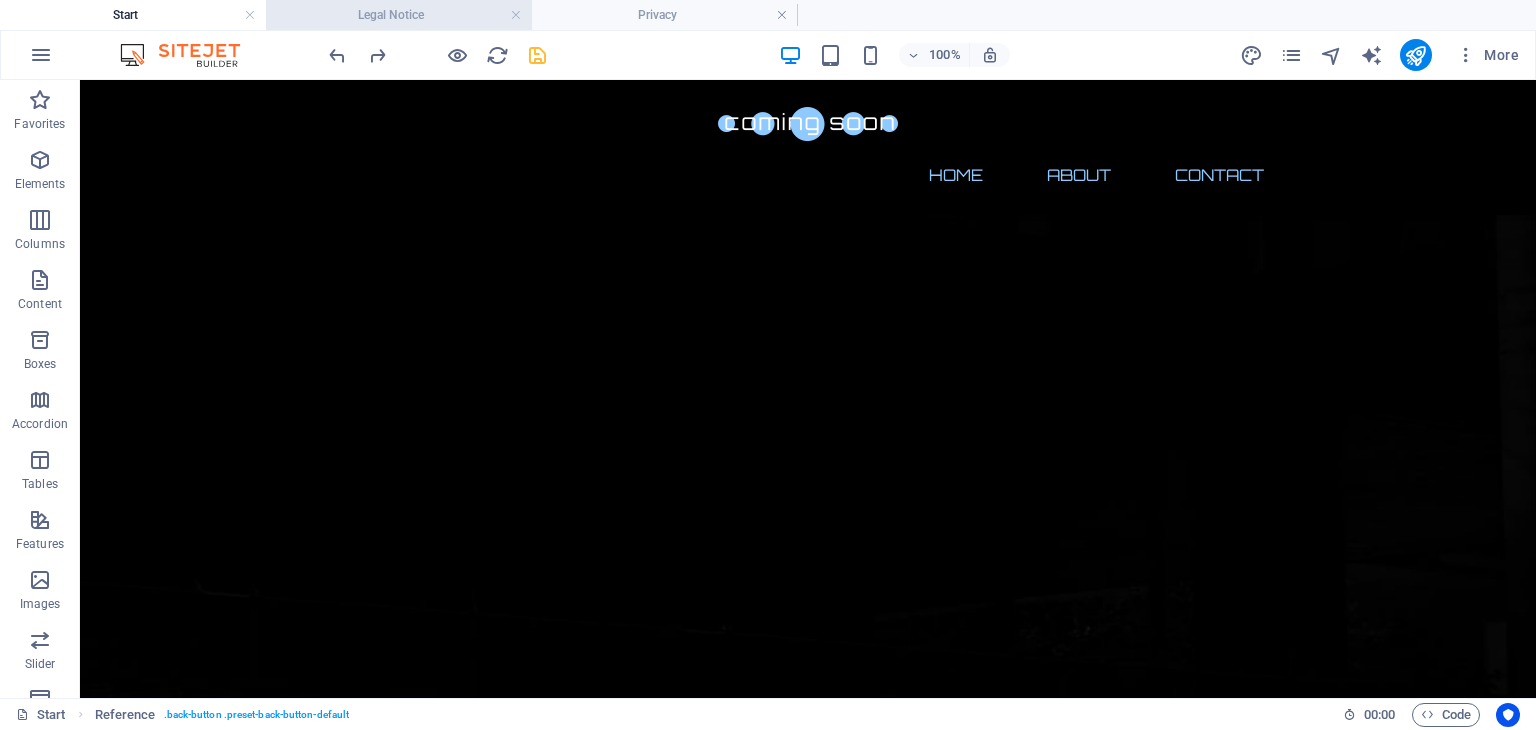 click on "Legal Notice" at bounding box center (399, 15) 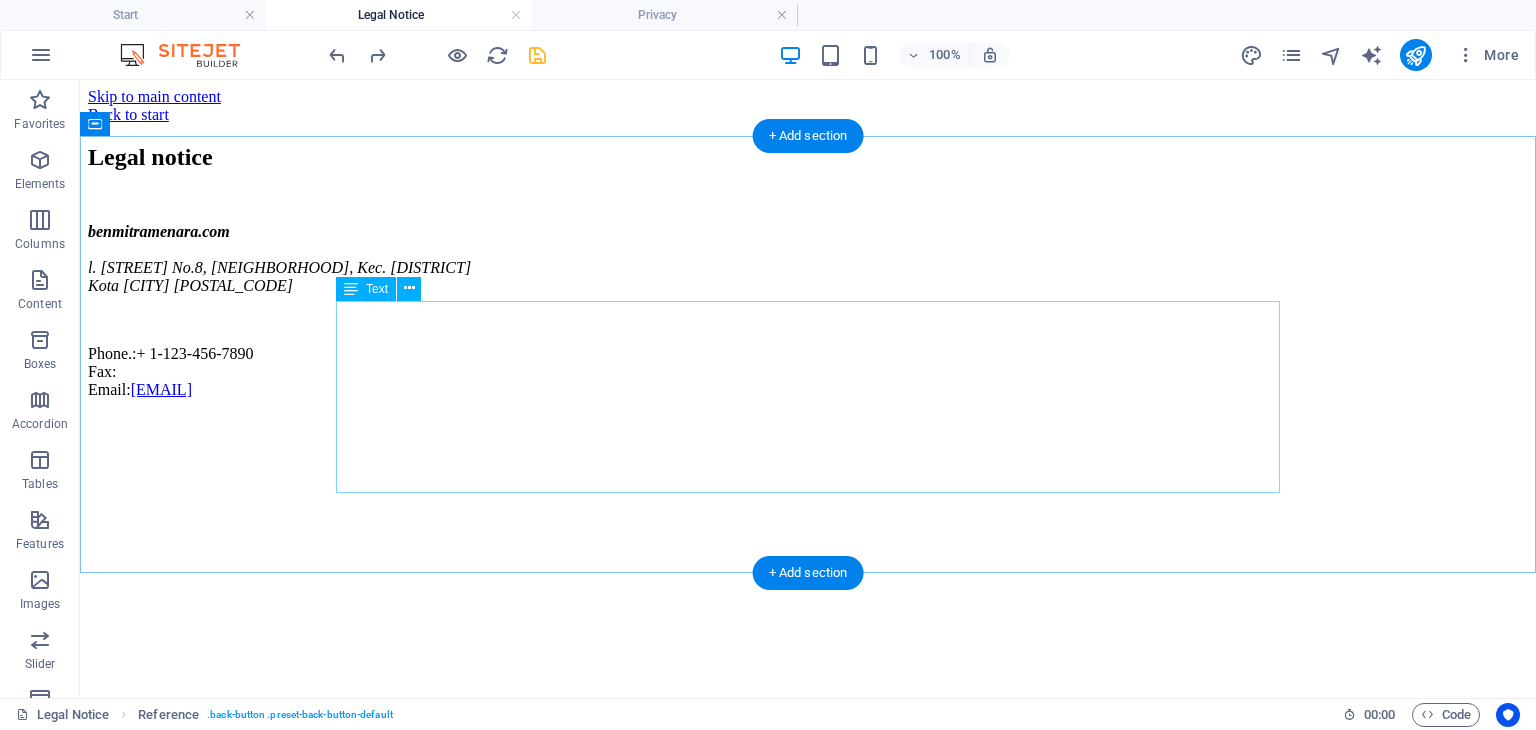 click on "benmitramenara.com l. Citra Wisata No.8, Pangkalan Masyhur, Kec. Medan Johor Kota Medan   20146 Phone.:  + 1-123-456-7890 Fax:  Email:  admin@benmitramenara.com" at bounding box center (808, 311) 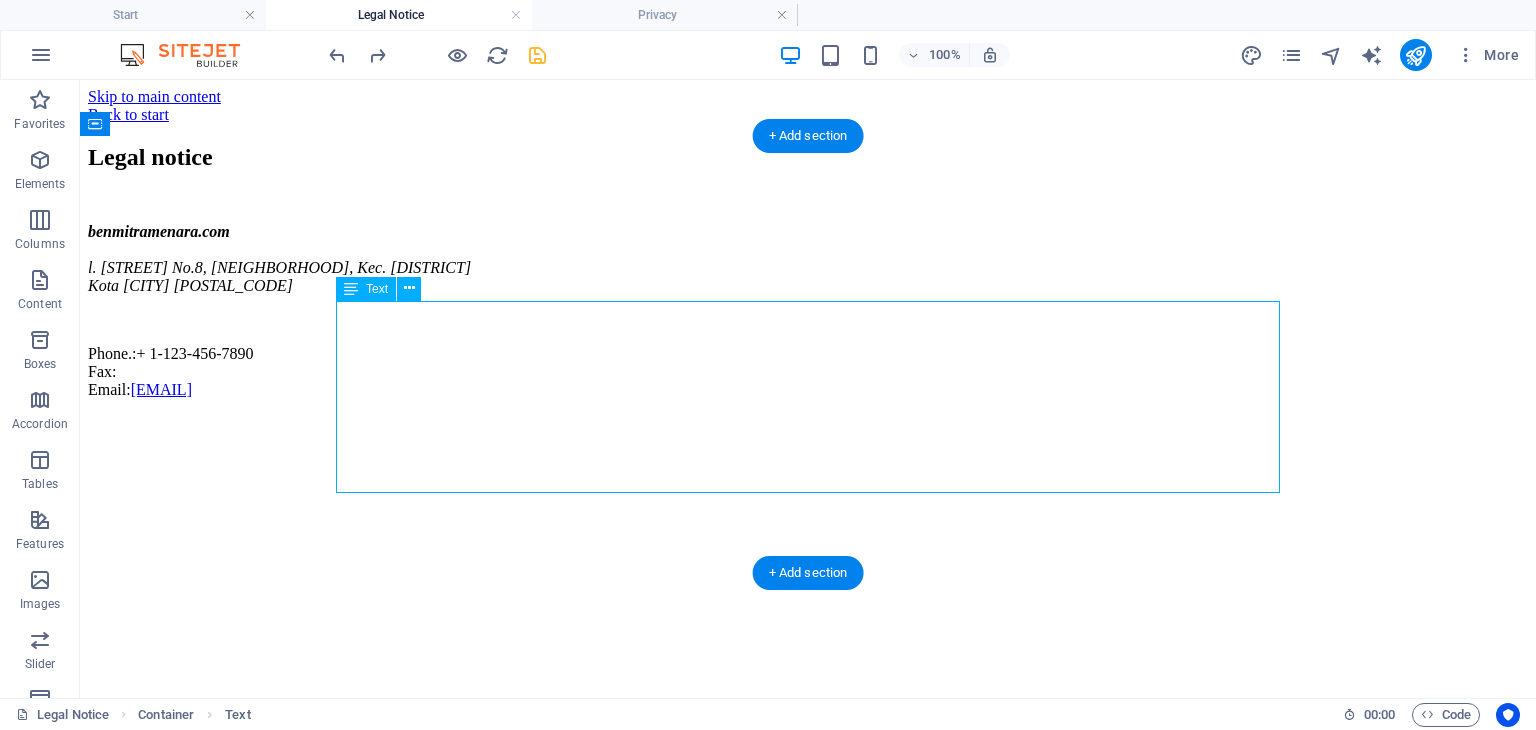 click on "benmitramenara.com l. Citra Wisata No.8, Pangkalan Masyhur, Kec. Medan Johor Kota Medan   20146 Phone.:  + 1-123-456-7890 Fax:  Email:  admin@benmitramenara.com" at bounding box center [808, 311] 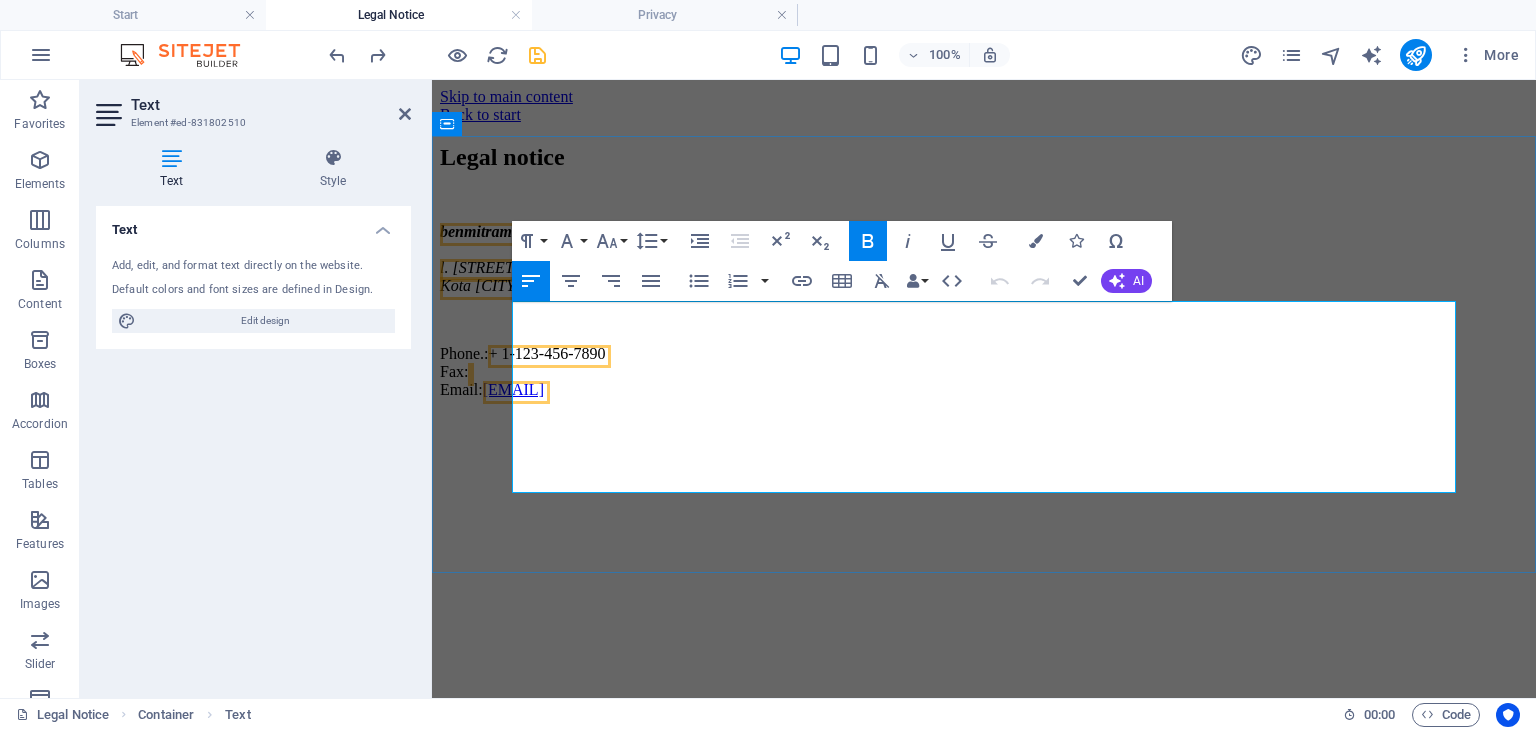 click on "l. Citra Wisata No.8, Pangkalan Masyhur, Kec. Medan Johor" at bounding box center [631, 267] 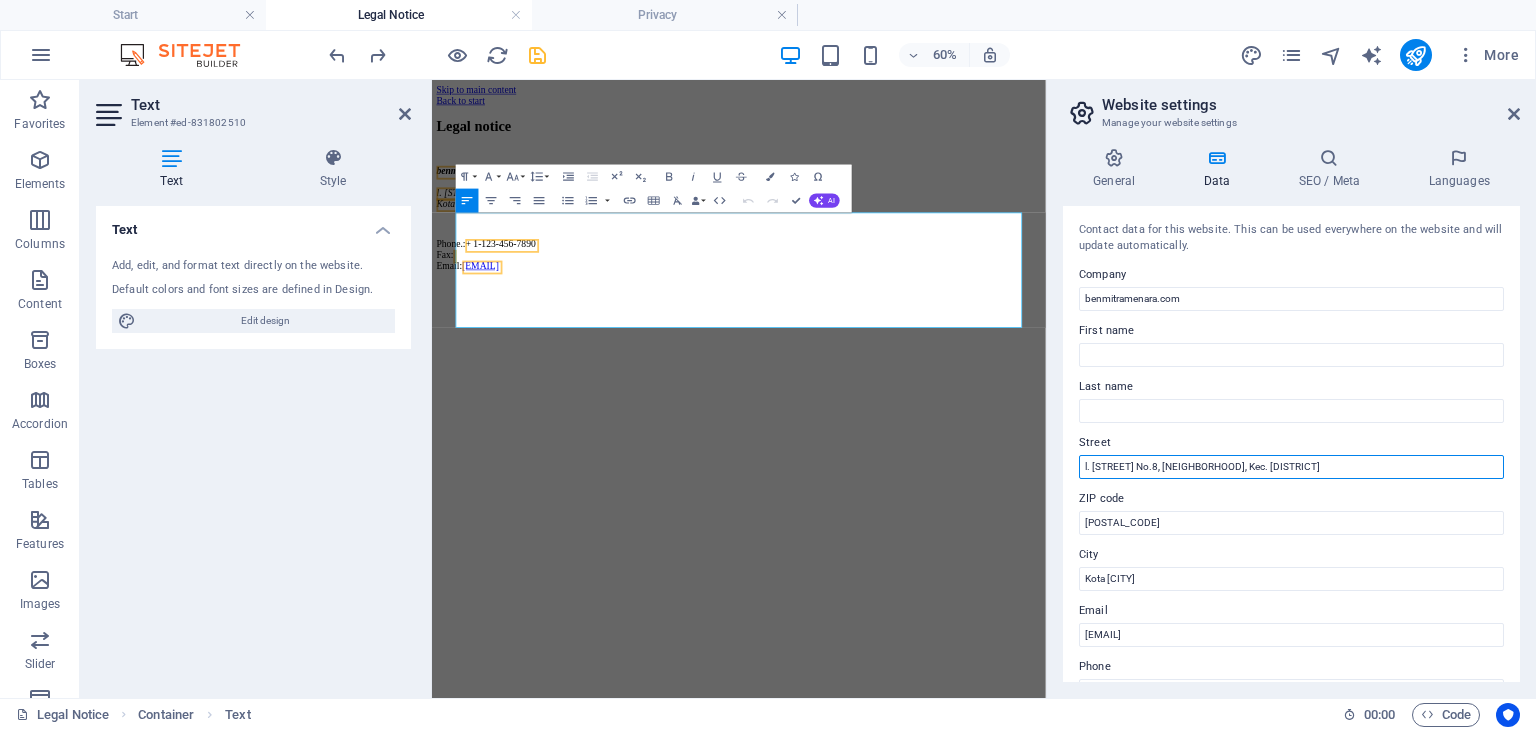 click on "l. Citra Wisata No.8, Pangkalan Masyhur, Kec. Medan Johor" at bounding box center (1291, 467) 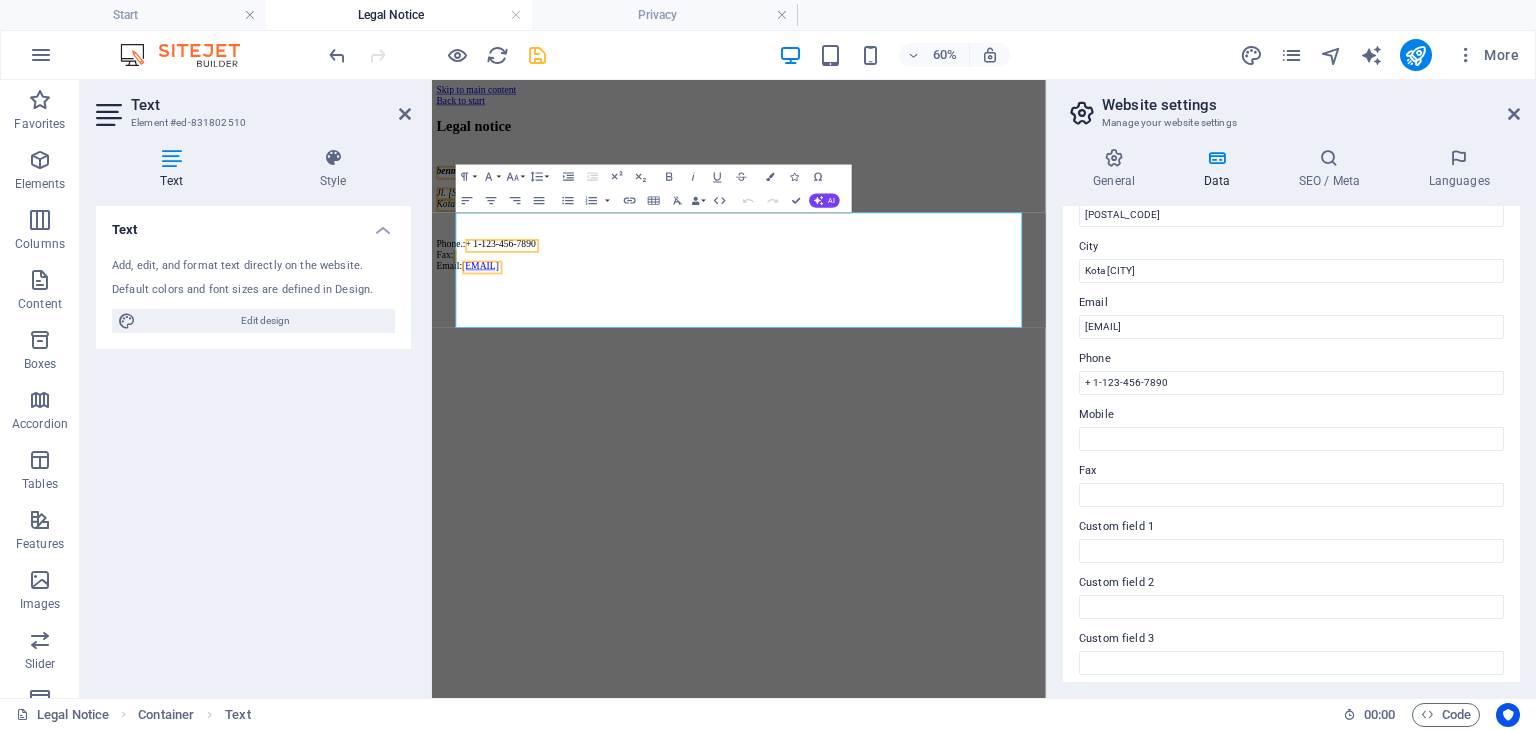 scroll, scrollTop: 328, scrollLeft: 0, axis: vertical 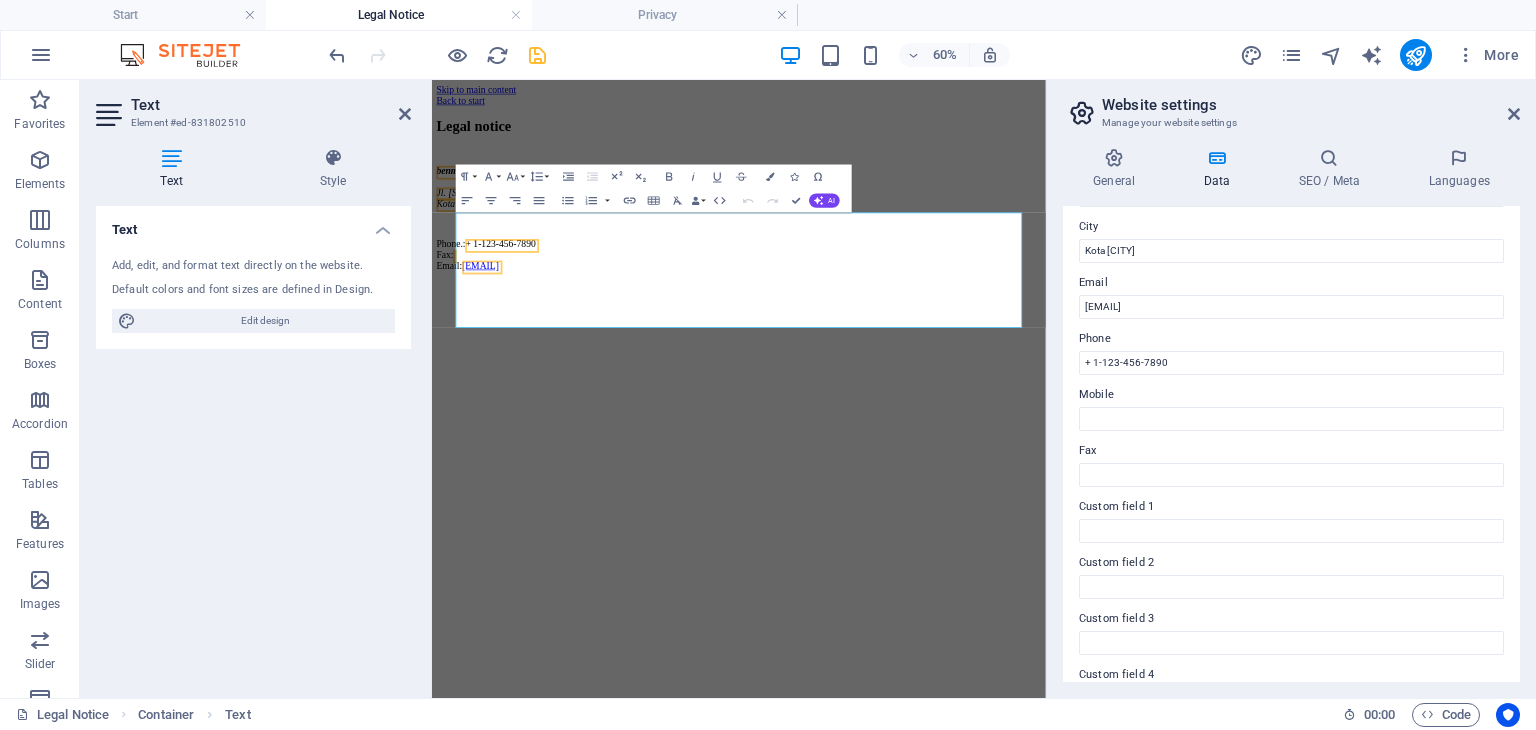 type on "Jl. Citra Wisata No.8, Pangkalan Masyhur, Kec. [CITY] [POSTAL_CODE]" 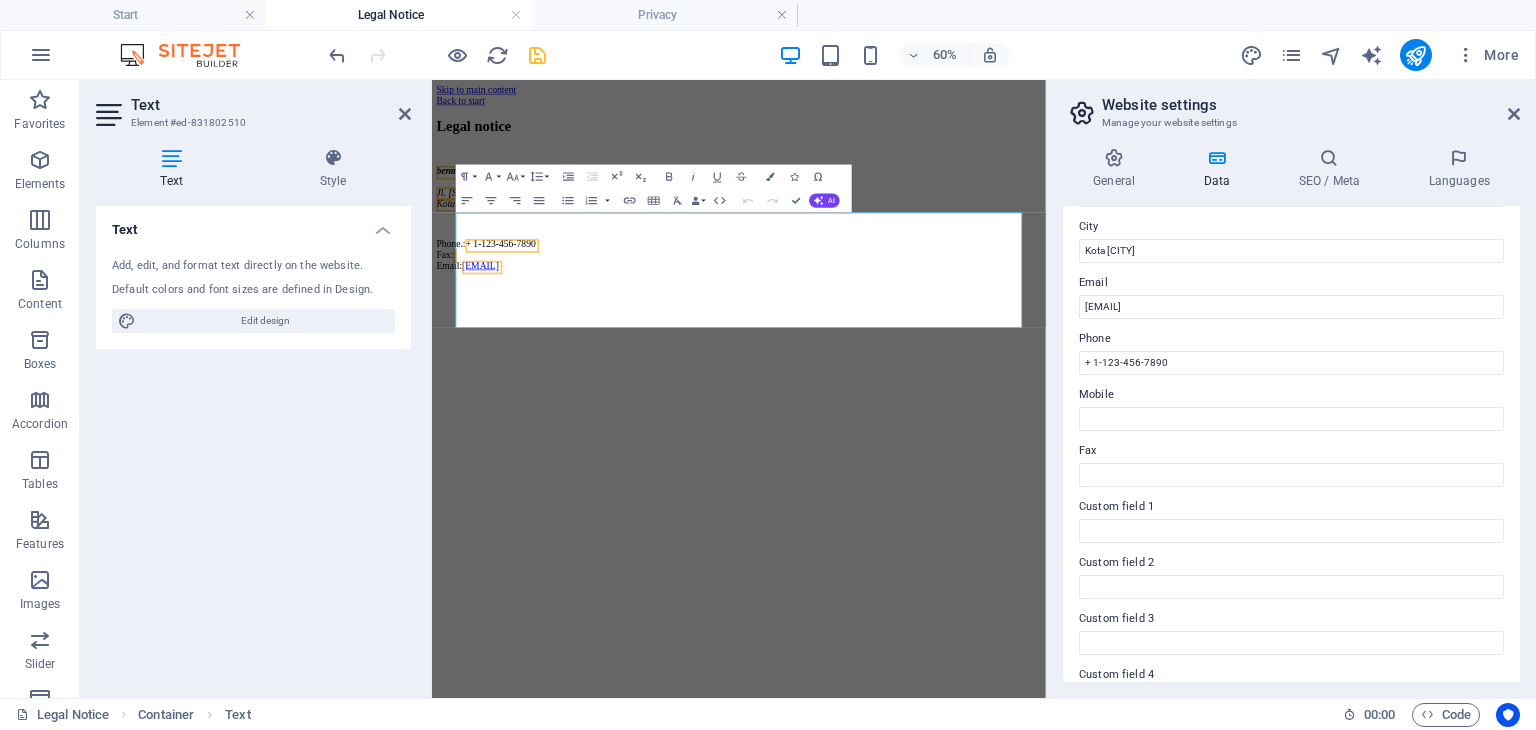 click on "Phone" at bounding box center (1291, 339) 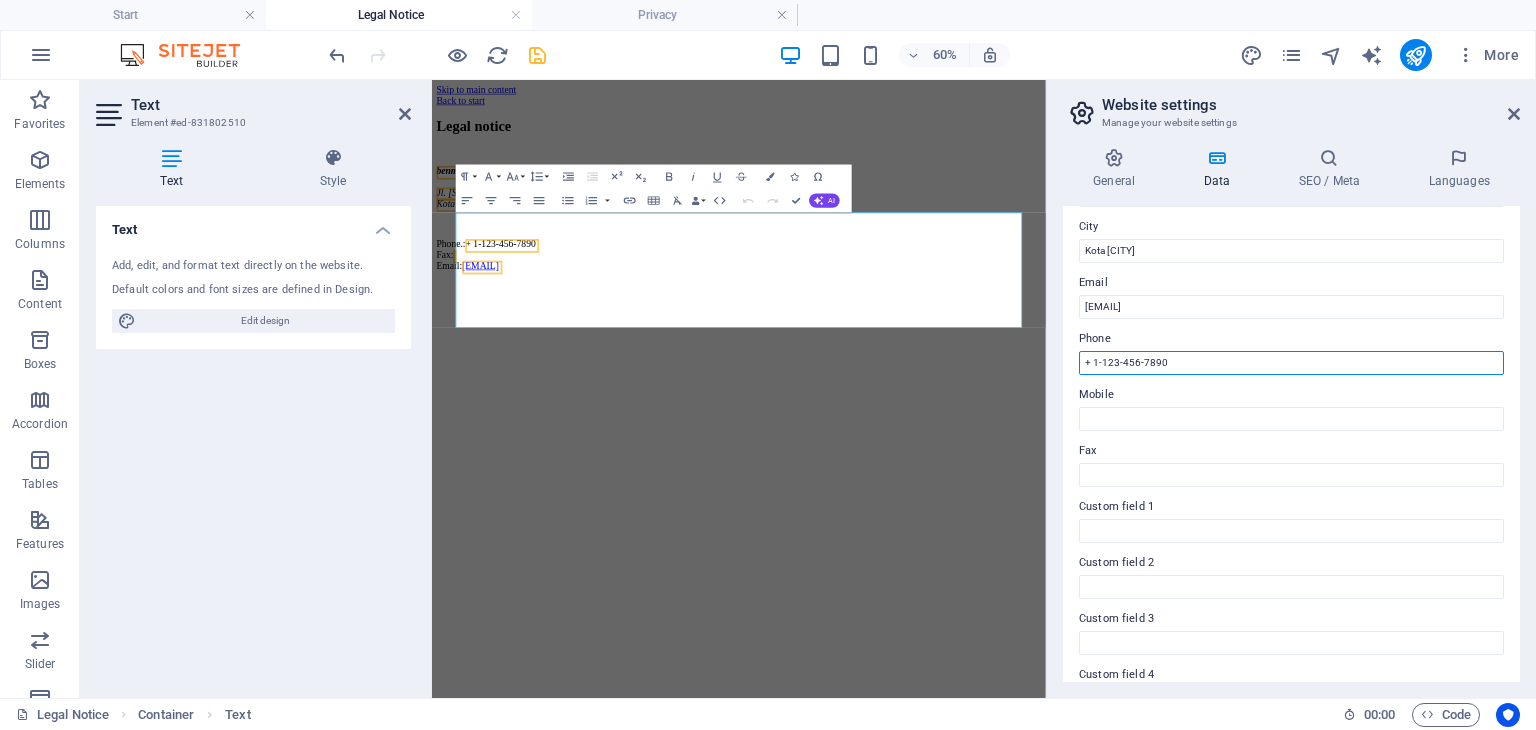 click on "+ 1-123-456-7890" at bounding box center (1291, 363) 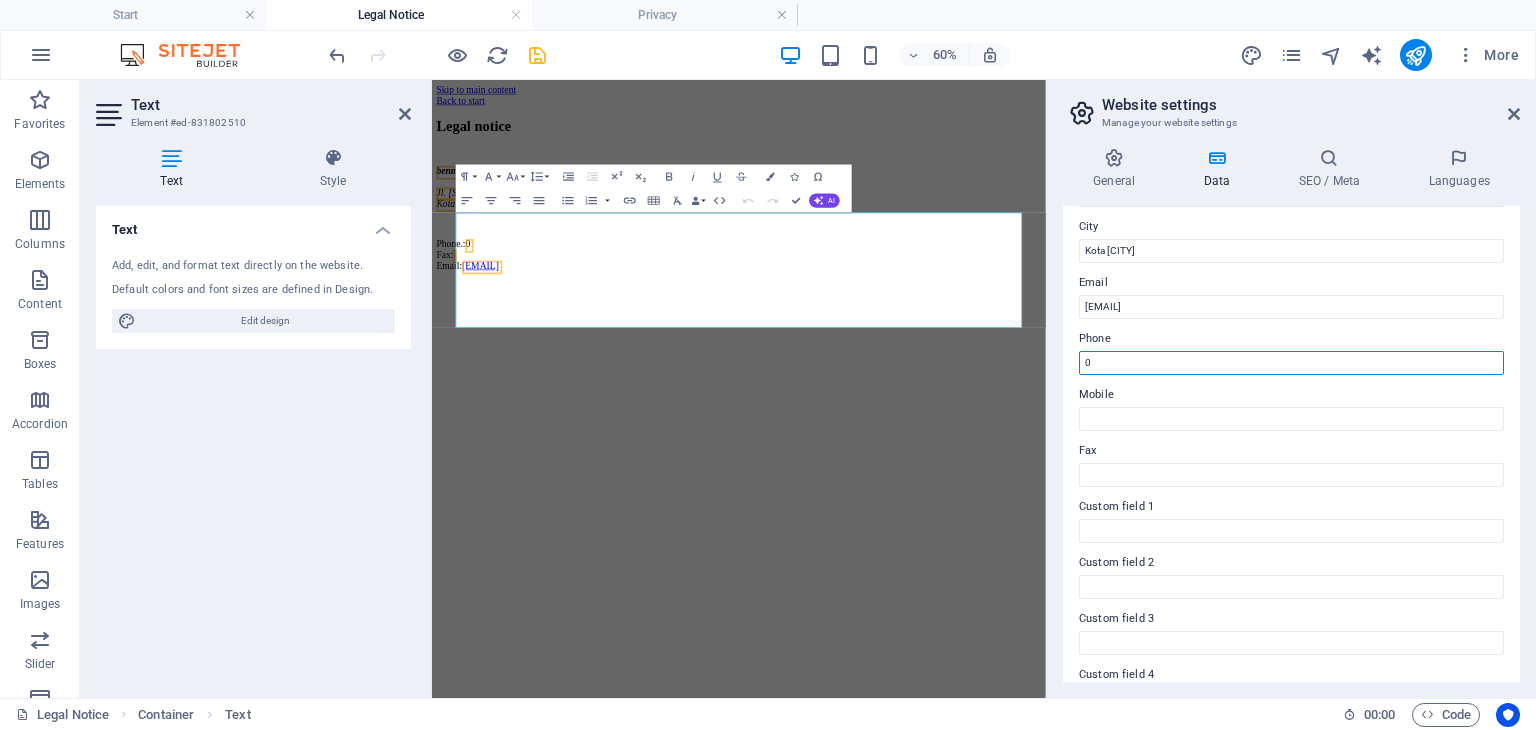 type on "[PHONE] | [PHONE]" 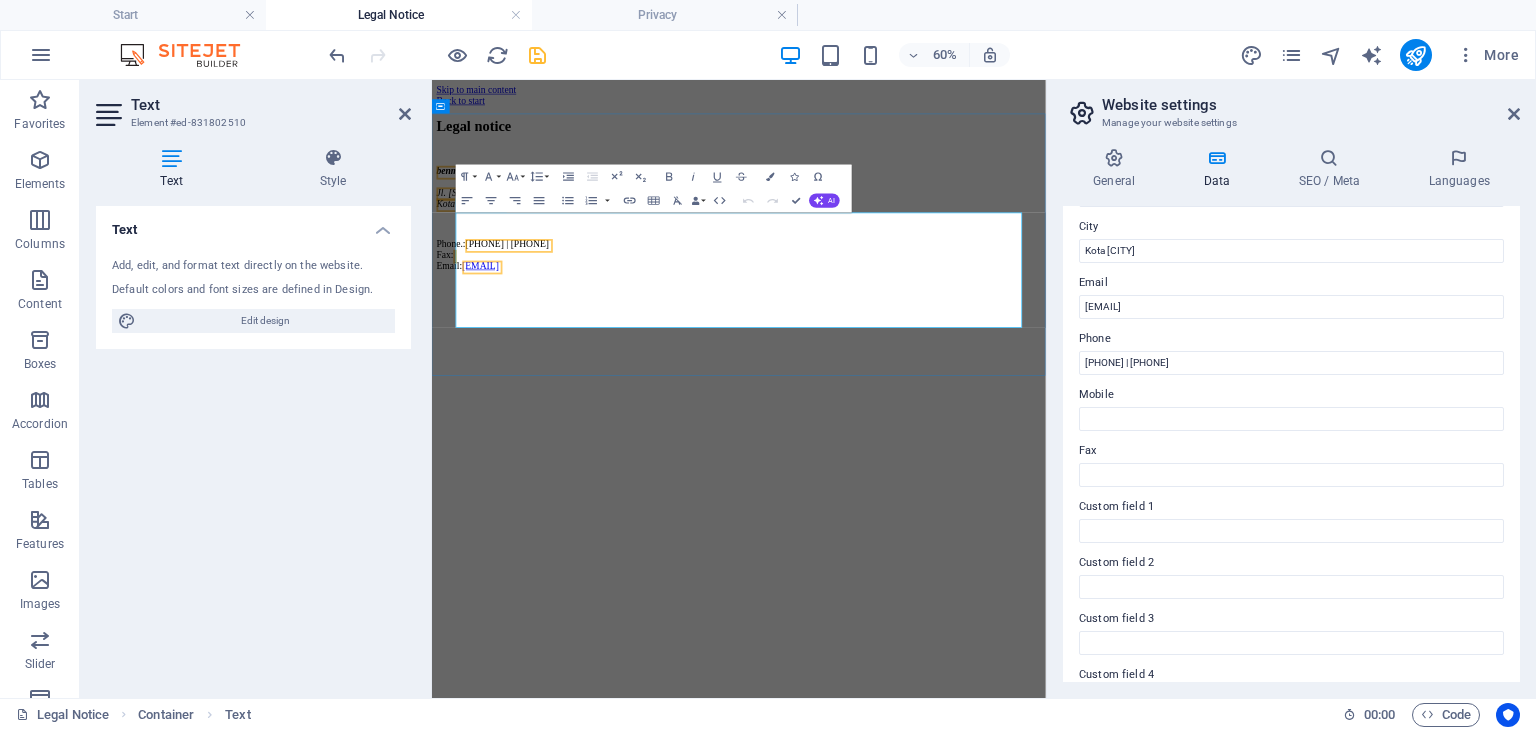 click on "Phone.:  0822 1814 7800 | 0812 6601 7504 Fax:  Email:  admin@benmitramenara.com" at bounding box center [943, 372] 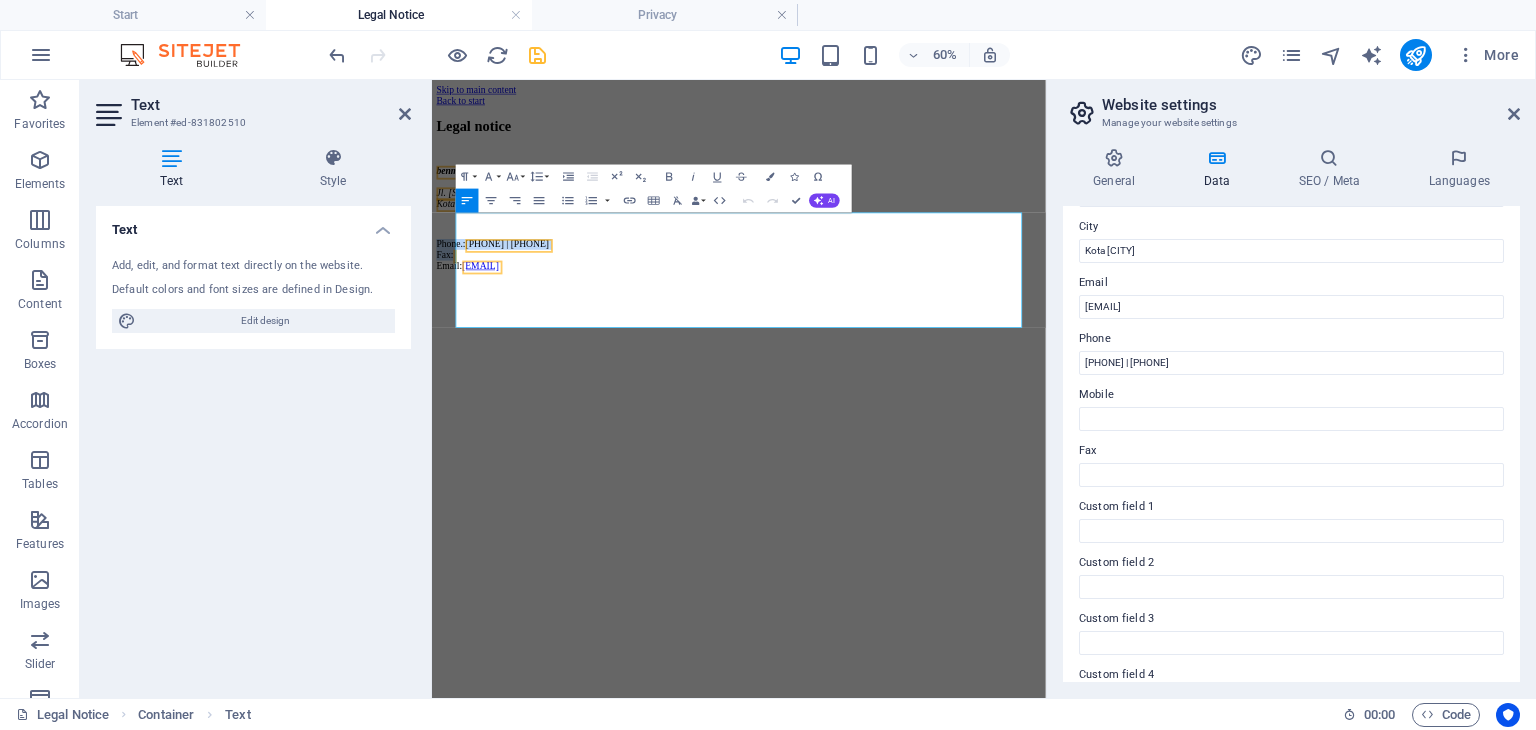drag, startPoint x: 571, startPoint y: 460, endPoint x: 829, endPoint y: 375, distance: 271.6413 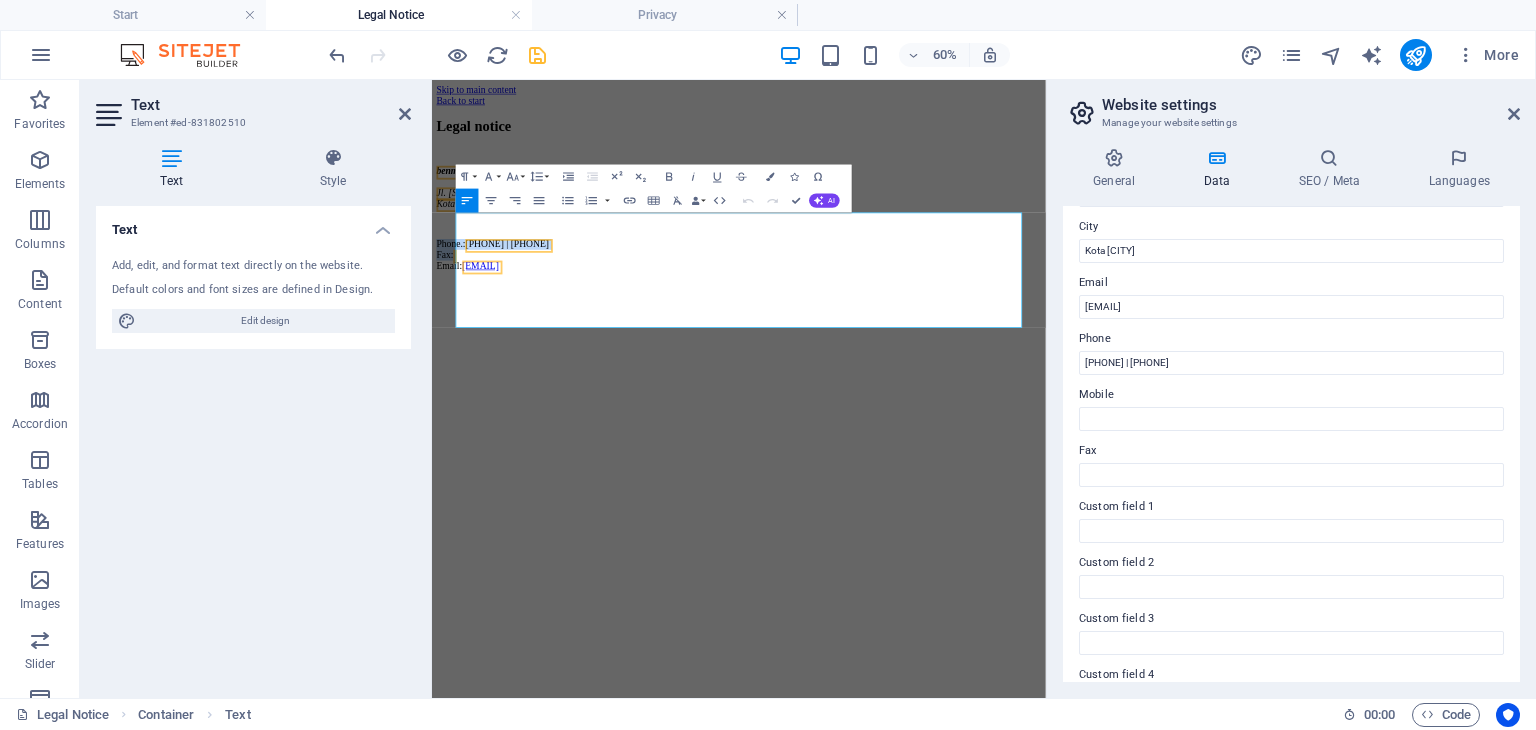 click on "Skip to main content
Back to start Legal notice benmitramenara.com Jl. Citra Wisata No.8, Pangkalan Masyhur, Kec. Medan Johor Kota Medan   20146 Phone.:  0822 1814 7800 | 0812 6601 7504 Fax:  Email:  admin@benmitramenara.com" at bounding box center (943, 247) 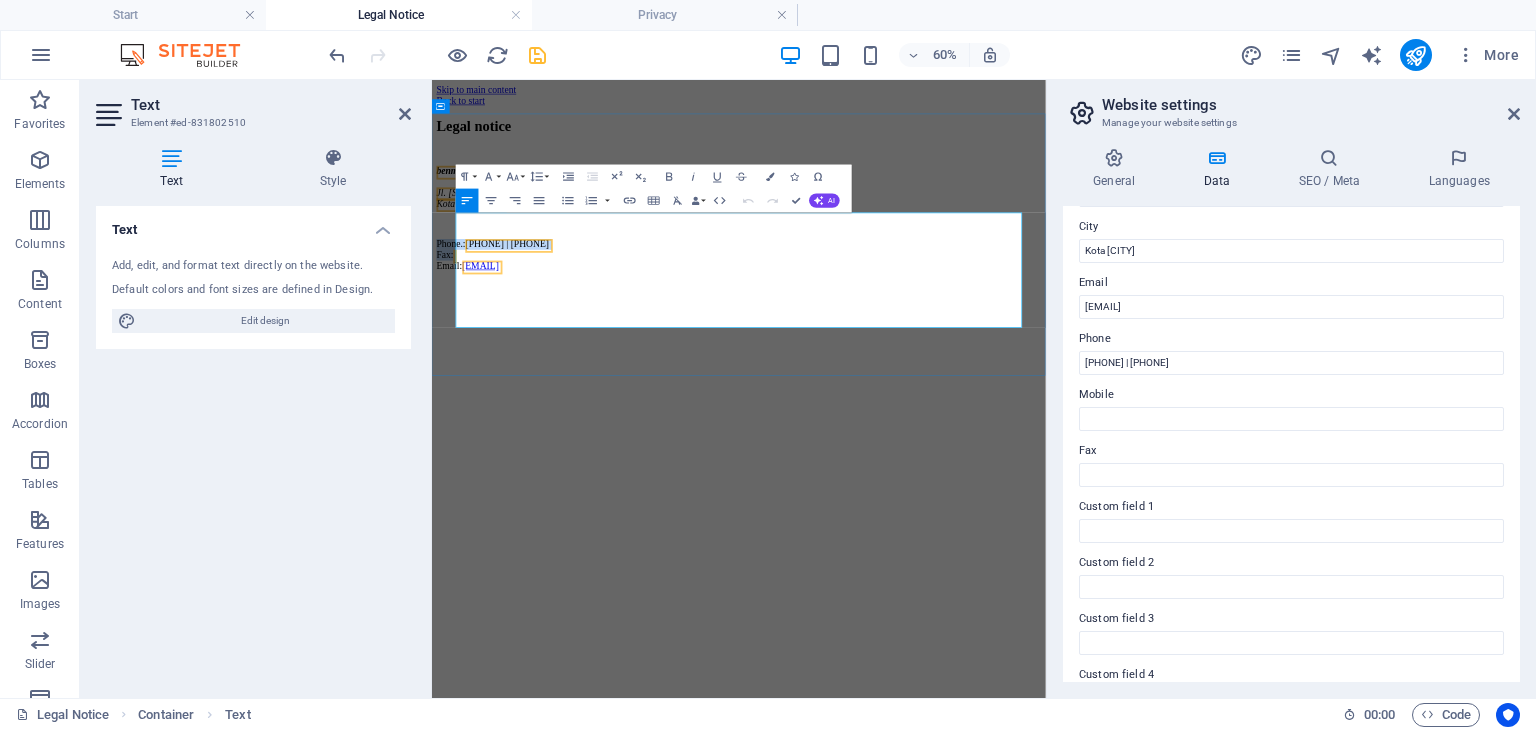 click on "Phone.:  0822 1814 7800 | 0812 6601 7504 Fax:  Email:  admin@benmitramenara.com" at bounding box center [943, 372] 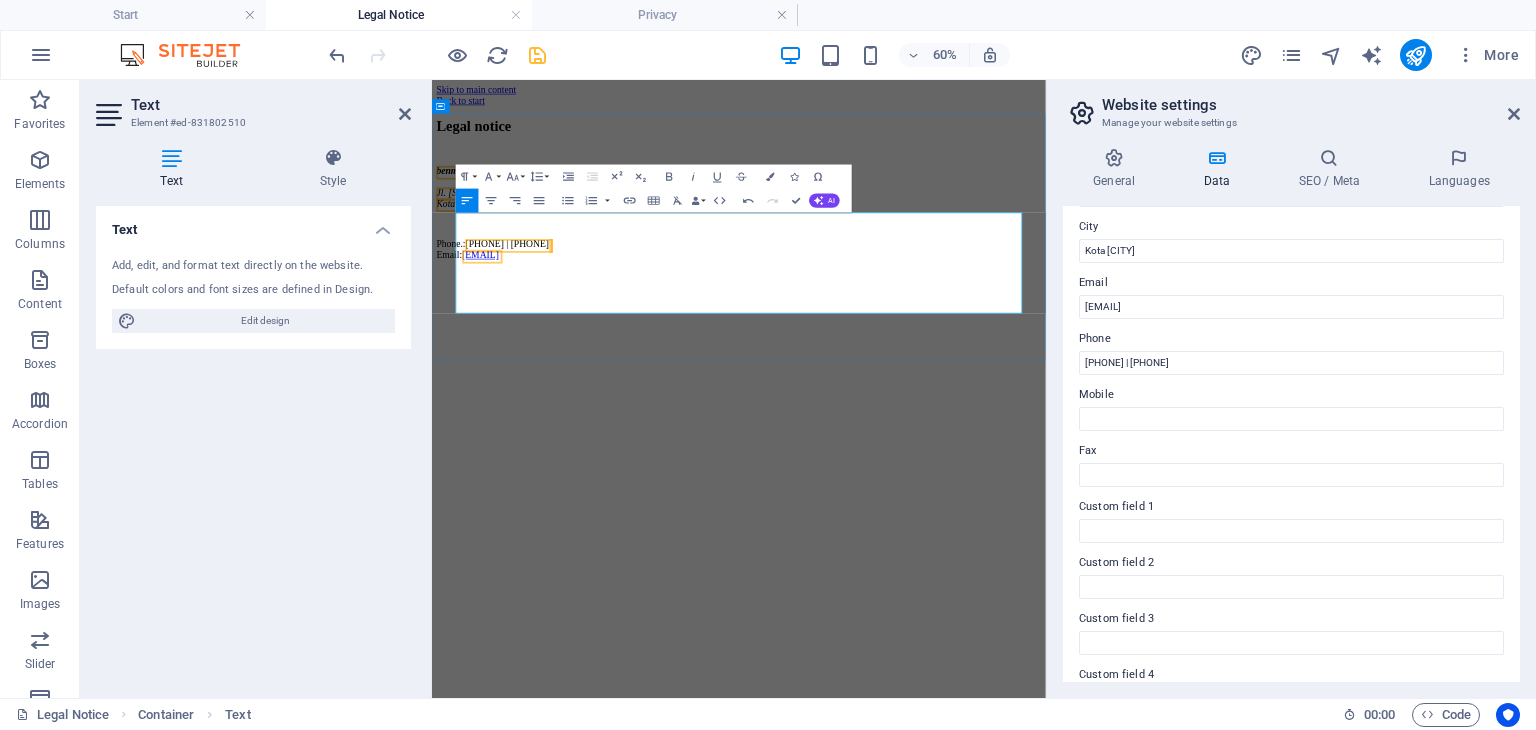 click at bounding box center [943, 320] 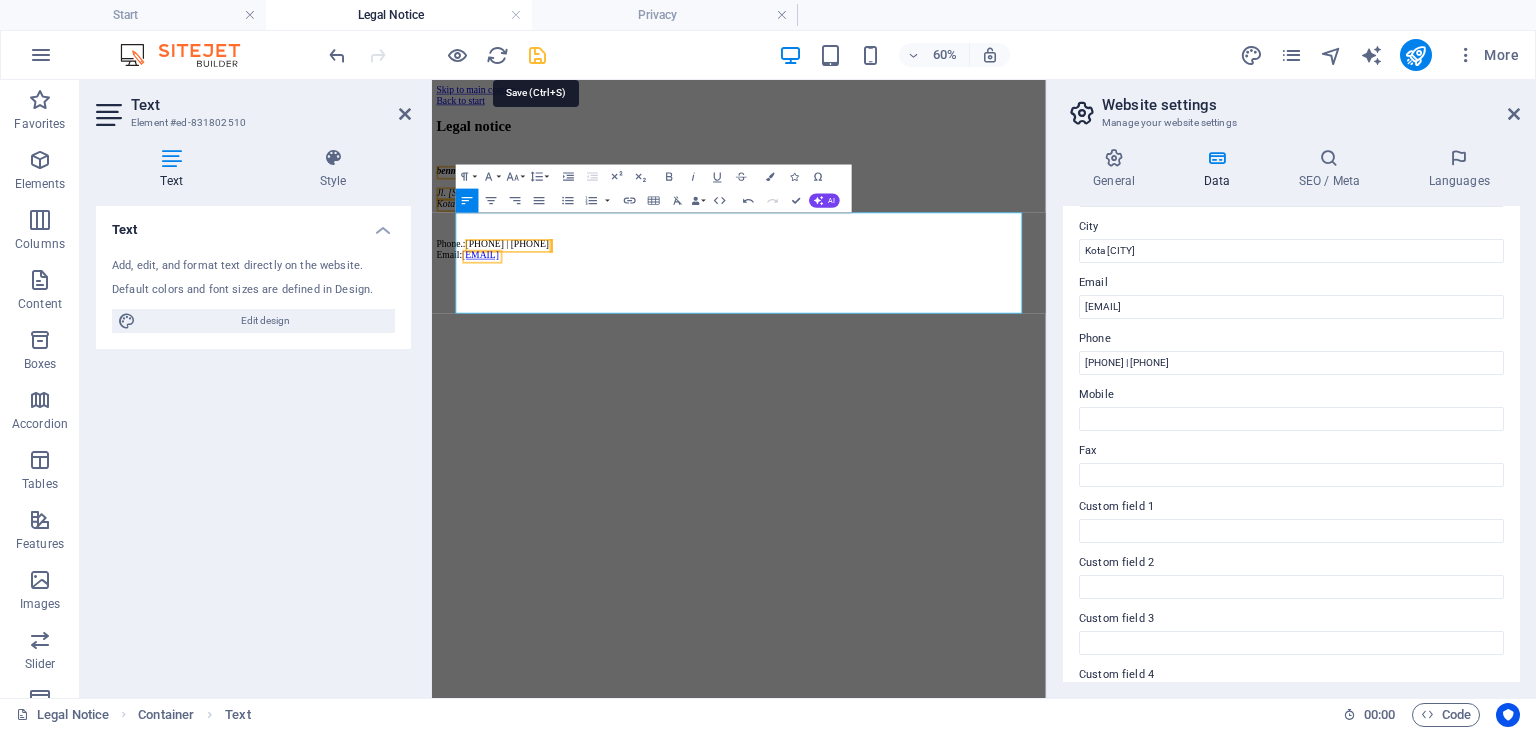 drag, startPoint x: 541, startPoint y: 53, endPoint x: 511, endPoint y: 17, distance: 46.8615 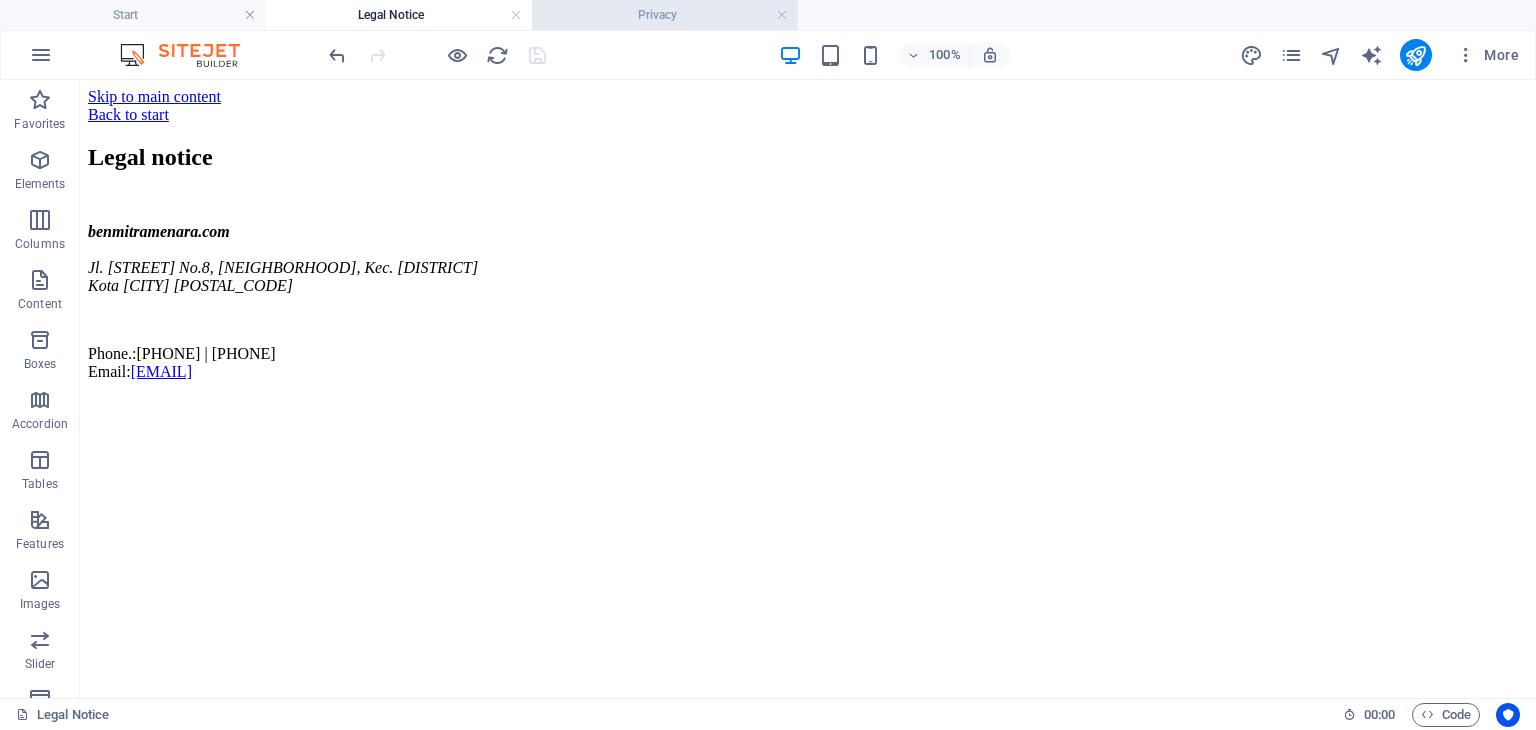 click on "Privacy" at bounding box center [665, 15] 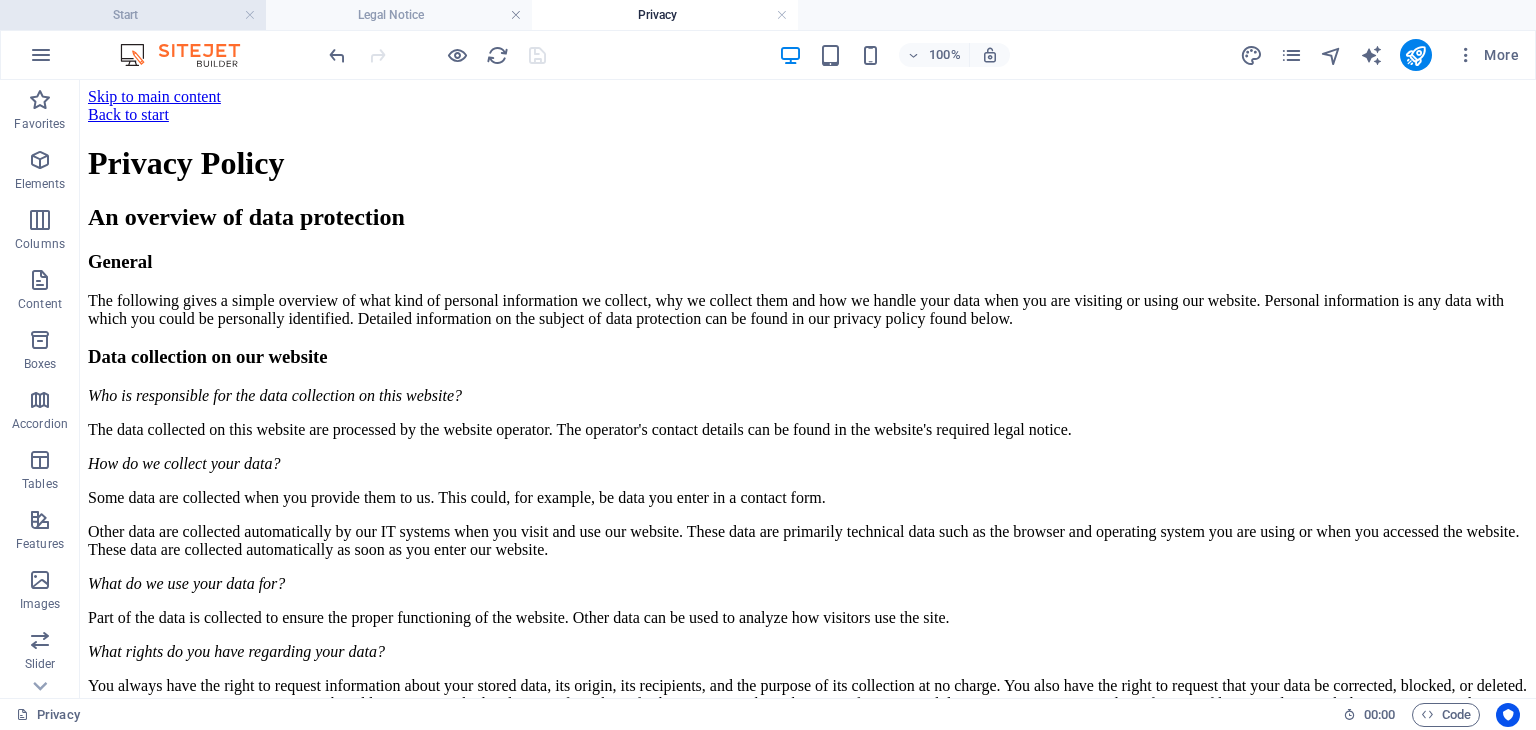 click on "Start" at bounding box center (133, 15) 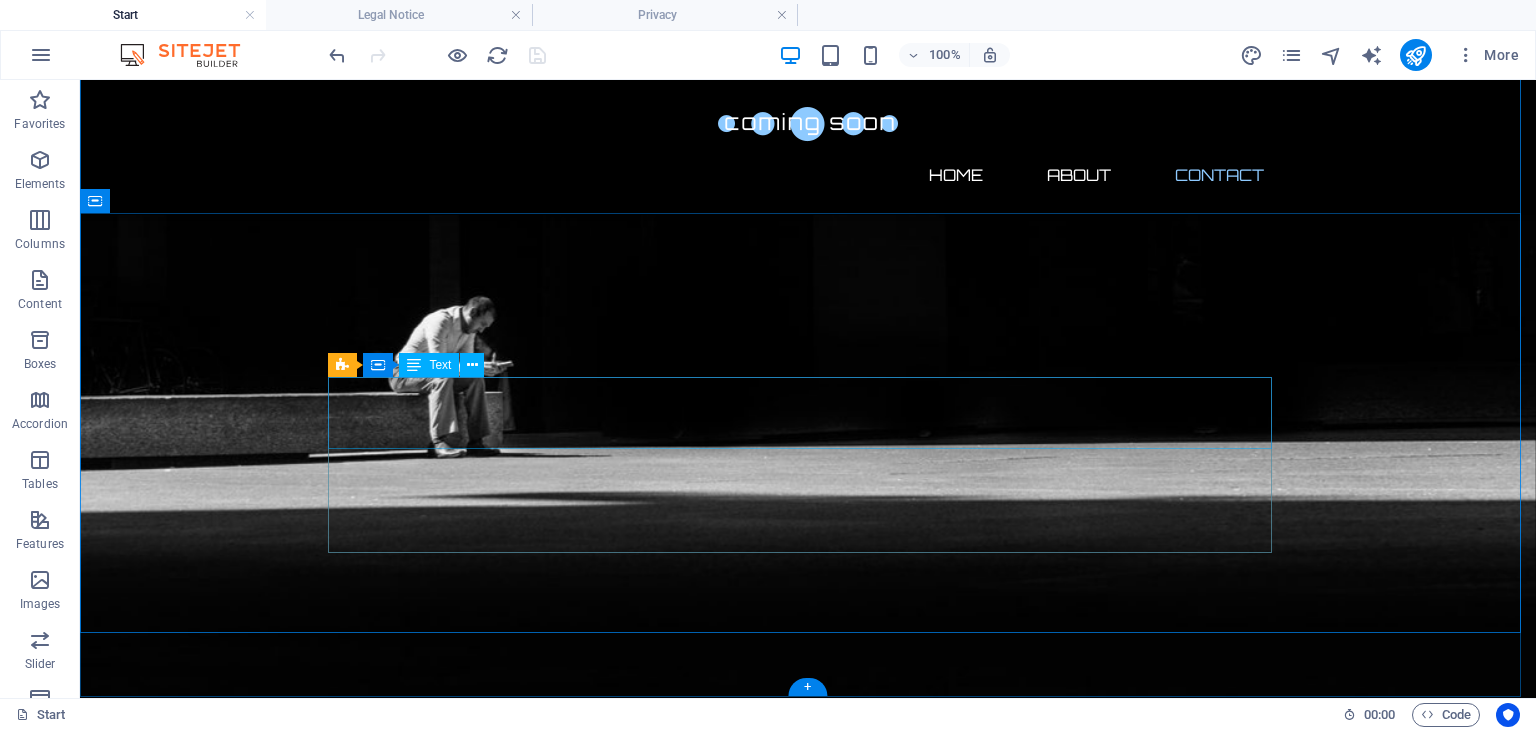 scroll, scrollTop: 780, scrollLeft: 0, axis: vertical 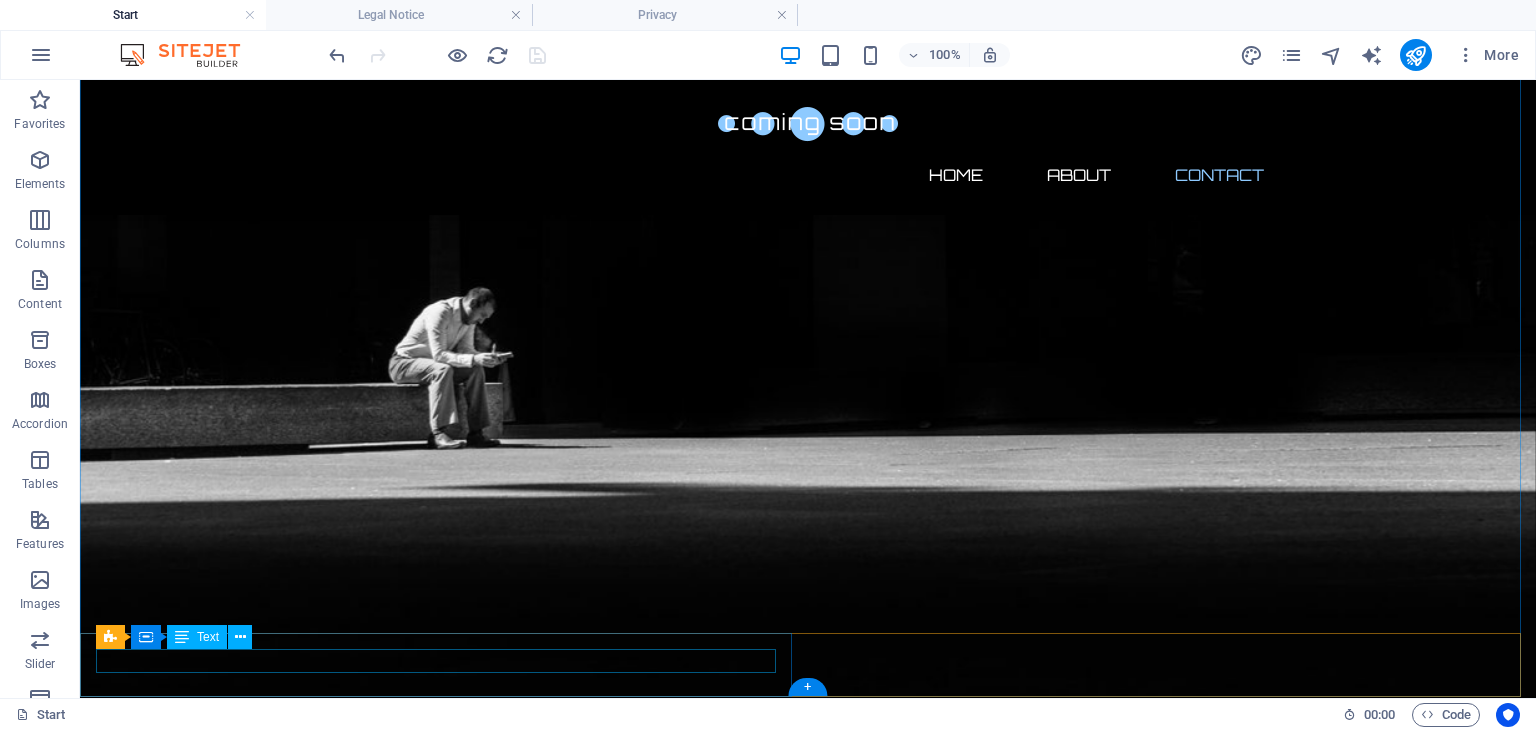 click on "Legal notice  |  Privacy" at bounding box center [808, 2058] 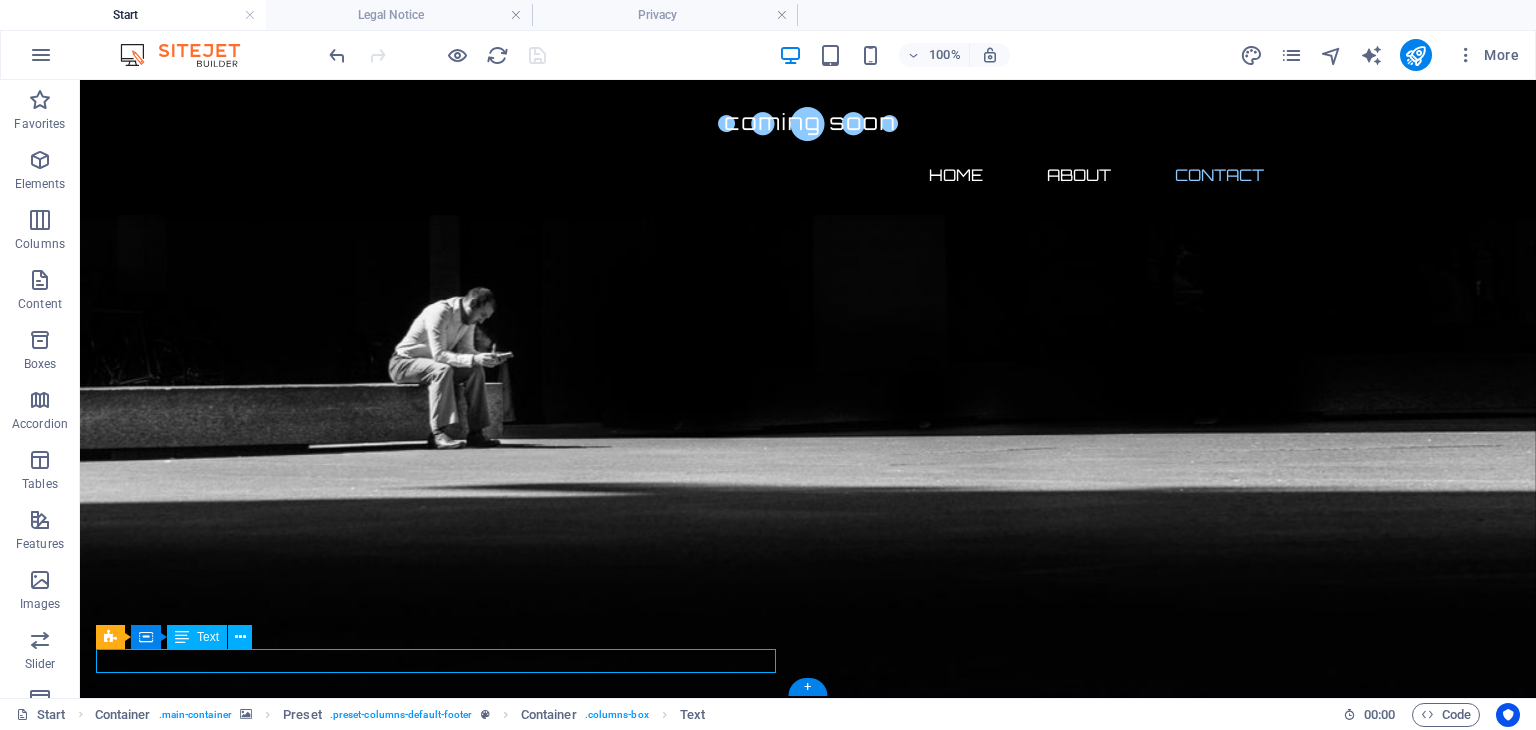 click on "Legal notice  |  Privacy" at bounding box center (808, 2058) 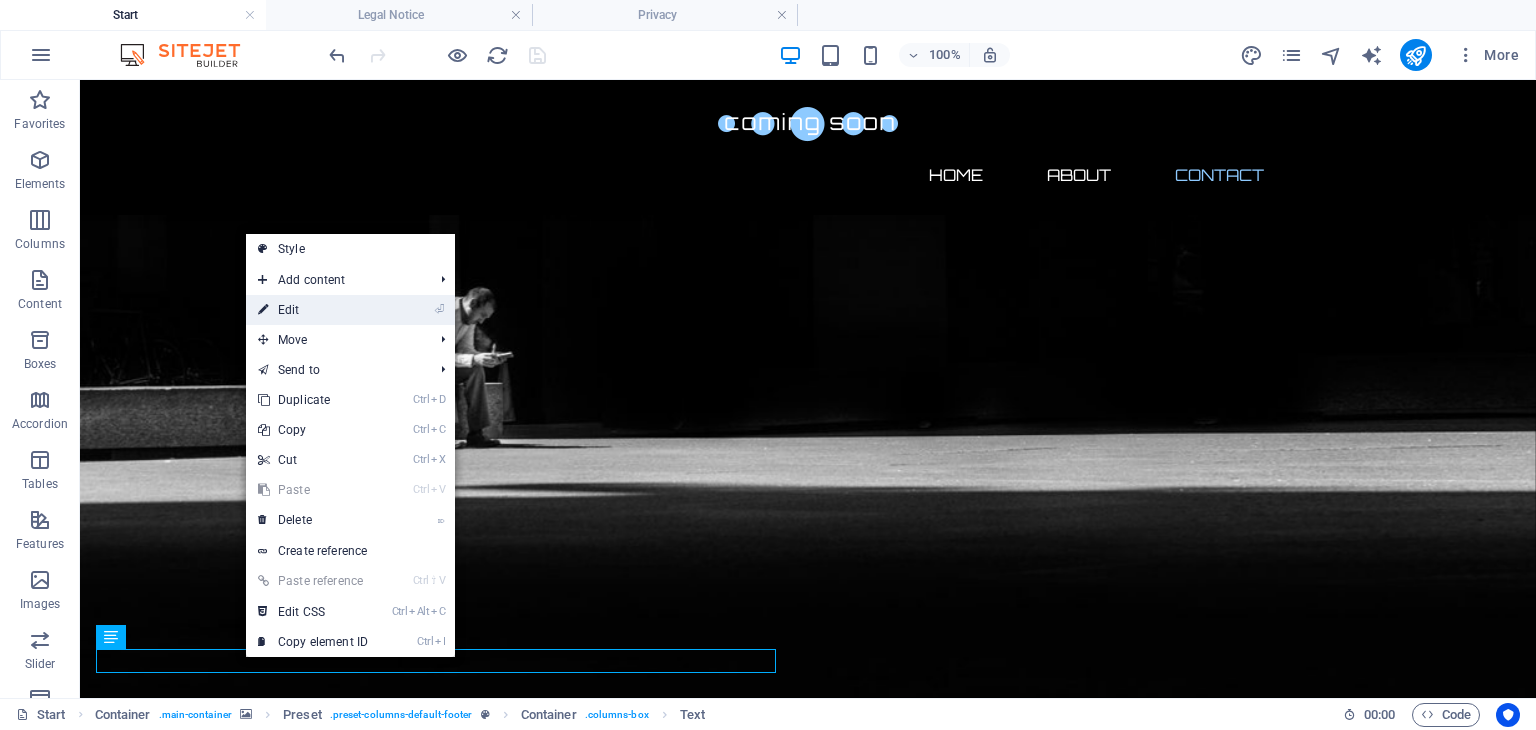 click on "⏎  Edit" at bounding box center (313, 310) 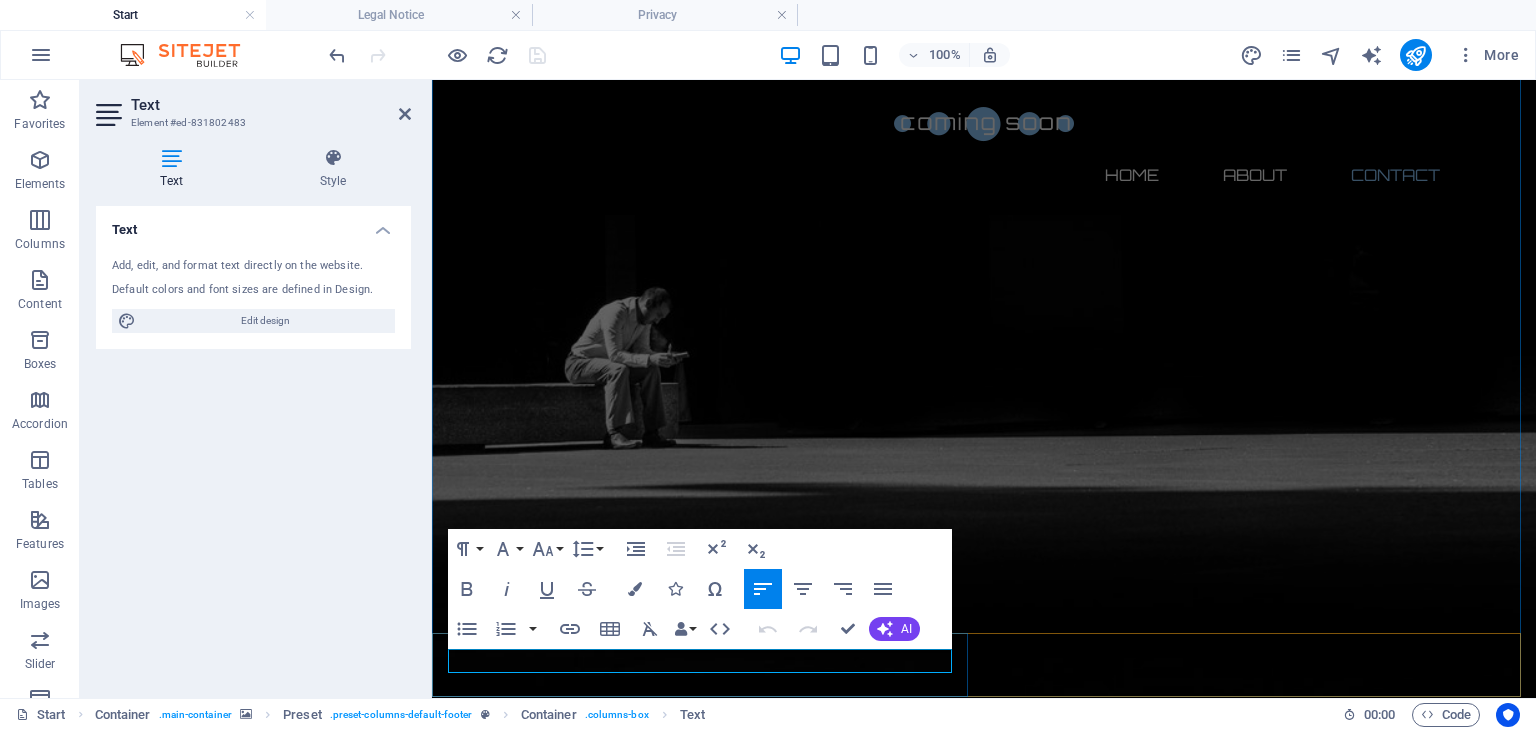 click on "Privacy" at bounding box center (566, 2058) 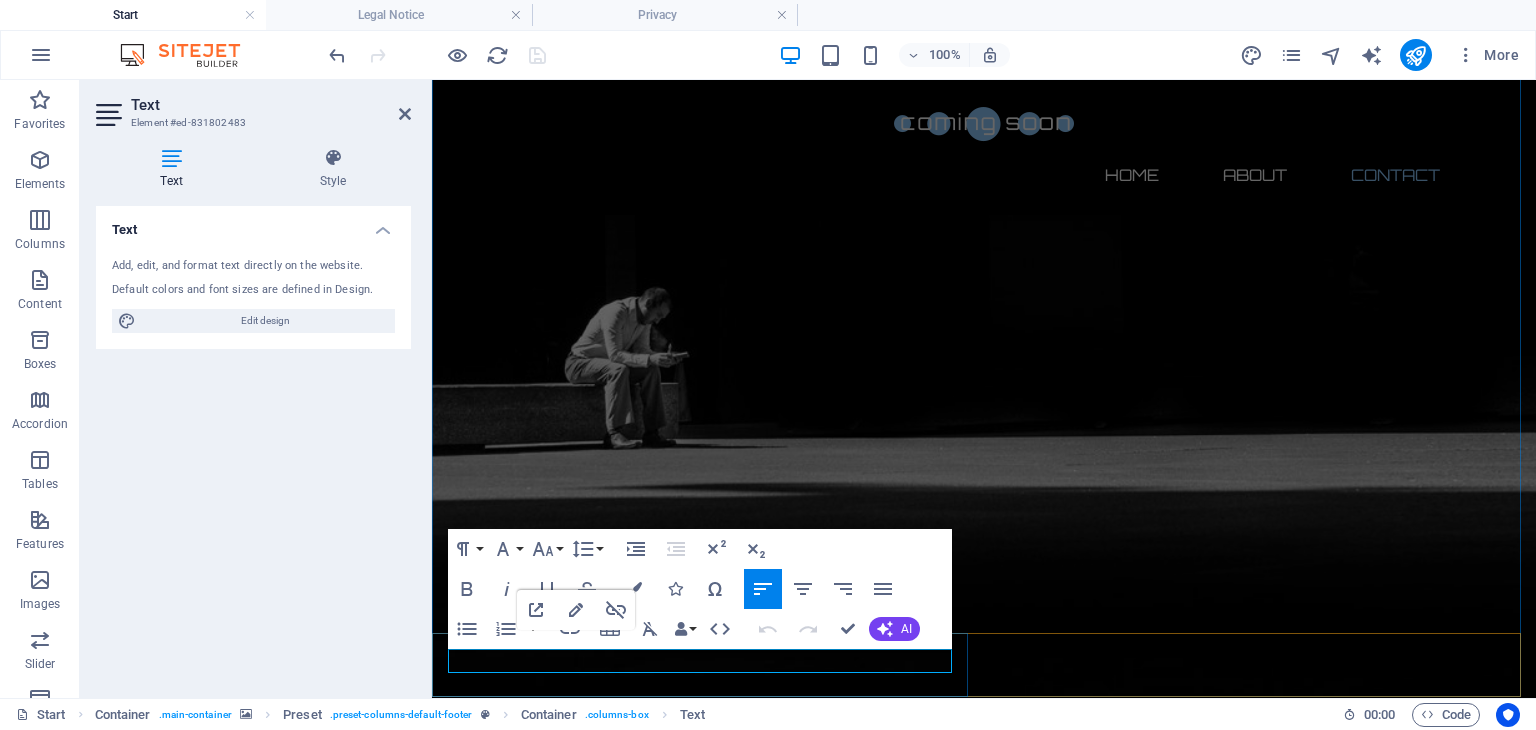 drag, startPoint x: 608, startPoint y: 663, endPoint x: 539, endPoint y: 665, distance: 69.02898 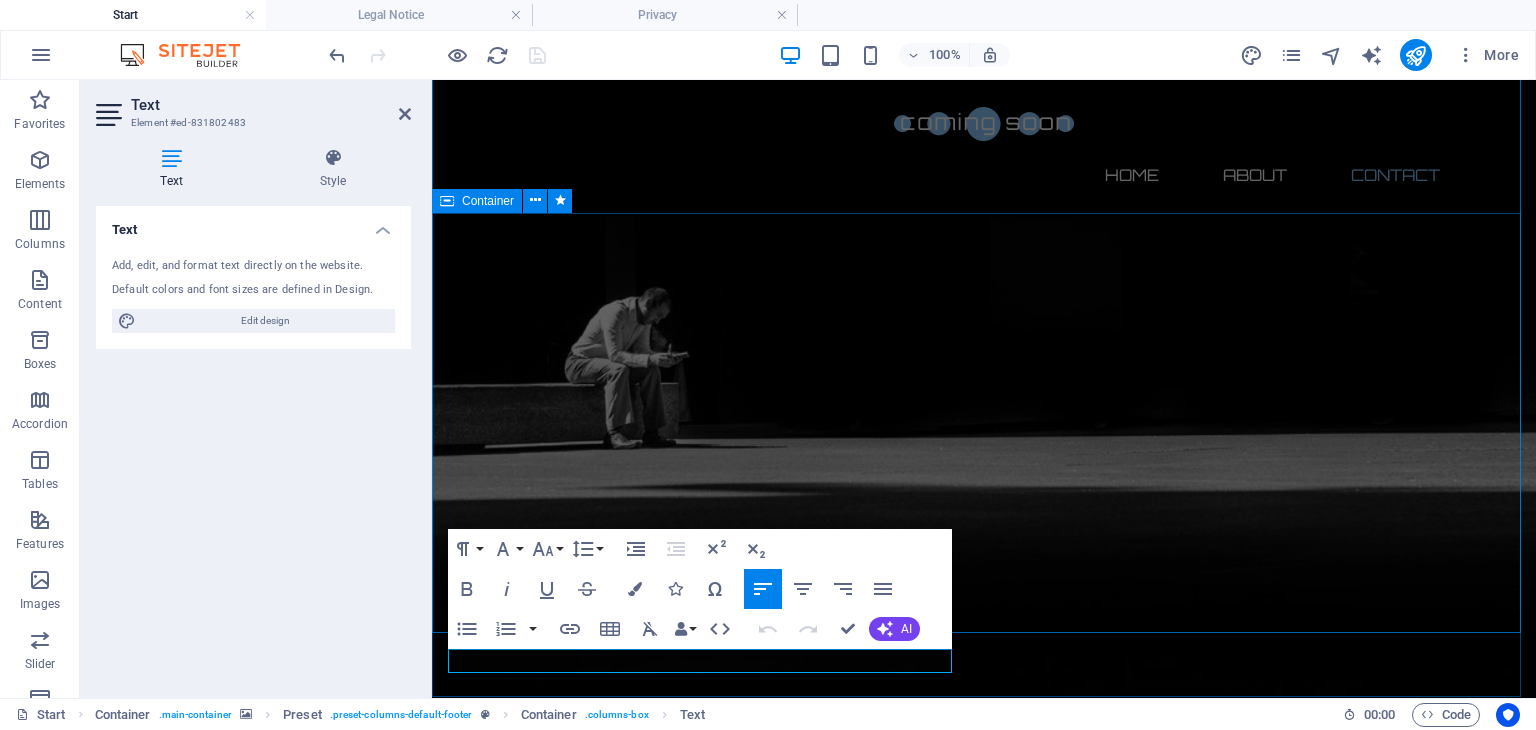 click on "Contact us PT. BEN MITRA MENARA is continuously committed to being a reliable partner in supporting infrastructure development and construction in Indonesia. For more comprehensive information, please contact PT. BEN MITRA MENARA using the contact information provided. Address :  Jl. Citra Wisata No.8, Pangkalan Masyhur, Kec. Medan Johor   Kota Medan   20146 Phone :  0822 1814 7800 | 0812 6601 7504 Email :  admin@benmitramenara.com" at bounding box center [984, 1820] 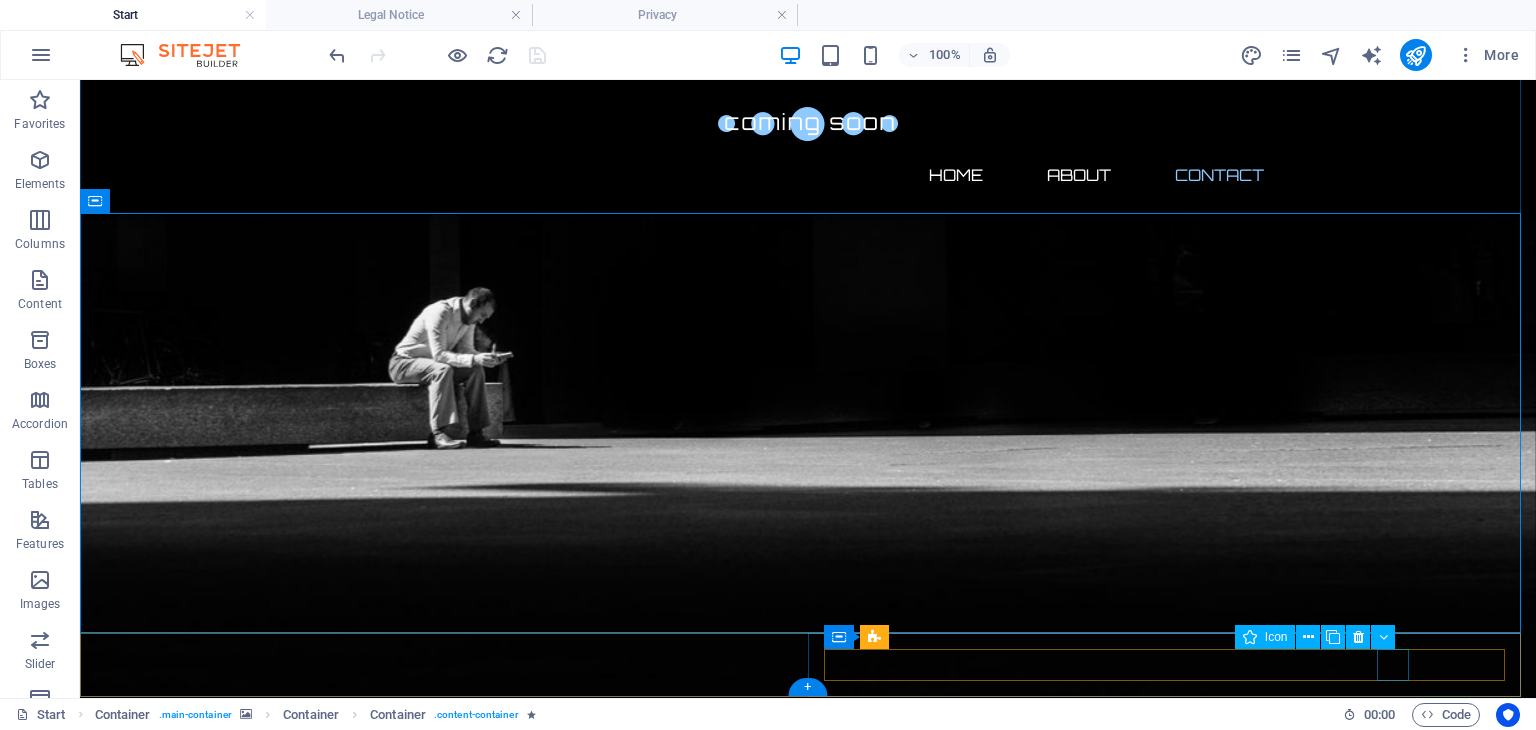 click at bounding box center [808, 2126] 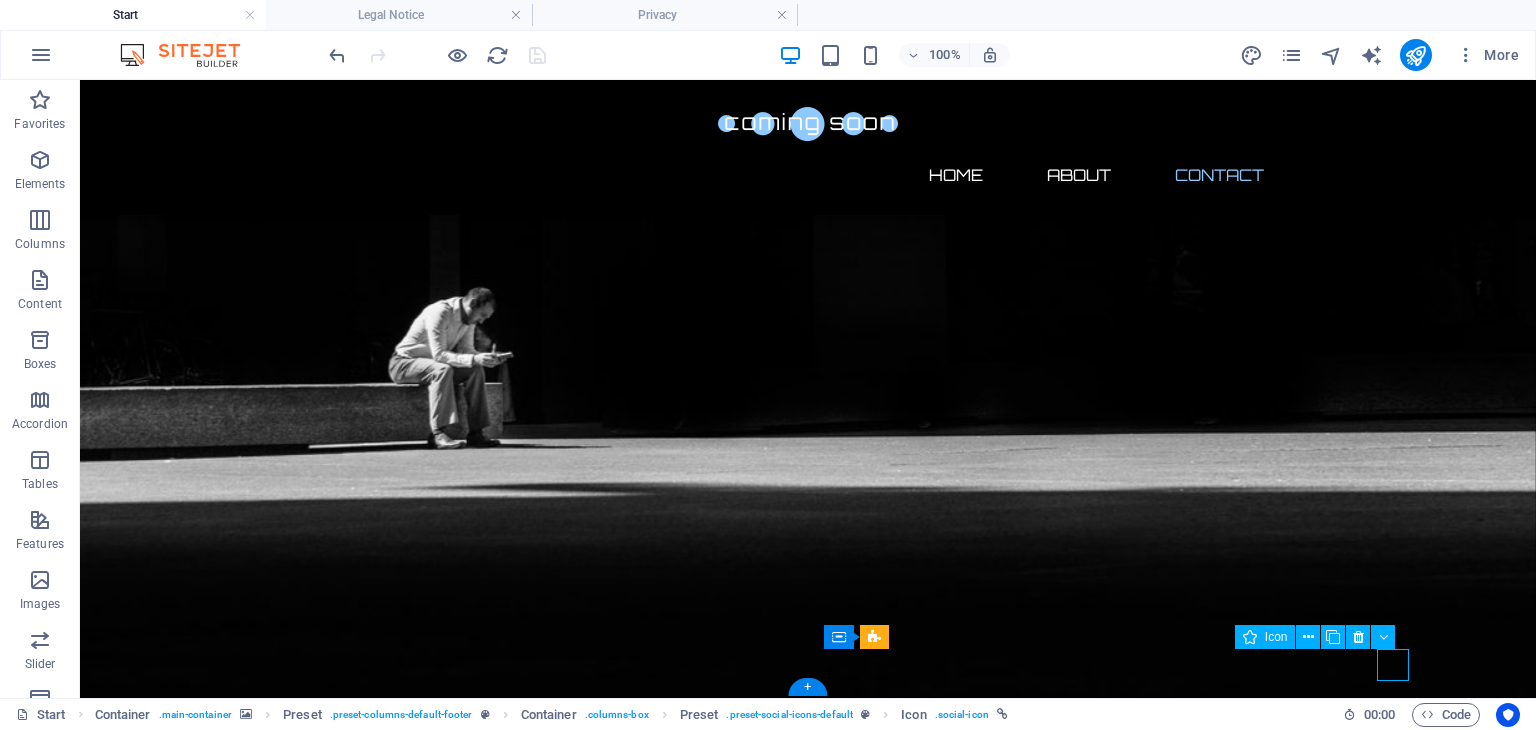 click at bounding box center [808, 2126] 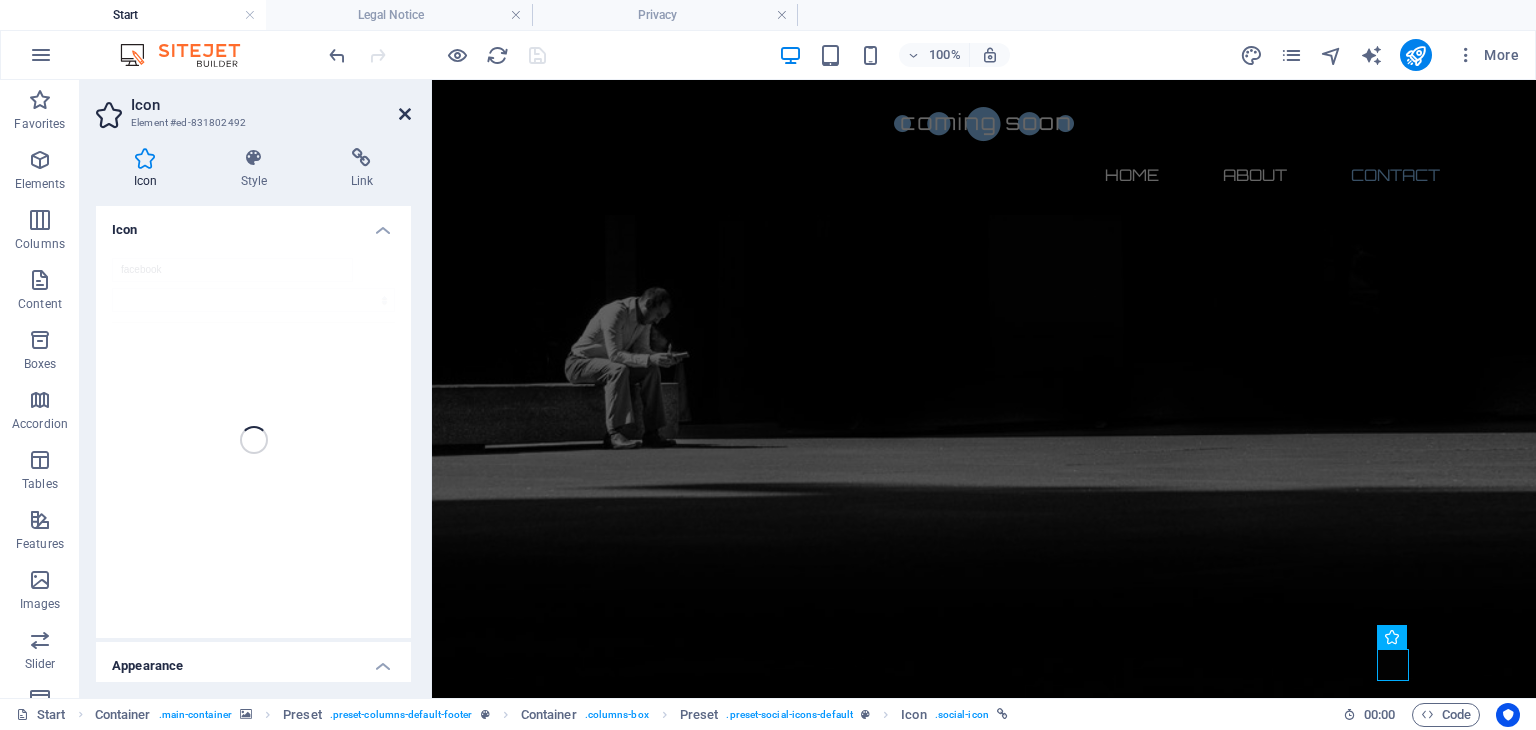 click at bounding box center (405, 114) 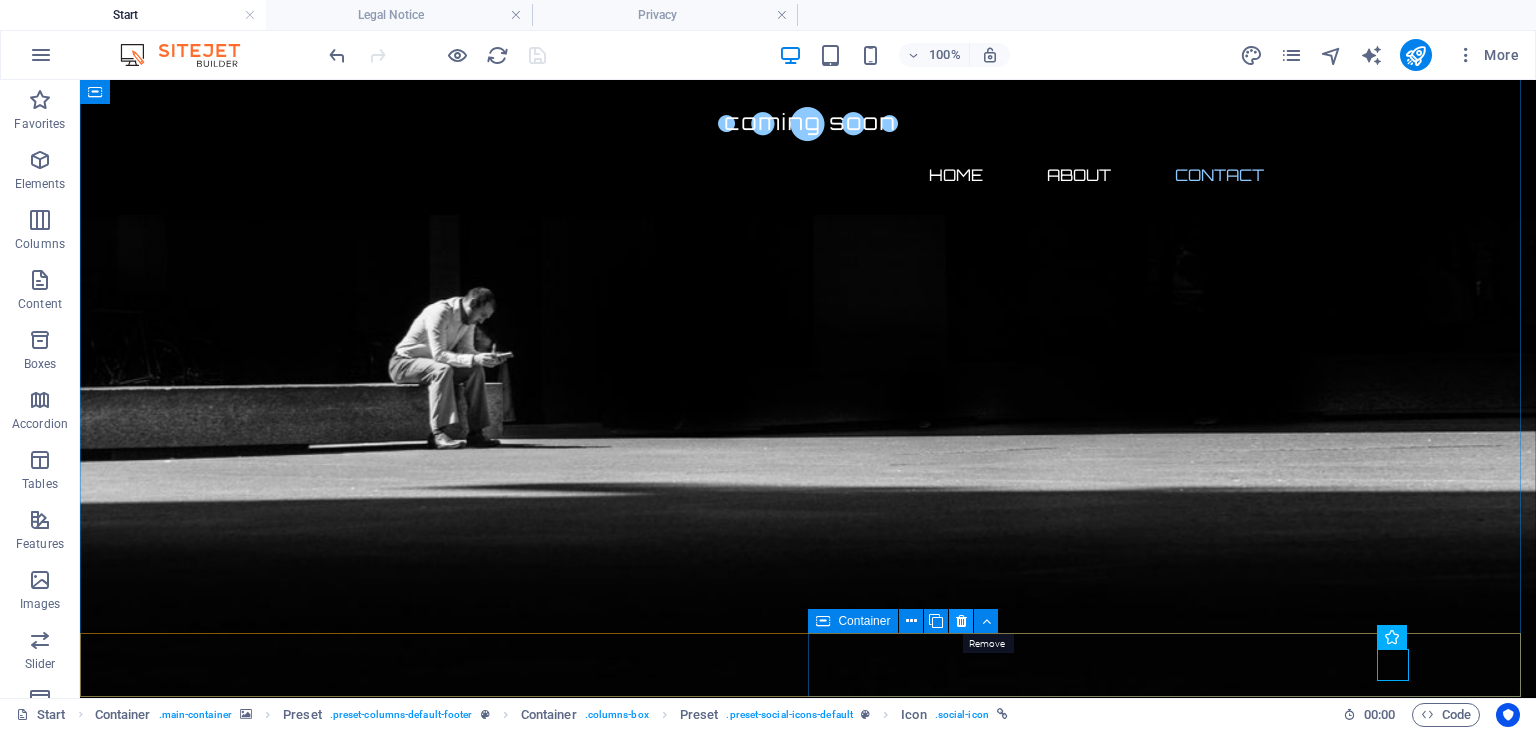 click at bounding box center [961, 621] 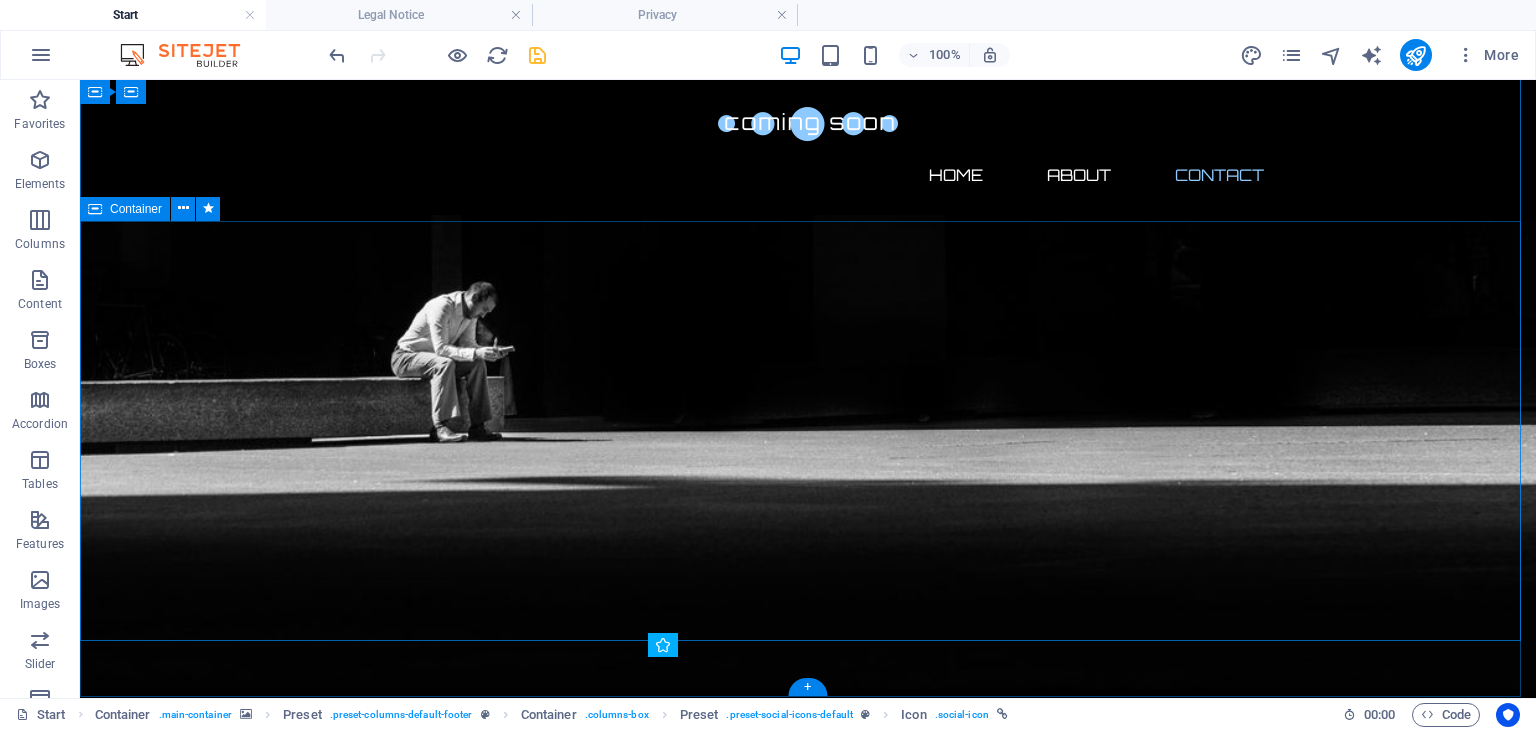 scroll, scrollTop: 772, scrollLeft: 0, axis: vertical 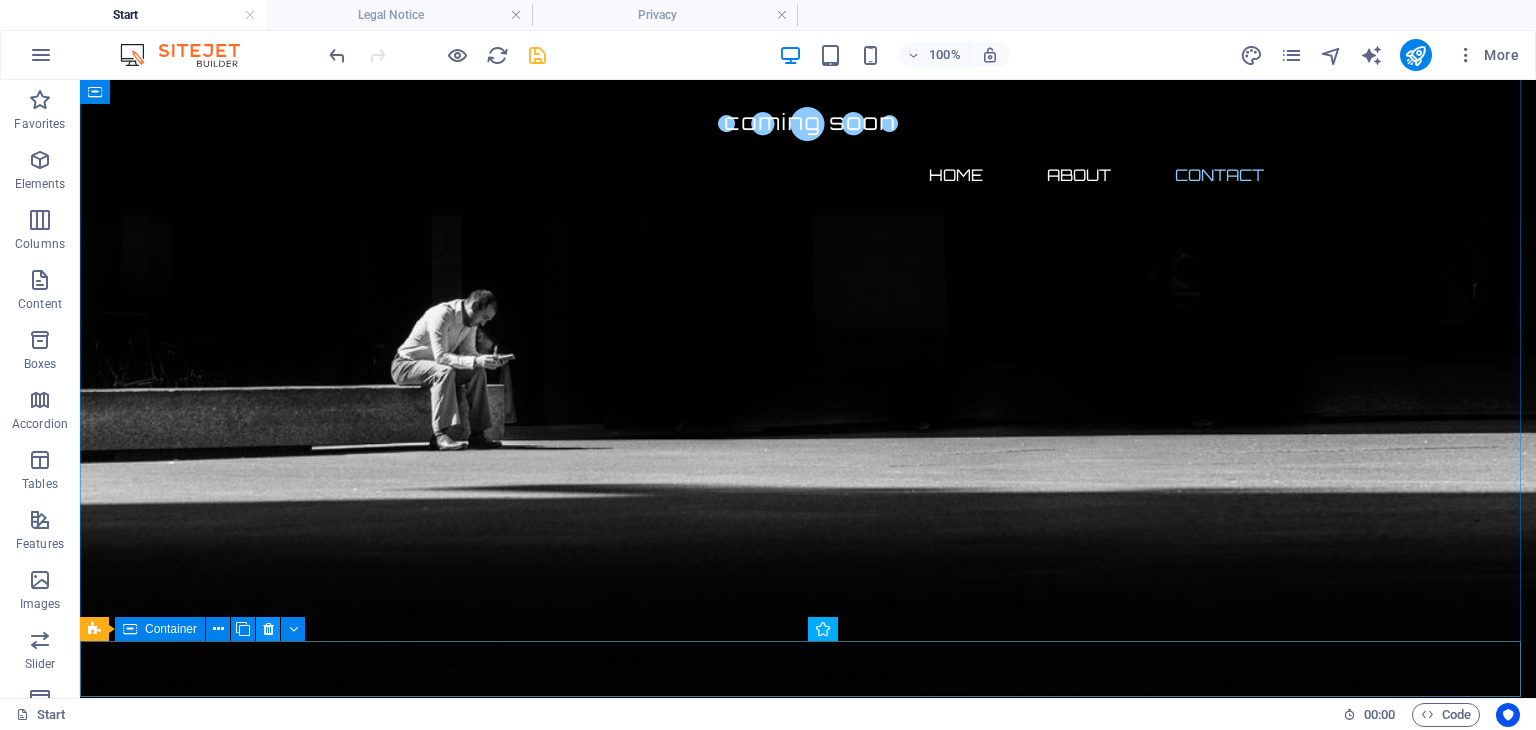click at bounding box center (268, 629) 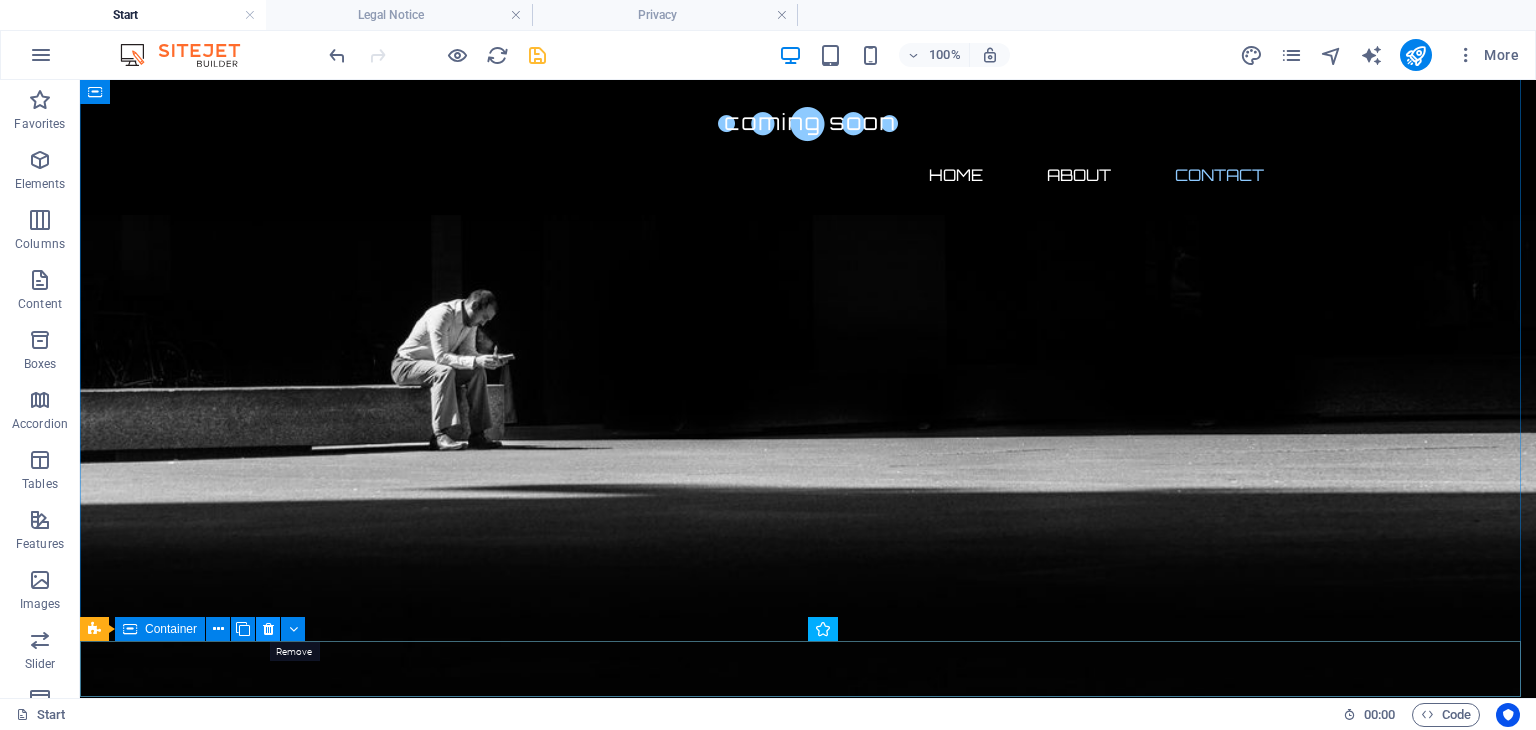click at bounding box center (268, 629) 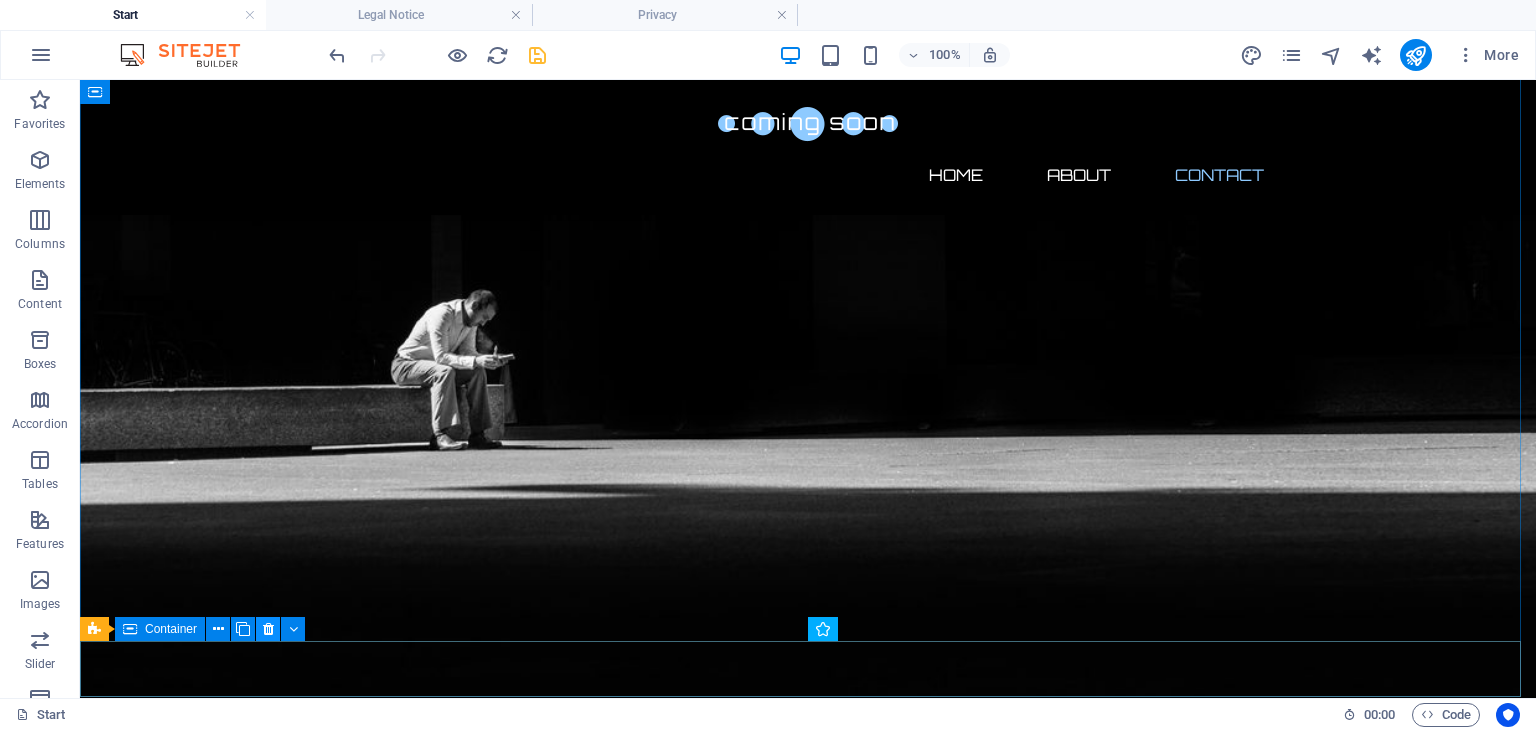 click at bounding box center (268, 629) 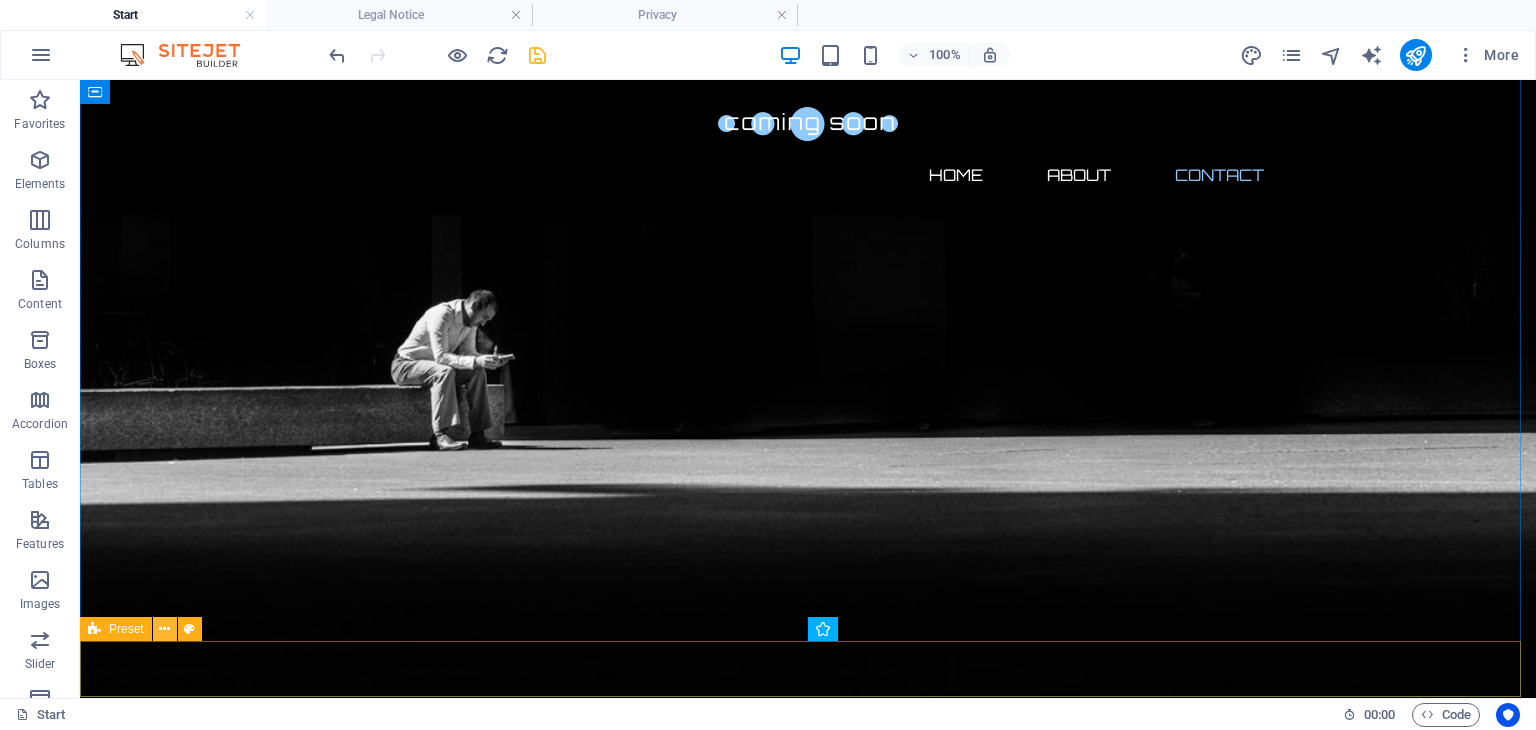 click at bounding box center [164, 629] 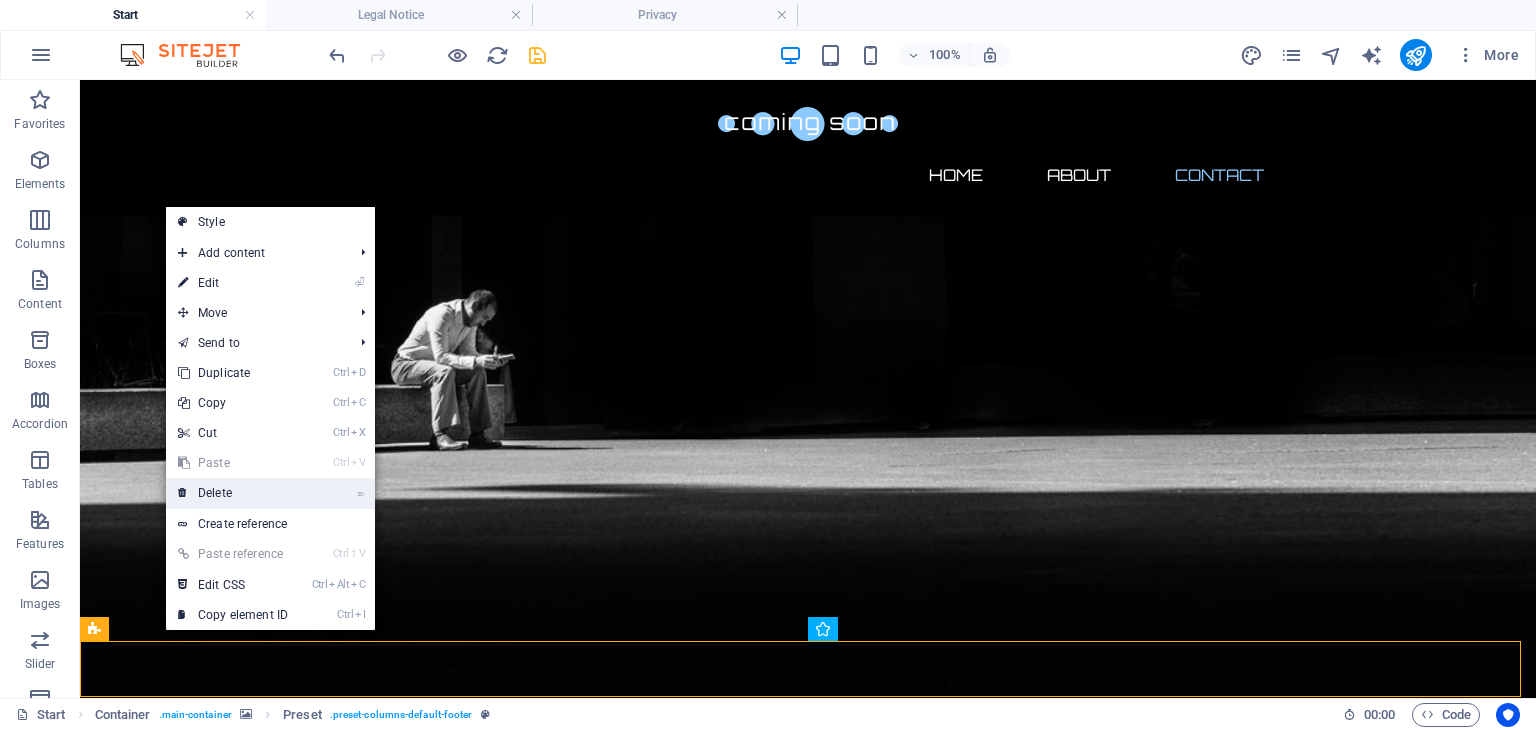 click on "⌦  Delete" at bounding box center [233, 493] 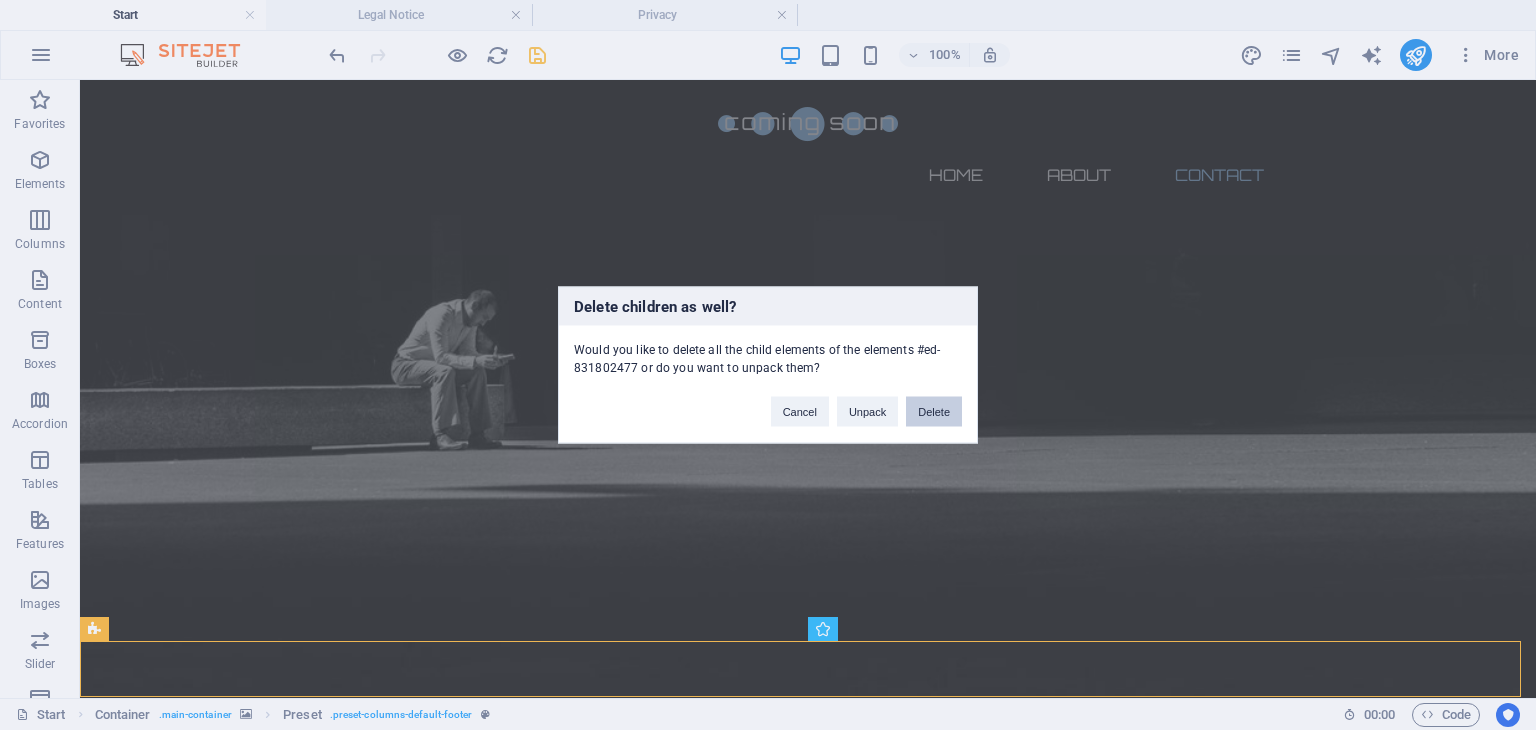 drag, startPoint x: 859, startPoint y: 337, endPoint x: 950, endPoint y: 413, distance: 118.56222 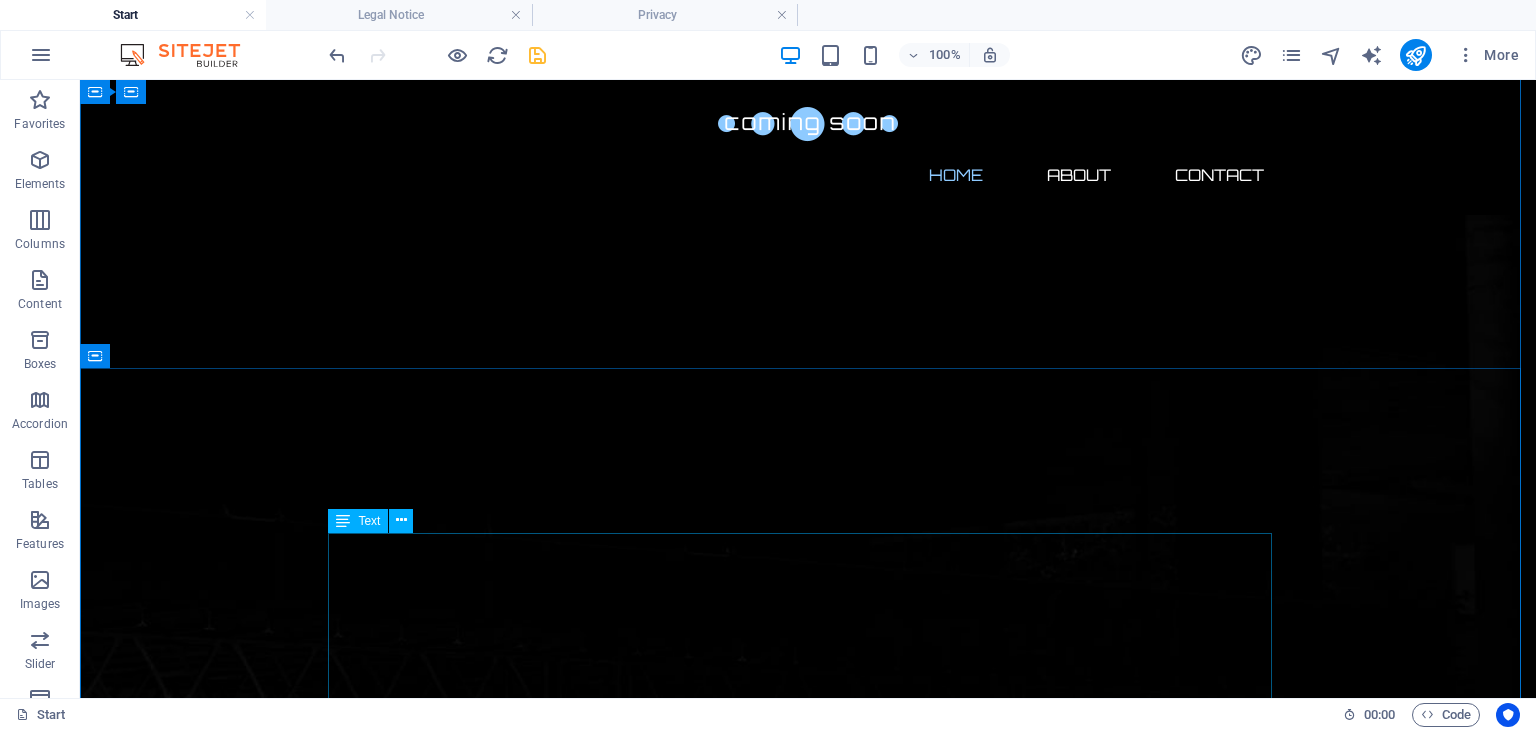 scroll, scrollTop: 0, scrollLeft: 0, axis: both 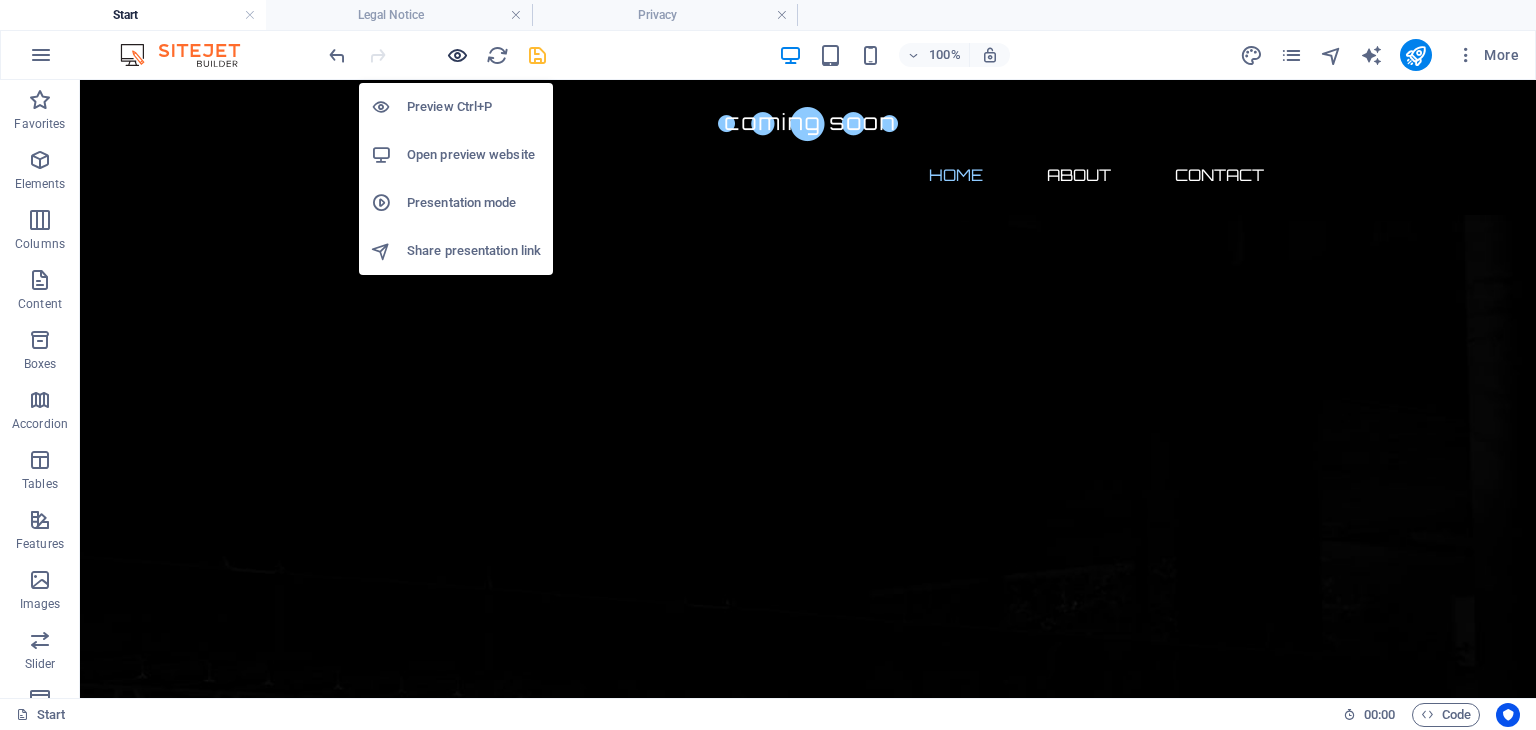 click at bounding box center [457, 55] 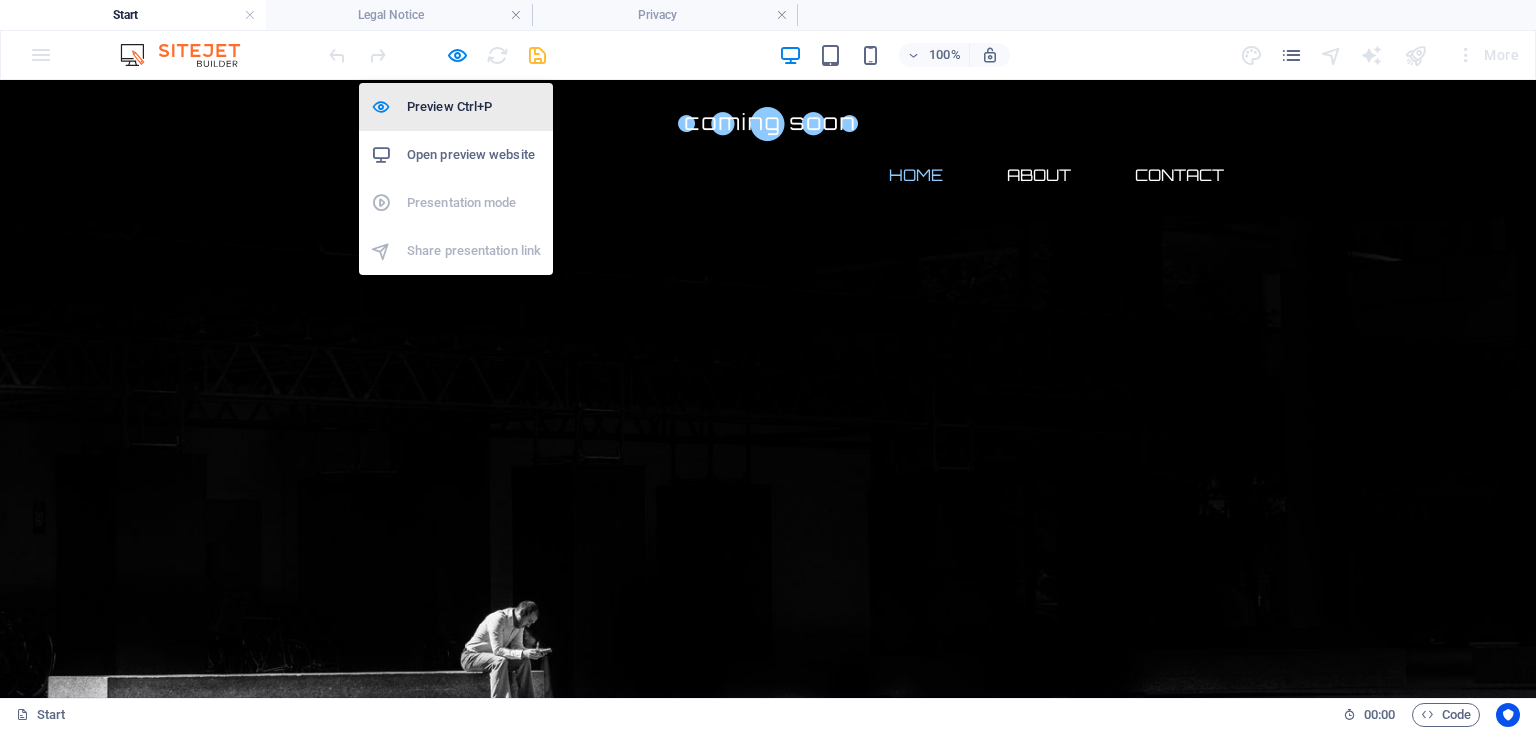 drag, startPoint x: 521, startPoint y: 101, endPoint x: 552, endPoint y: 55, distance: 55.470715 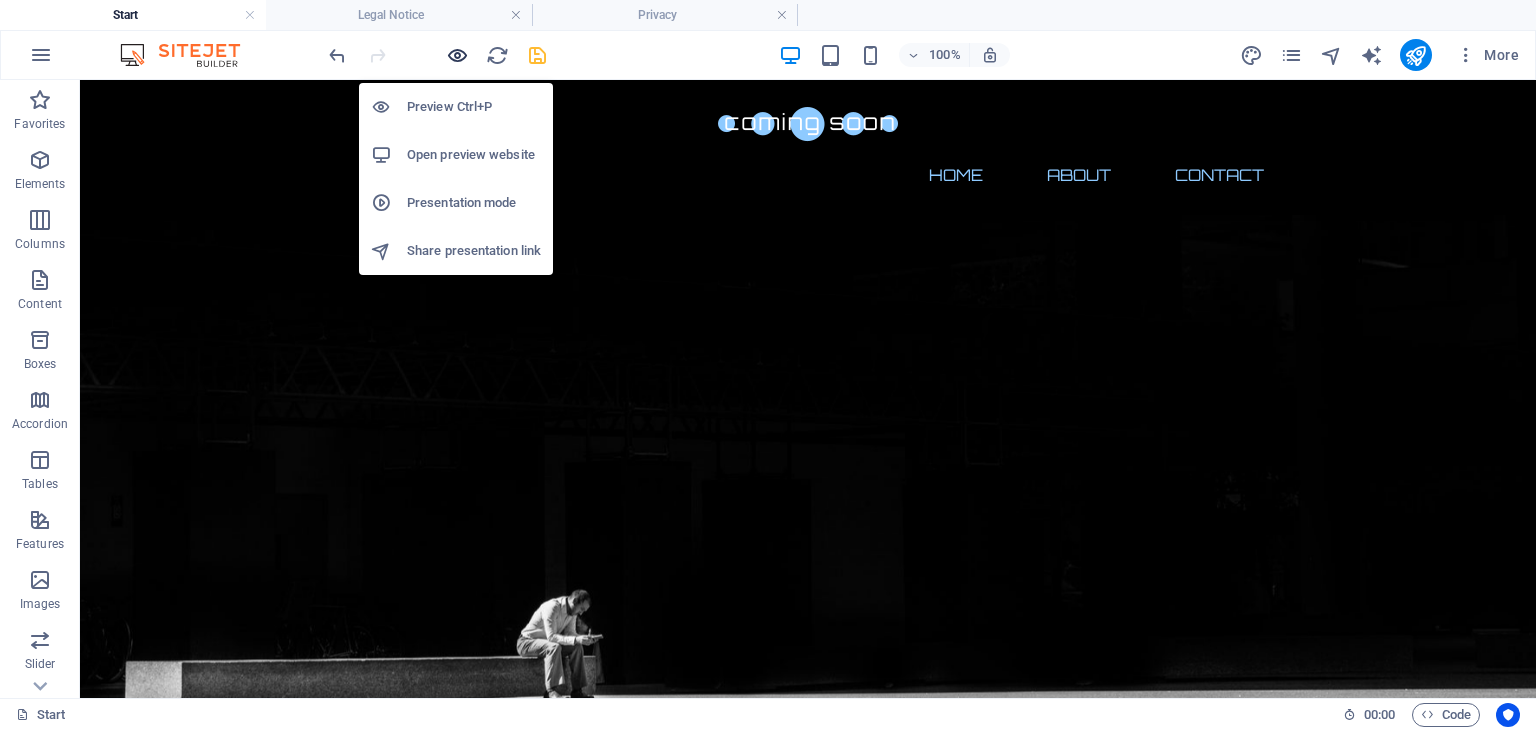 click at bounding box center (457, 55) 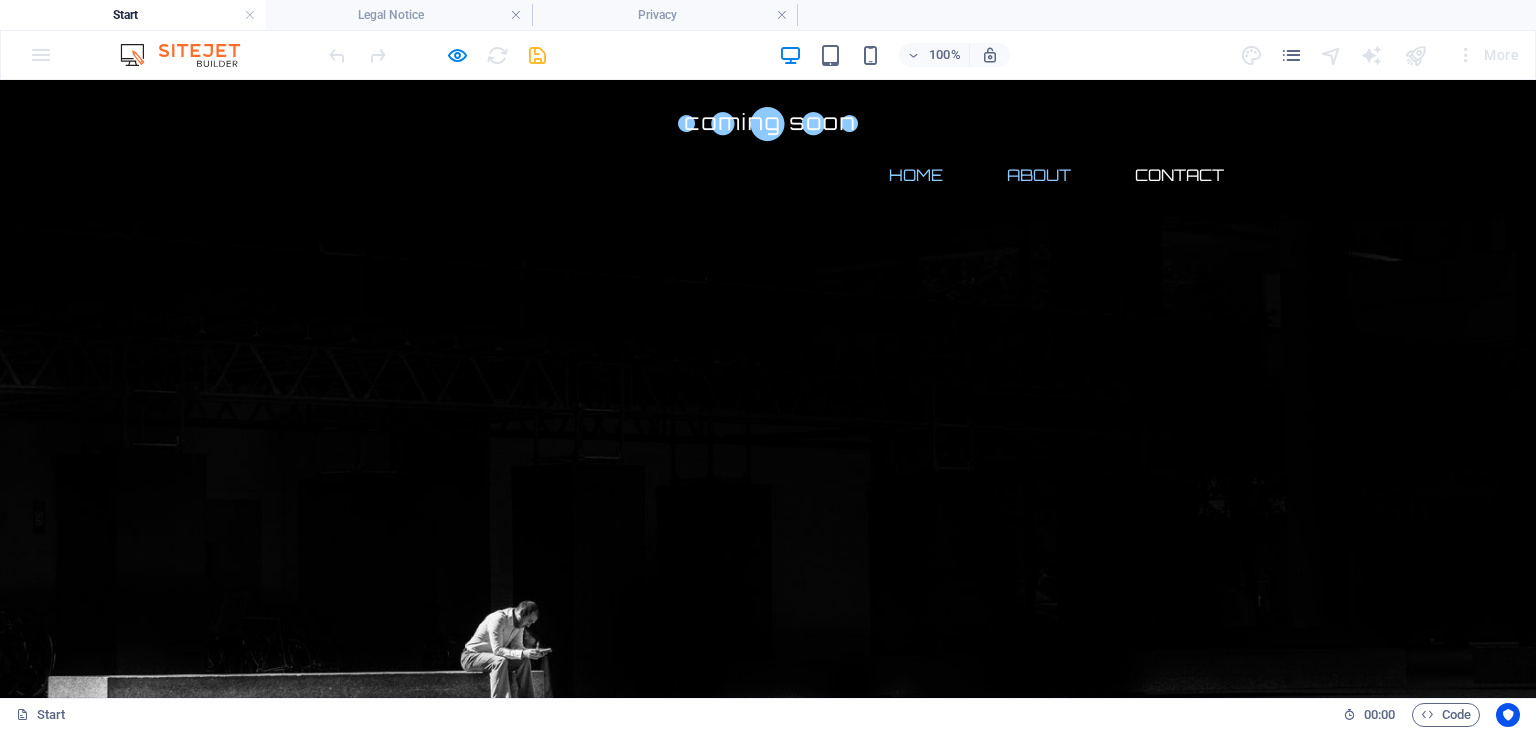 click on "About" at bounding box center (1039, 175) 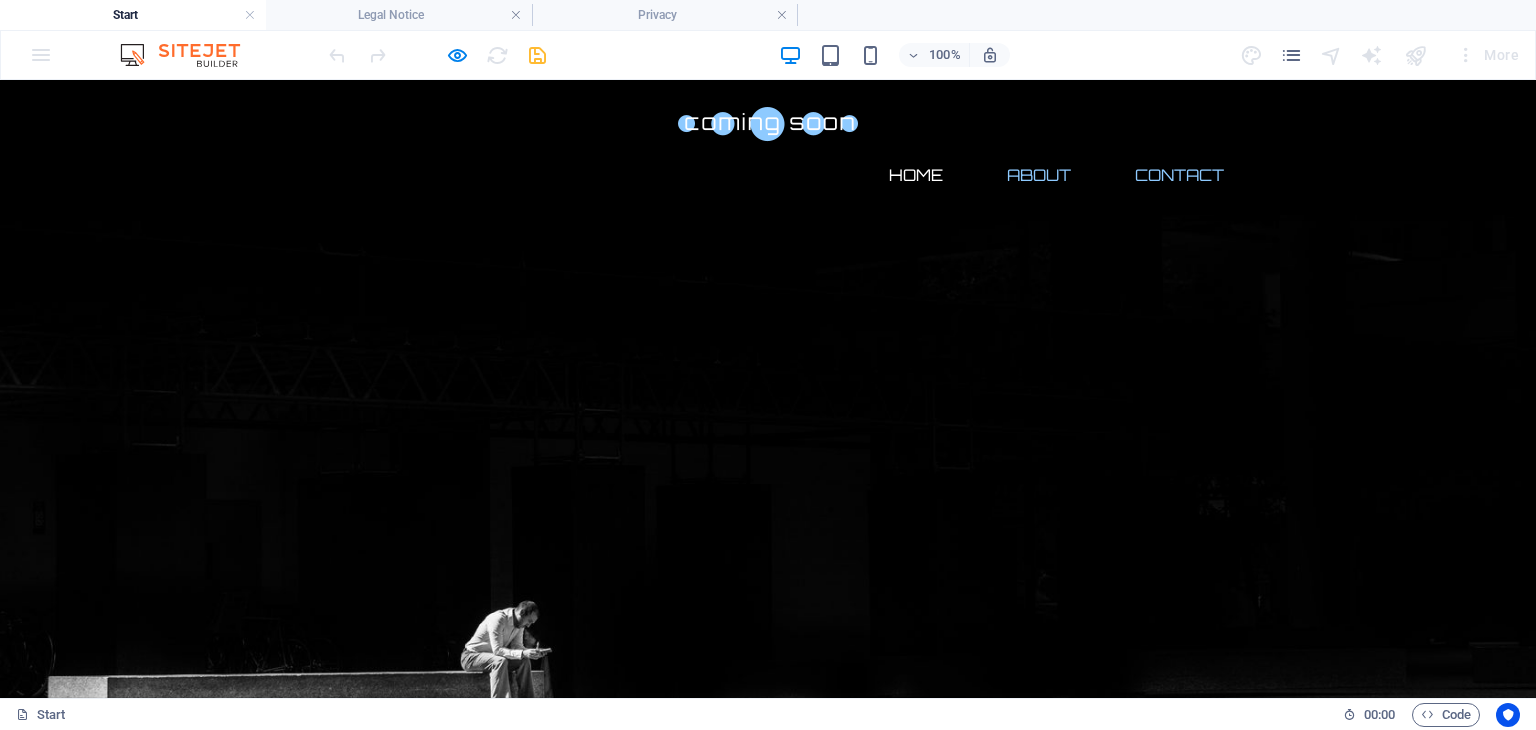 click on "Contact" at bounding box center (1179, 175) 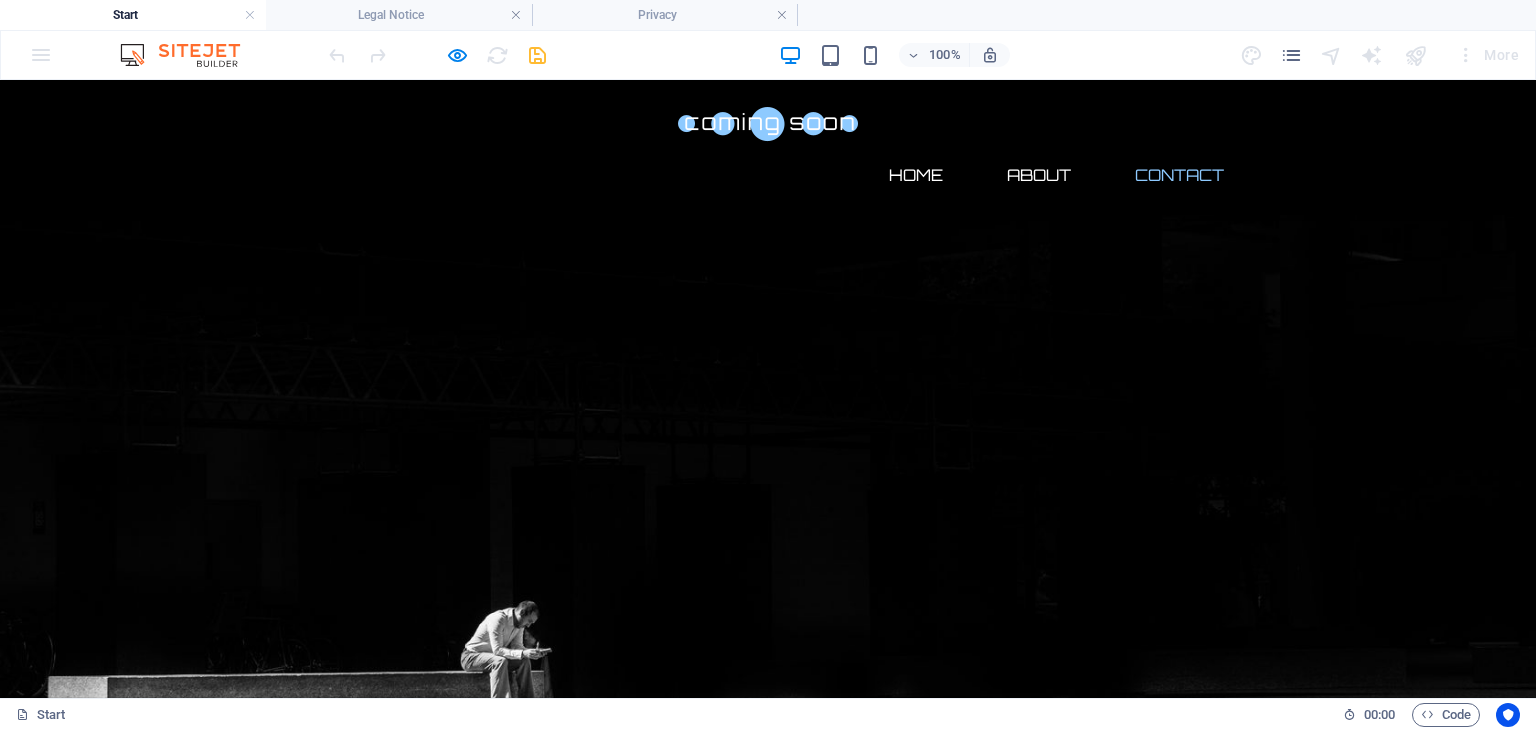 click at bounding box center [768, 123] 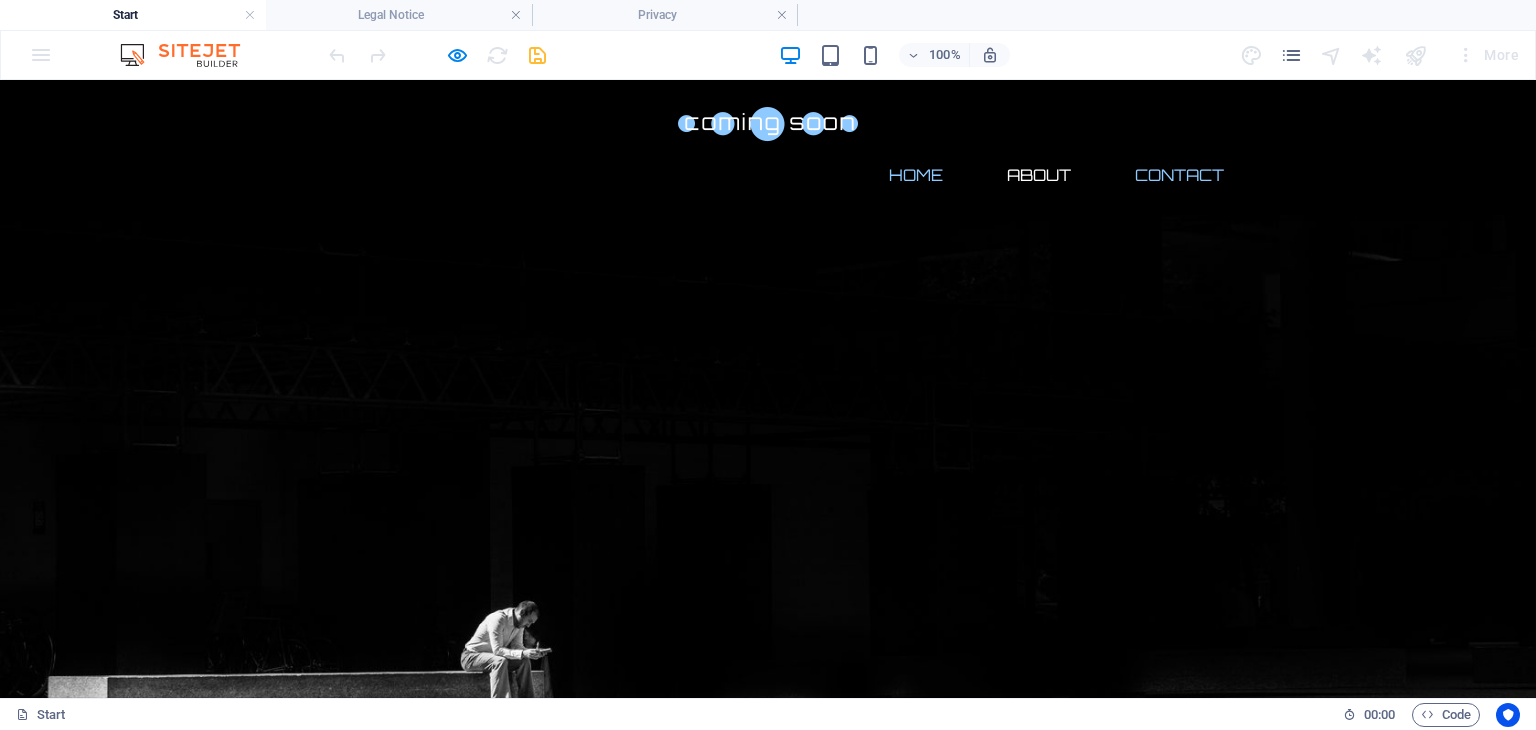 click on "Home" at bounding box center [916, 175] 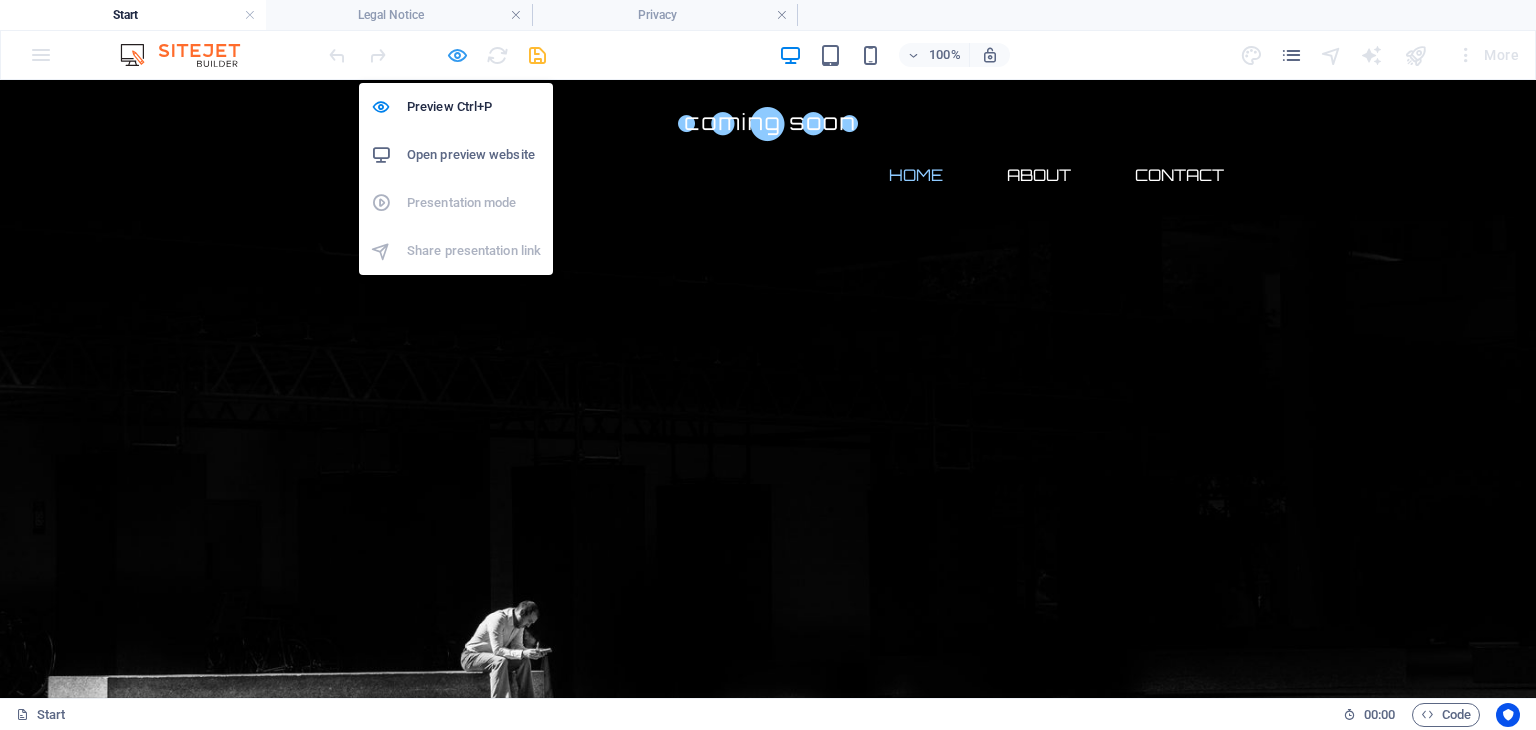 click at bounding box center [457, 55] 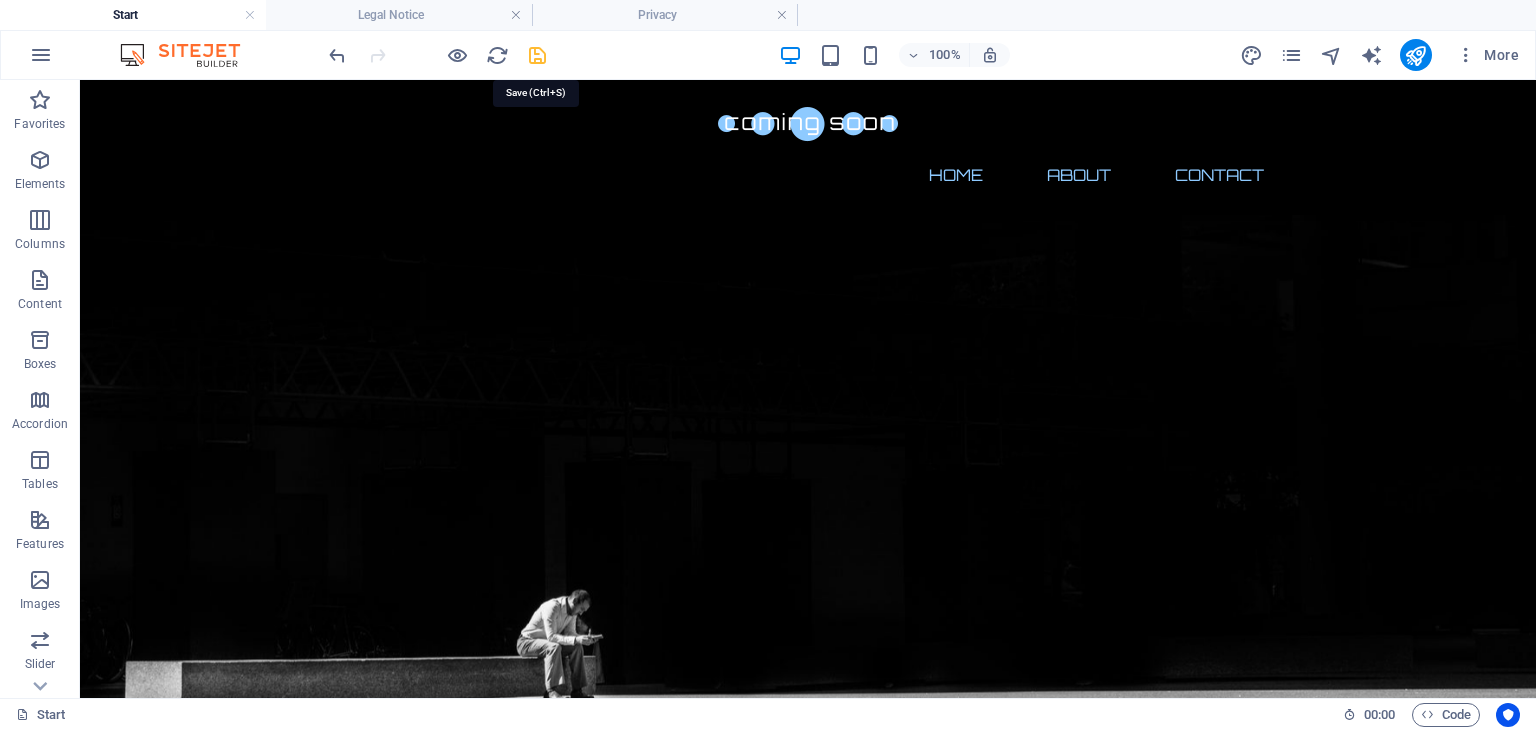 click at bounding box center (537, 55) 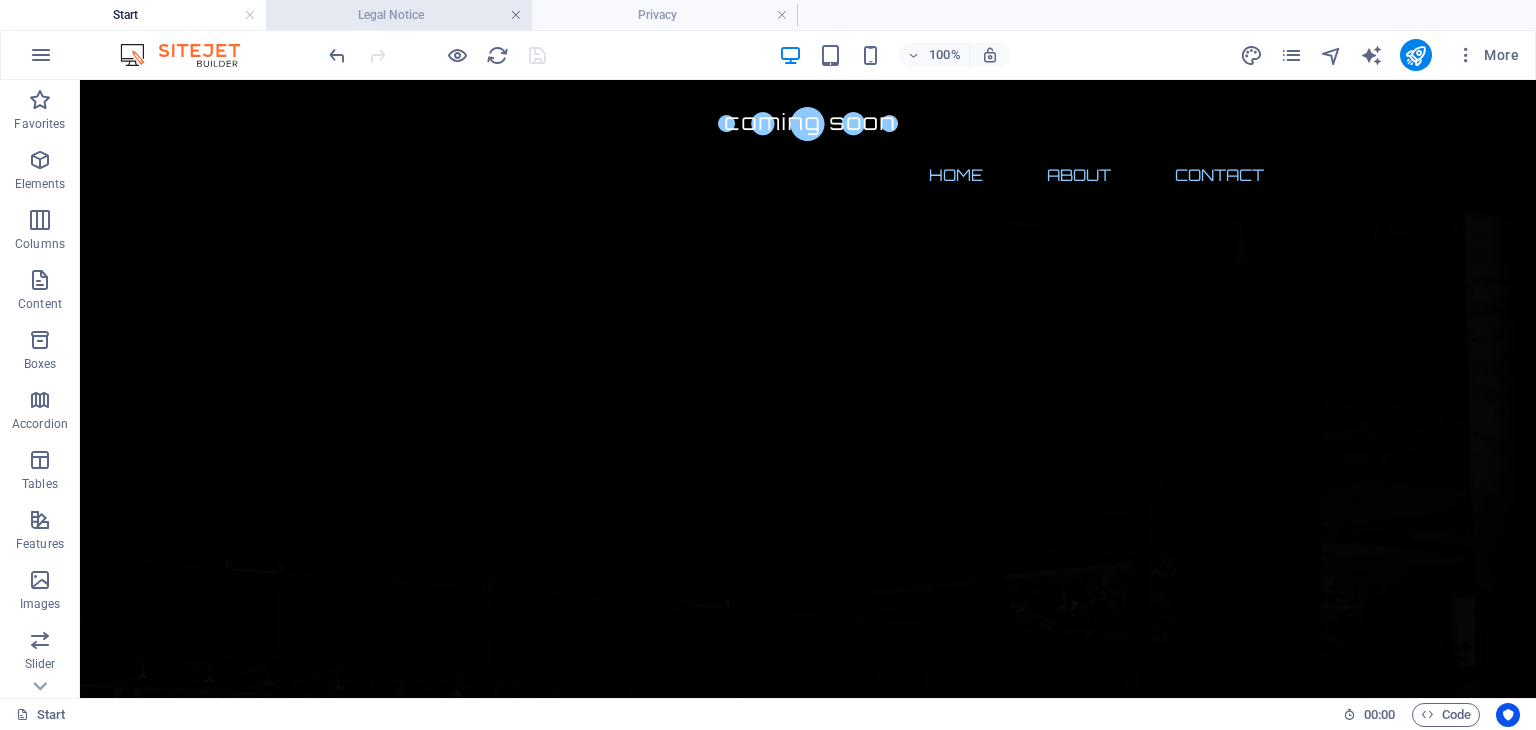 click at bounding box center (516, 15) 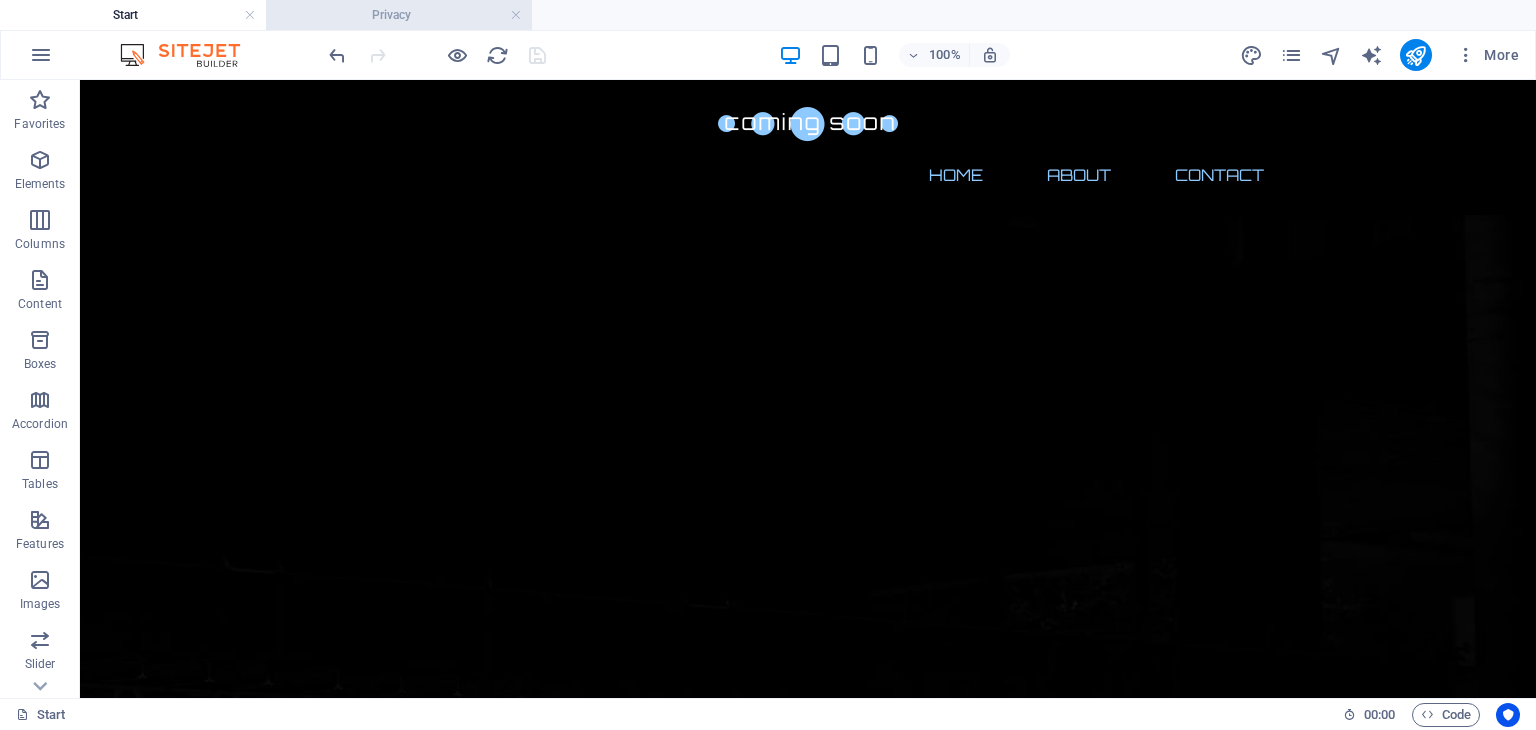 click on "Privacy" at bounding box center (399, 15) 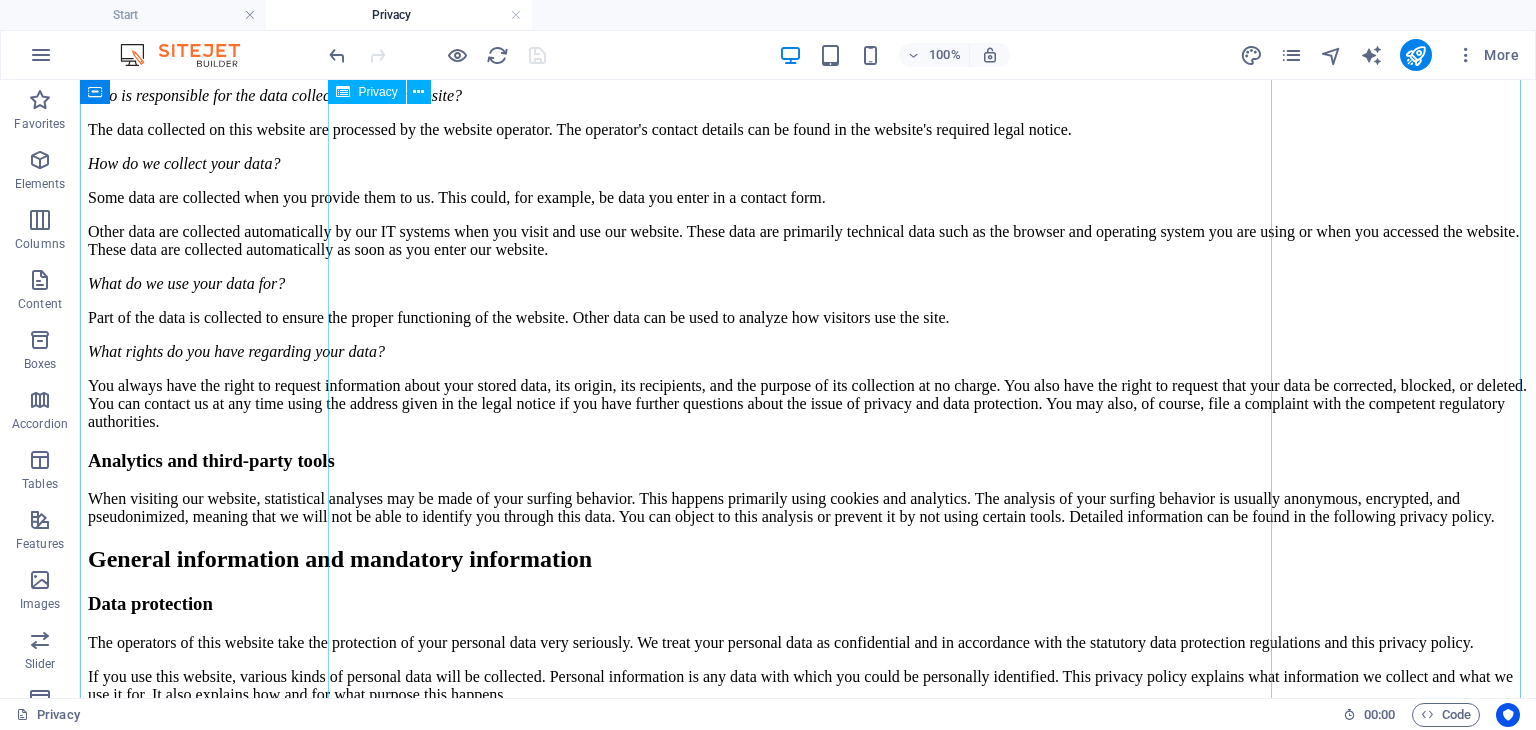 scroll, scrollTop: 0, scrollLeft: 0, axis: both 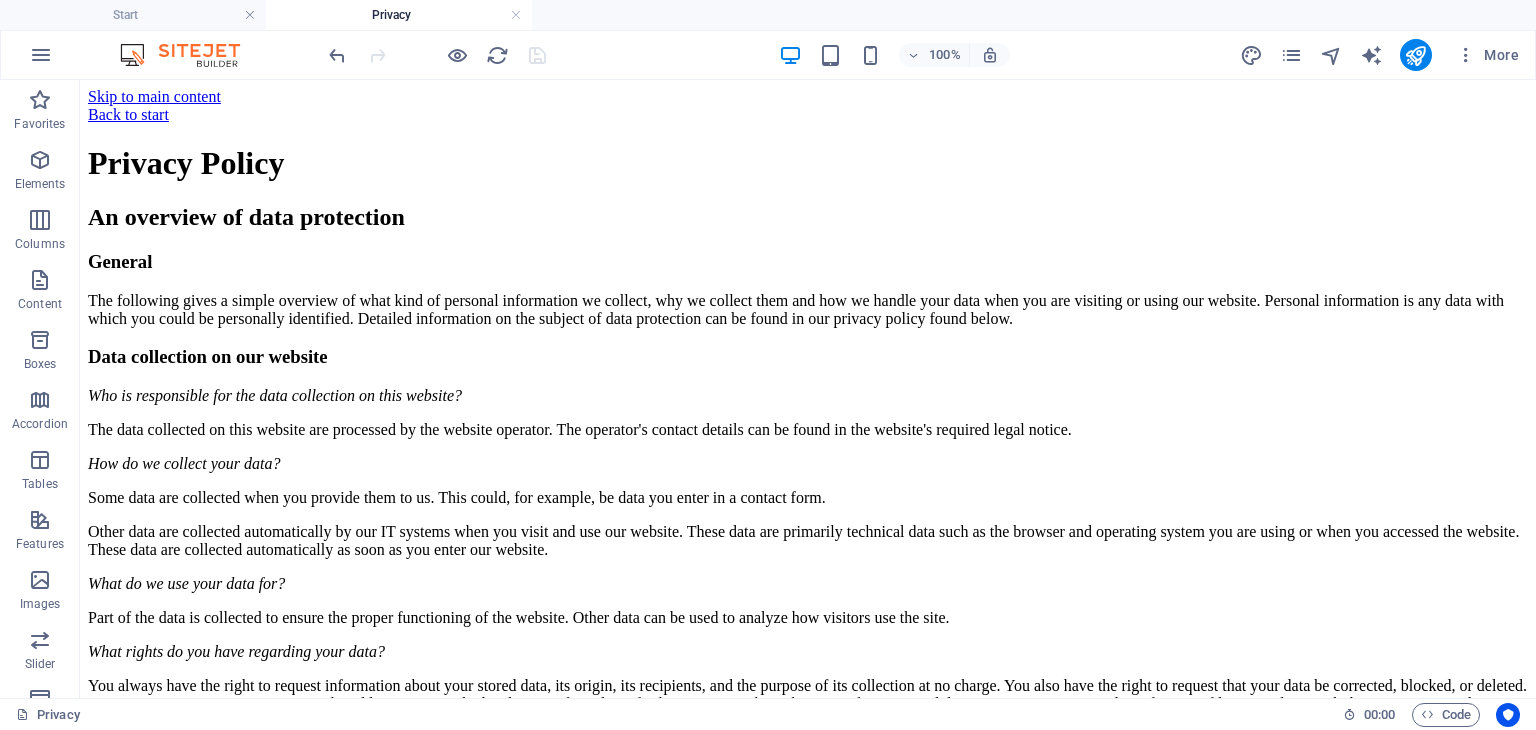 click at bounding box center (516, 15) 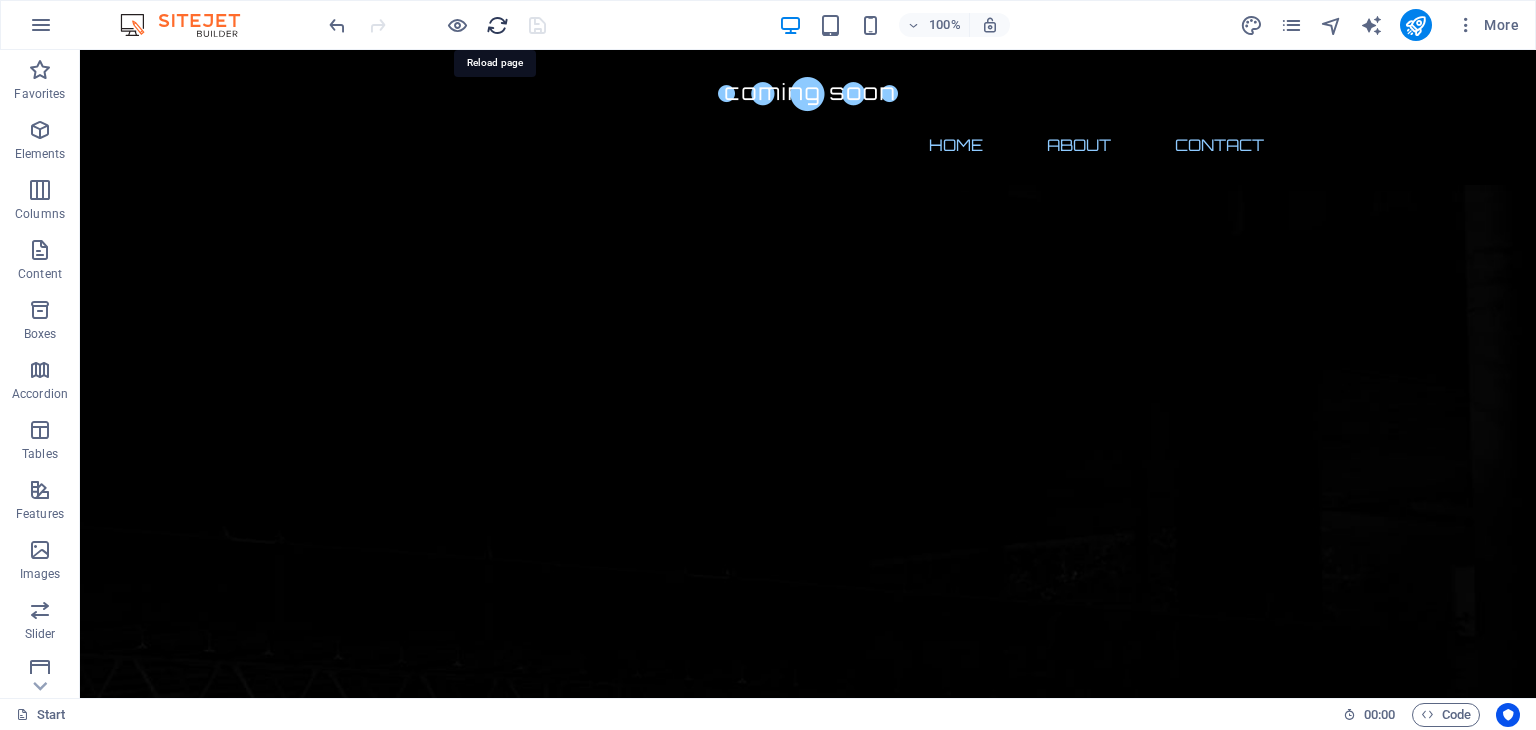 drag, startPoint x: 495, startPoint y: 26, endPoint x: 441, endPoint y: 43, distance: 56.61272 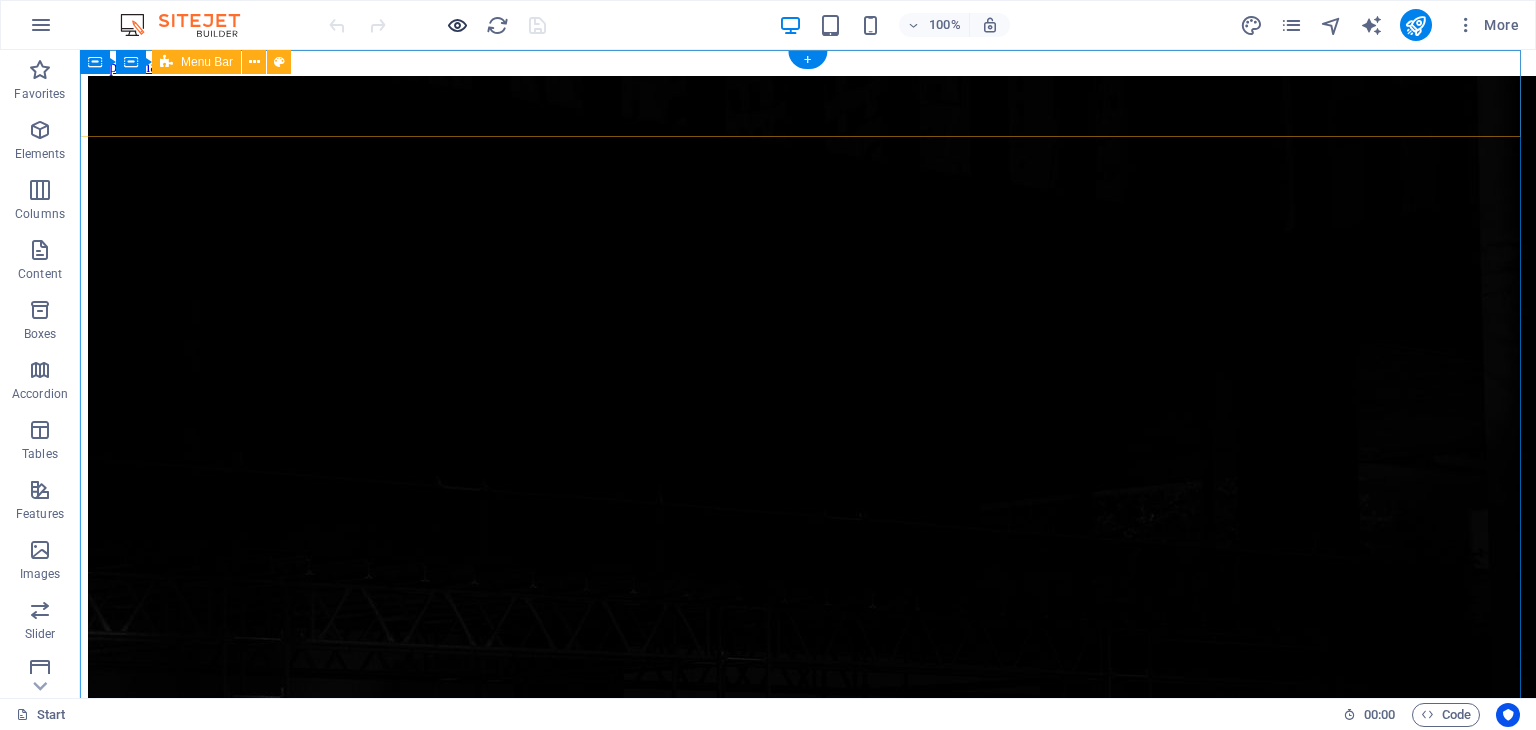 scroll, scrollTop: 0, scrollLeft: 0, axis: both 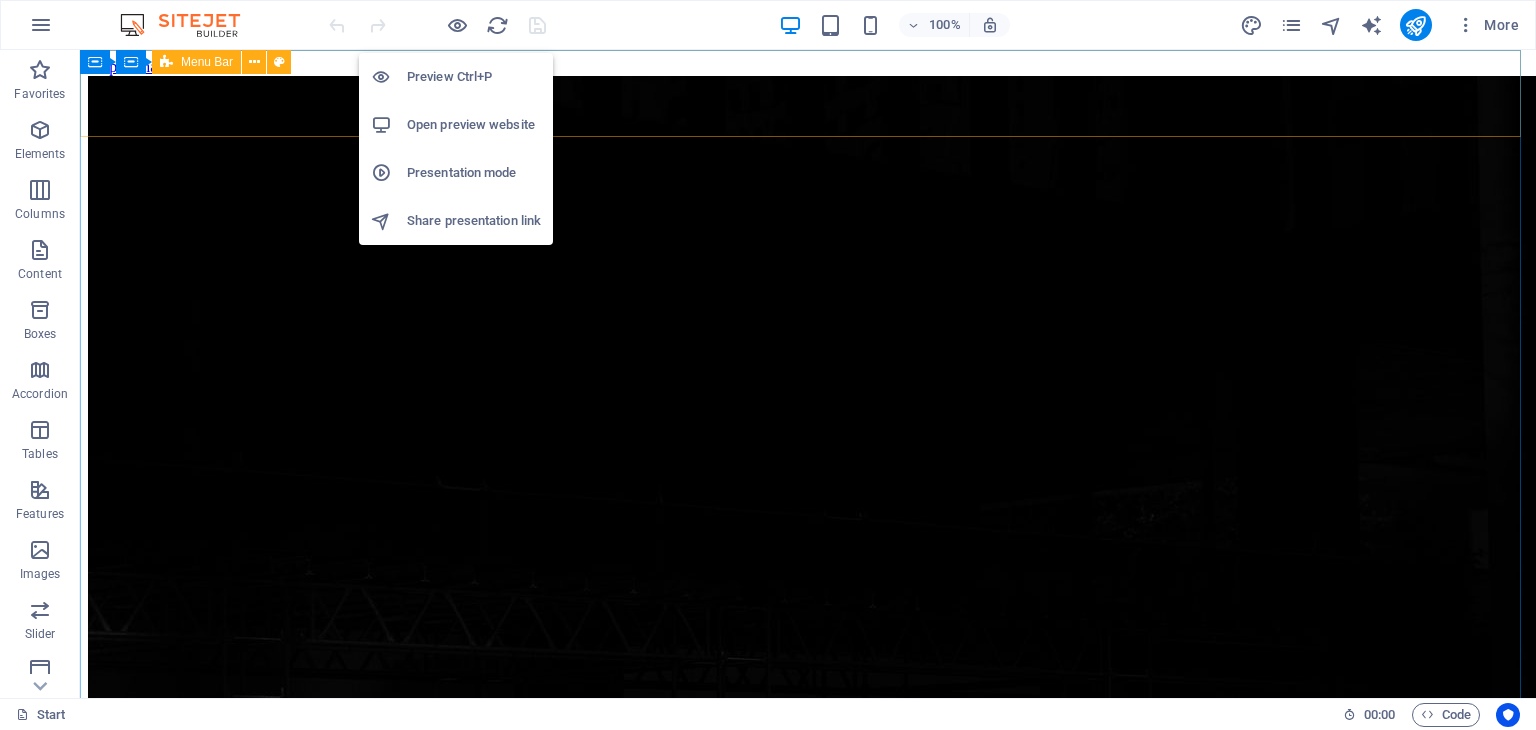 click on "Open preview website" at bounding box center [474, 125] 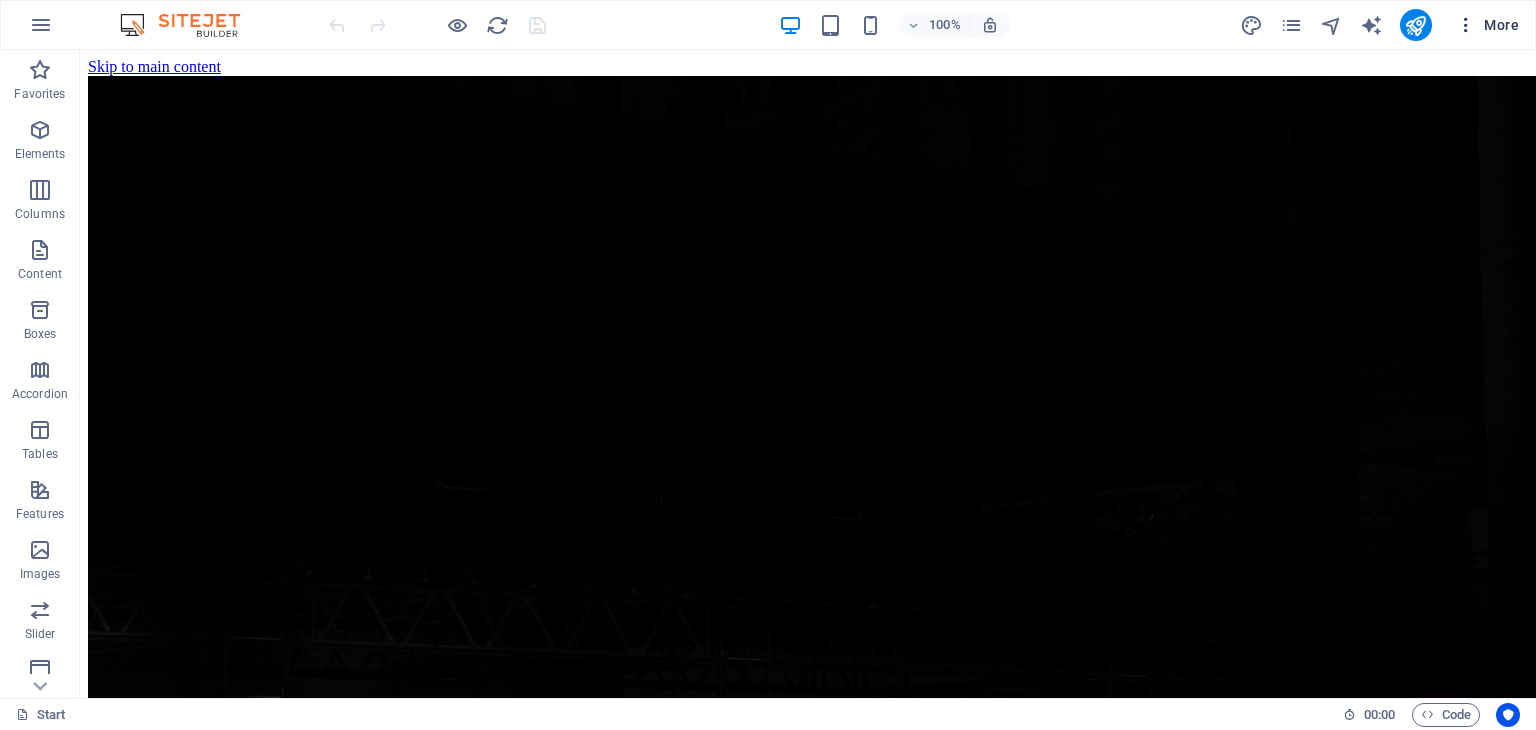 click on "More" at bounding box center (1487, 25) 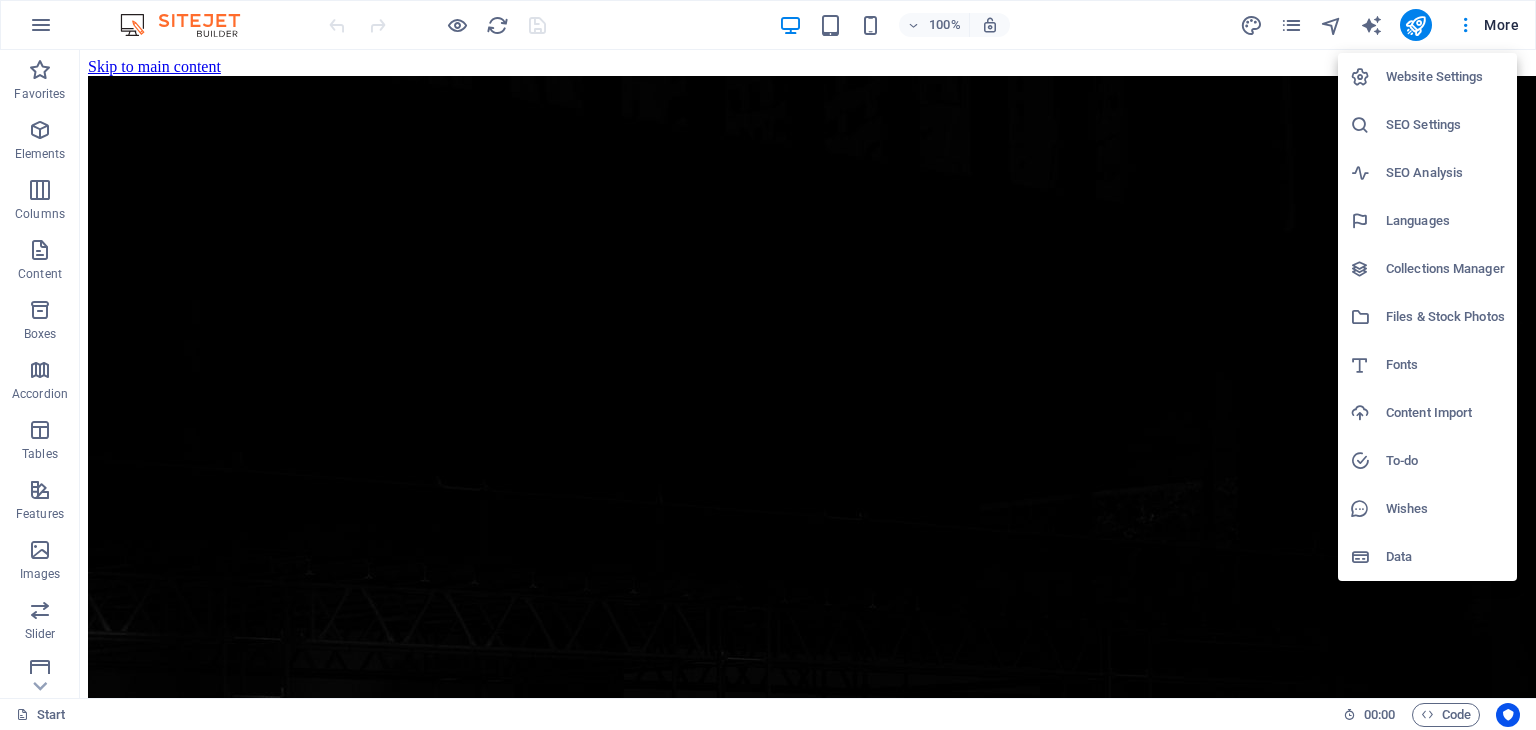 click at bounding box center (768, 365) 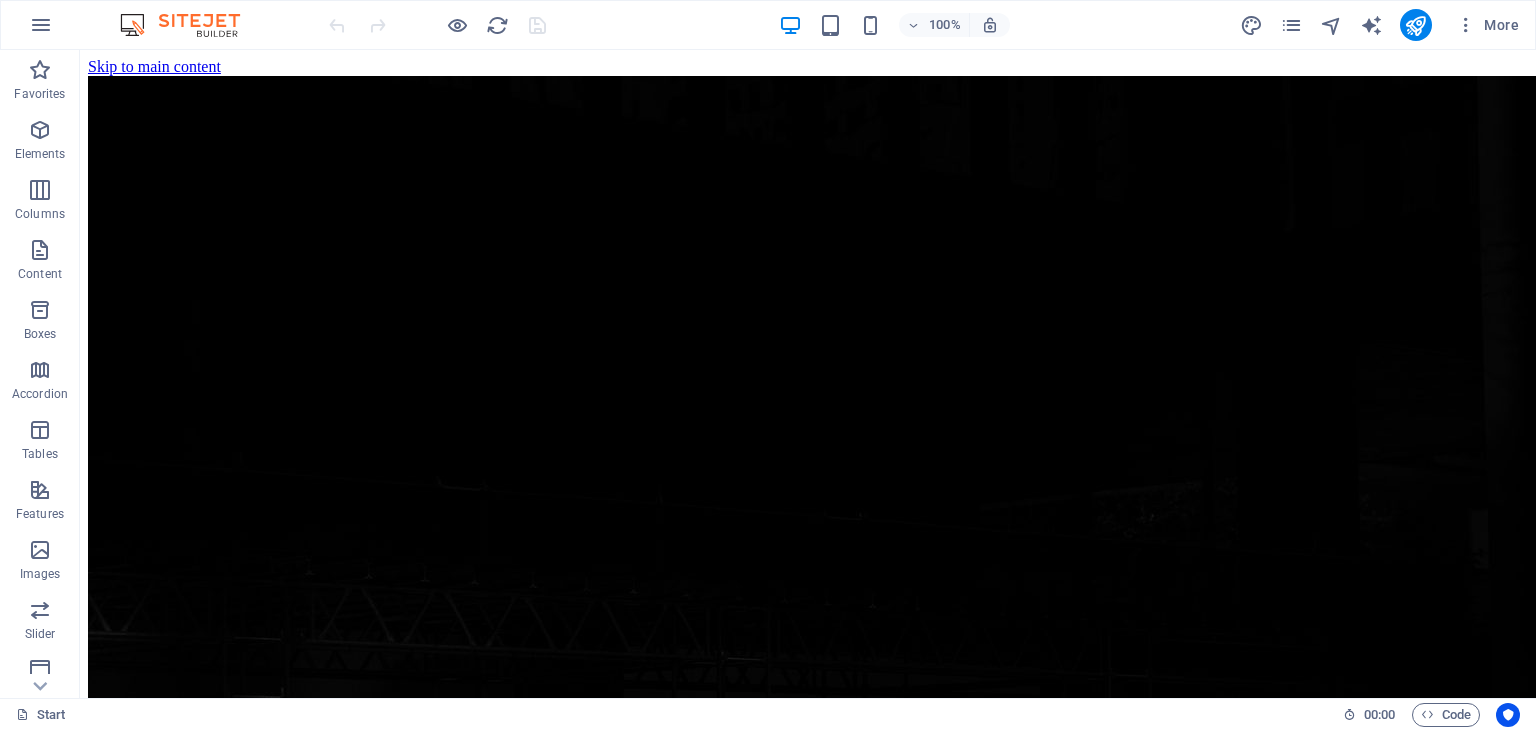 scroll, scrollTop: 0, scrollLeft: 0, axis: both 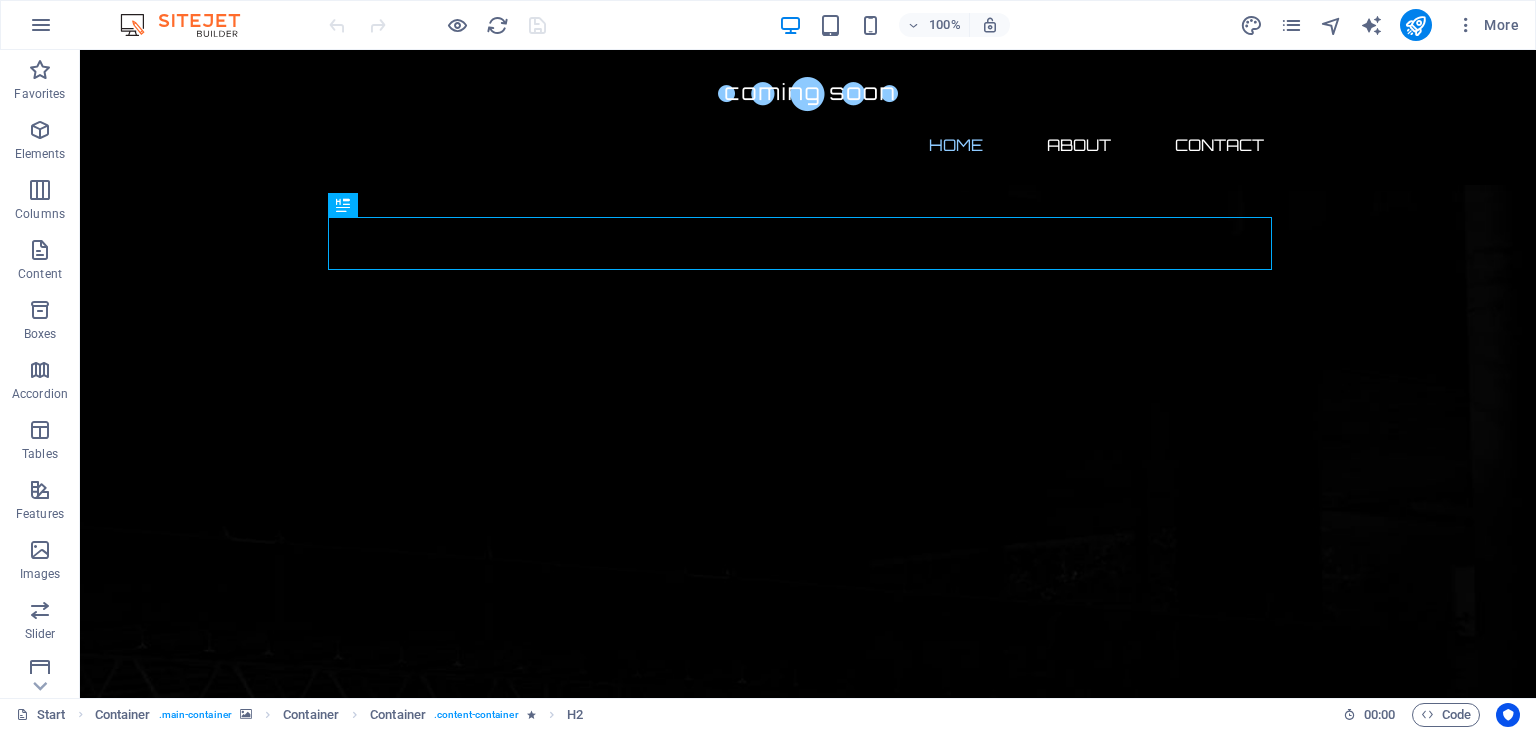 click on "More" at bounding box center (1383, 25) 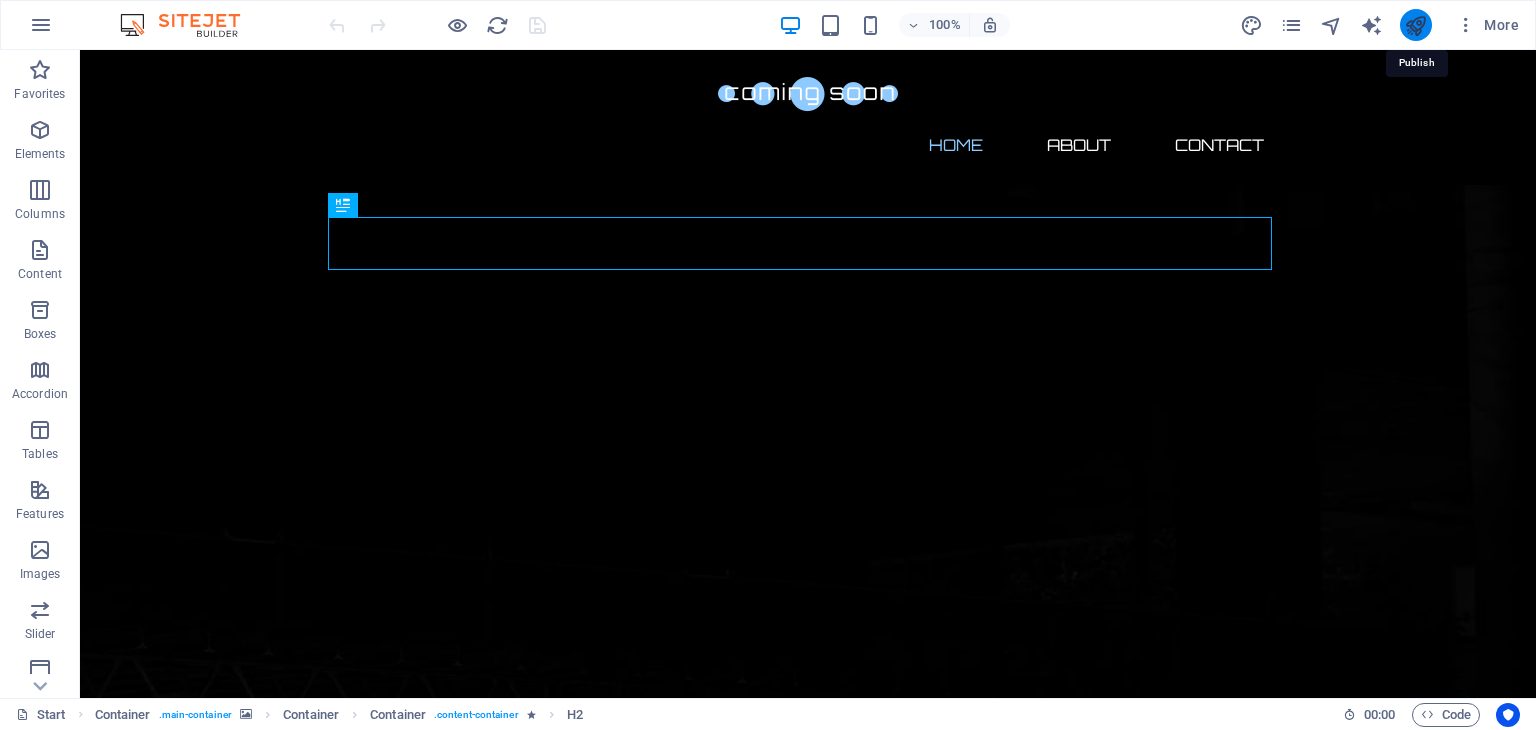 click at bounding box center [1415, 25] 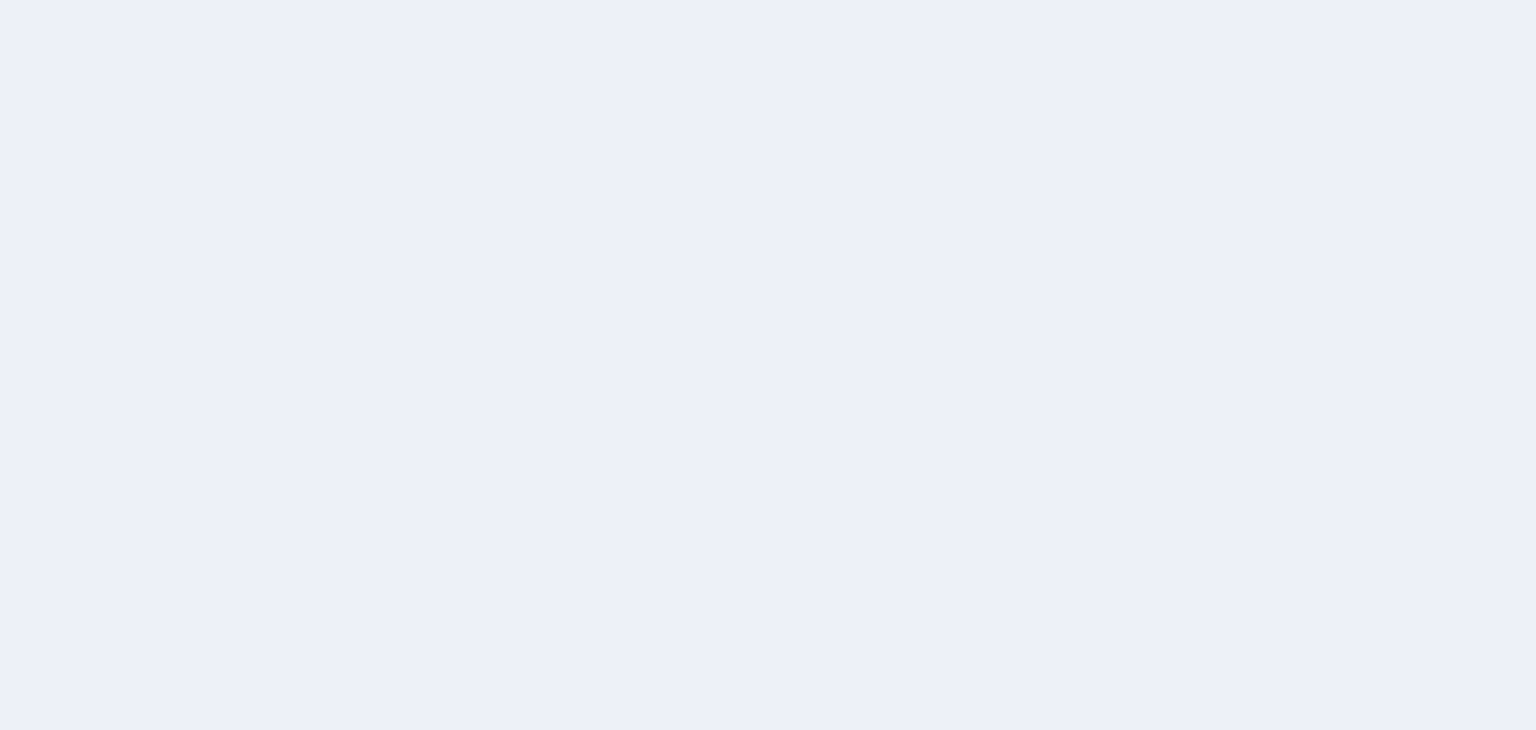 scroll, scrollTop: 0, scrollLeft: 0, axis: both 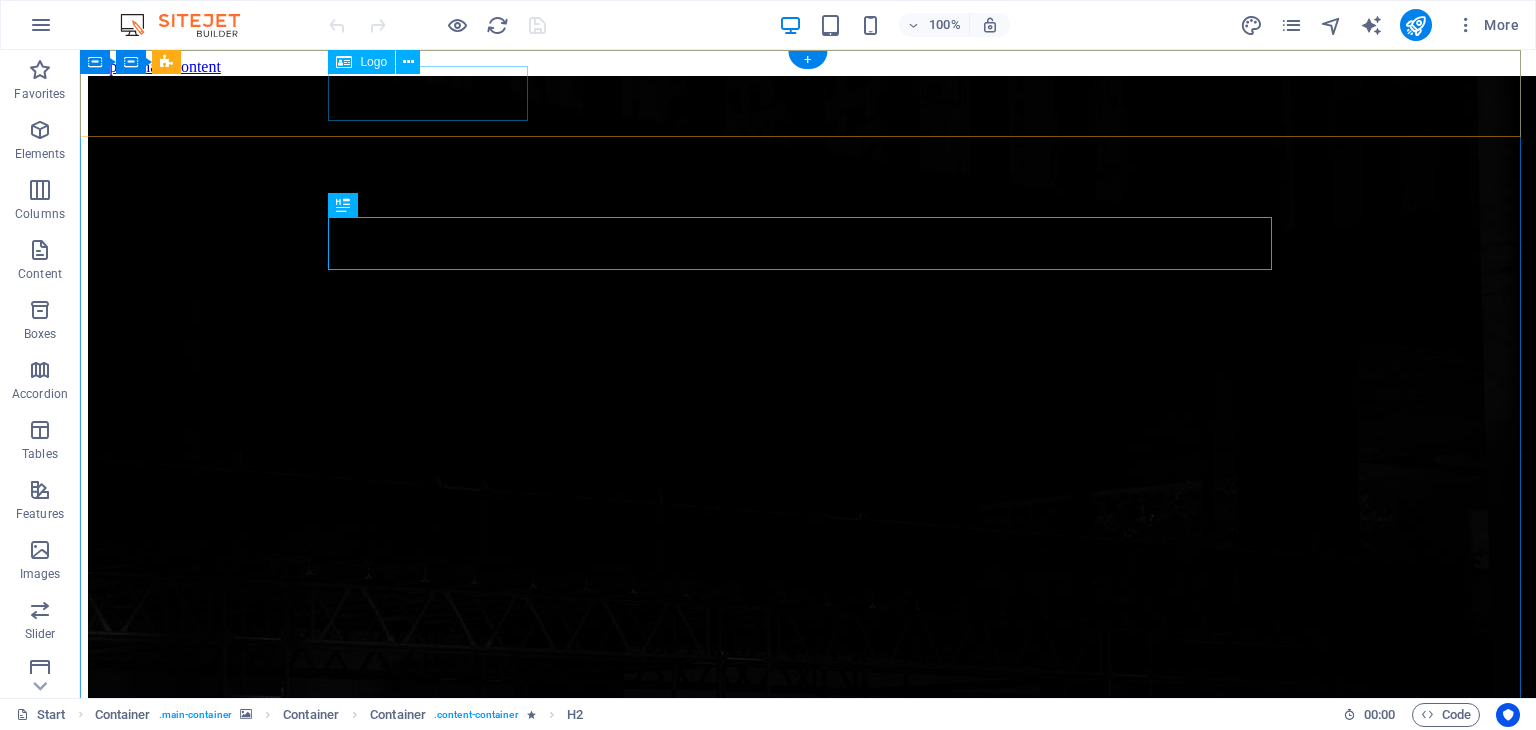 click at bounding box center [808, 1438] 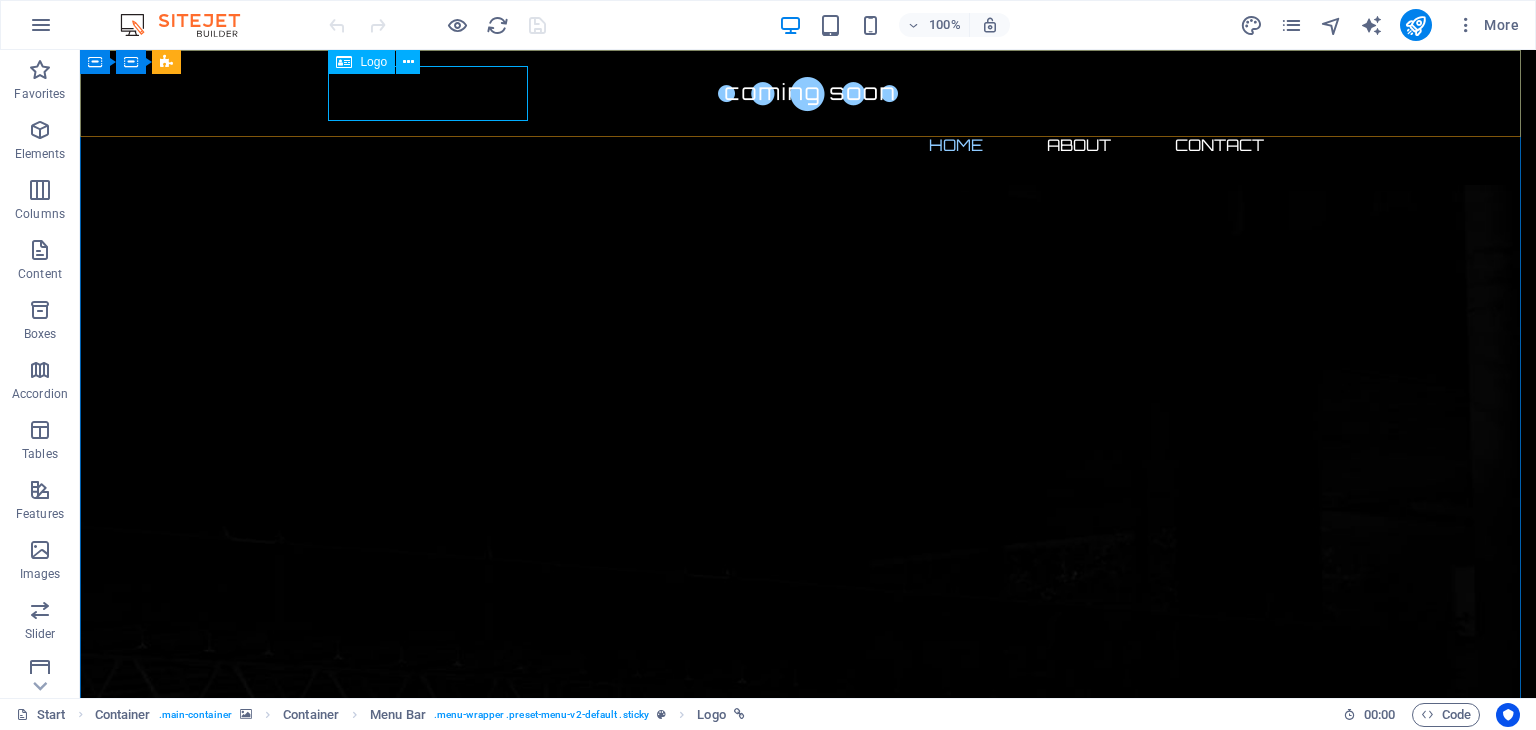 click on "Logo" at bounding box center (373, 62) 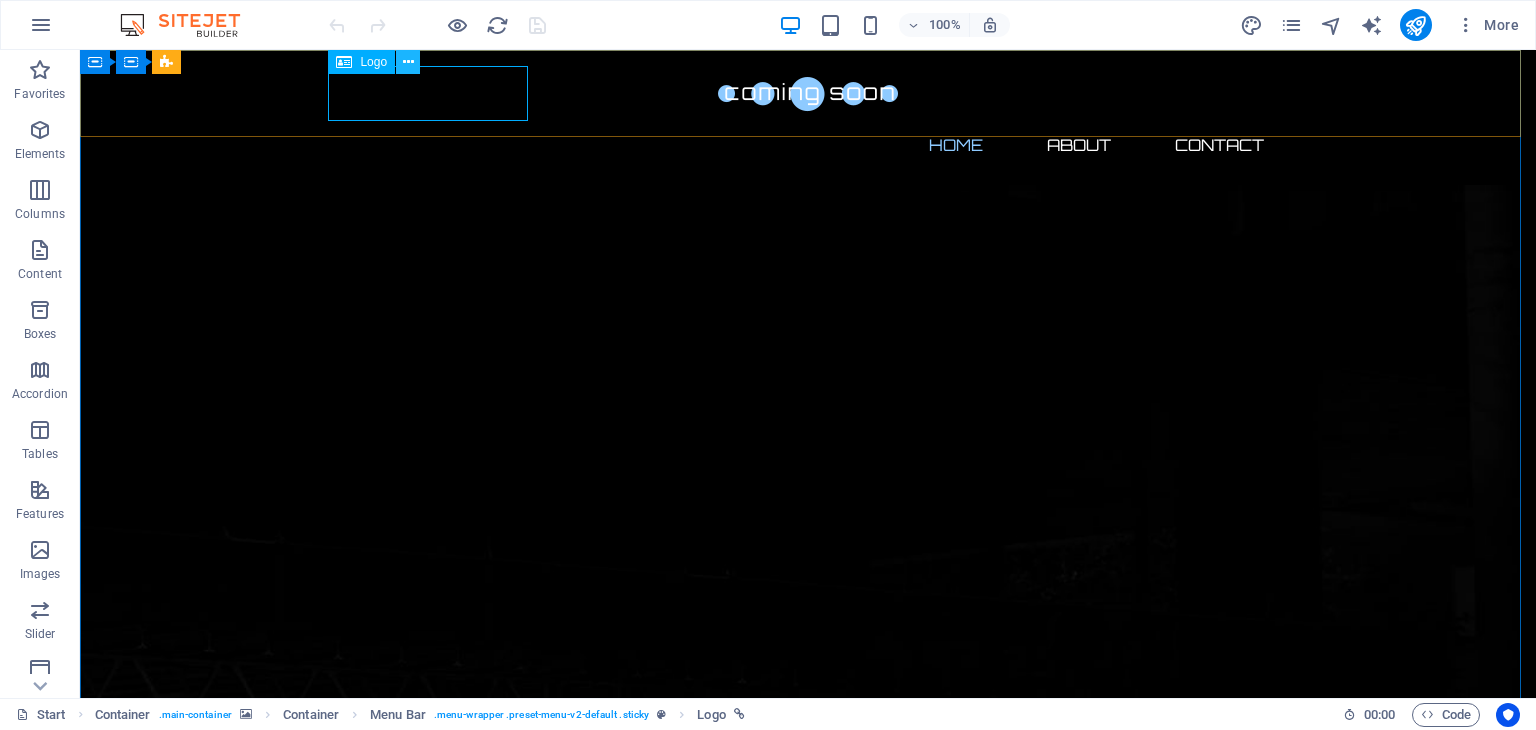 click at bounding box center (408, 62) 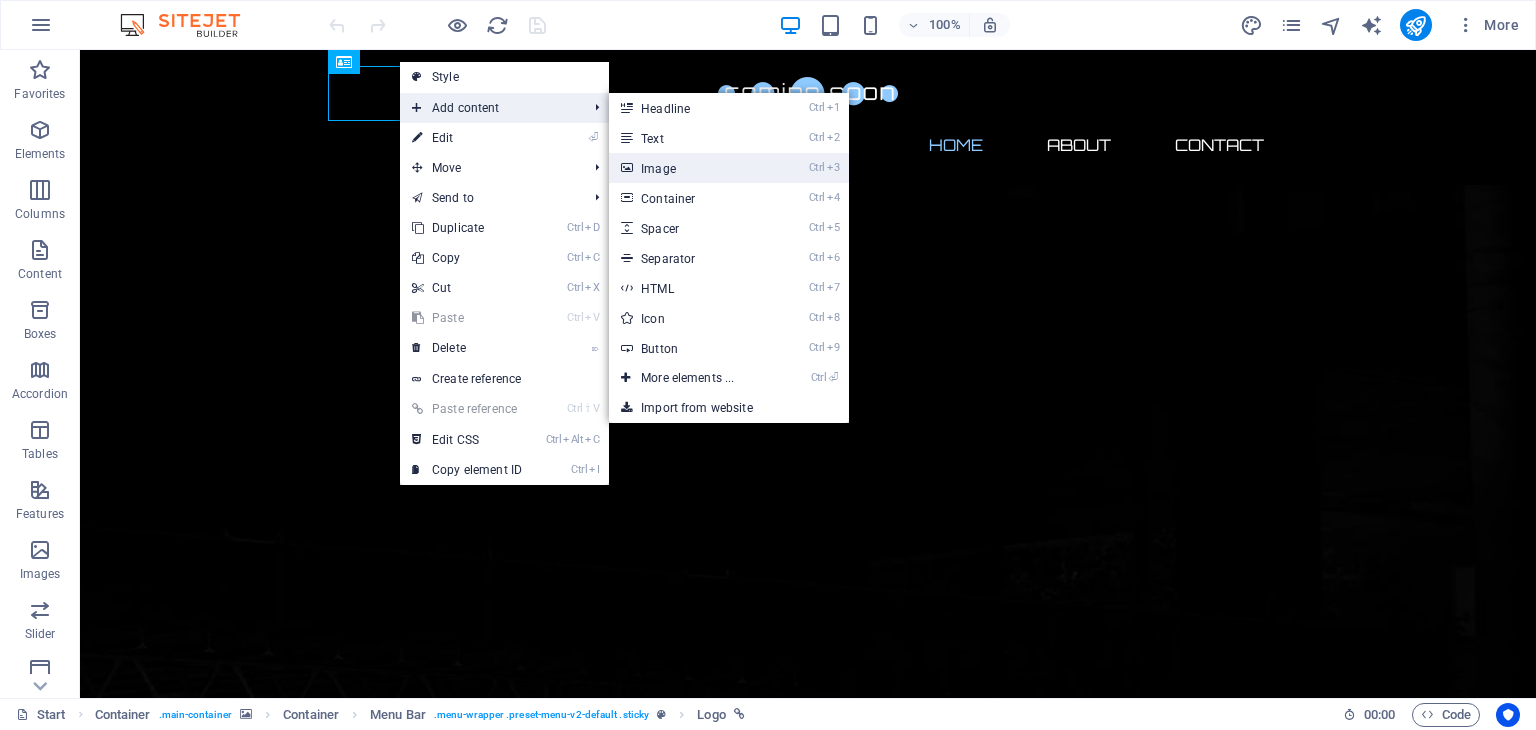 click on "Ctrl 3  Image" at bounding box center [691, 168] 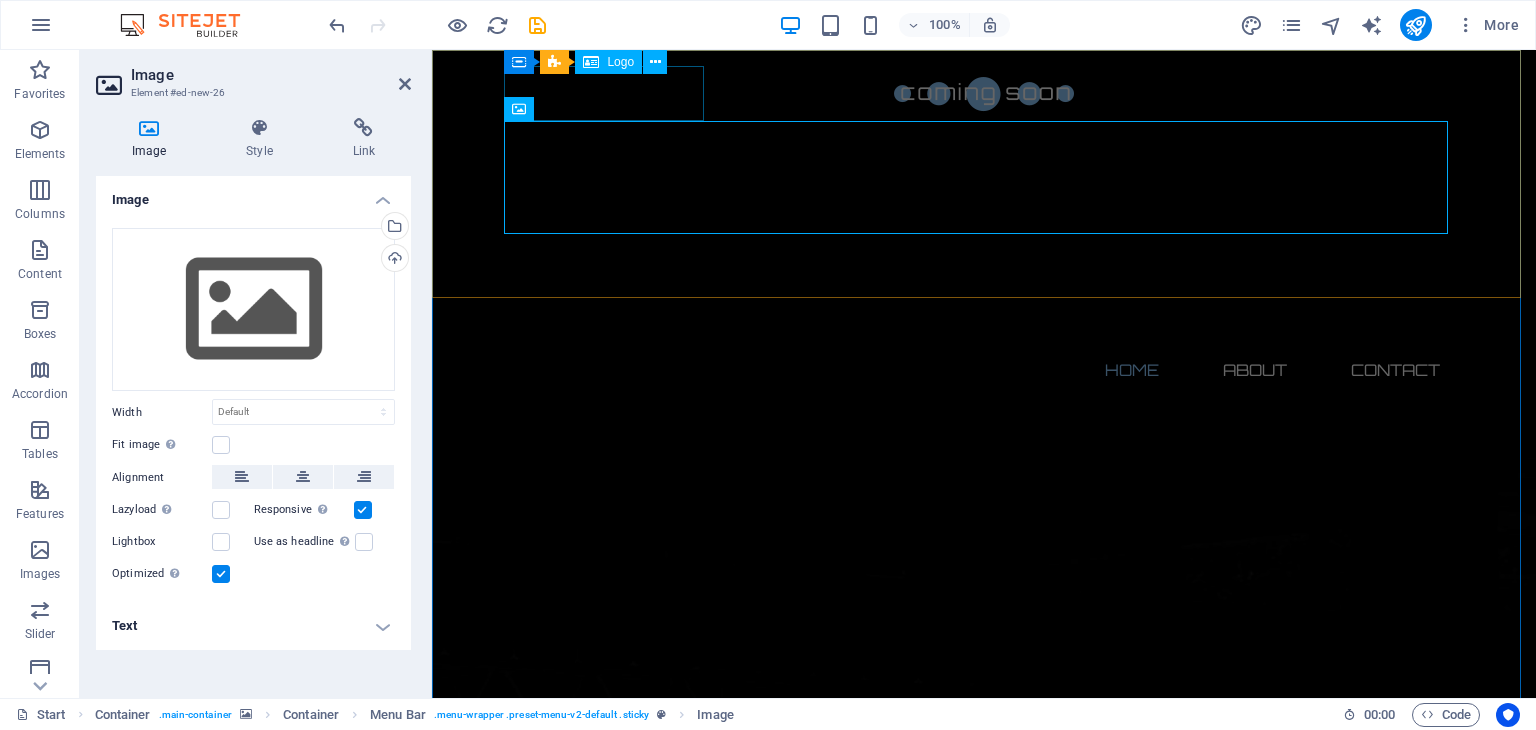click at bounding box center [984, 93] 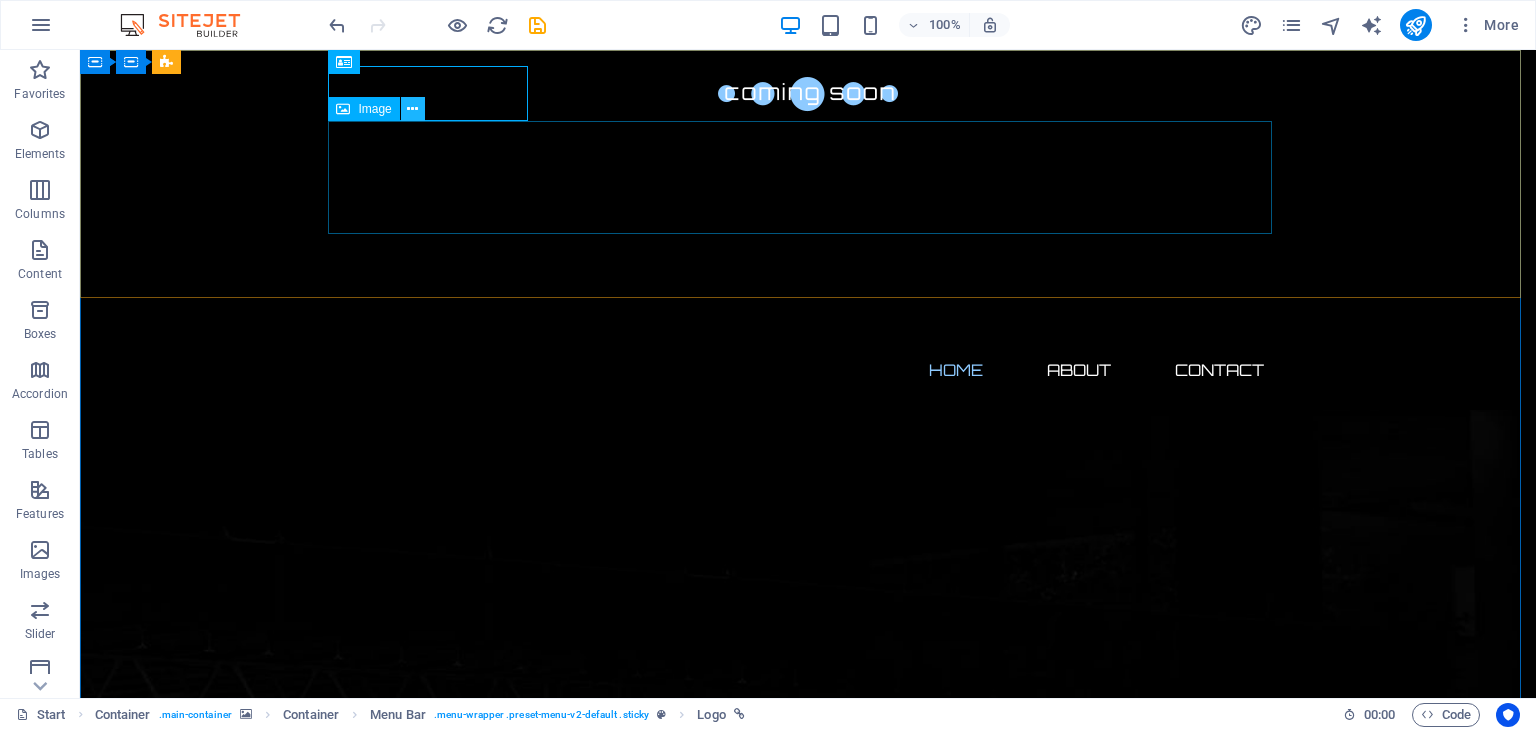 click at bounding box center (412, 109) 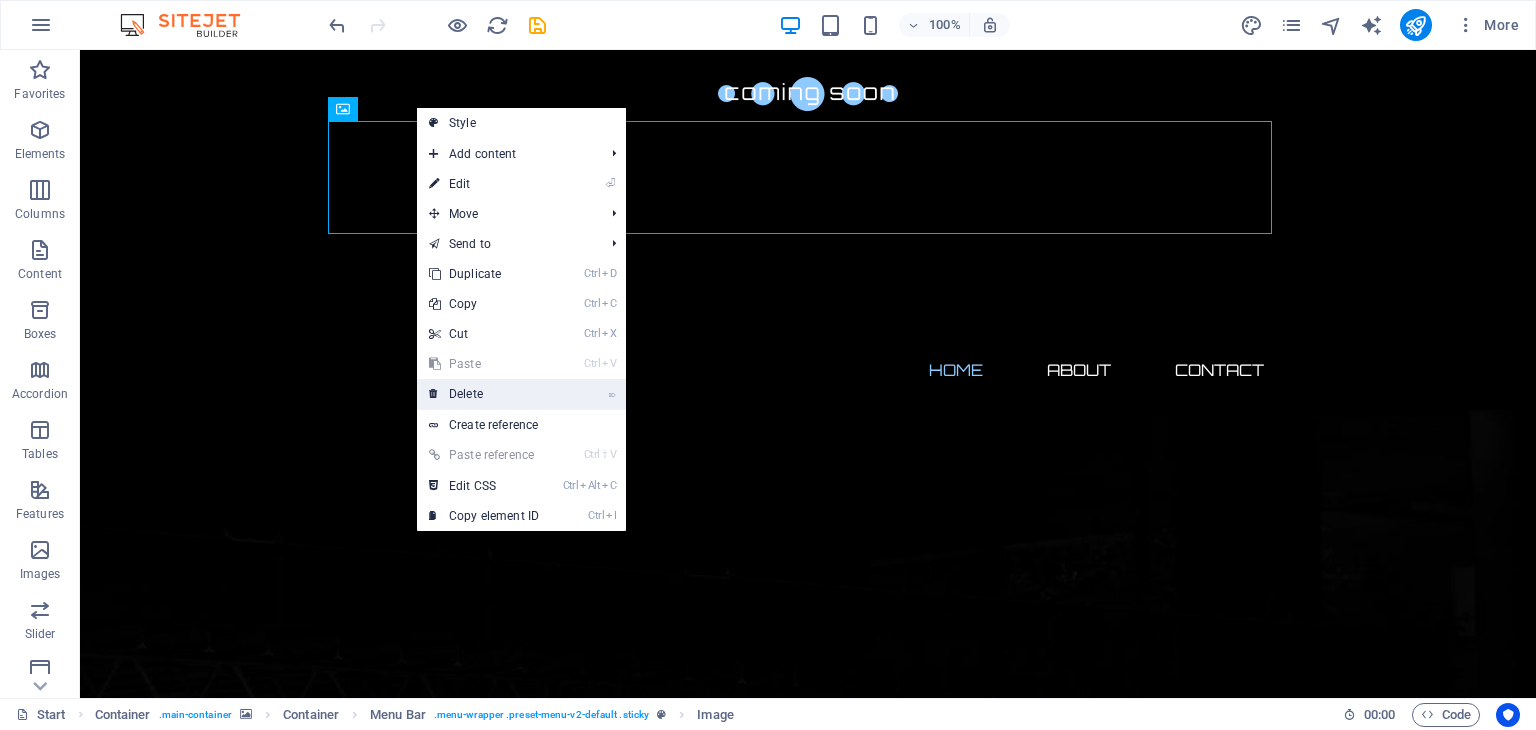 click on "⌦  Delete" at bounding box center [484, 394] 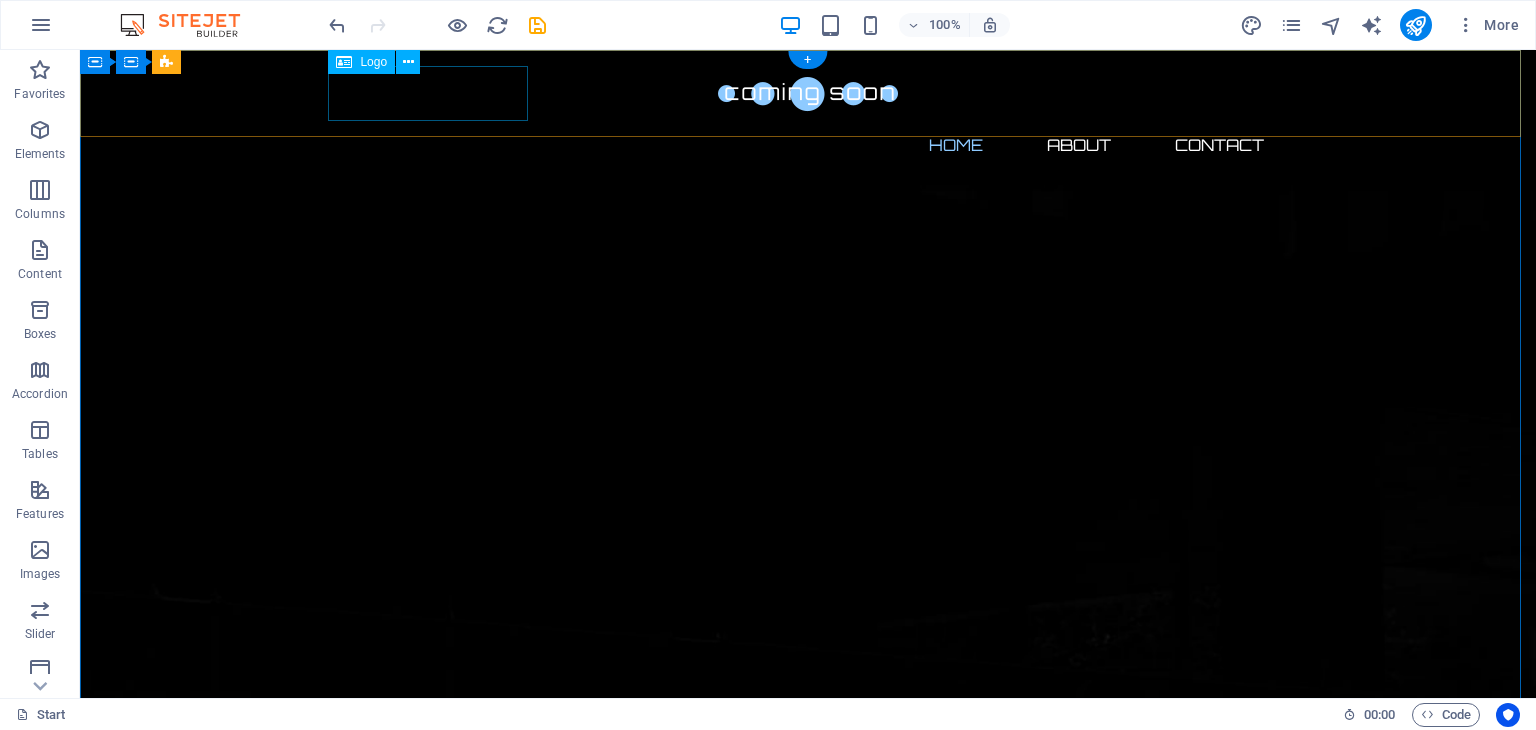 click at bounding box center (808, 93) 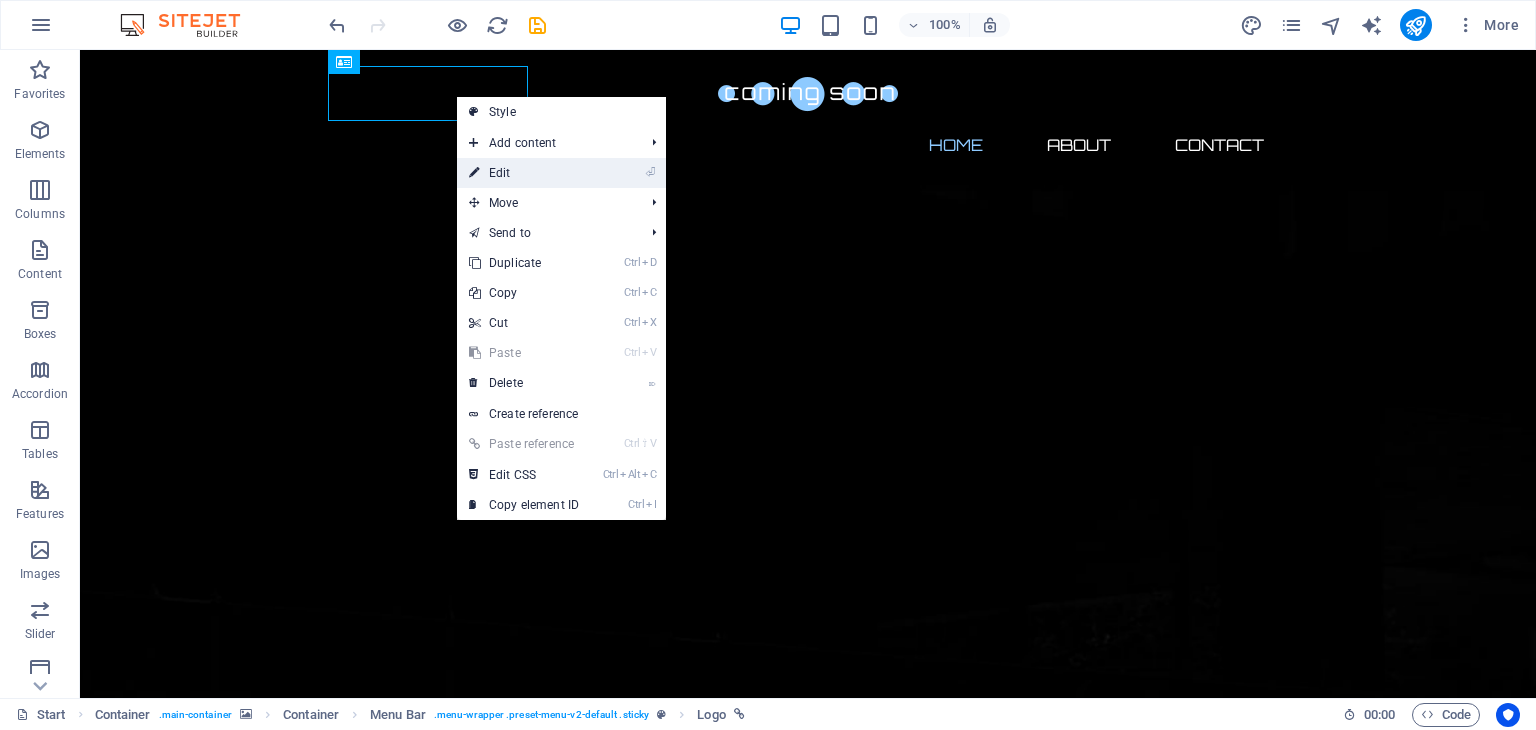 click on "⏎  Edit" at bounding box center [524, 173] 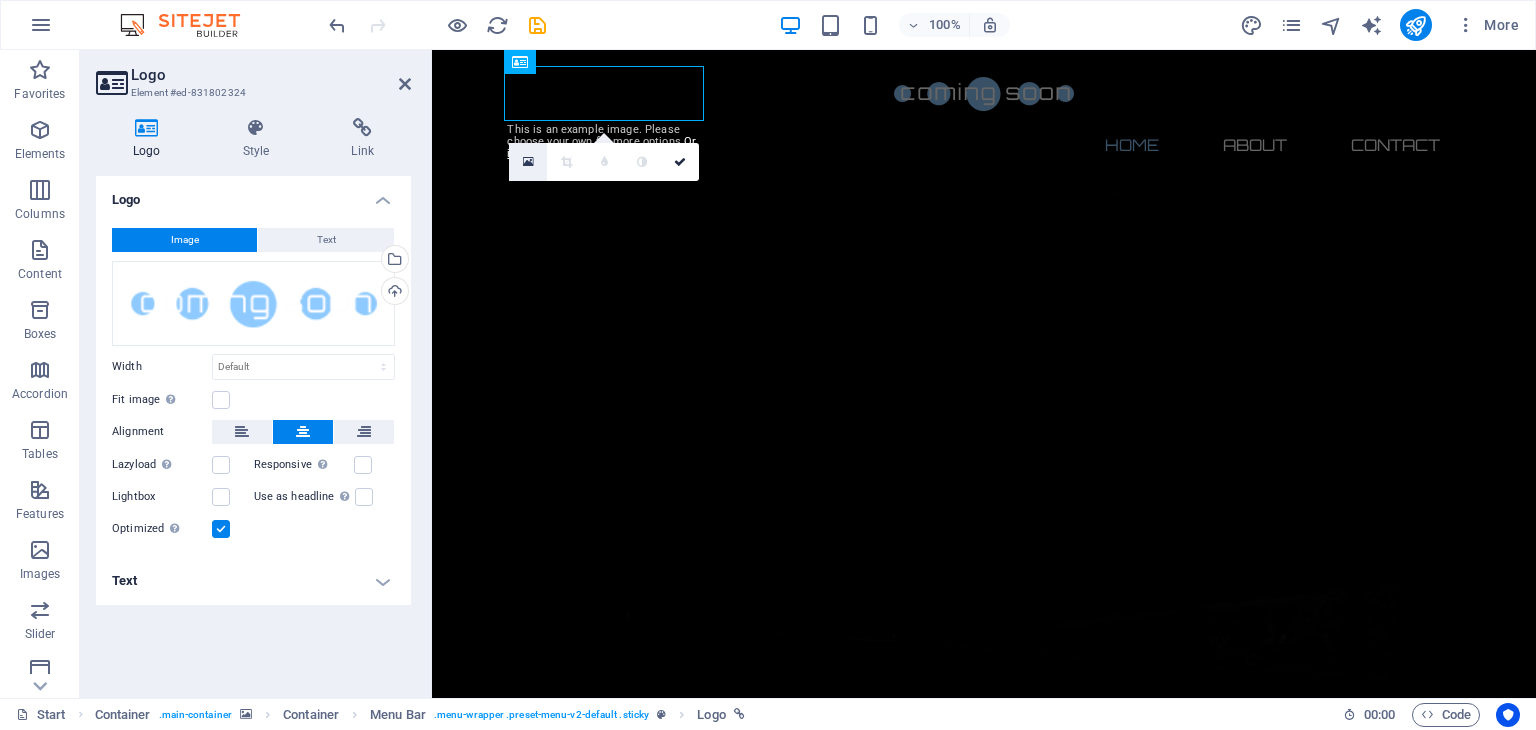 click at bounding box center (528, 162) 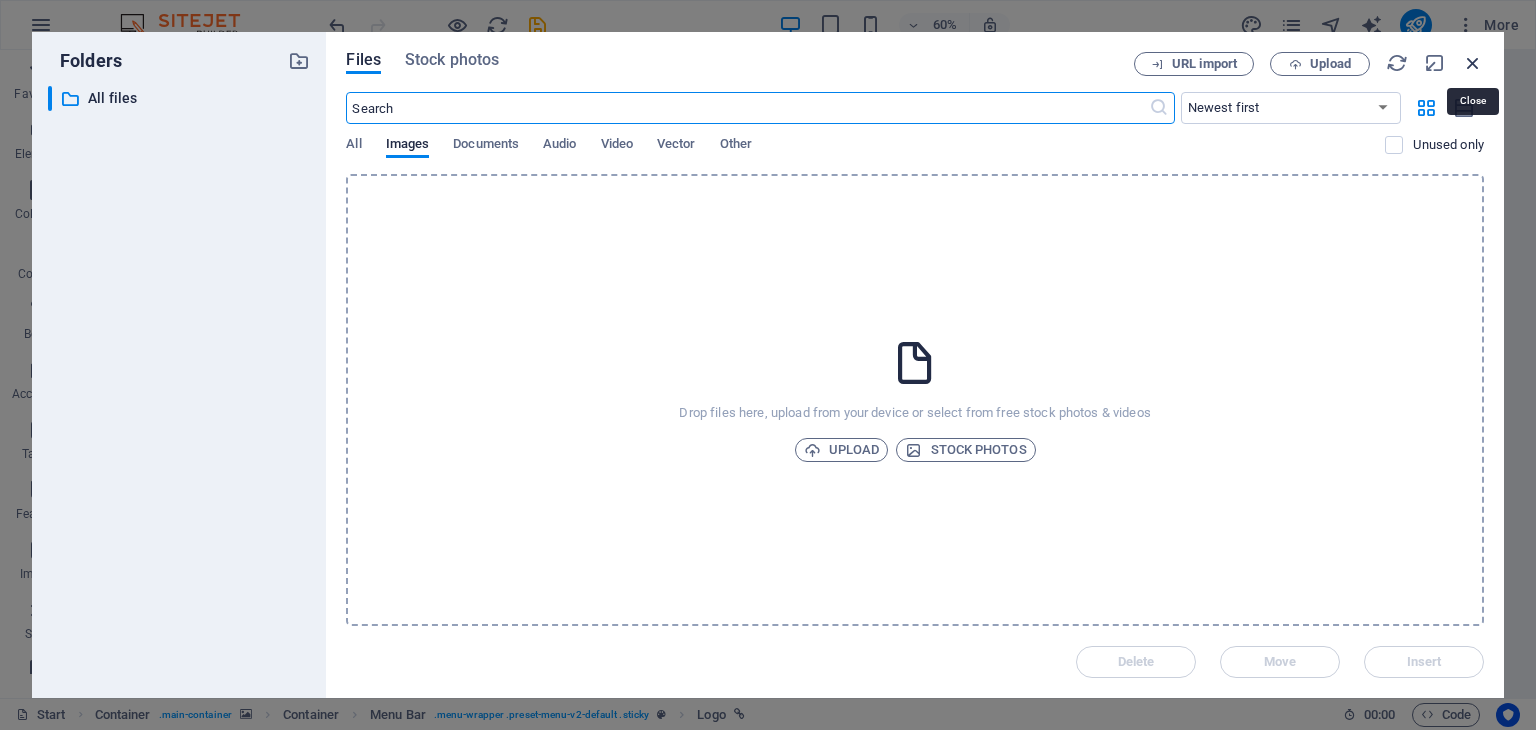 click at bounding box center (1473, 63) 